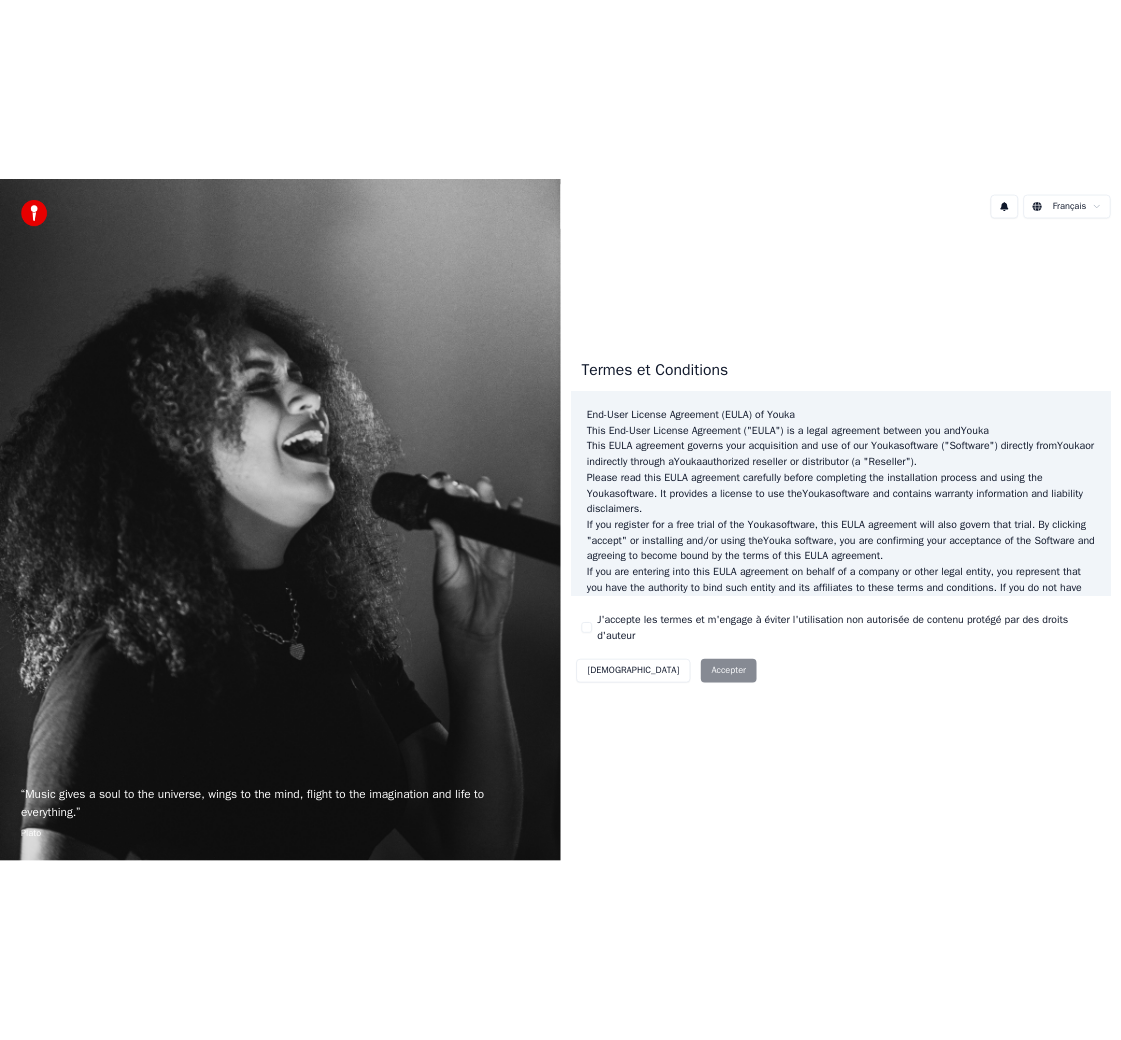 scroll, scrollTop: 0, scrollLeft: 0, axis: both 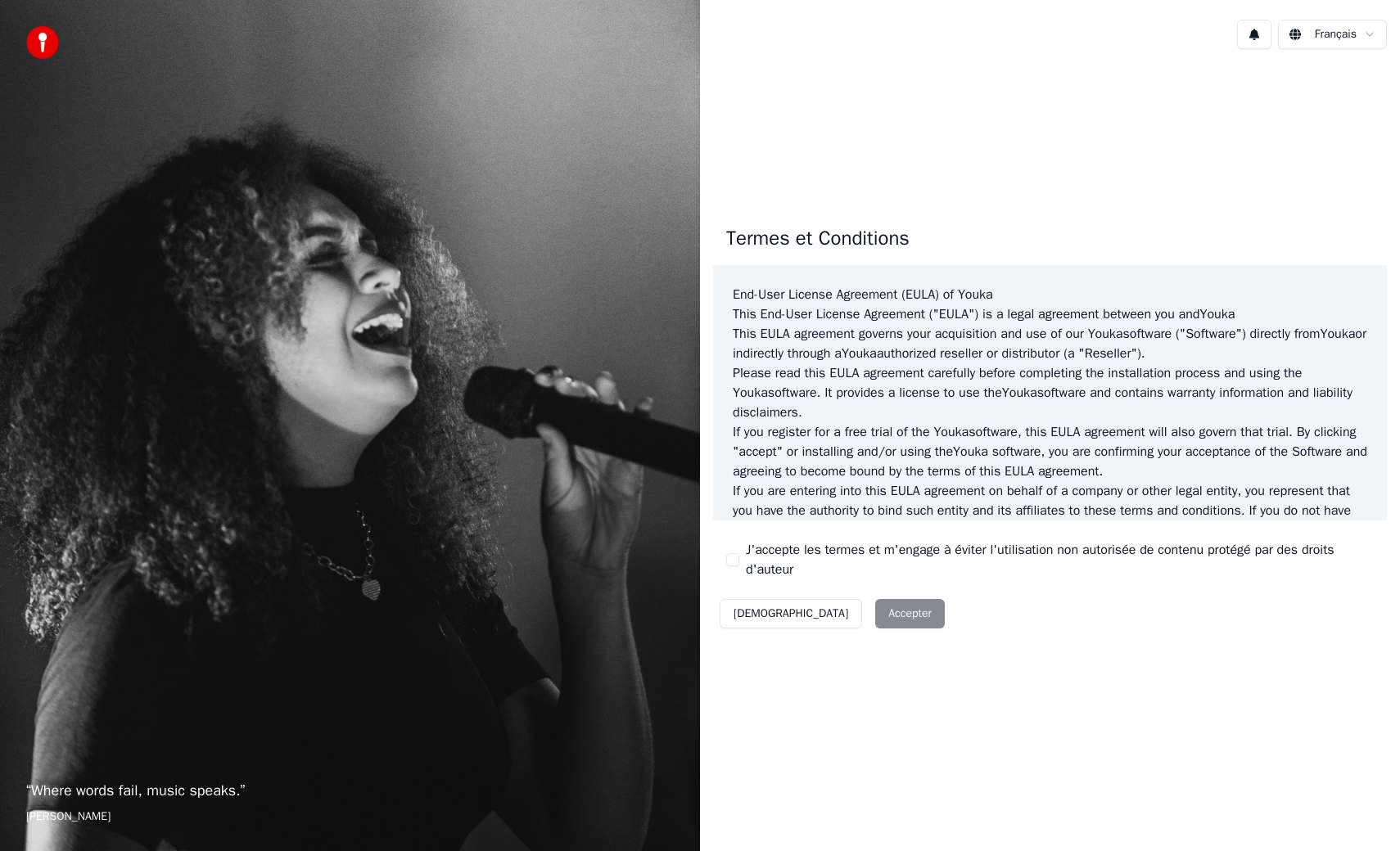 click on "J'accepte les termes et m'engage à éviter l'utilisation non autorisée de contenu protégé par des droits d'auteur" at bounding box center (733, 560) 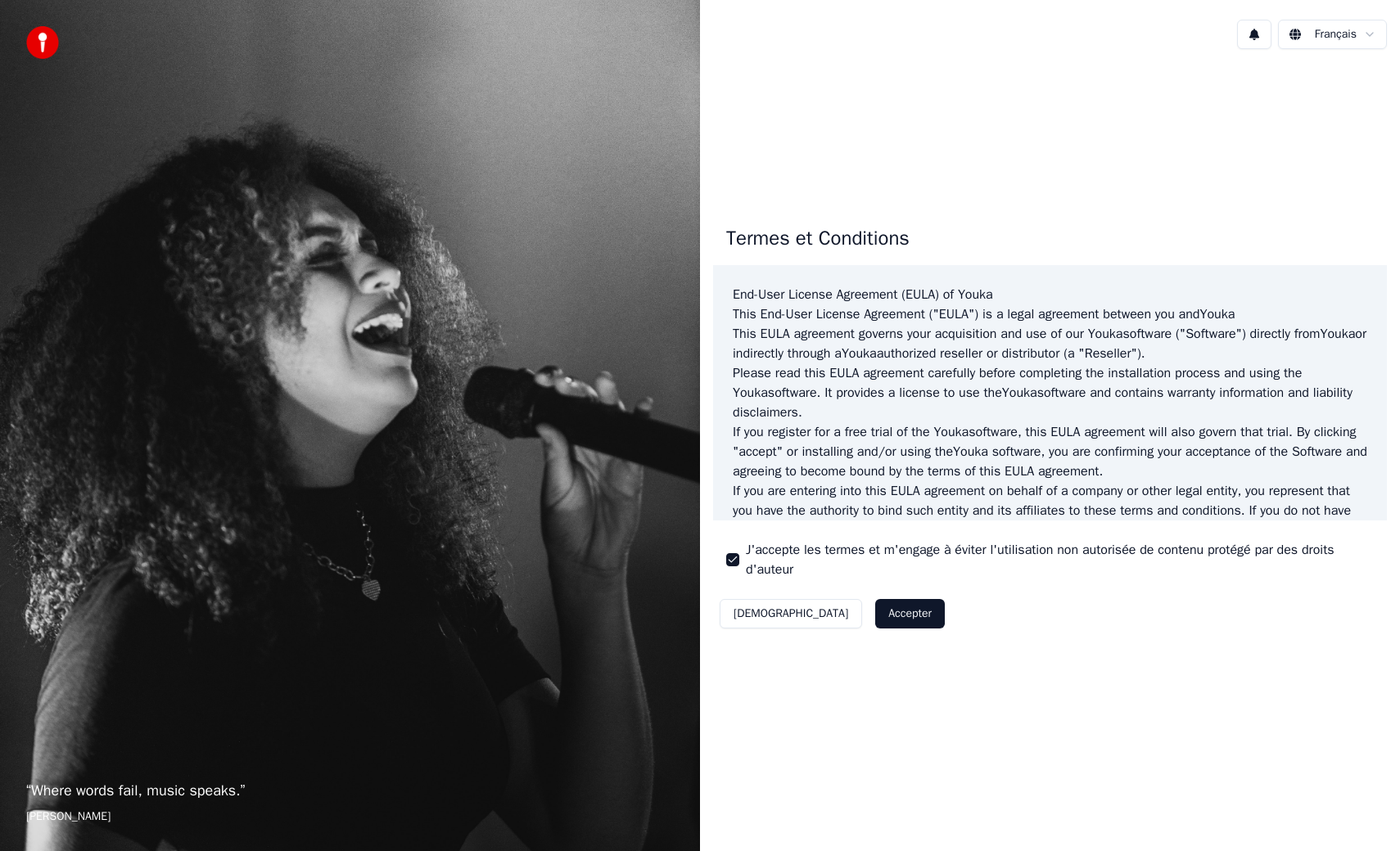 click on "Accepter" at bounding box center [910, 614] 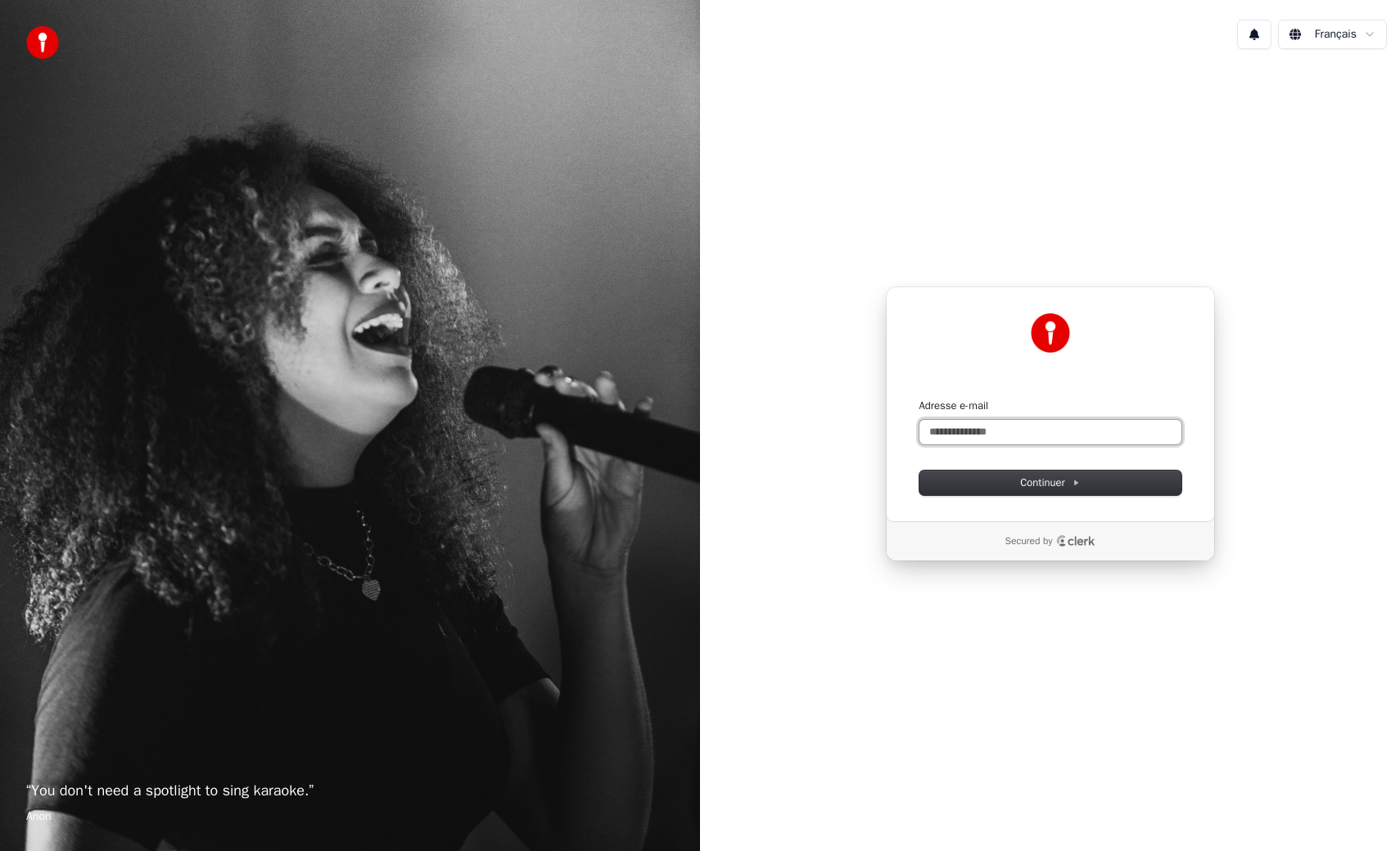 click on "Adresse e-mail" at bounding box center (1050, 432) 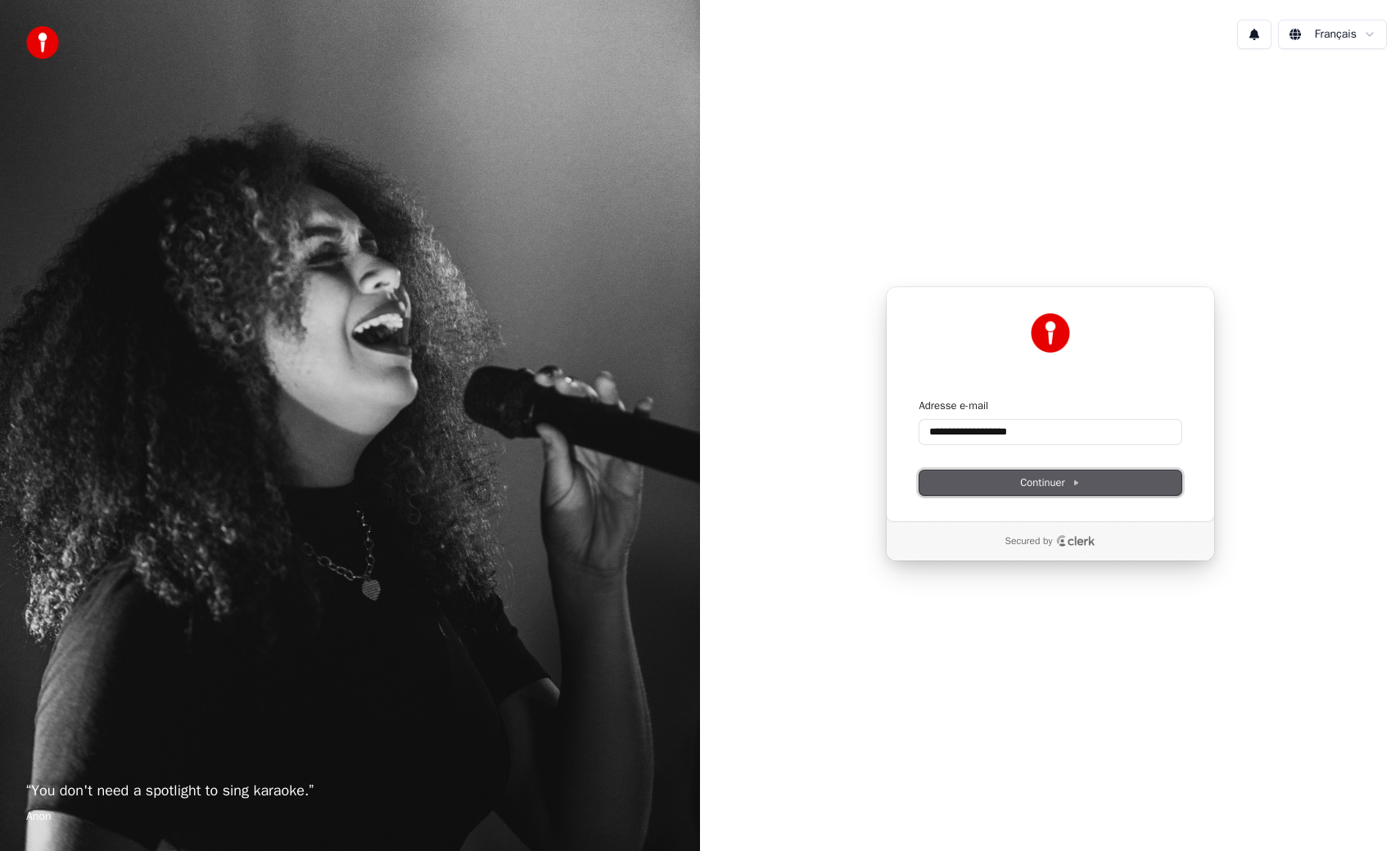 click on "Continuer" at bounding box center (1050, 483) 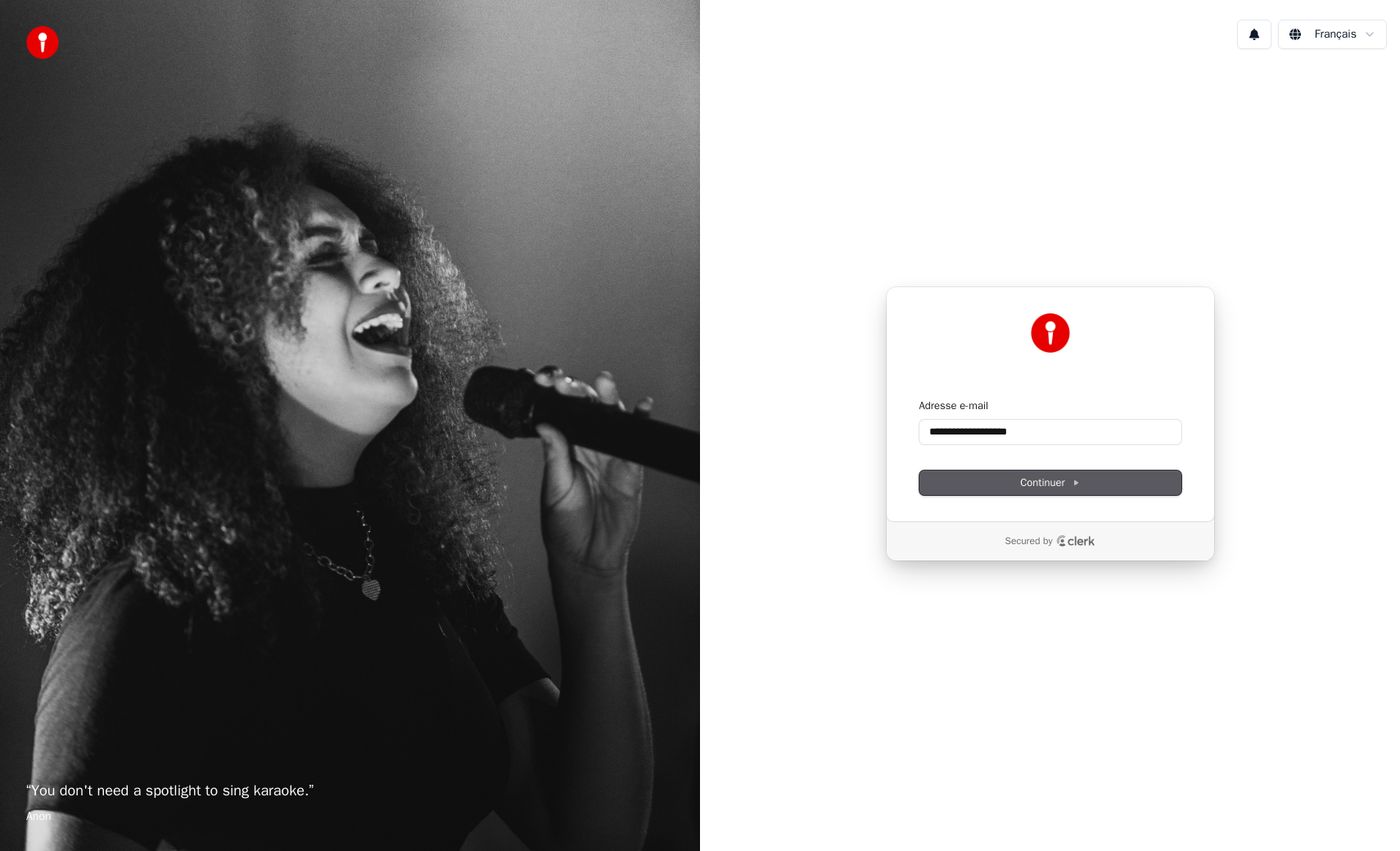 type on "**********" 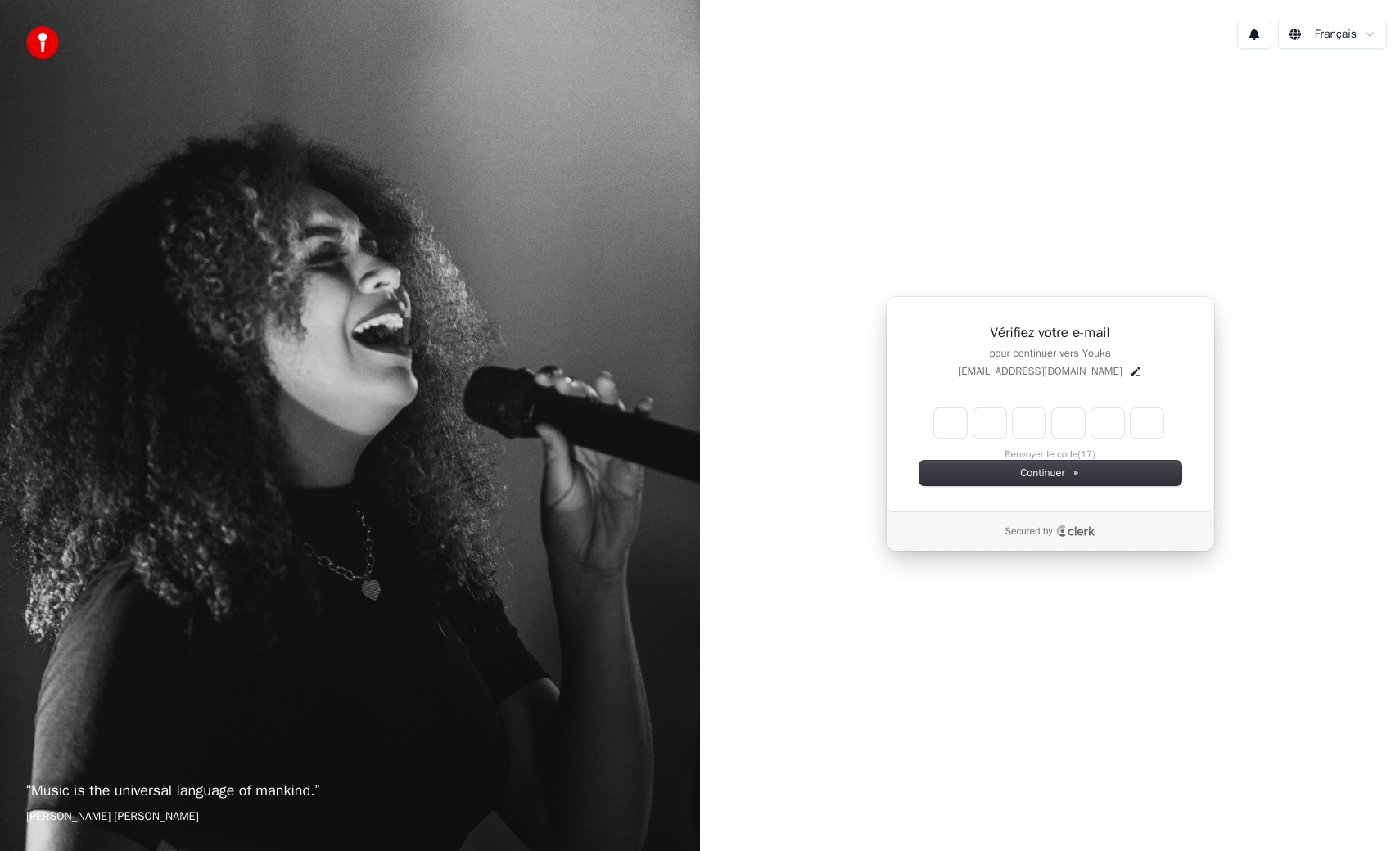 type on "*" 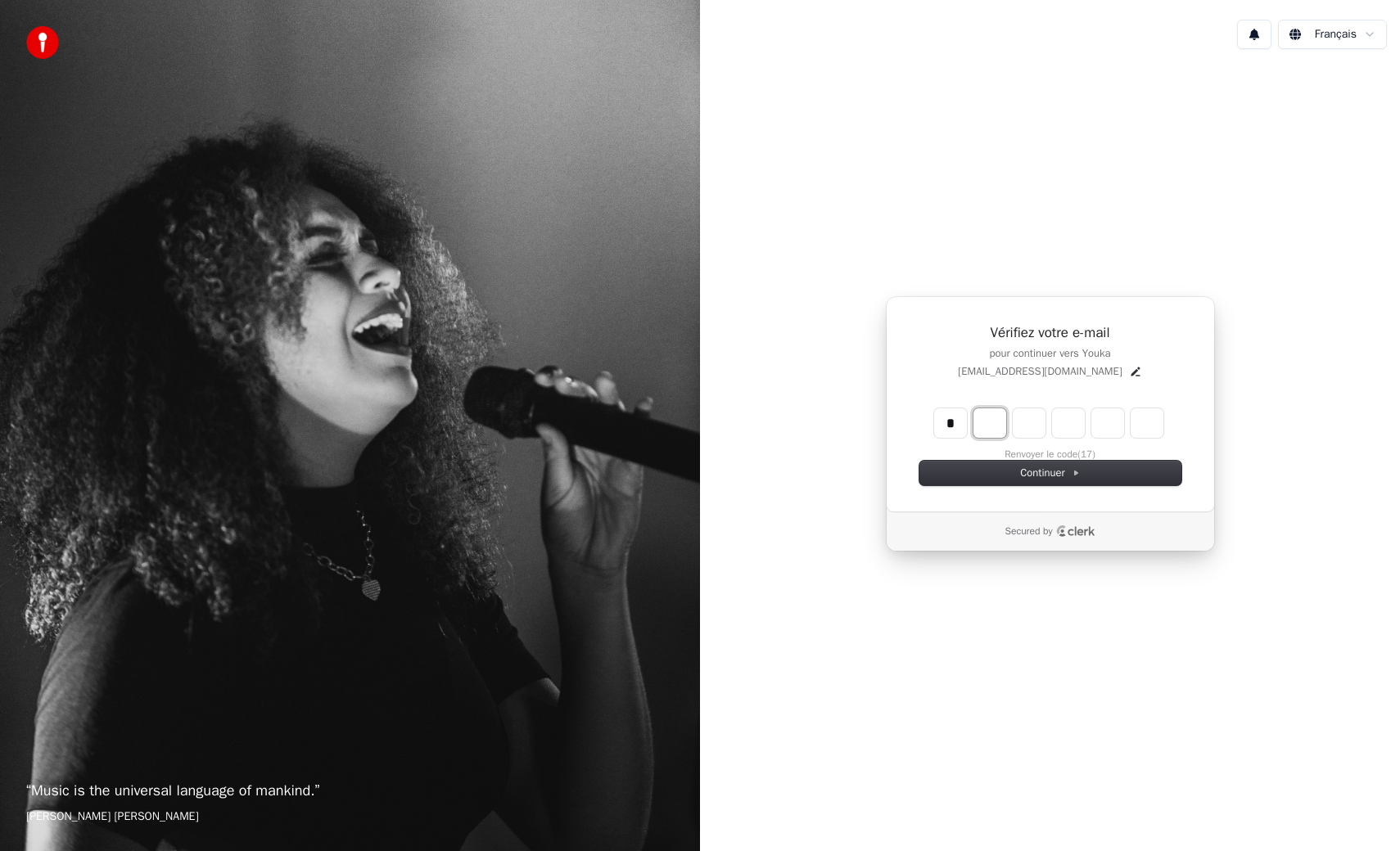 type on "*" 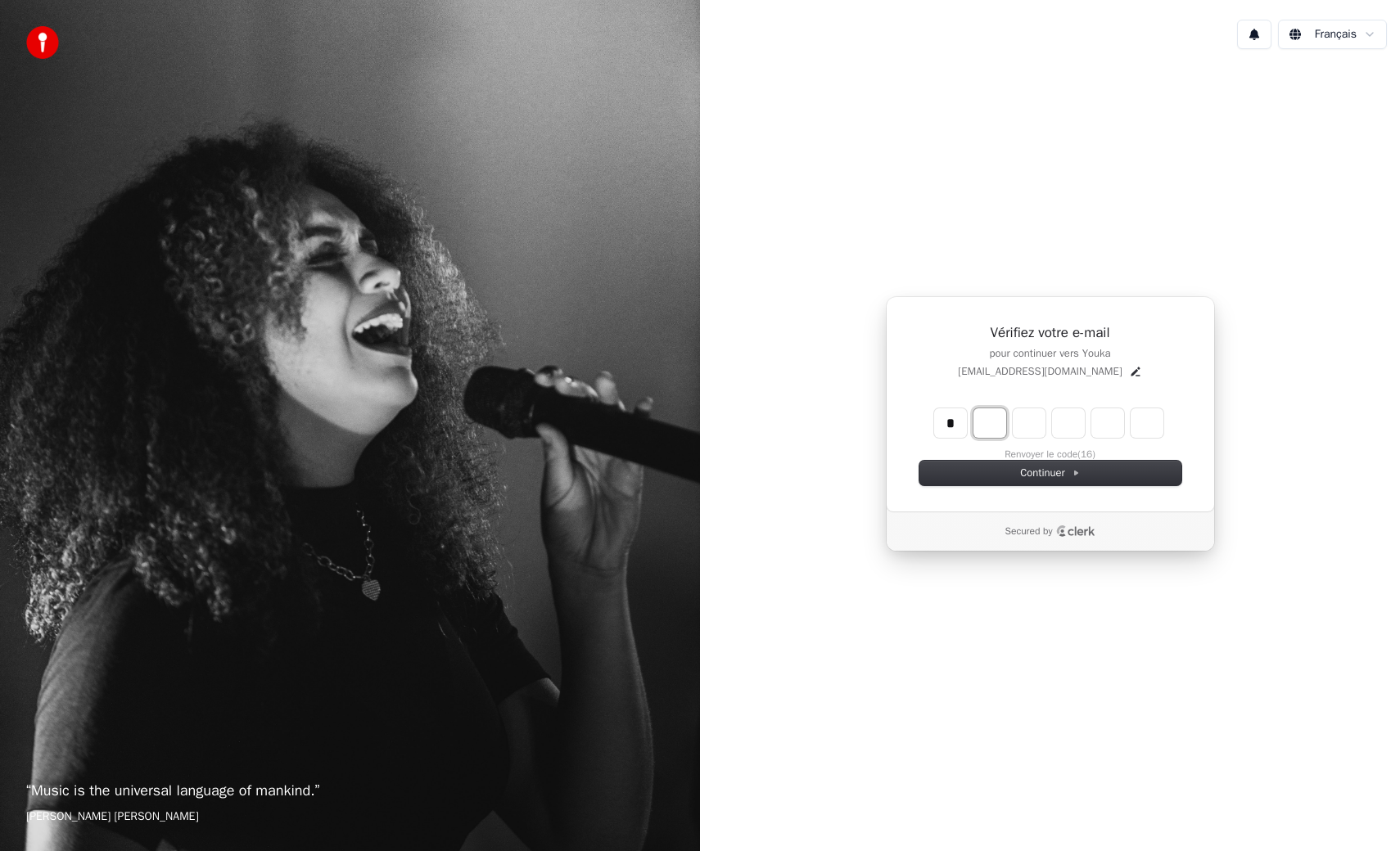 type on "*" 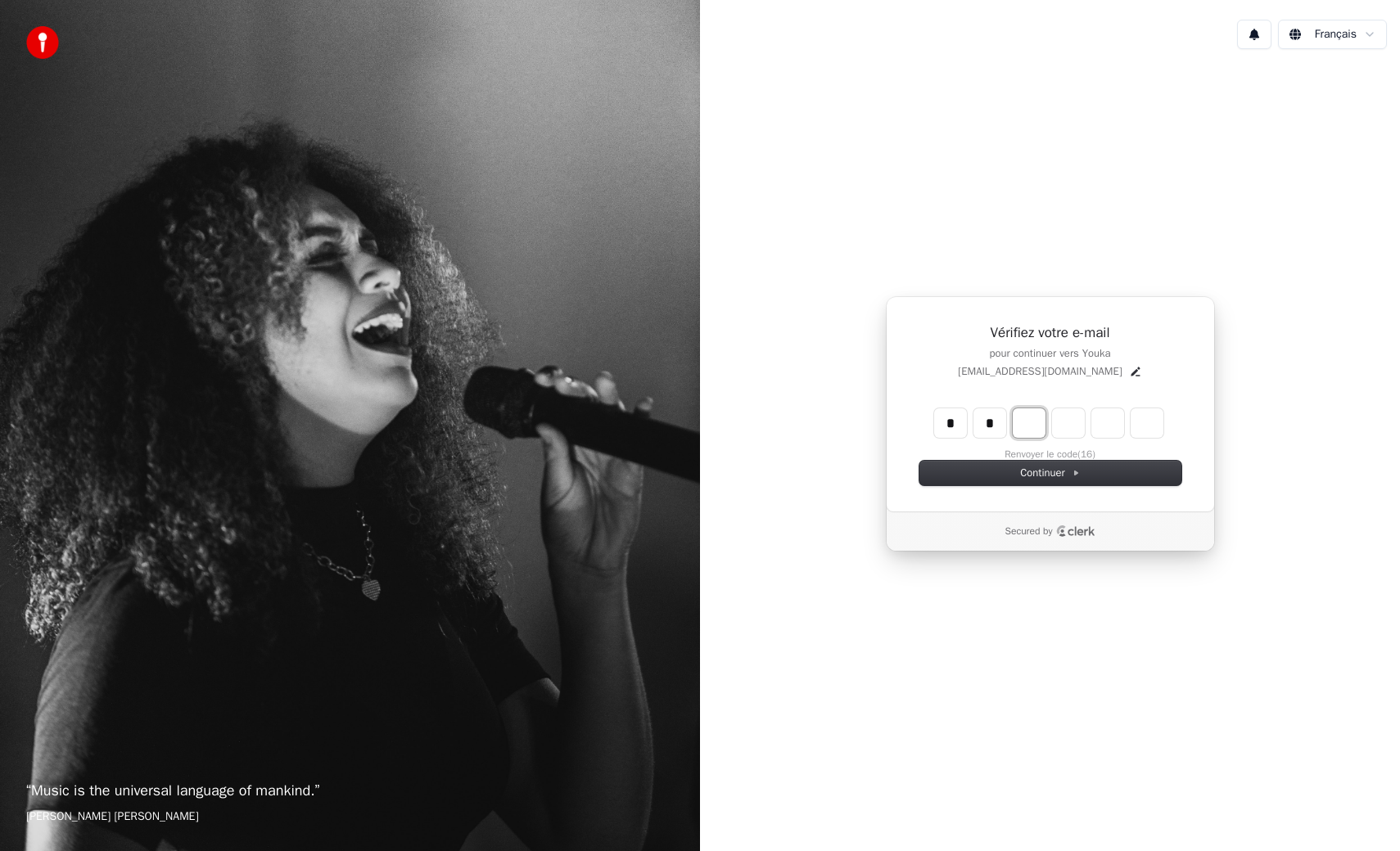 type on "**" 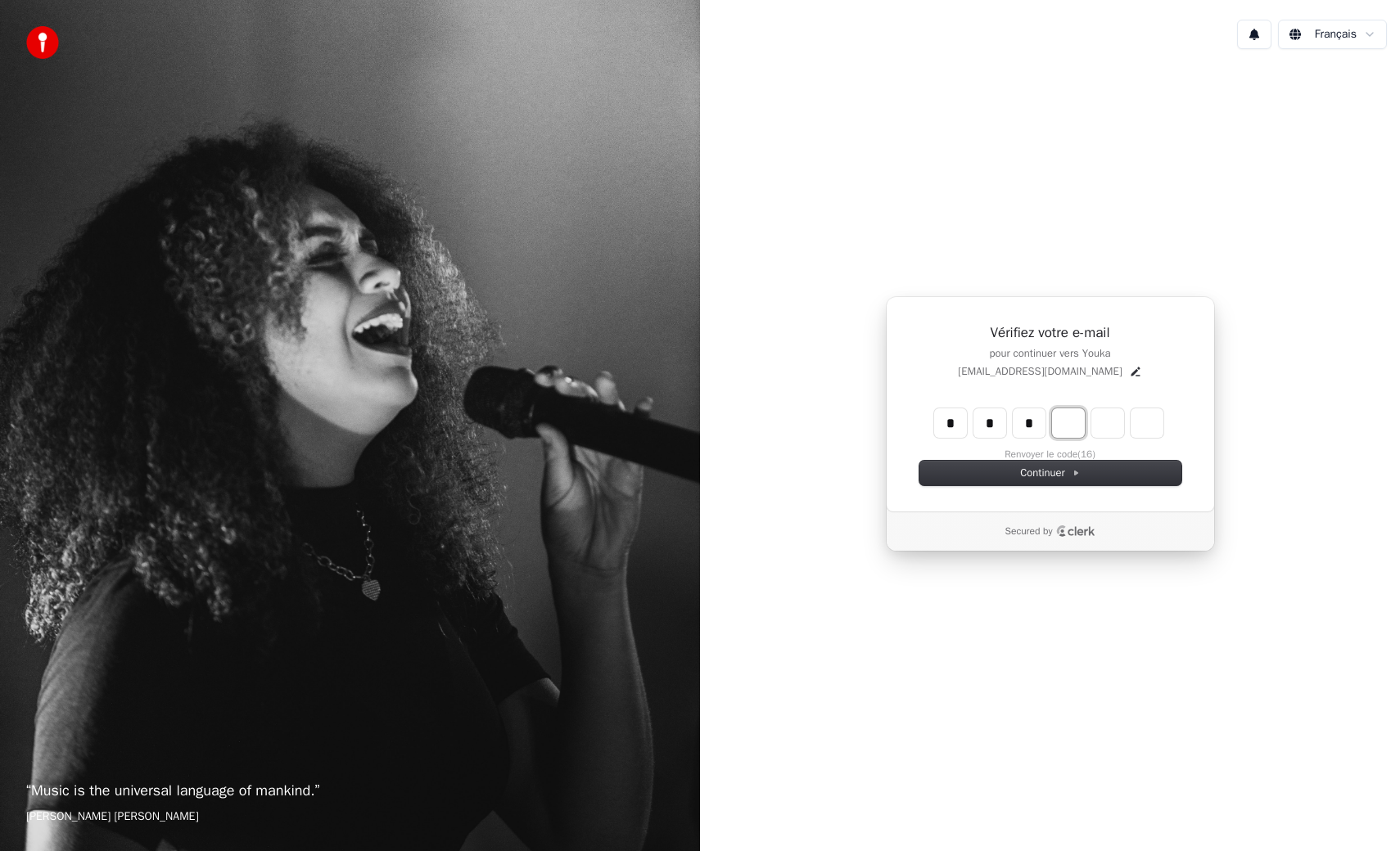 type on "***" 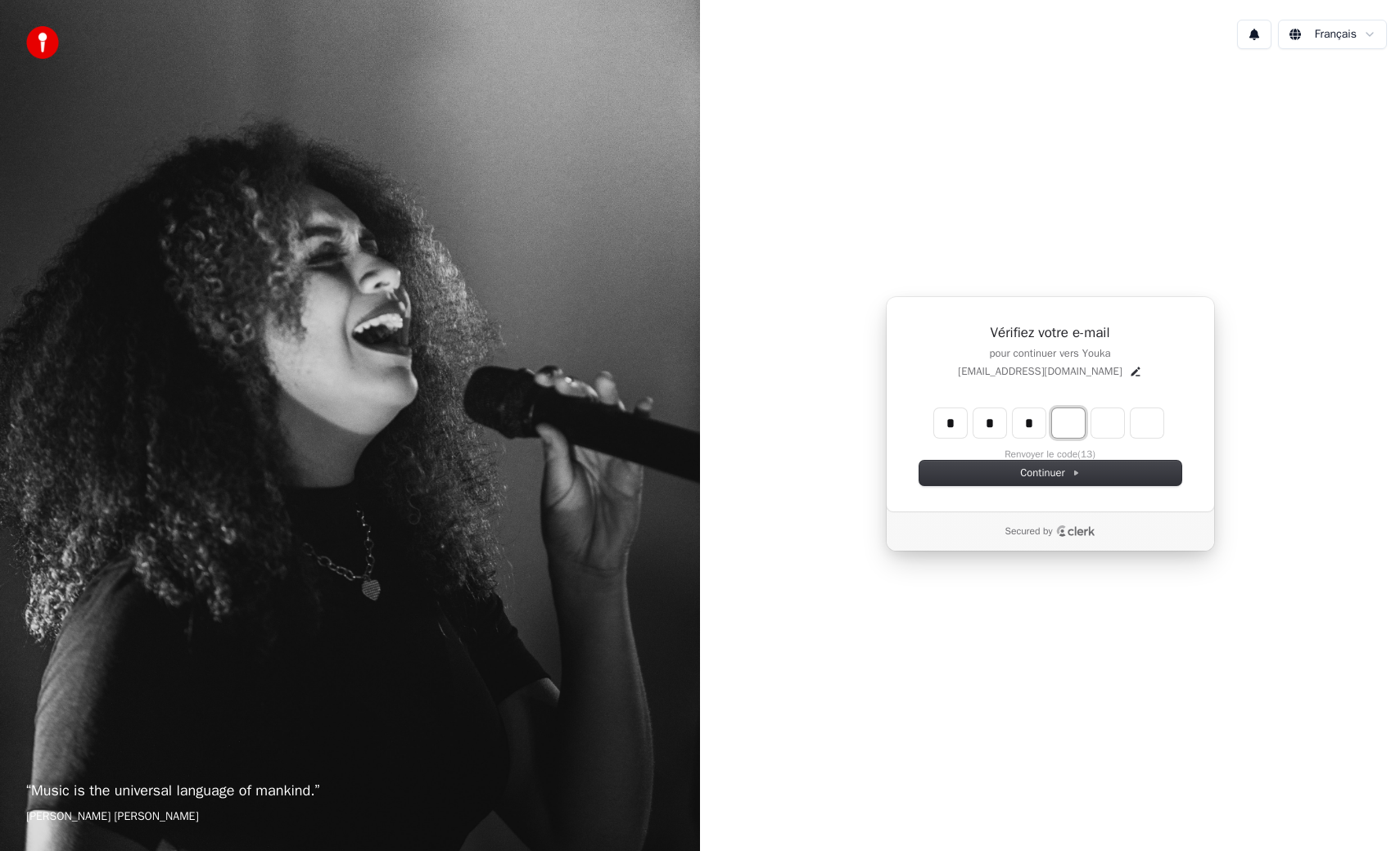 type on "*" 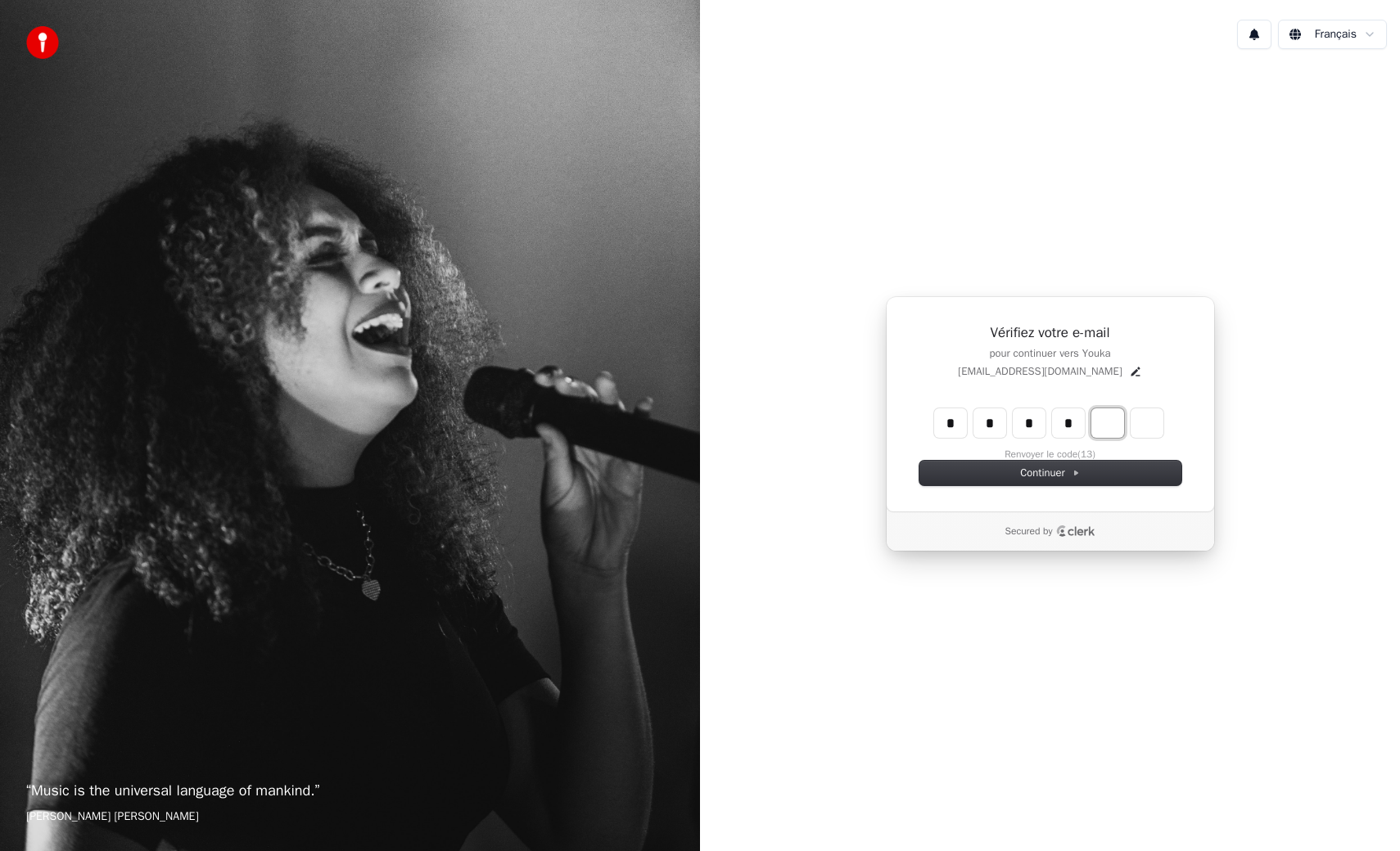 type on "****" 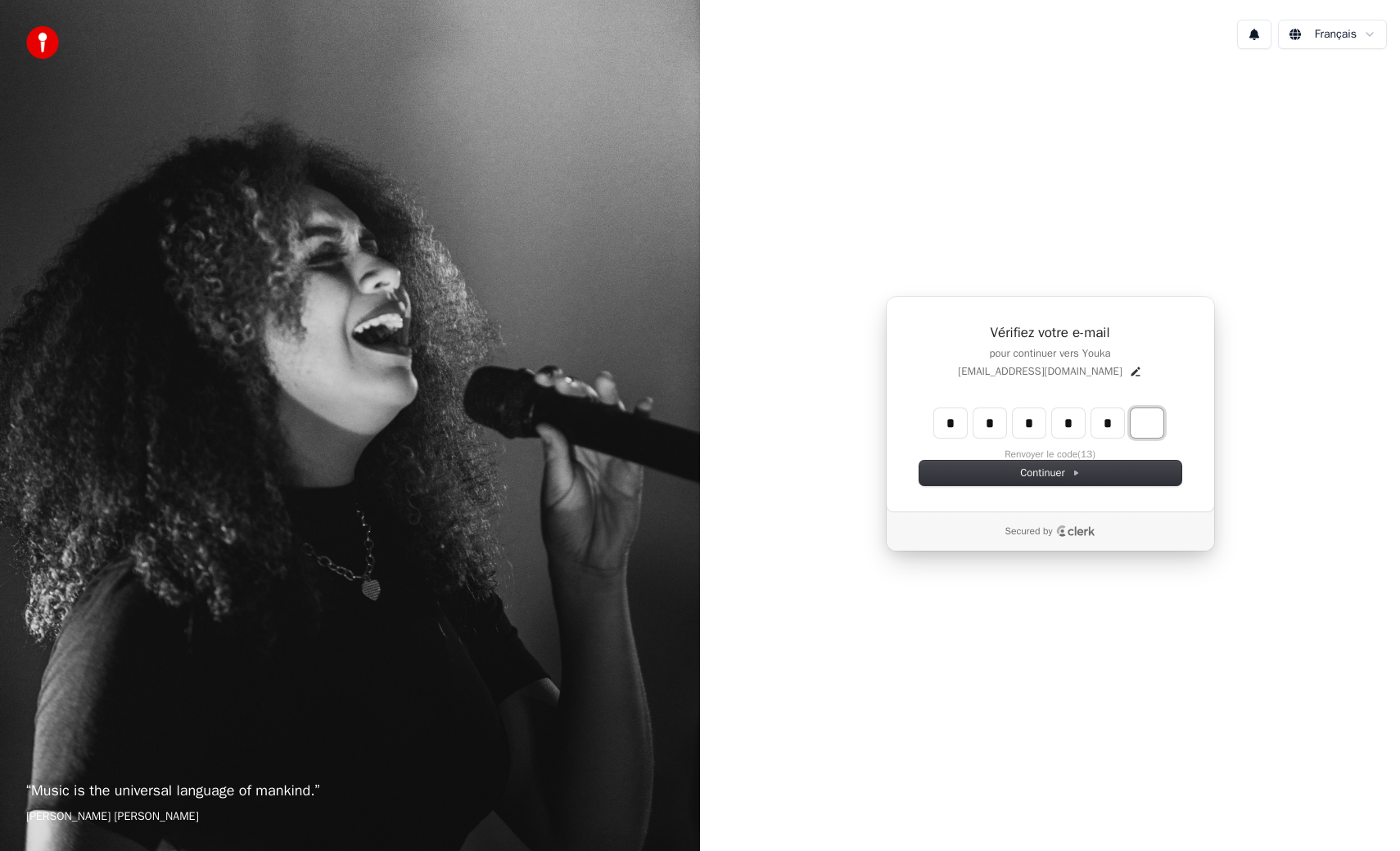 type on "*****" 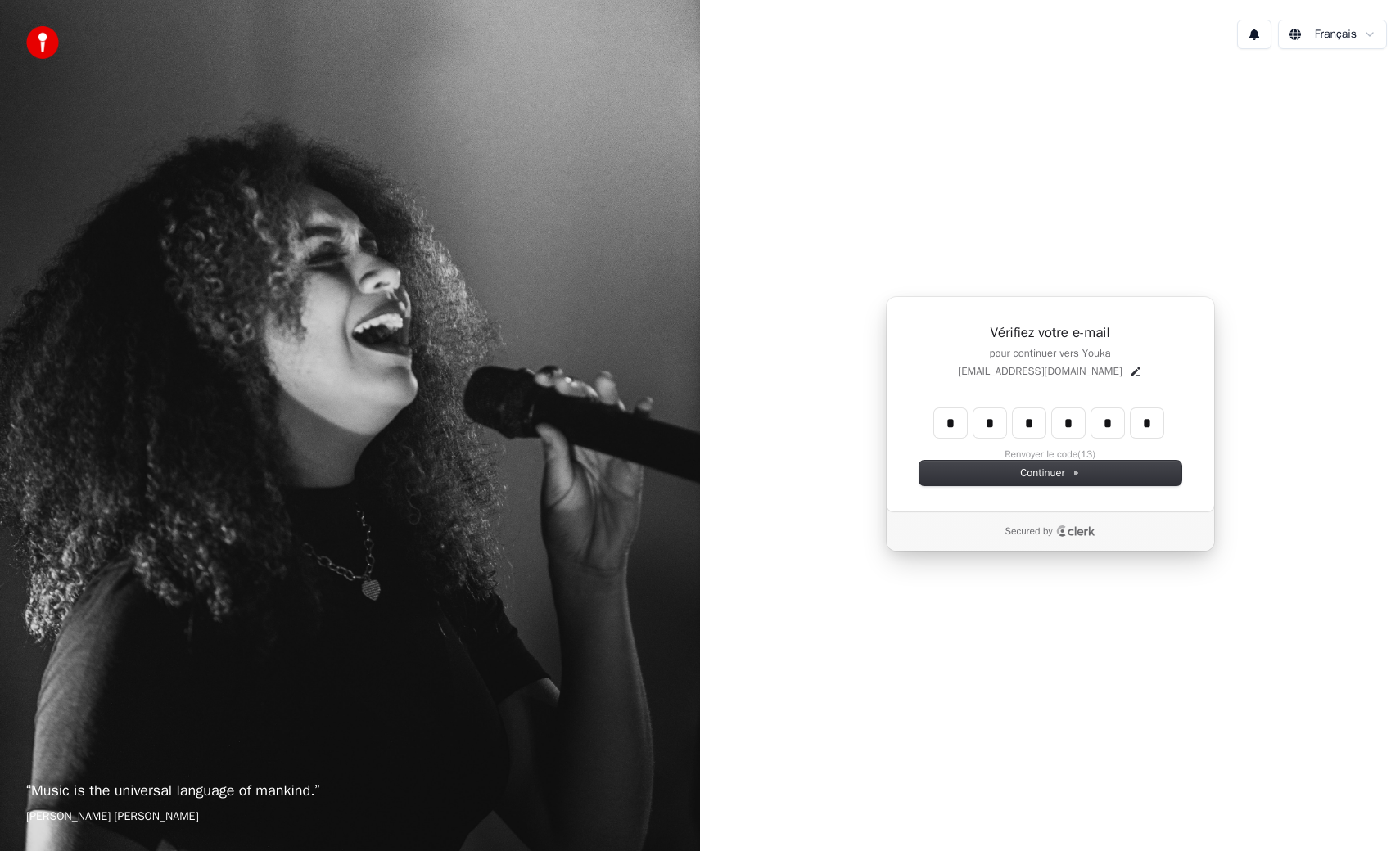 type on "******" 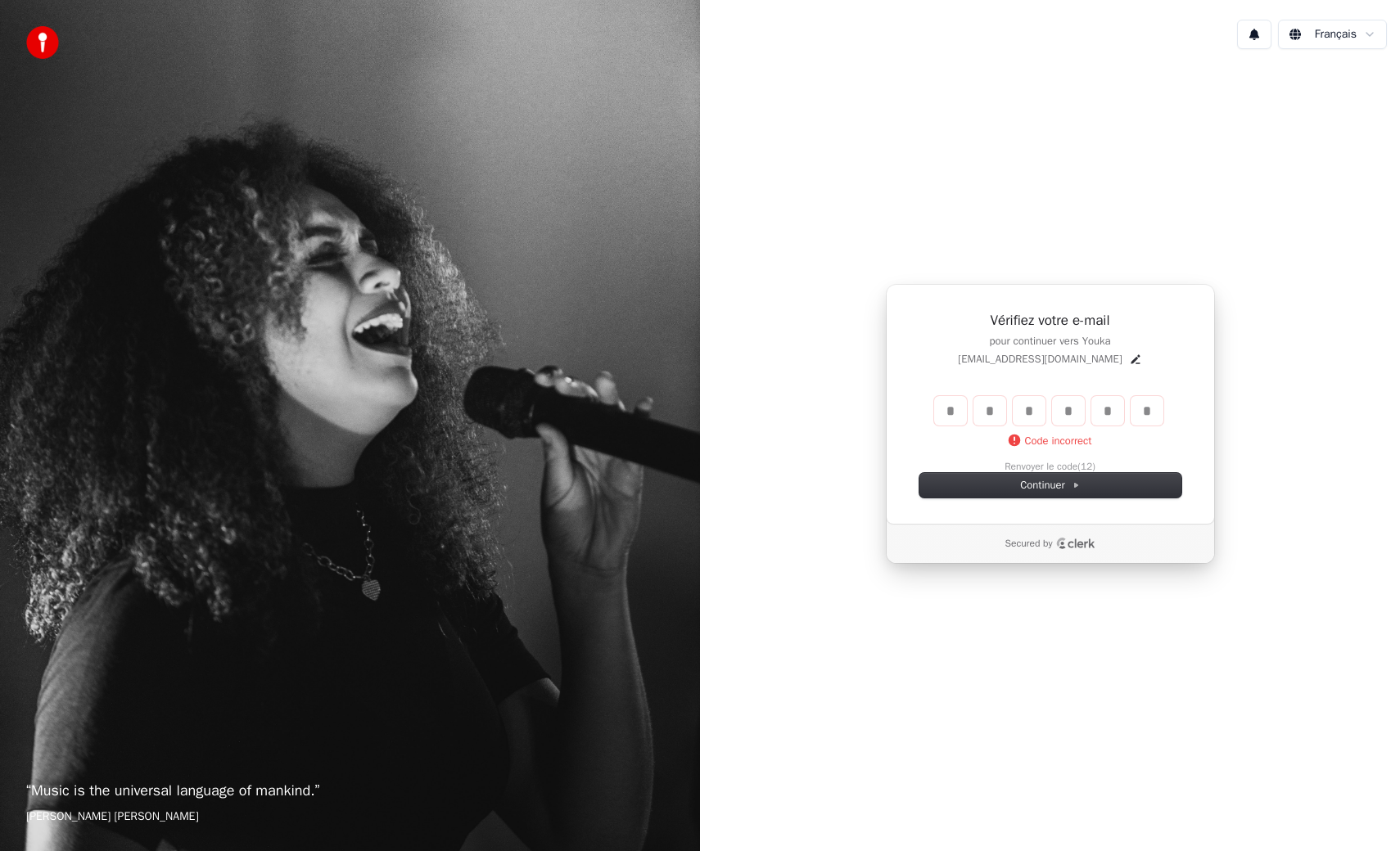 type 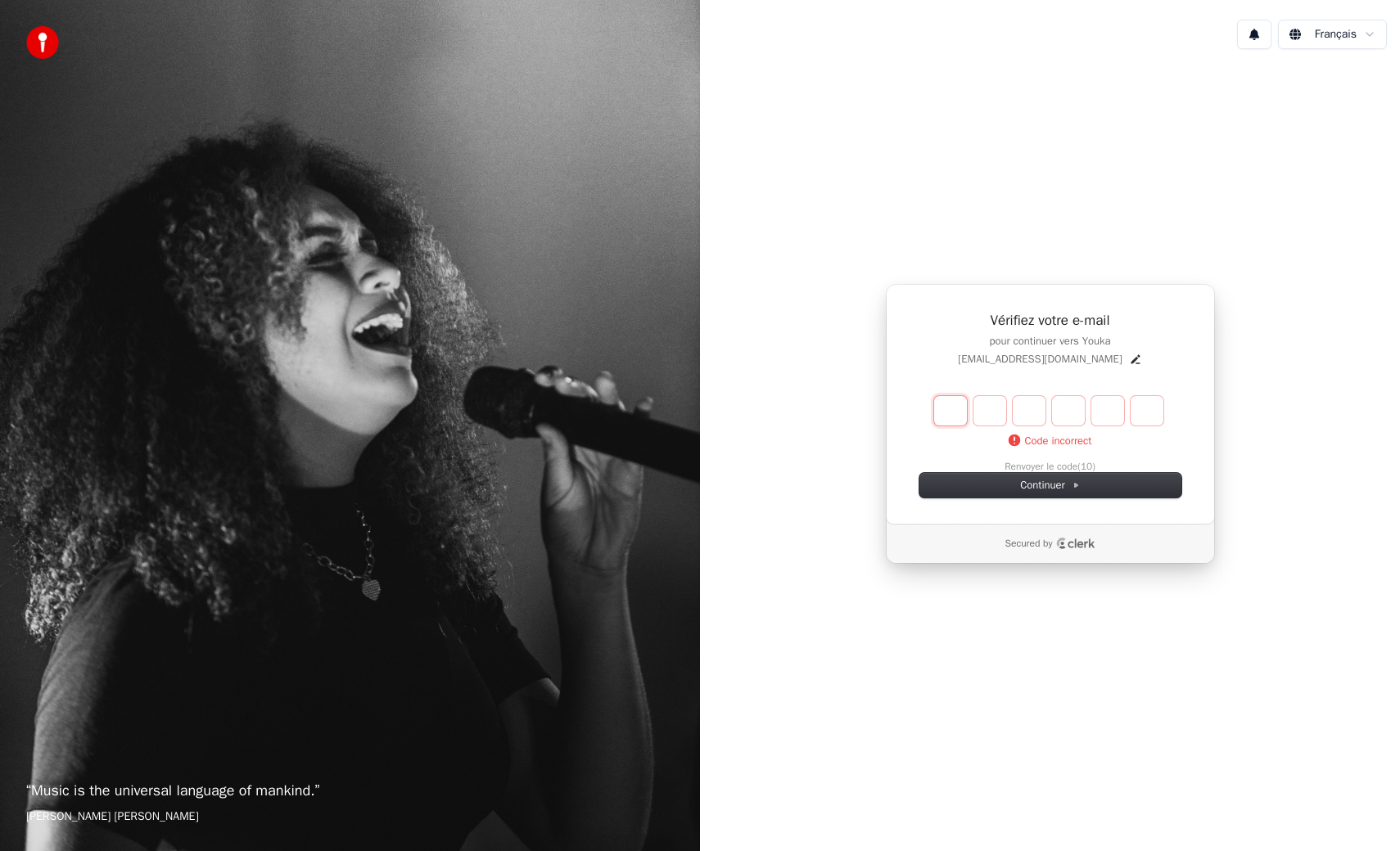 type on "*" 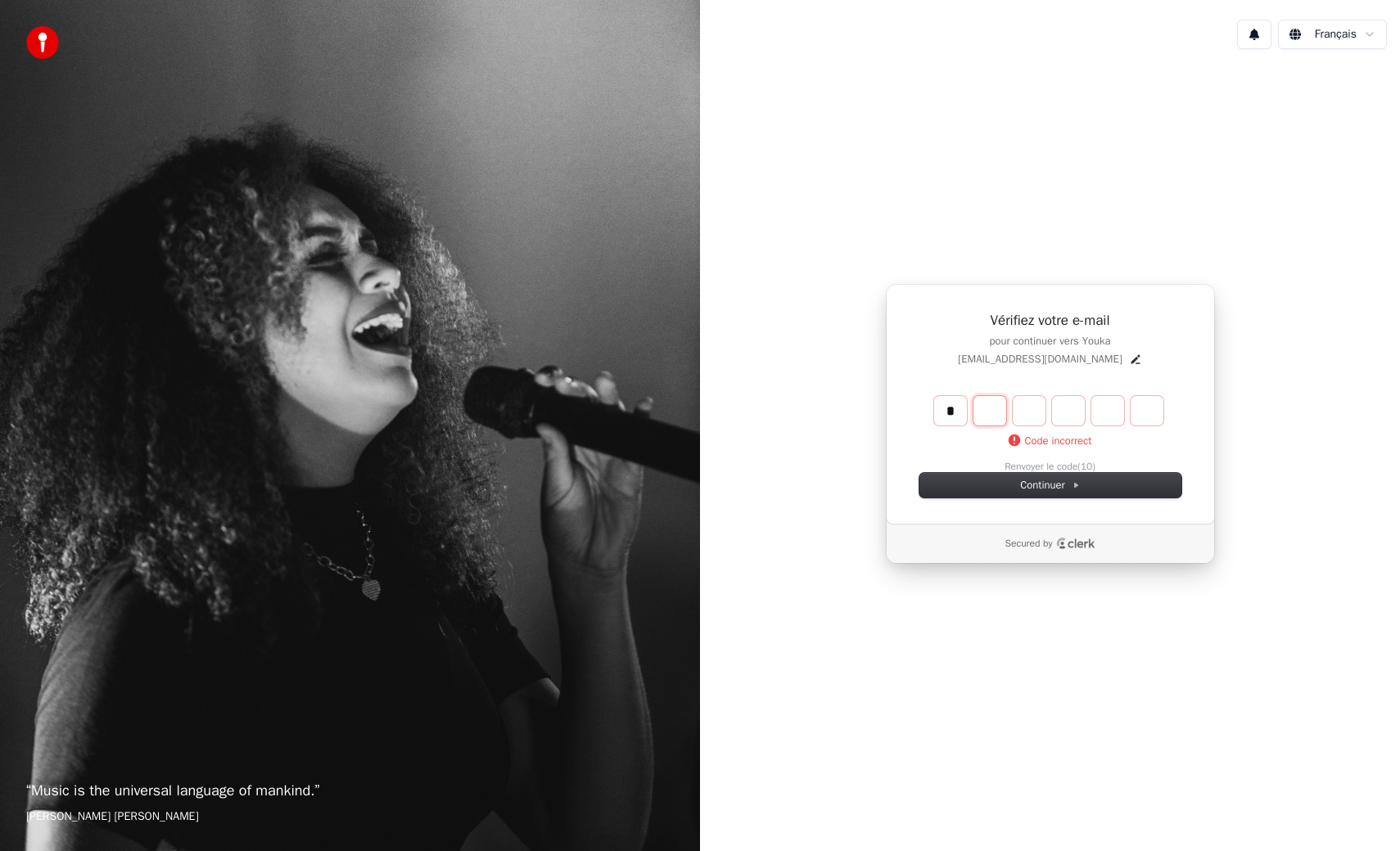 type on "*" 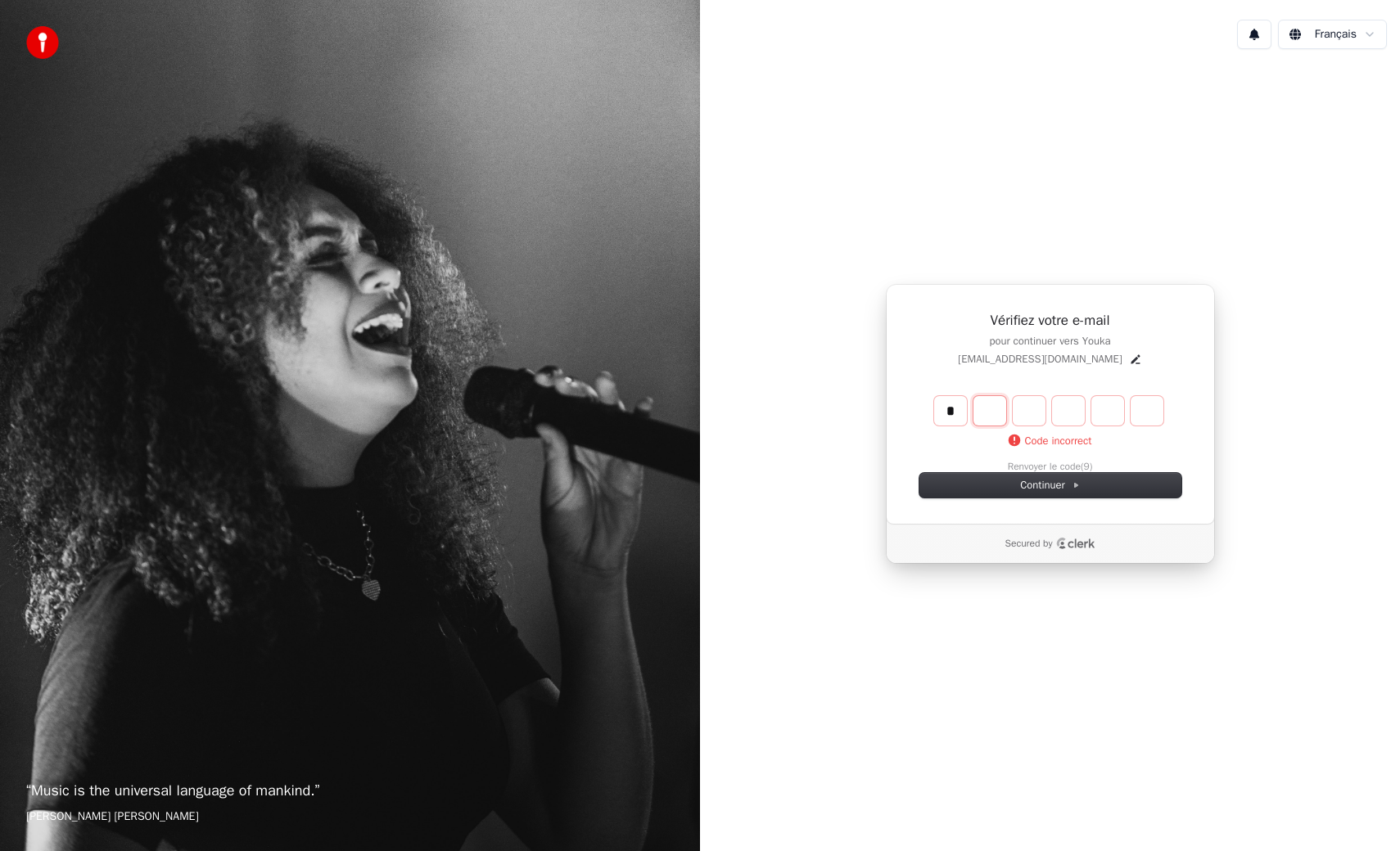 type on "*" 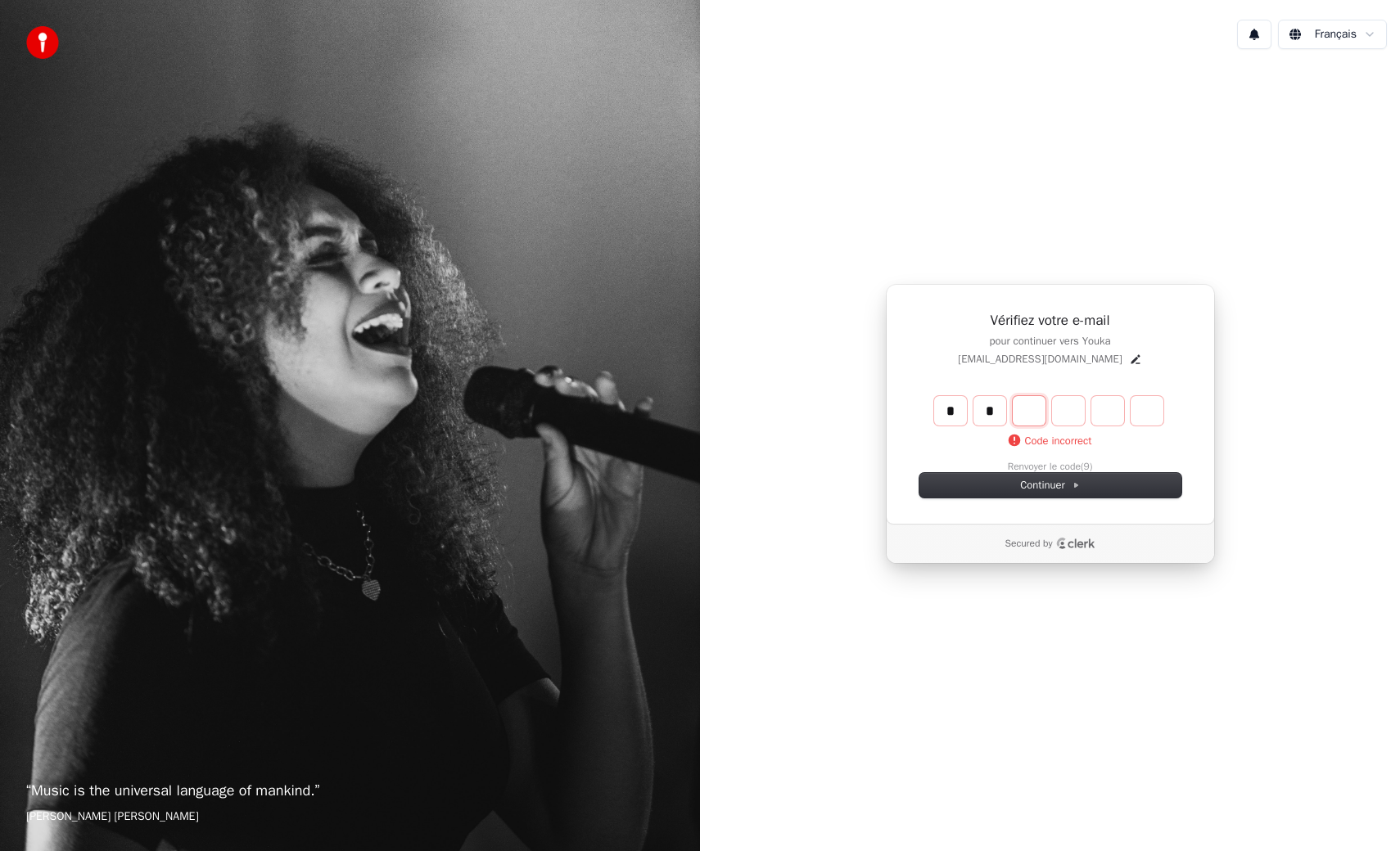 type on "**" 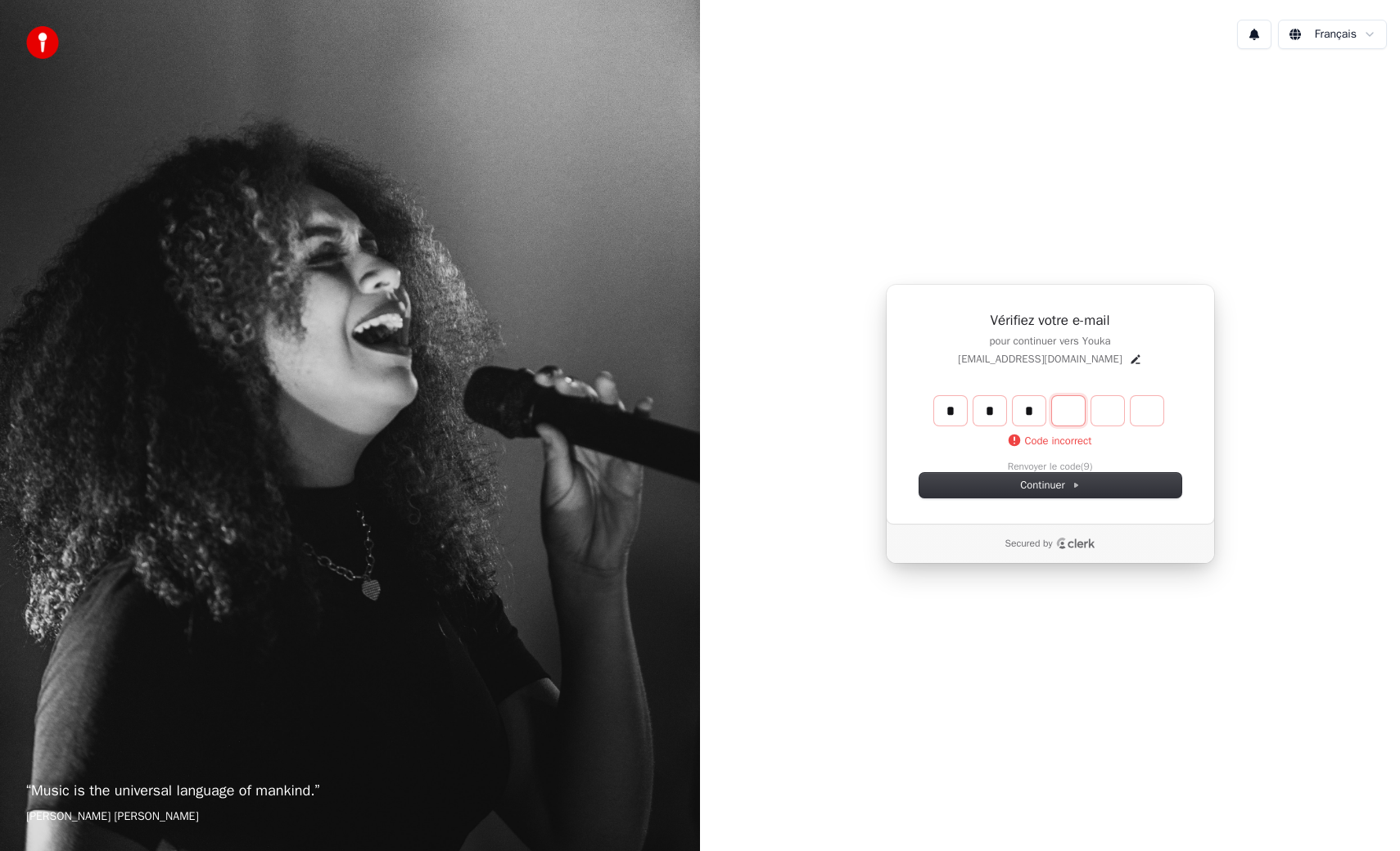 type on "***" 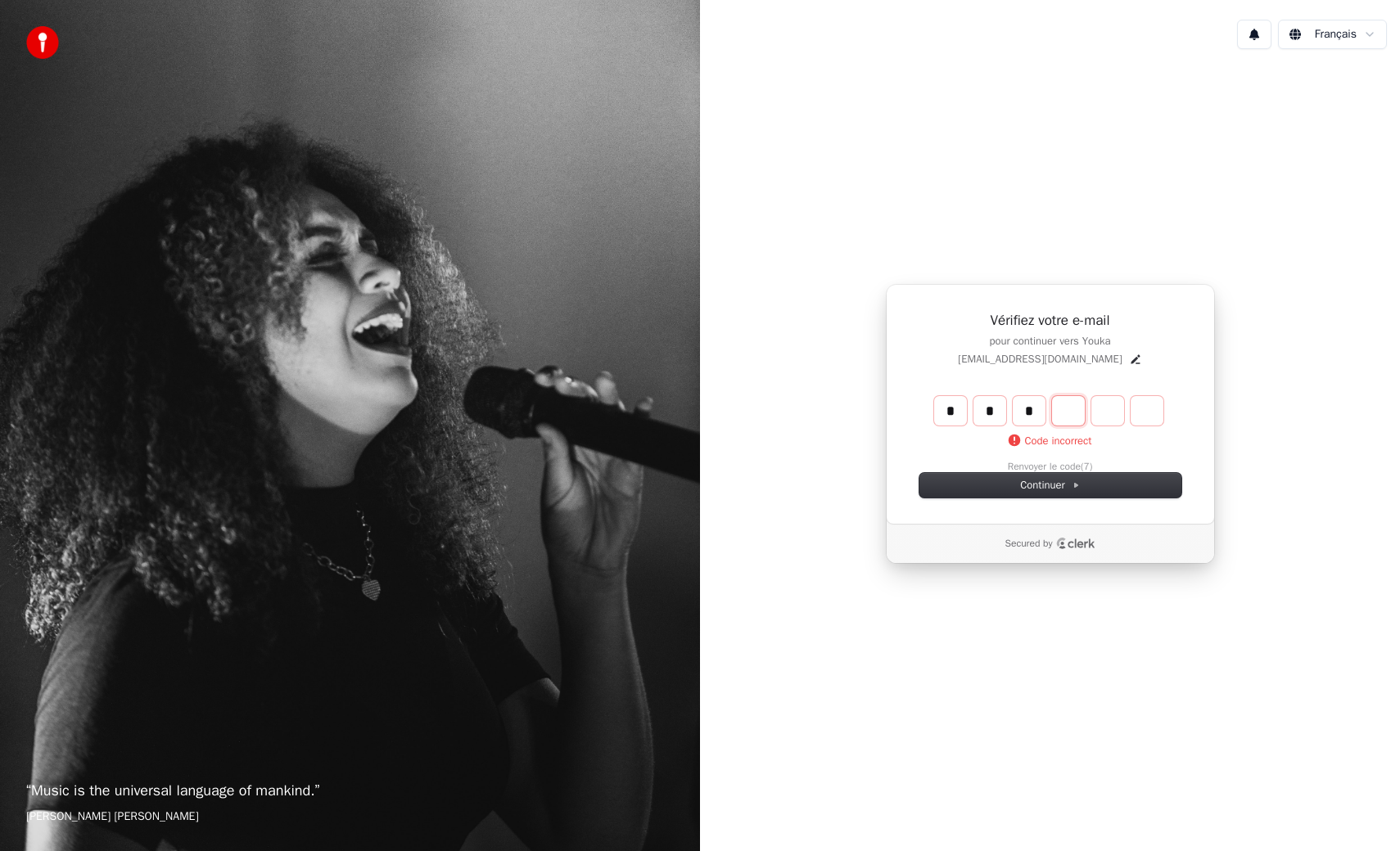 type on "*" 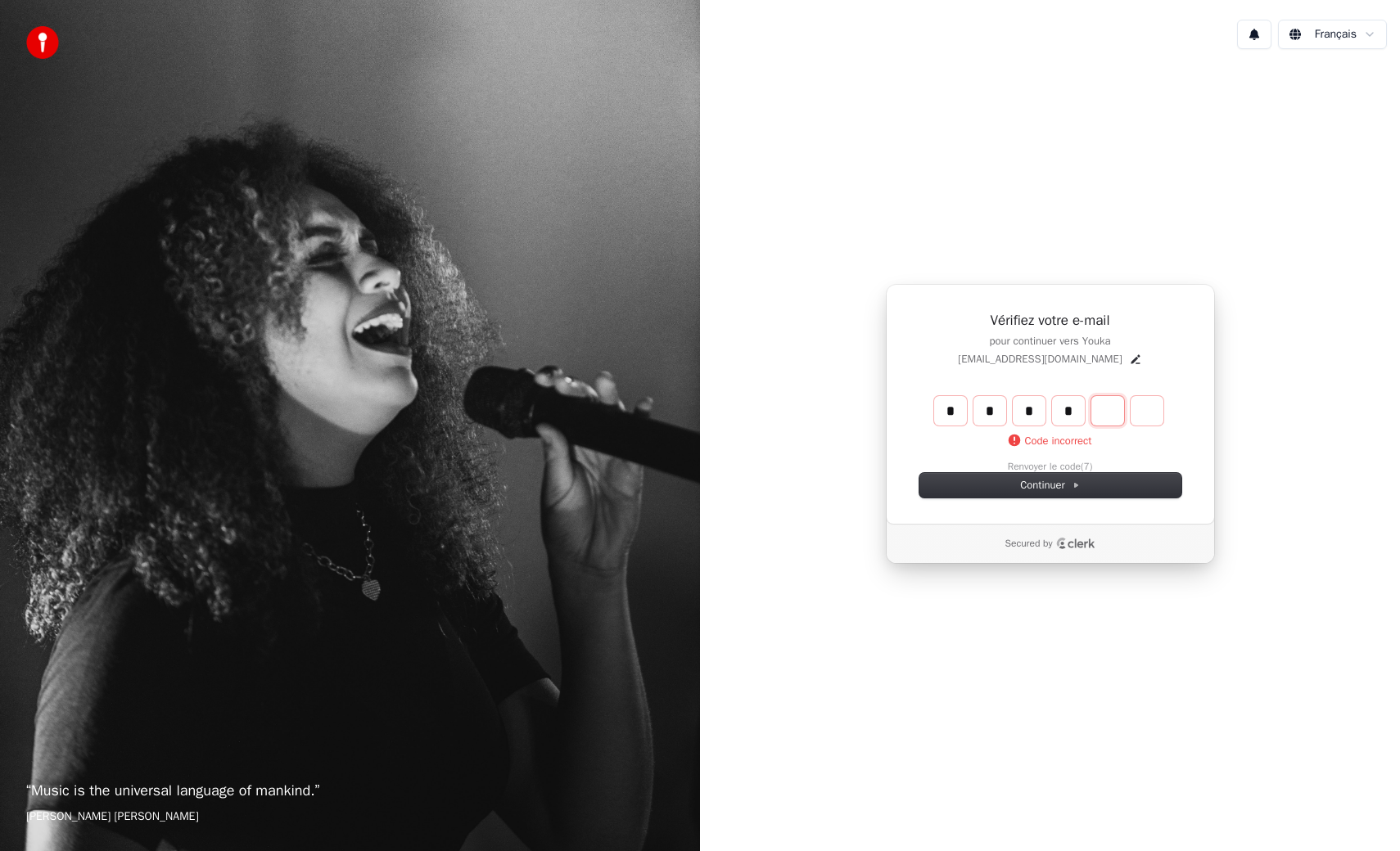 type on "****" 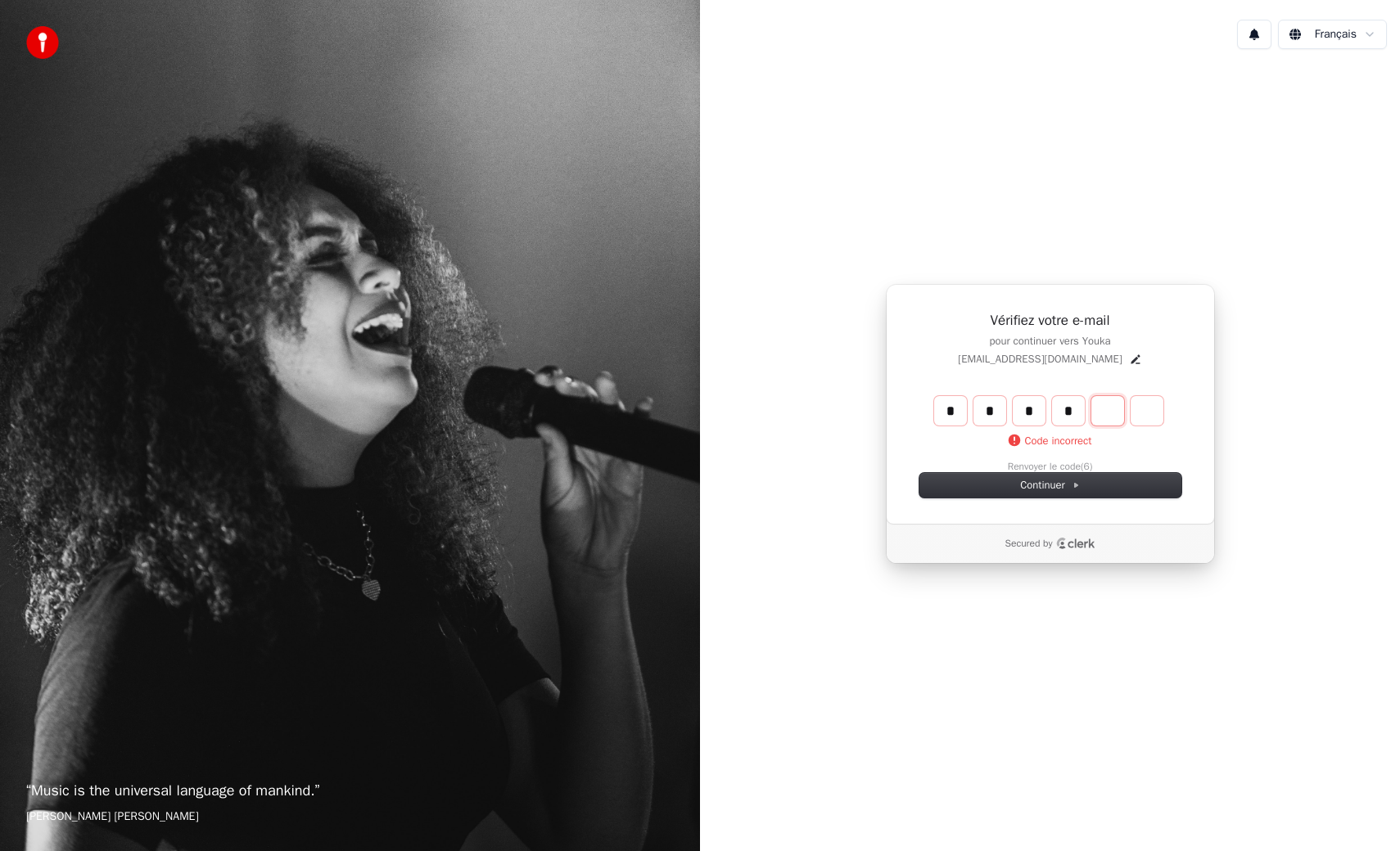 type on "*" 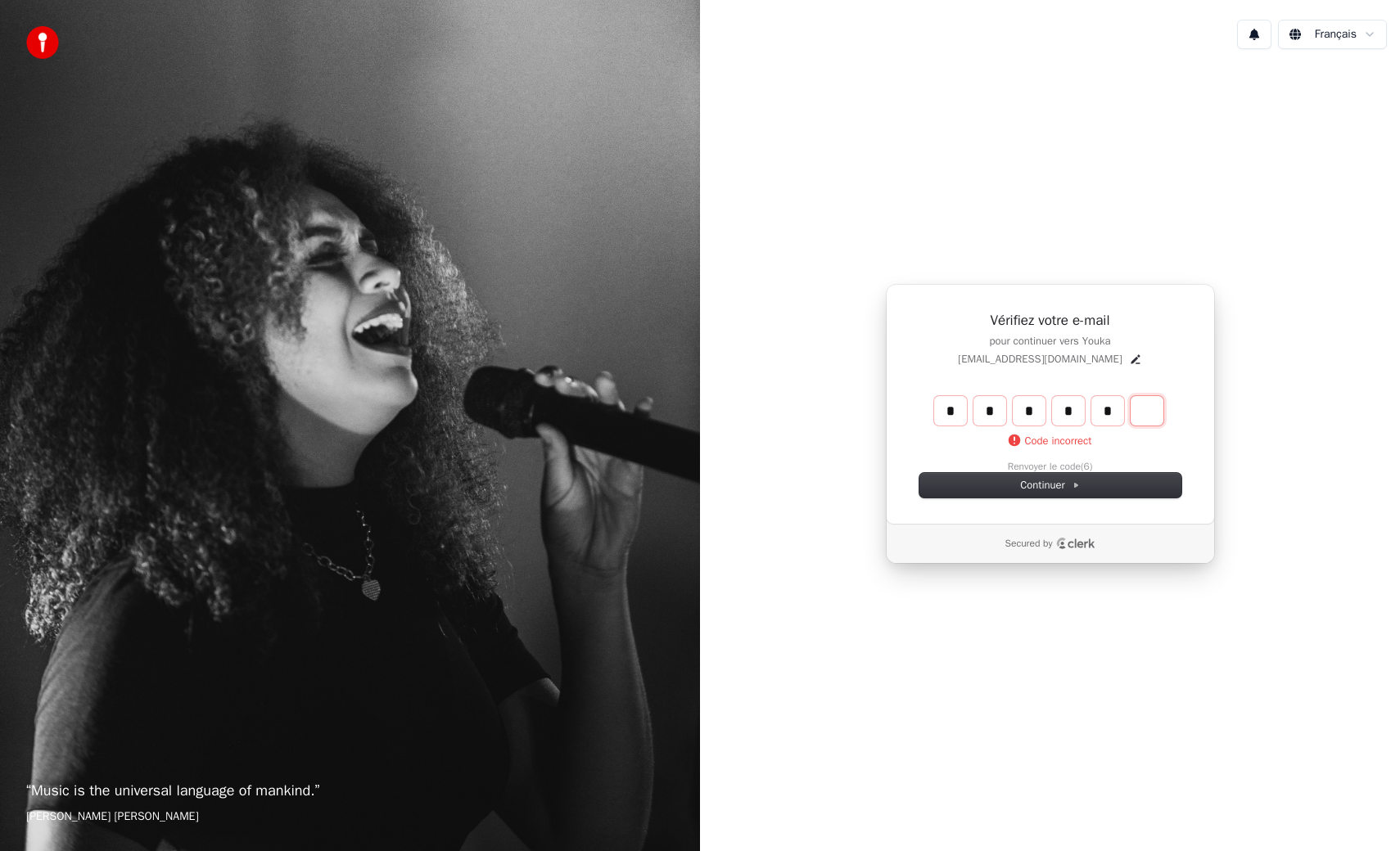 type on "*****" 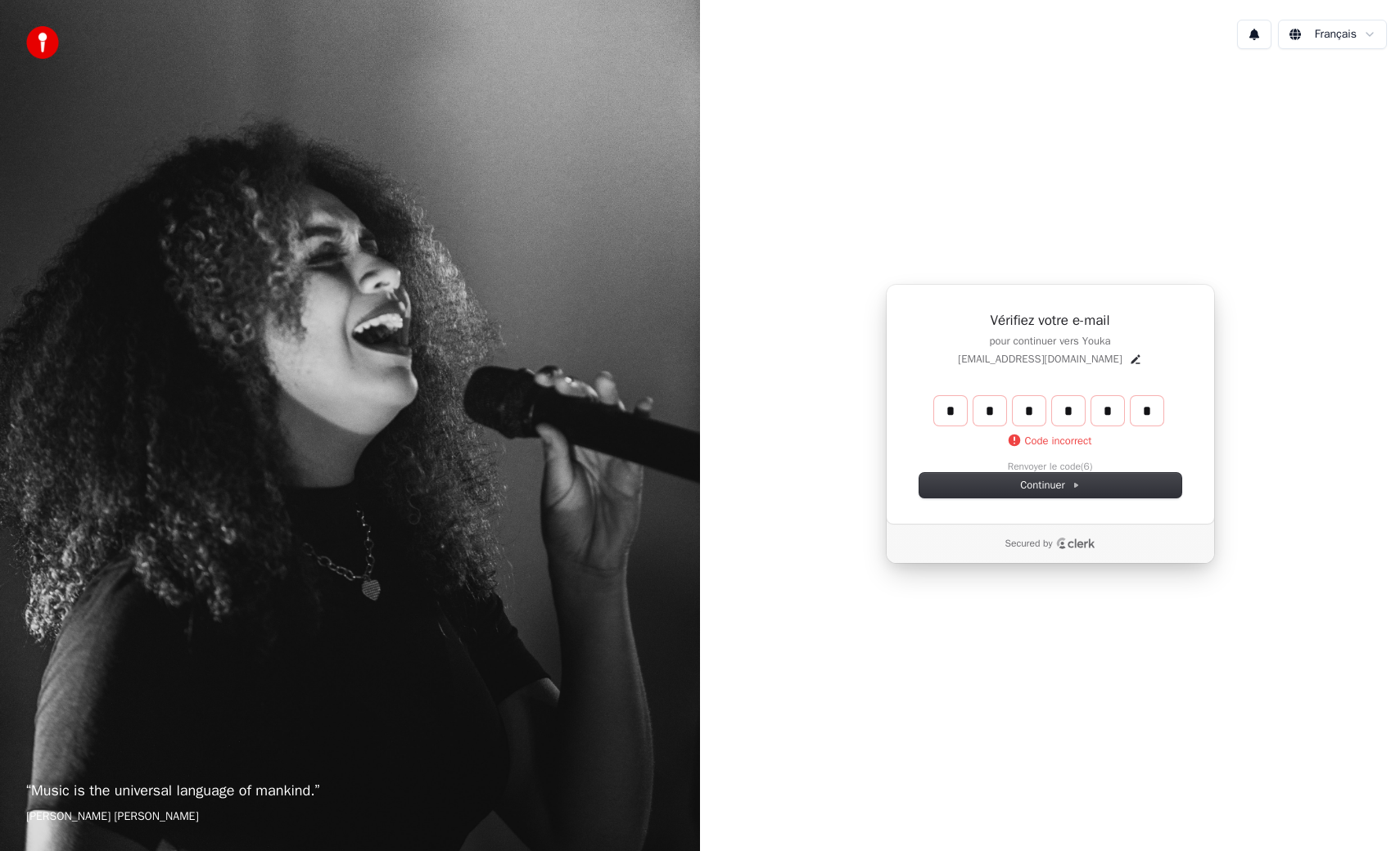 type on "******" 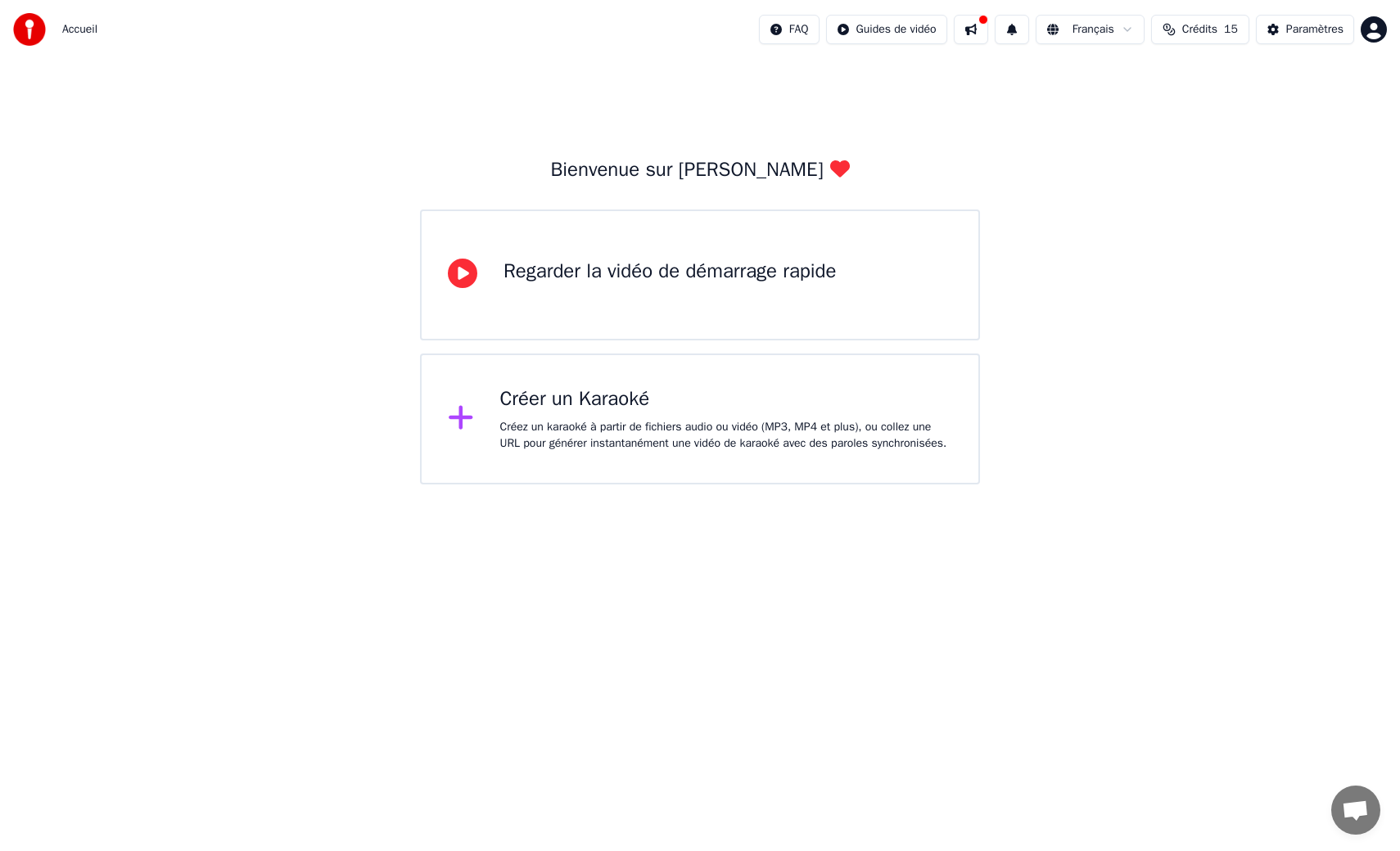 click on "Créer un Karaoké" at bounding box center [726, 399] 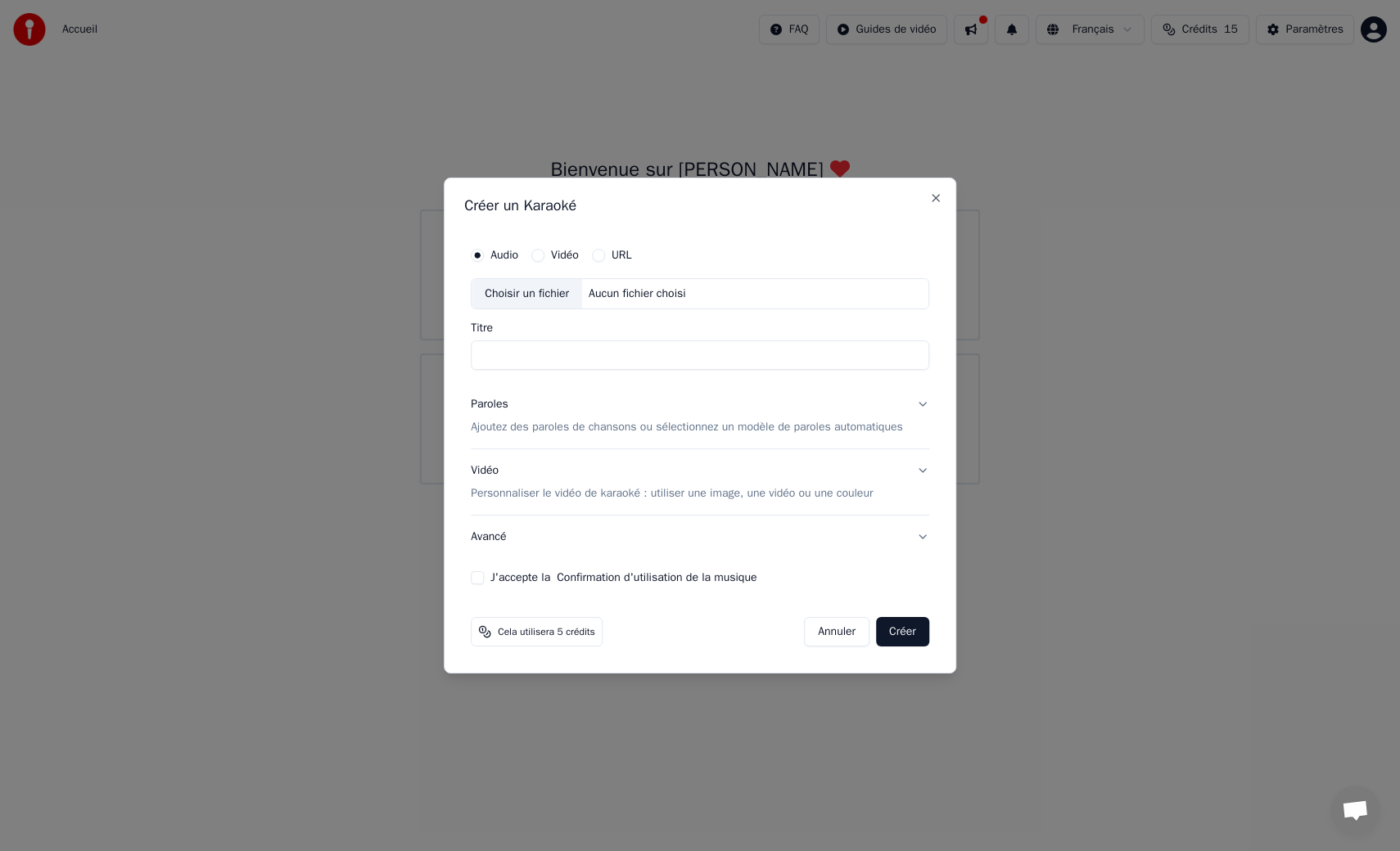 click on "Titre" at bounding box center (700, 355) 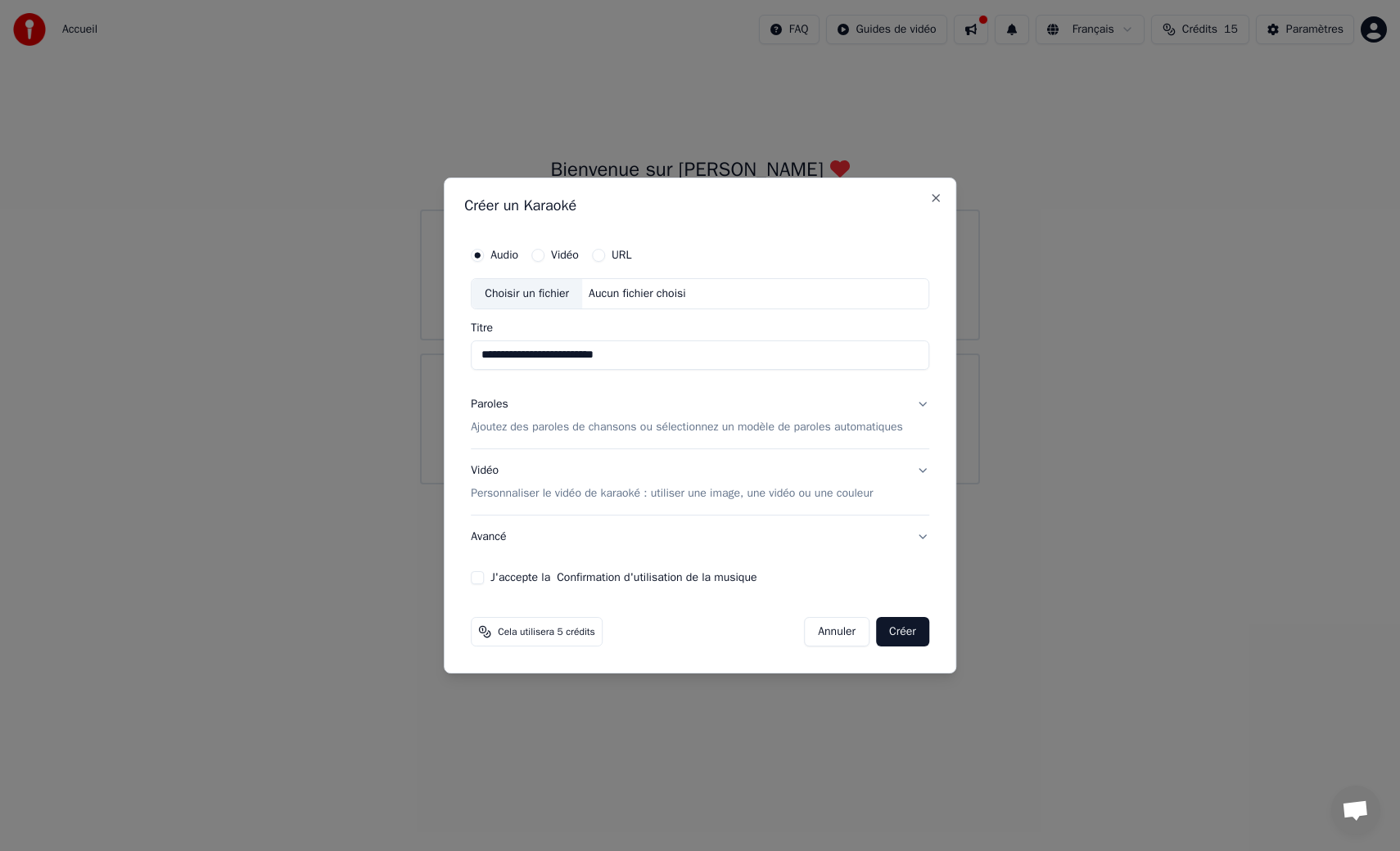 type on "**********" 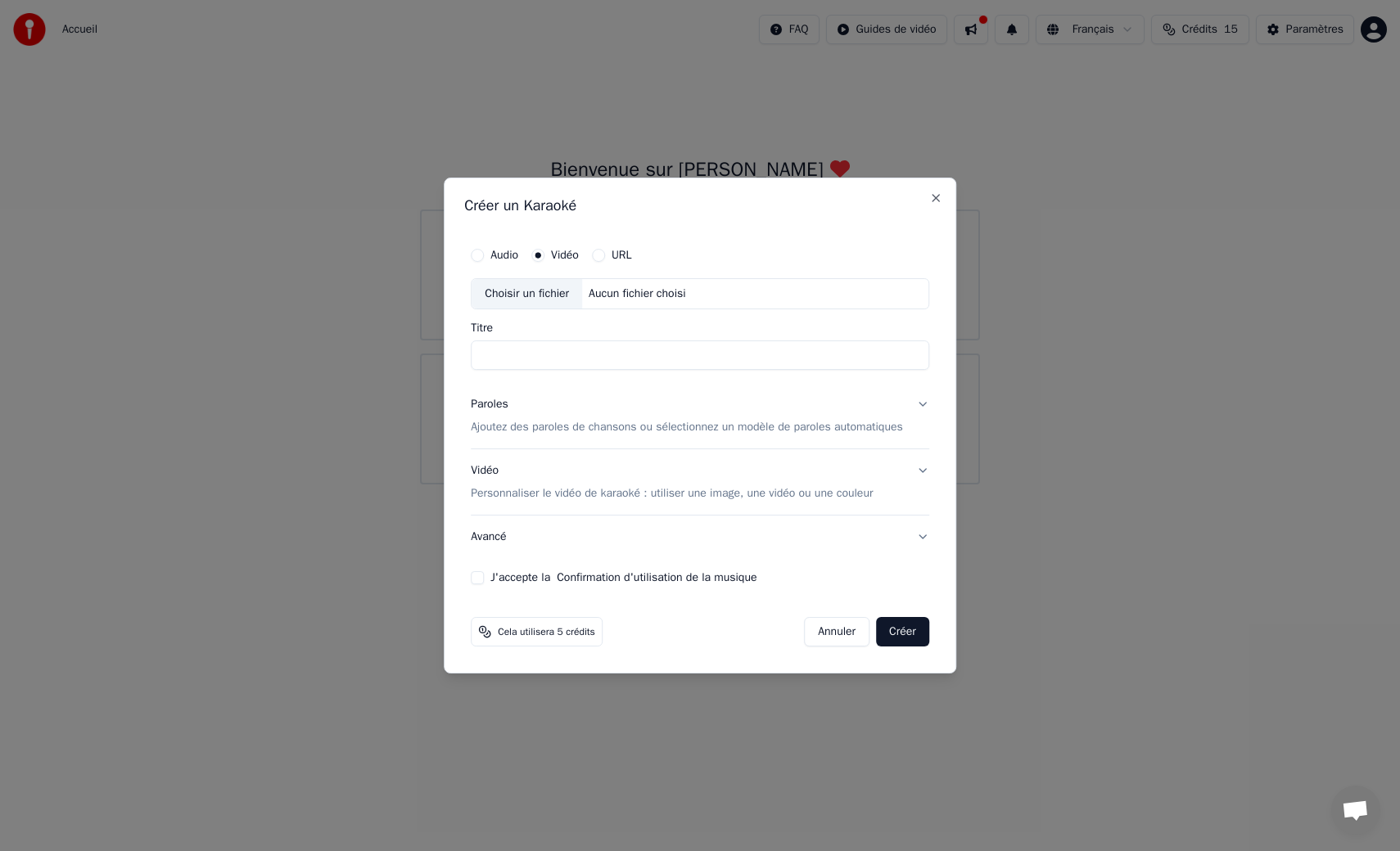 click on "Titre" at bounding box center (700, 355) 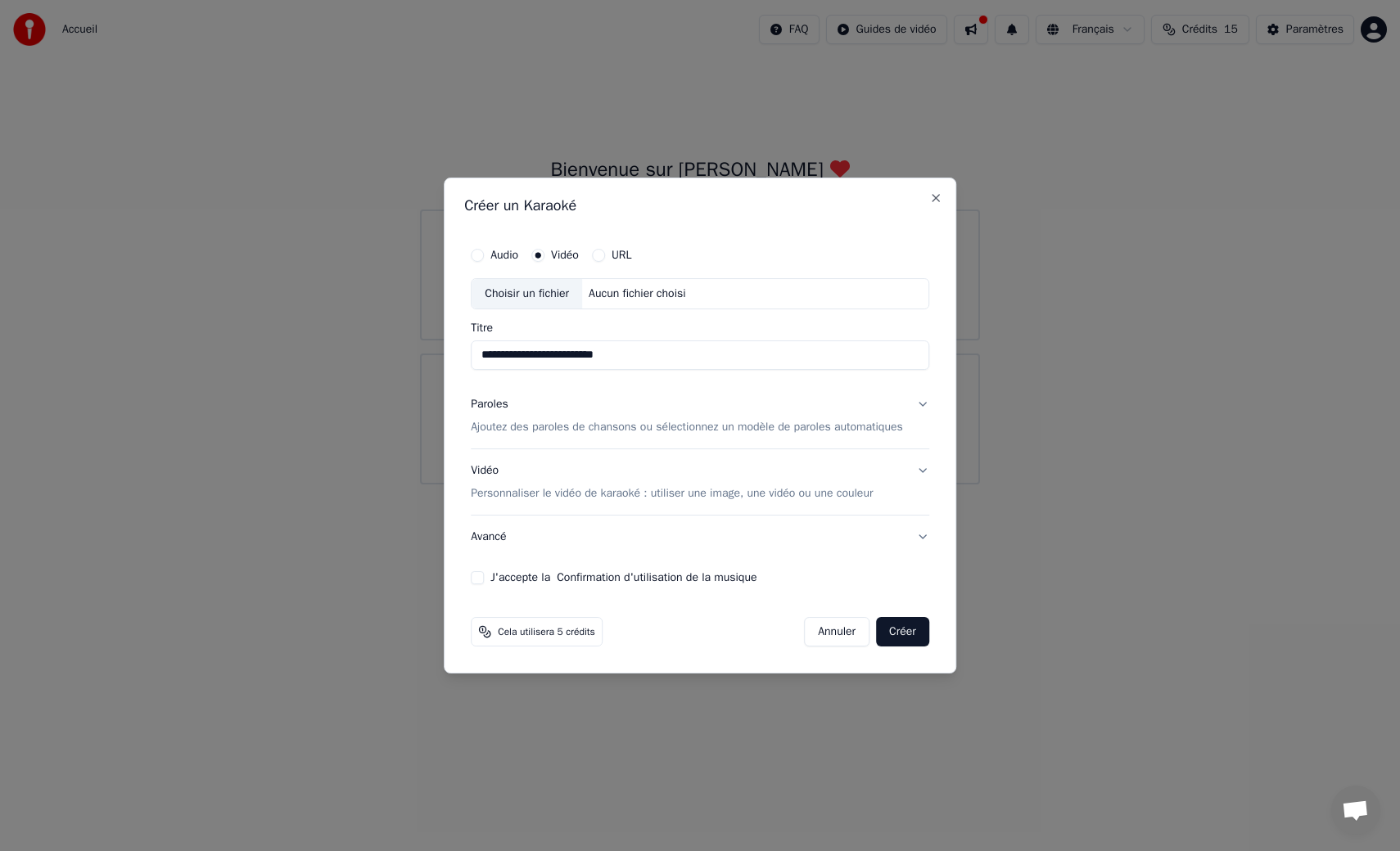 type on "**********" 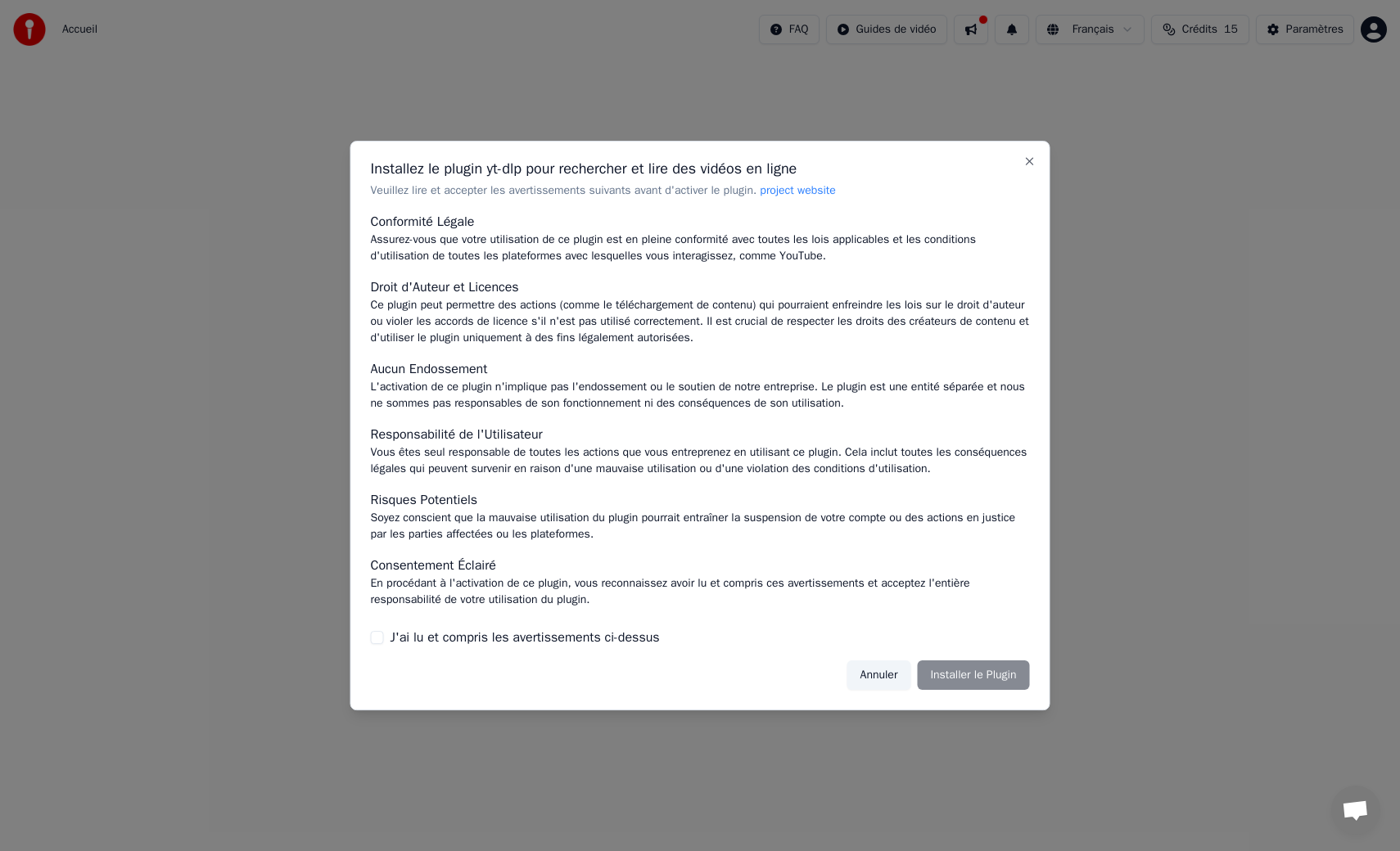 click on "Annuler" at bounding box center [879, 675] 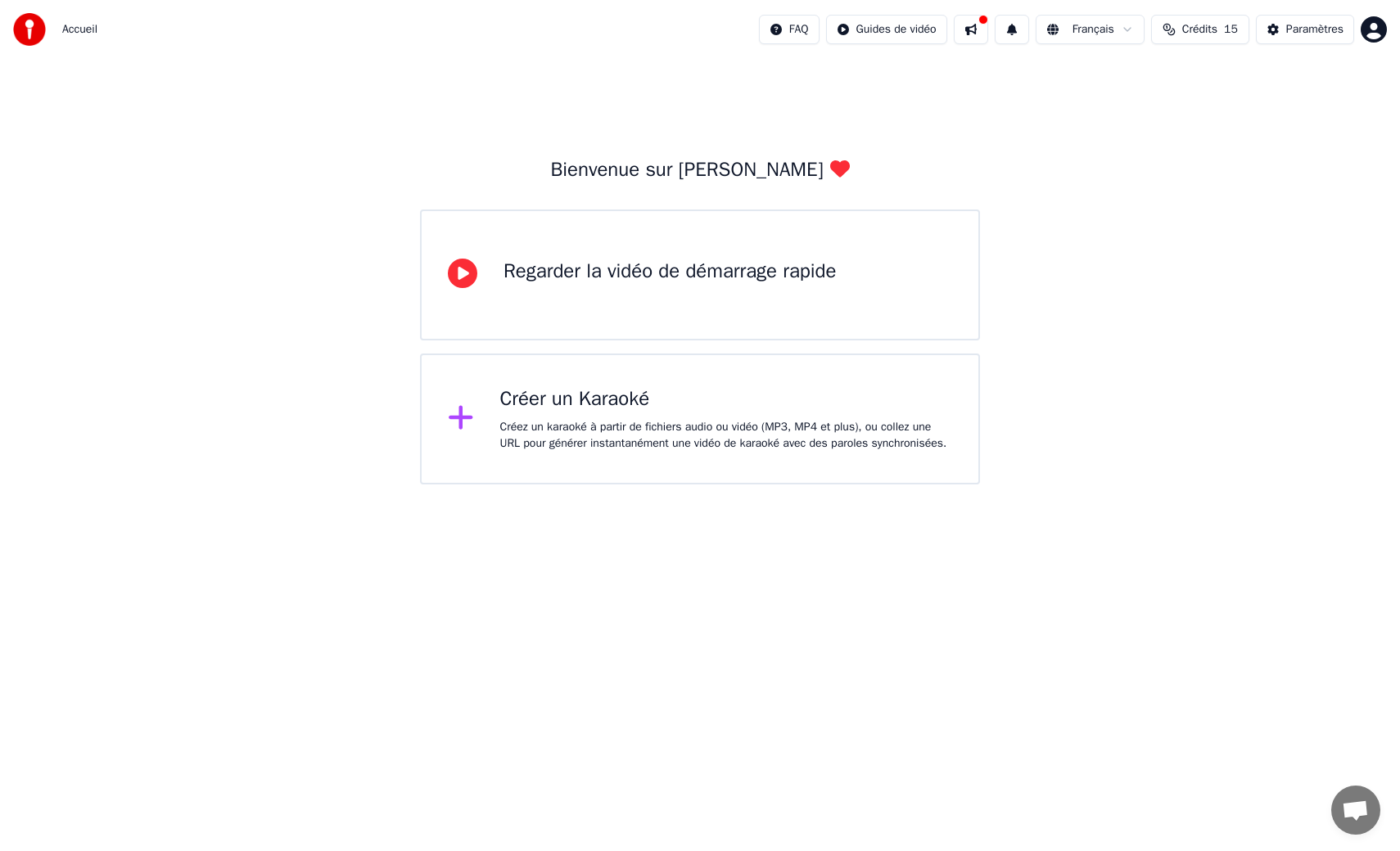 click on "Créez un karaoké à partir de fichiers audio ou vidéo (MP3, MP4 et plus), ou collez une URL pour générer instantanément une vidéo de karaoké avec des paroles synchronisées." at bounding box center [726, 435] 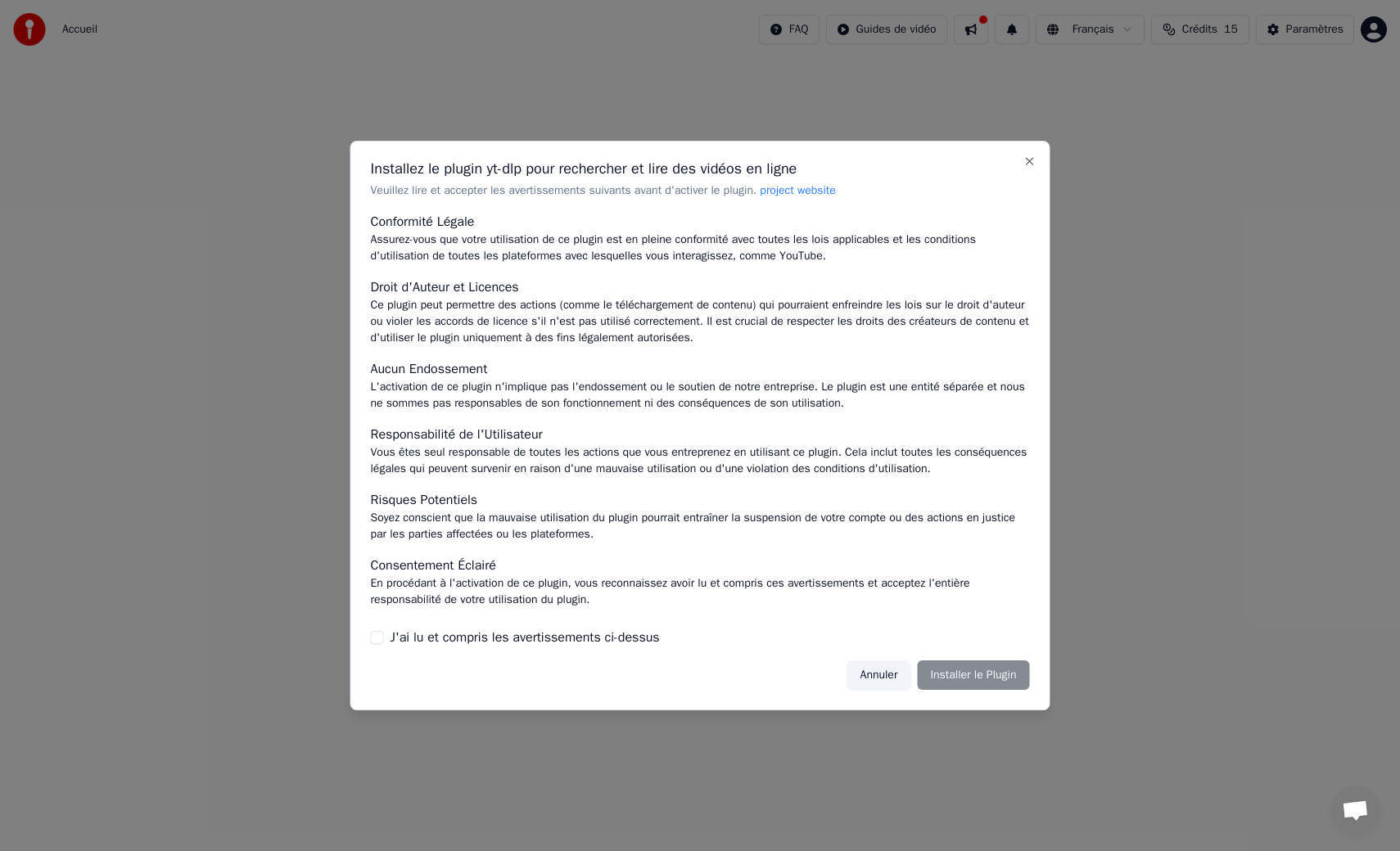 click on "Annuler" at bounding box center (879, 675) 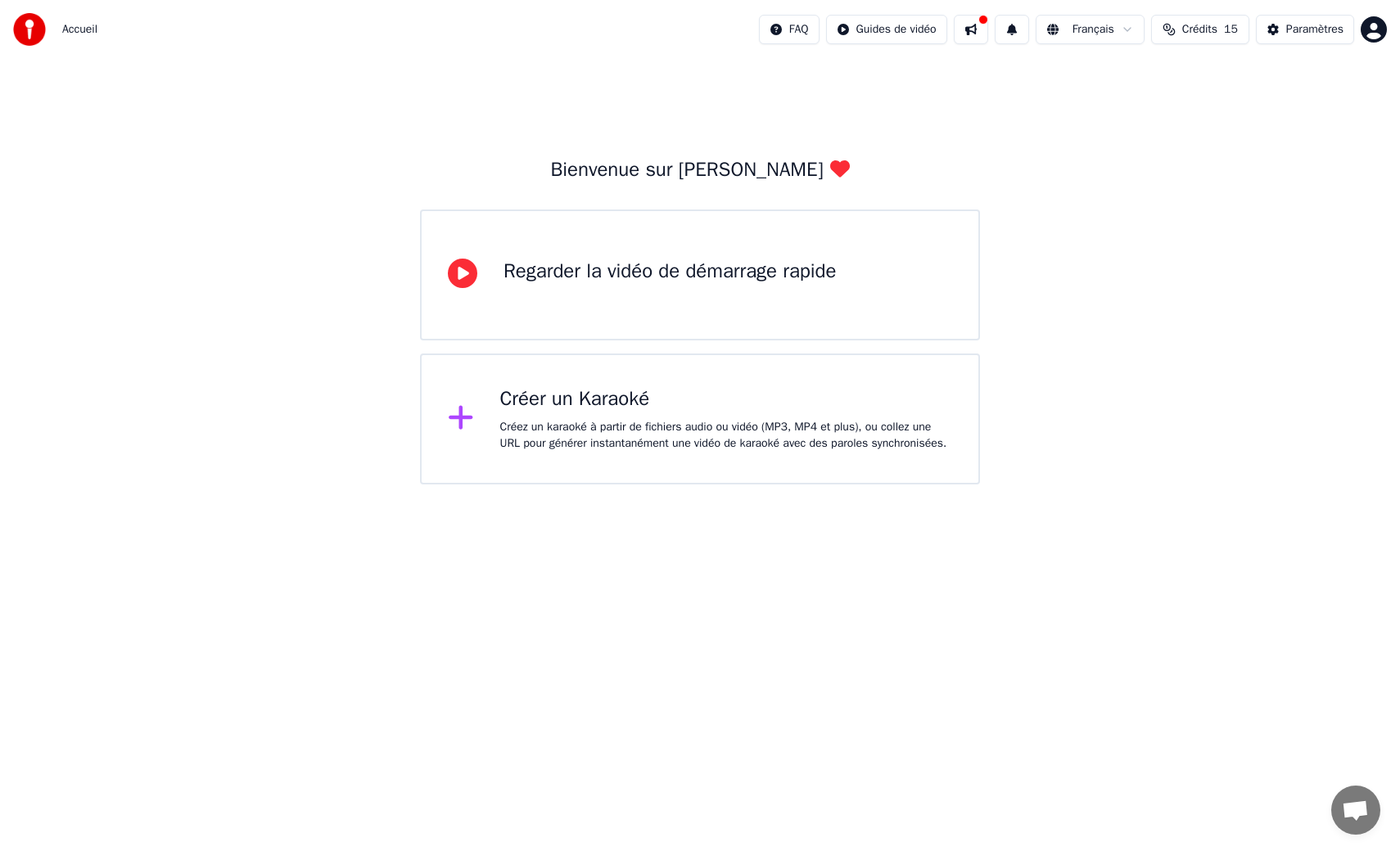 click on "Créer un Karaoké" at bounding box center (726, 399) 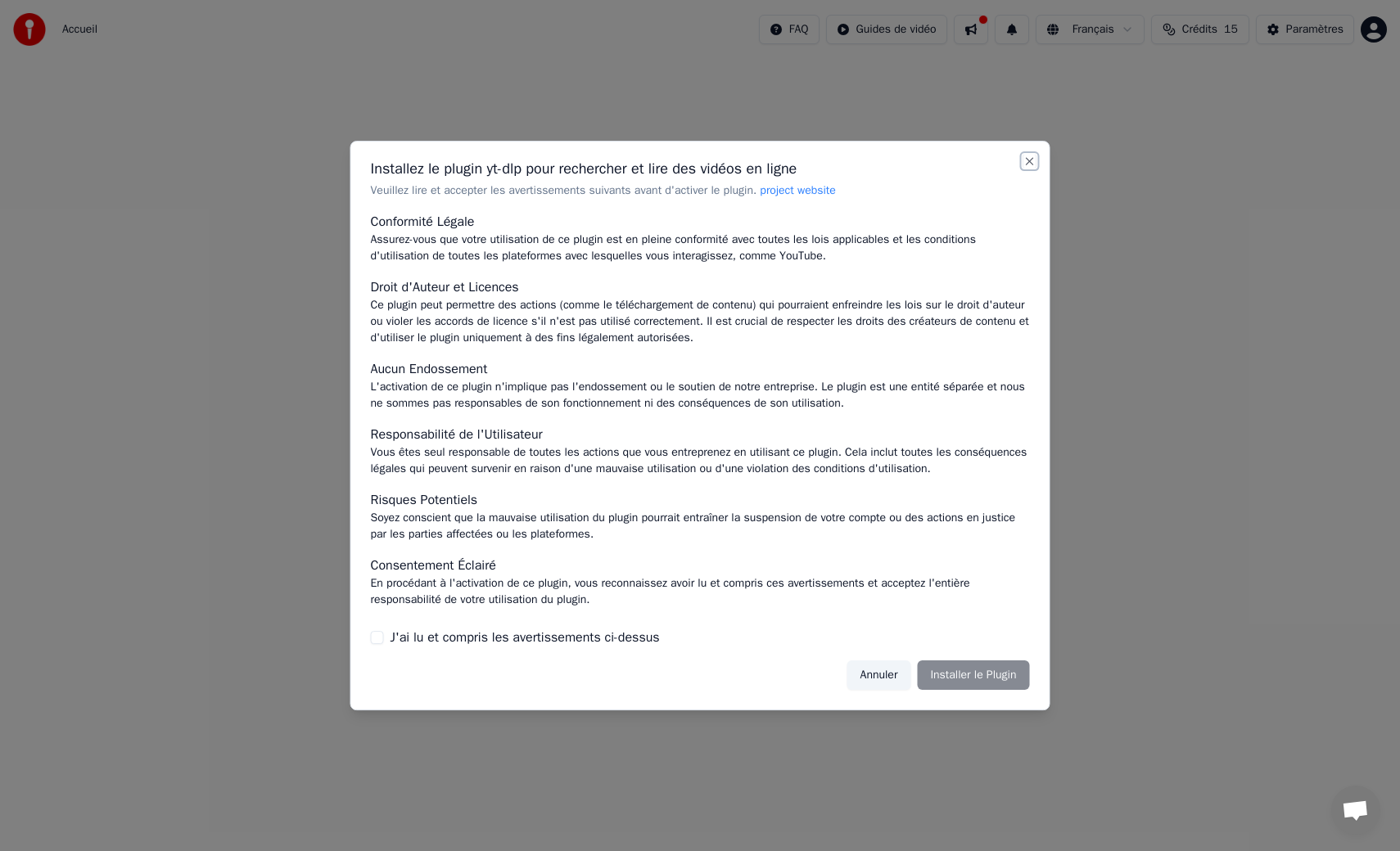 click on "Close" at bounding box center (1030, 161) 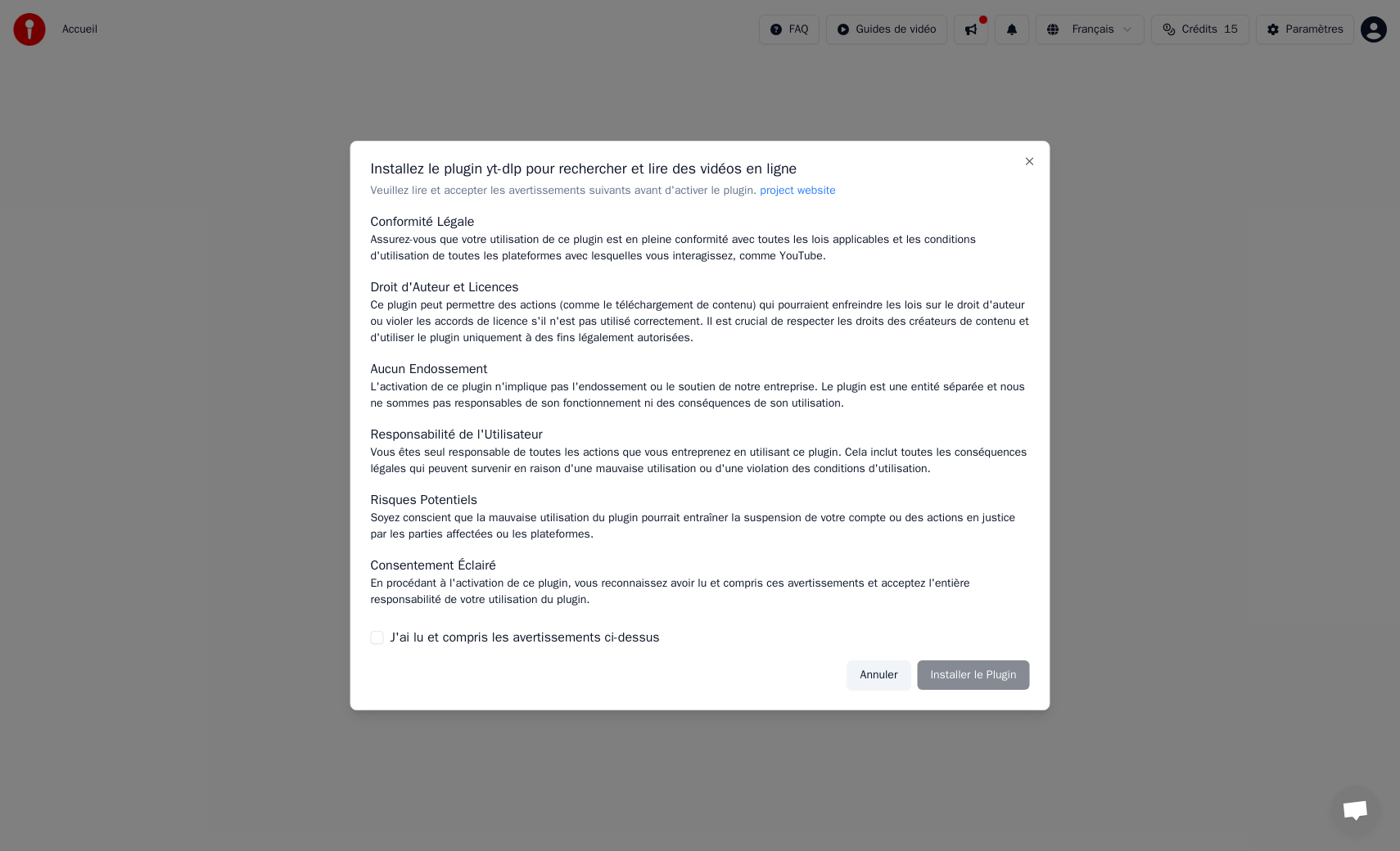 click on "Annuler" at bounding box center [879, 675] 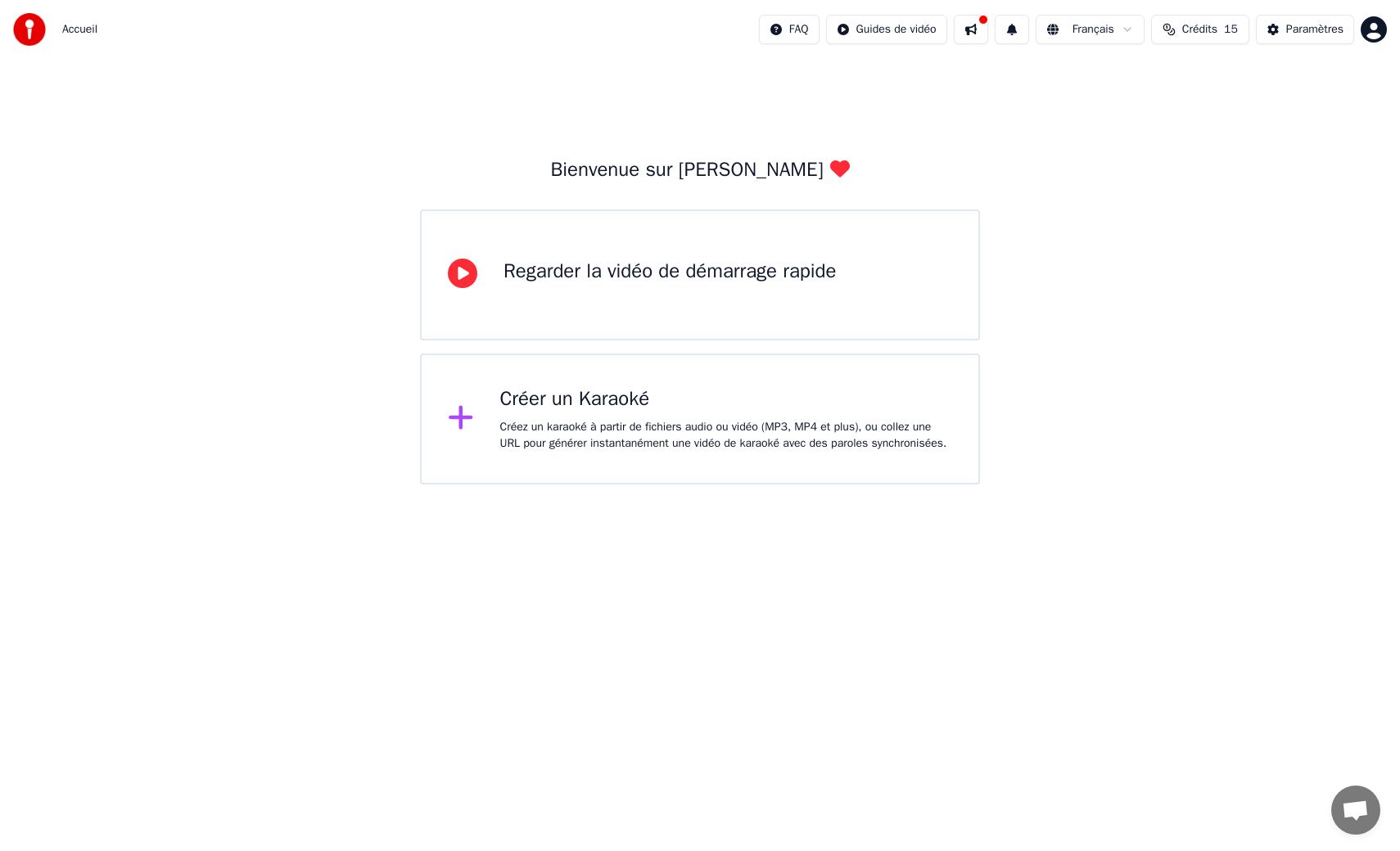click 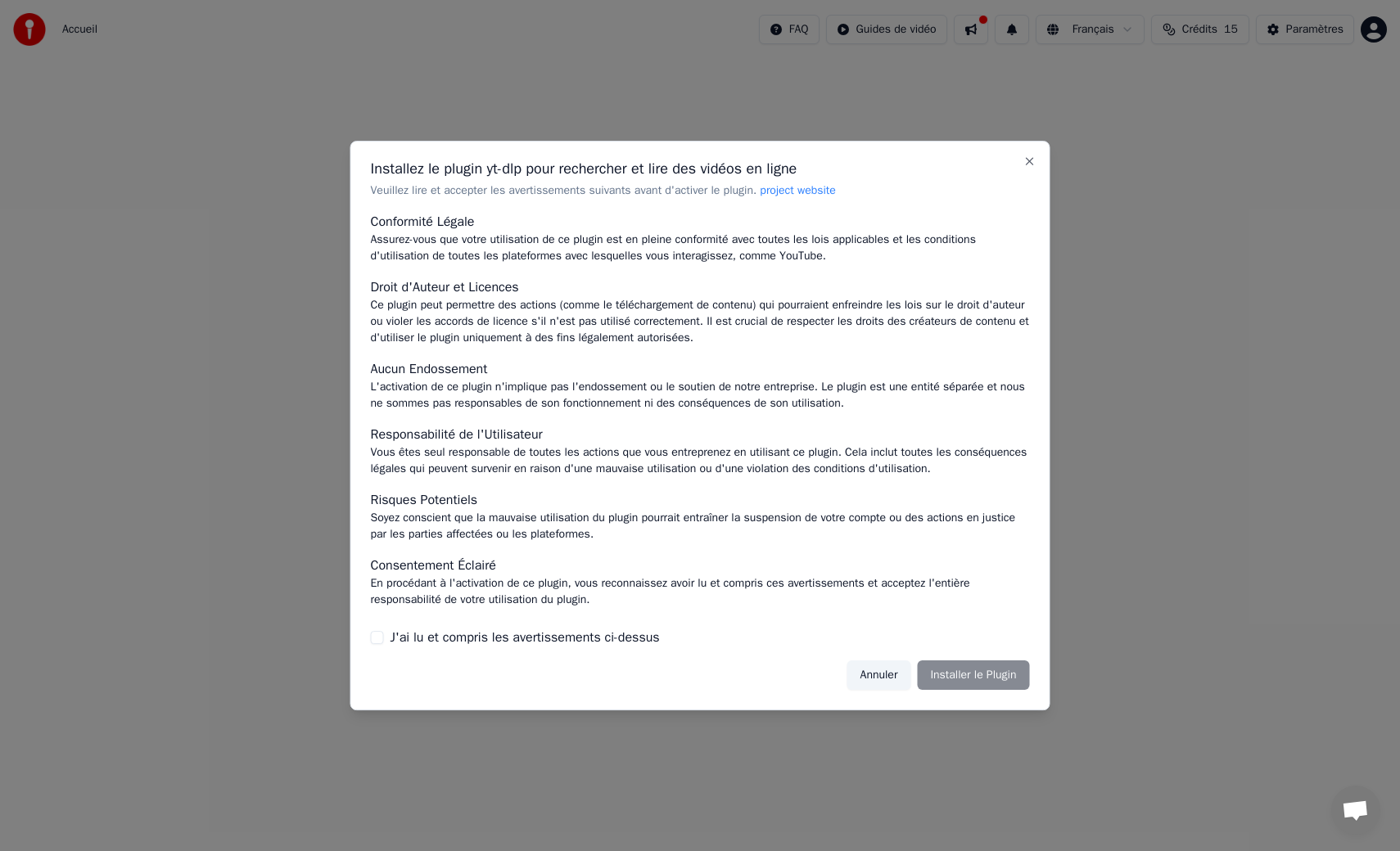 click on "J'ai lu et compris les avertissements ci-dessus" at bounding box center [377, 637] 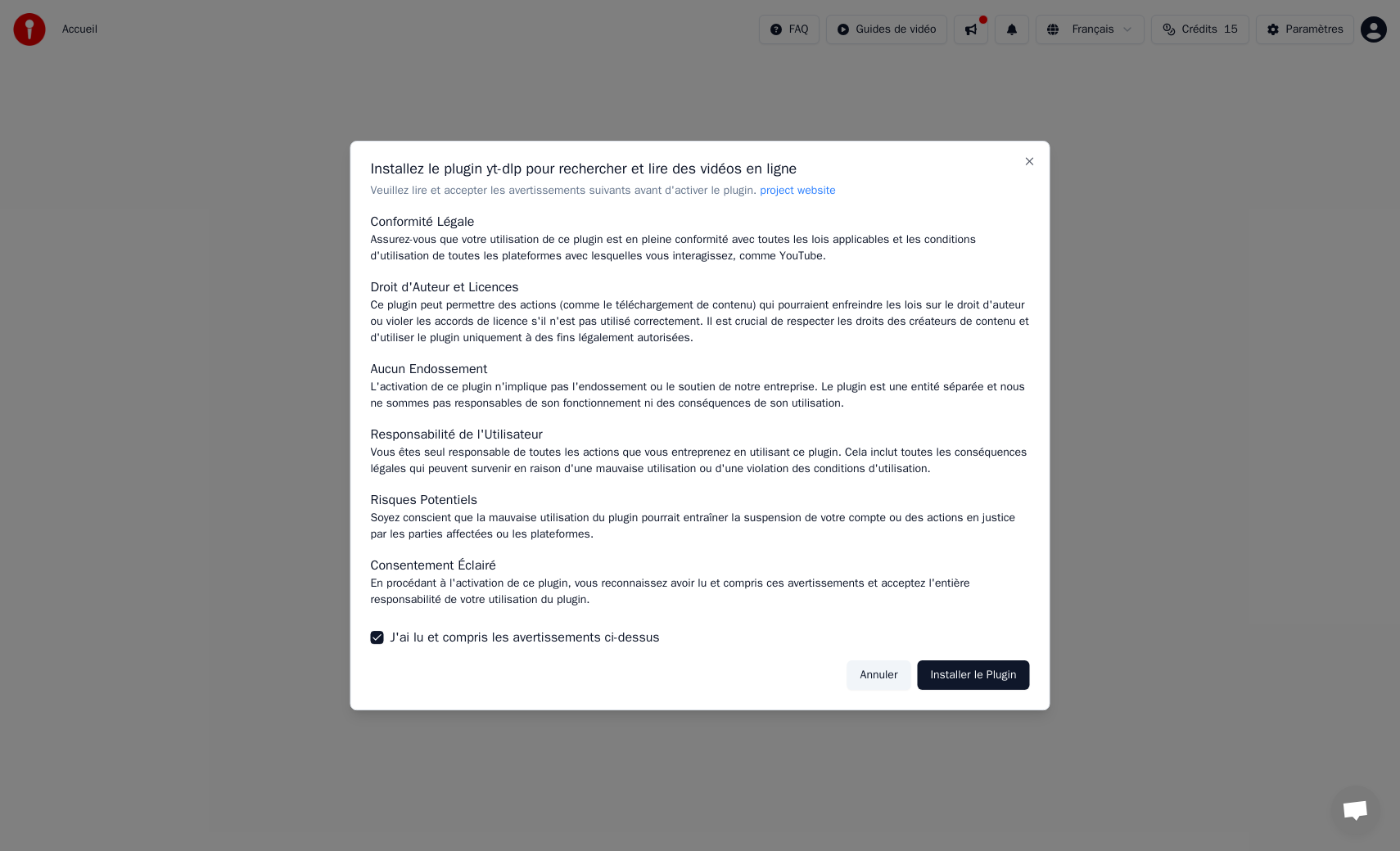 click on "Installer le Plugin" at bounding box center (973, 675) 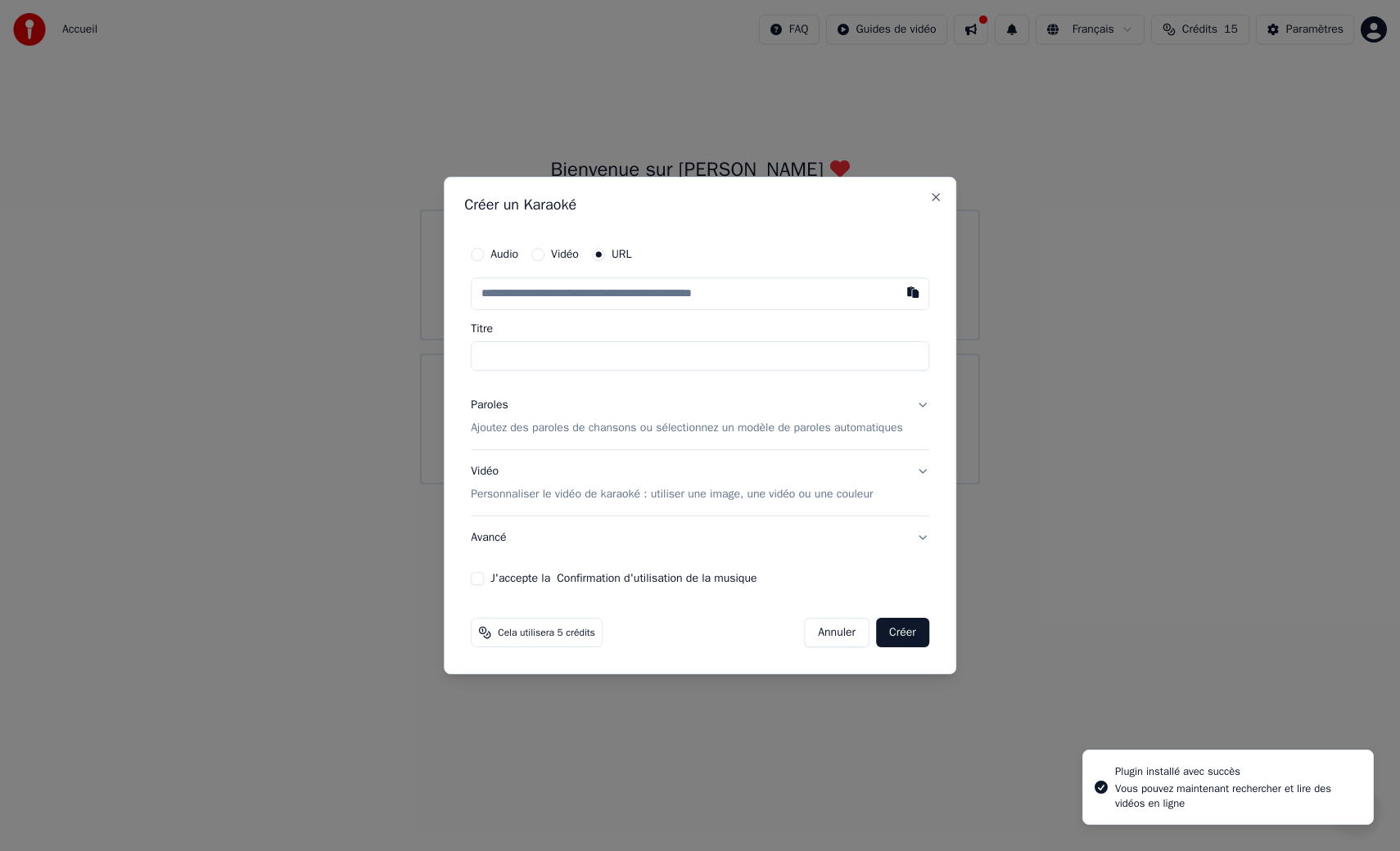 click on "Vidéo" at bounding box center (538, 254) 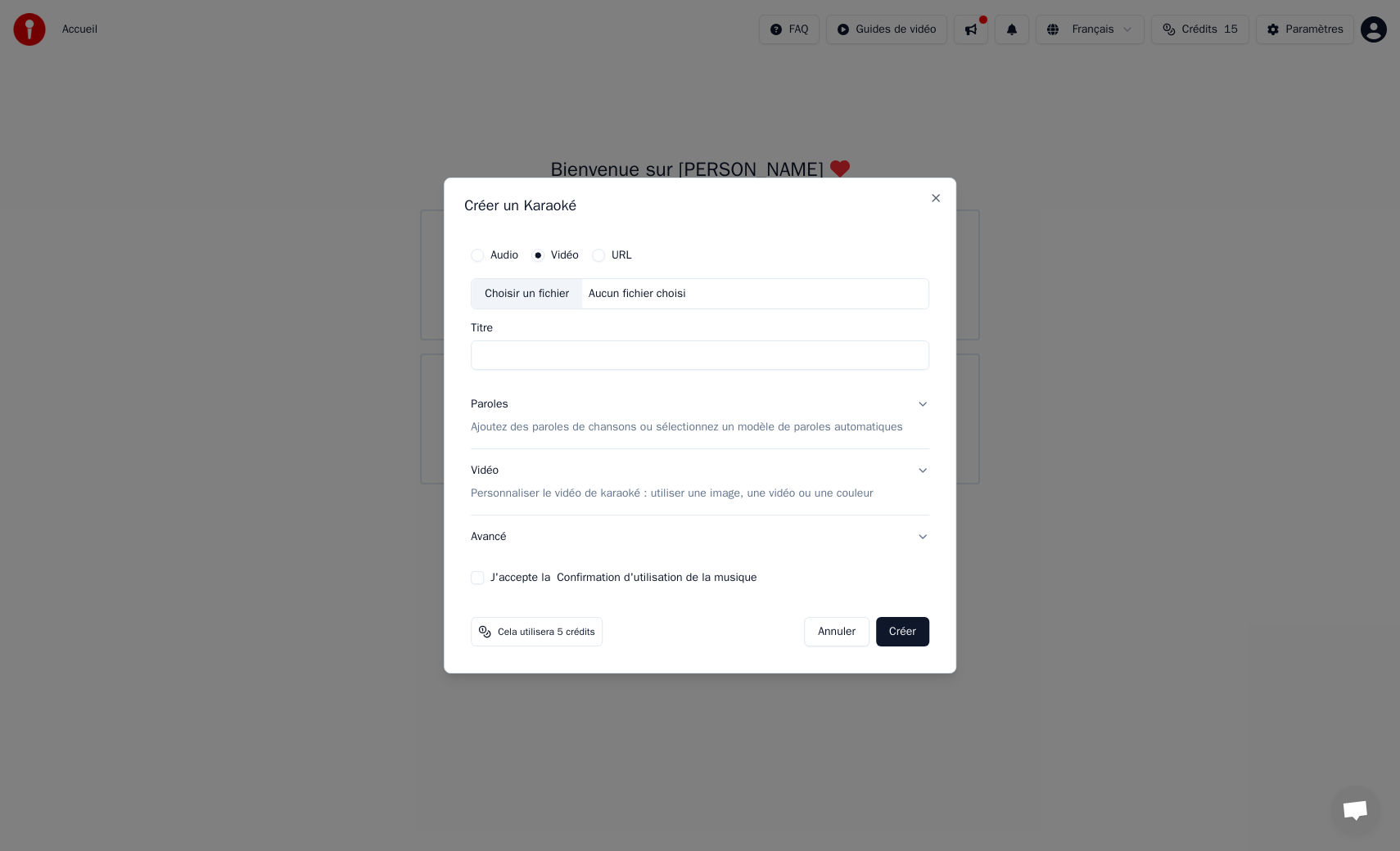 click on "Audio" at bounding box center (495, 255) 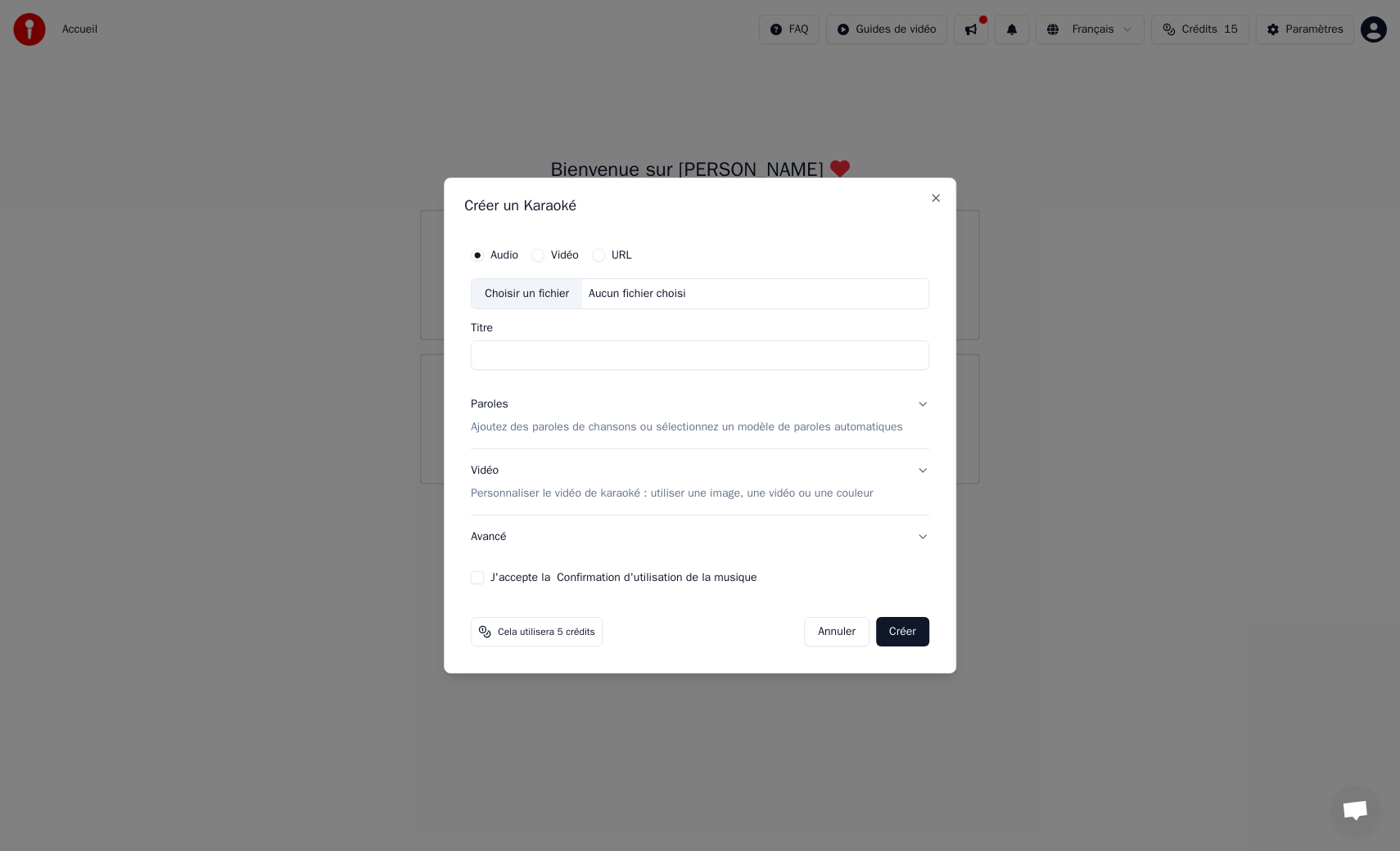 click on "Aucun fichier choisi" at bounding box center (637, 294) 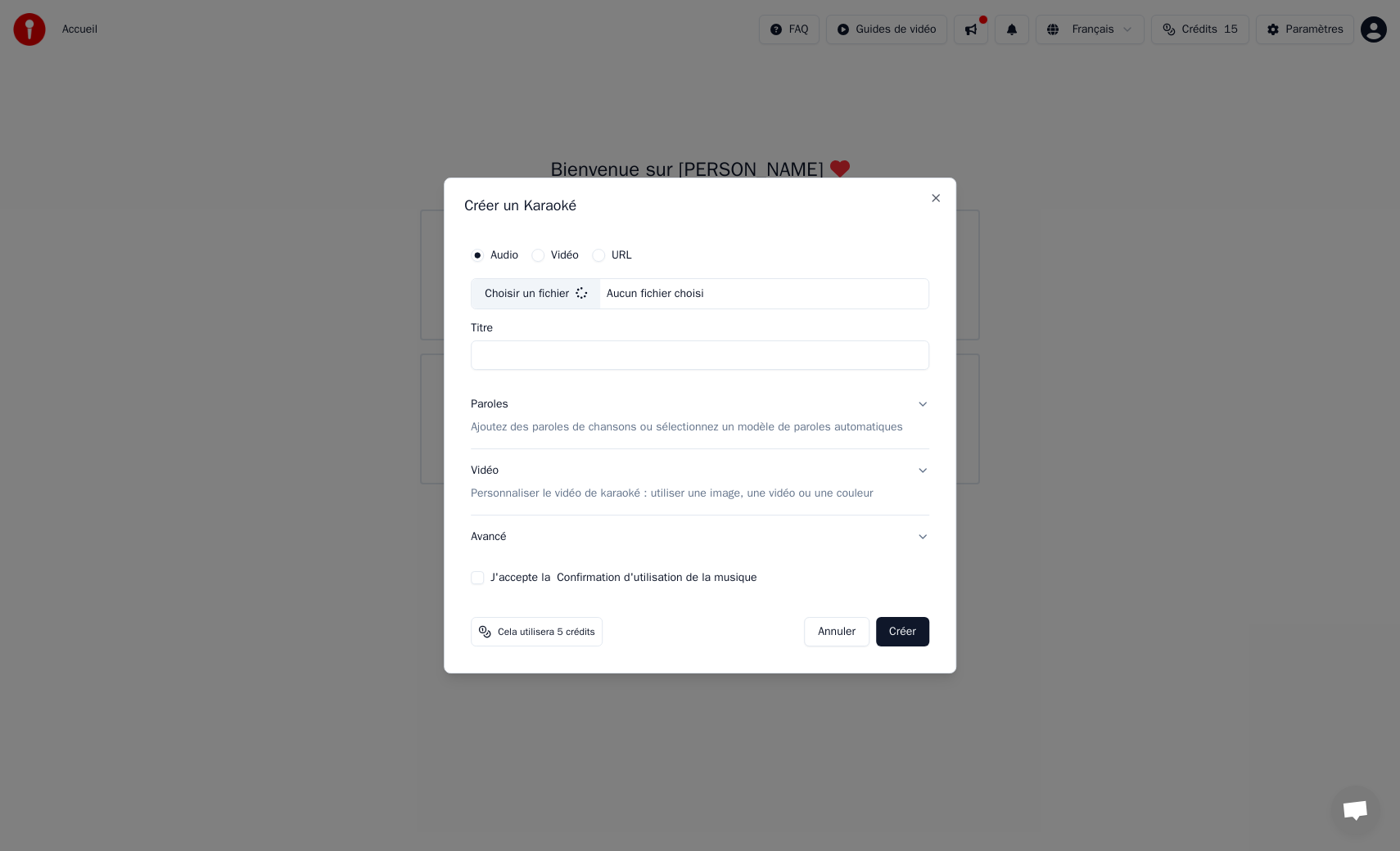 click on "Titre" at bounding box center [700, 355] 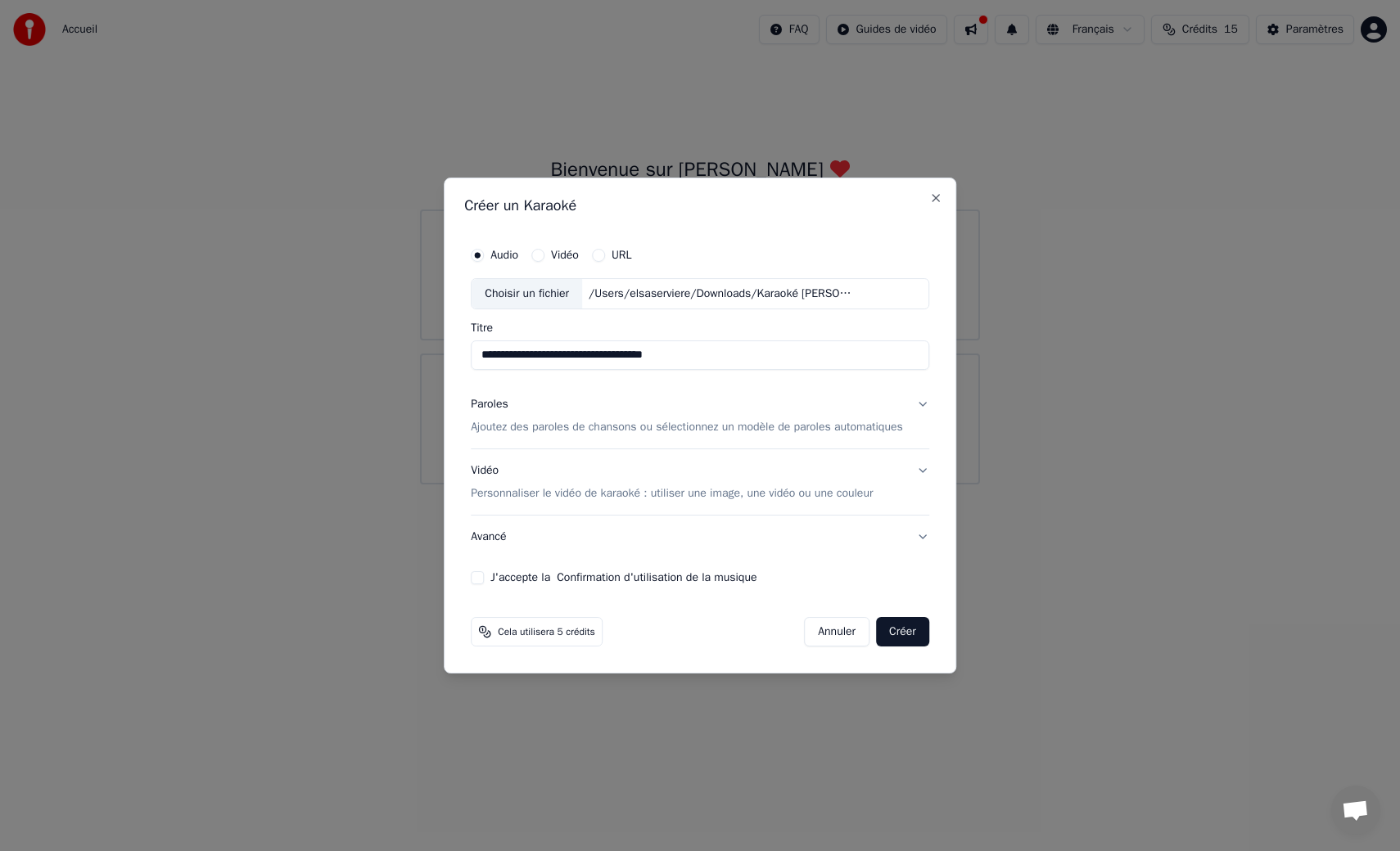drag, startPoint x: 710, startPoint y: 352, endPoint x: 412, endPoint y: 357, distance: 298.04194 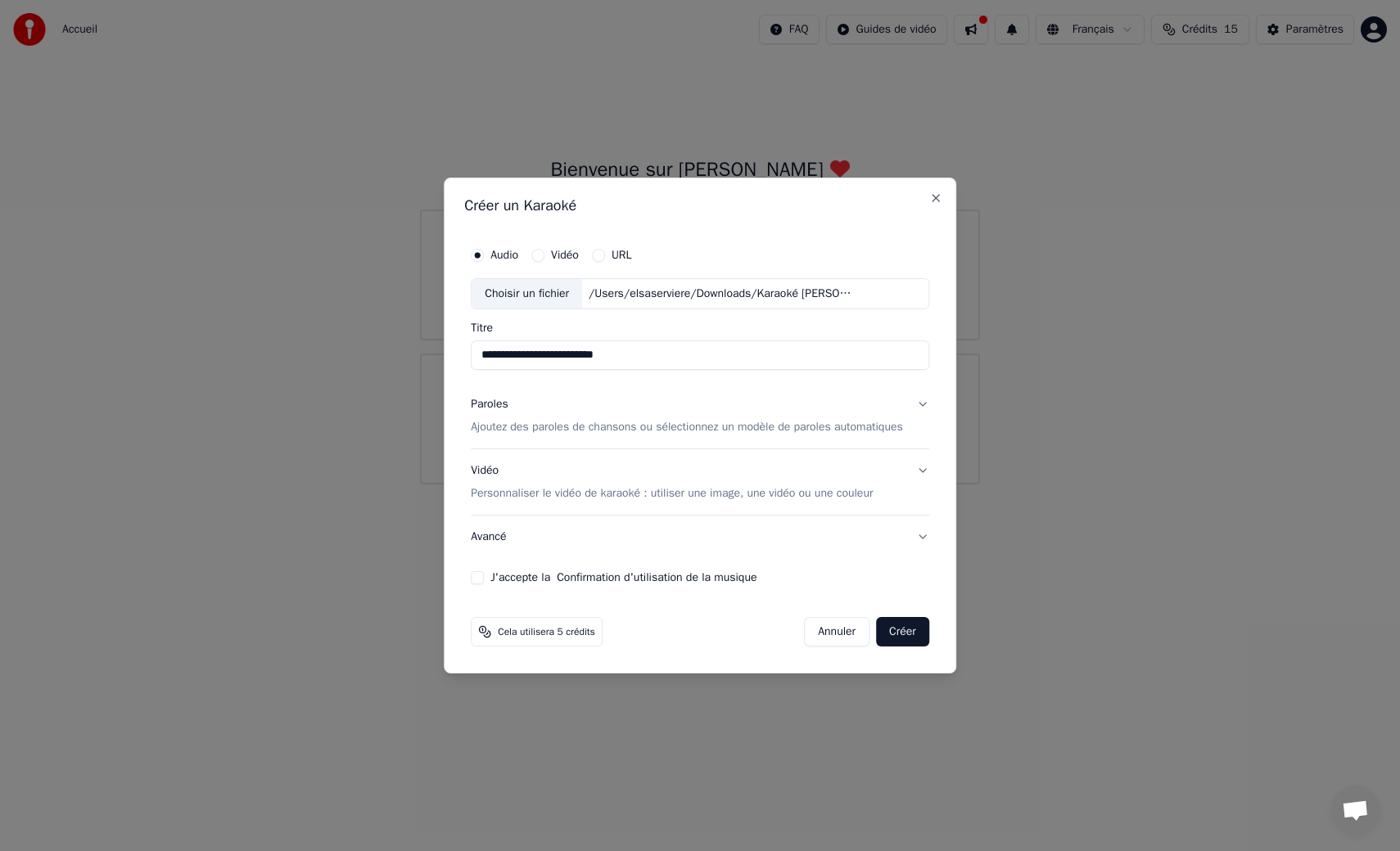 type on "**********" 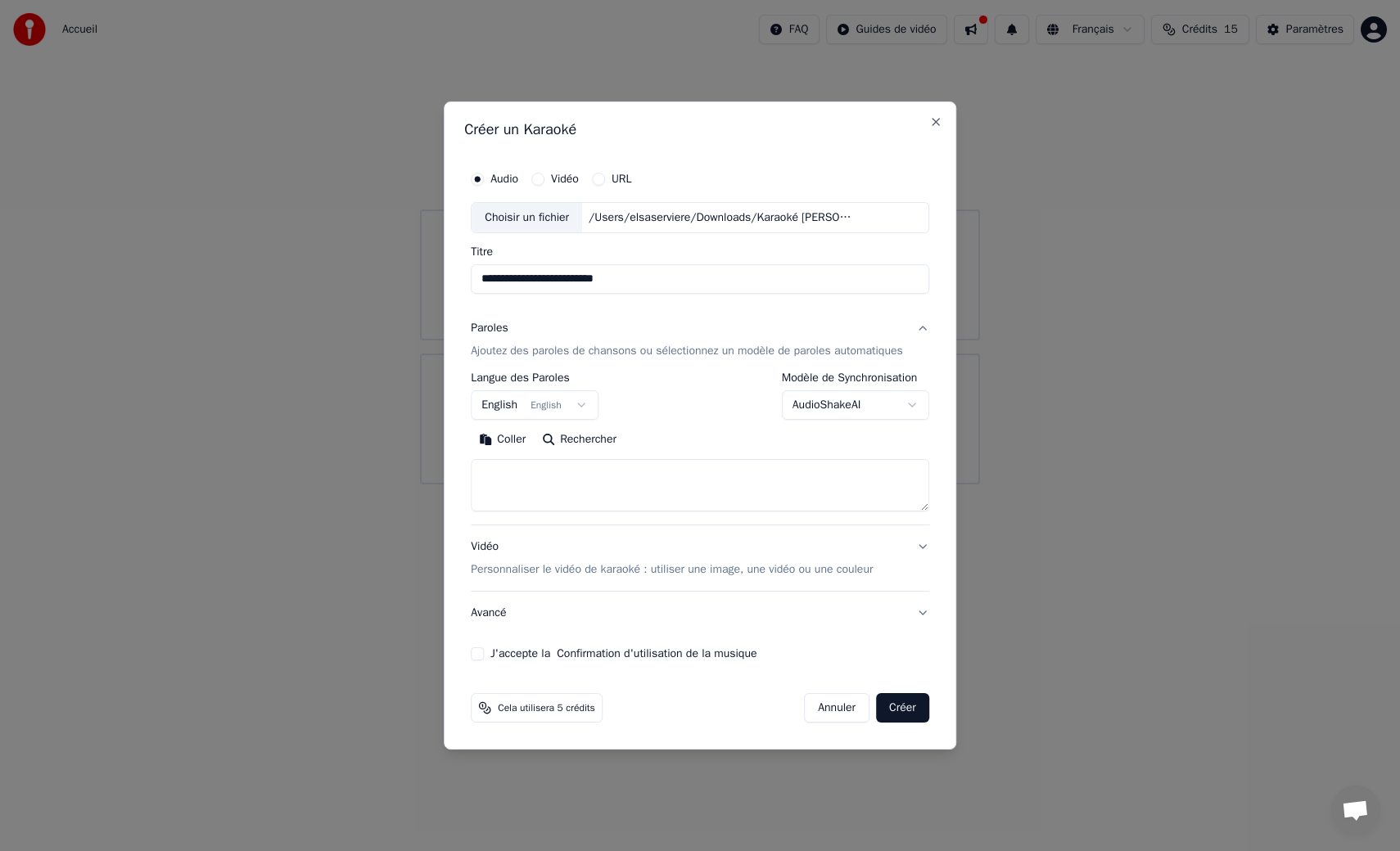 click at bounding box center [700, 485] 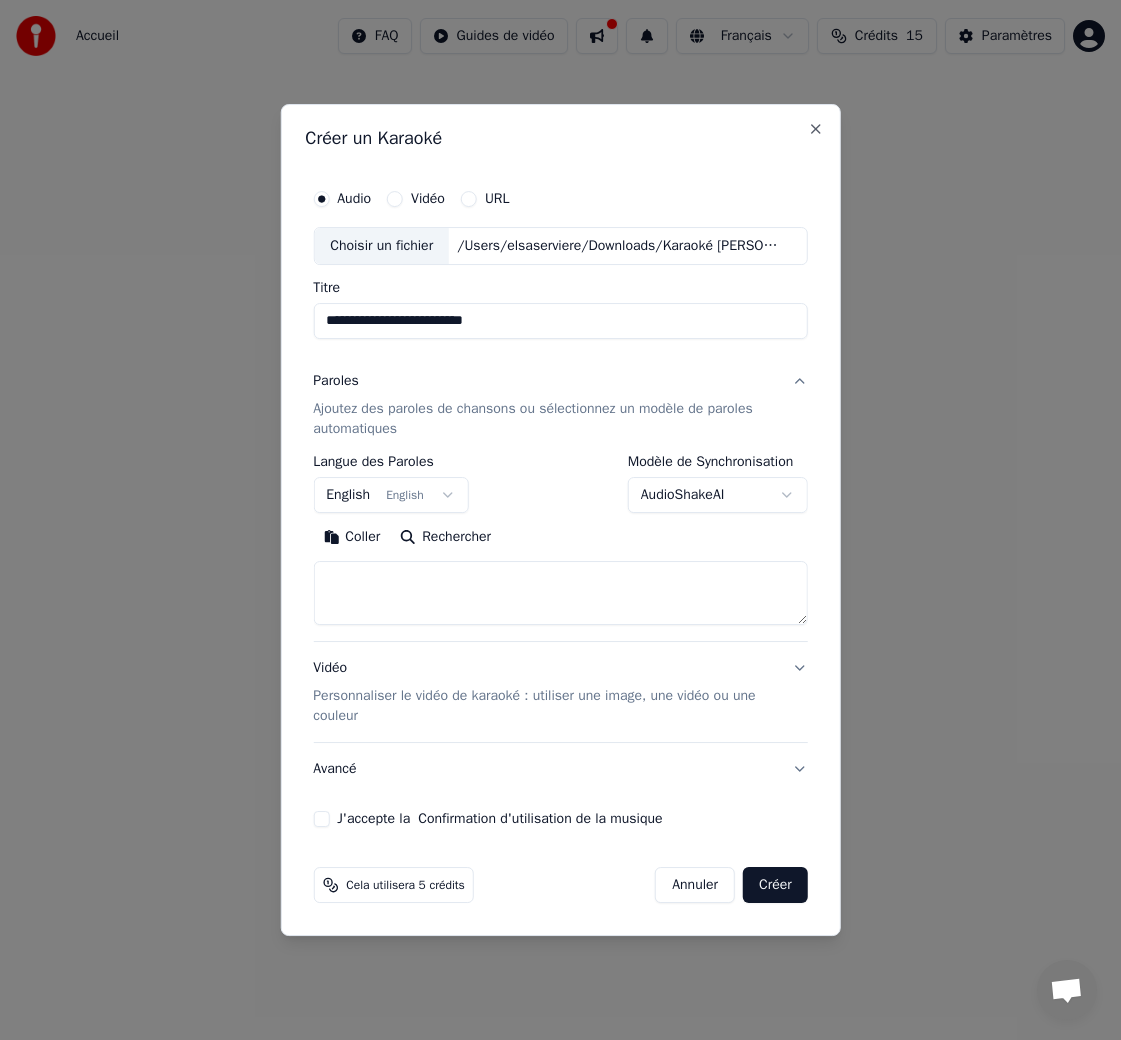 click on "English English" at bounding box center (391, 495) 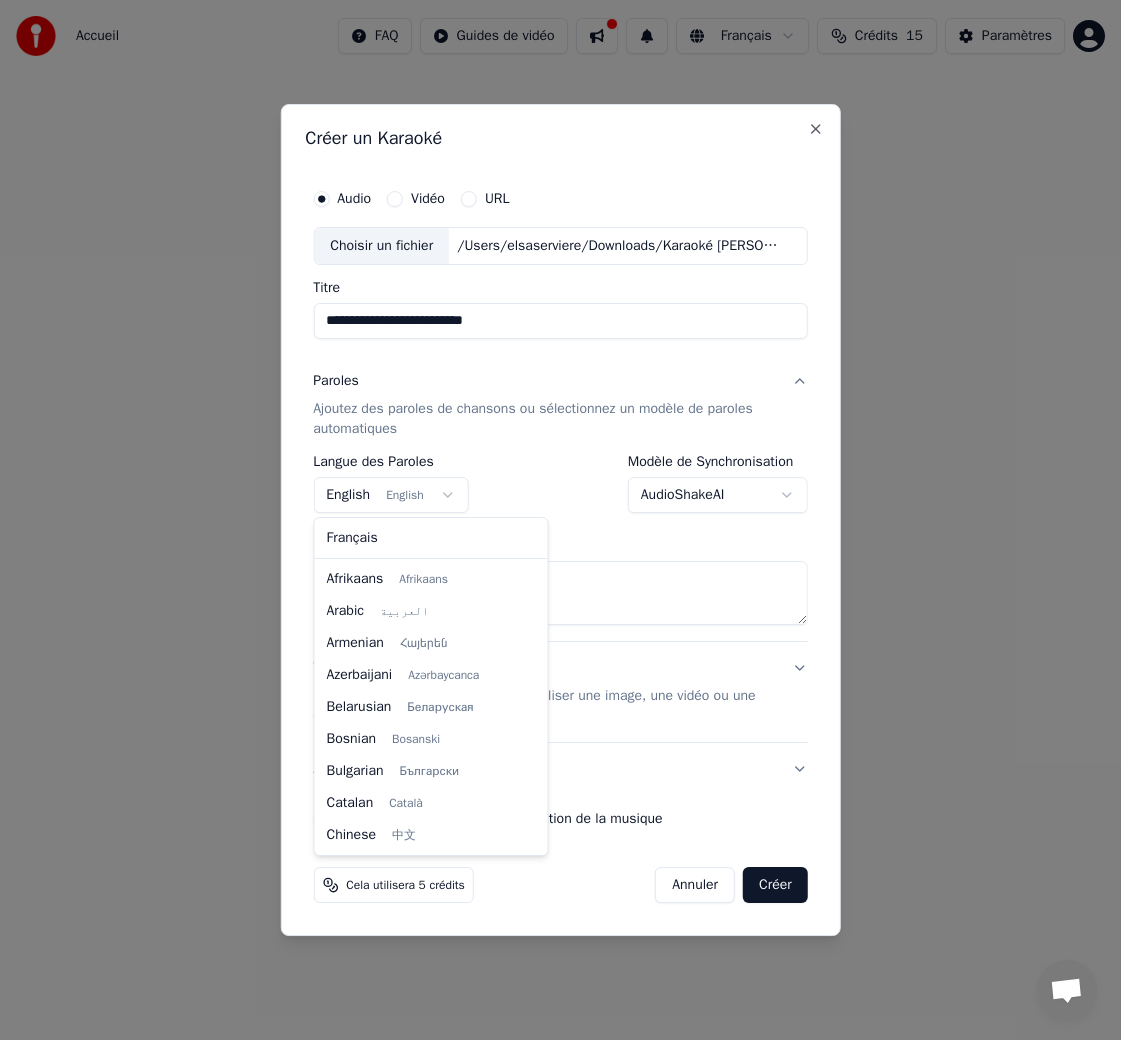 scroll, scrollTop: 160, scrollLeft: 0, axis: vertical 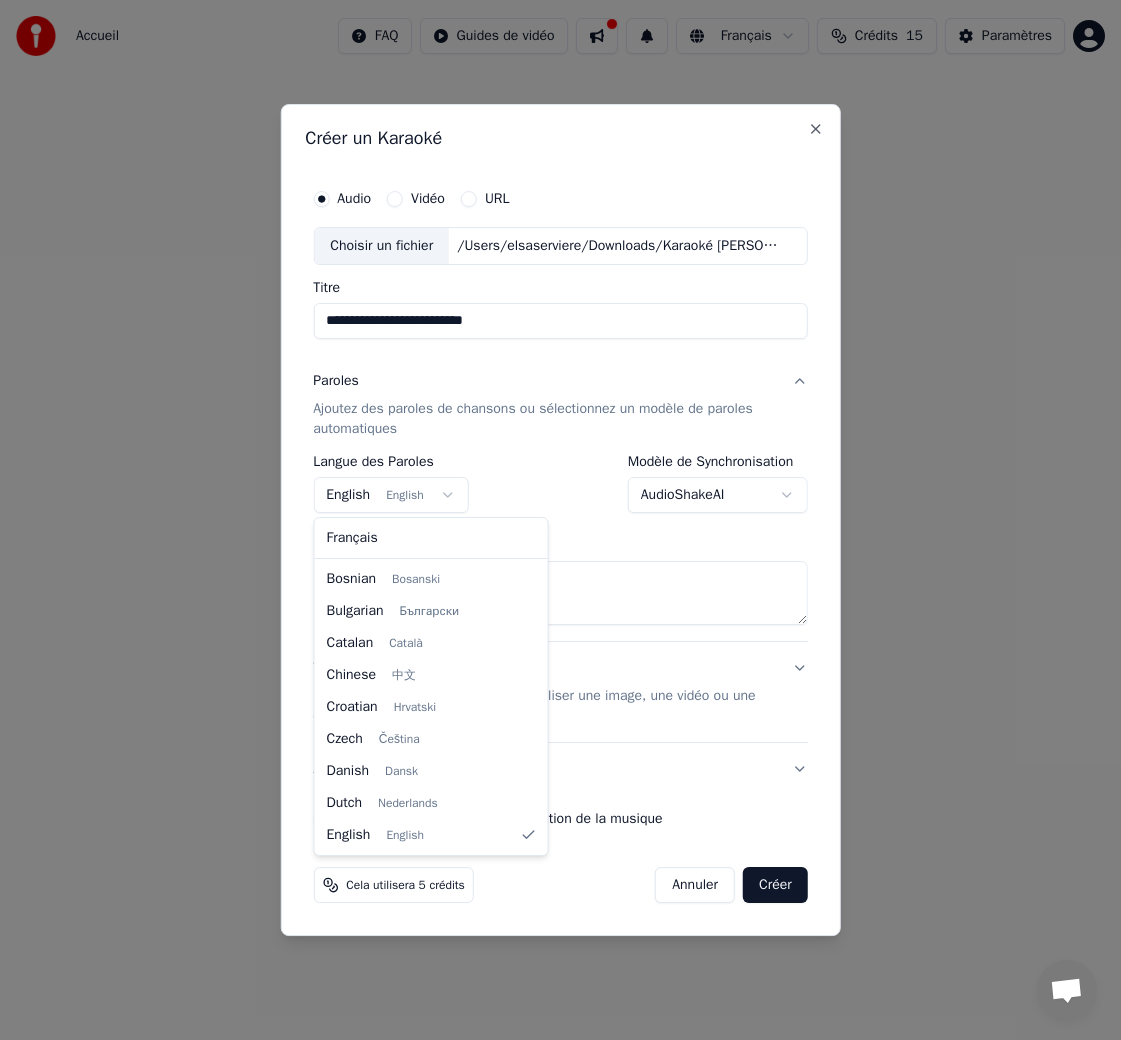 select on "**" 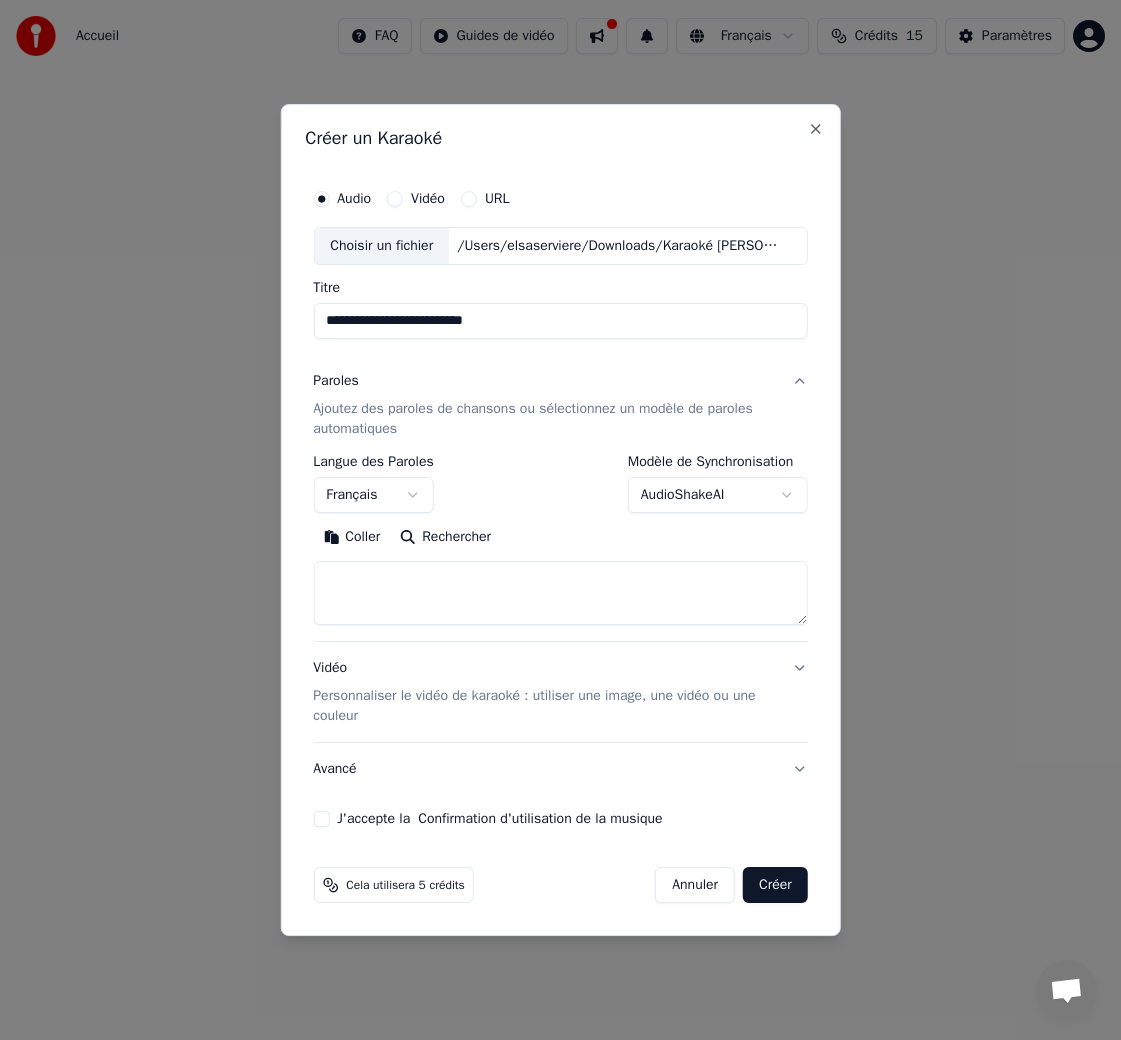 click on "**********" at bounding box center [560, 310] 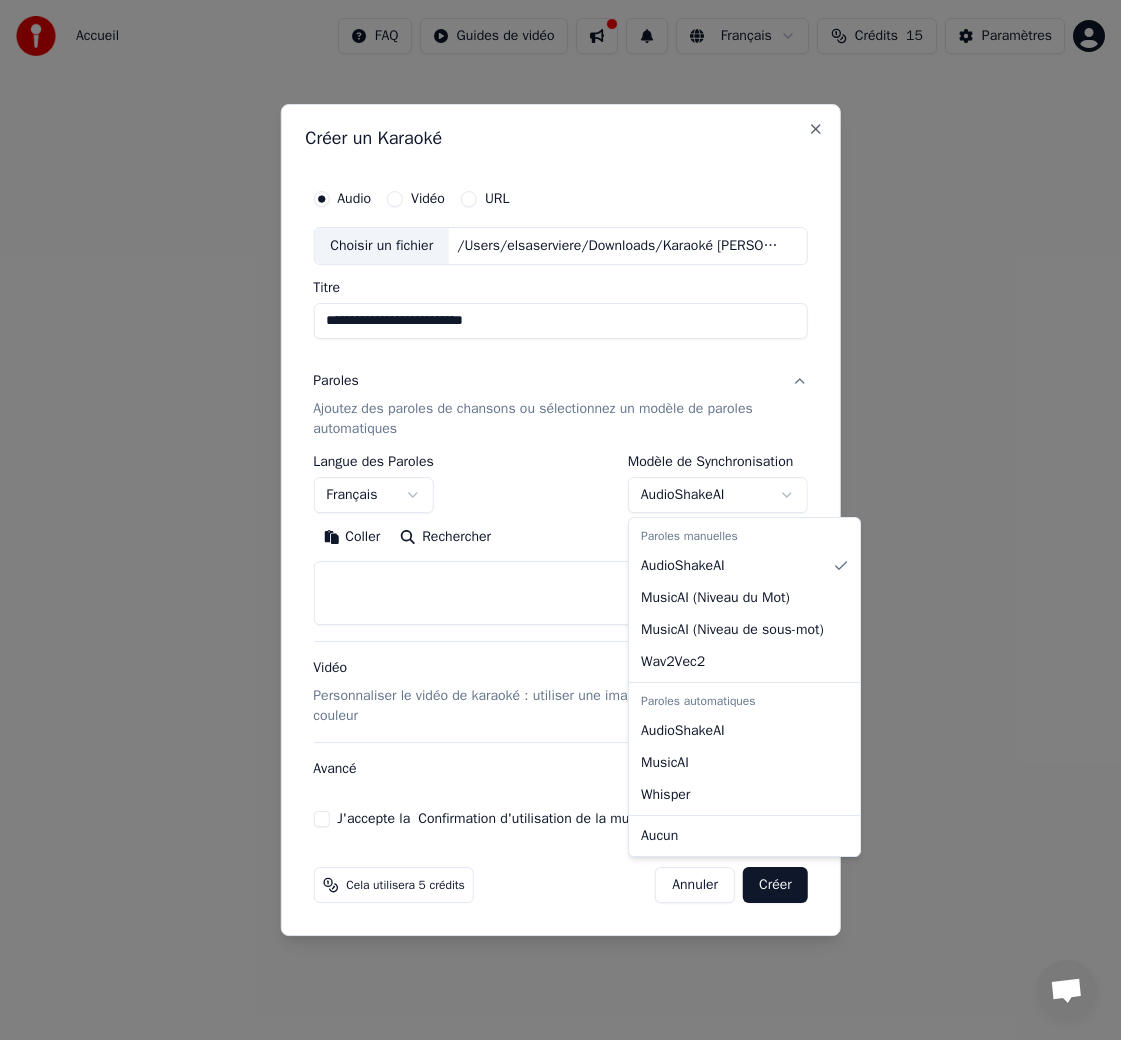 click on "**********" at bounding box center (560, 310) 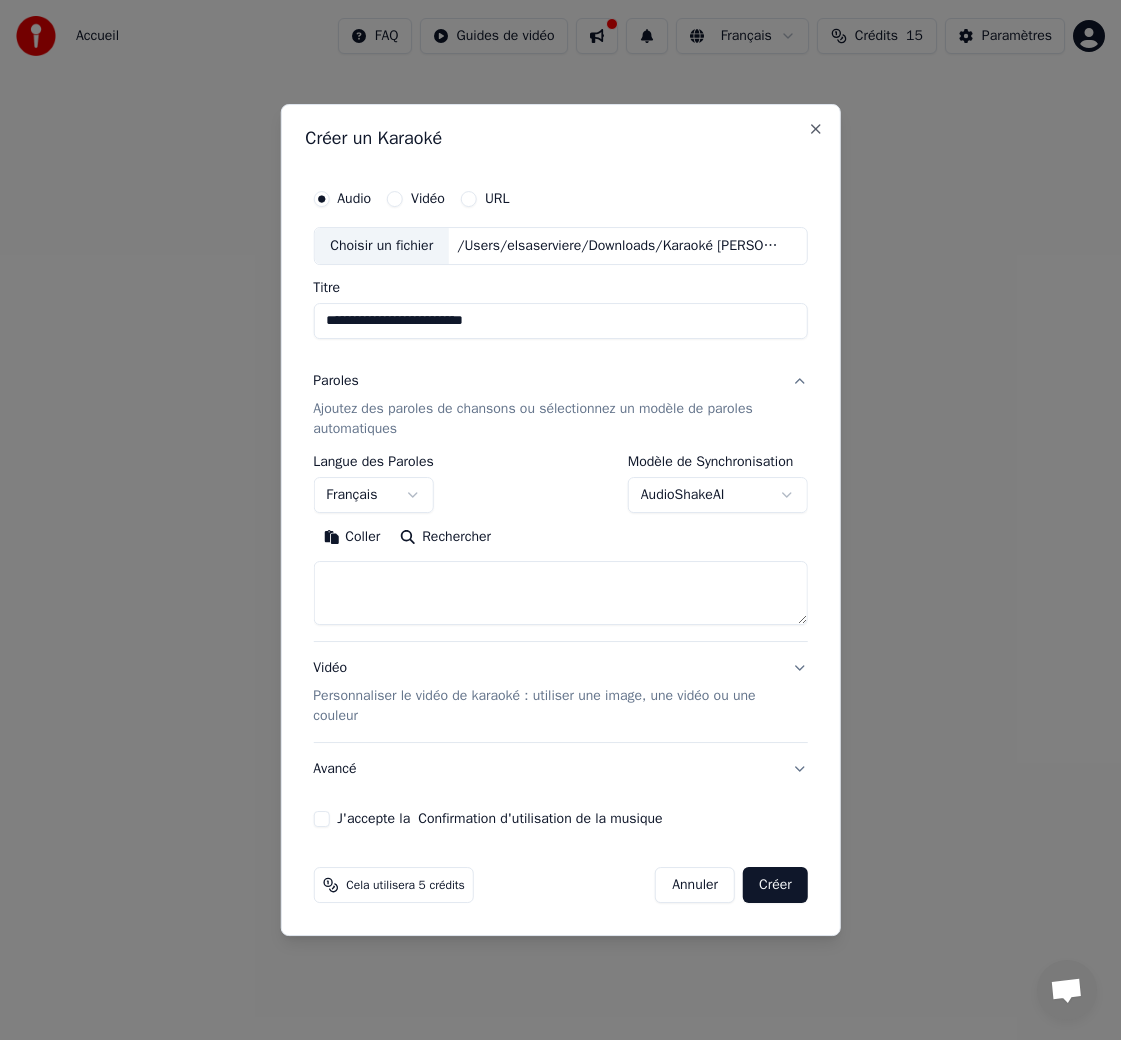 click at bounding box center (560, 593) 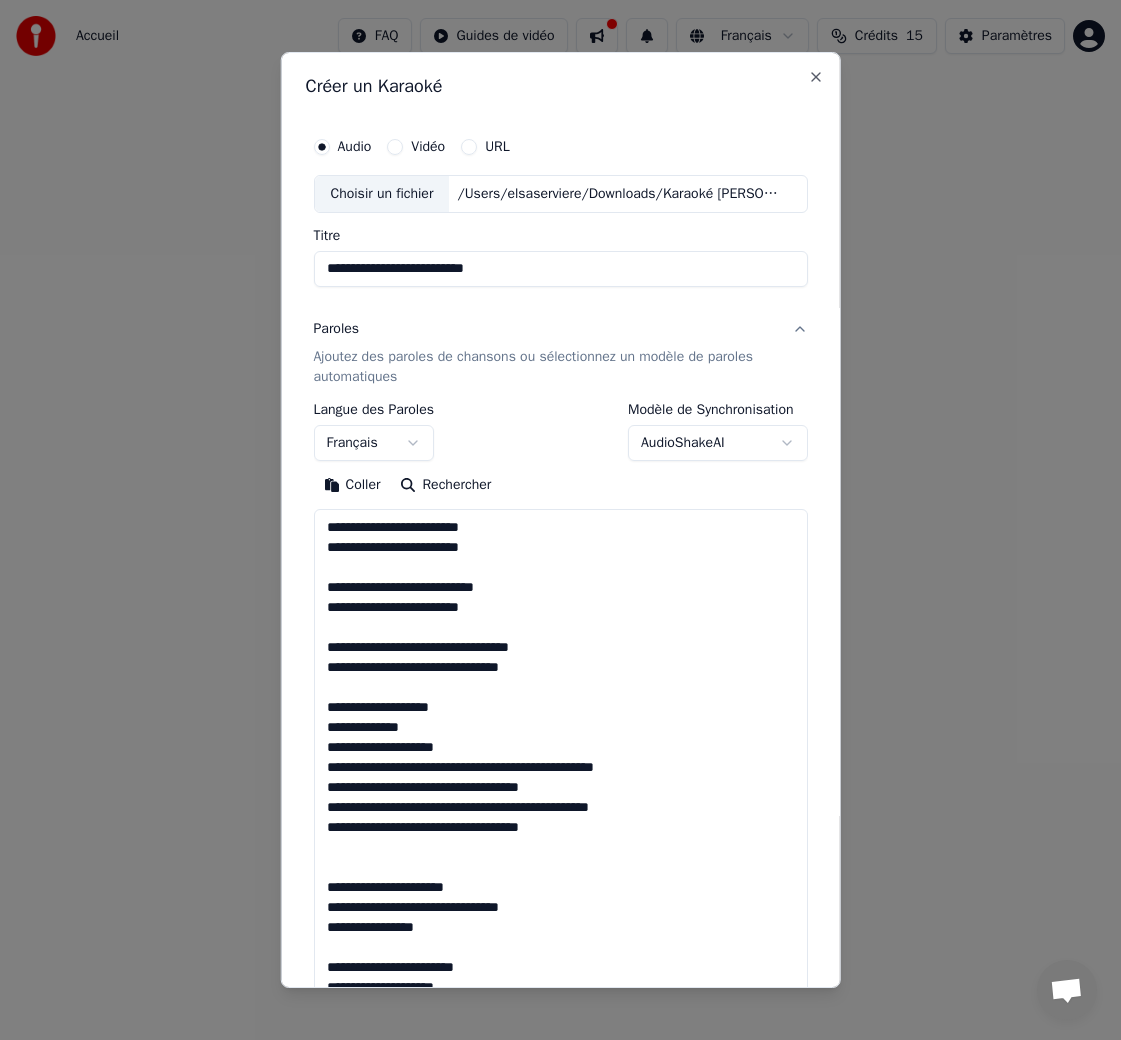 scroll, scrollTop: 844, scrollLeft: 0, axis: vertical 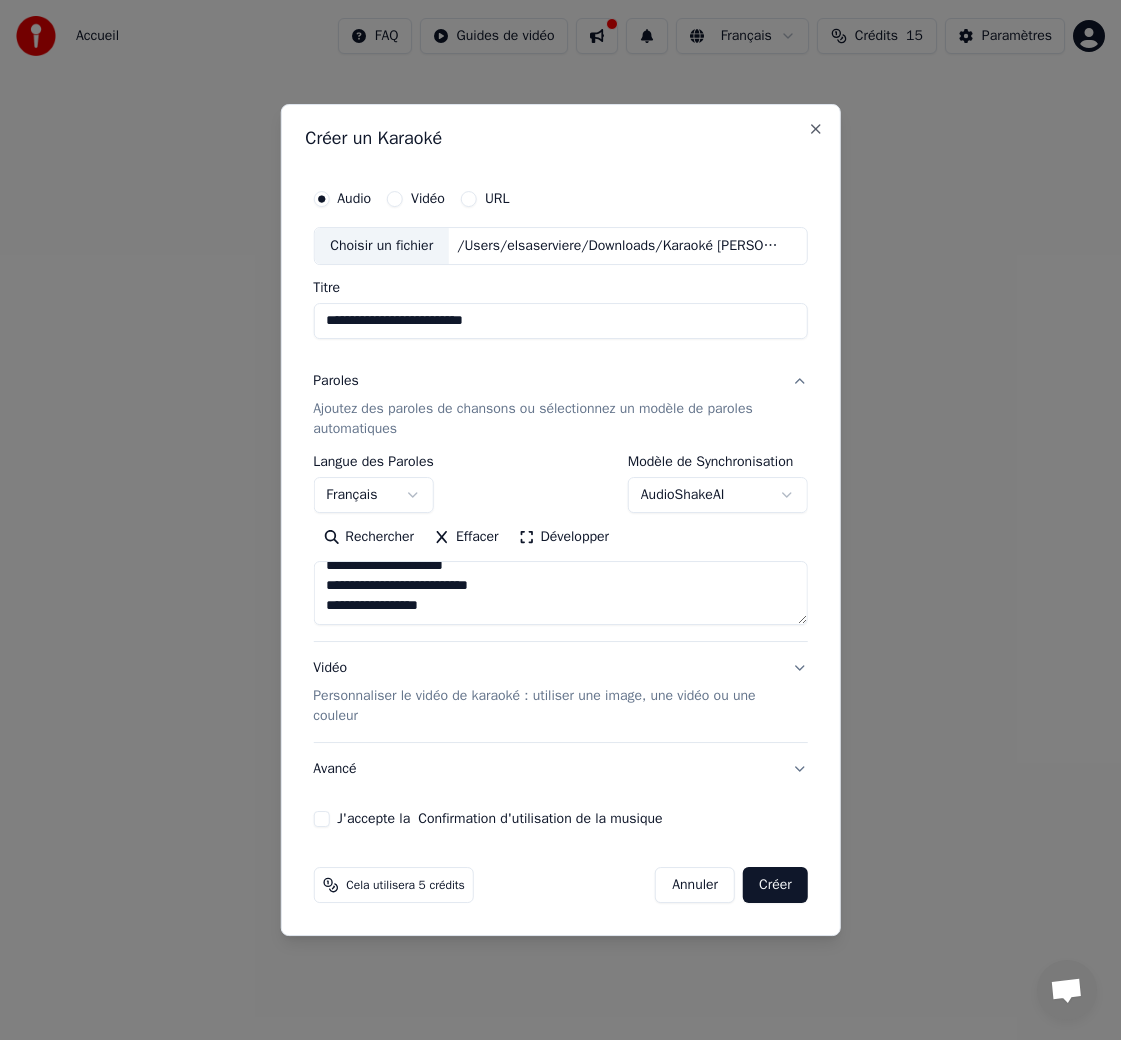 type on "**********" 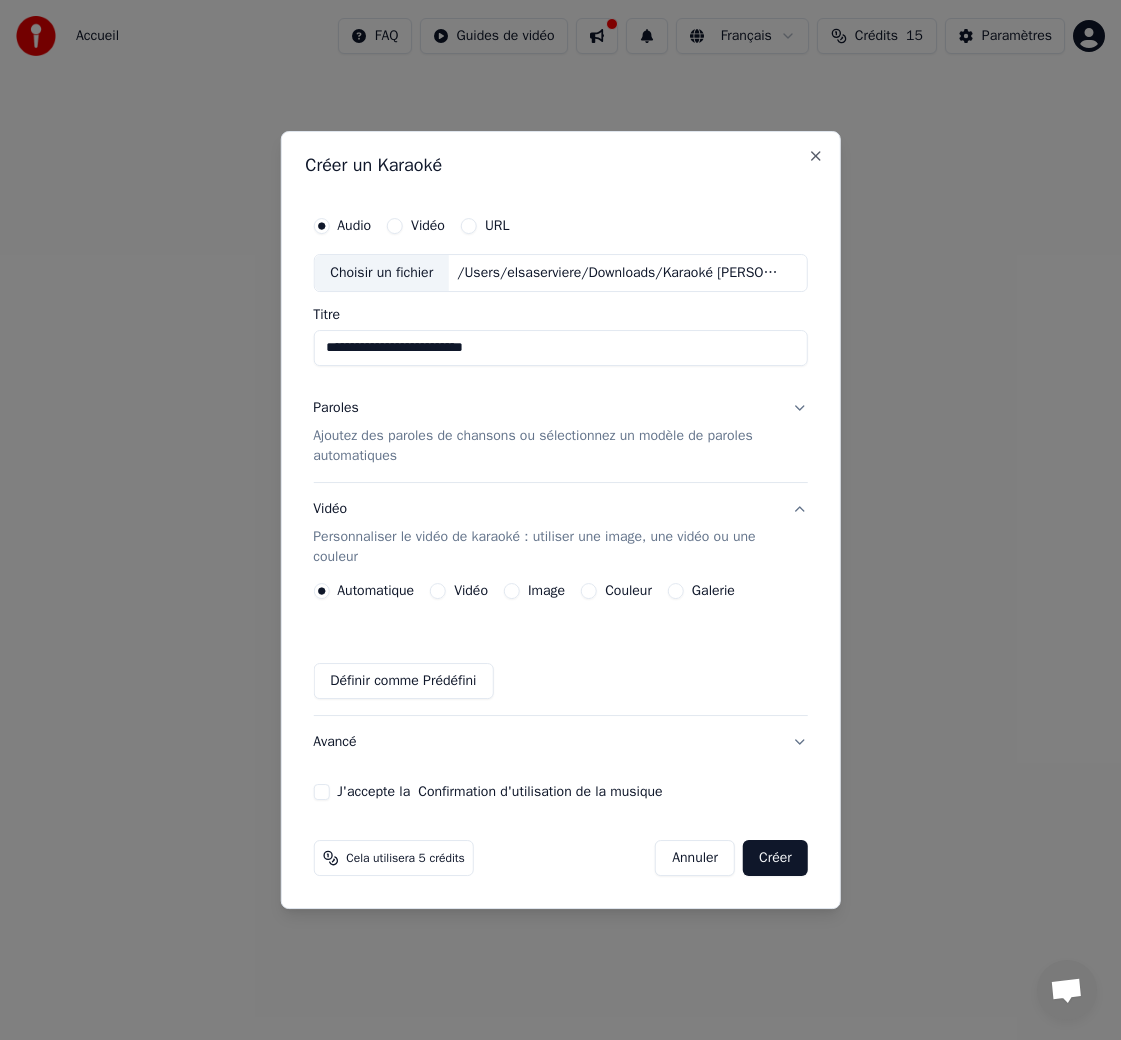 click on "Image" at bounding box center (512, 591) 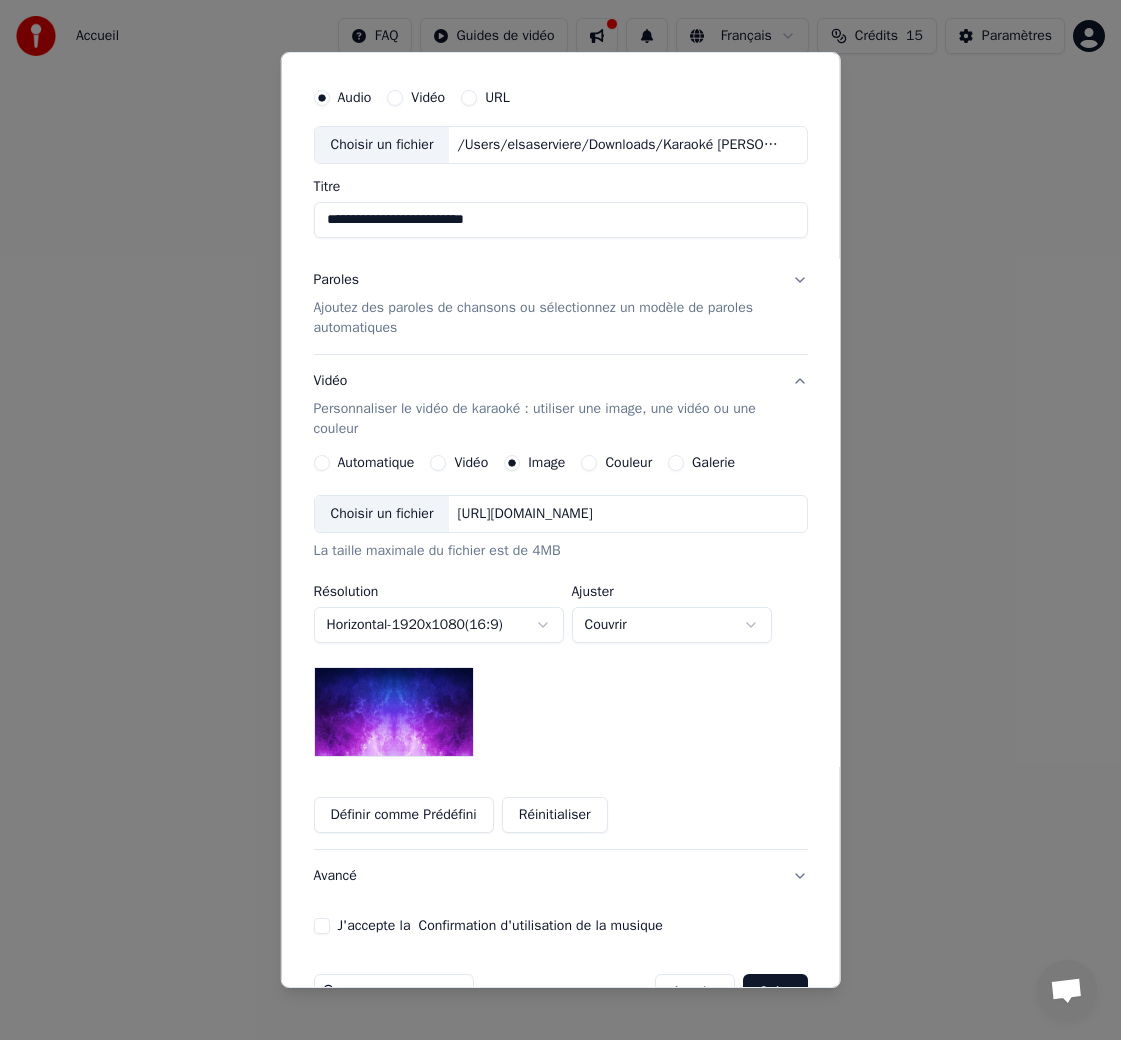 scroll, scrollTop: 104, scrollLeft: 0, axis: vertical 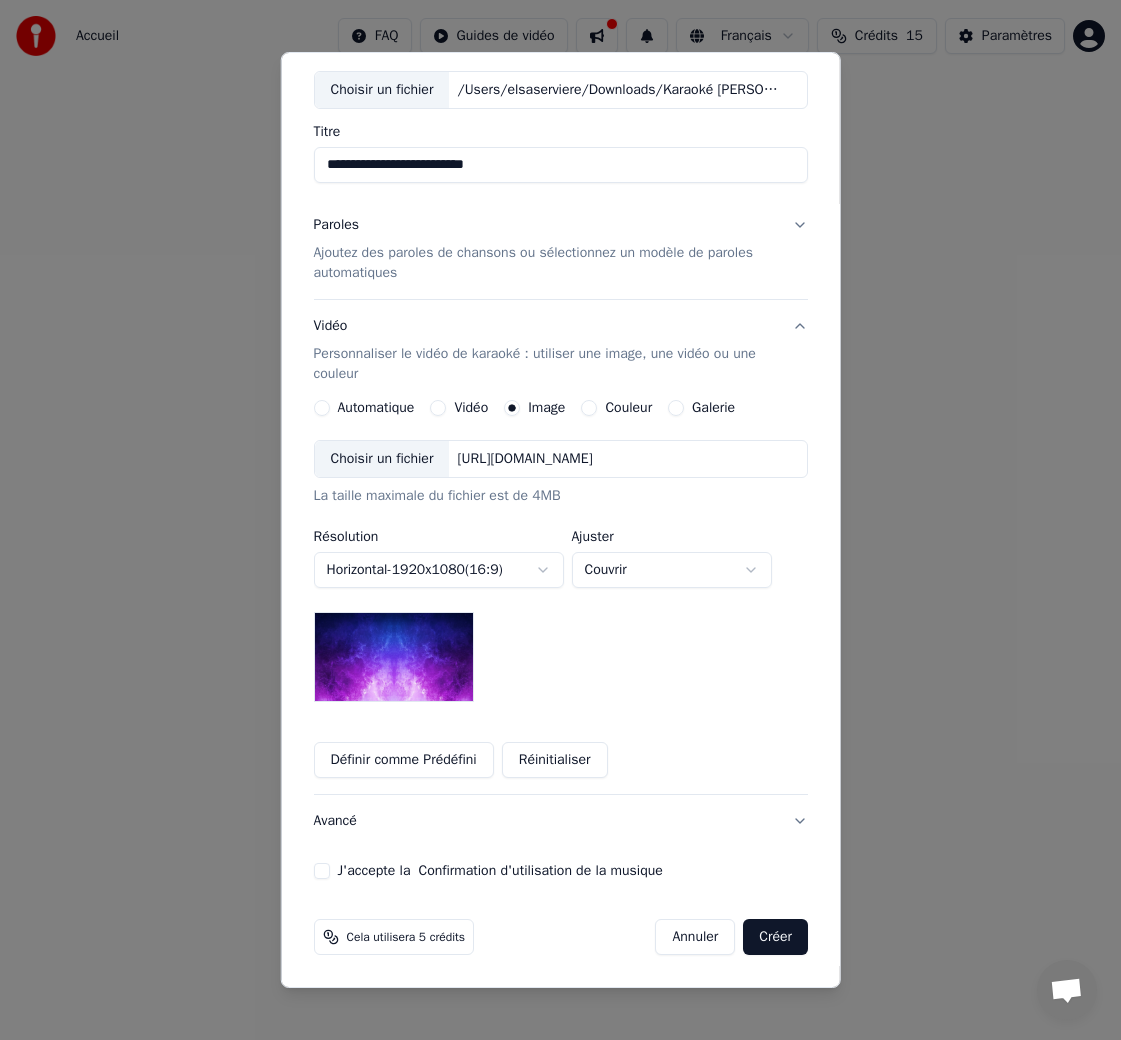 click on "**********" at bounding box center (560, 310) 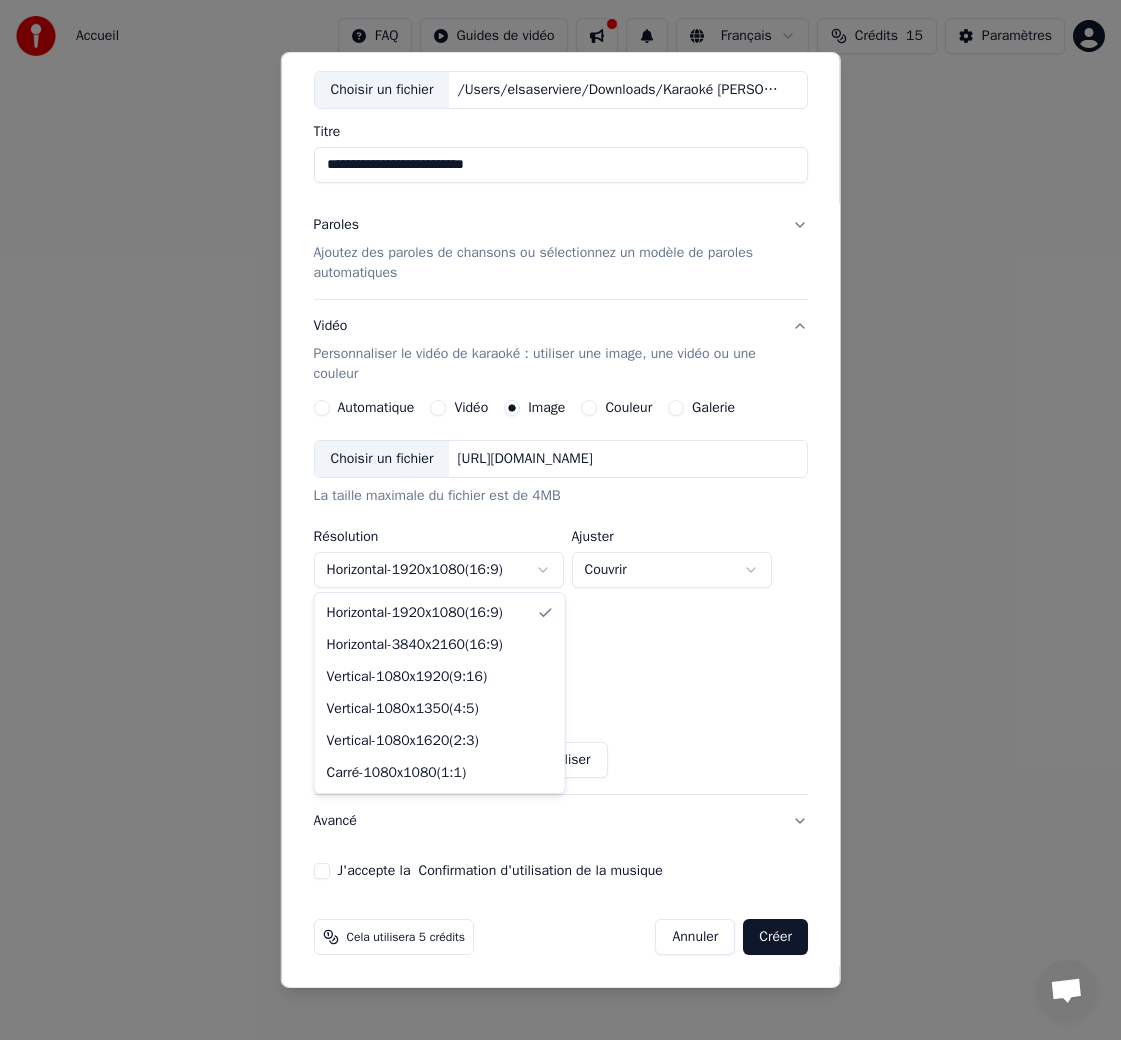 click on "**********" at bounding box center (560, 310) 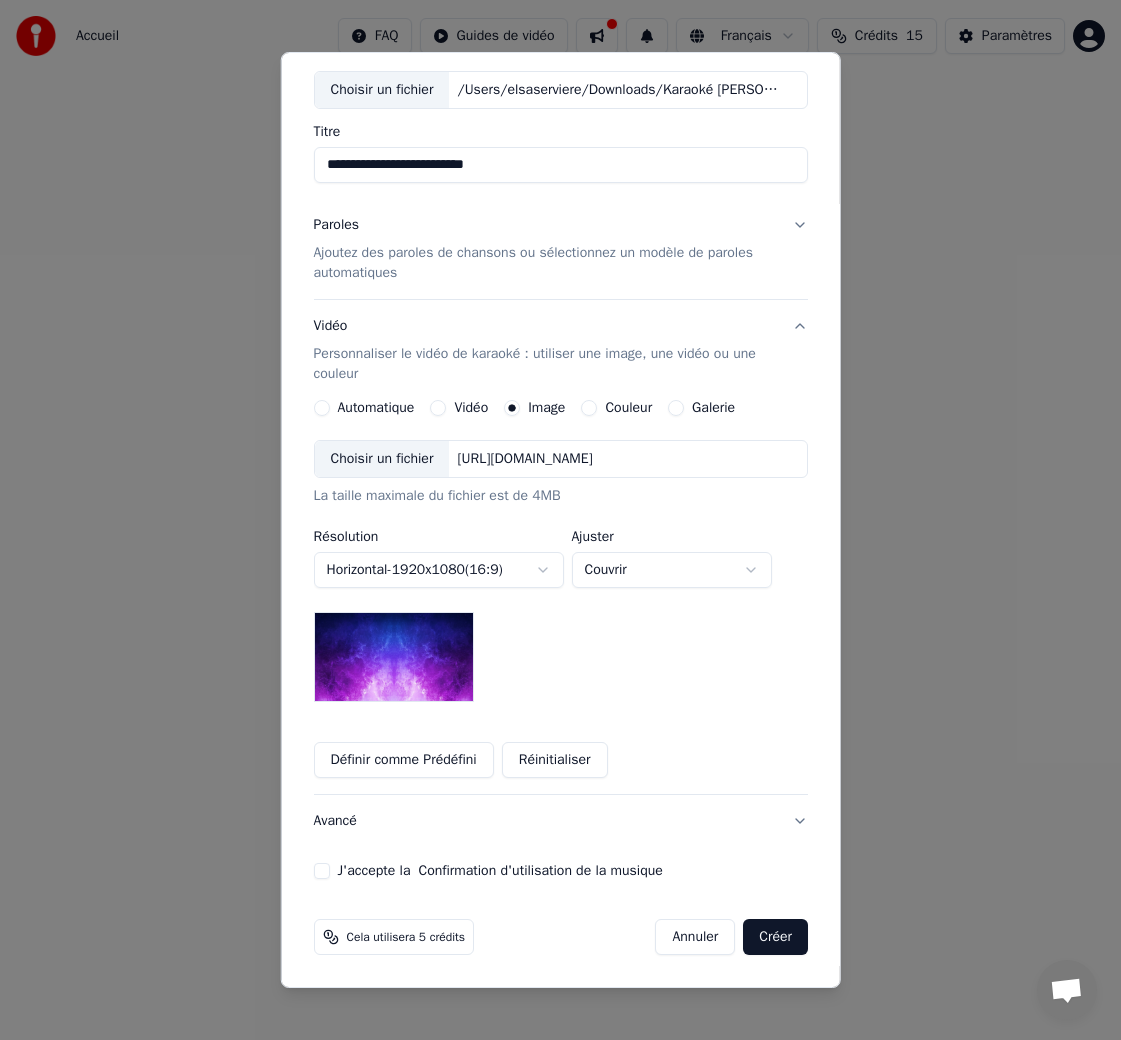 click on "**********" at bounding box center (560, 310) 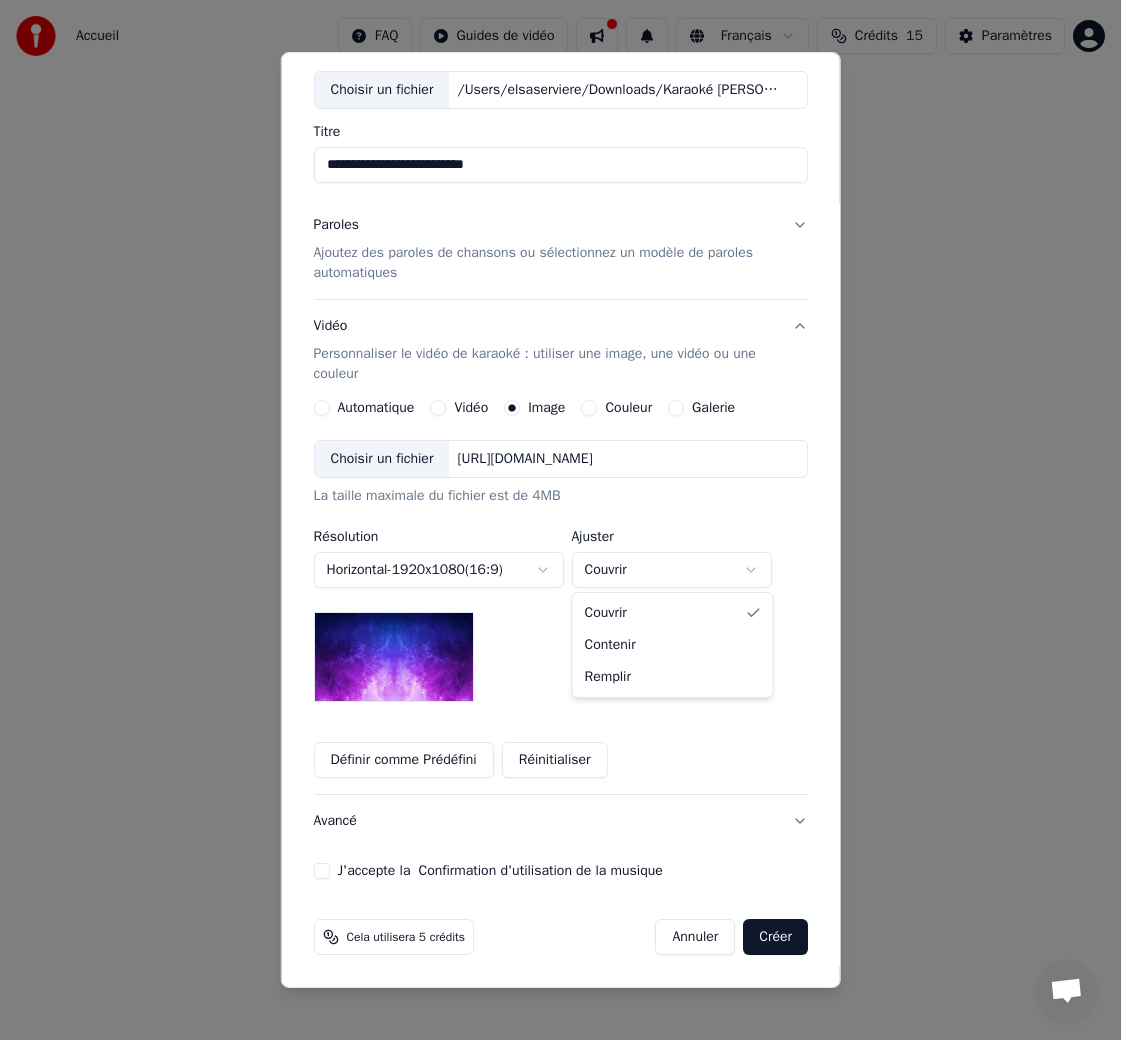 click on "**********" at bounding box center (560, 310) 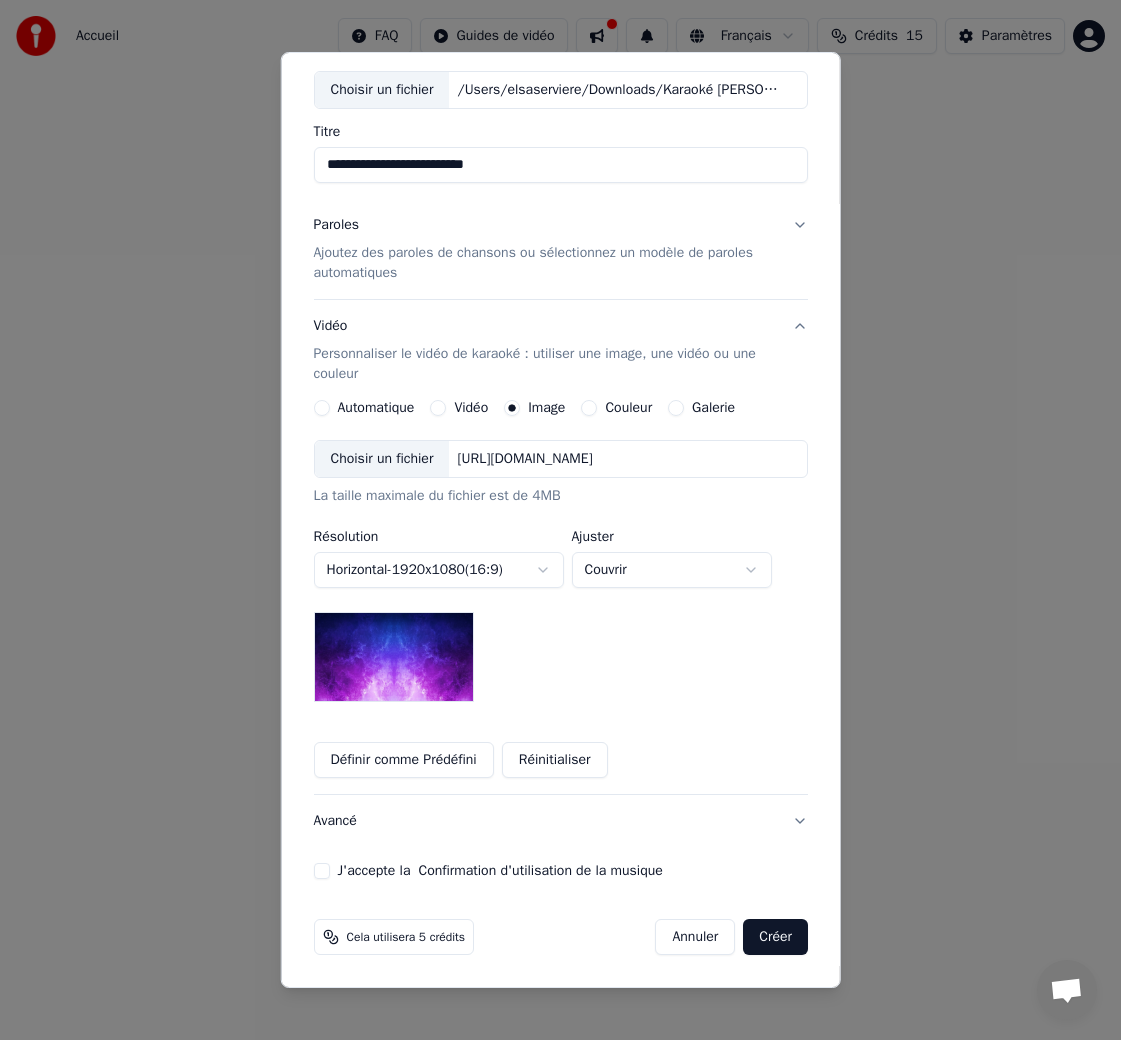 click on "**********" at bounding box center (560, 571) 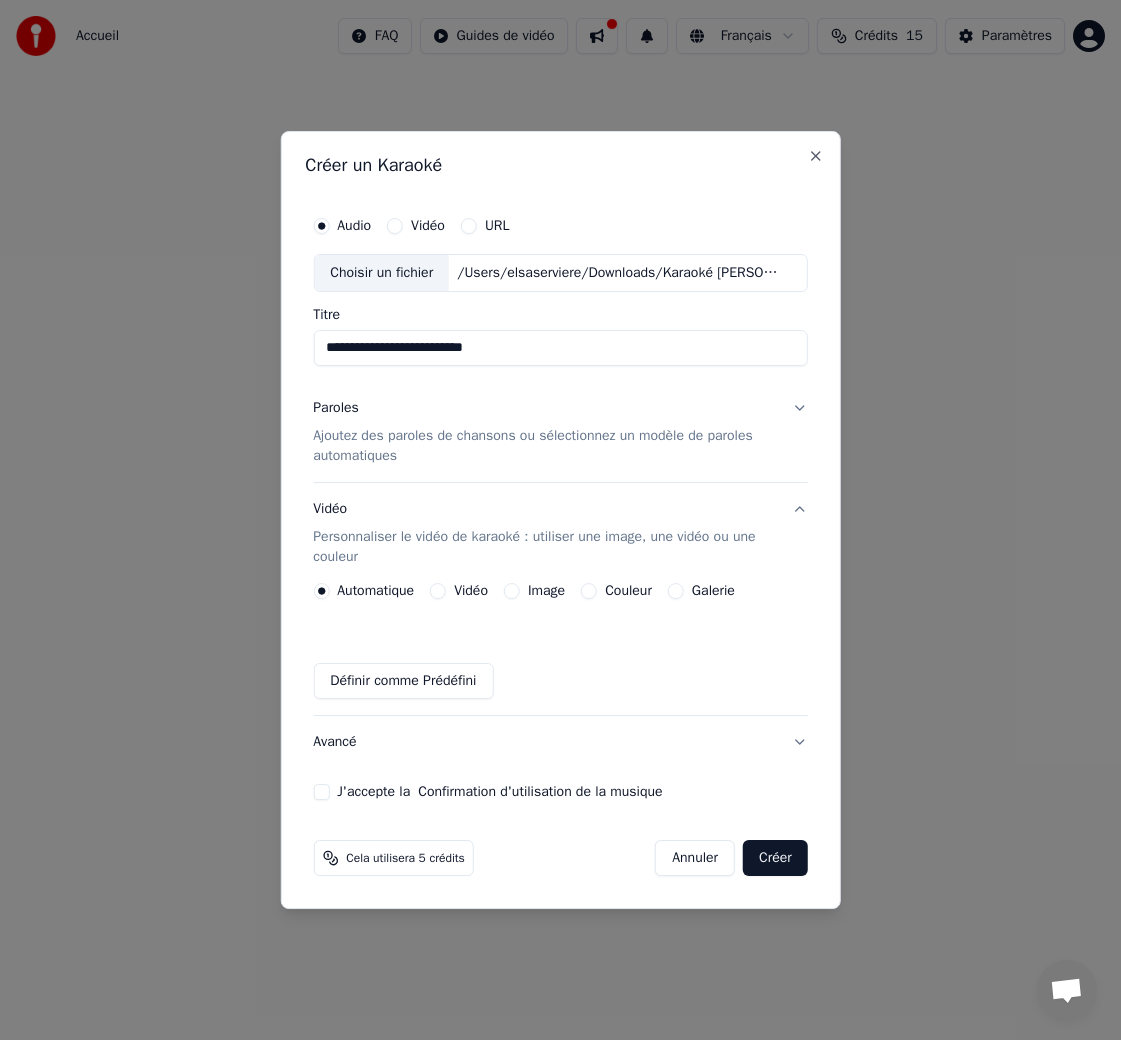 click on "Galerie" at bounding box center [676, 591] 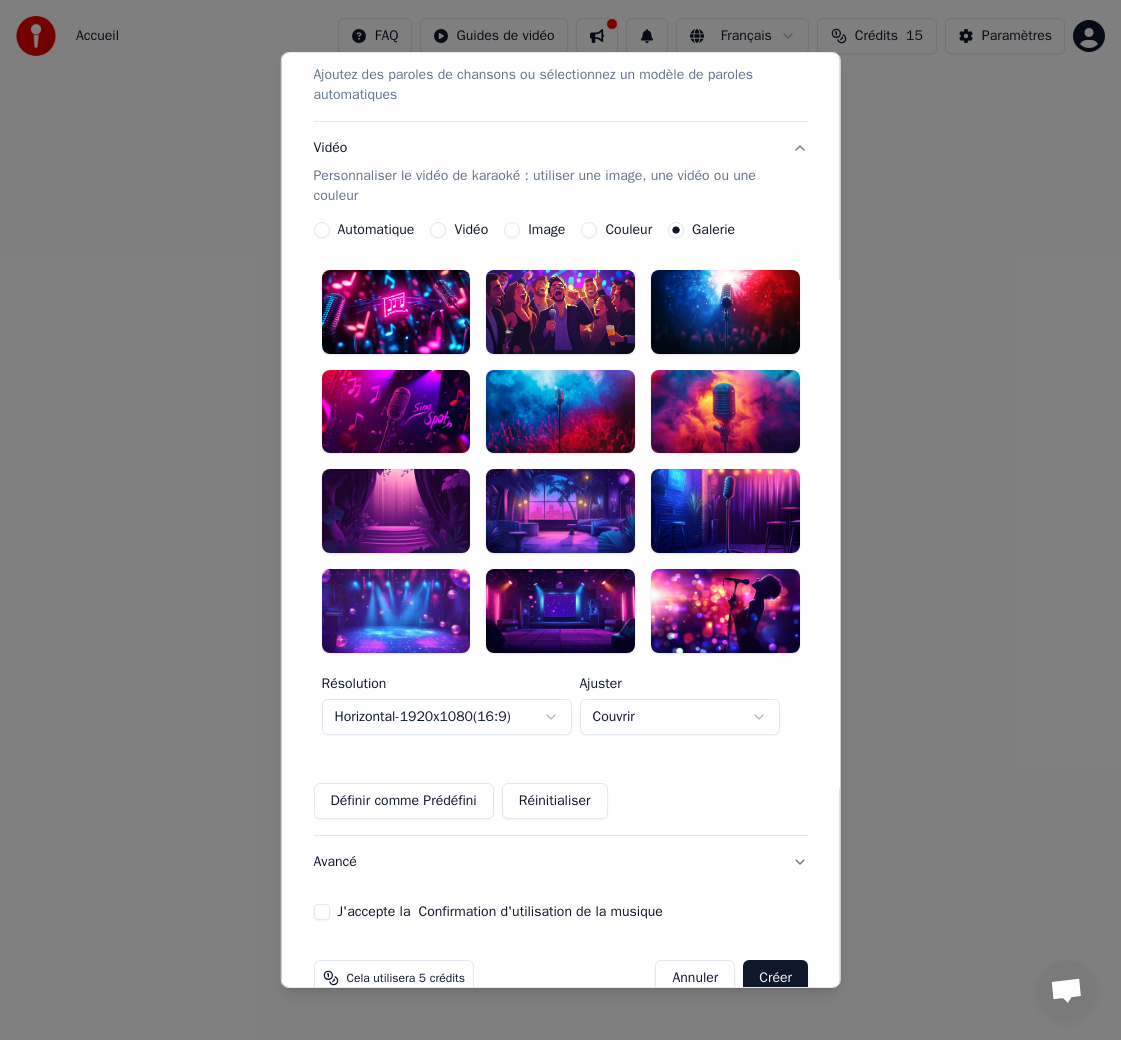 scroll, scrollTop: 323, scrollLeft: 0, axis: vertical 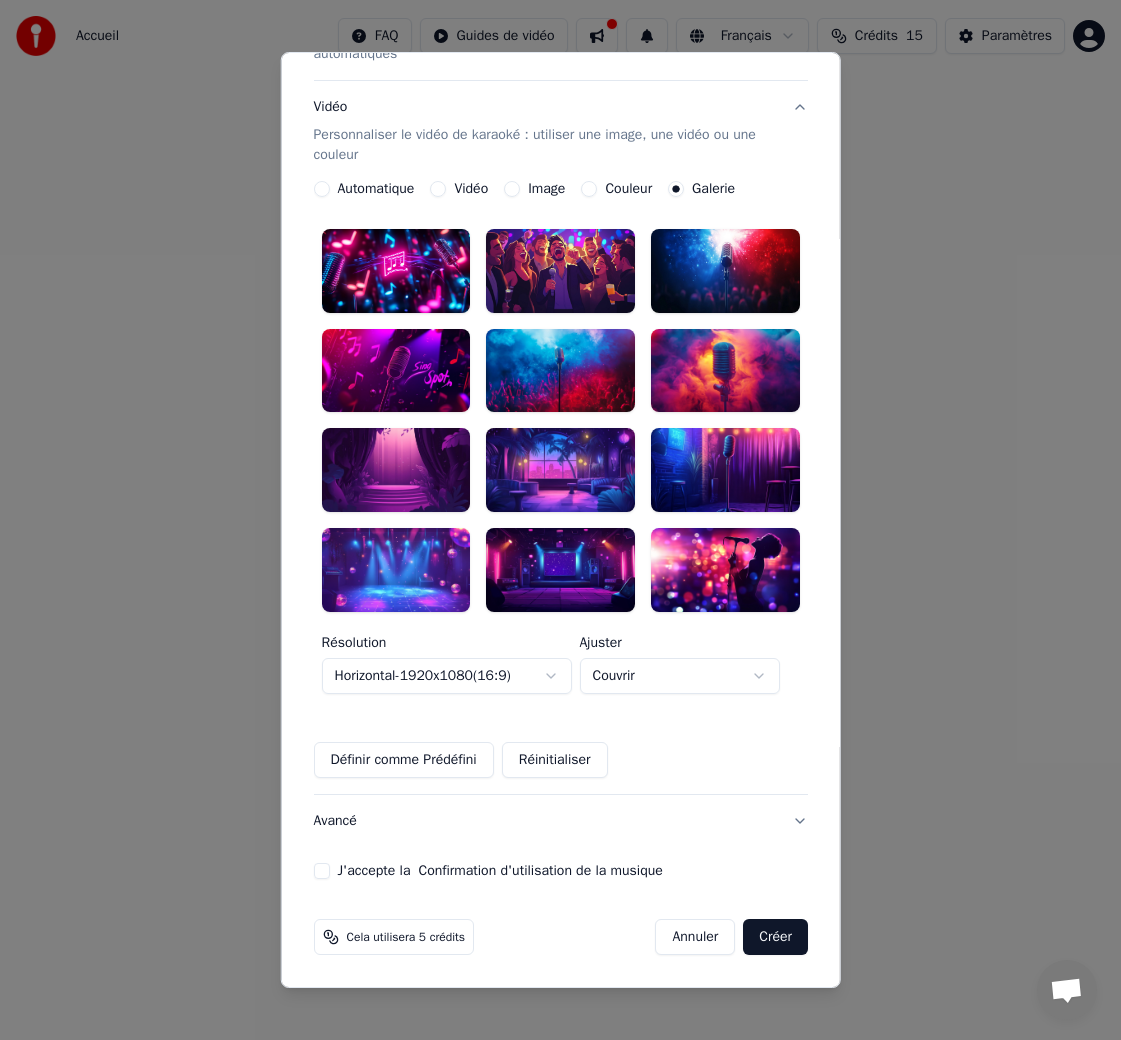 click on "Définir comme Prédéfini" at bounding box center (403, 760) 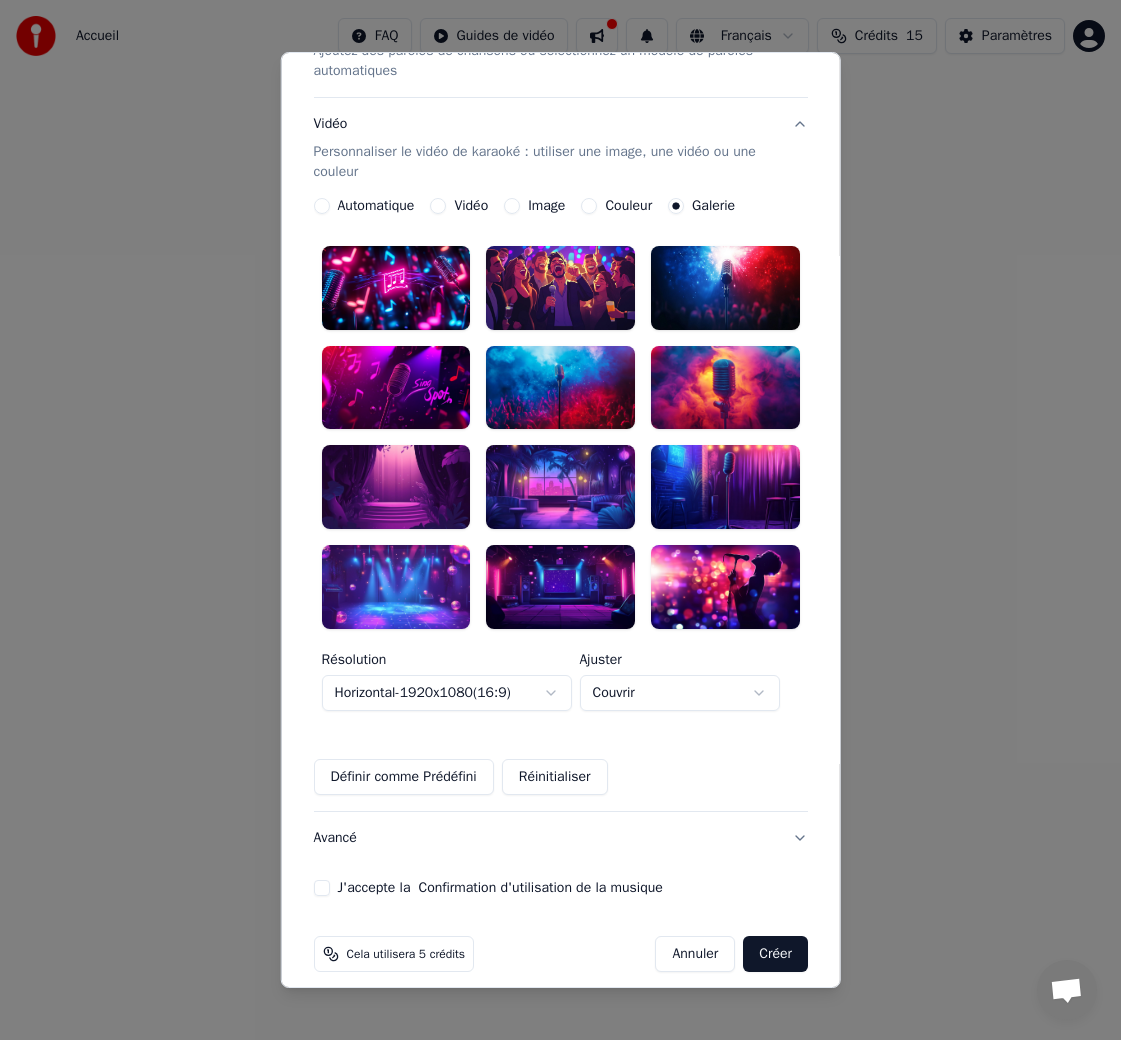 scroll, scrollTop: 298, scrollLeft: 0, axis: vertical 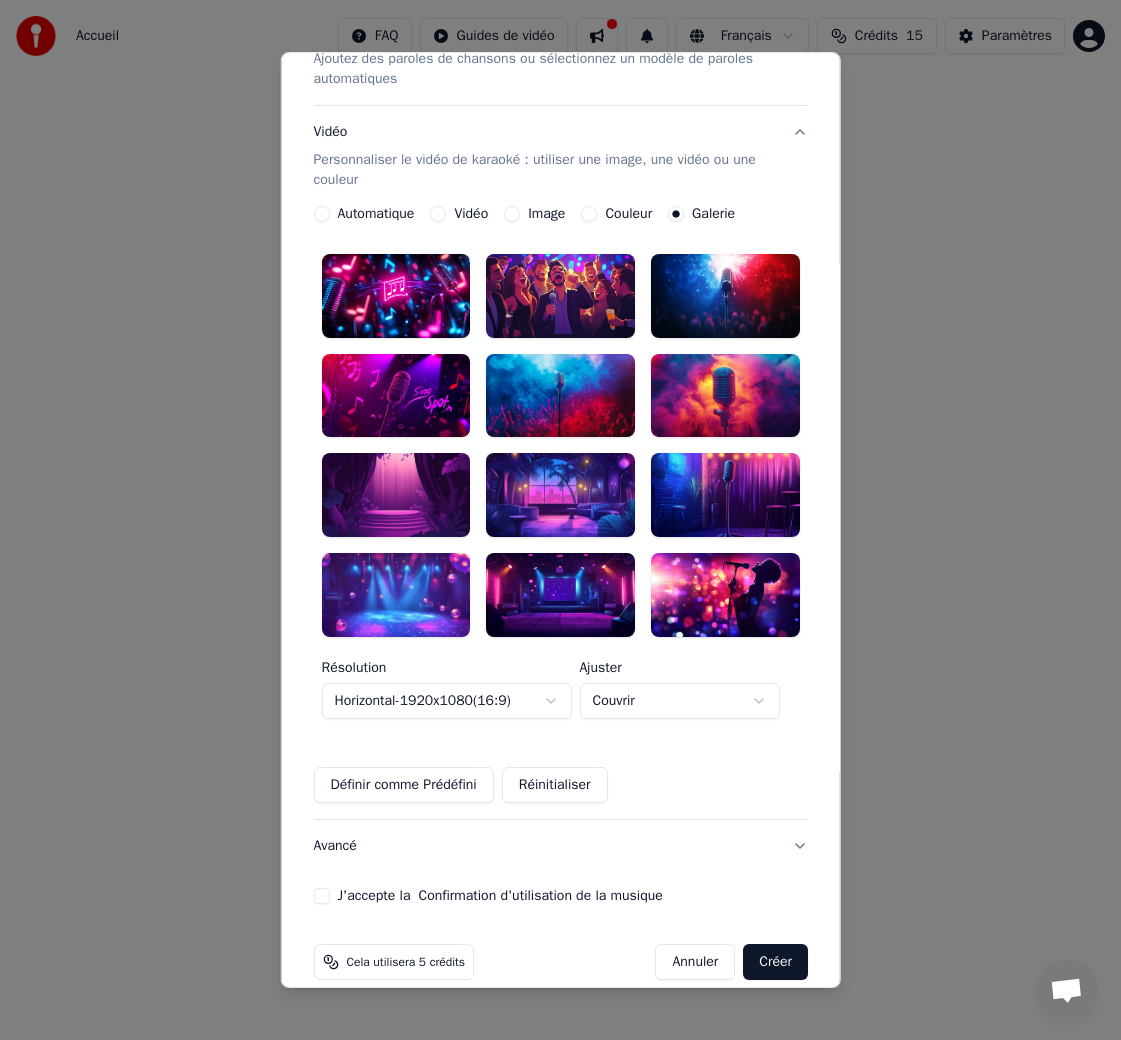 click at bounding box center (395, 296) 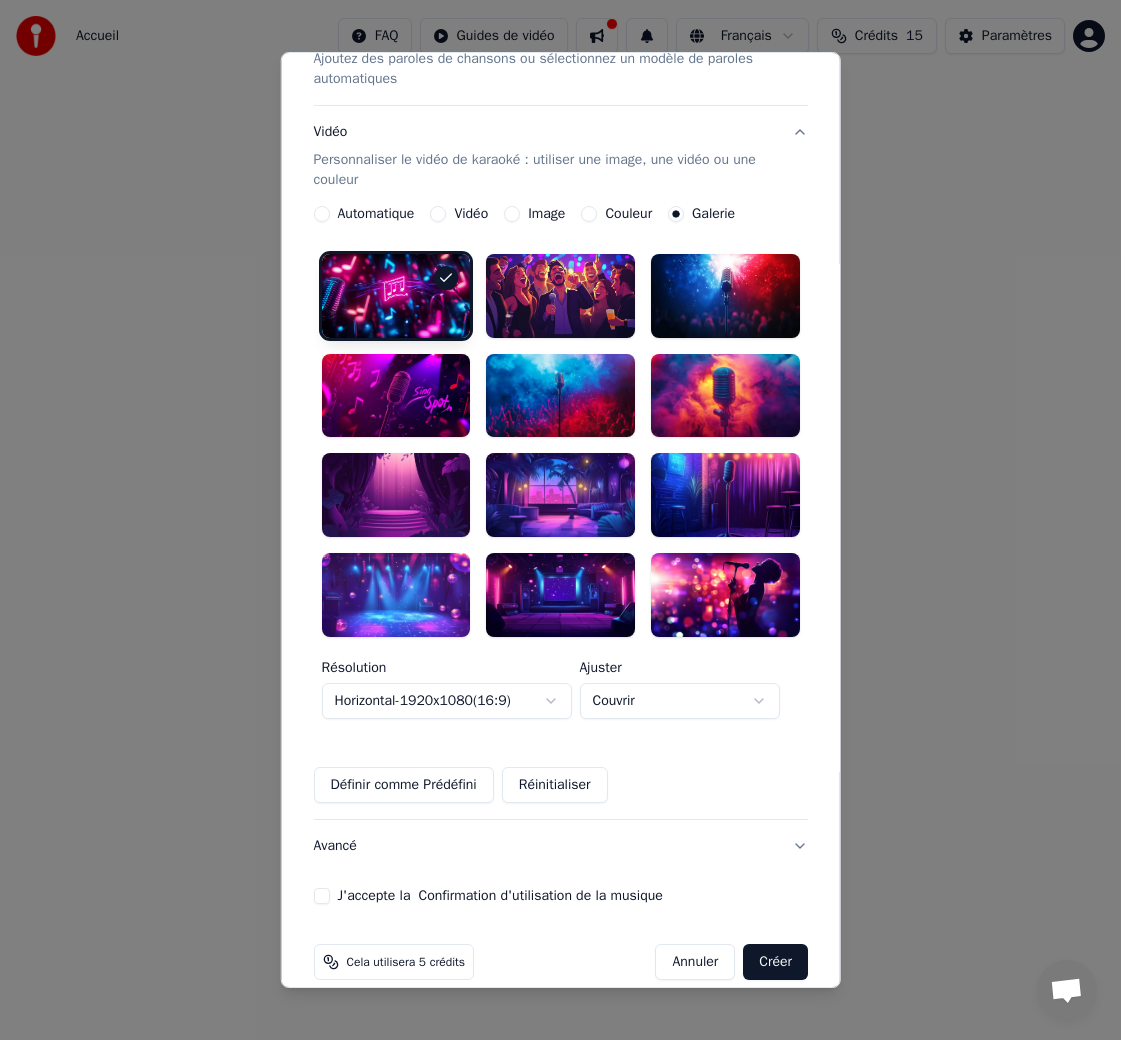 click at bounding box center (395, 296) 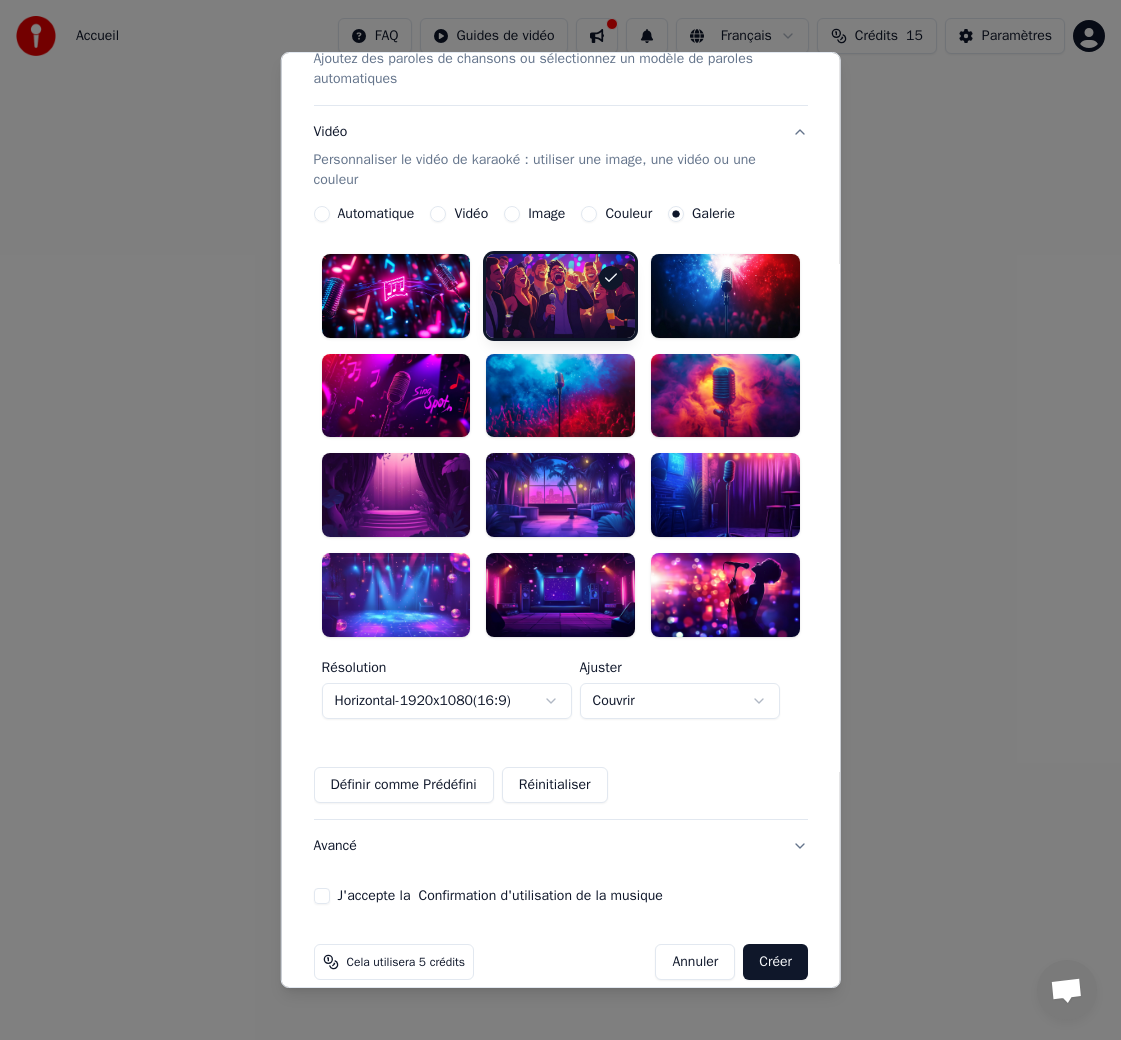 click at bounding box center [560, 296] 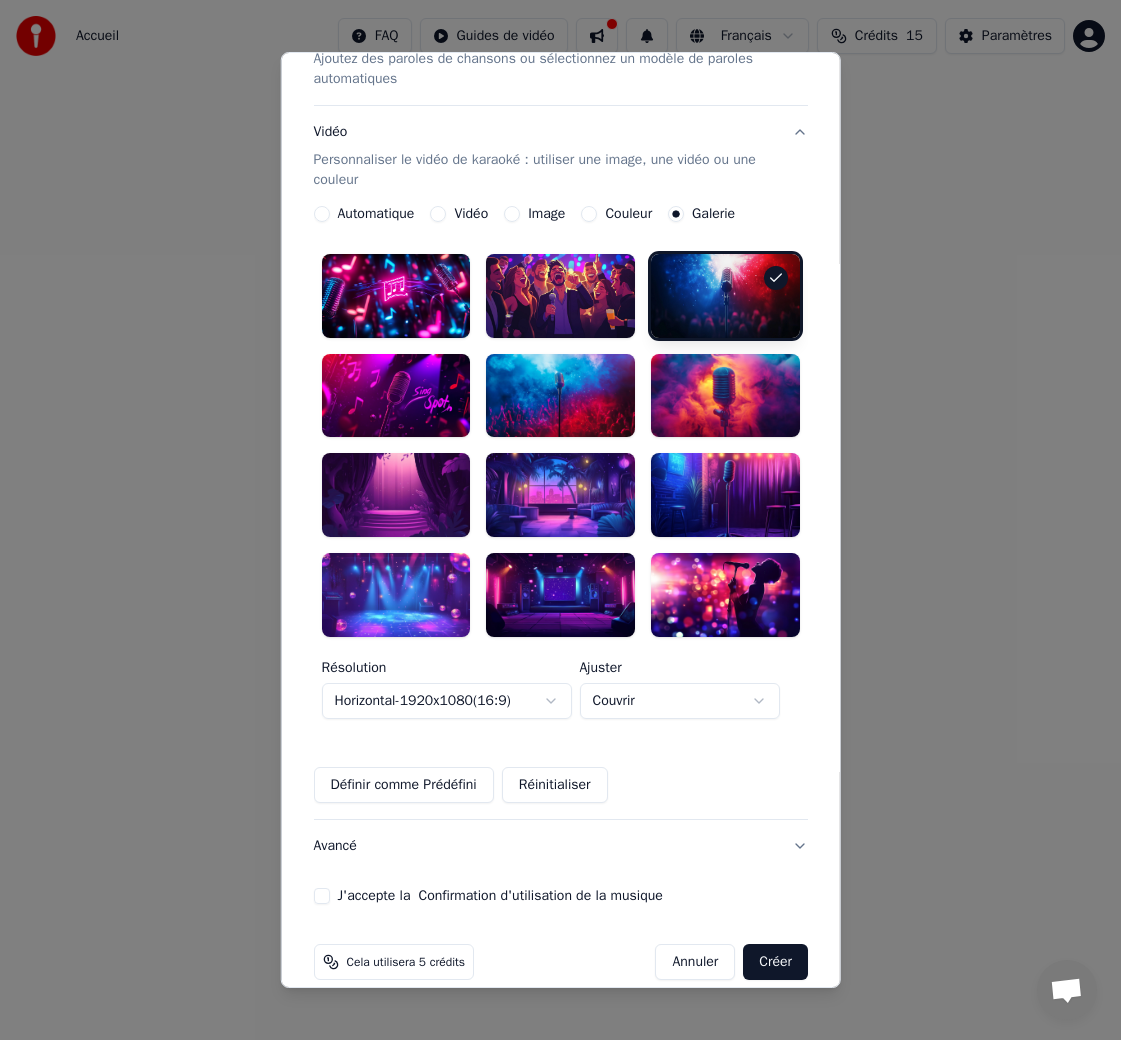 click at bounding box center (725, 396) 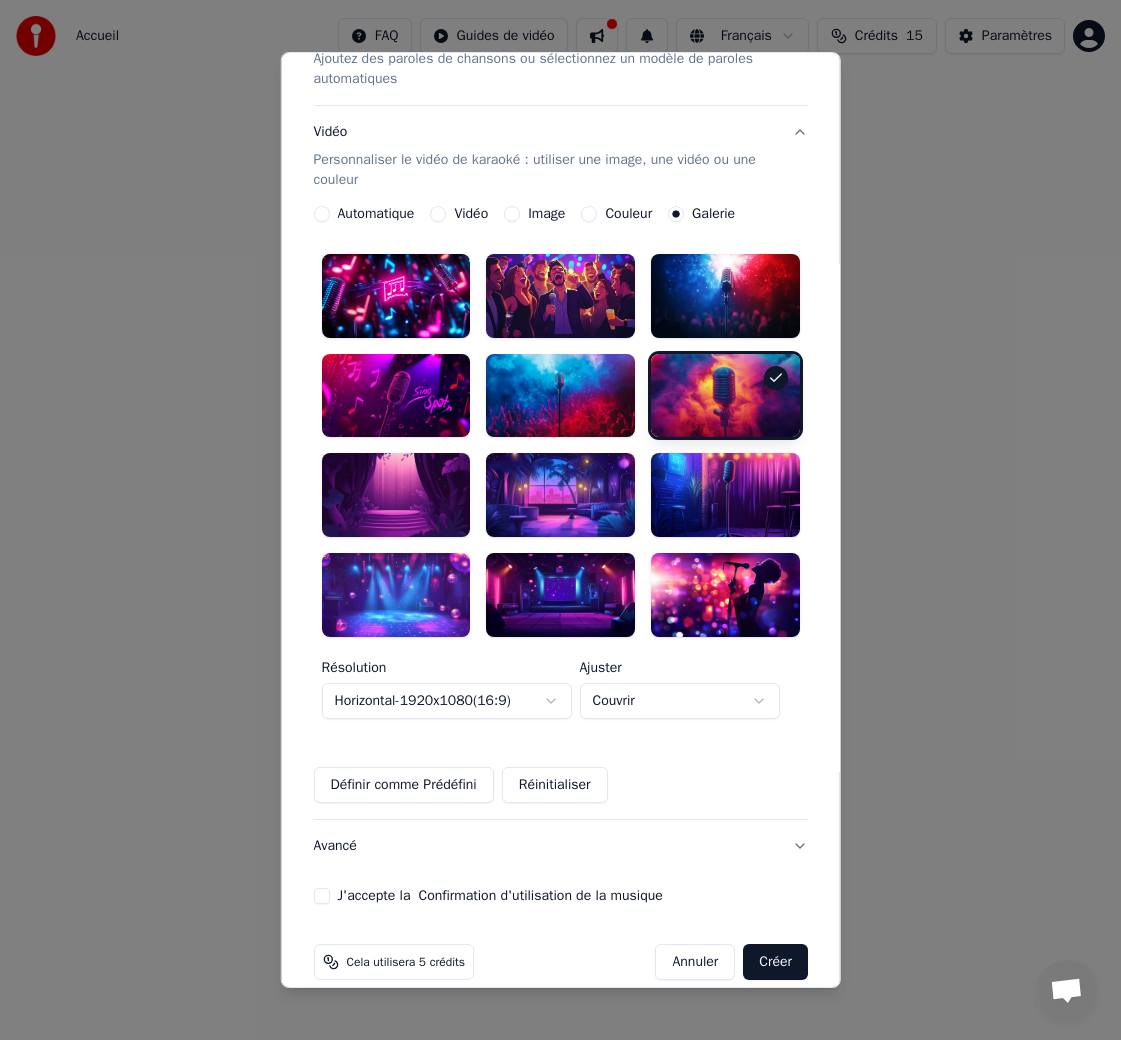click at bounding box center [725, 495] 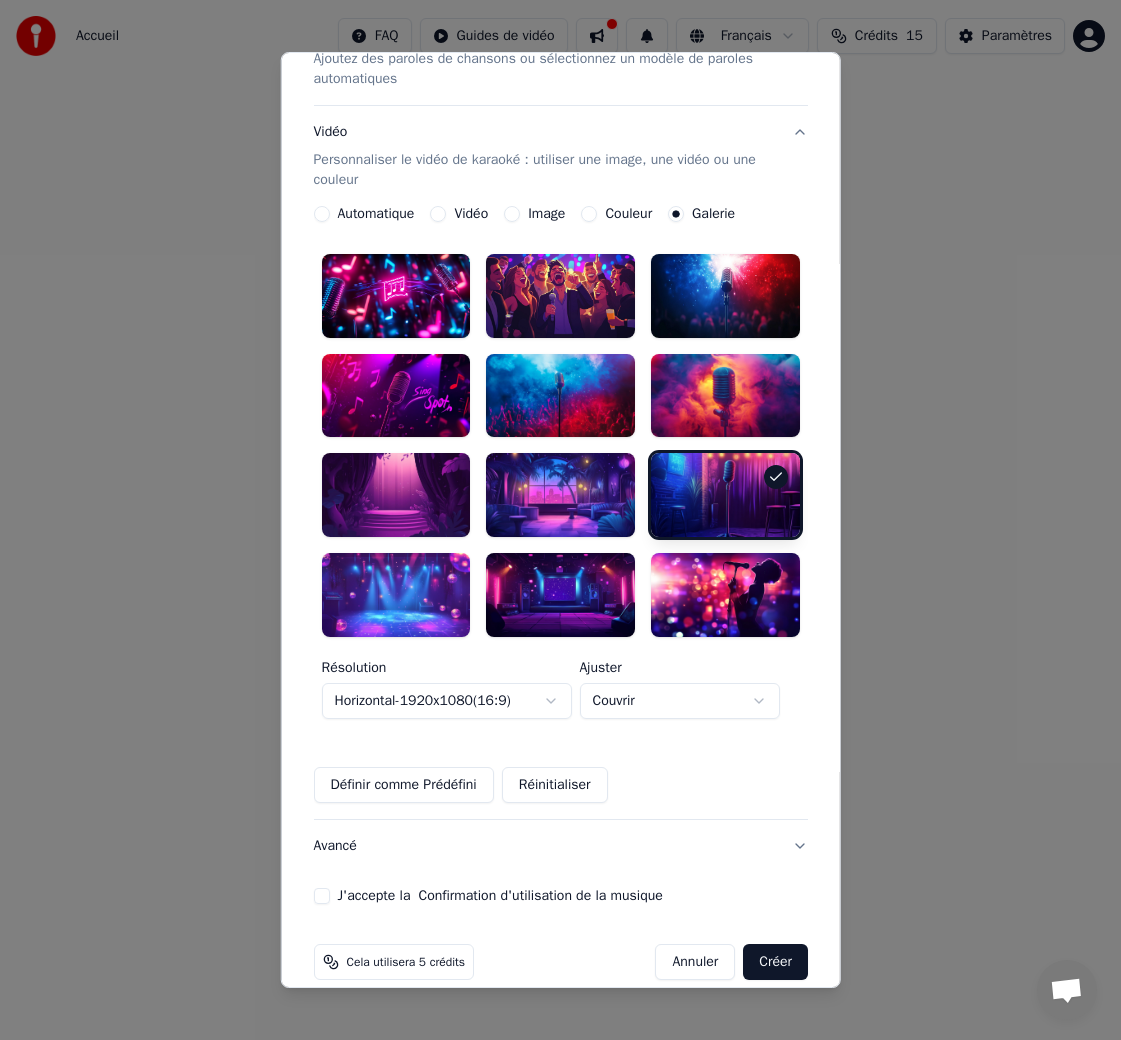 click at bounding box center (725, 595) 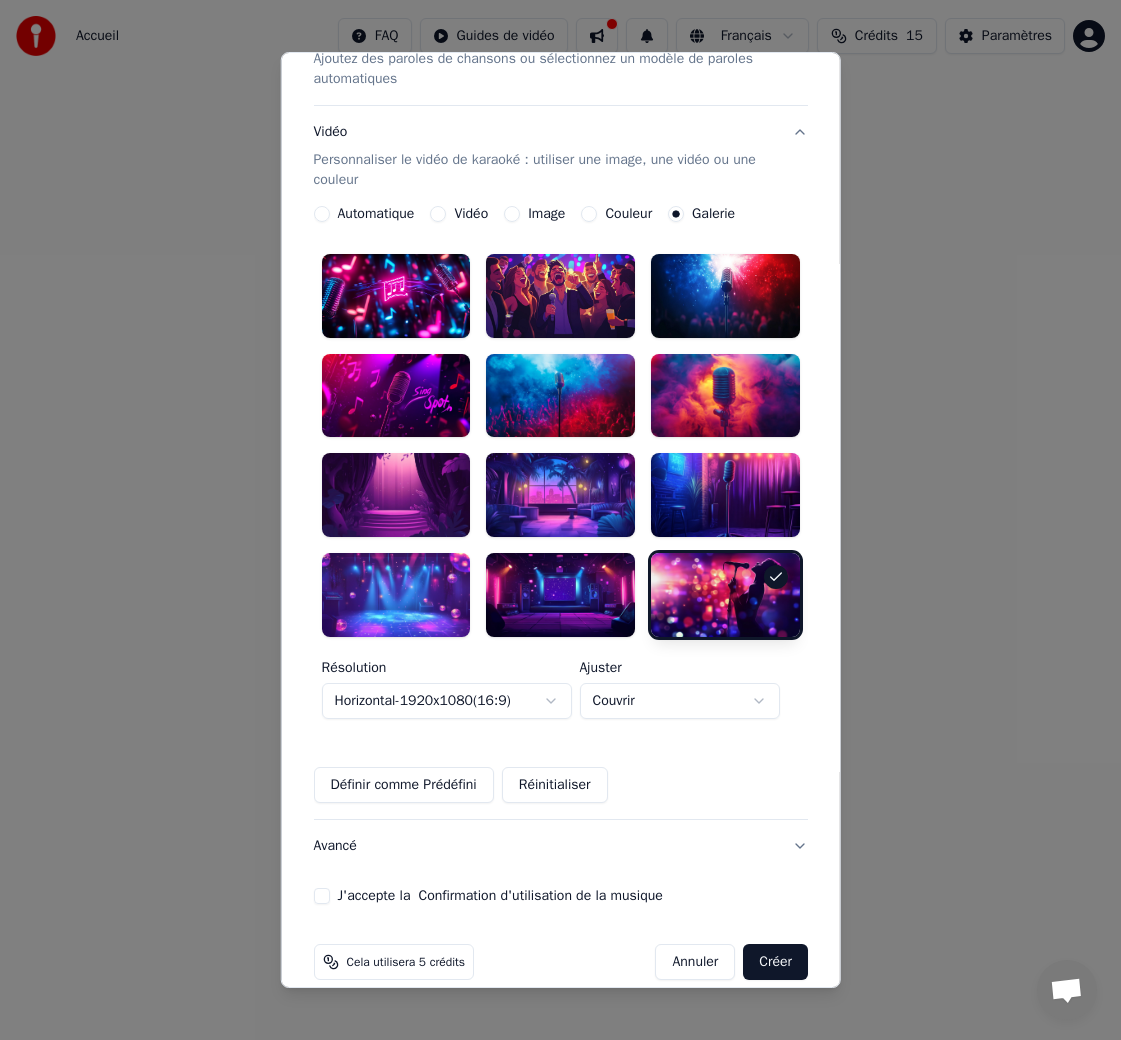click at bounding box center [560, 595] 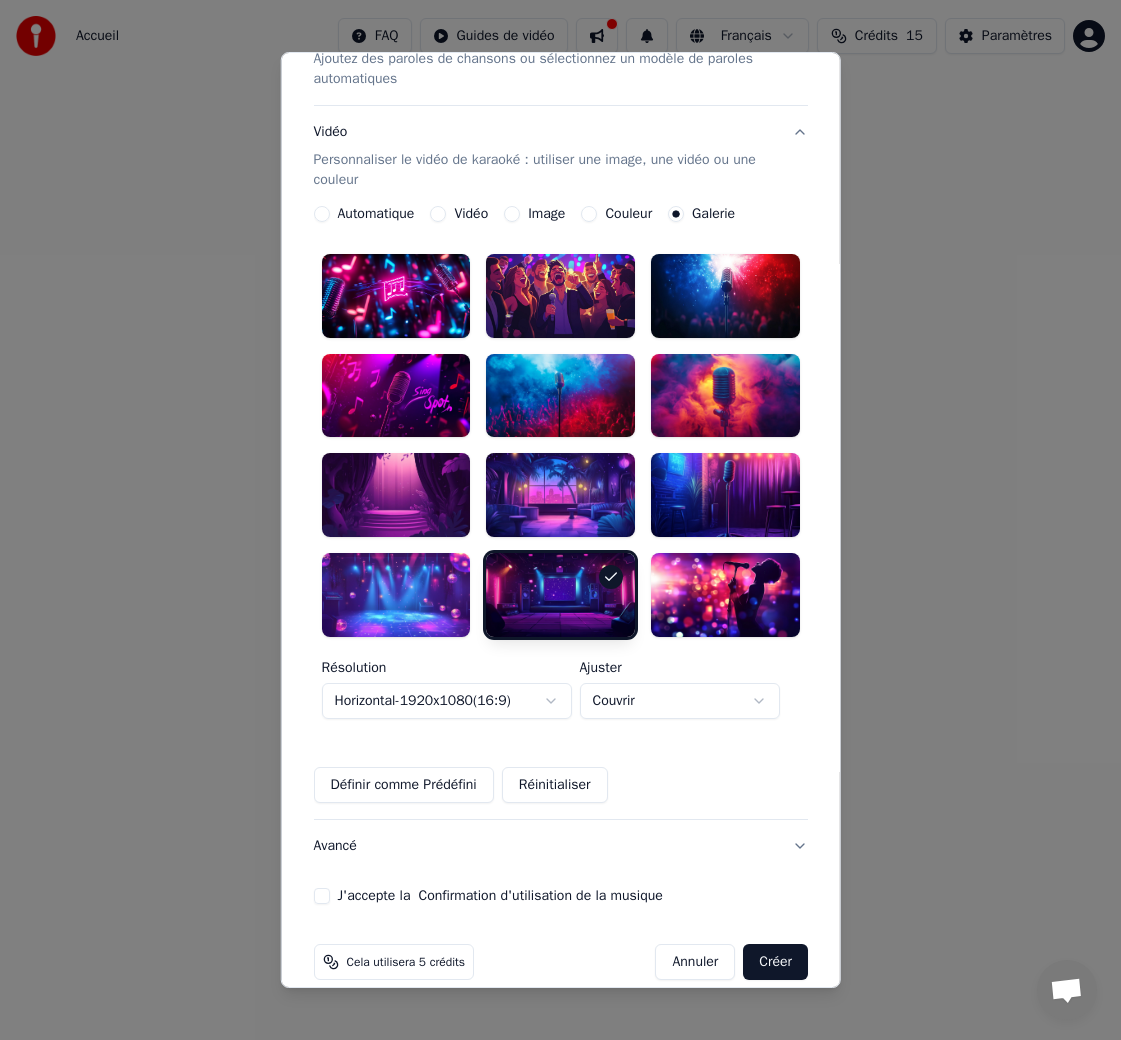 click at bounding box center (395, 595) 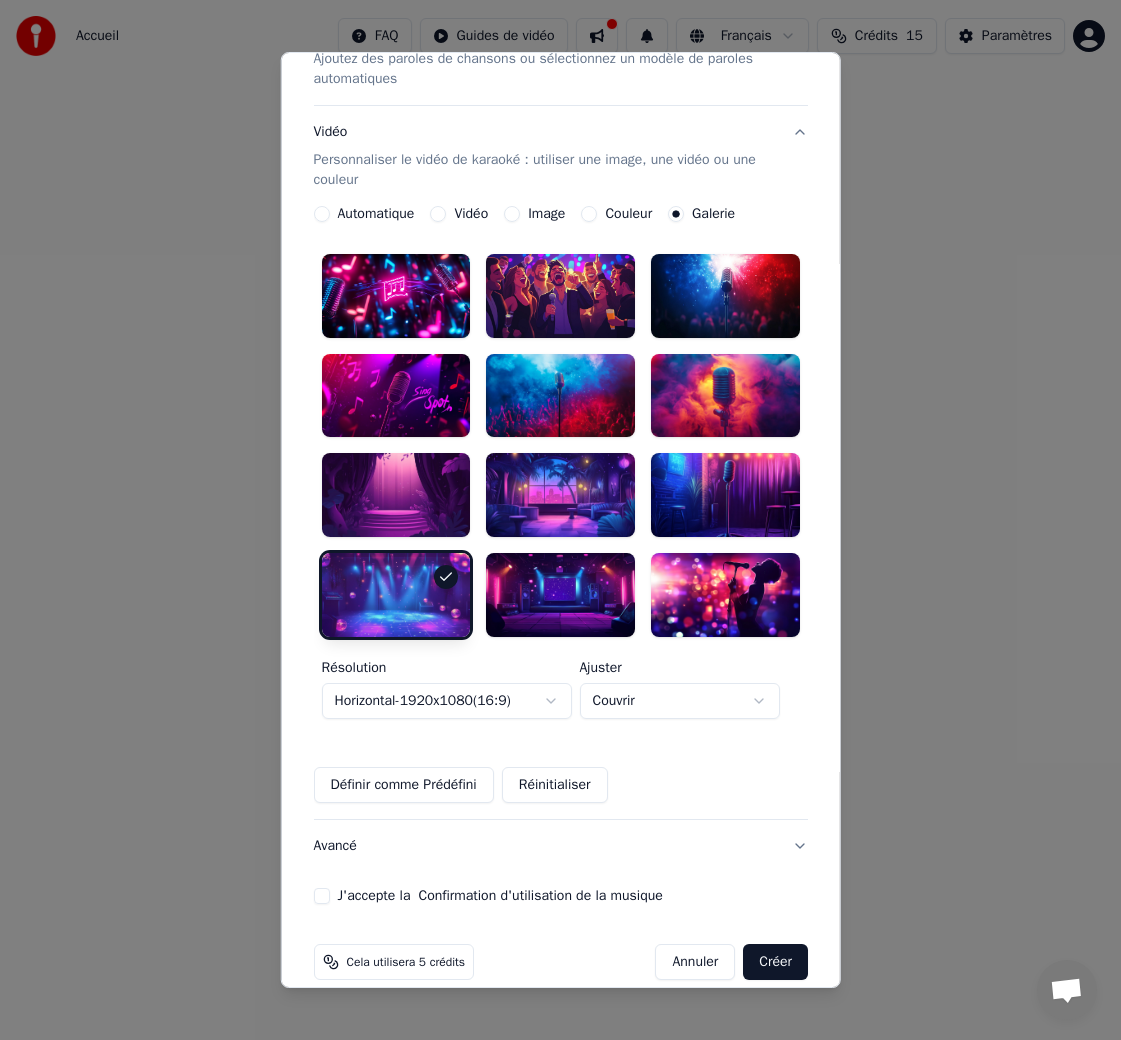click at bounding box center (395, 495) 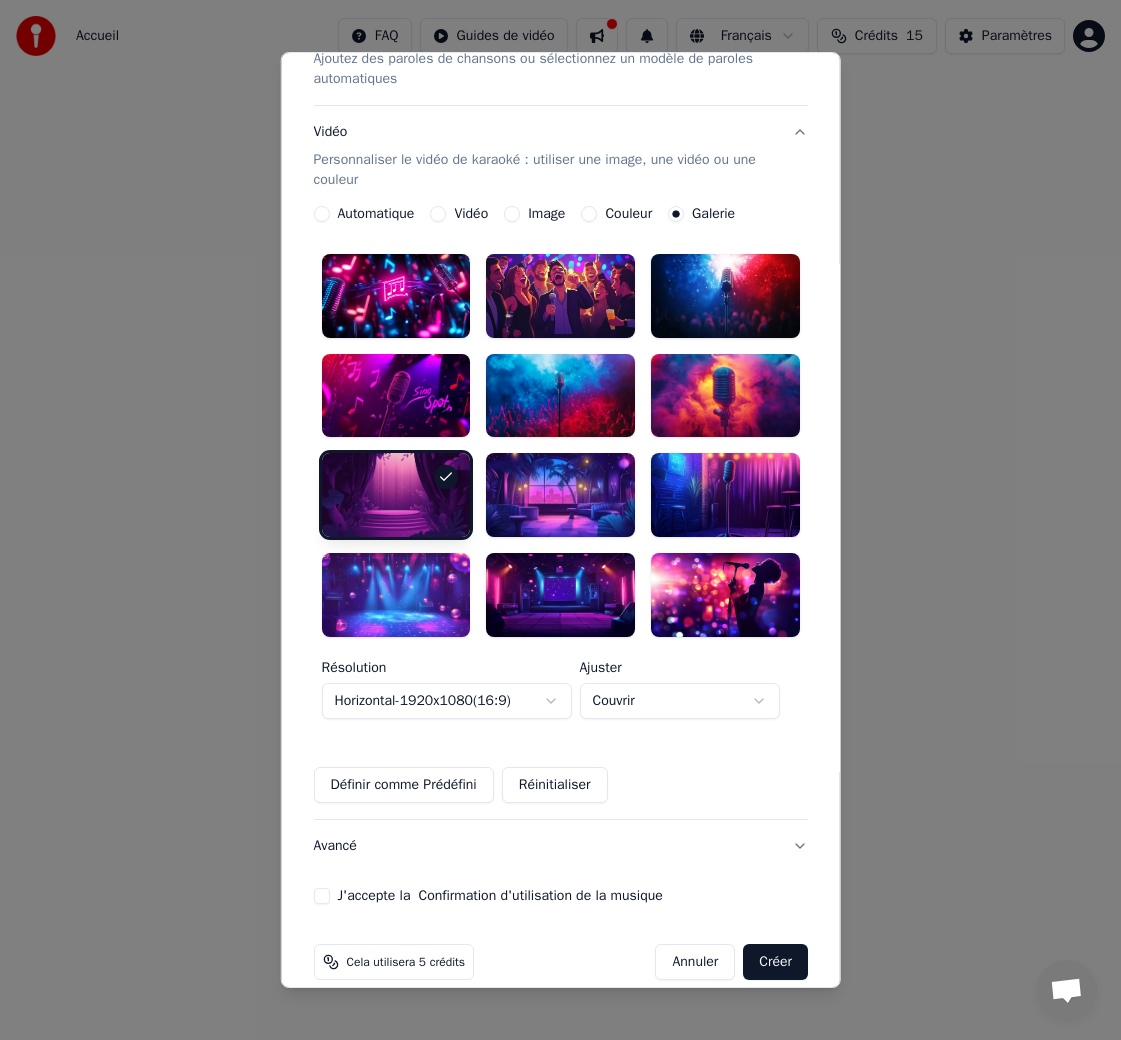 click on "Image" at bounding box center (512, 214) 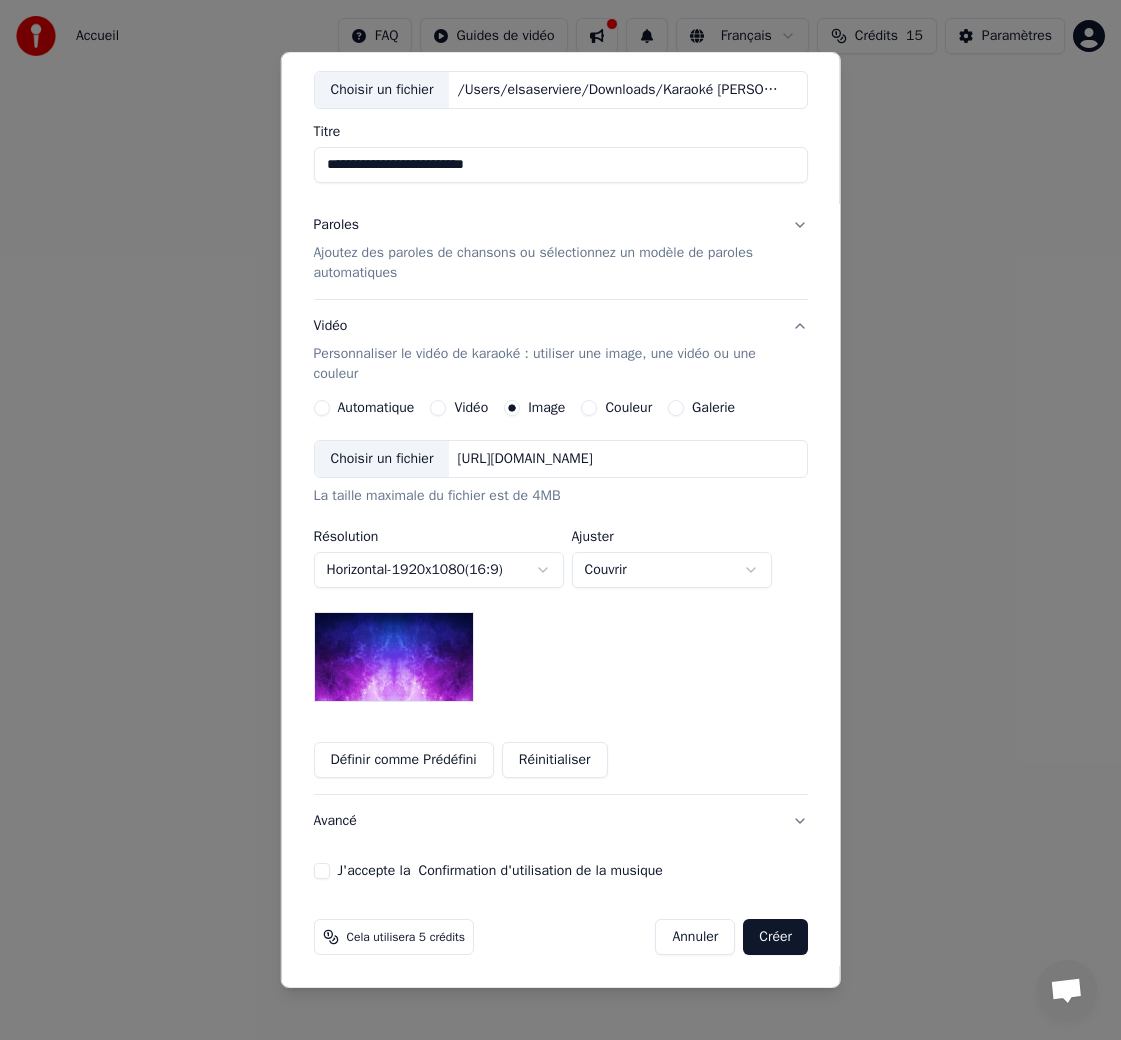 click at bounding box center [393, 657] 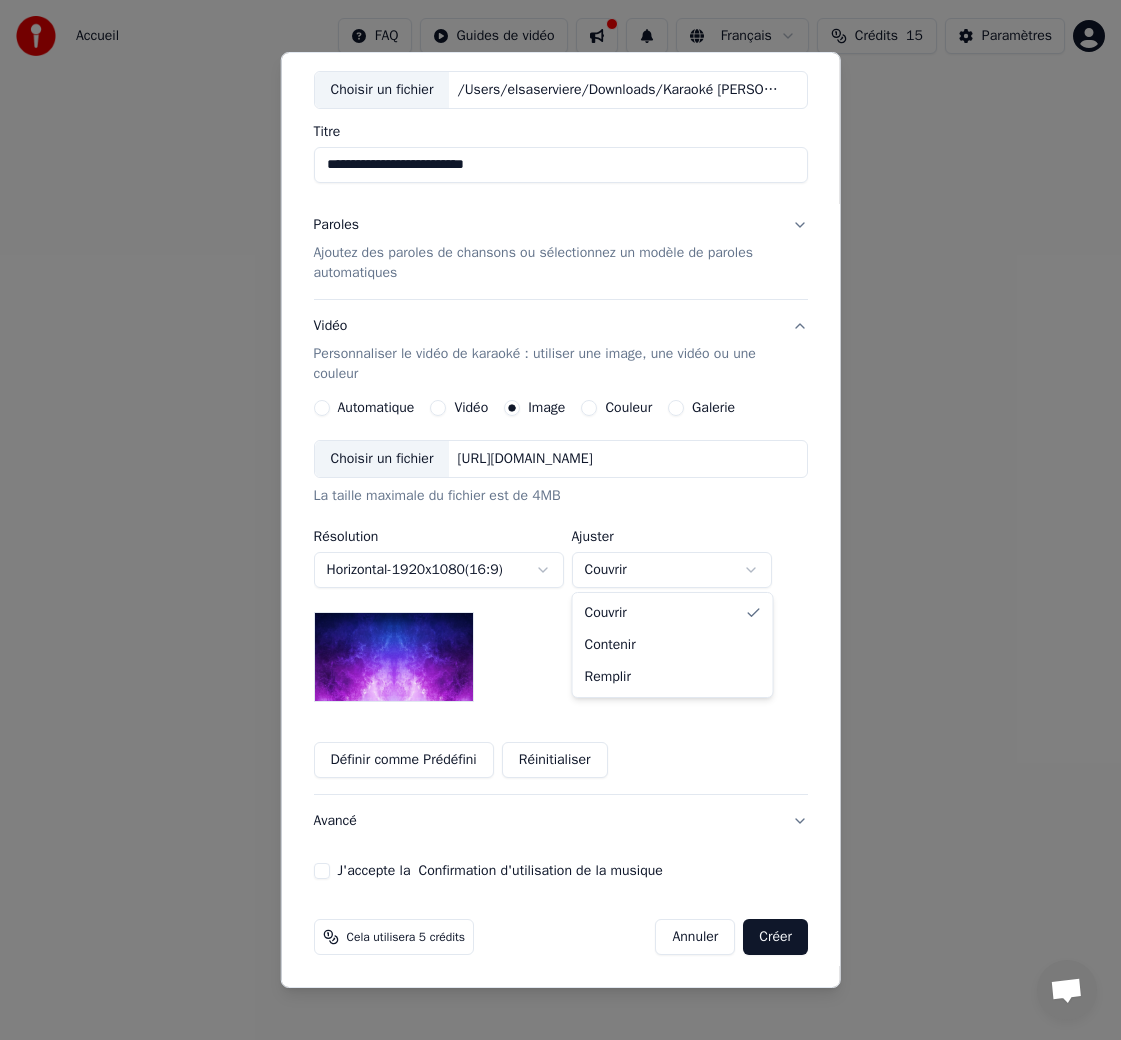 click on "**********" at bounding box center [560, 310] 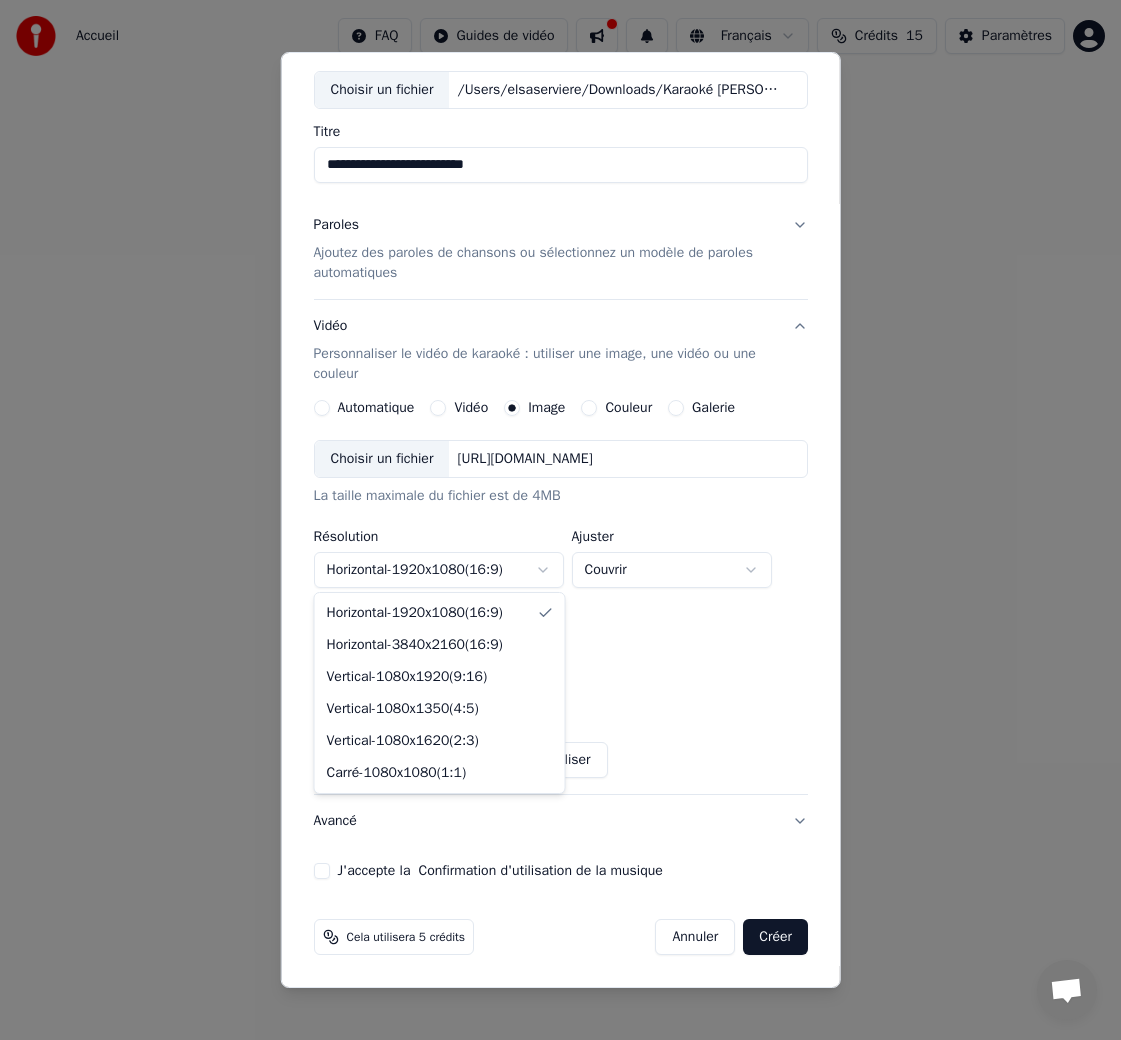 click on "**********" at bounding box center [560, 310] 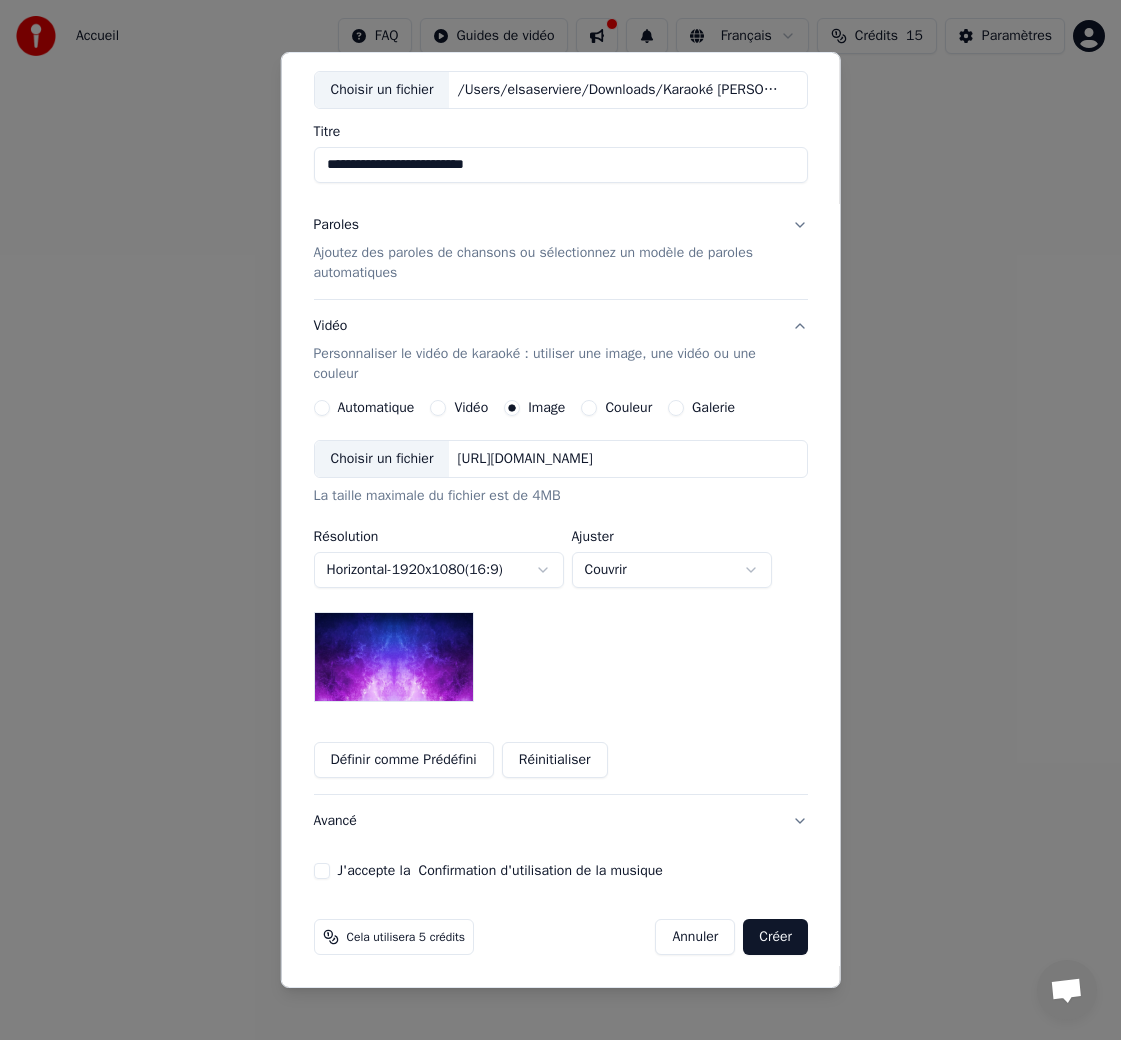click on "**********" at bounding box center [560, 310] 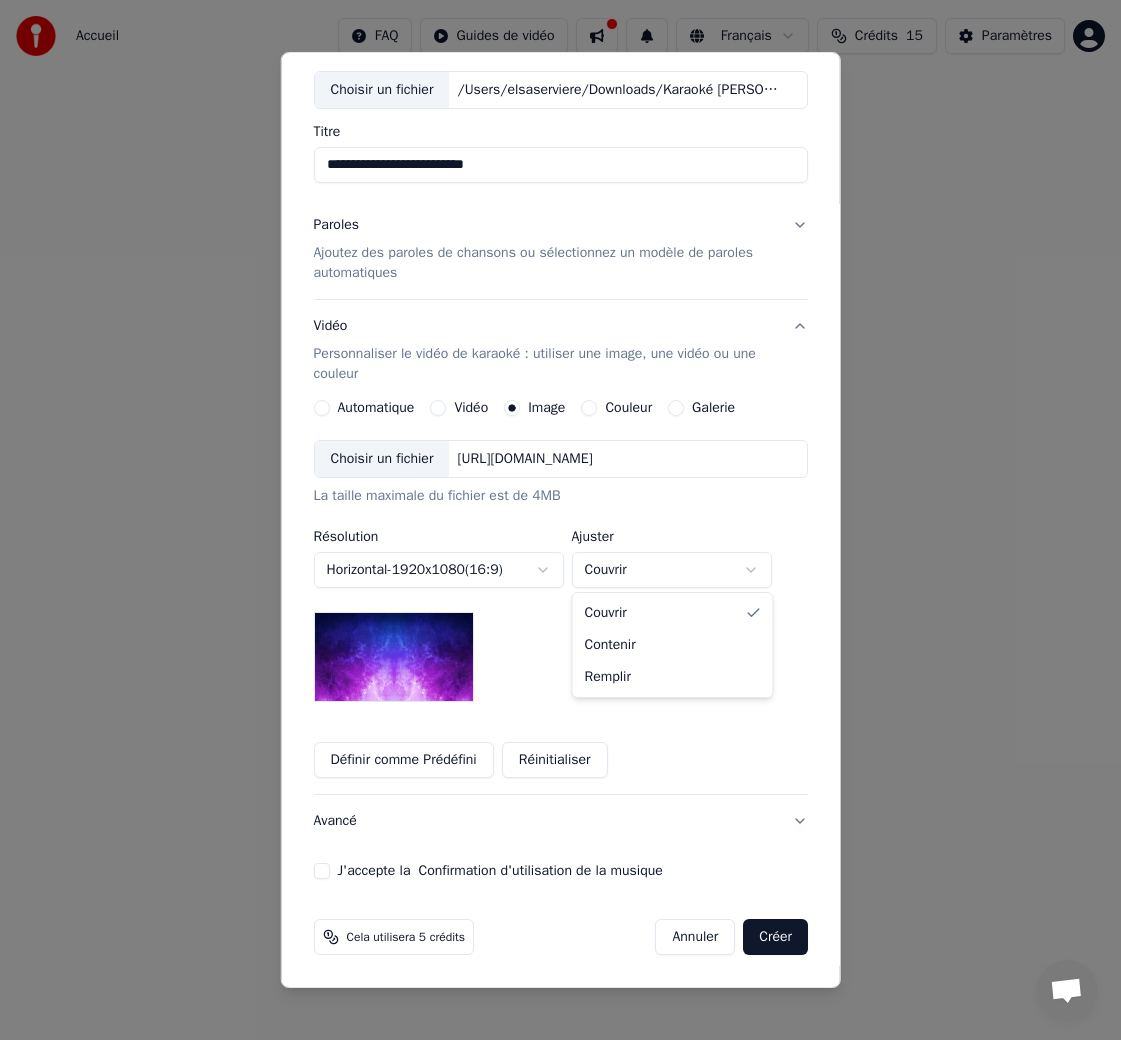 click on "**********" at bounding box center (560, 310) 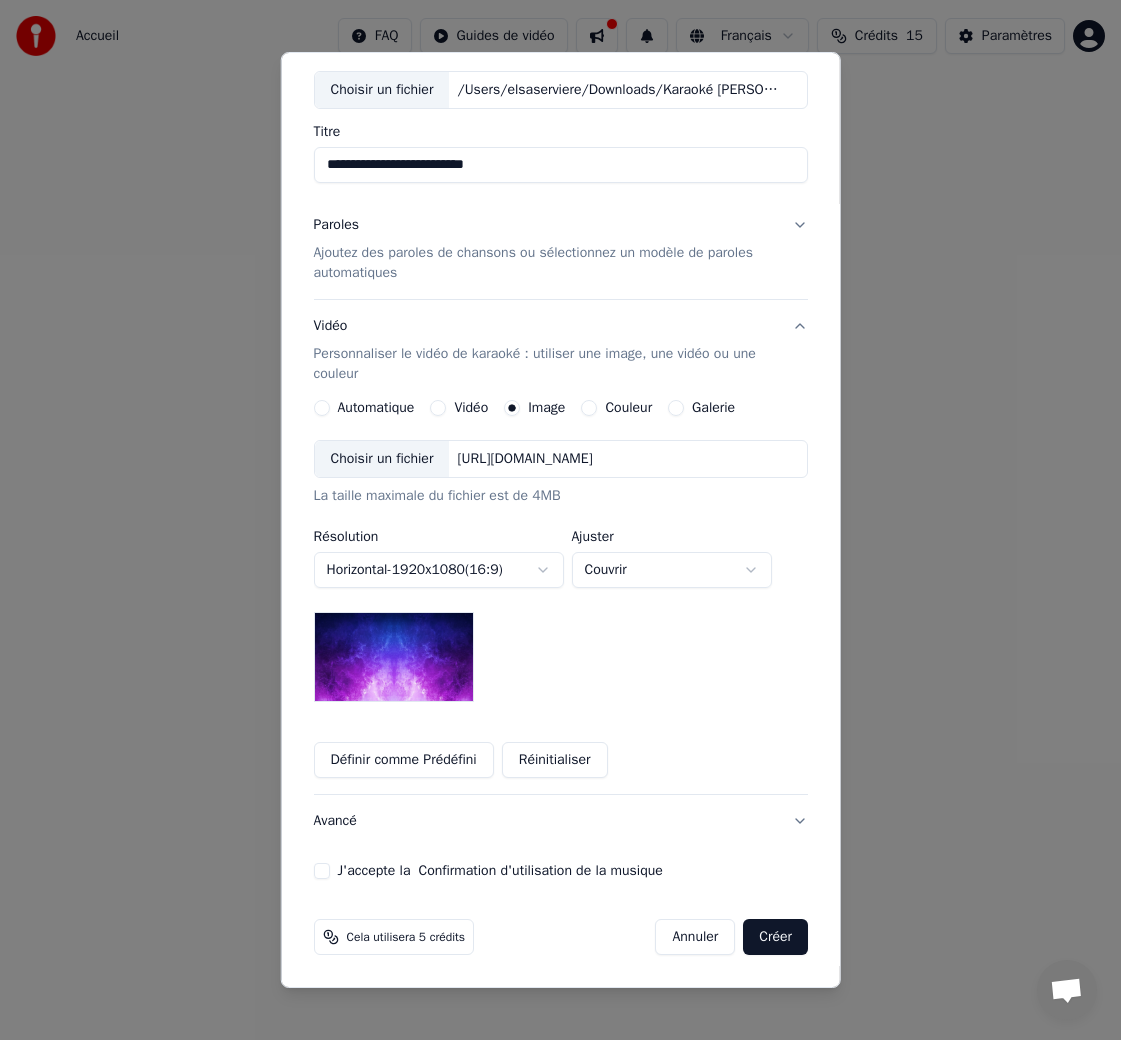 click on "**********" at bounding box center (560, 310) 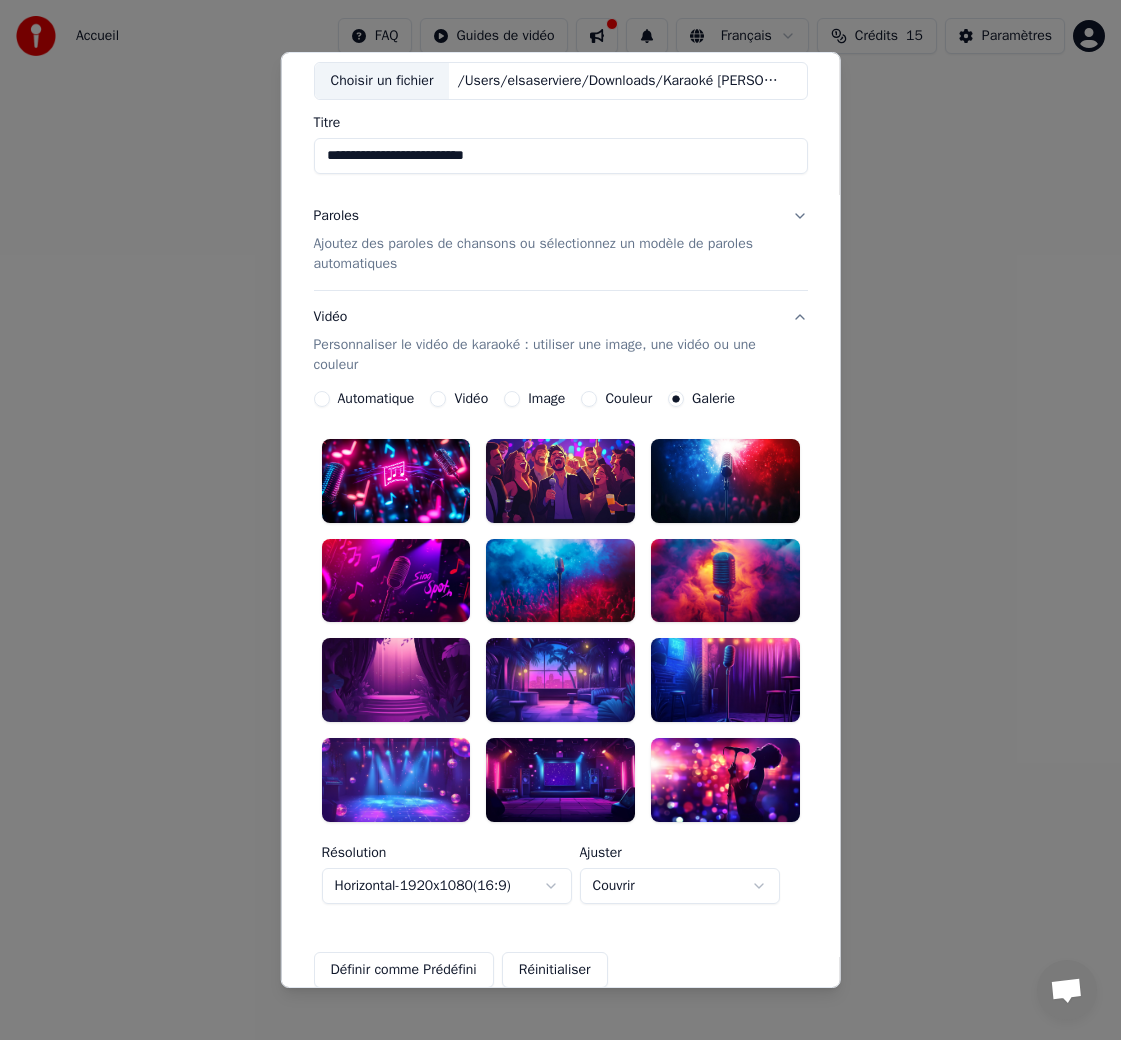 scroll, scrollTop: 76, scrollLeft: 0, axis: vertical 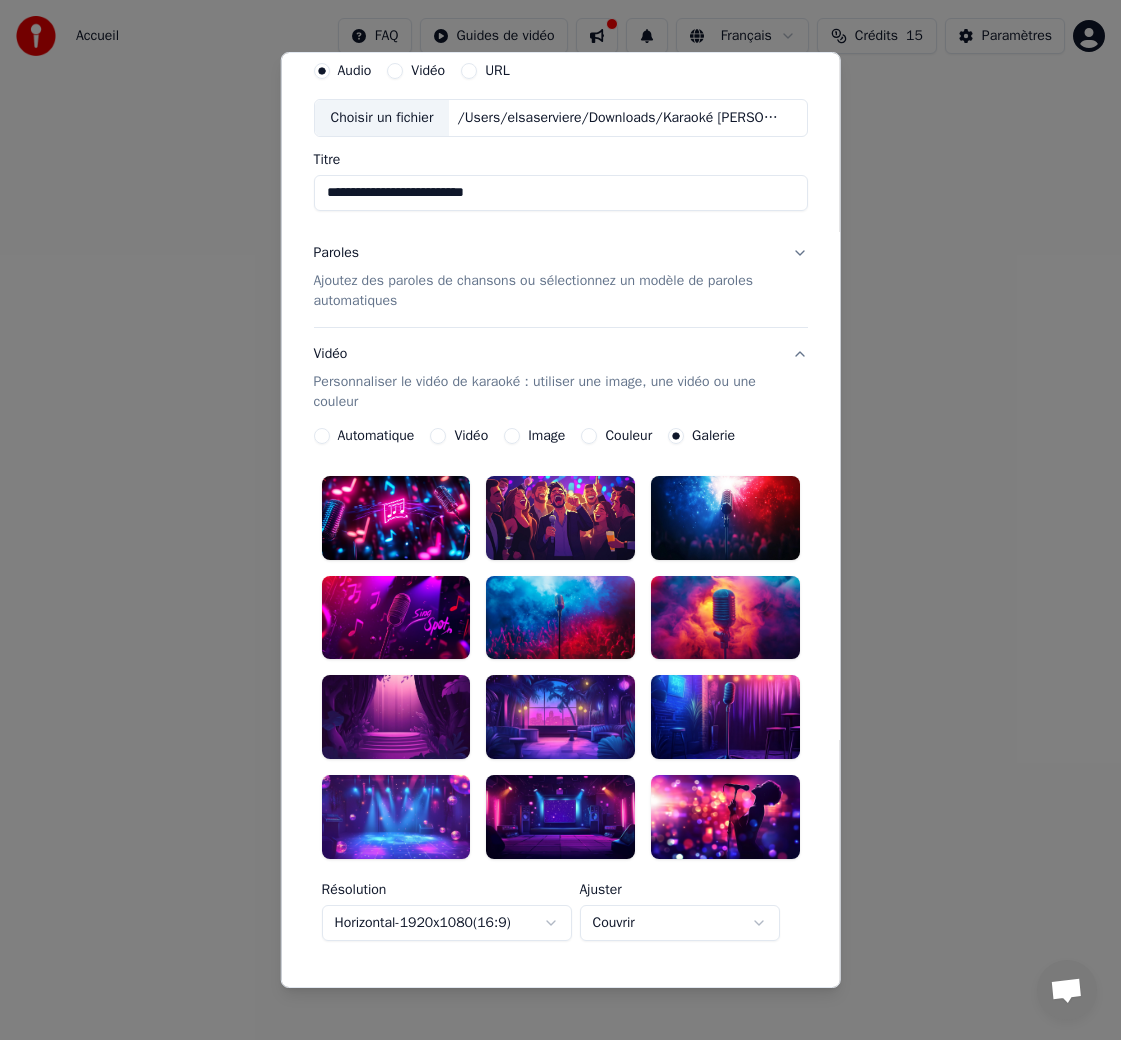 click on "Image" at bounding box center (512, 436) 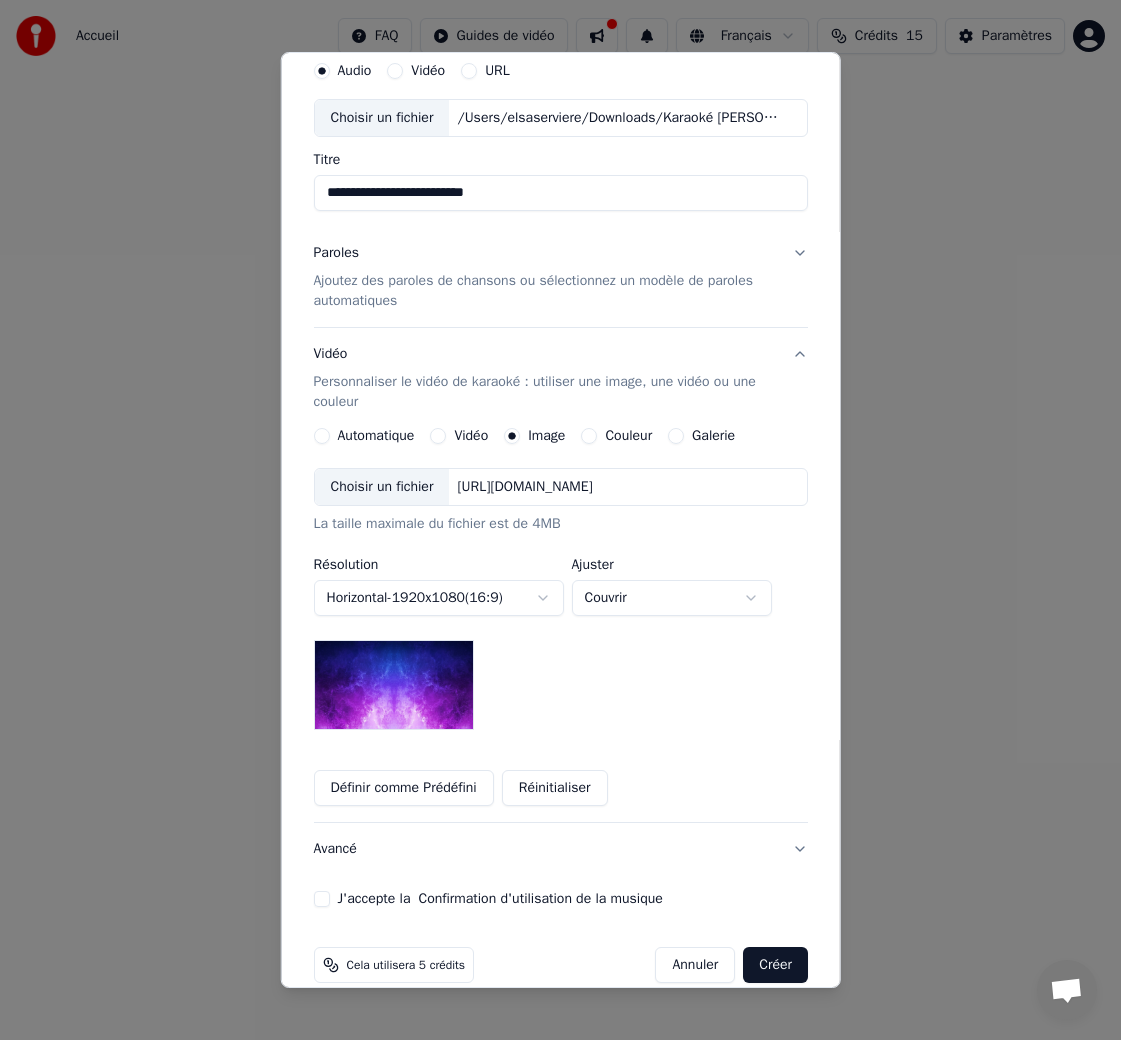 click on "Choisir un fichier" at bounding box center [381, 487] 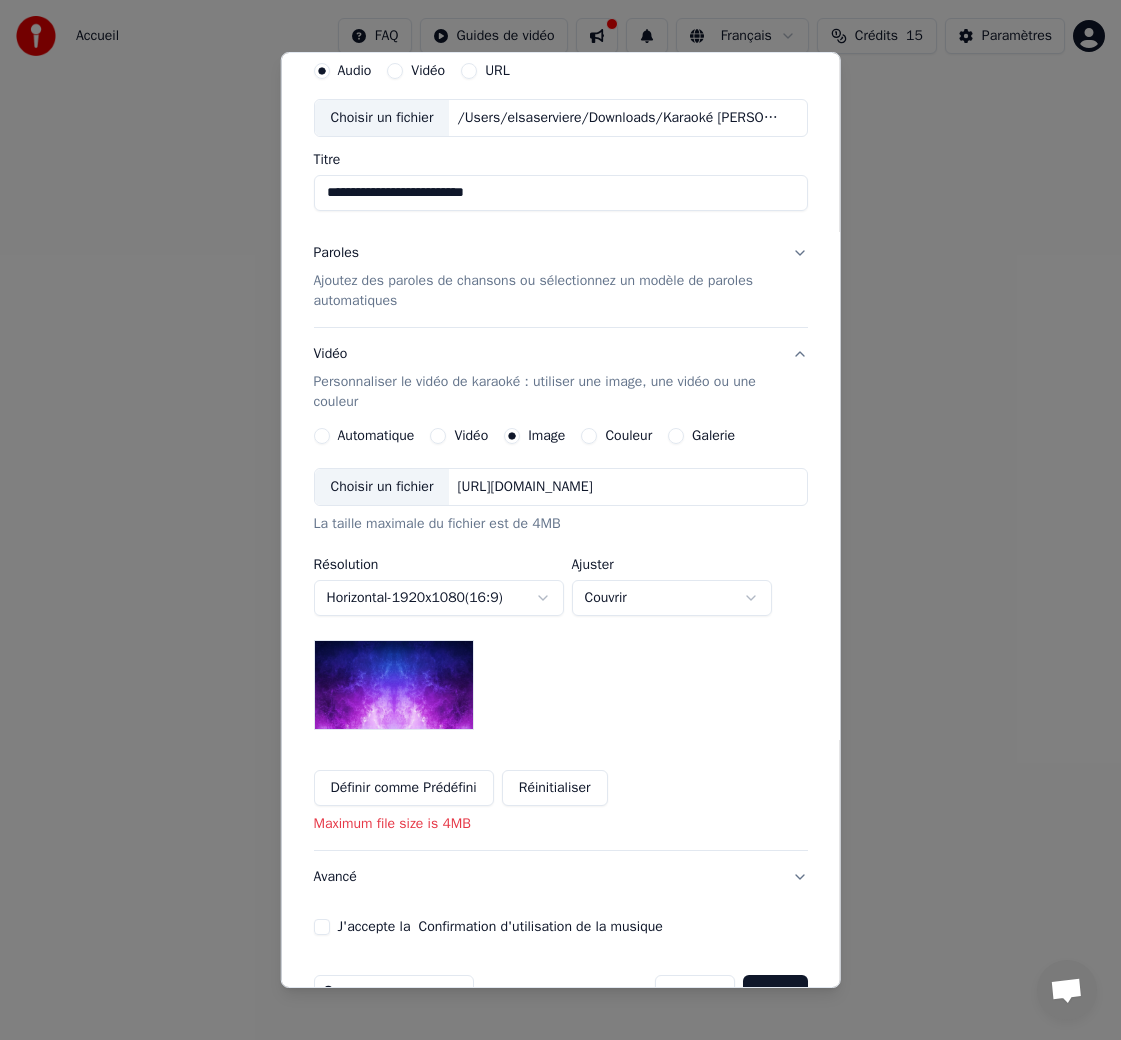 click on "Maximum file size is 4MB" at bounding box center (560, 824) 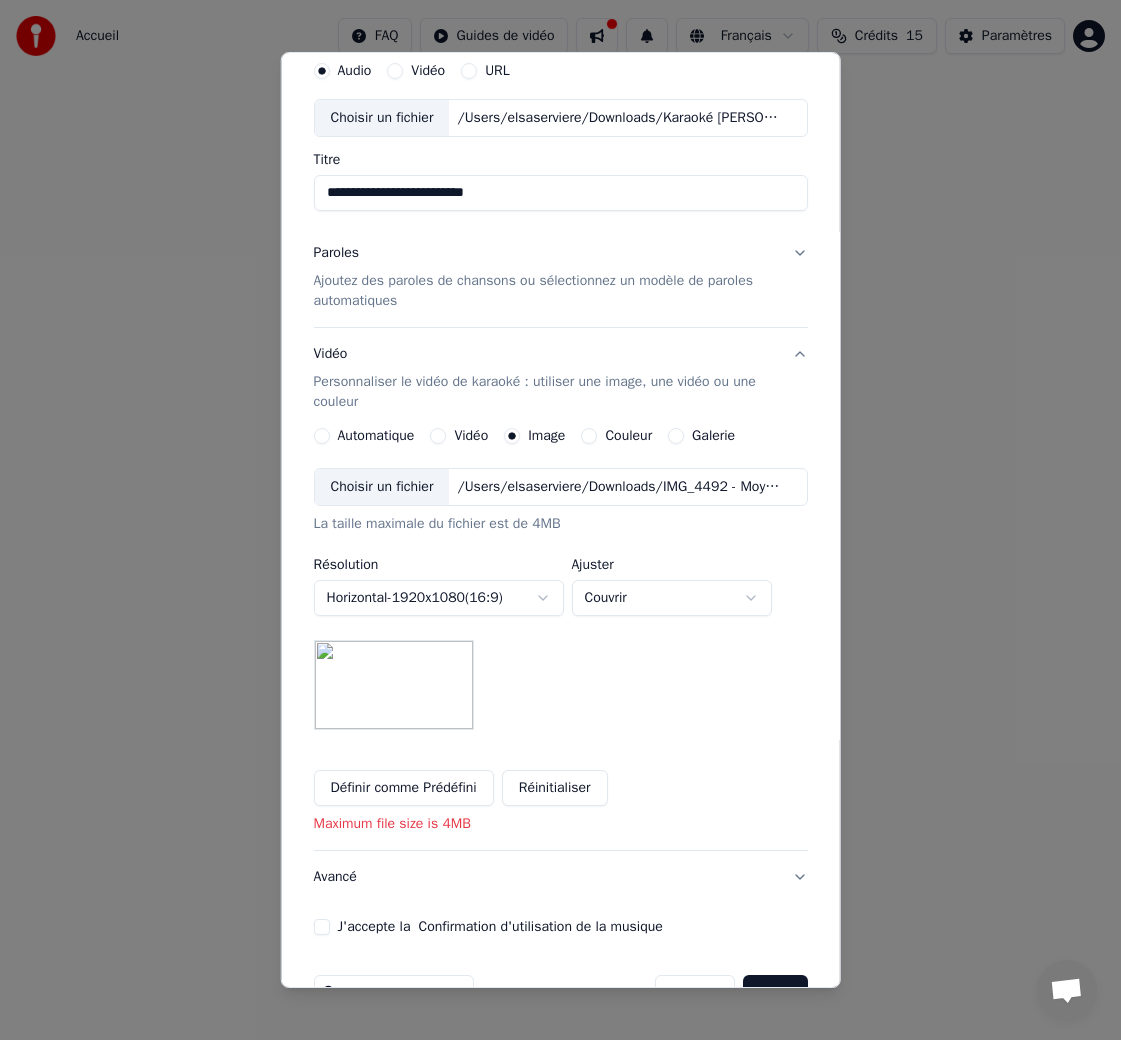click on "**********" at bounding box center [560, 599] 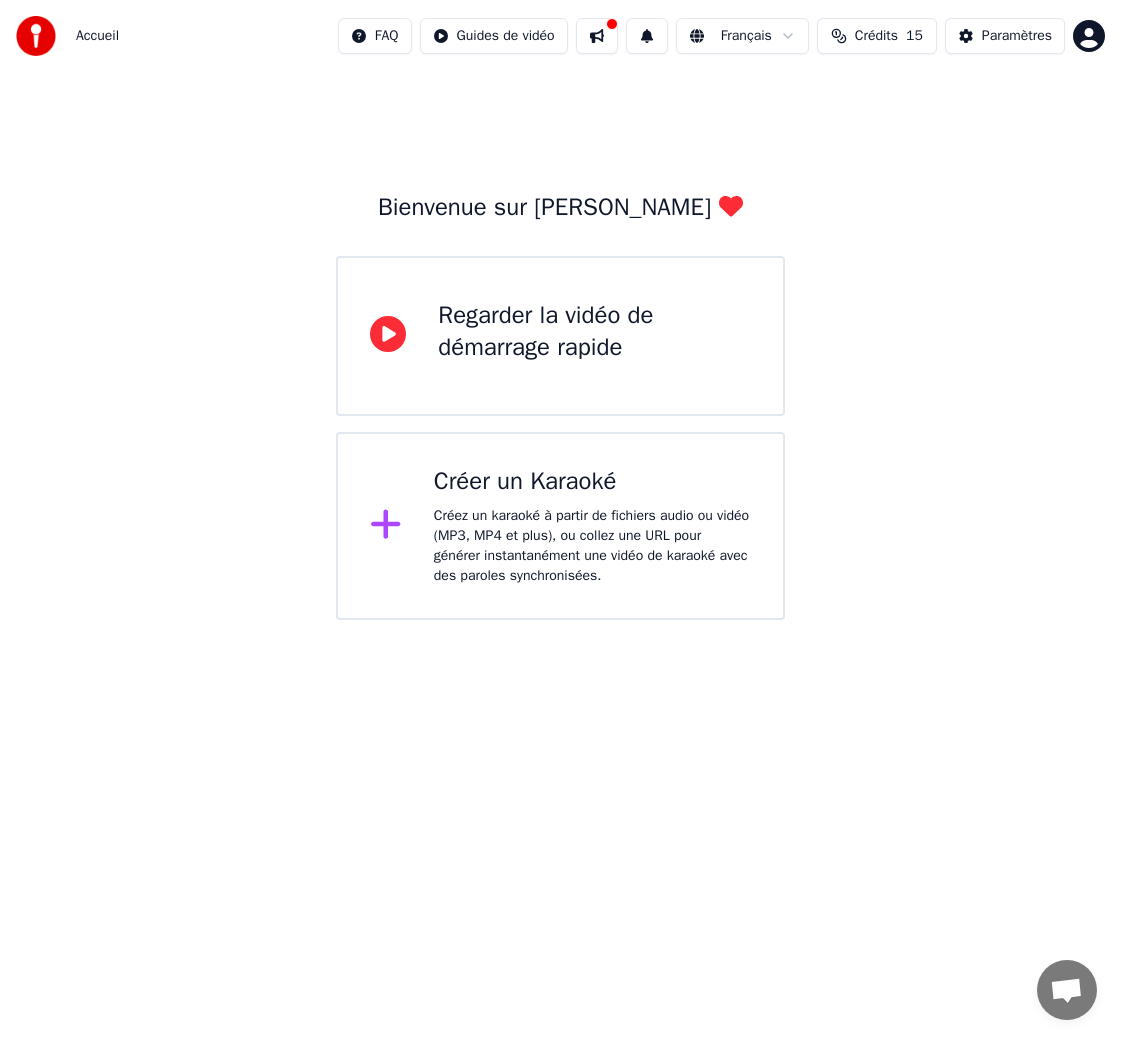click on "Créer un Karaoké Créez un karaoké à partir de fichiers audio ou vidéo (MP3, MP4 et plus), ou collez une URL pour générer instantanément une vidéo de karaoké avec des paroles synchronisées." at bounding box center (592, 526) 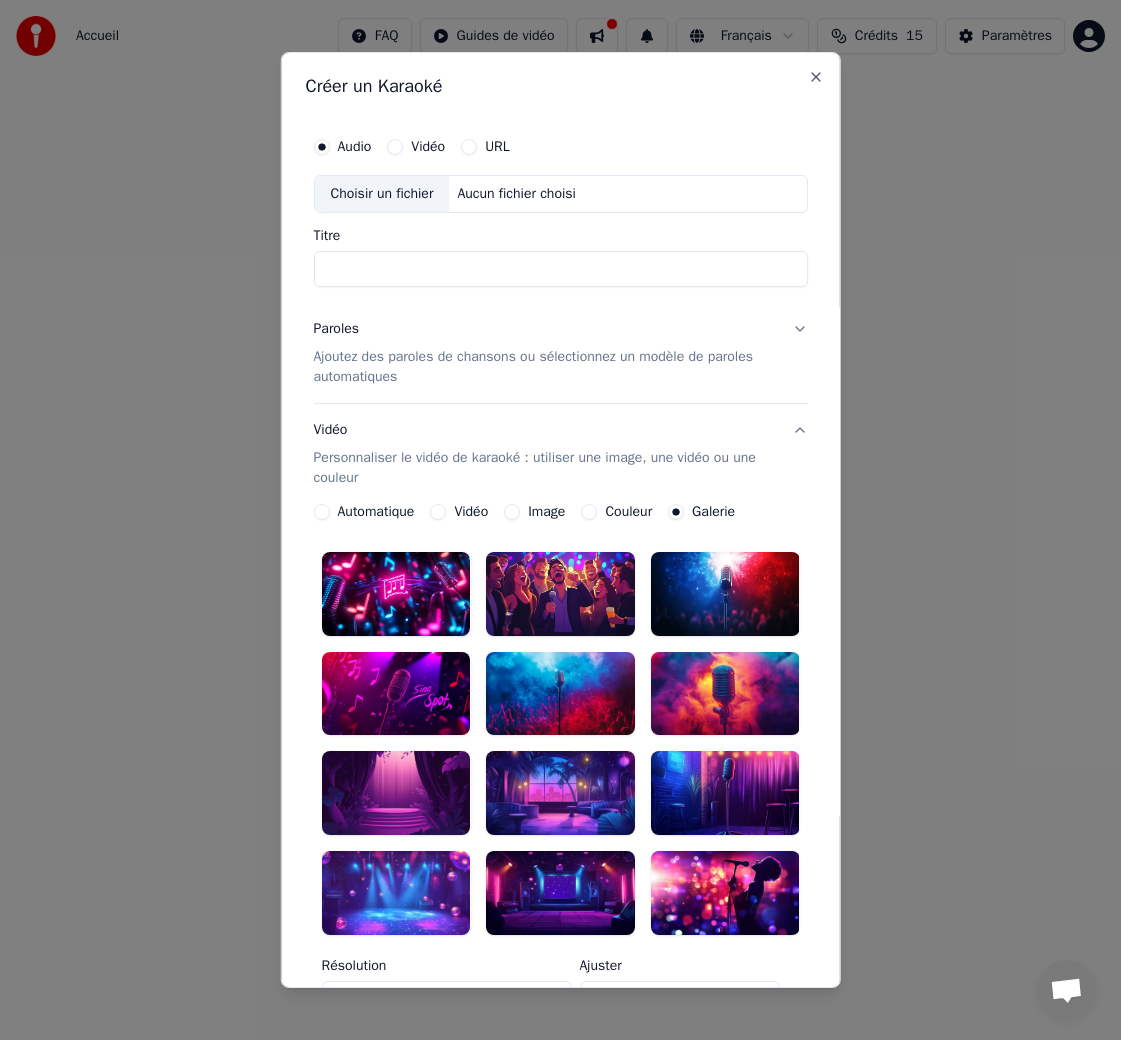 click on "Vidéo" at bounding box center [416, 147] 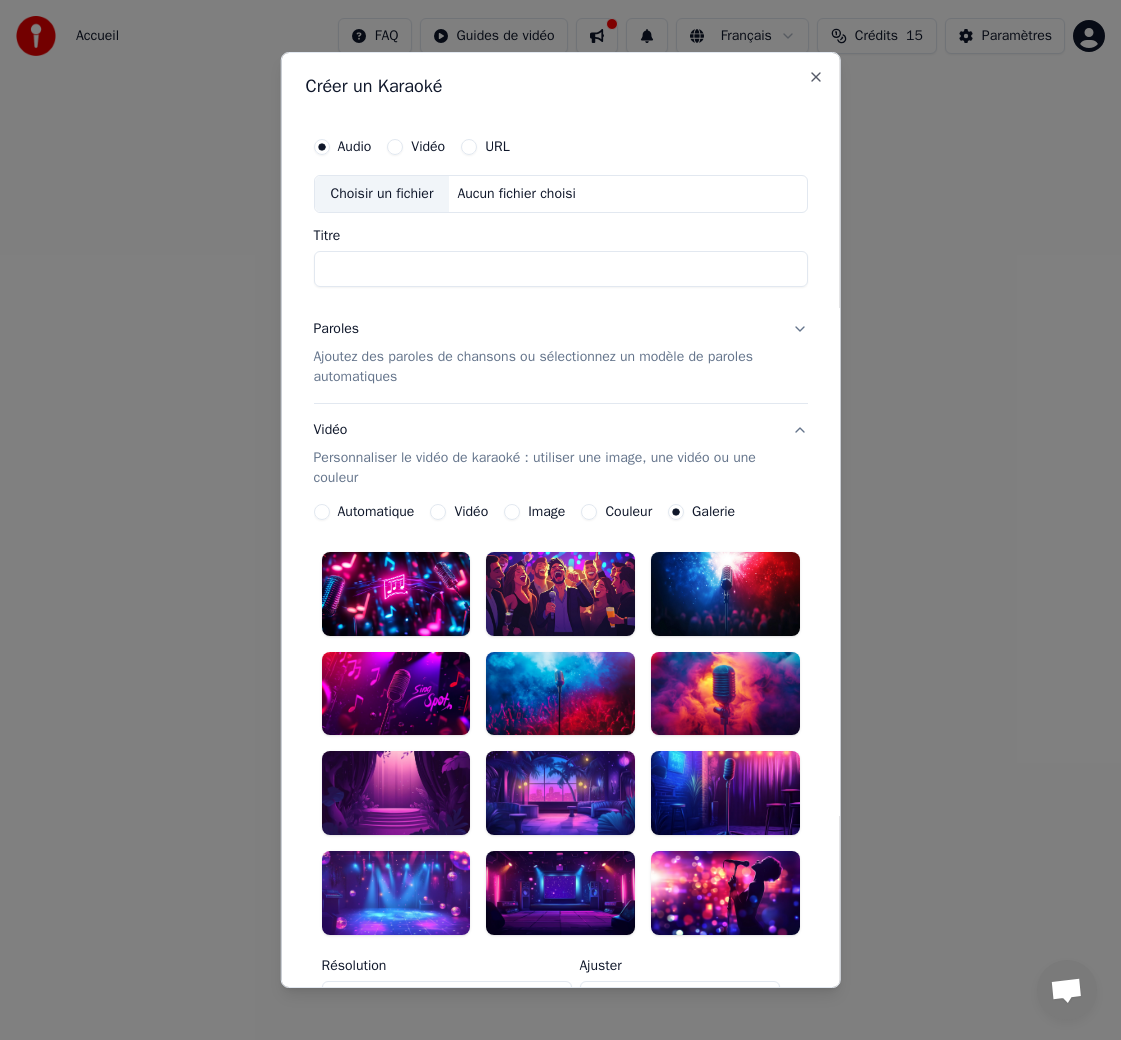 click on "Audio" at bounding box center (321, 147) 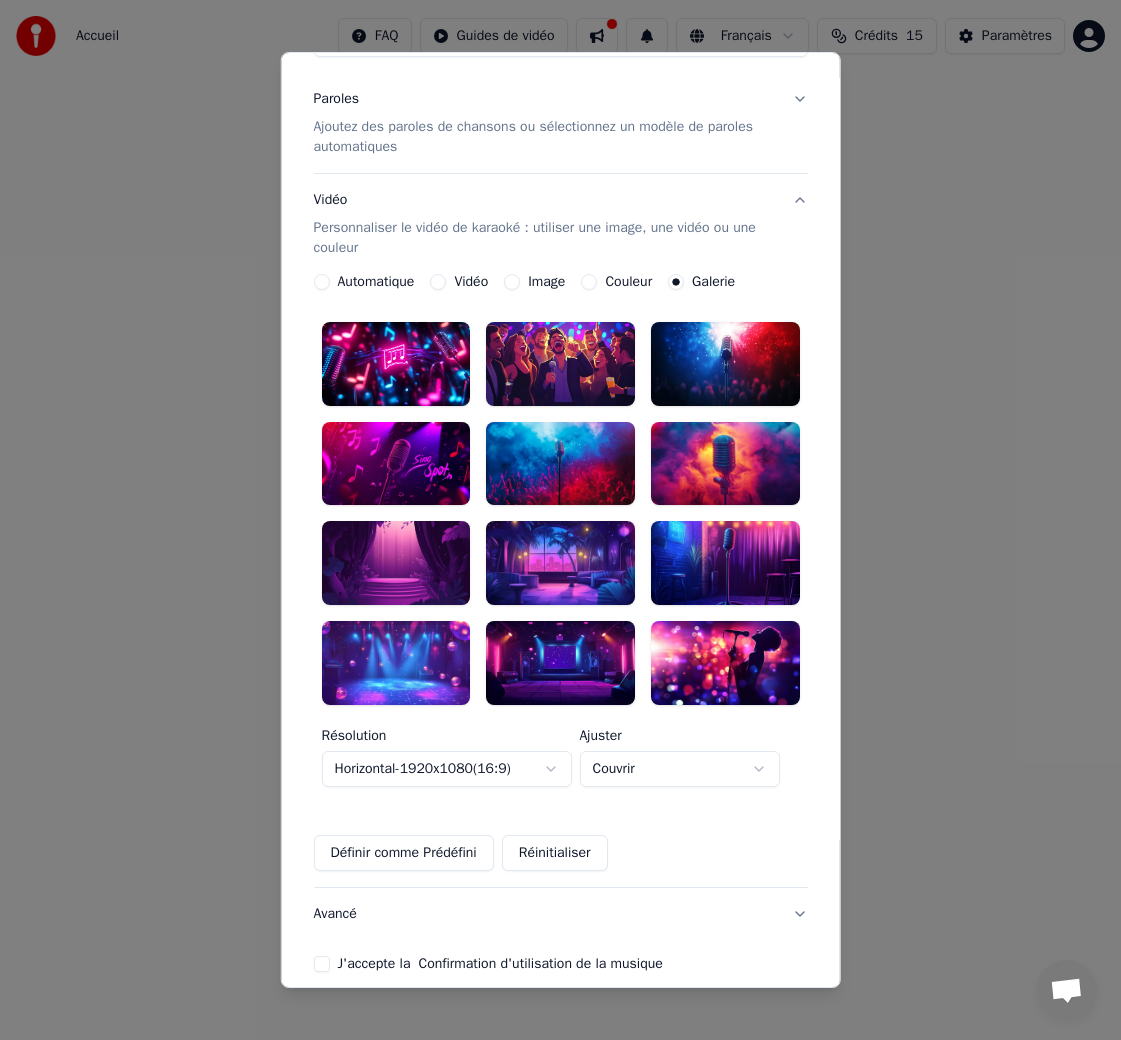 scroll, scrollTop: 235, scrollLeft: 0, axis: vertical 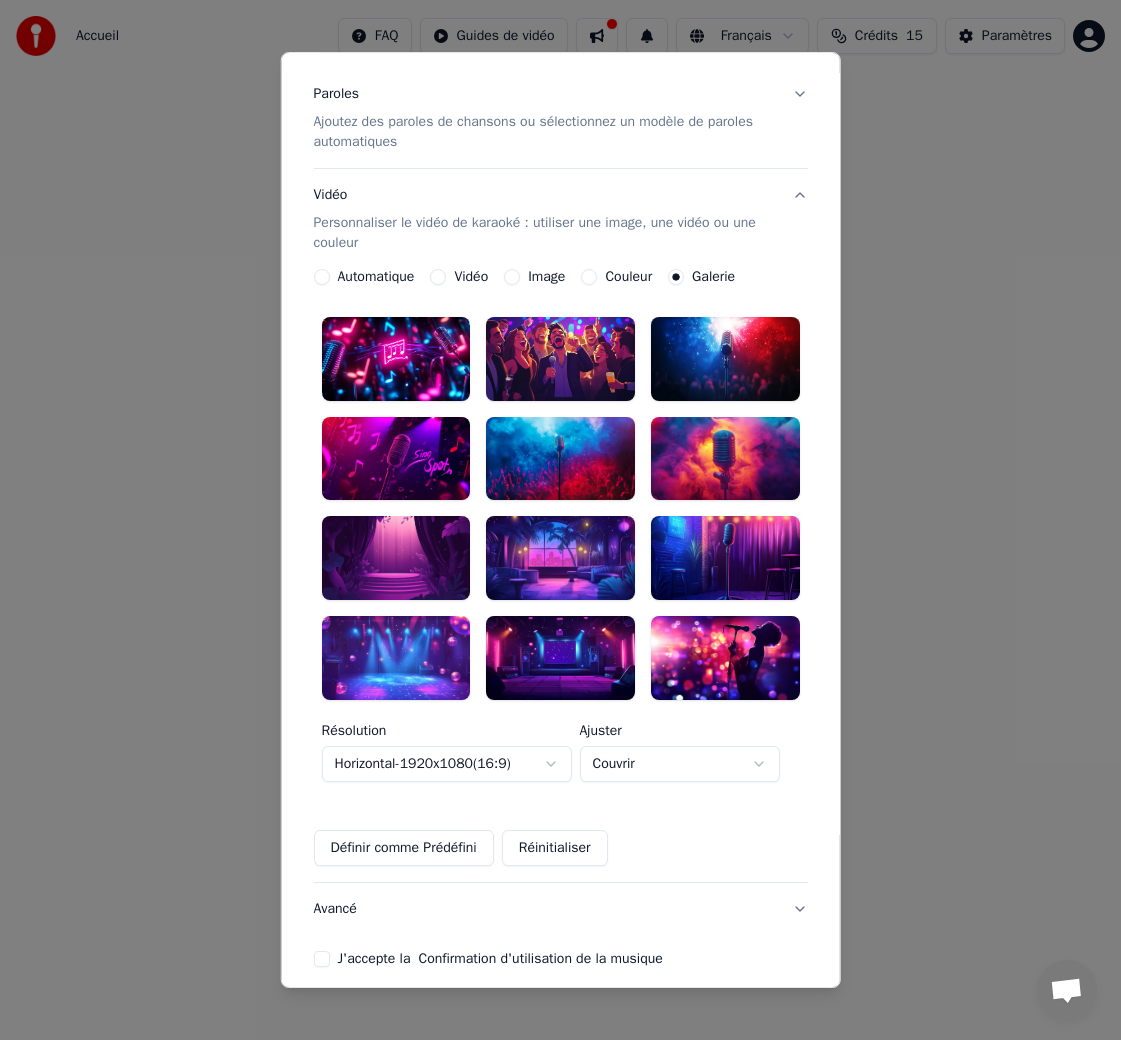 click on "Image" at bounding box center [512, 277] 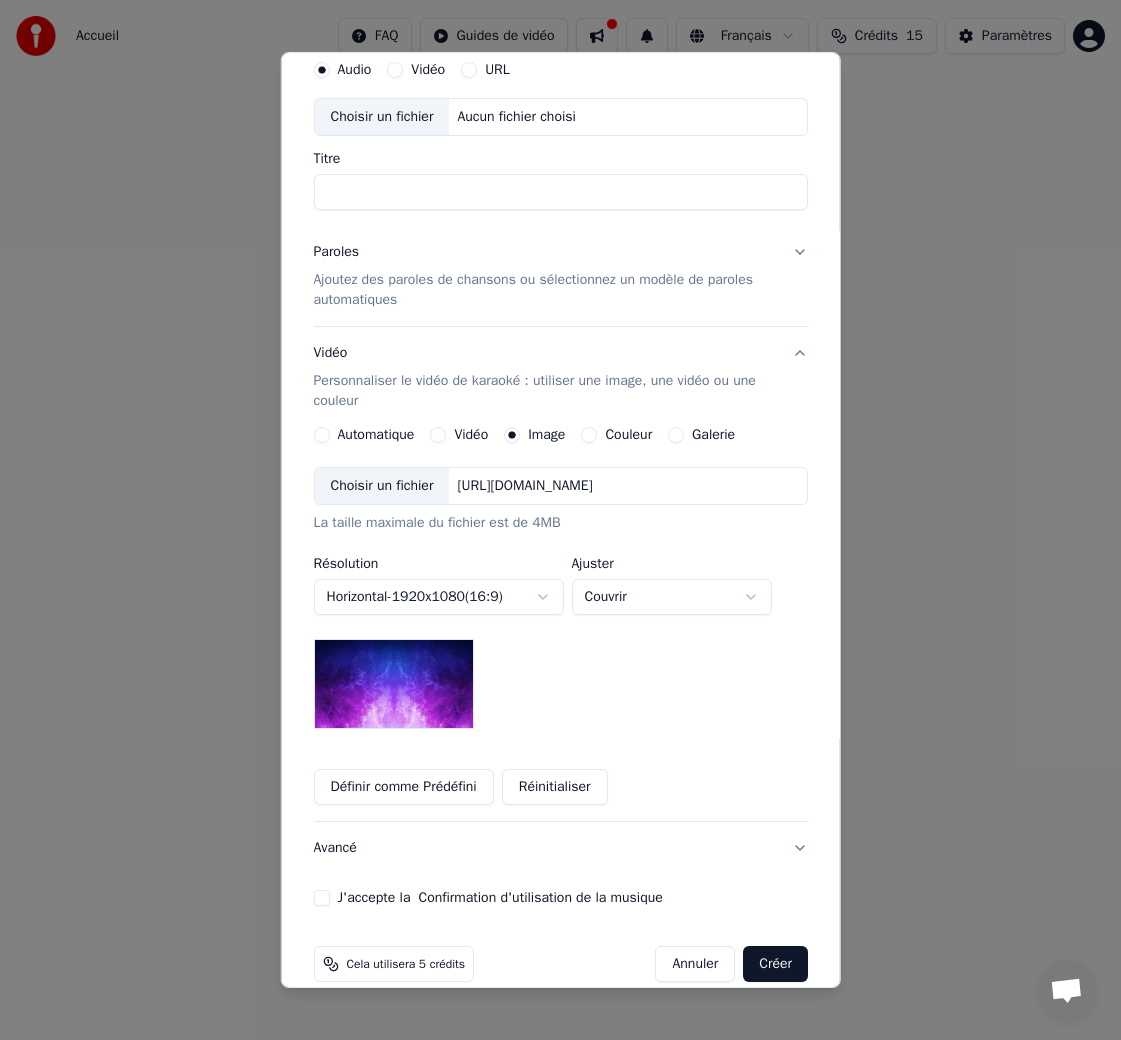 scroll, scrollTop: 73, scrollLeft: 0, axis: vertical 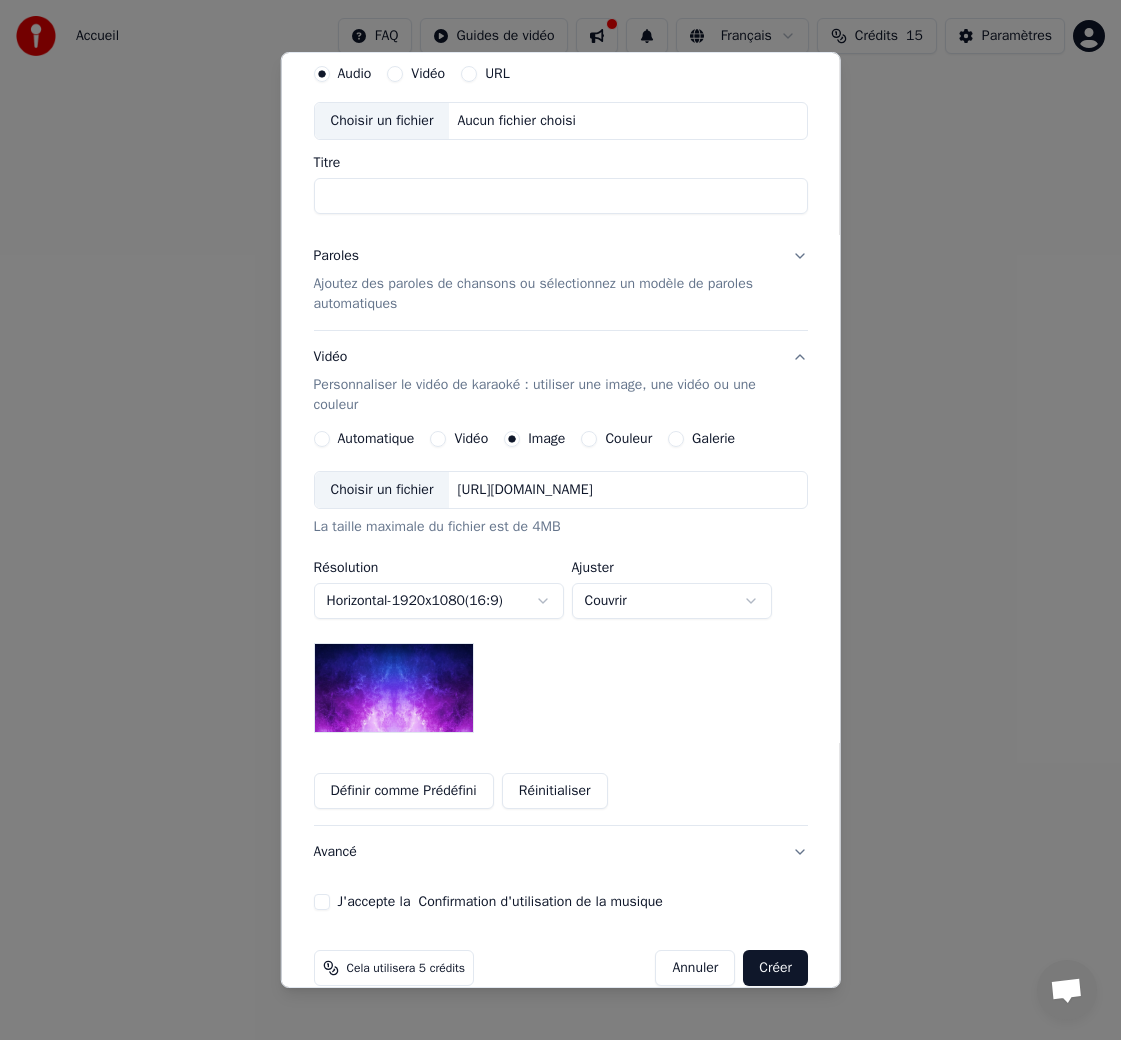 click on "Choisir un fichier" at bounding box center (381, 490) 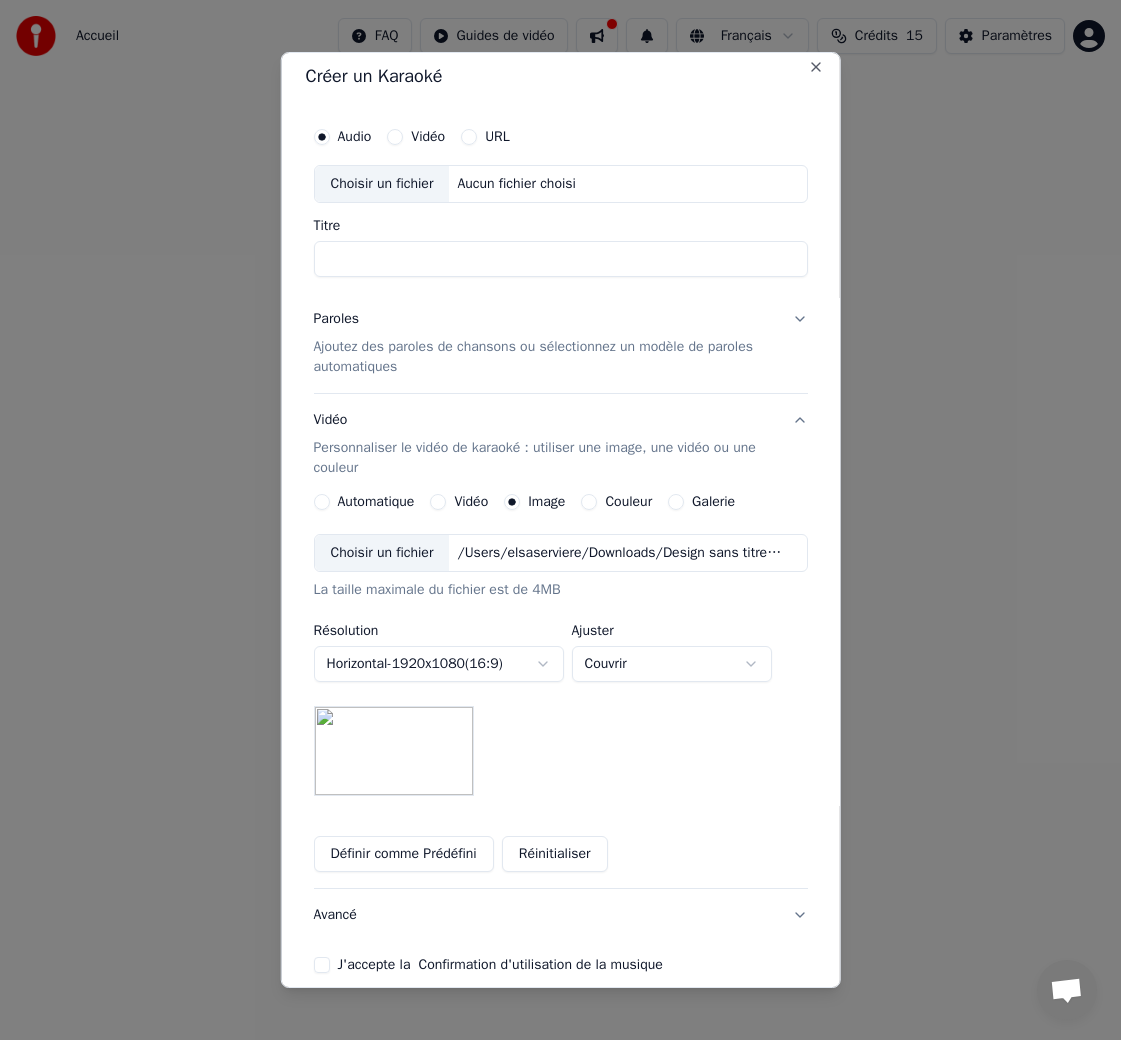 scroll, scrollTop: 0, scrollLeft: 0, axis: both 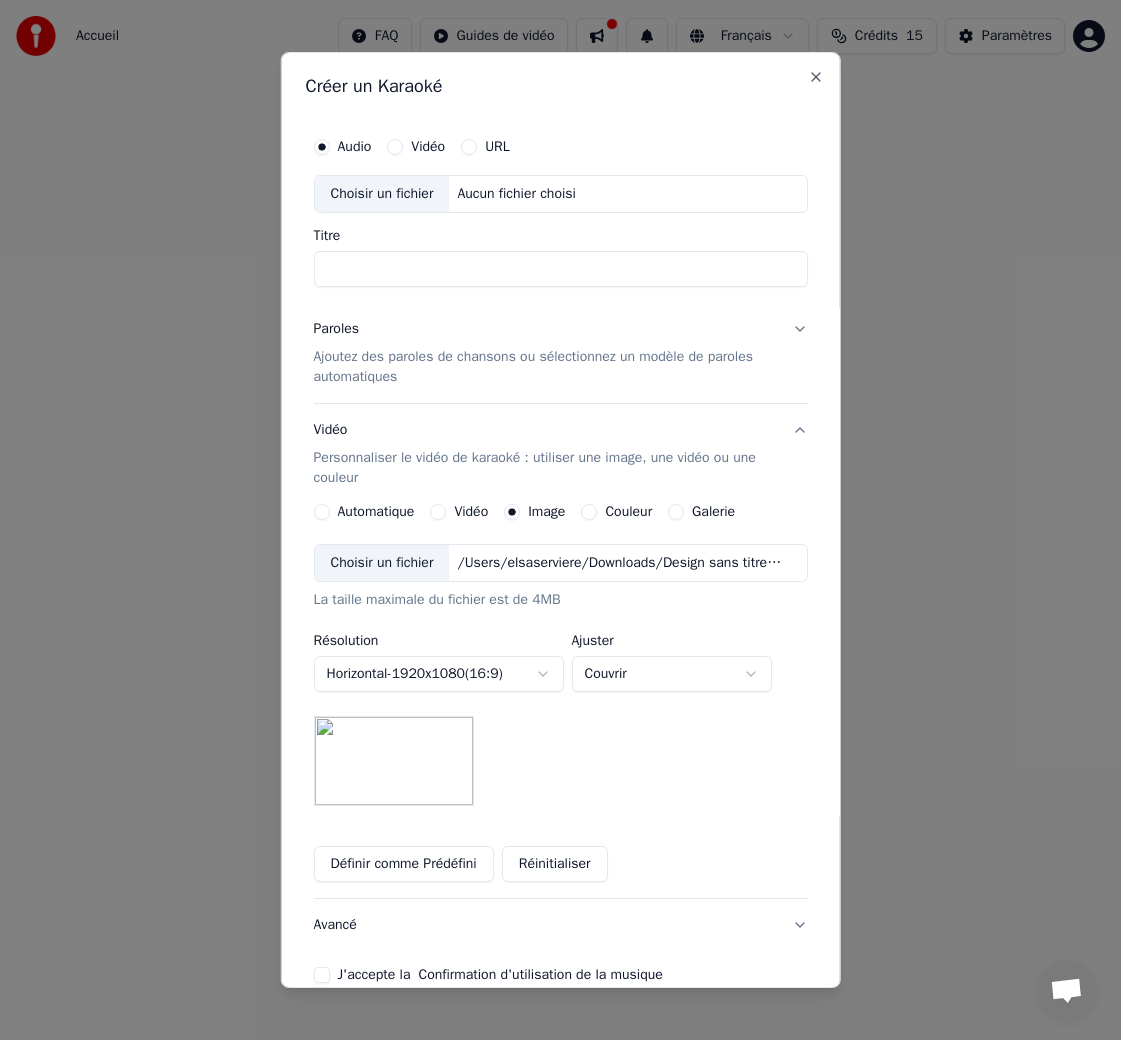 click on "Choisir un fichier" at bounding box center (381, 194) 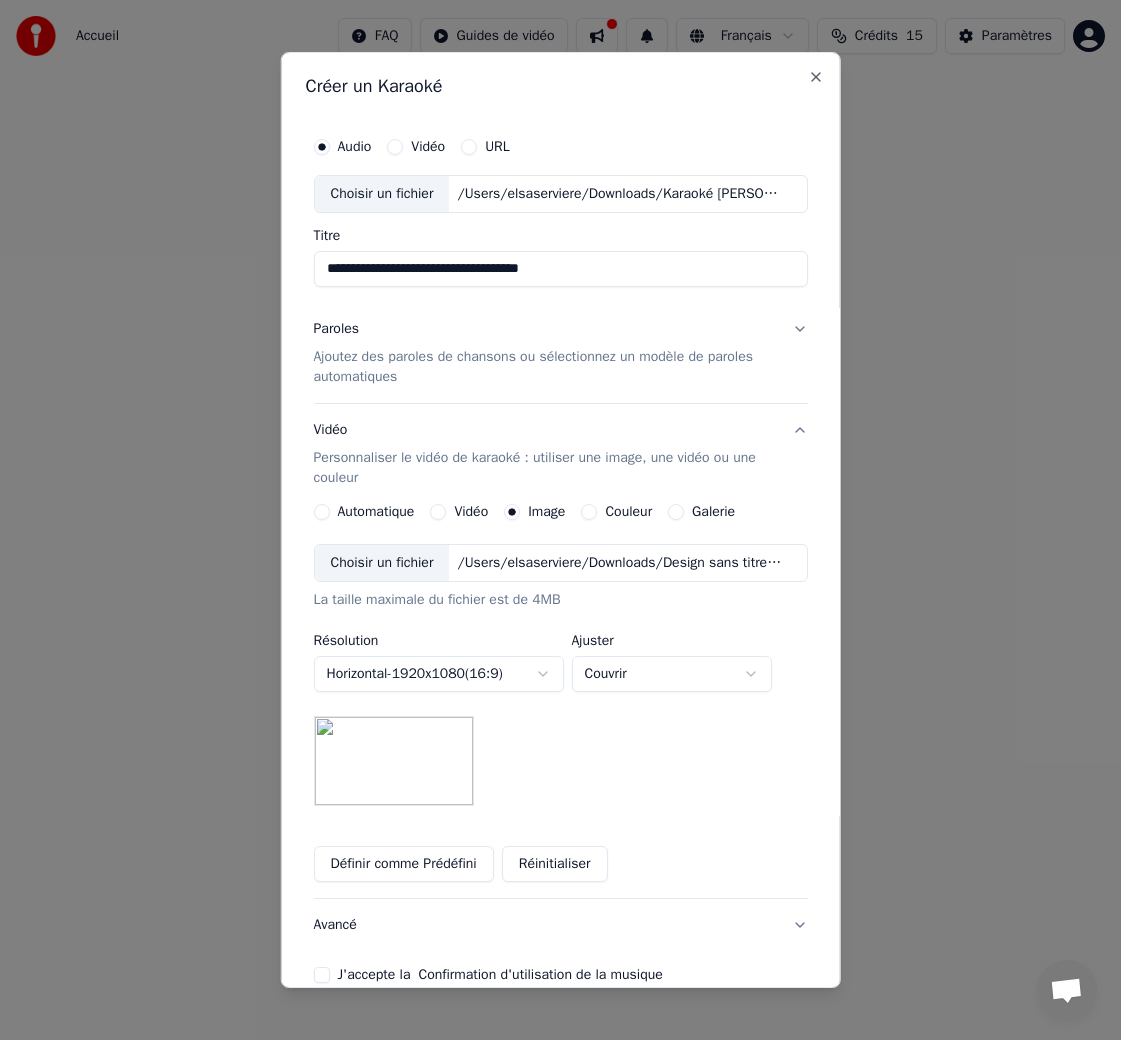 click on "**********" at bounding box center (560, 269) 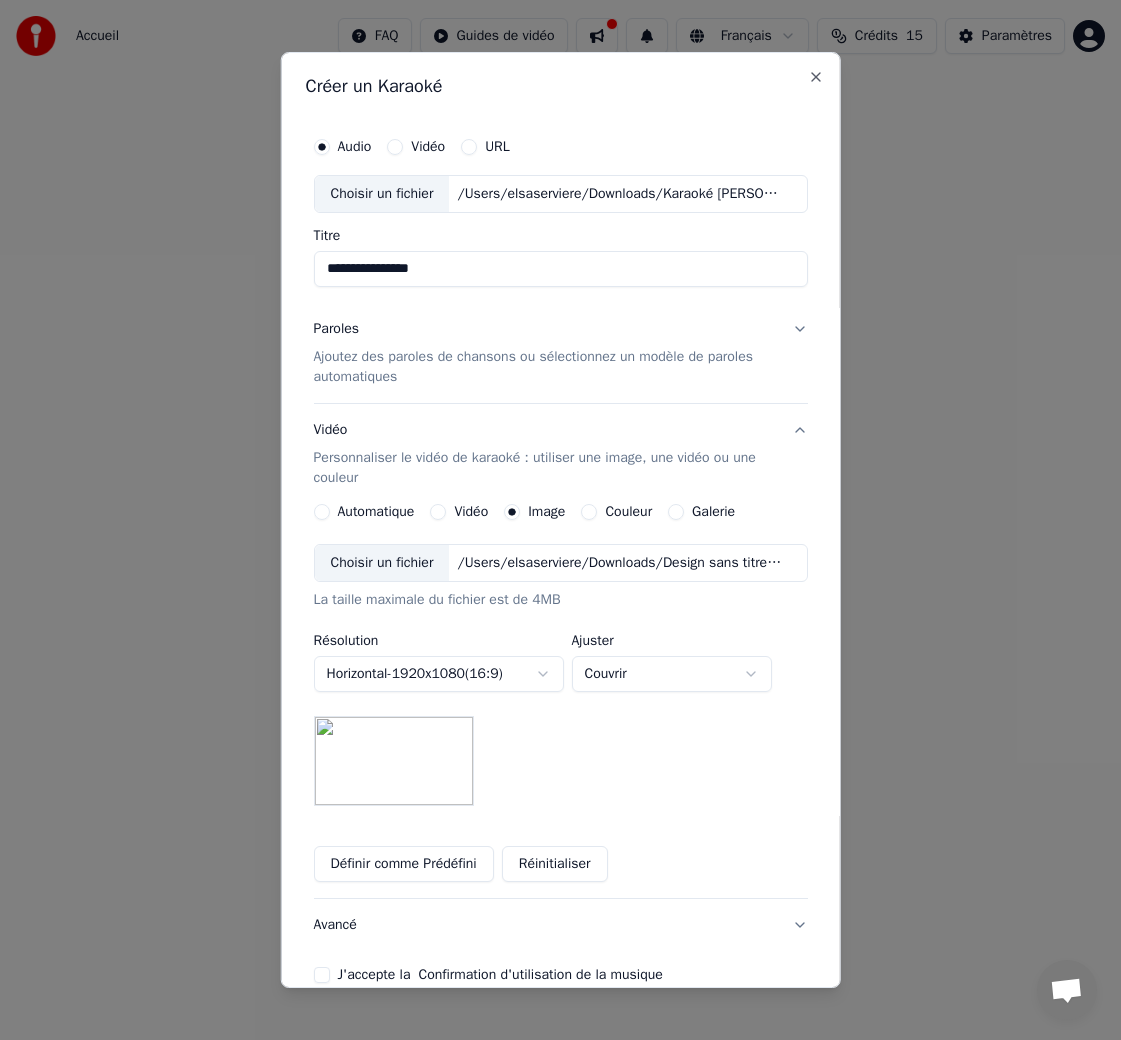type on "**********" 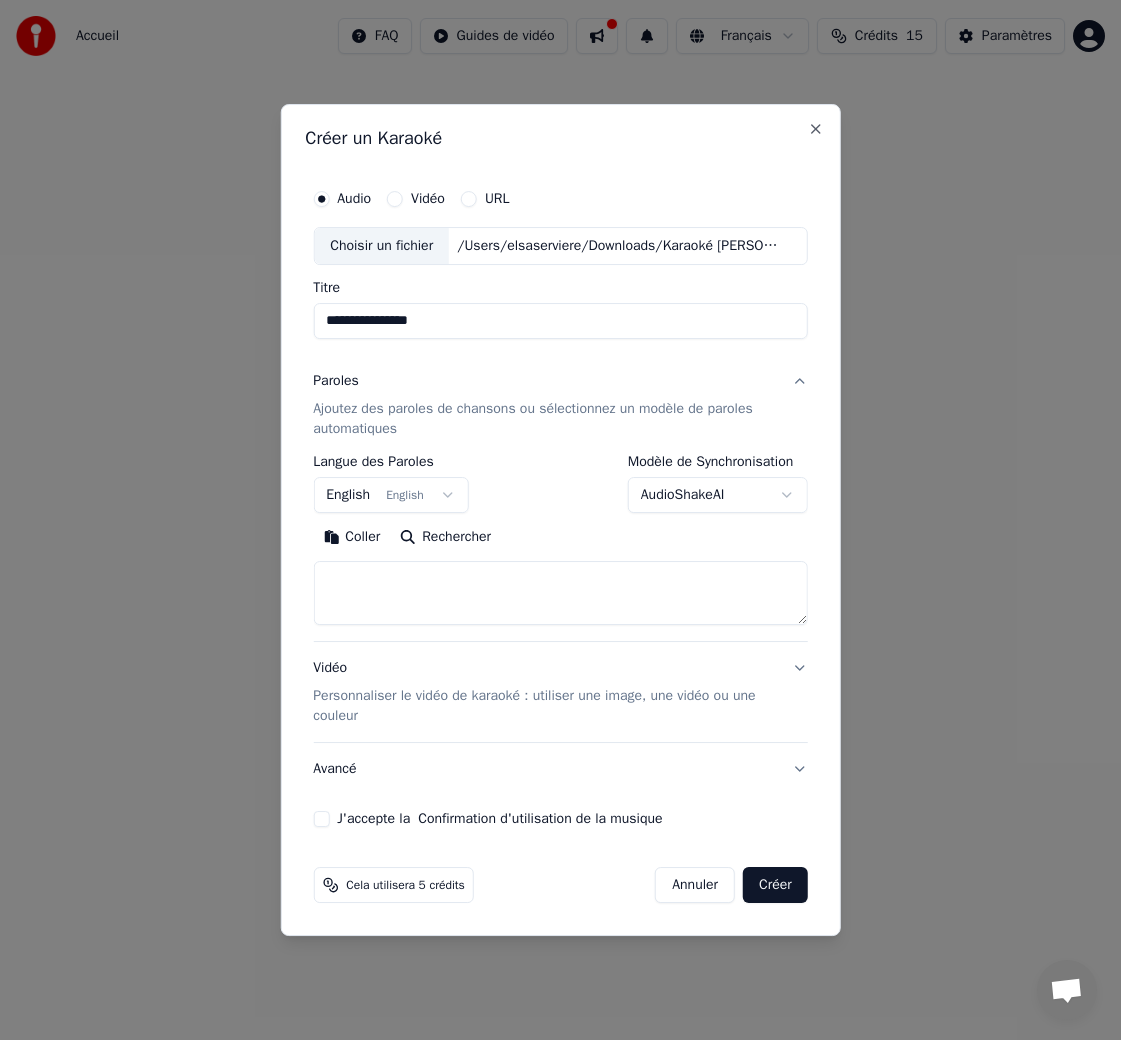 click on "**********" at bounding box center (560, 310) 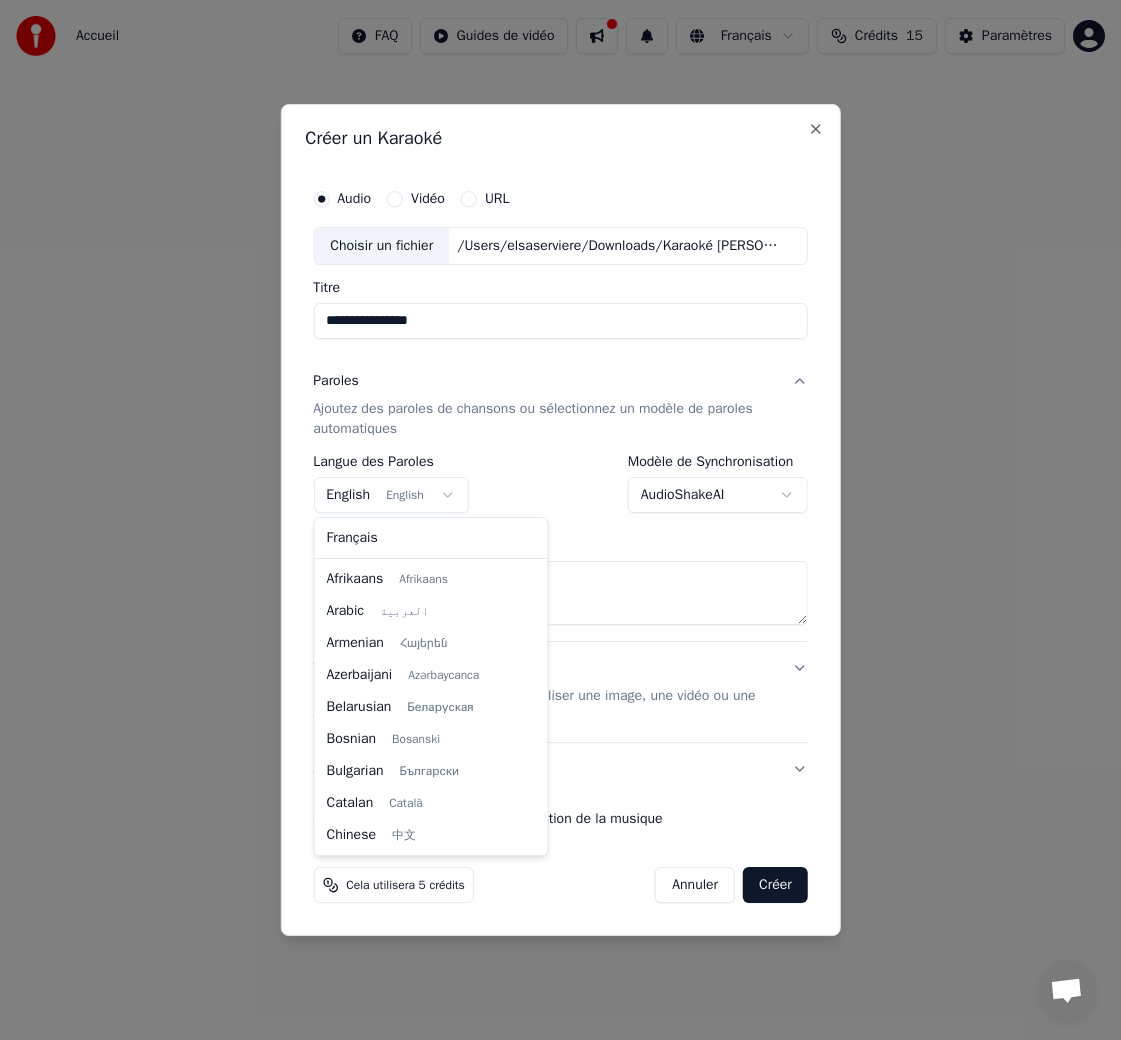 scroll, scrollTop: 160, scrollLeft: 0, axis: vertical 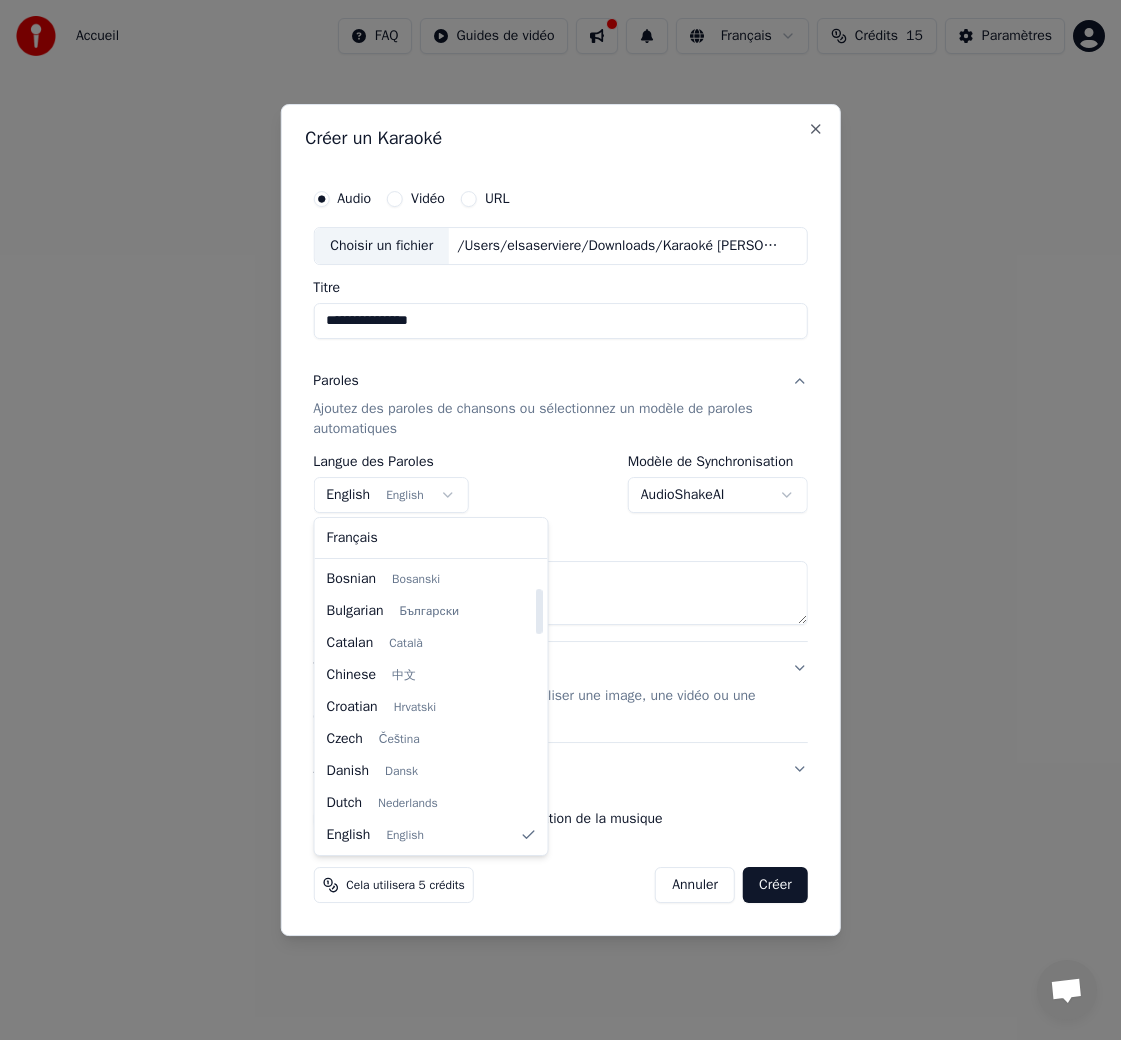 select on "**" 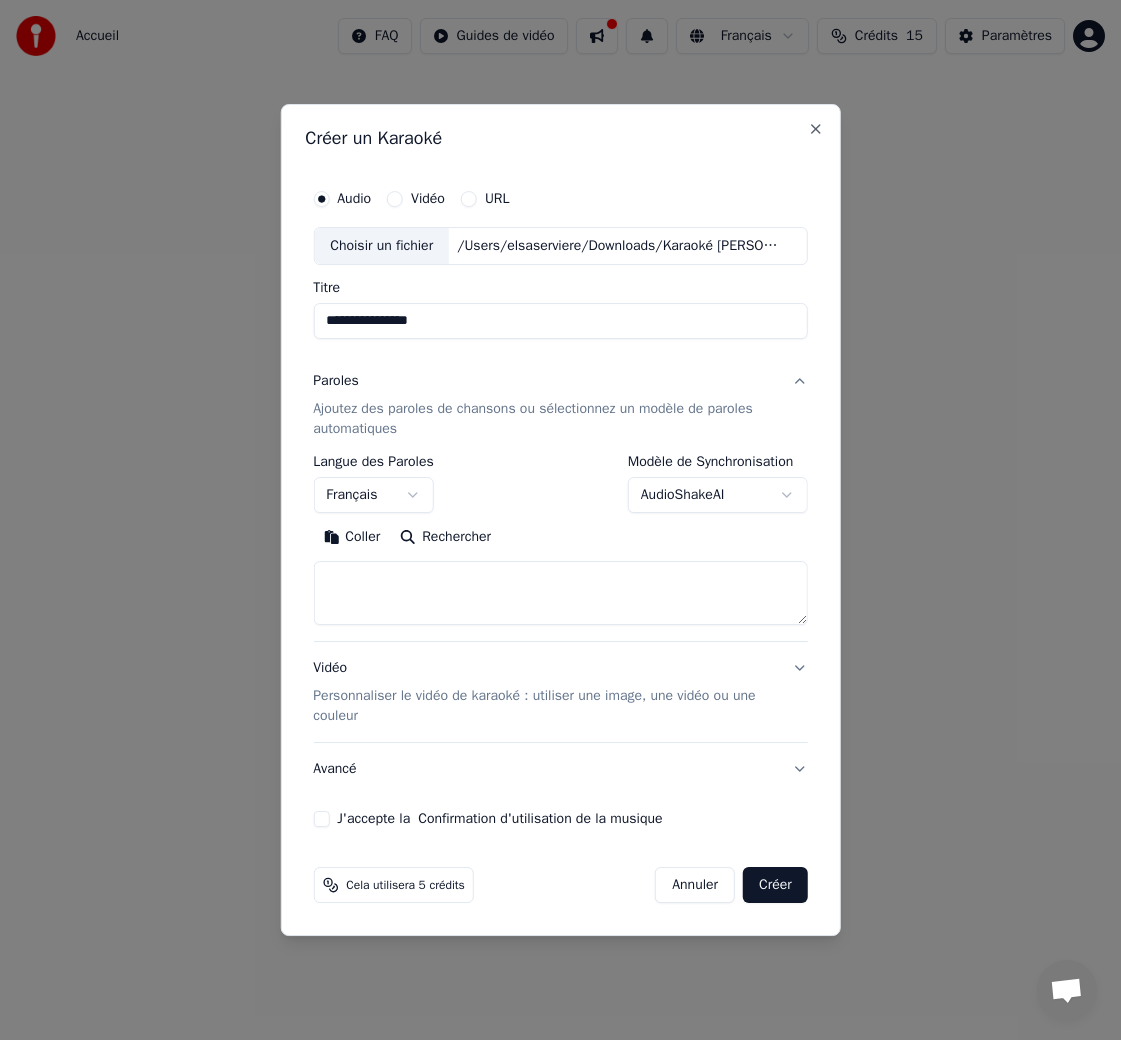 click at bounding box center (560, 593) 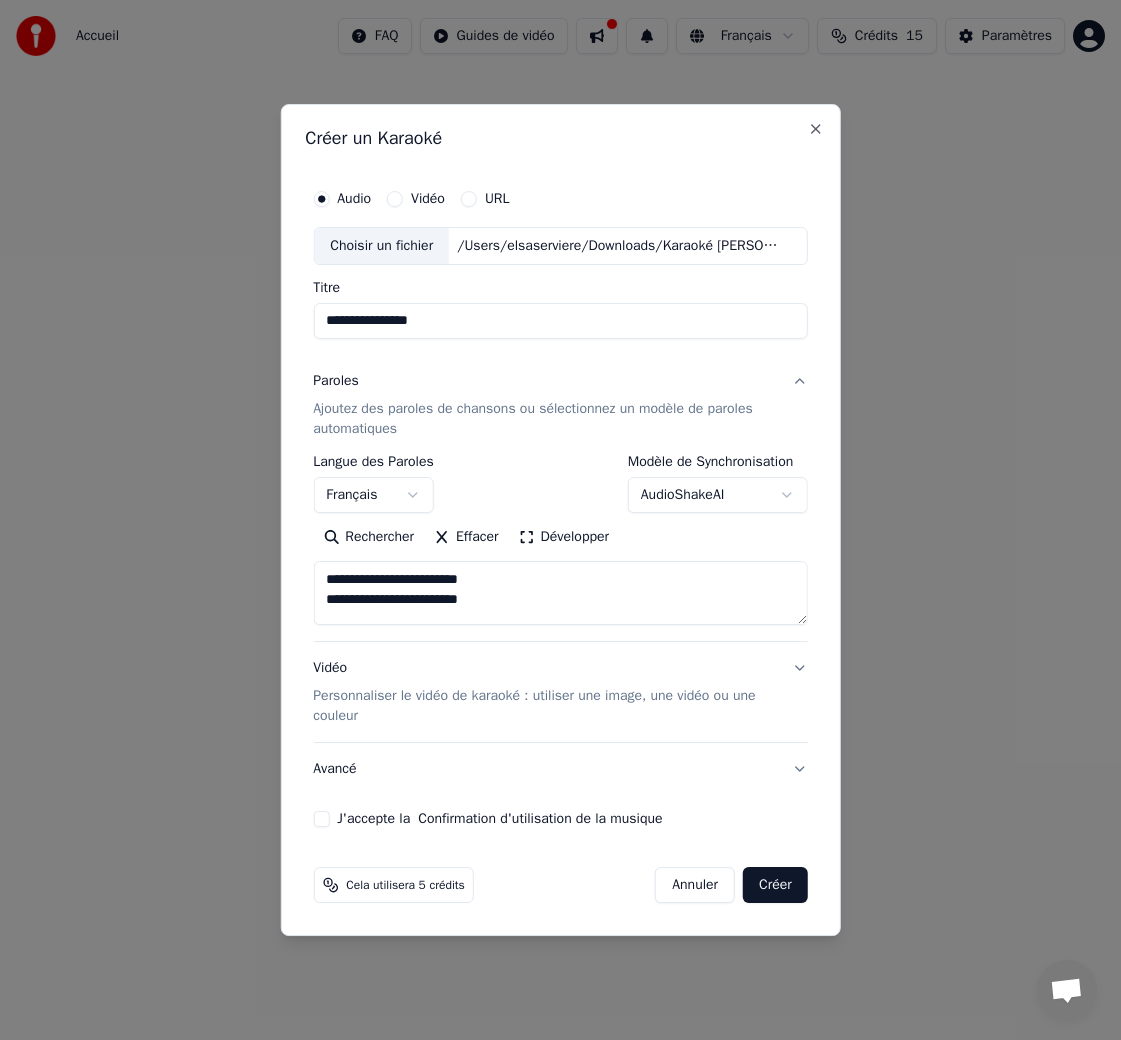 scroll, scrollTop: 844, scrollLeft: 0, axis: vertical 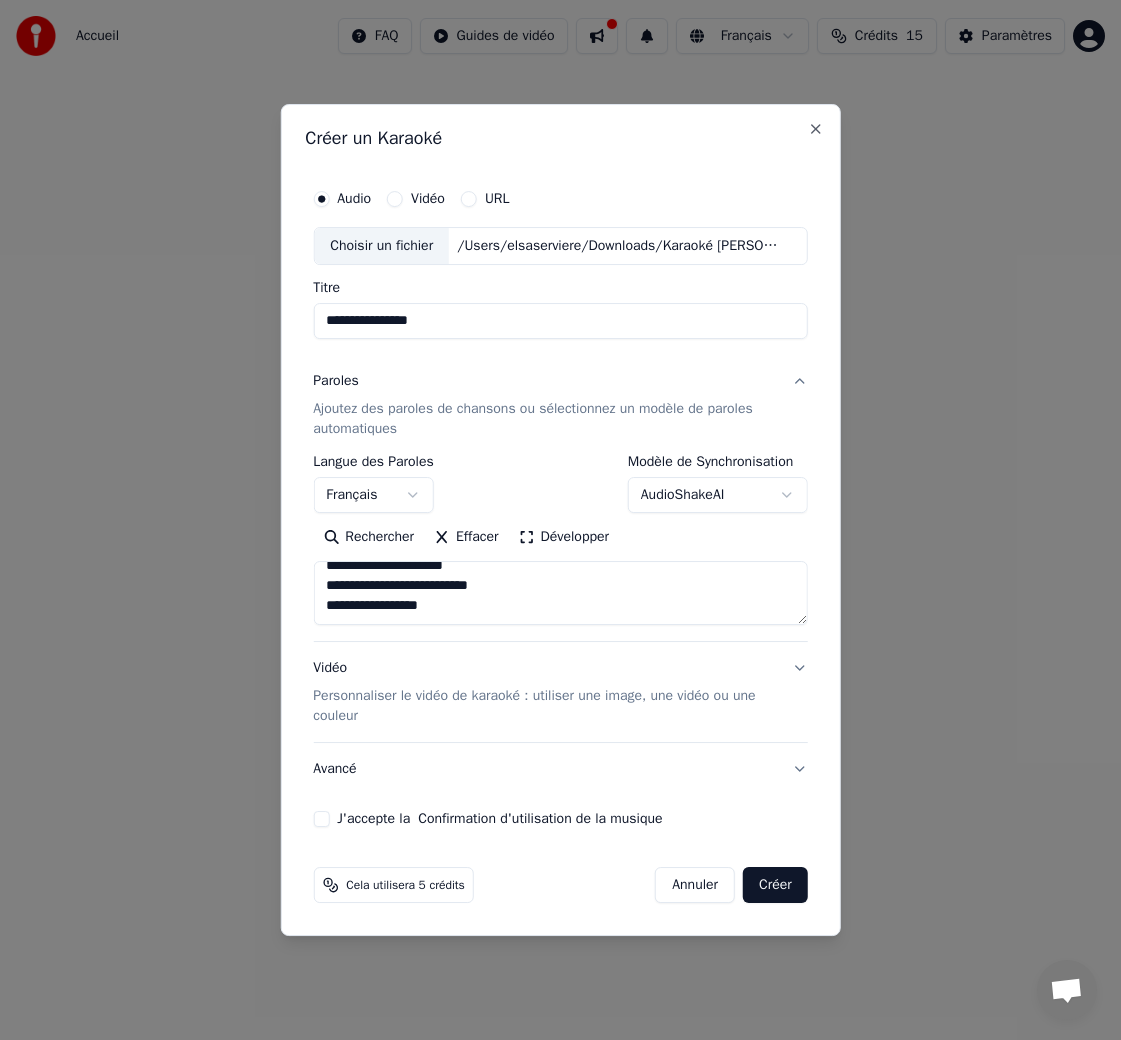 type on "**********" 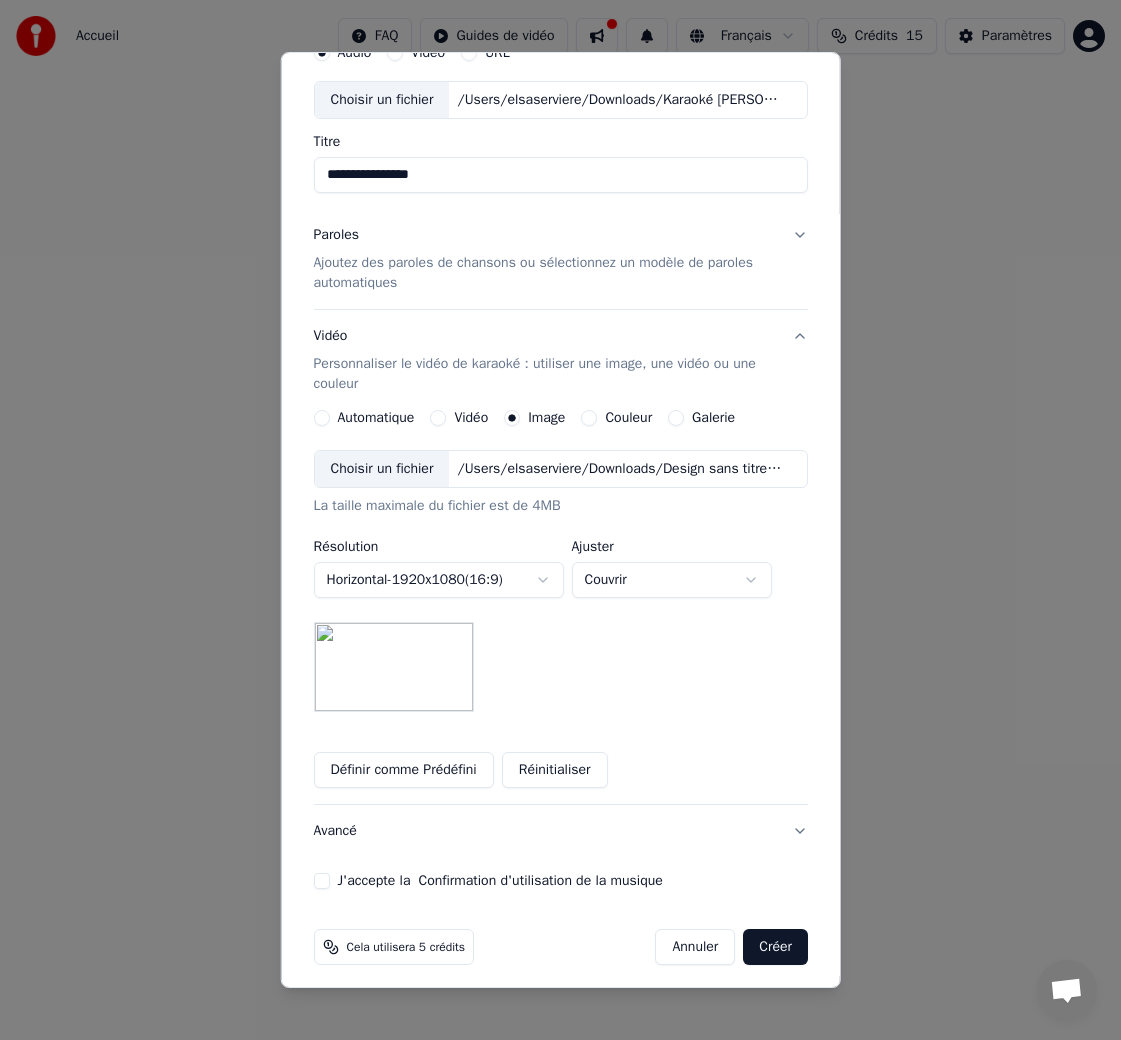 scroll, scrollTop: 104, scrollLeft: 0, axis: vertical 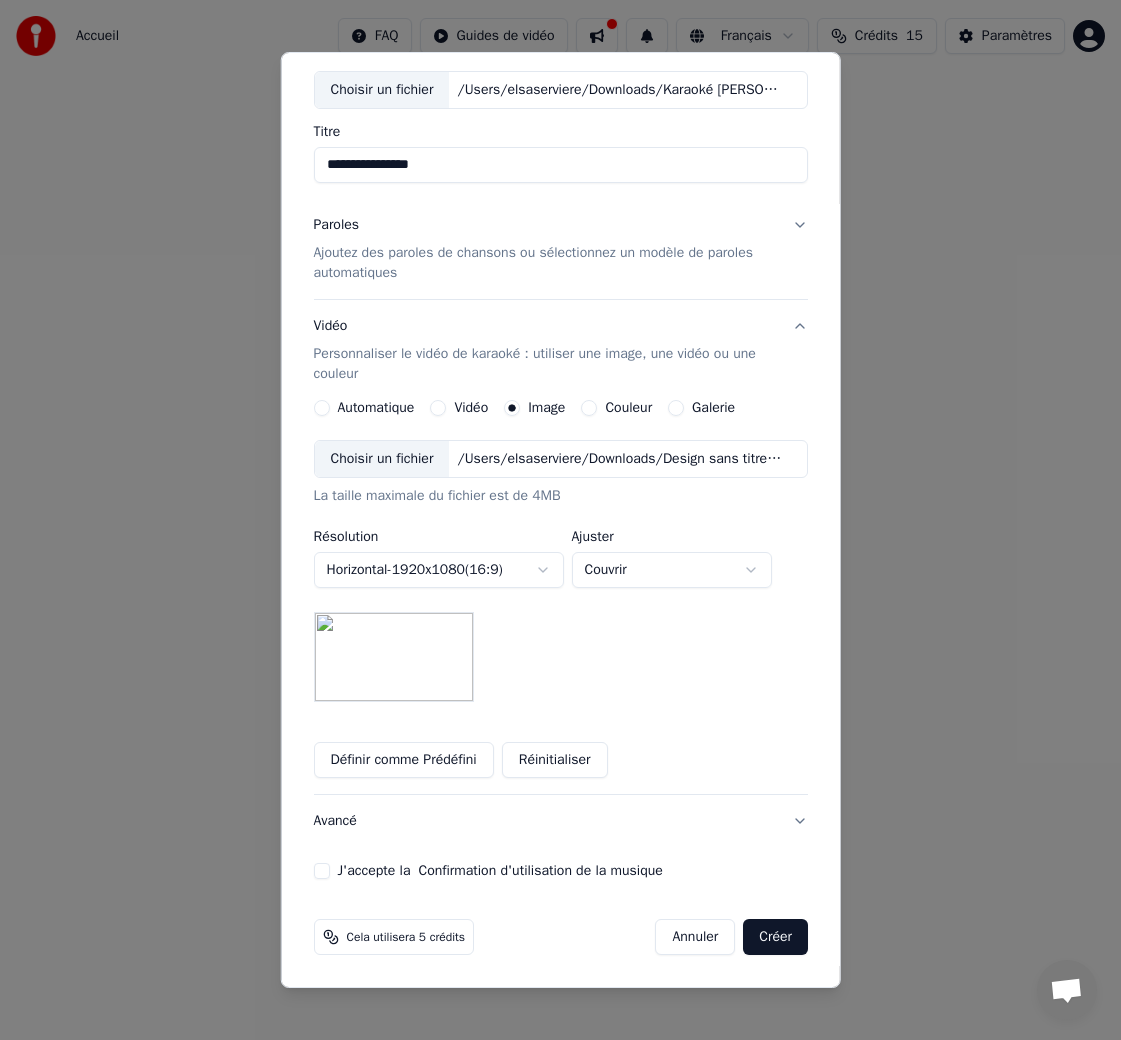 click on "Avancé" at bounding box center [560, 821] 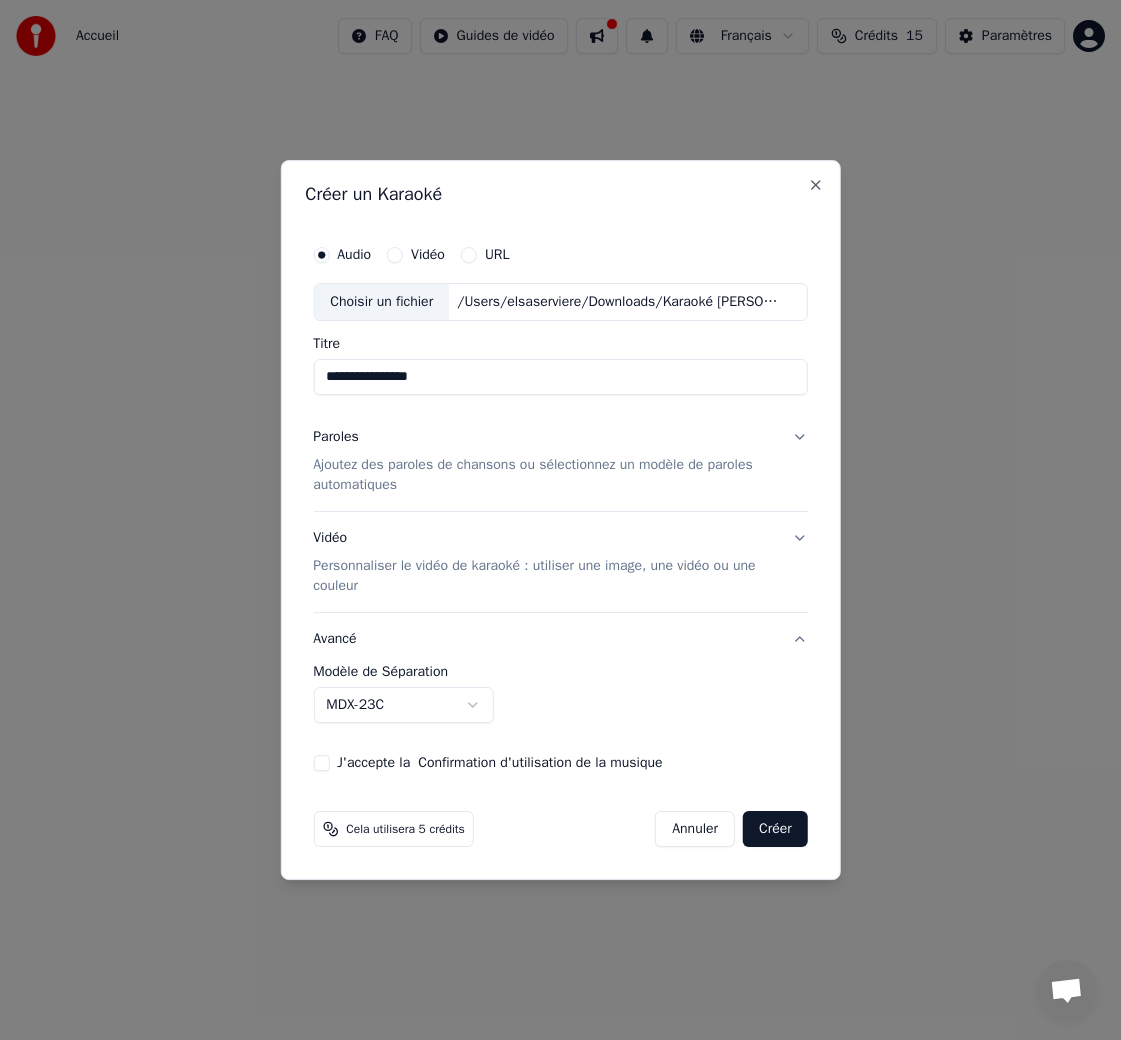 click on "**********" at bounding box center (560, 310) 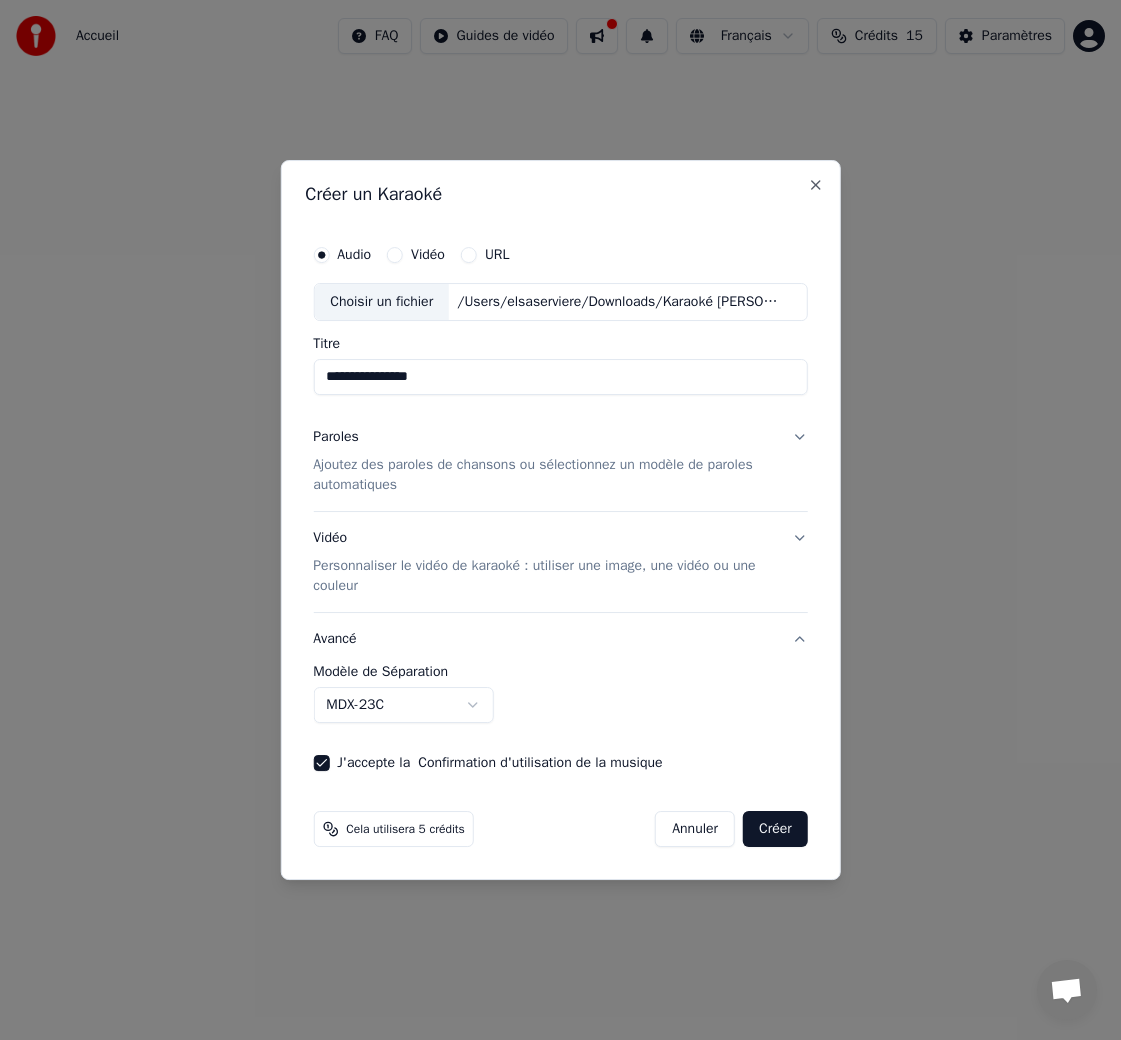 click on "Créer" at bounding box center (775, 829) 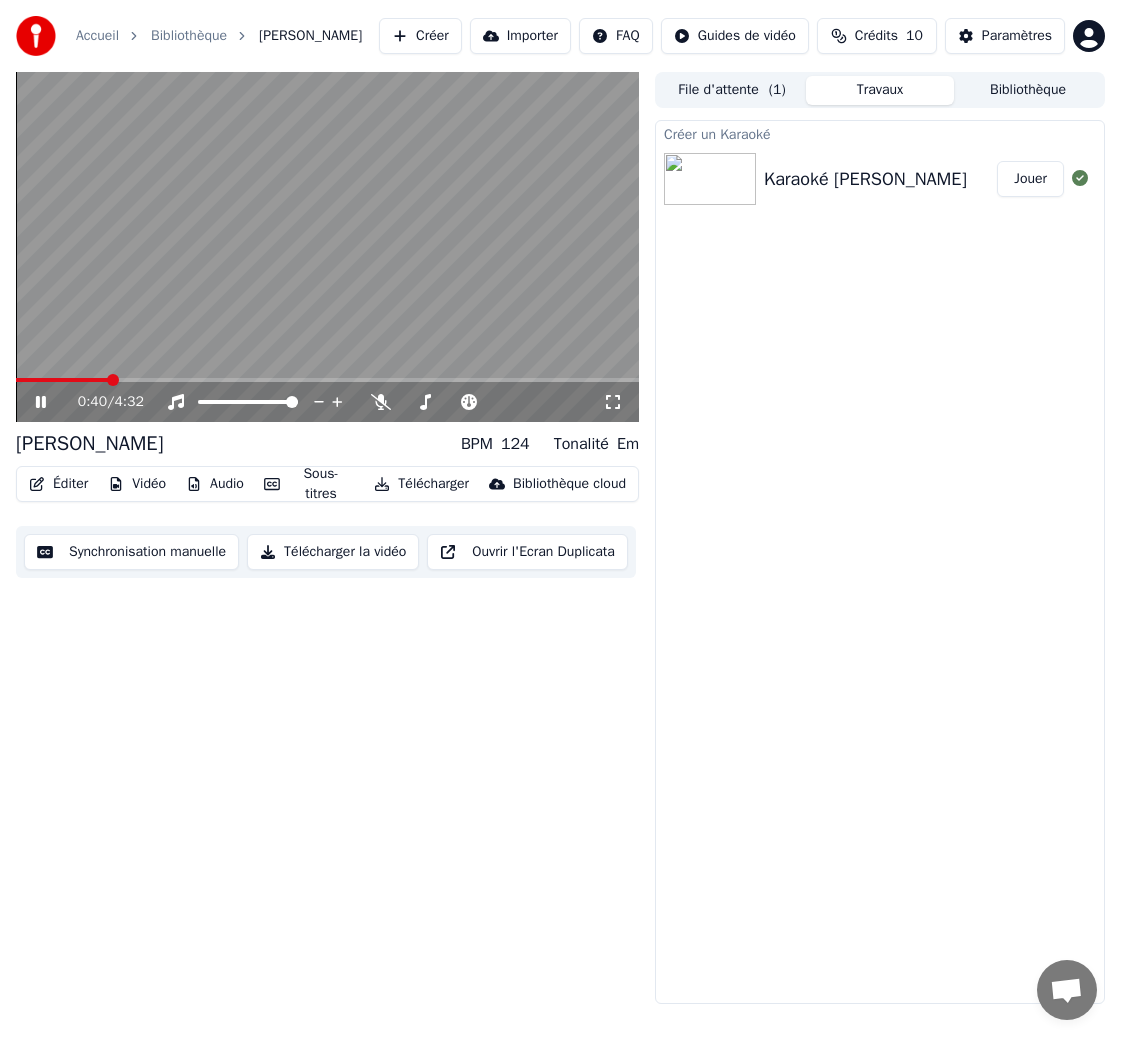 click at bounding box center (327, 247) 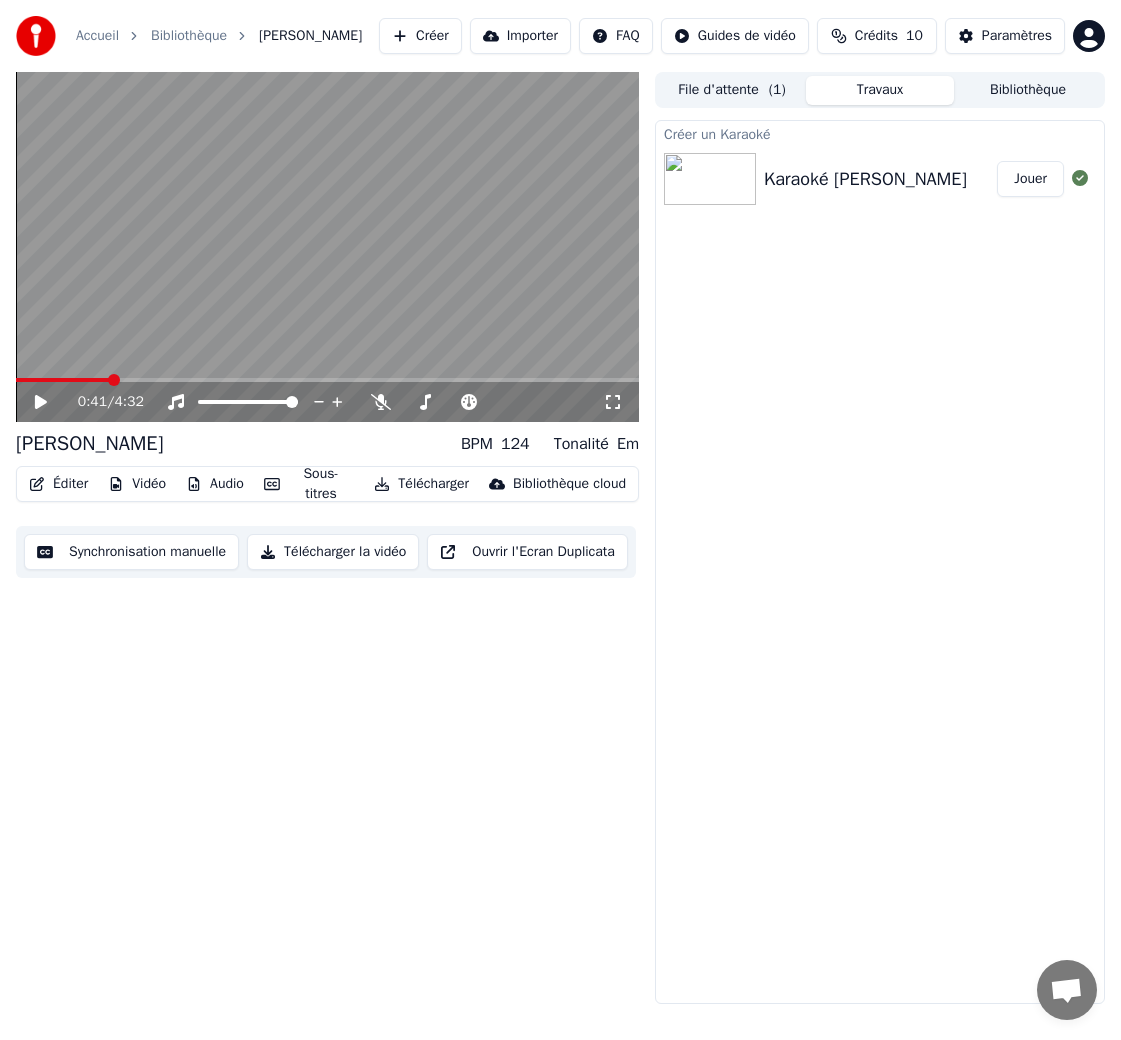 click at bounding box center (327, 247) 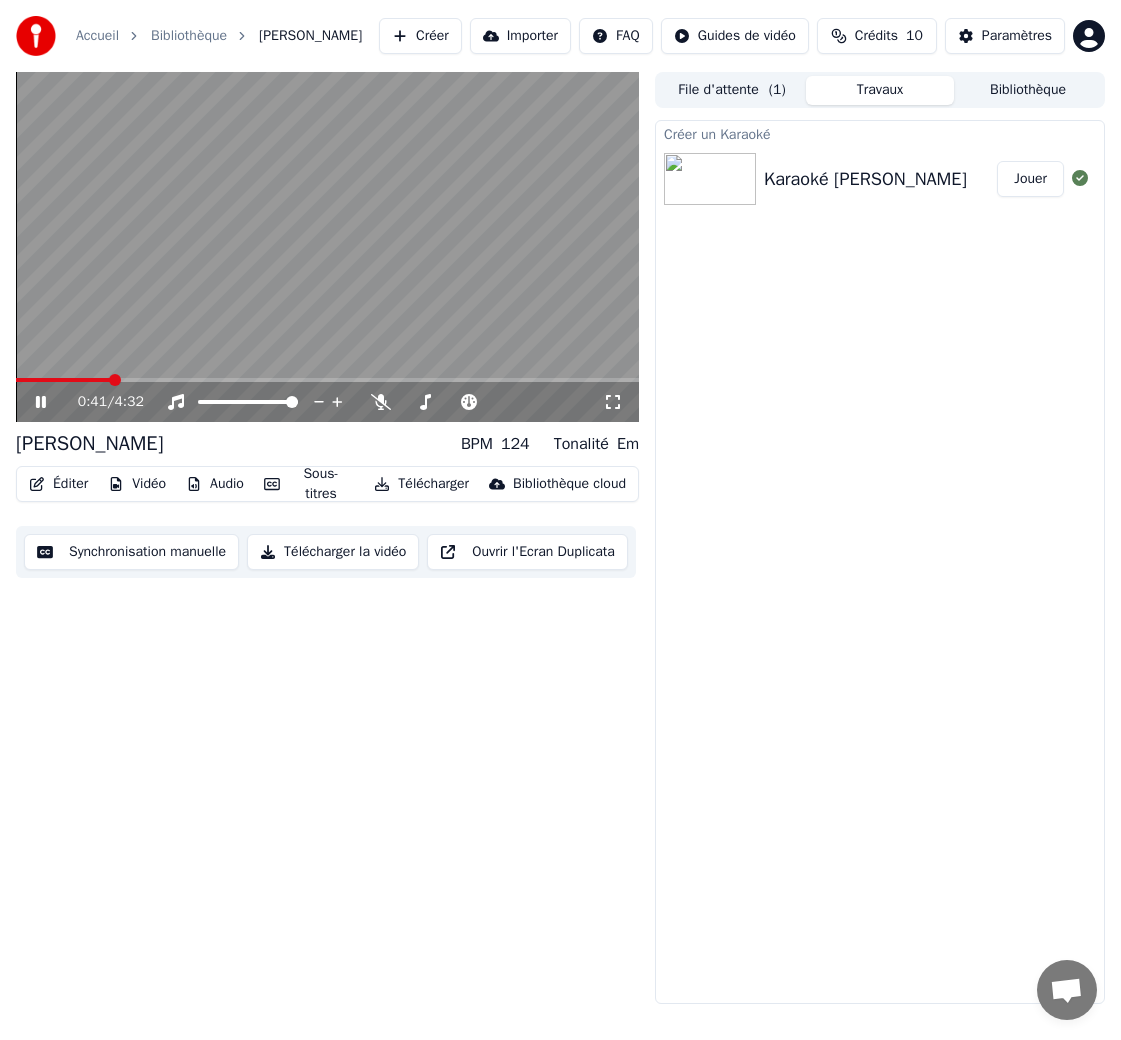 click at bounding box center [327, 247] 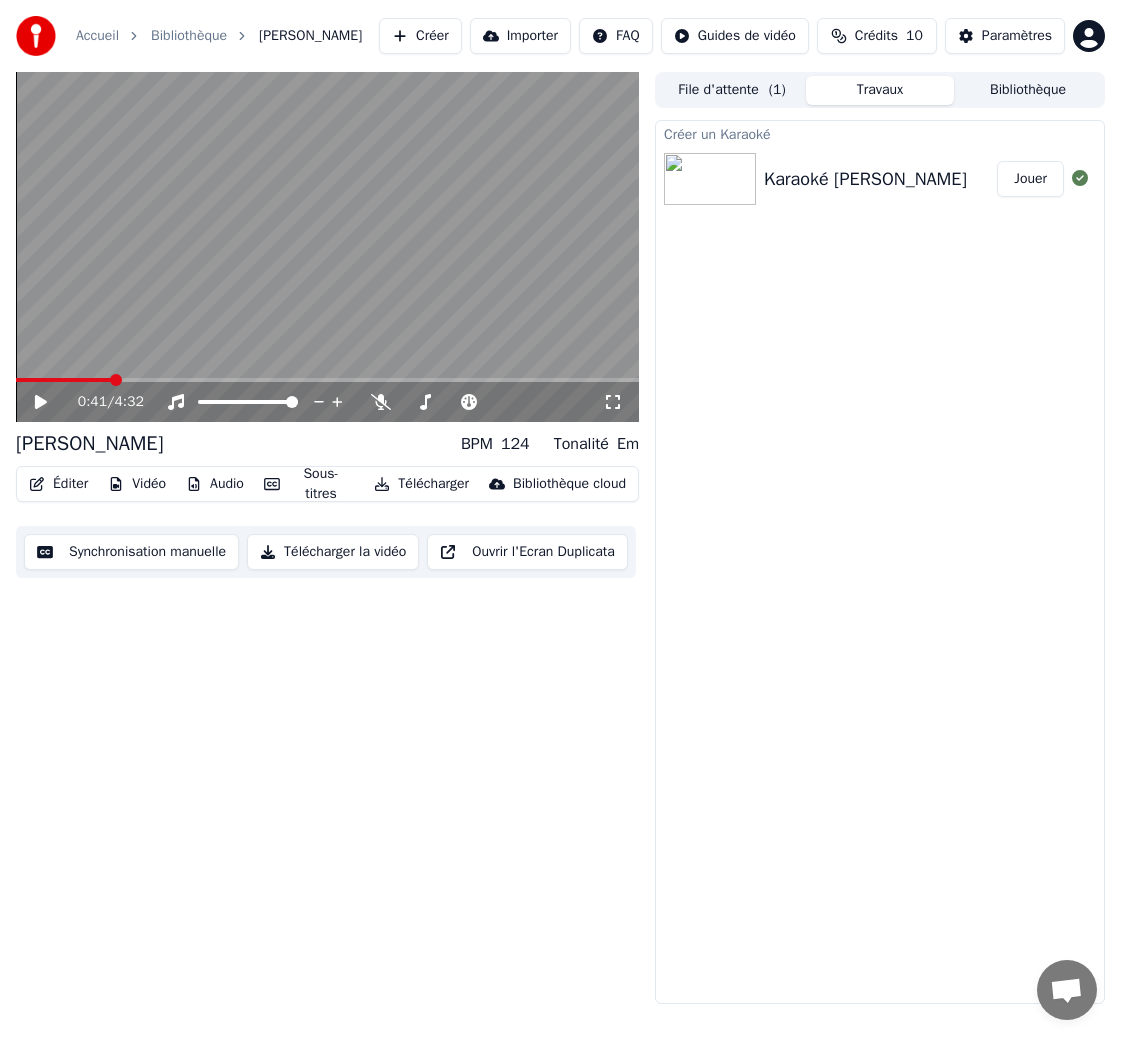 click on "Sous-titres" at bounding box center [309, 484] 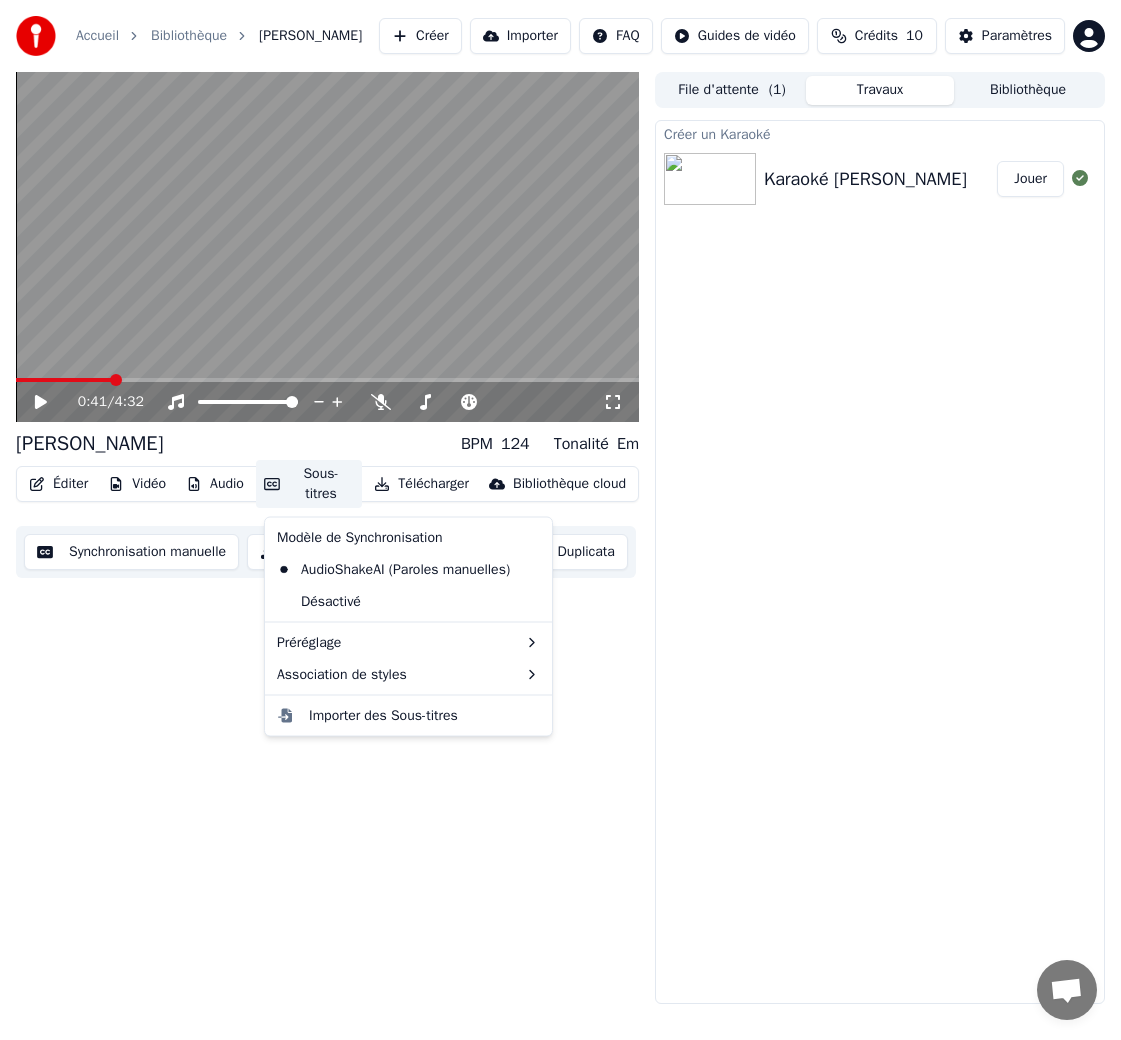 click on "Sous-titres" at bounding box center (309, 484) 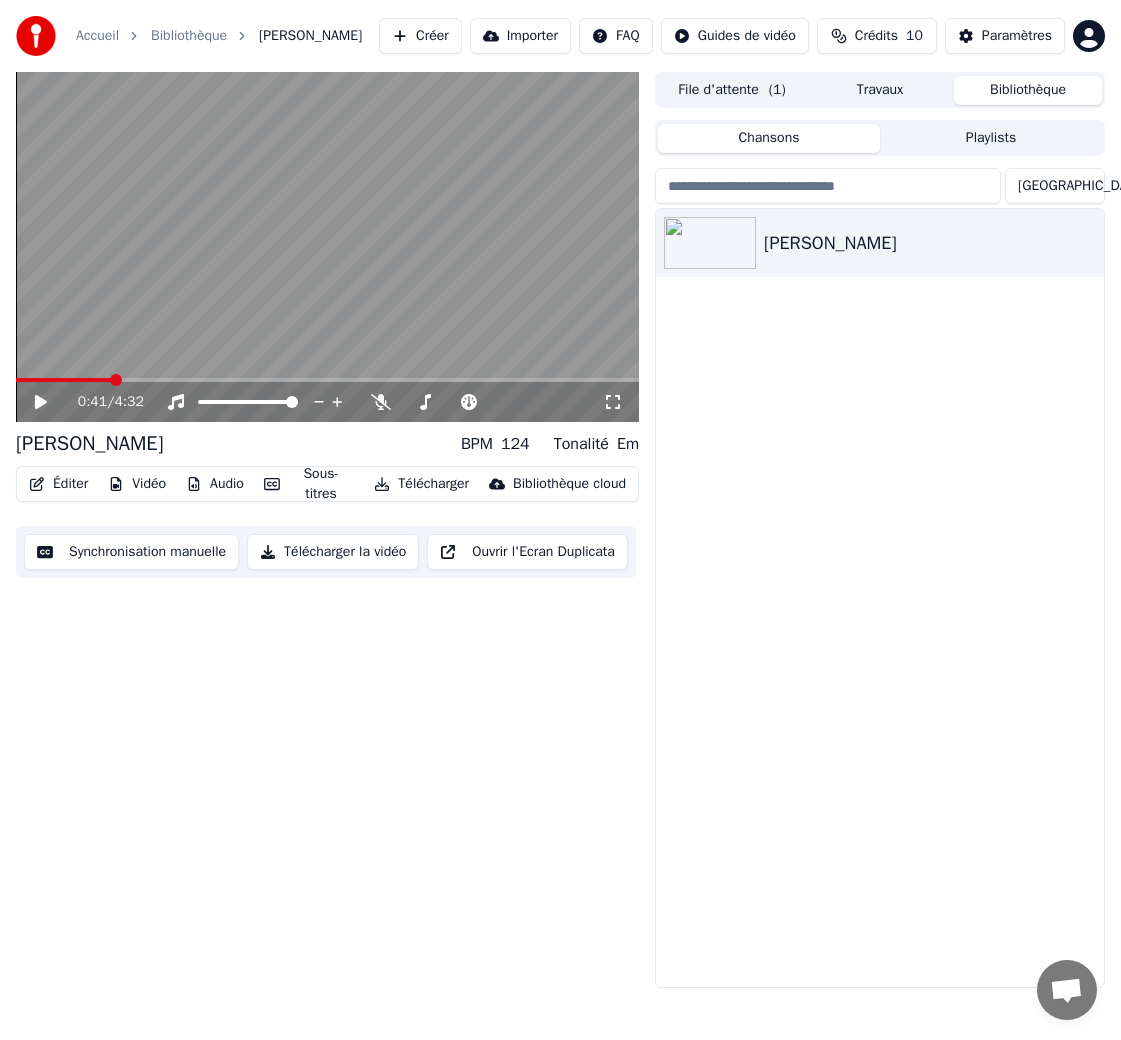click on "Bibliothèque" at bounding box center [1028, 90] 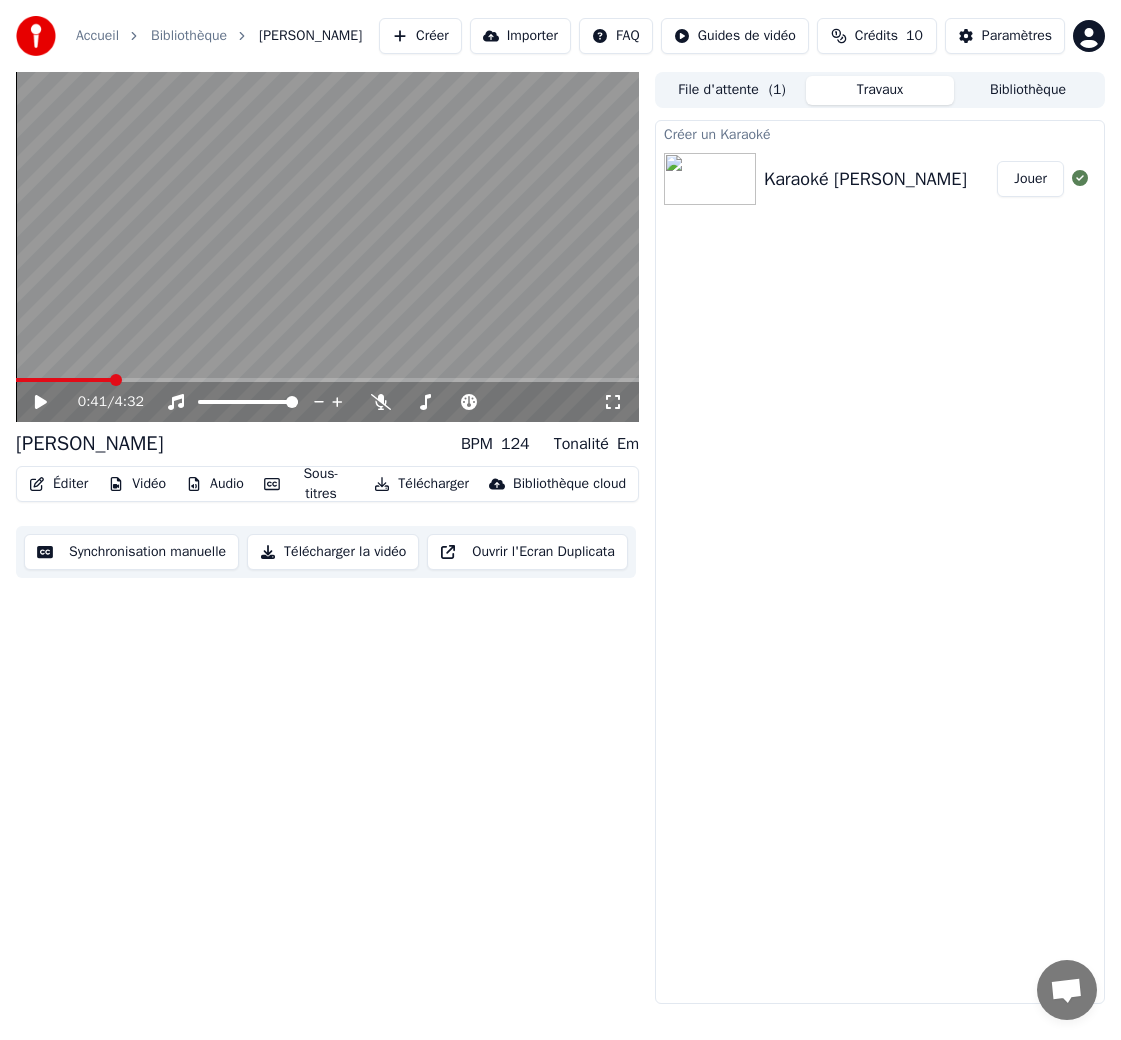 click on "File d'attente ( 1 )" at bounding box center (732, 90) 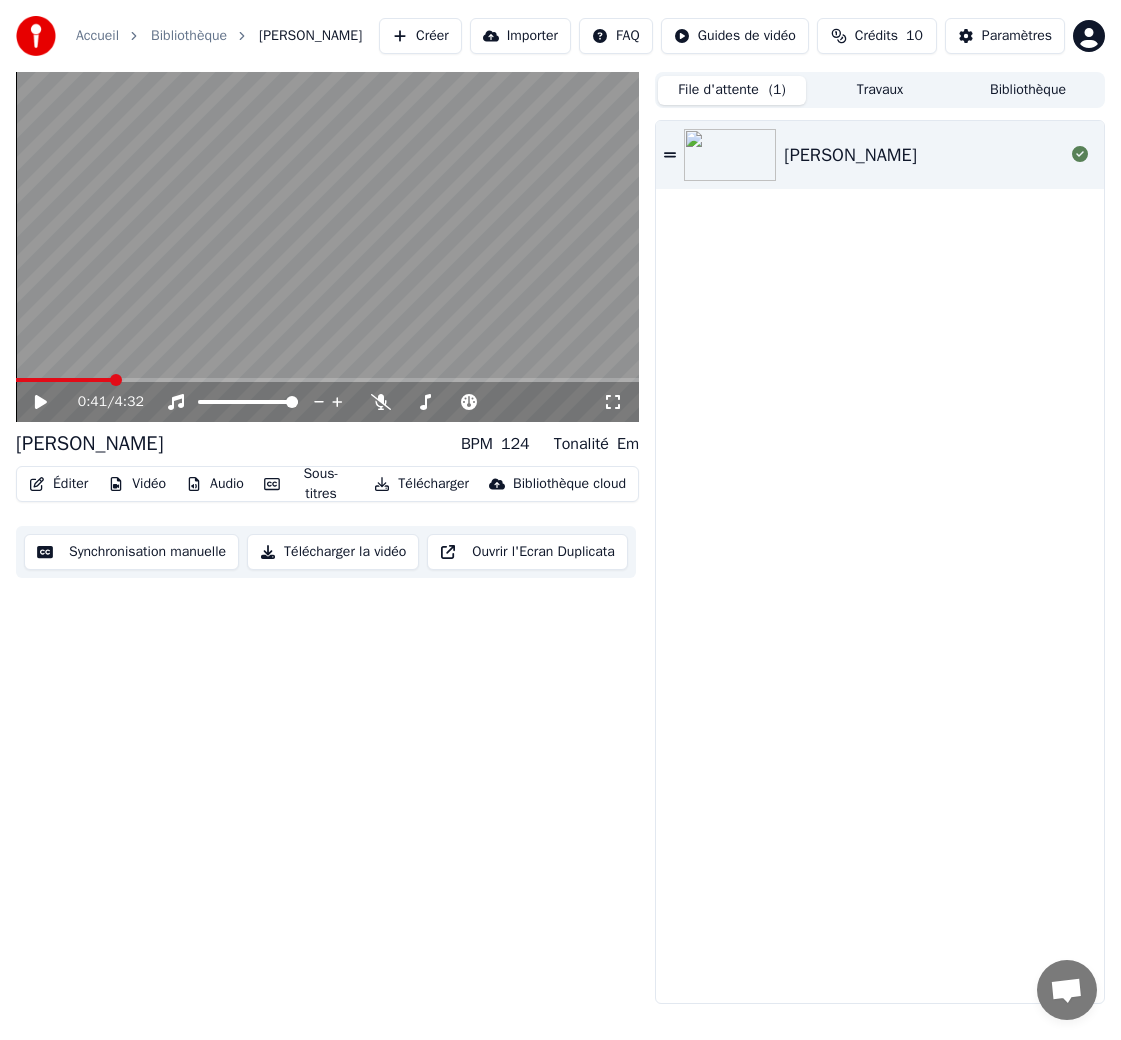 click on "Travaux" at bounding box center (880, 90) 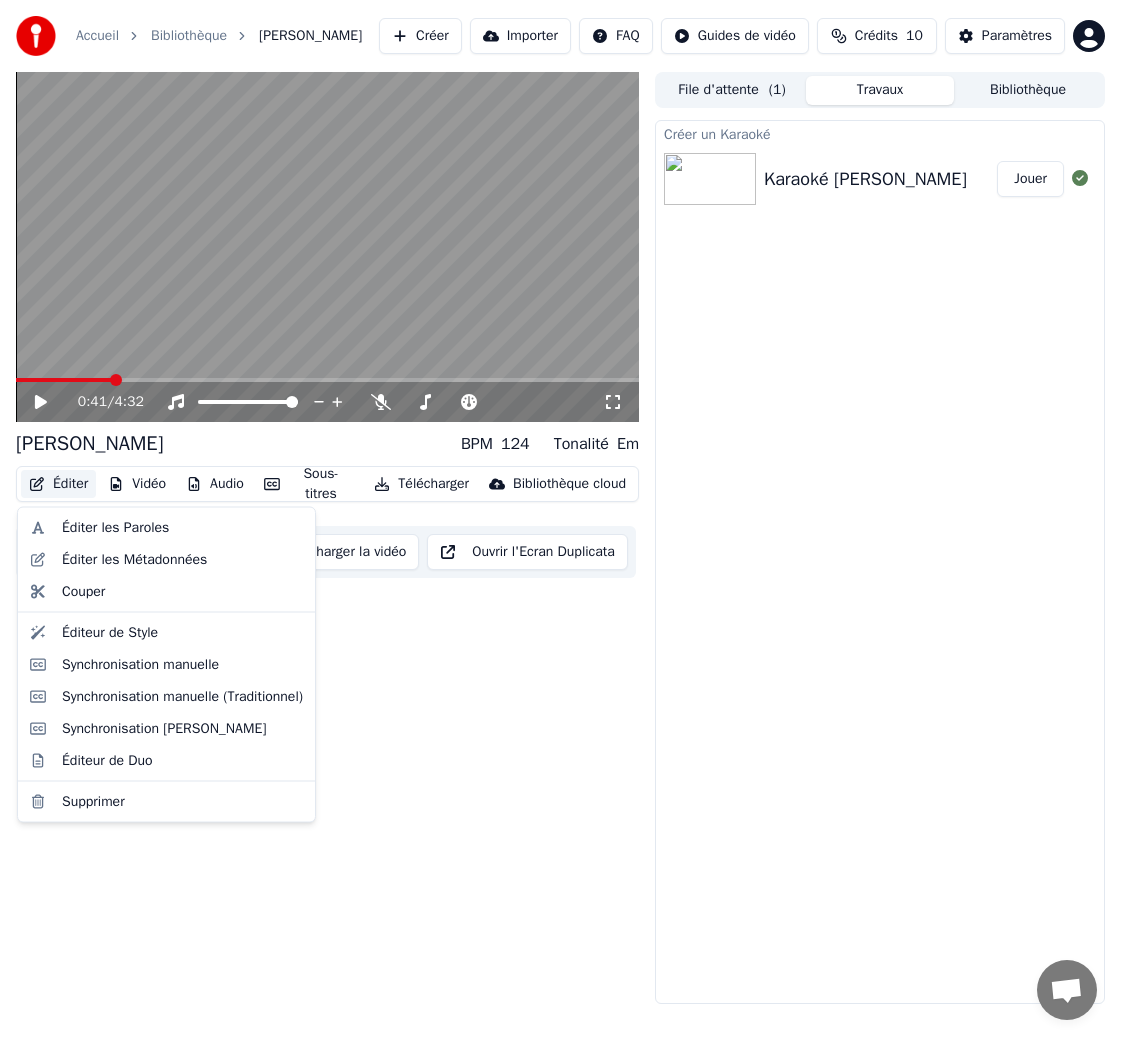 click 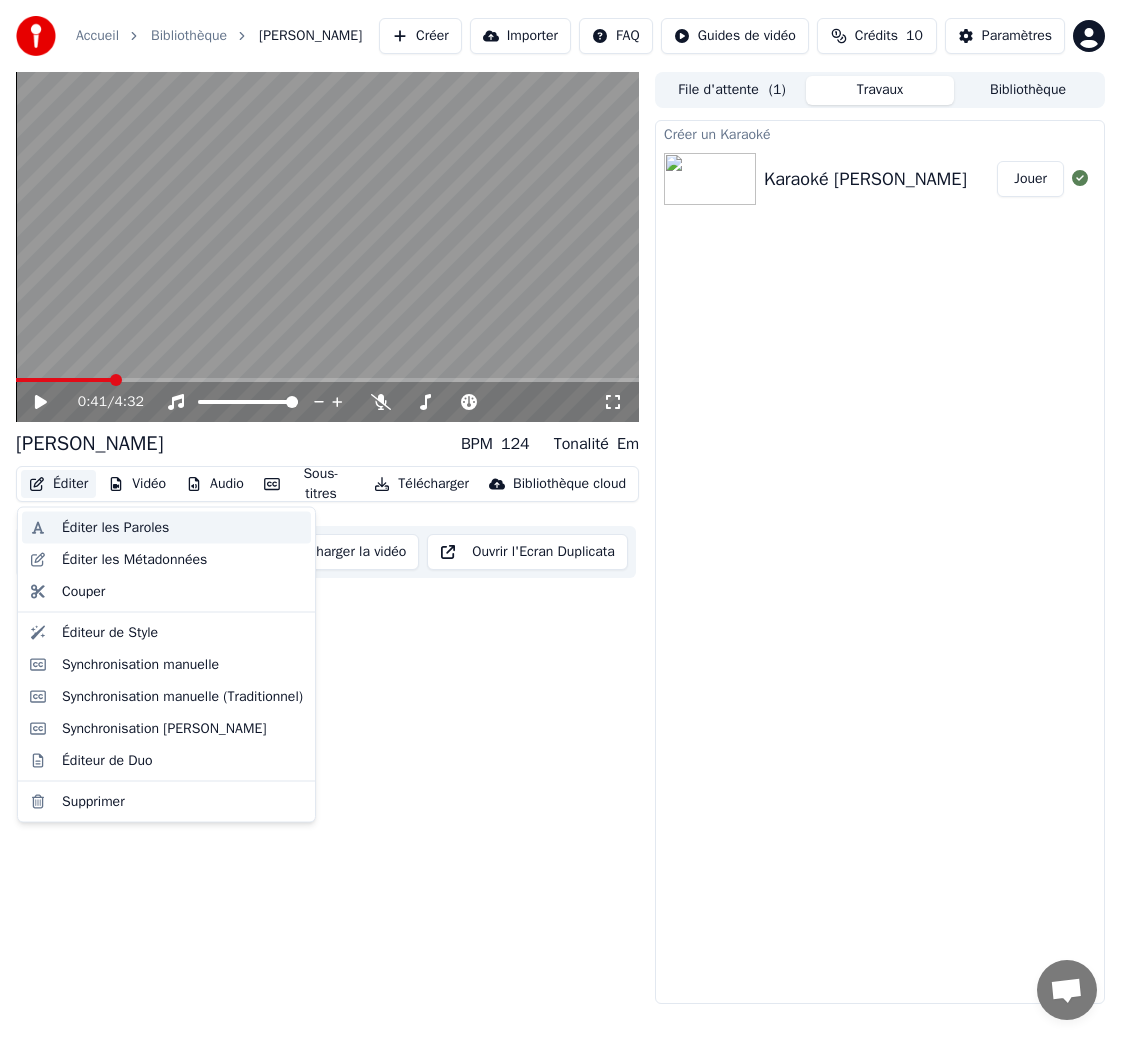 click on "Éditer les Paroles" at bounding box center (115, 528) 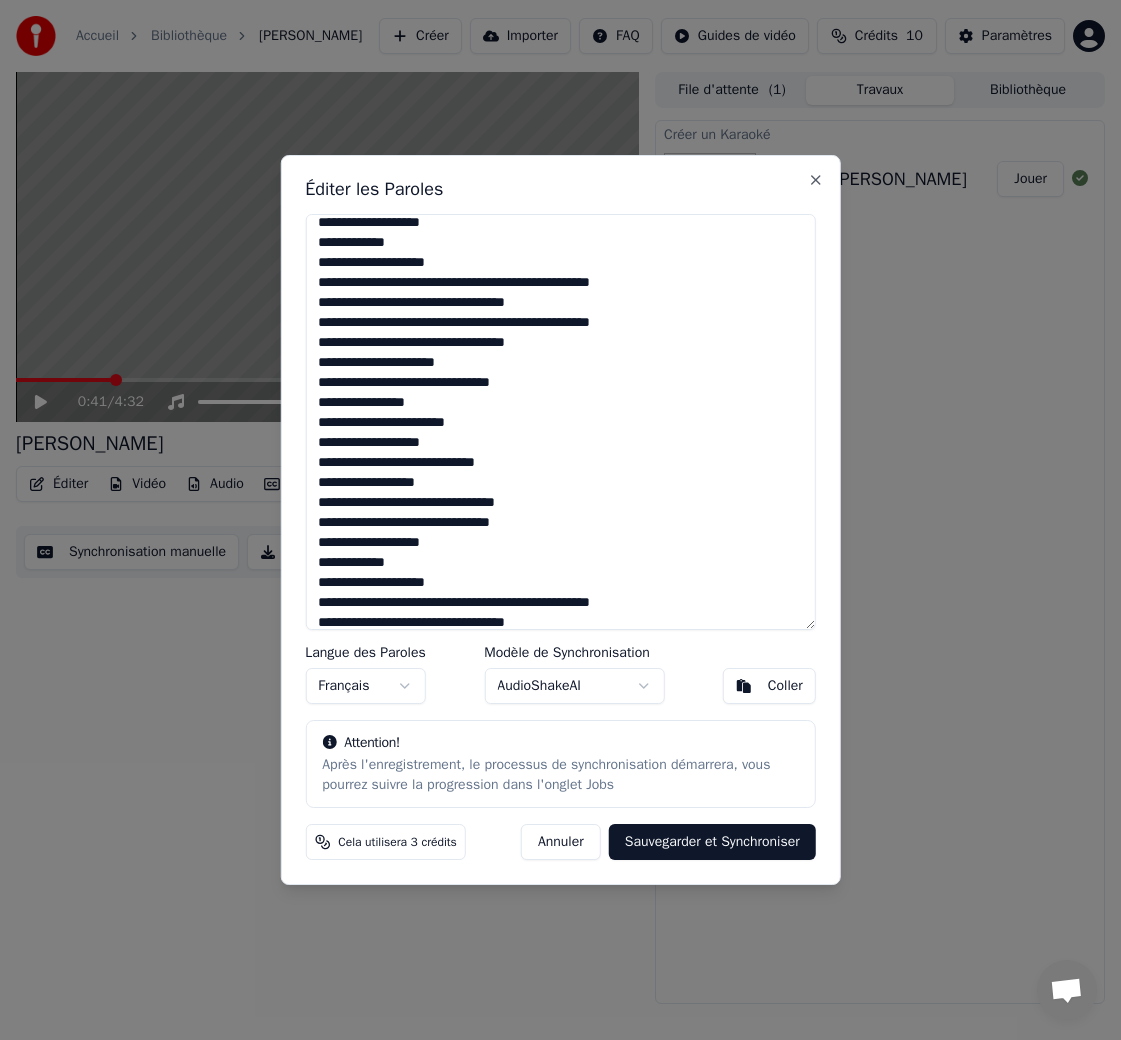 scroll, scrollTop: 0, scrollLeft: 0, axis: both 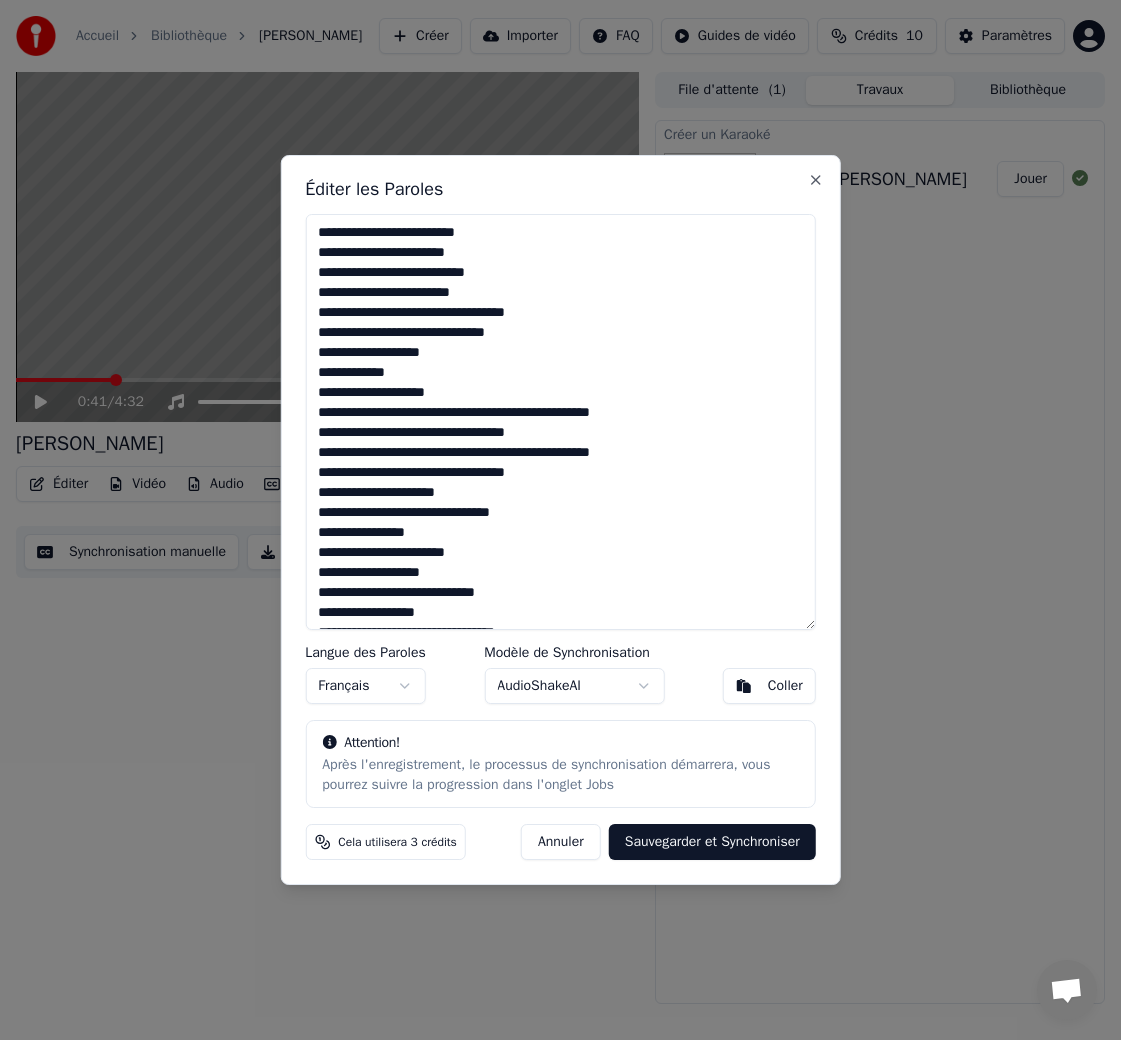 click on "Sauvegarder et Synchroniser" at bounding box center [712, 842] 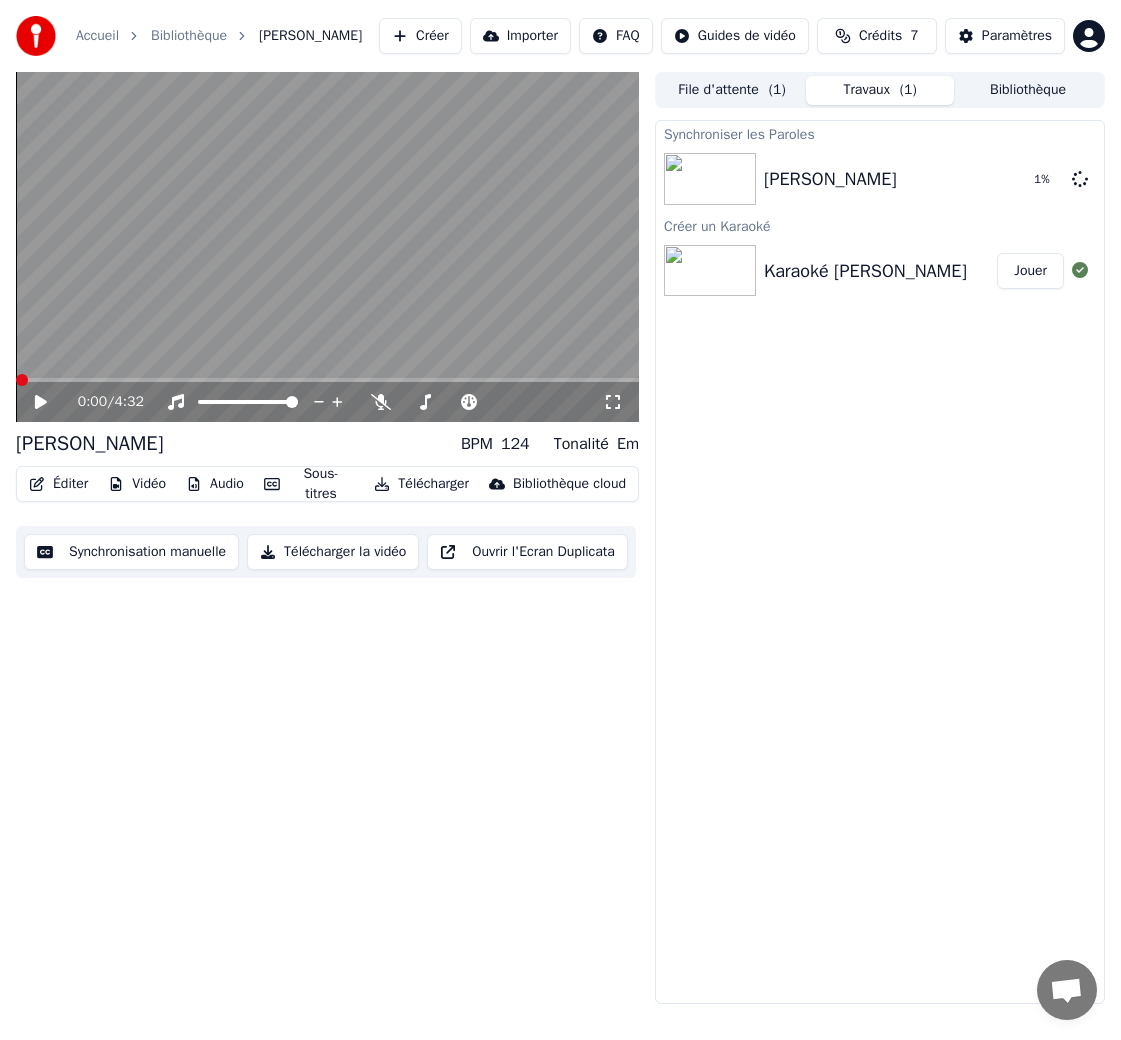 click at bounding box center (22, 380) 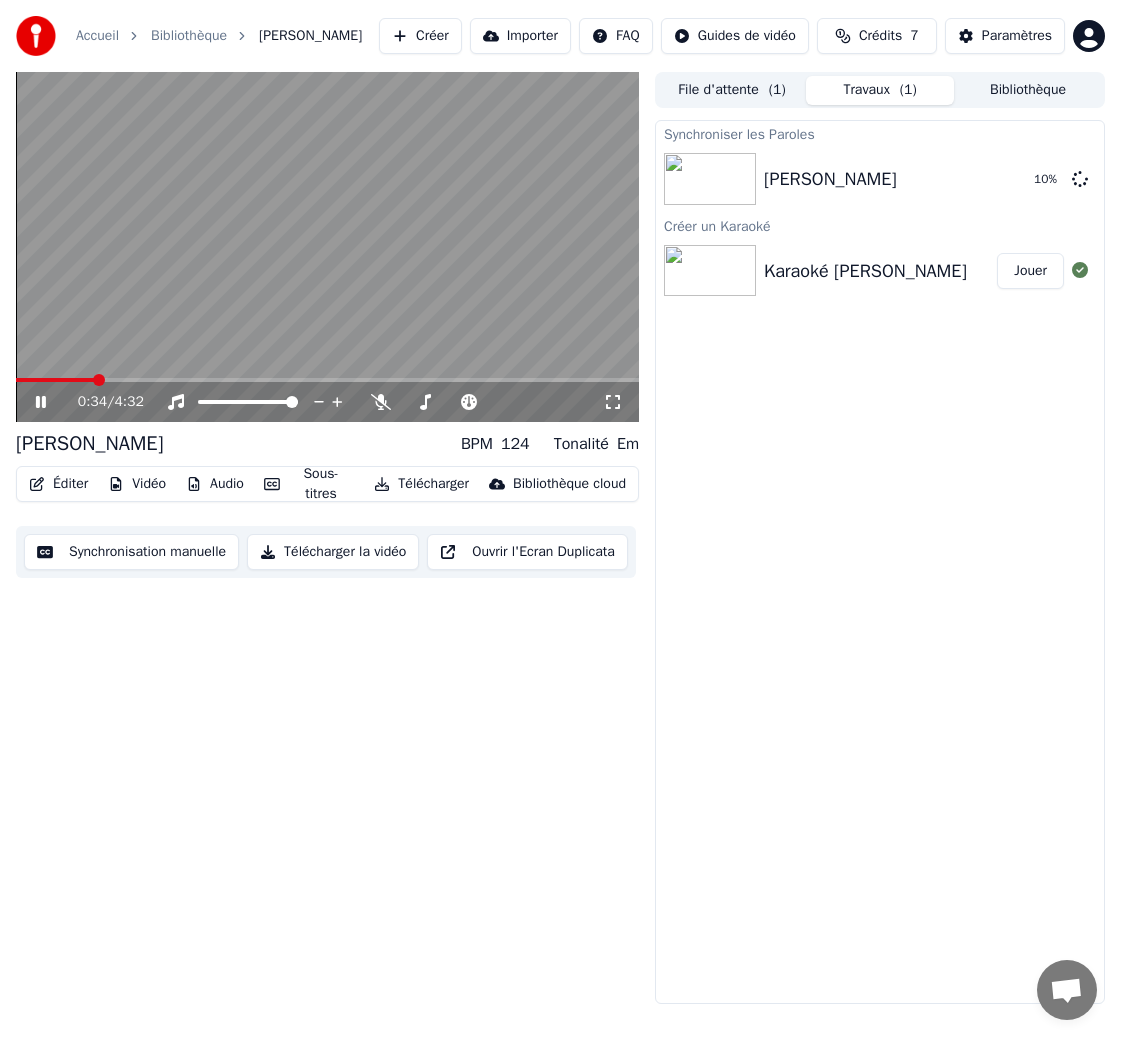 click 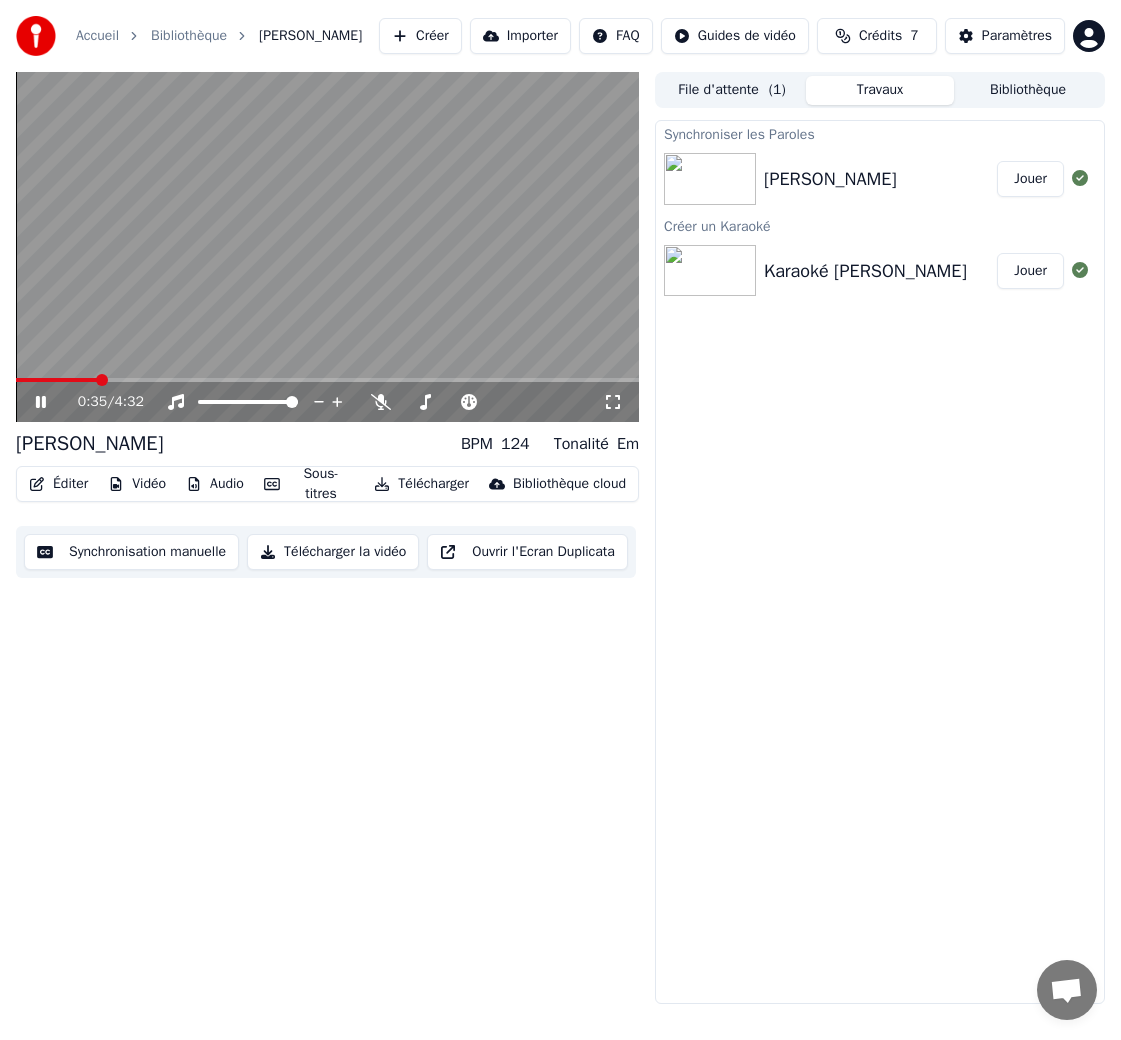click 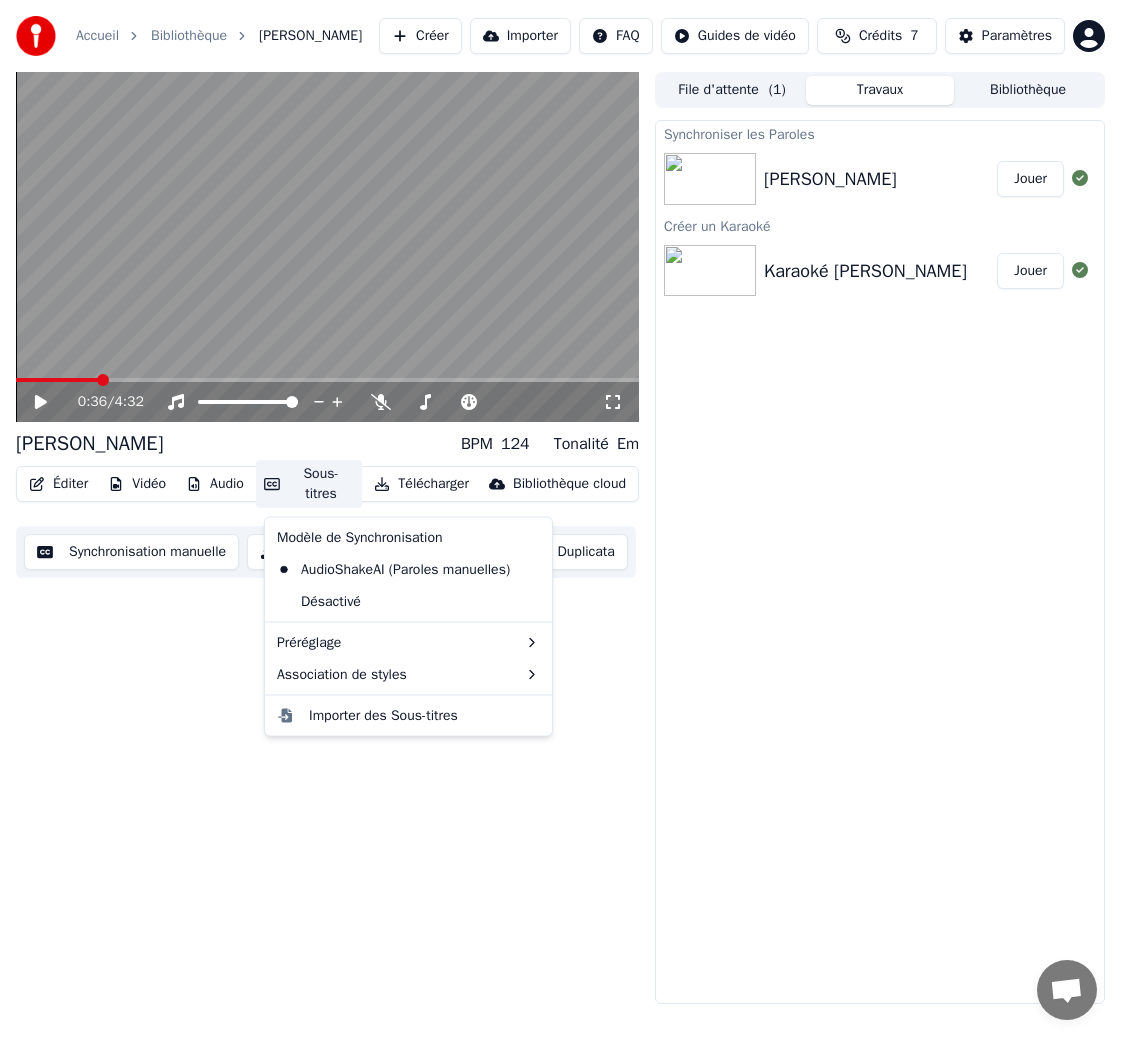 click on "Sous-titres" at bounding box center [309, 484] 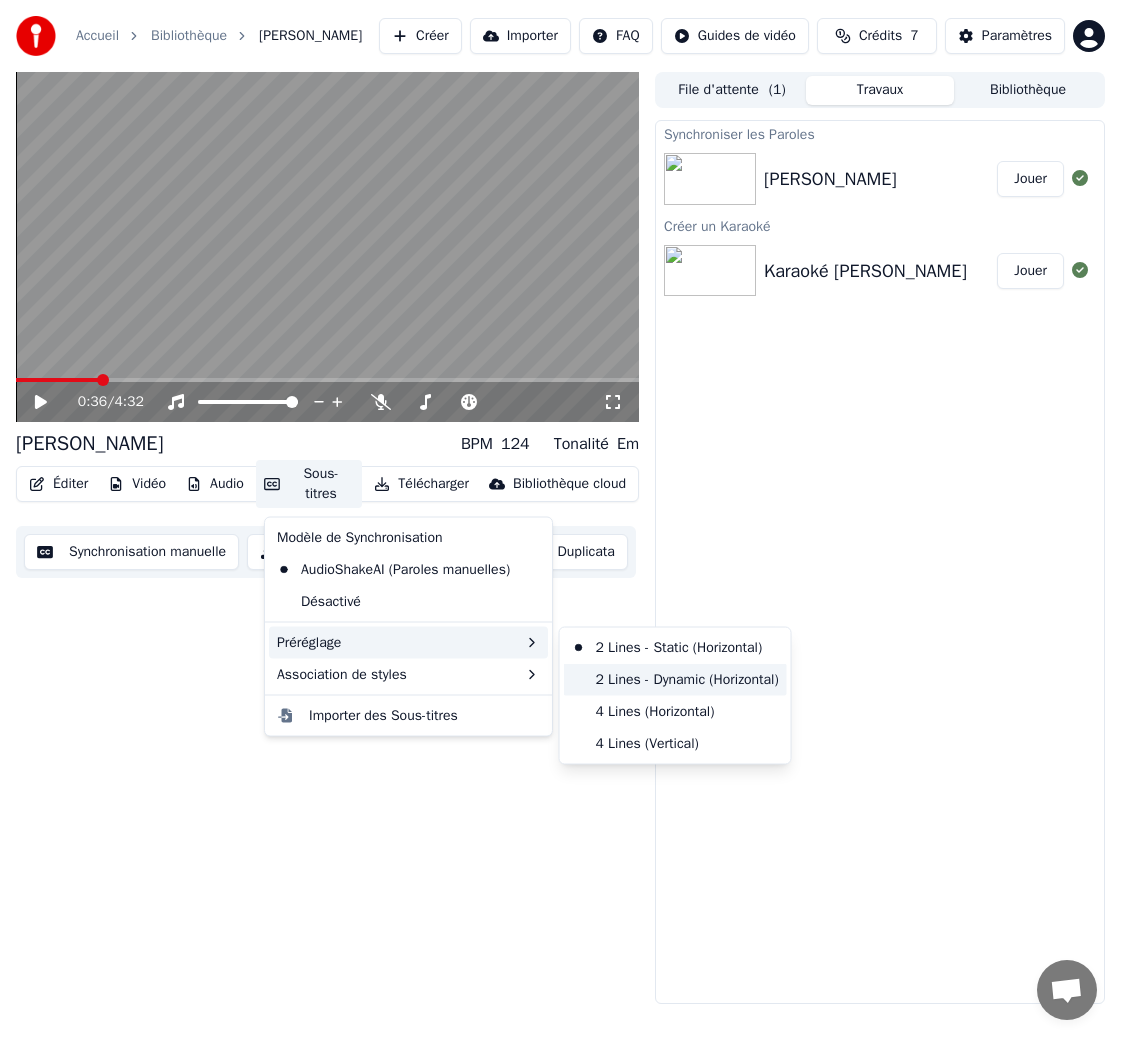 click on "2 Lines - Dynamic (Horizontal)" at bounding box center (675, 679) 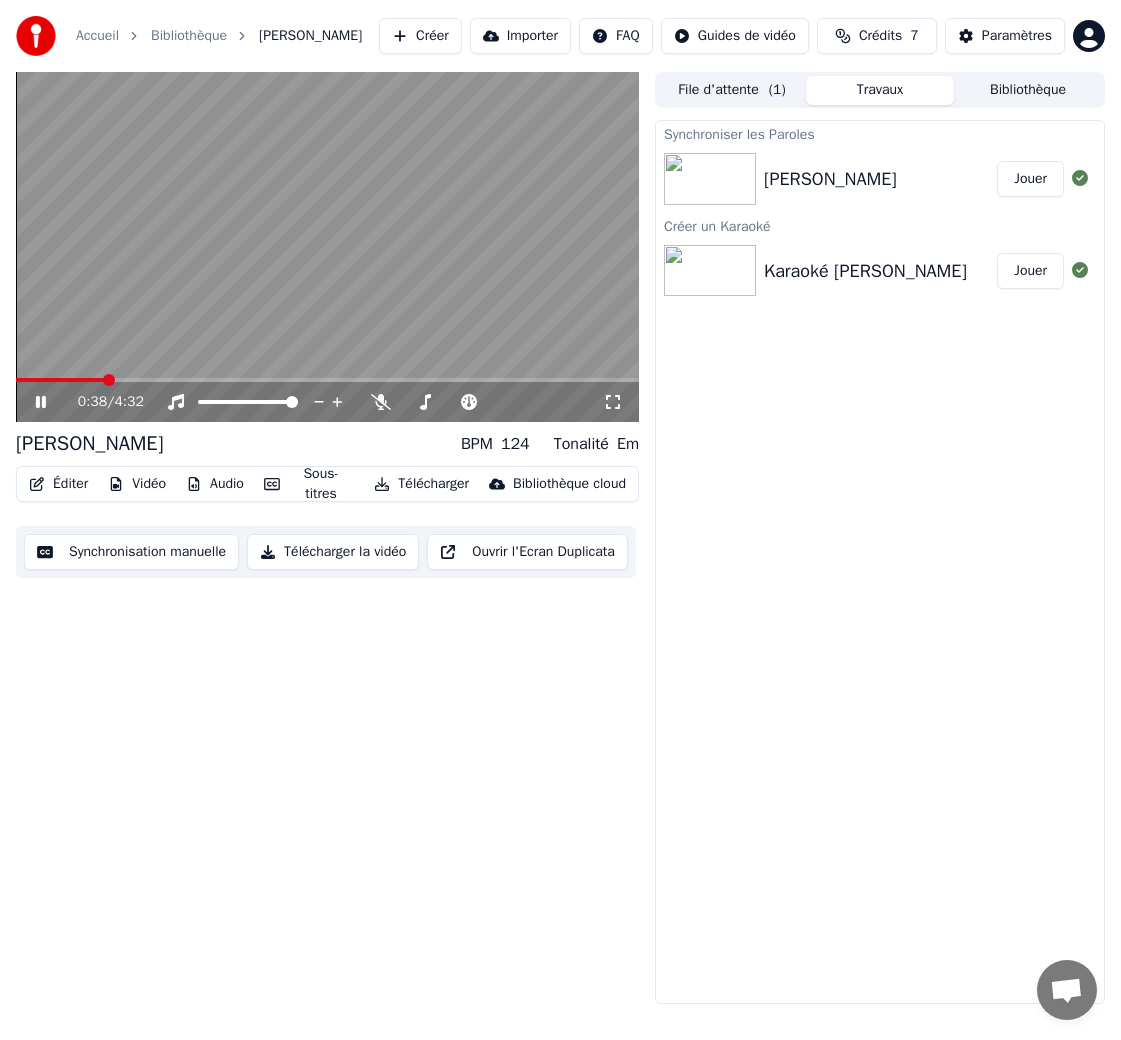 click on "Sous-titres" at bounding box center [309, 484] 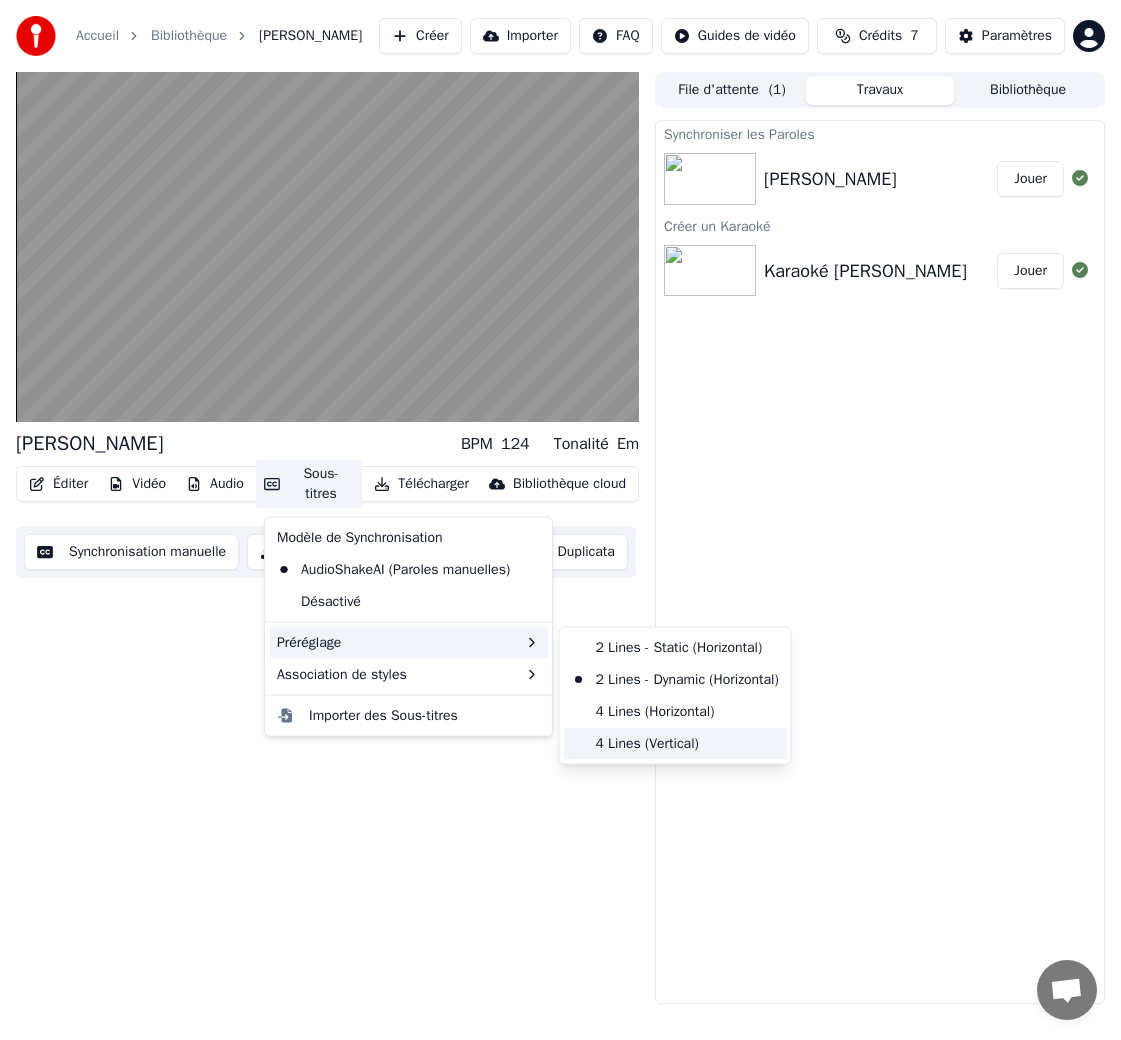 click on "4 Lines (Vertical)" at bounding box center [675, 743] 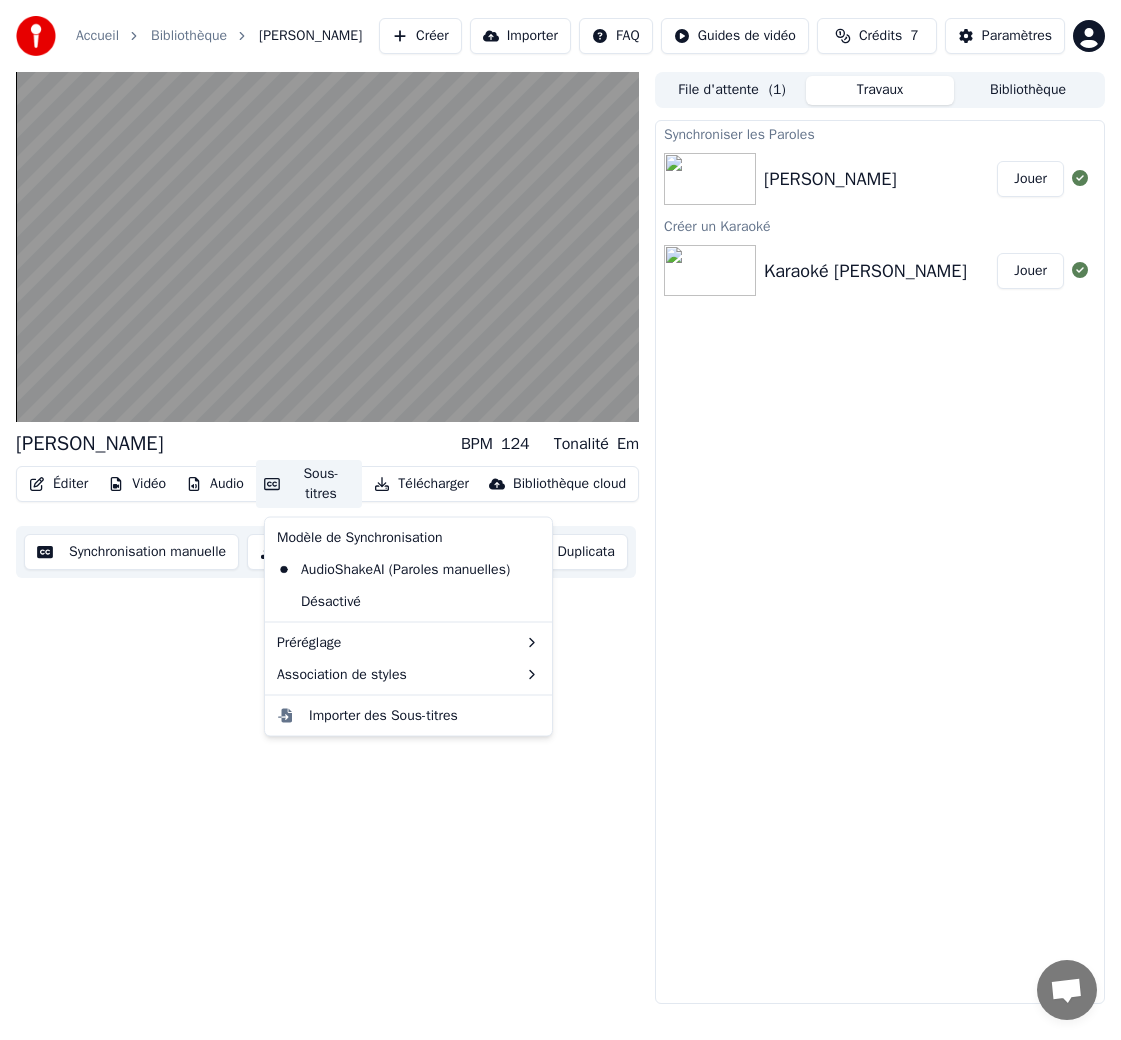 click on "Sous-titres" at bounding box center [309, 484] 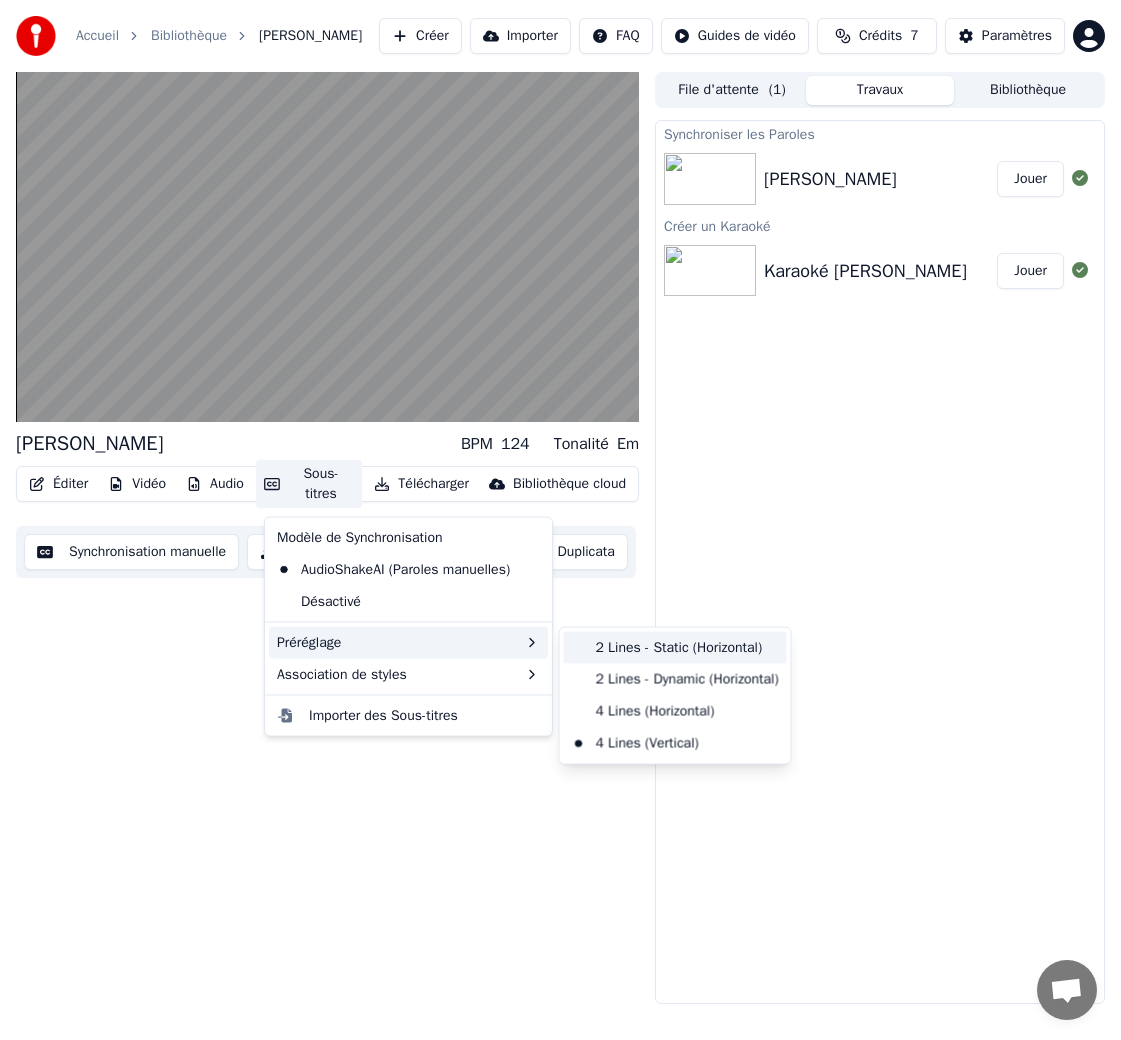 click on "2 Lines - Static (Horizontal)" at bounding box center (675, 648) 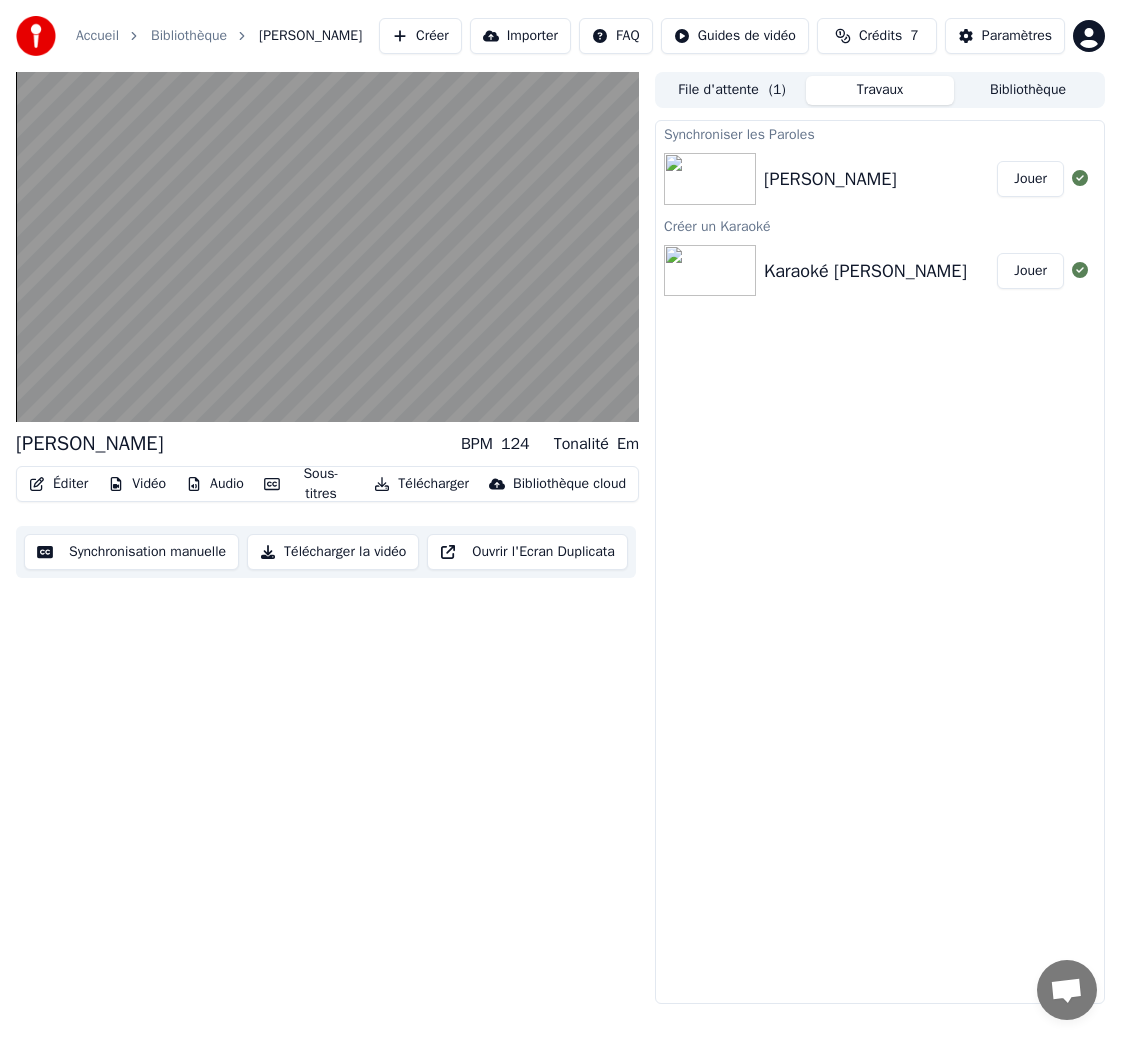click on "Sous-titres" at bounding box center (309, 484) 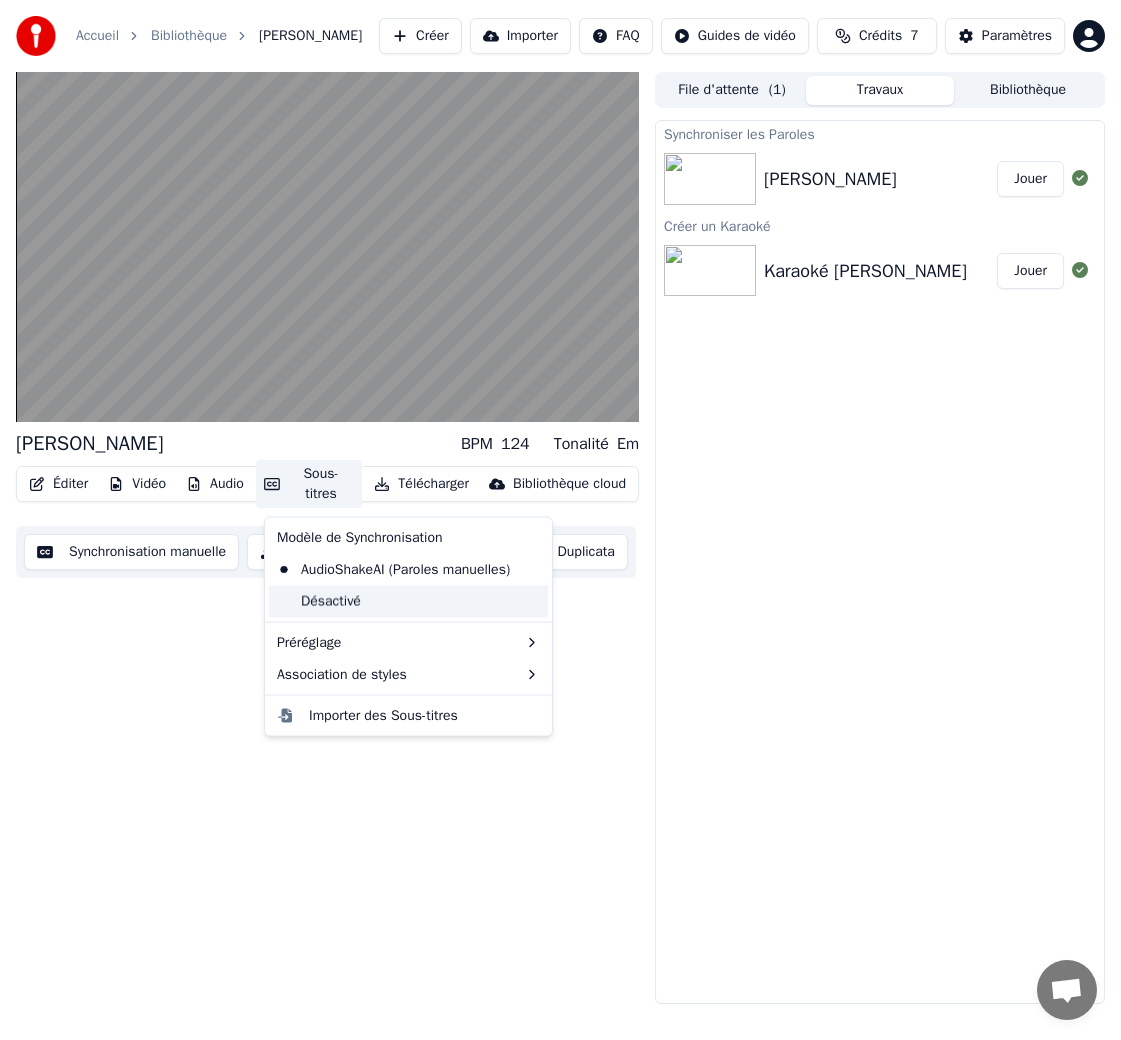 click on "Désactivé" at bounding box center (408, 601) 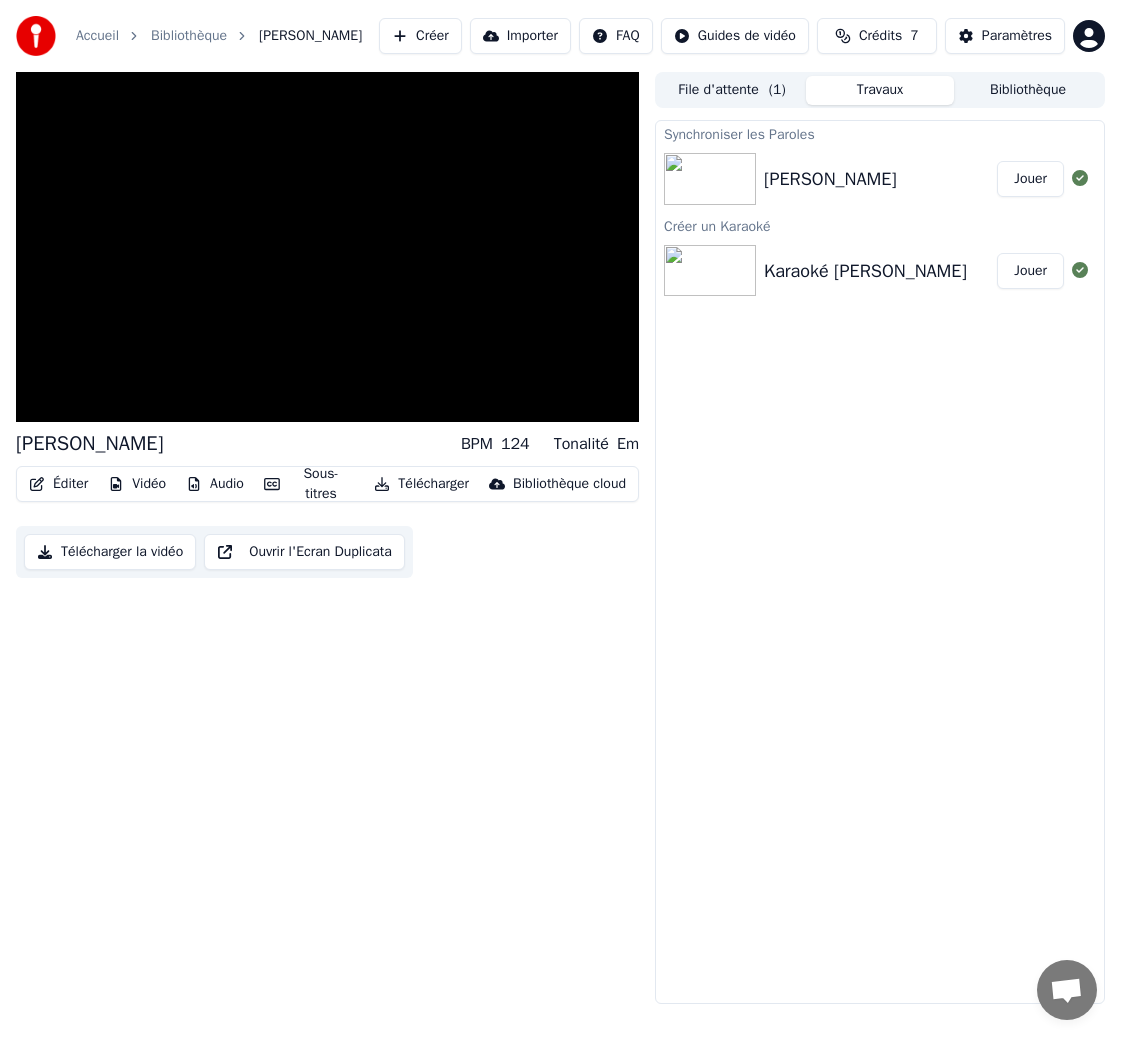 click on "Sous-titres" at bounding box center (309, 484) 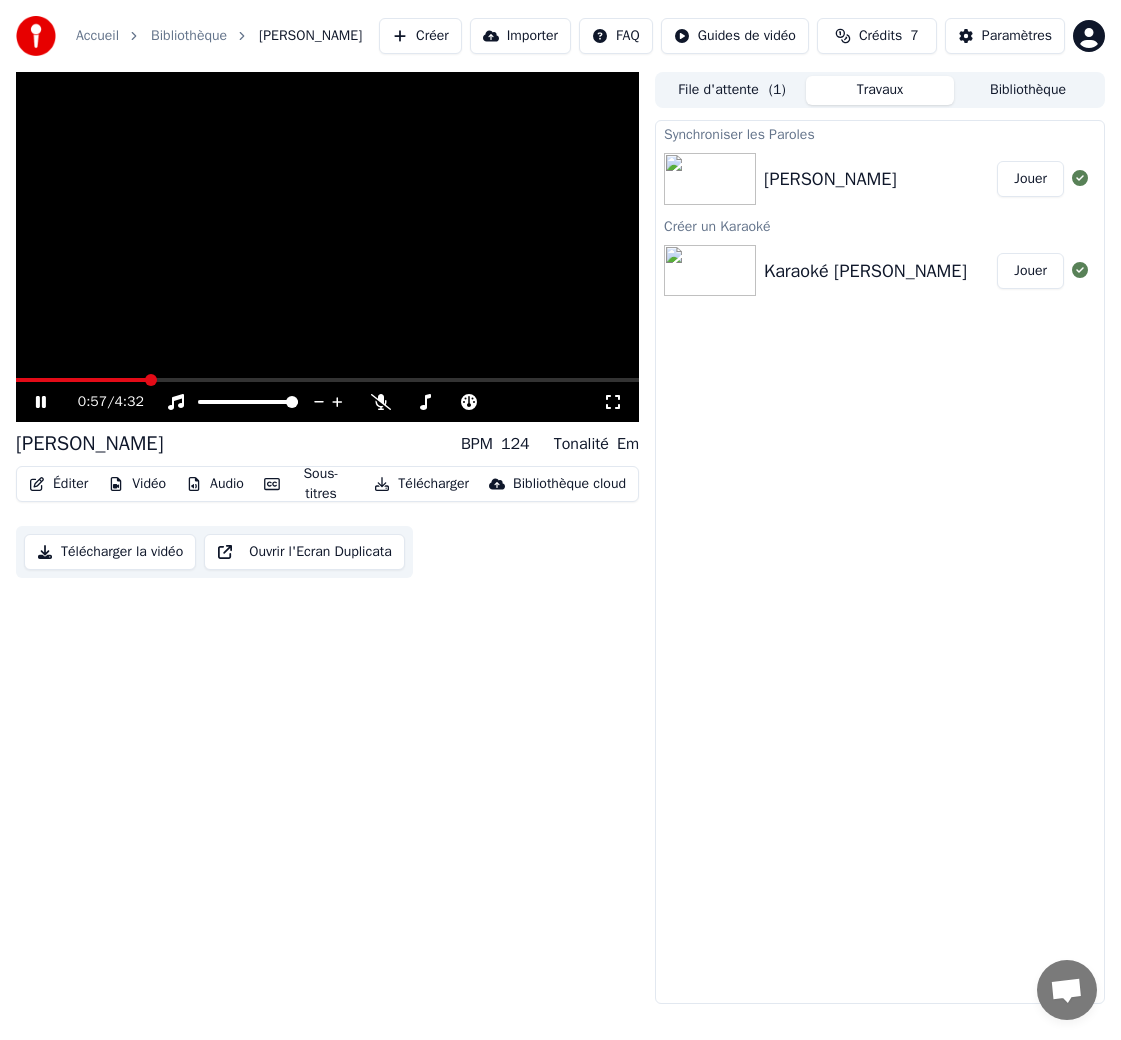 click 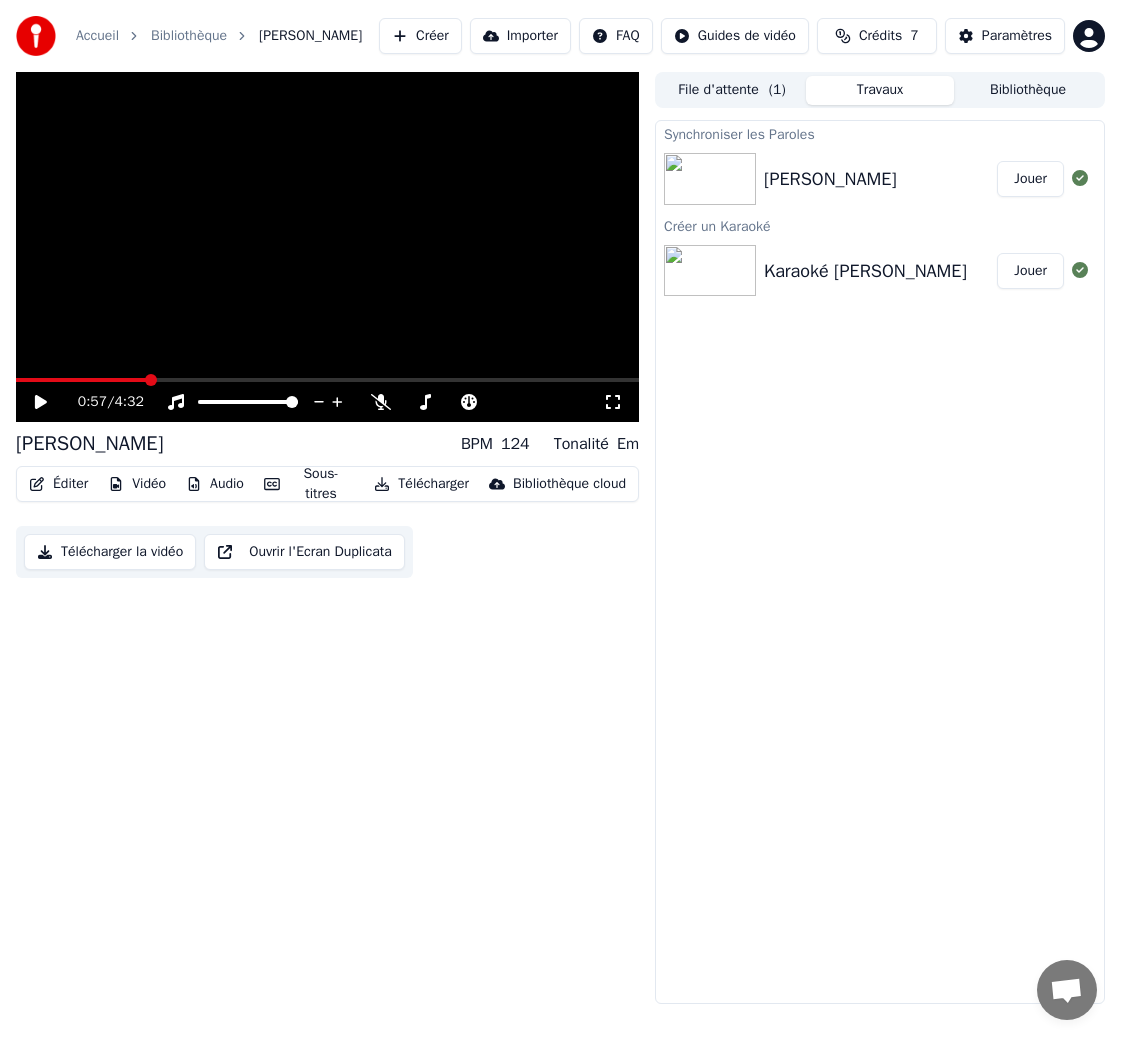 click on "Sous-titres" at bounding box center (309, 484) 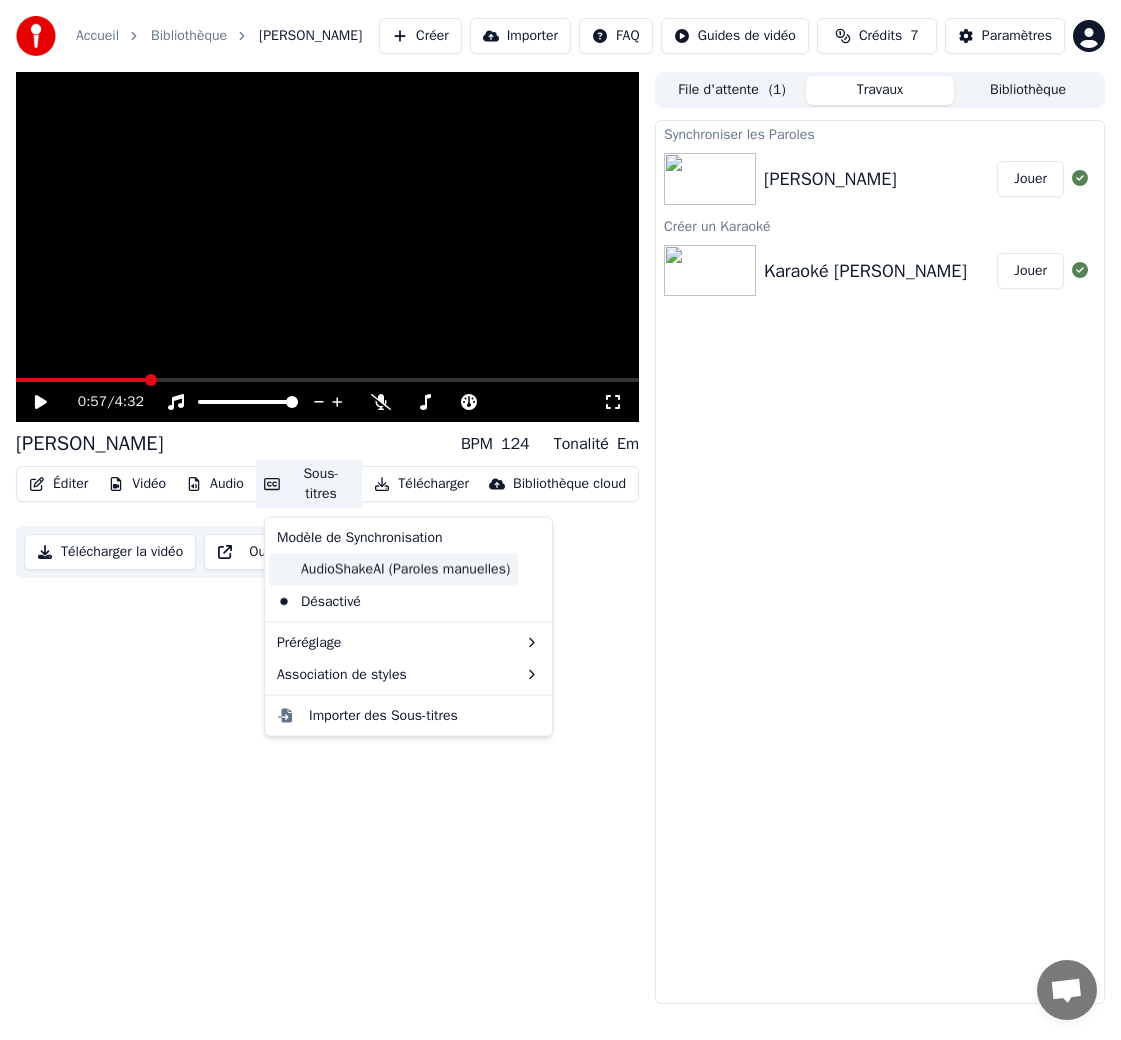 click on "AudioShakeAI (Paroles manuelles)" at bounding box center (393, 569) 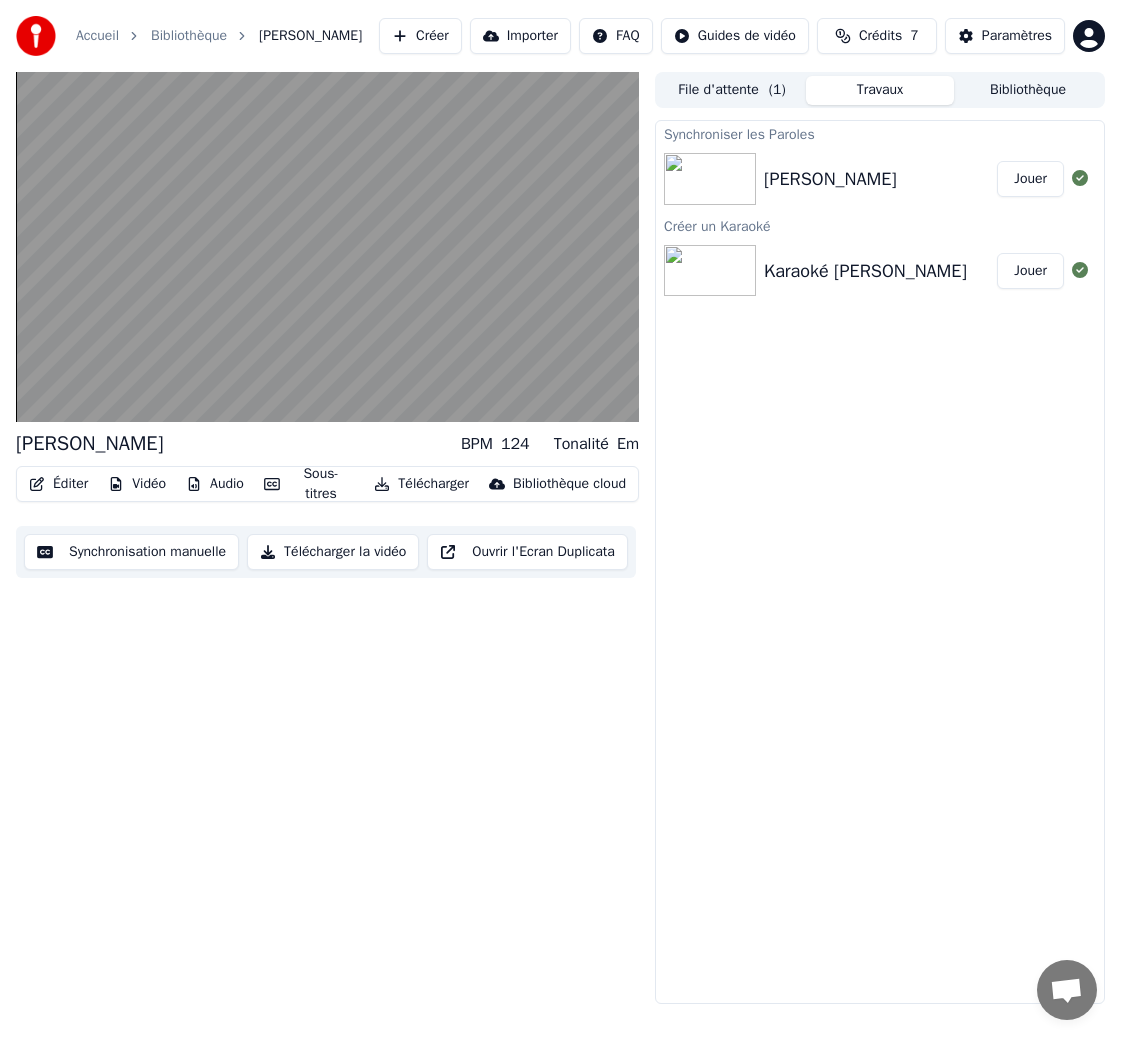 click on "Sous-titres" at bounding box center (309, 484) 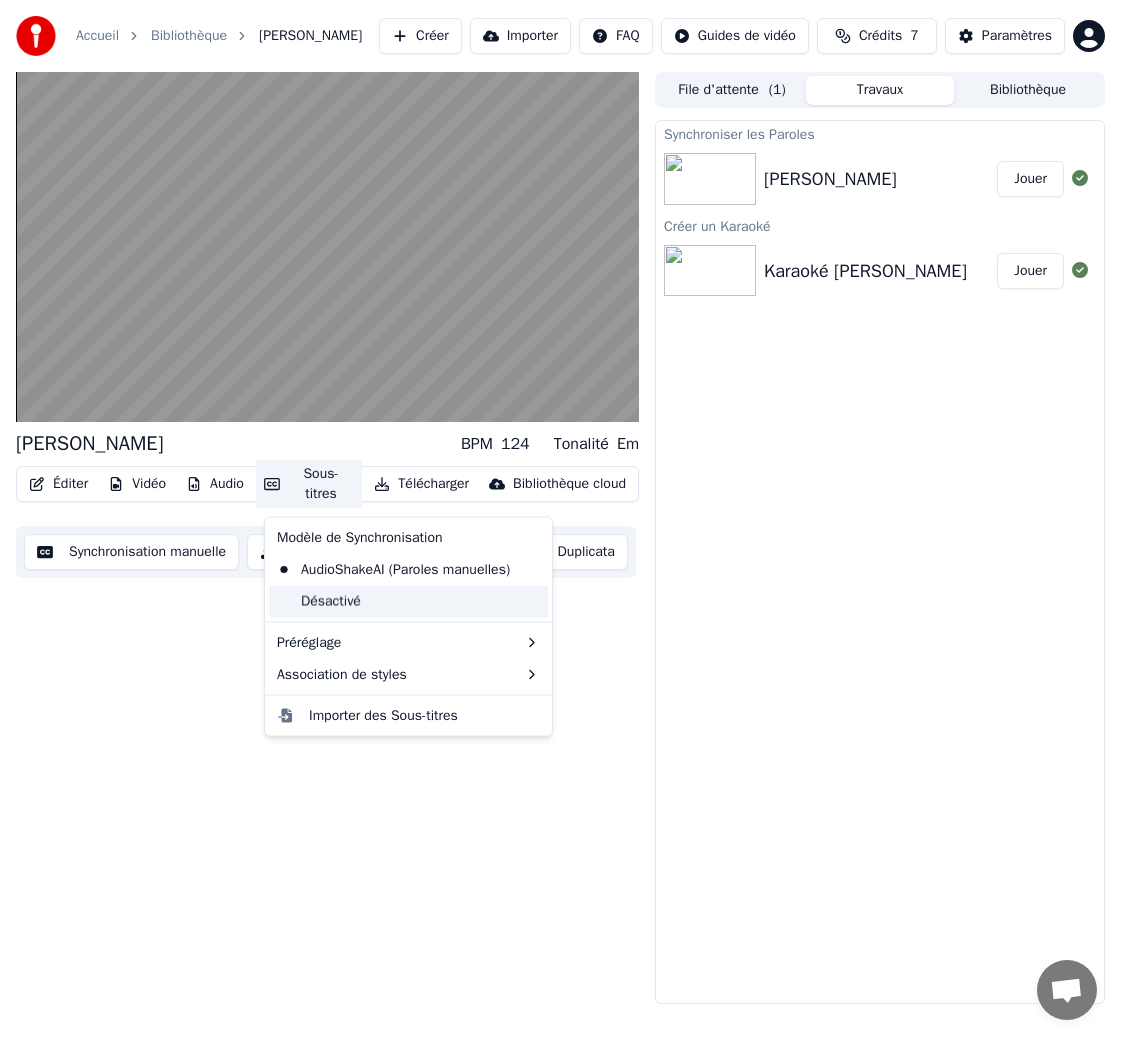 click on "Désactivé" at bounding box center [408, 601] 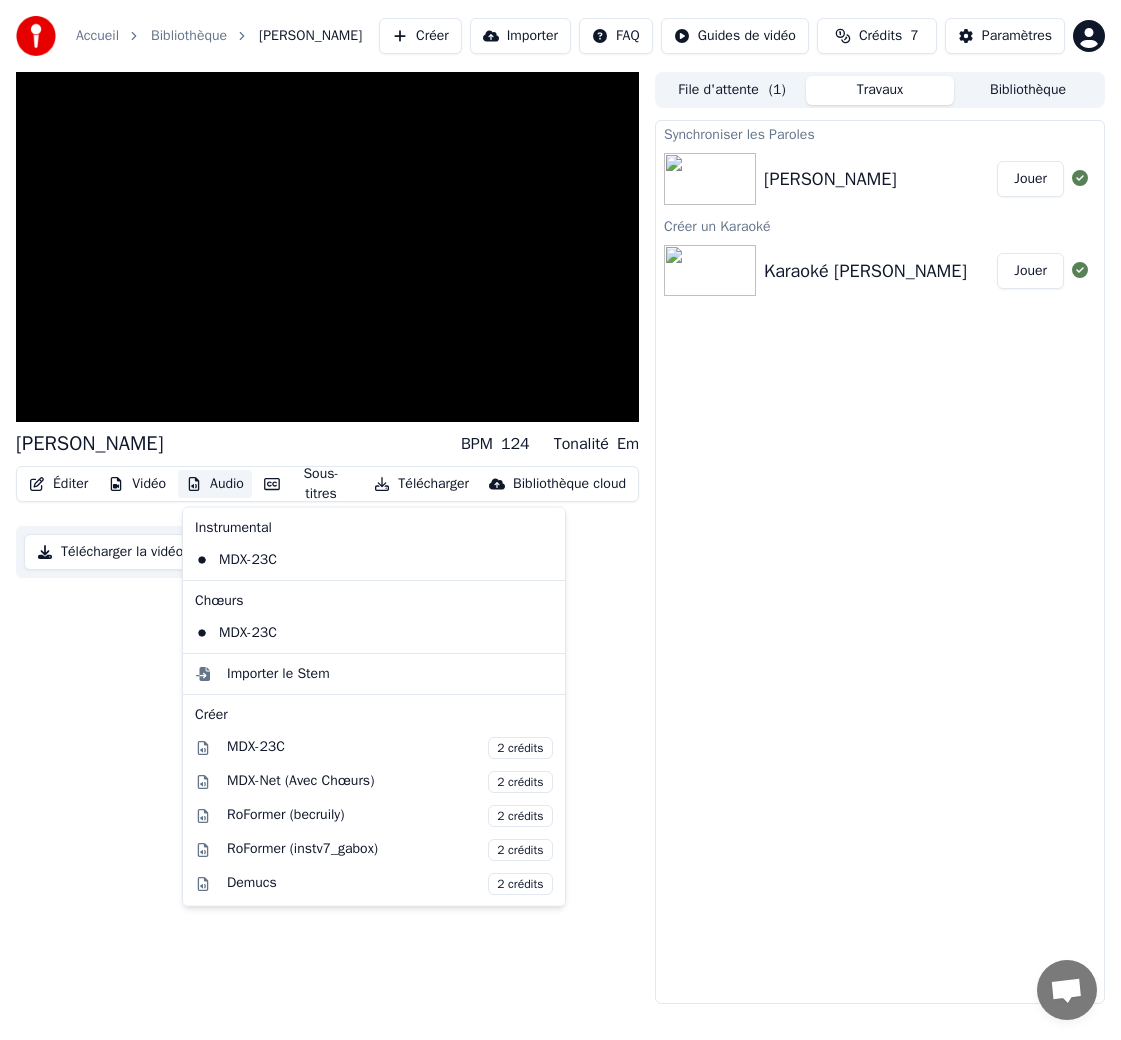 click on "Audio" at bounding box center [215, 484] 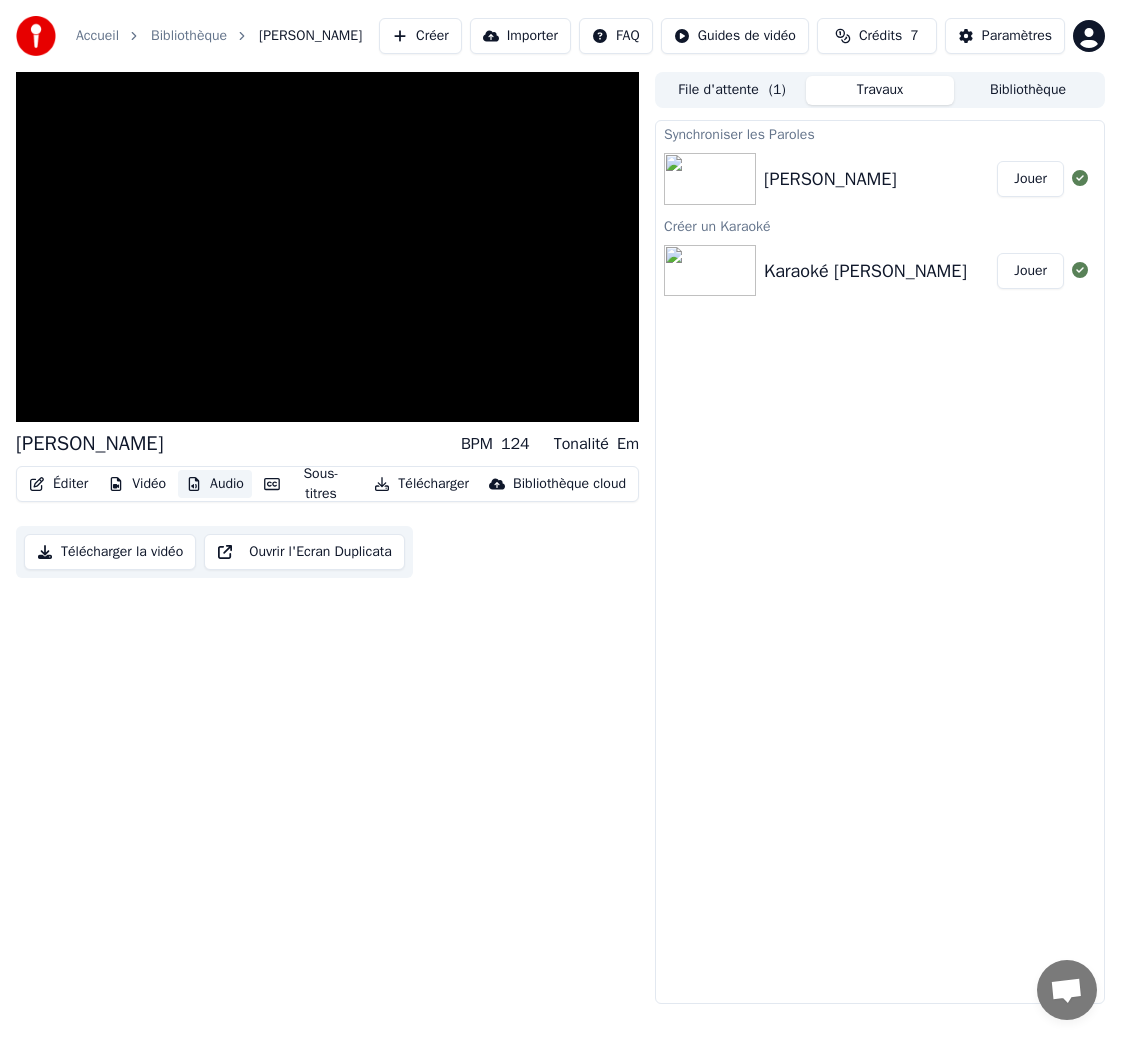click on "Audio" at bounding box center (215, 484) 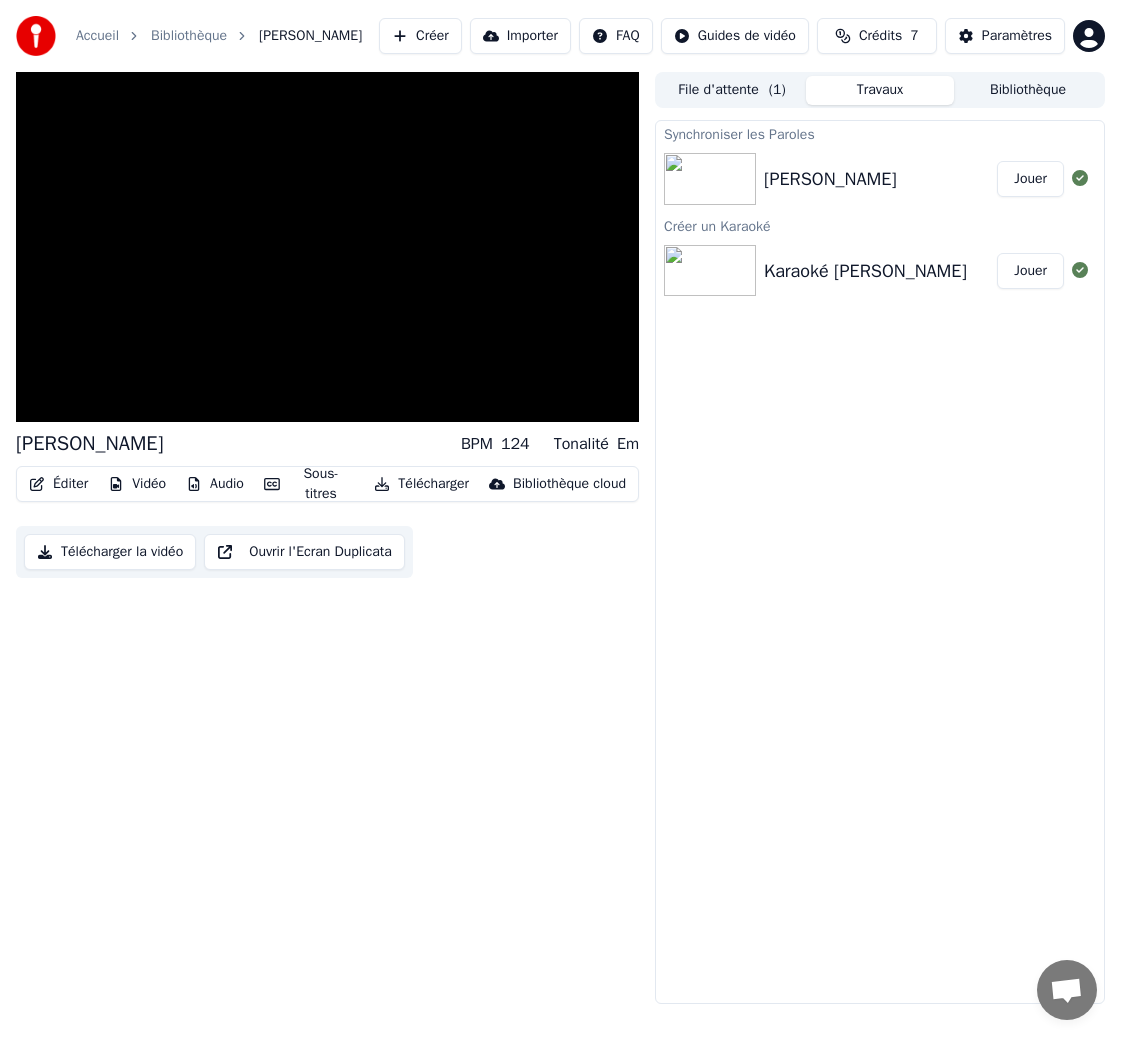 click on "Vidéo" at bounding box center (137, 484) 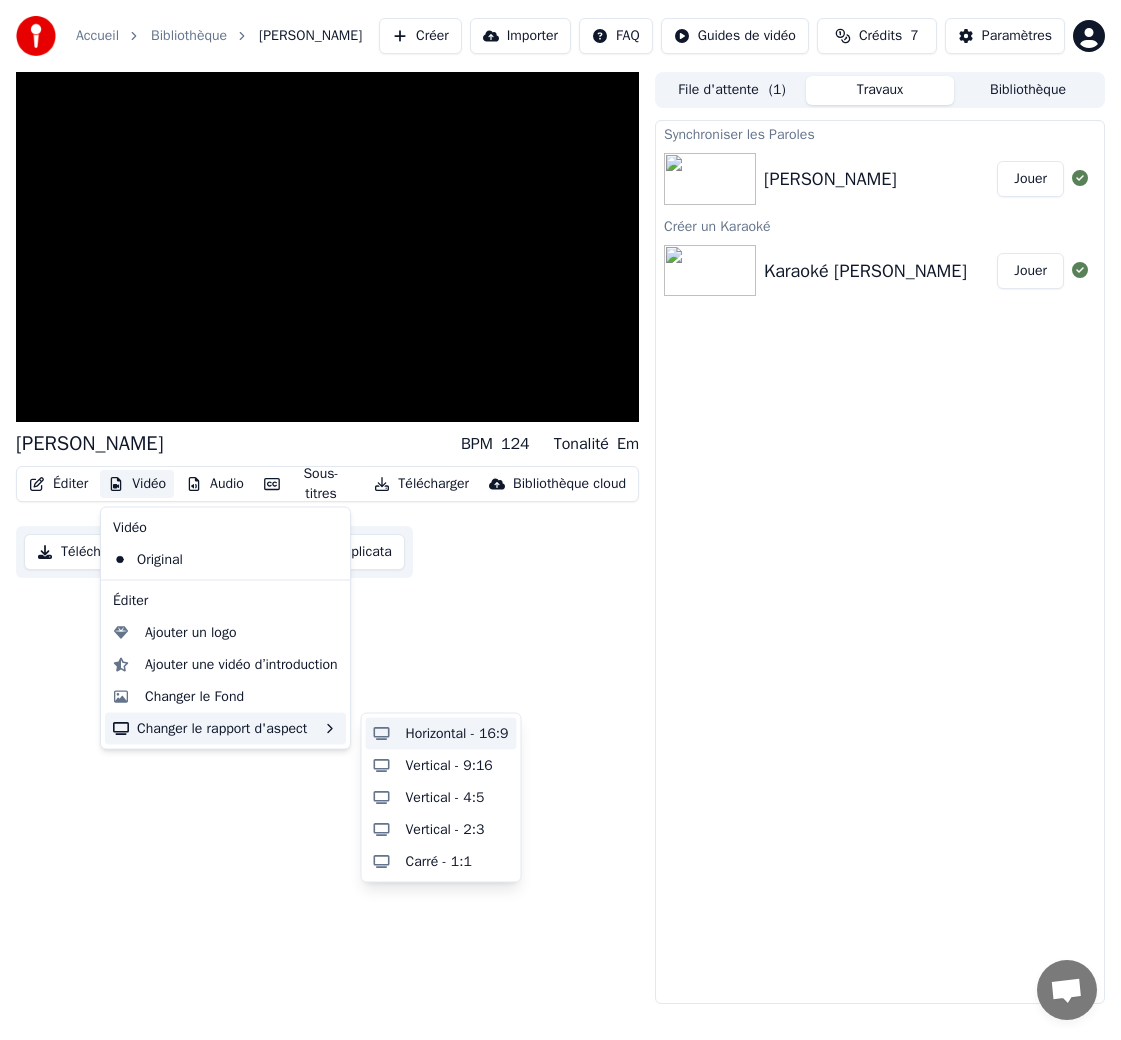 click on "Horizontal - 16:9" at bounding box center [457, 734] 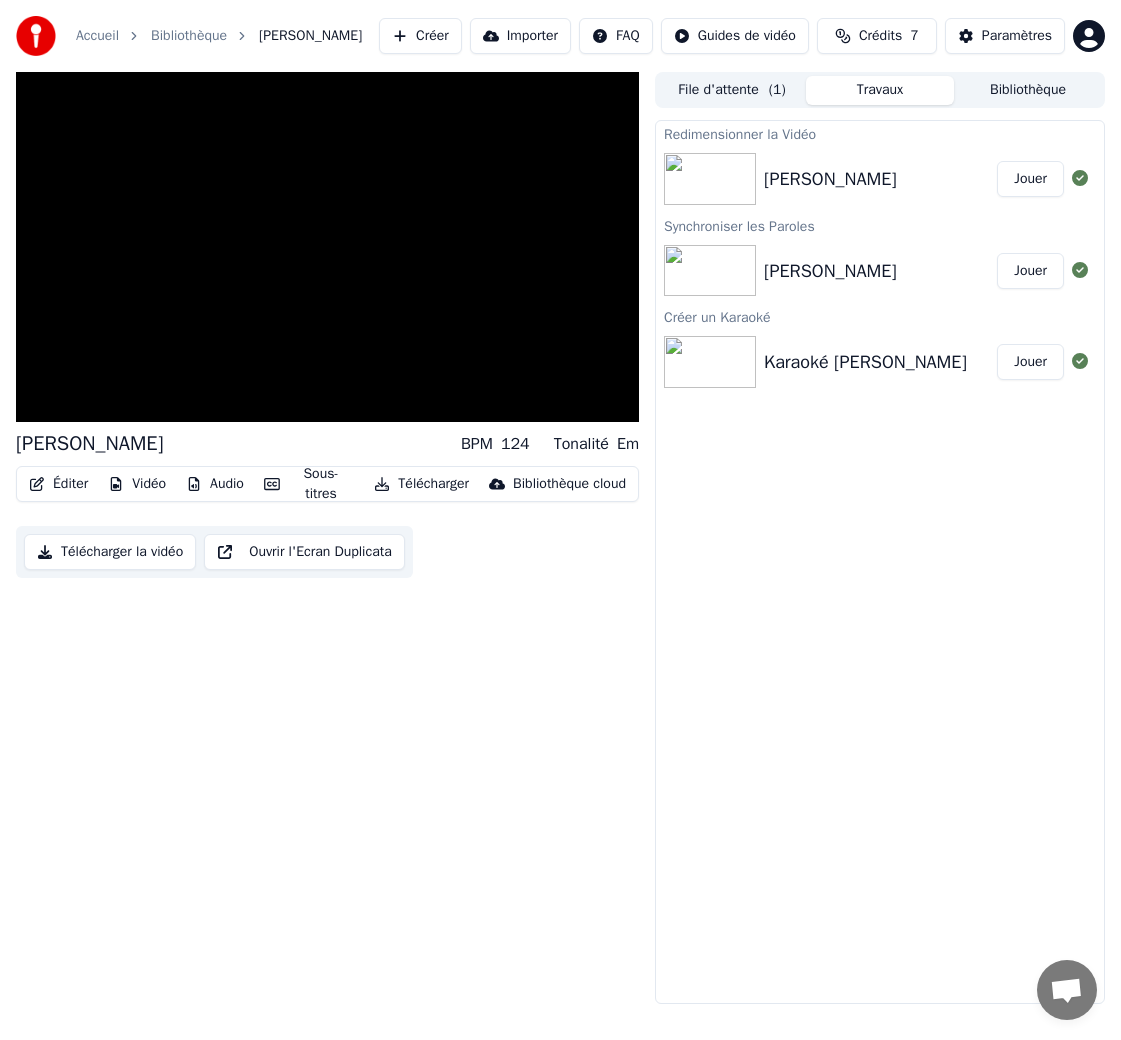click on "Vidéo" at bounding box center [137, 484] 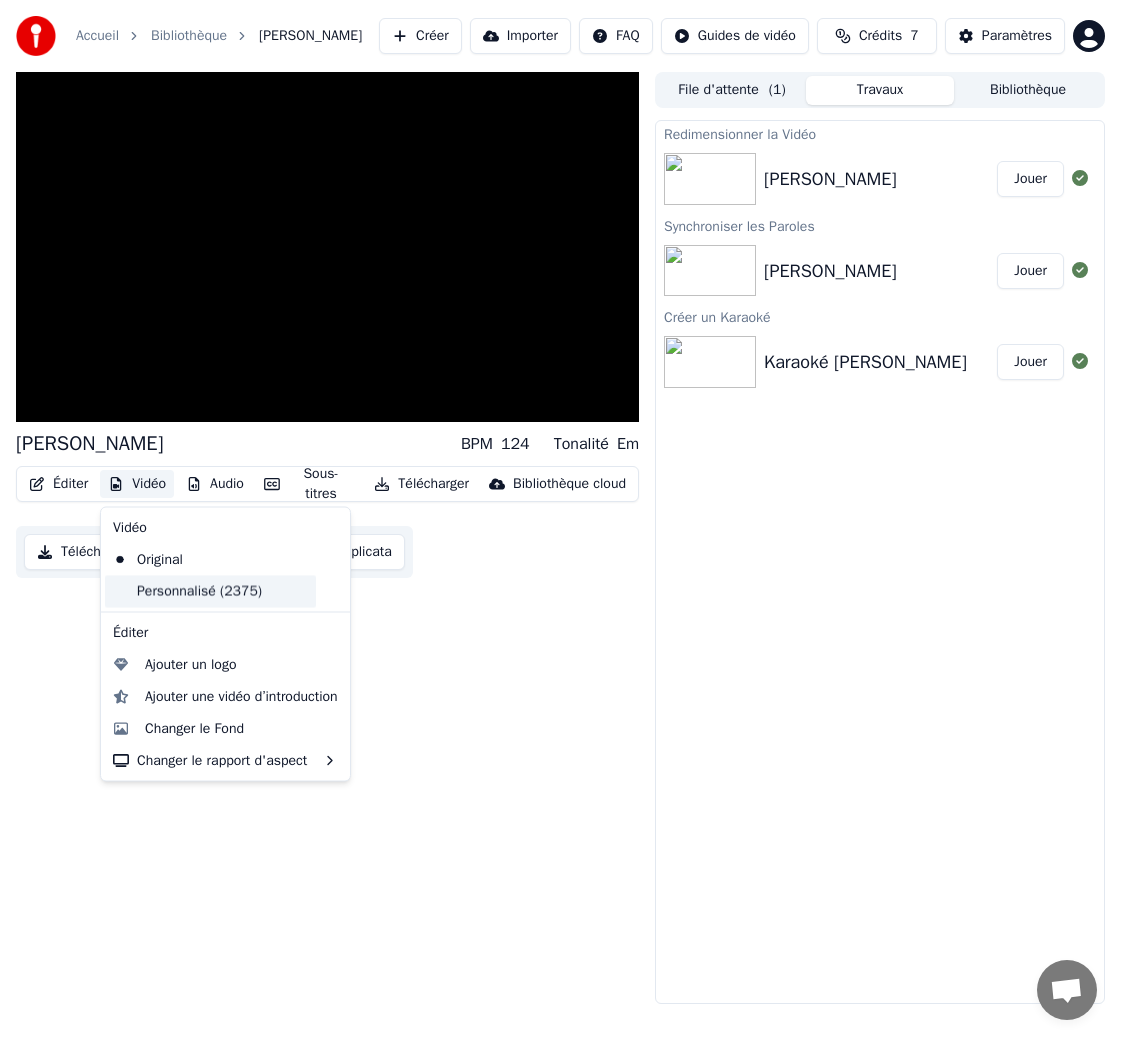 click on "Personnalisé (2375)" at bounding box center (210, 591) 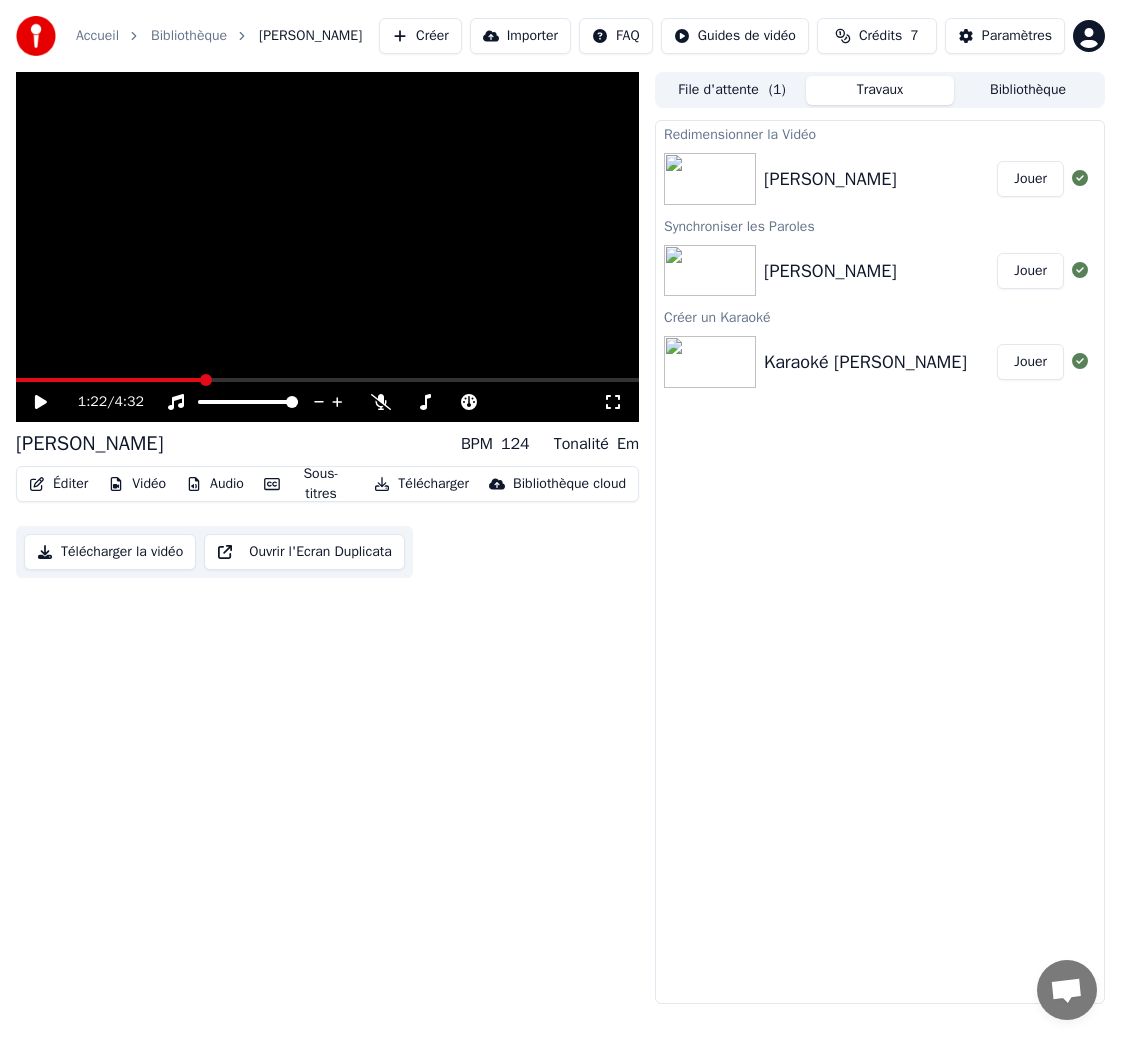 click on "Vidéo" at bounding box center (137, 484) 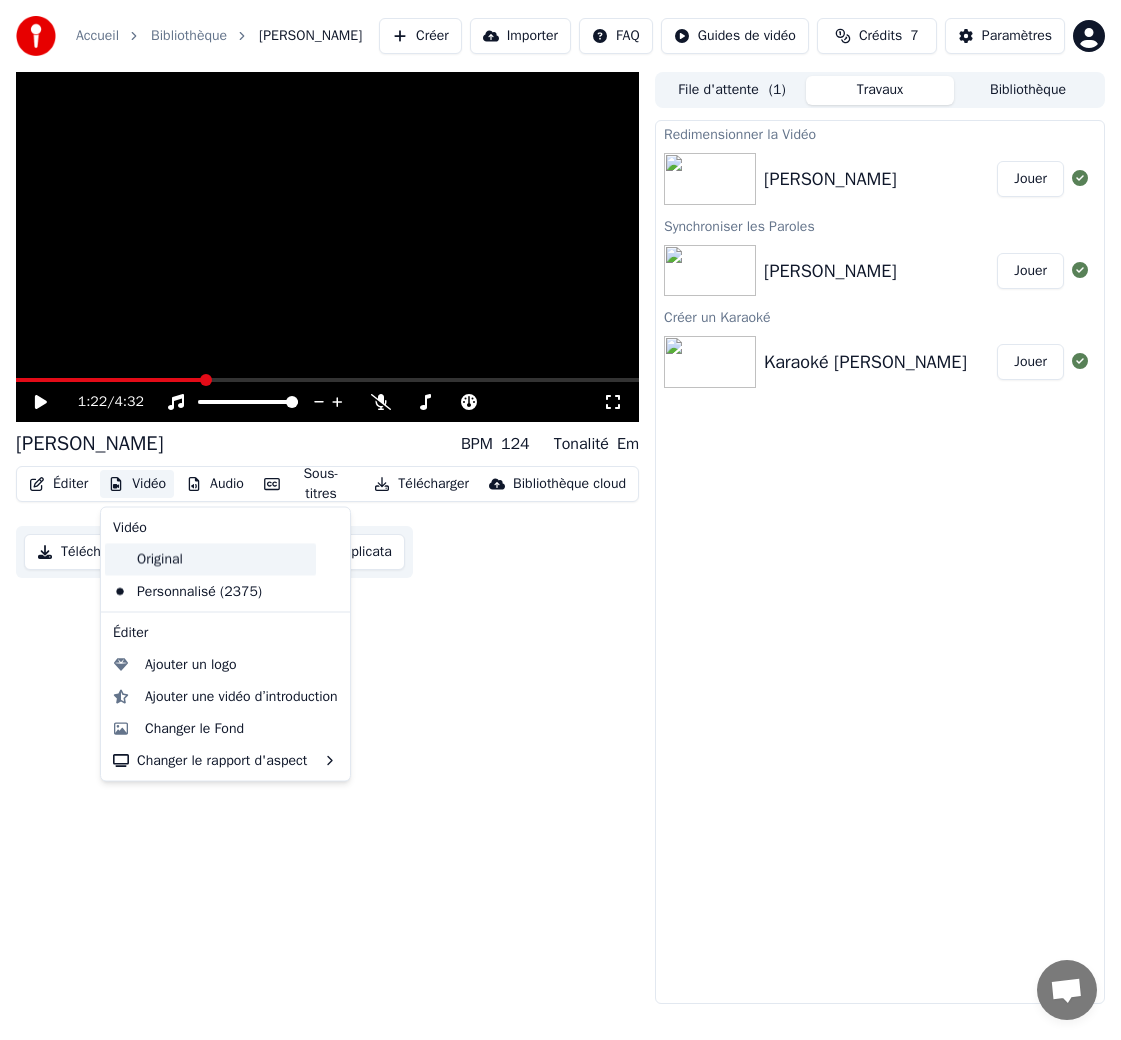 click on "Original" at bounding box center (210, 559) 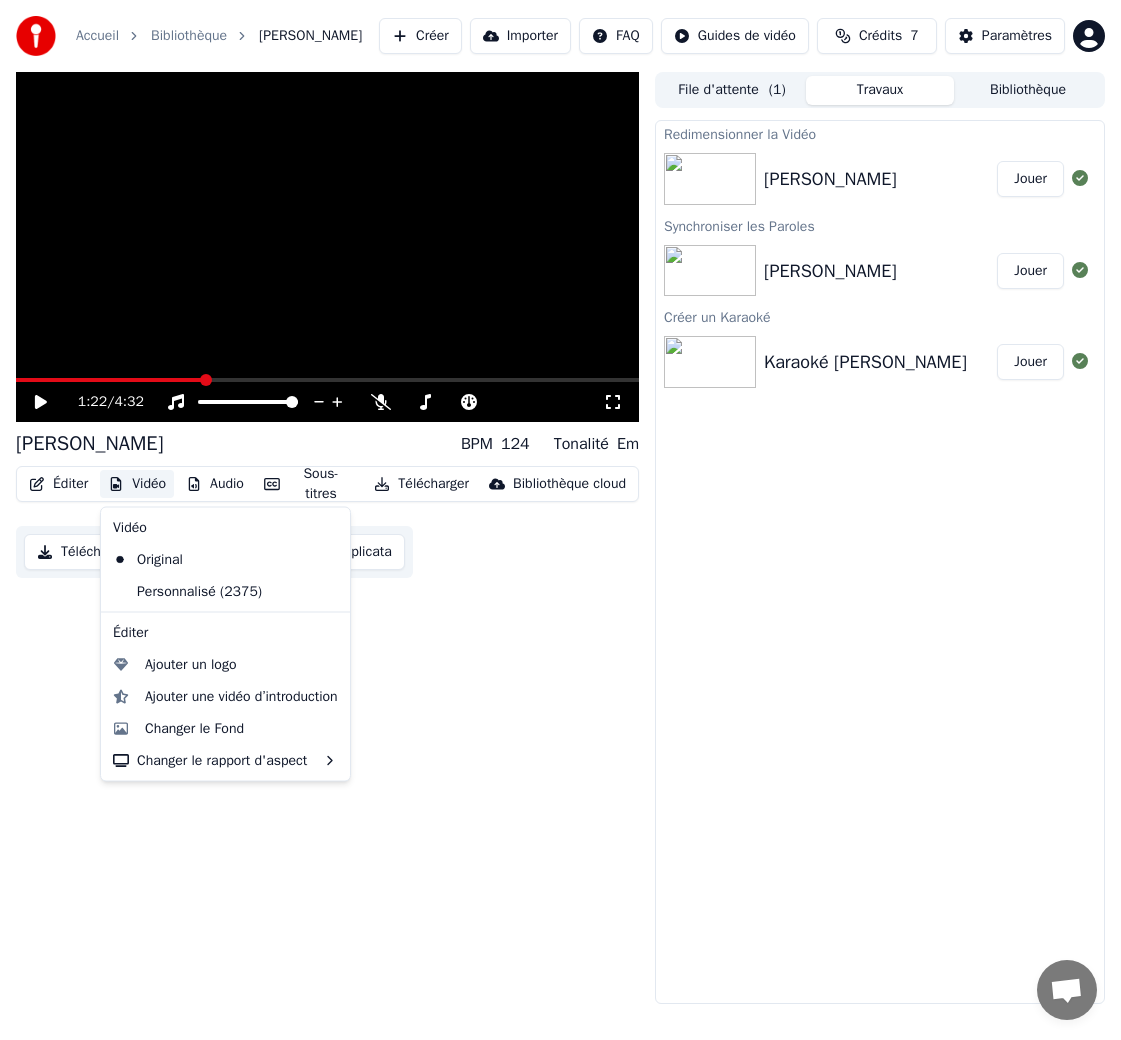 click on "Vidéo" at bounding box center (137, 484) 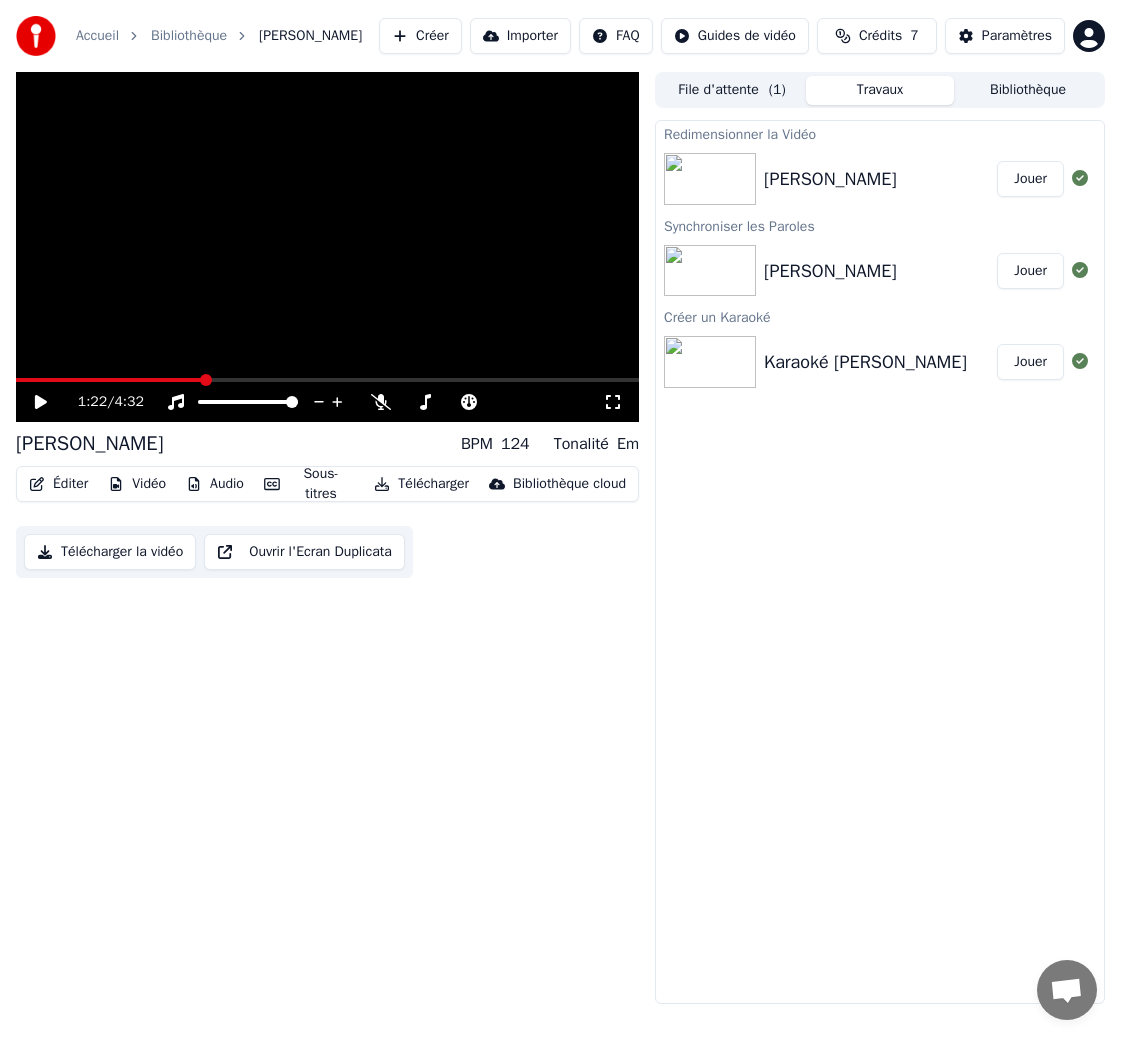click on "Éditer" at bounding box center [58, 484] 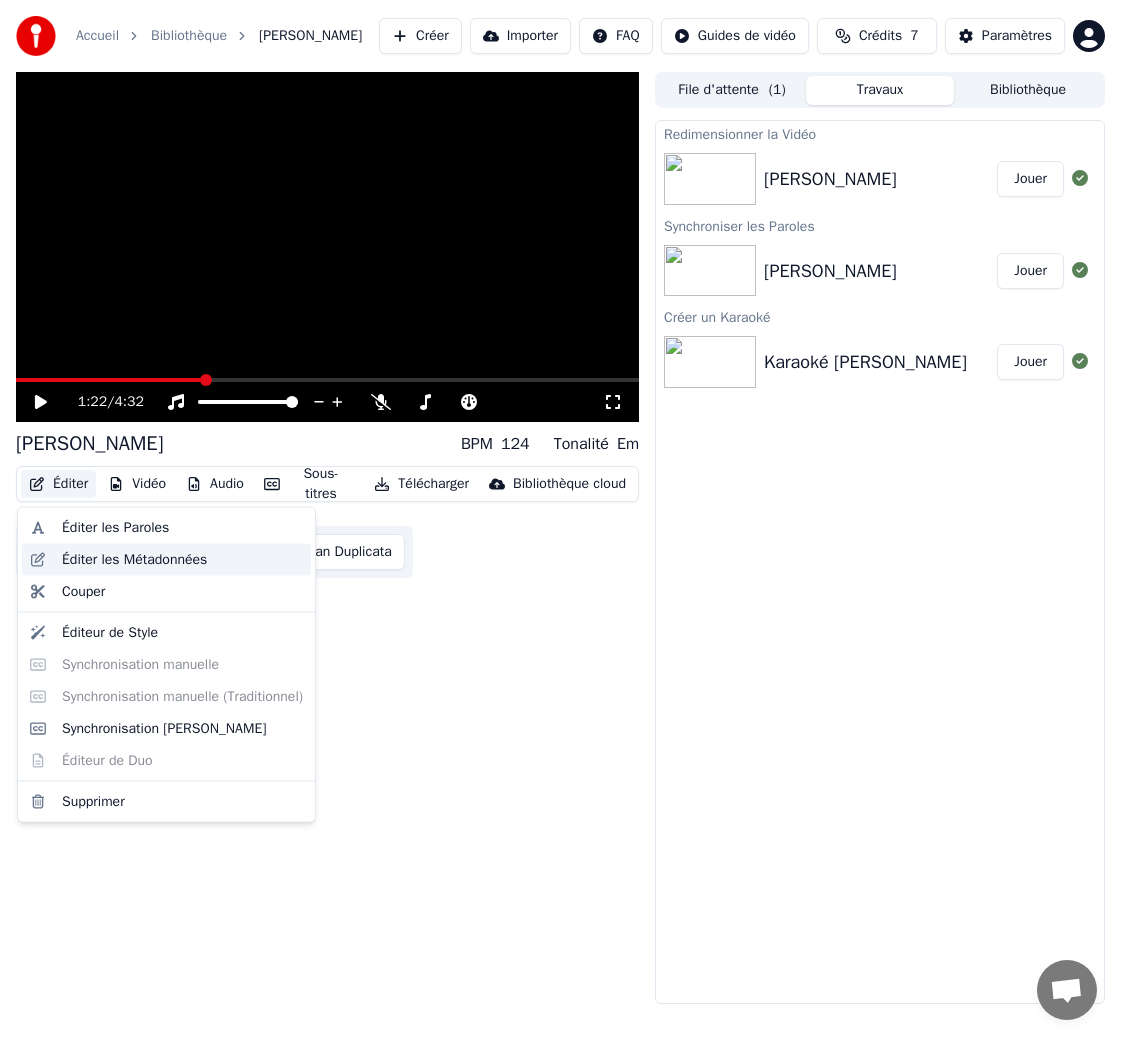 click on "Éditer les Métadonnées" at bounding box center (182, 559) 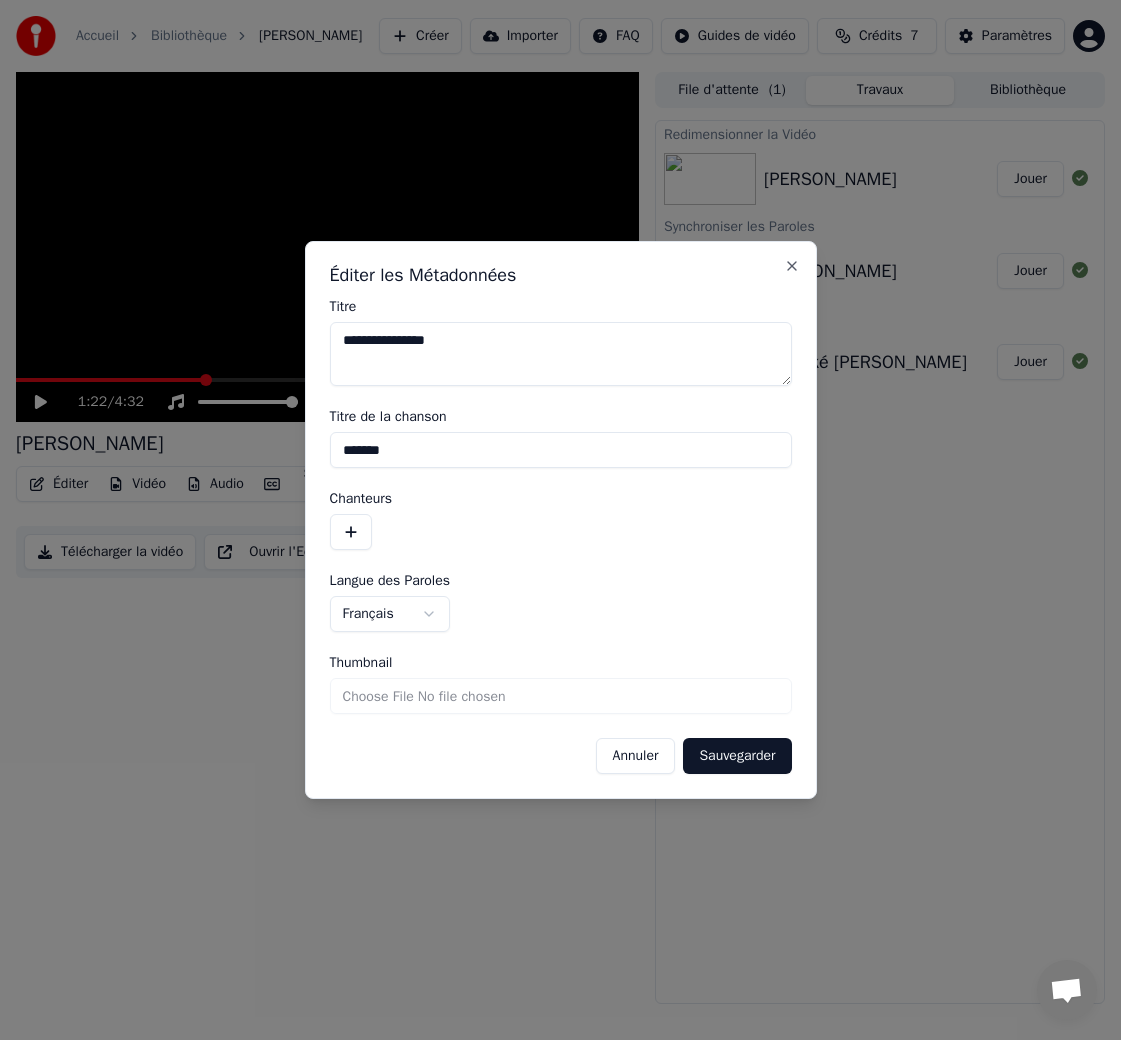 click on "Annuler" at bounding box center (636, 756) 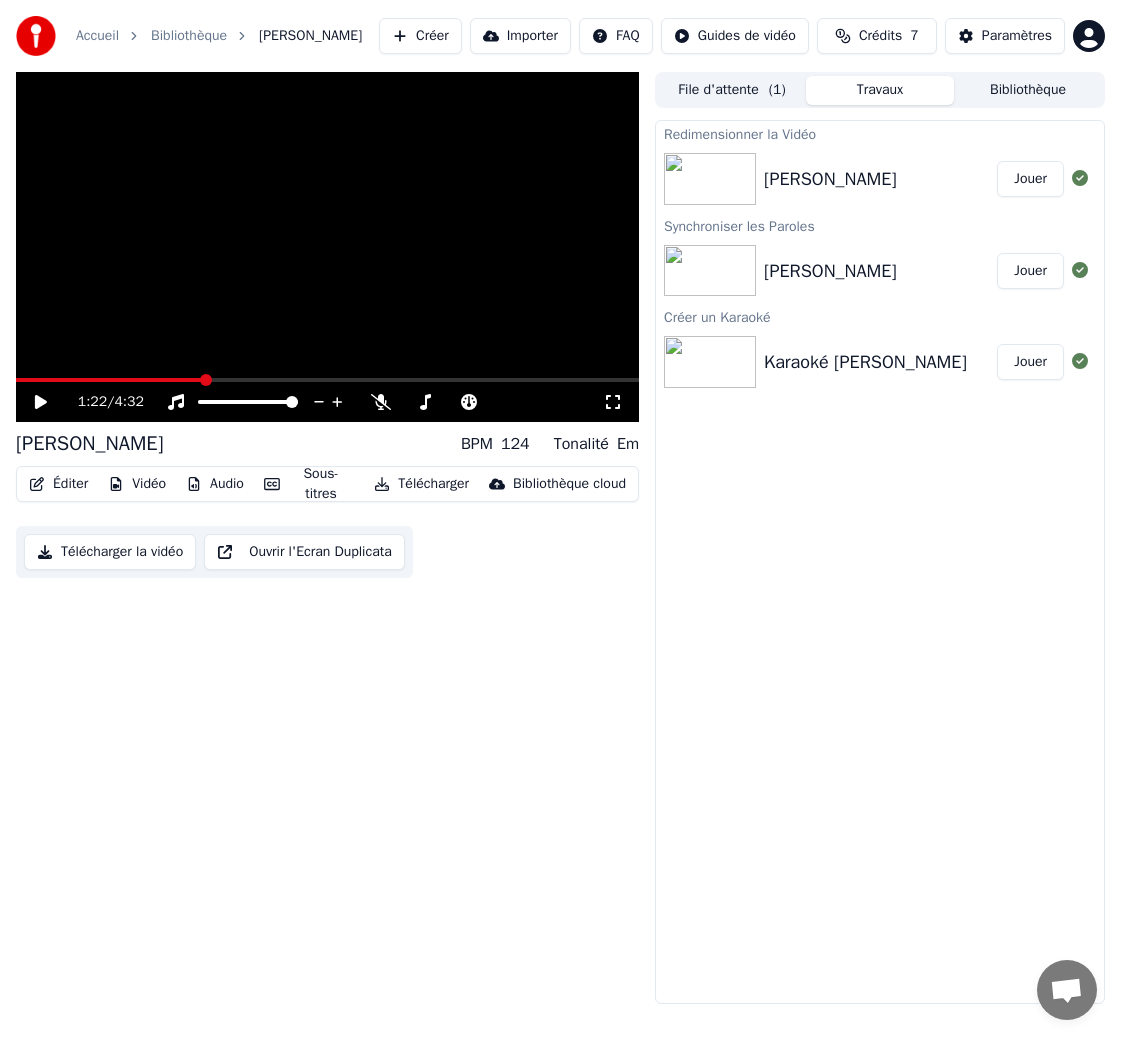 click on "Éditer" at bounding box center (58, 484) 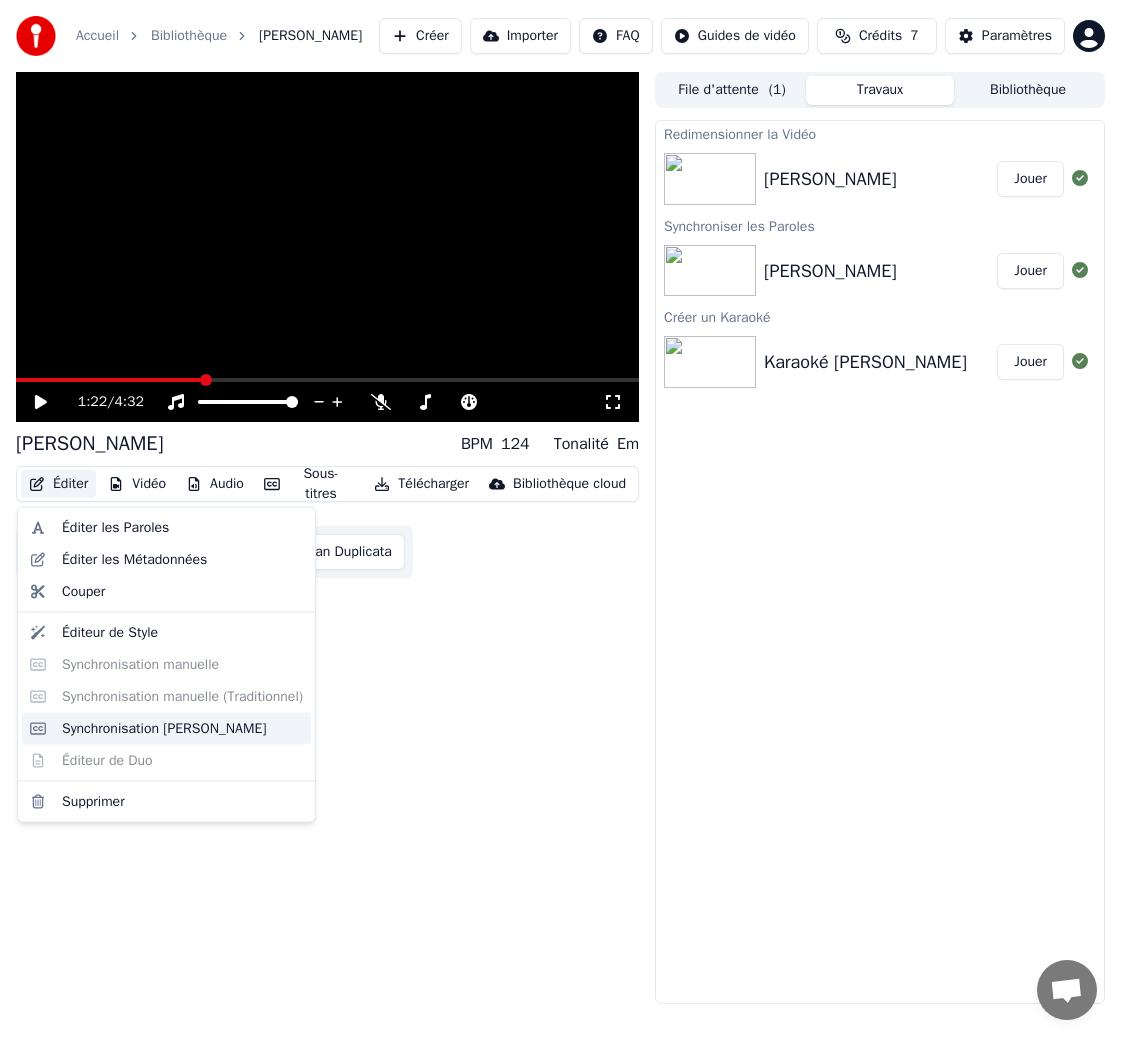 click on "Synchronisation [PERSON_NAME]" at bounding box center [164, 728] 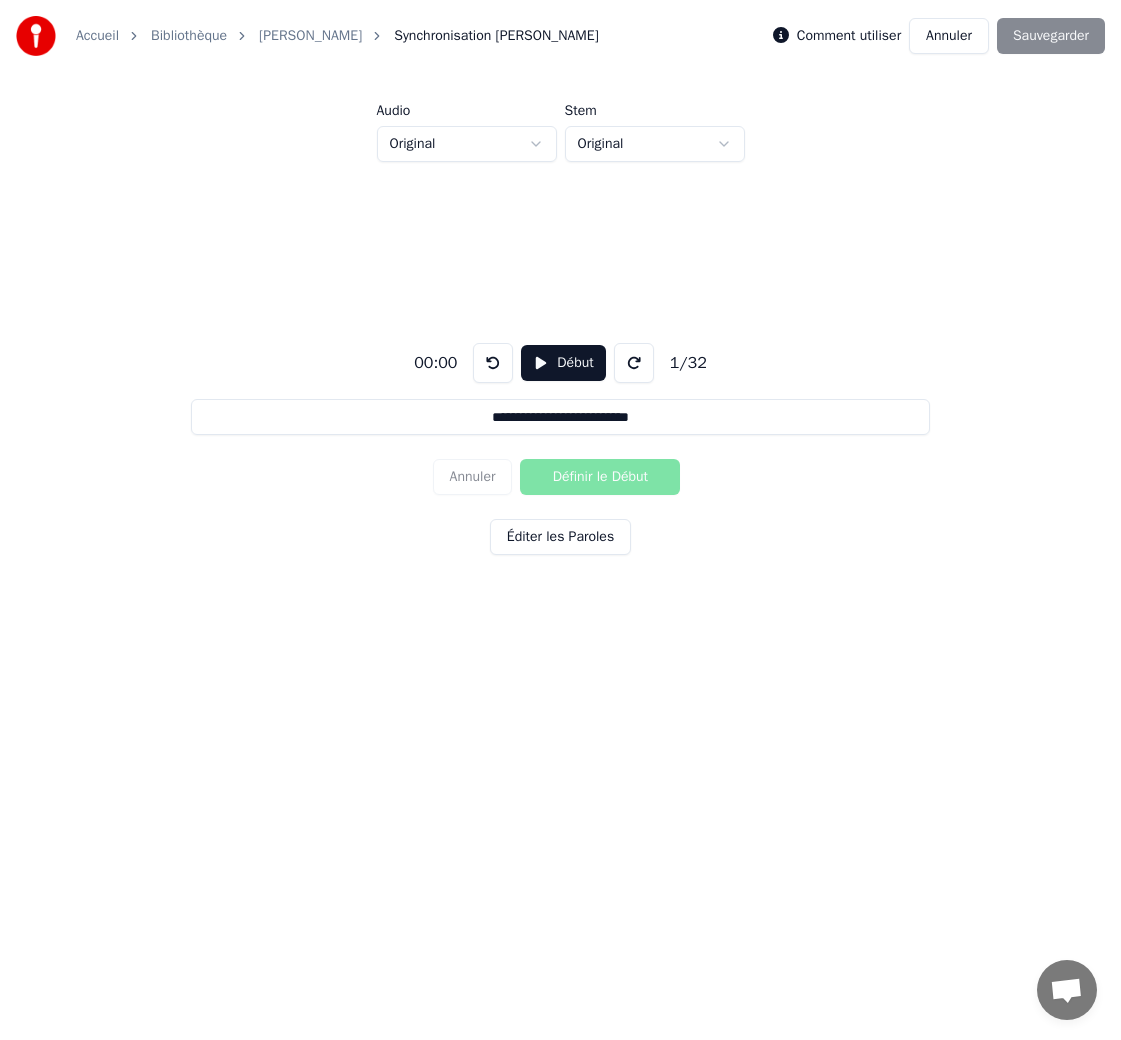click on "**********" at bounding box center [561, 417] 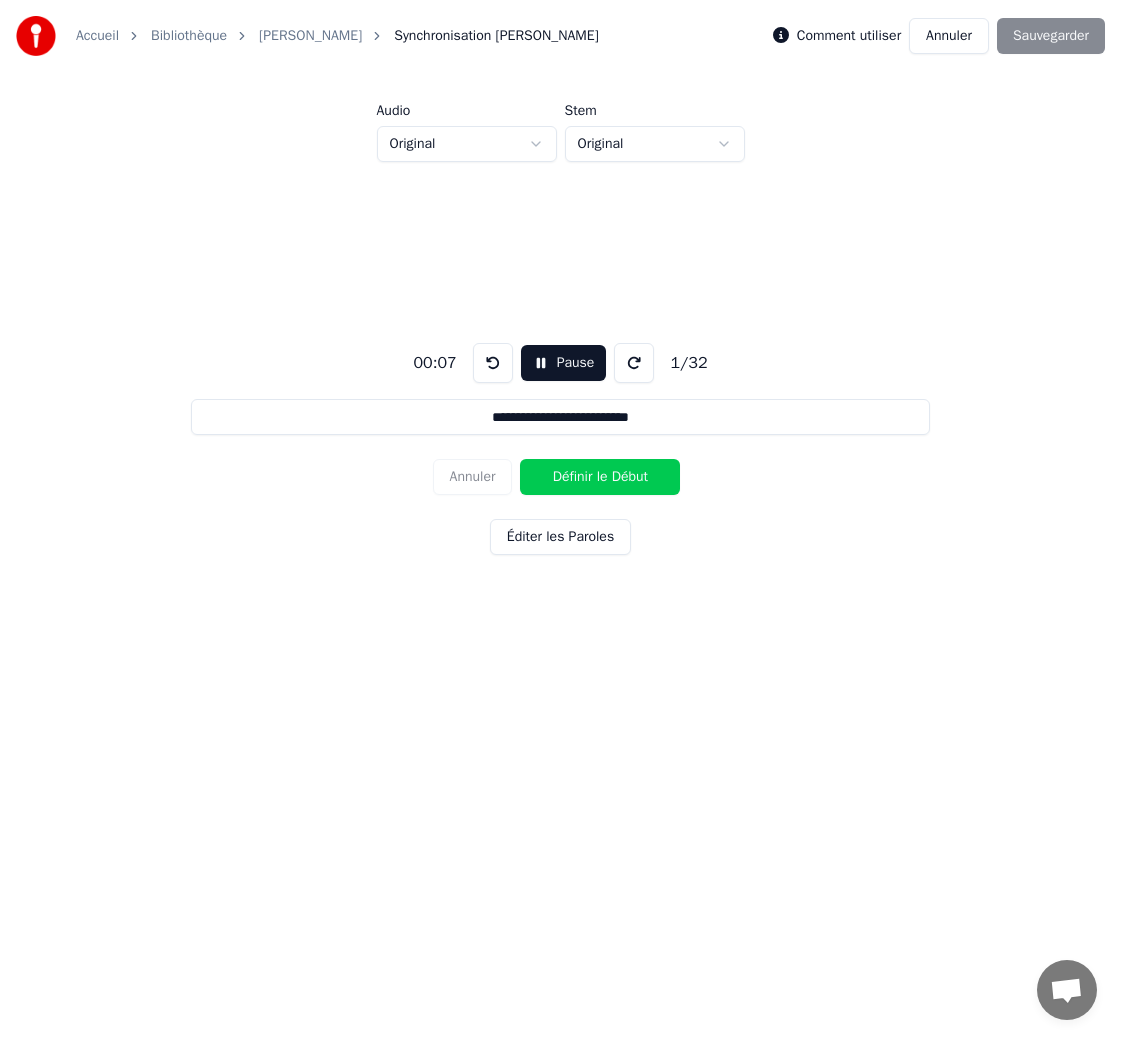 click on "**********" at bounding box center [561, 417] 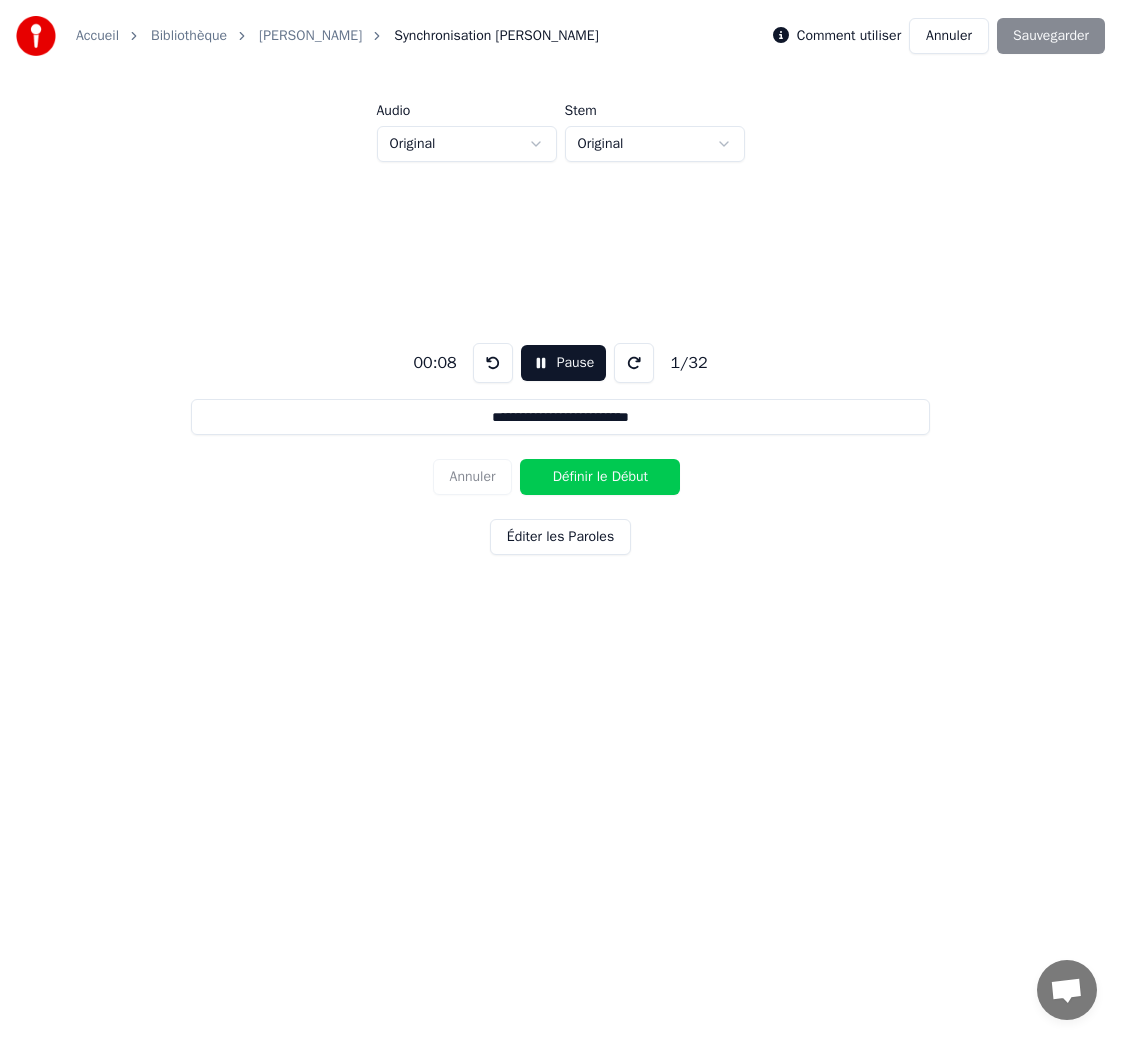 click on "Pause" at bounding box center [564, 363] 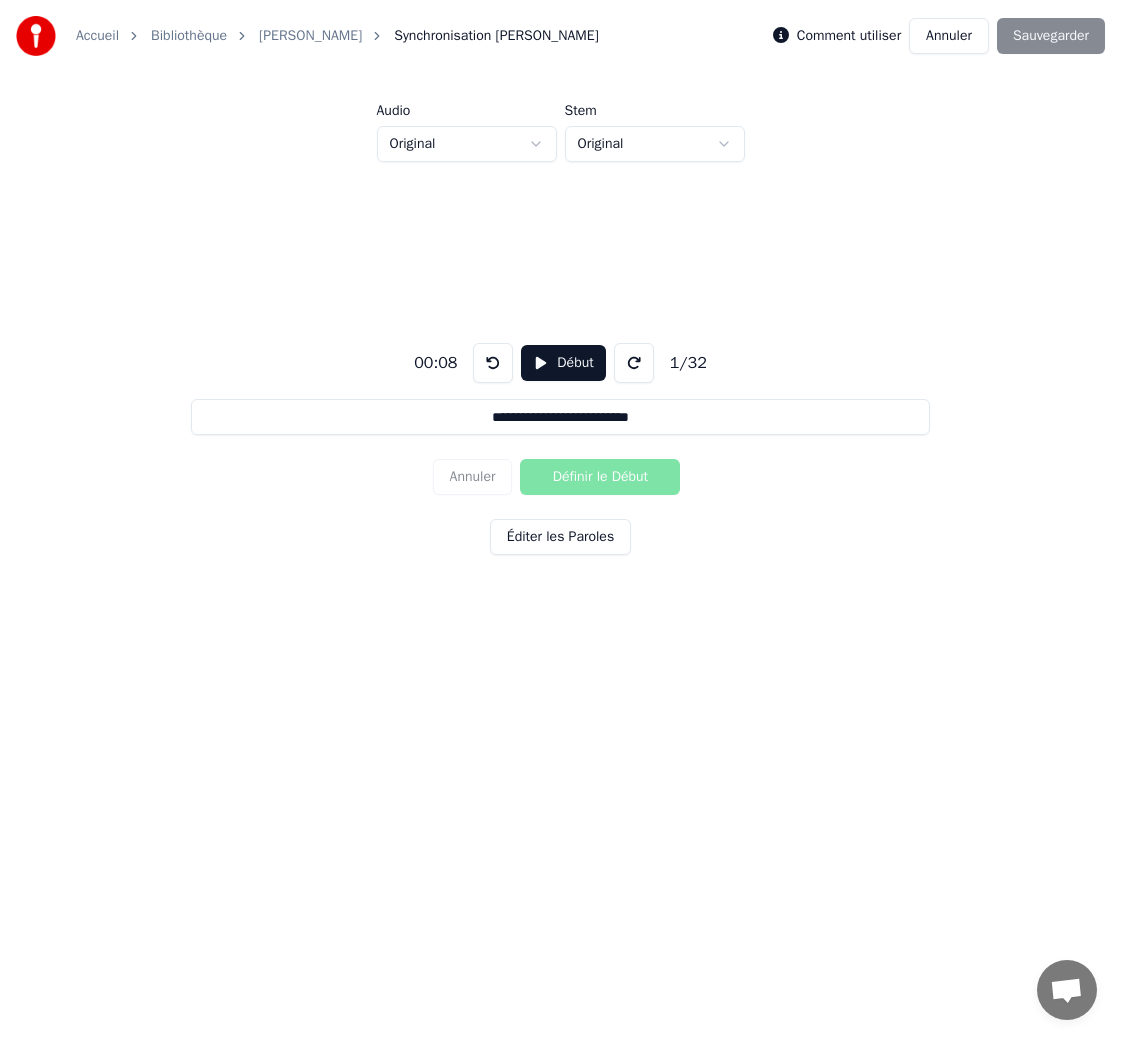 click on "Début" at bounding box center (563, 363) 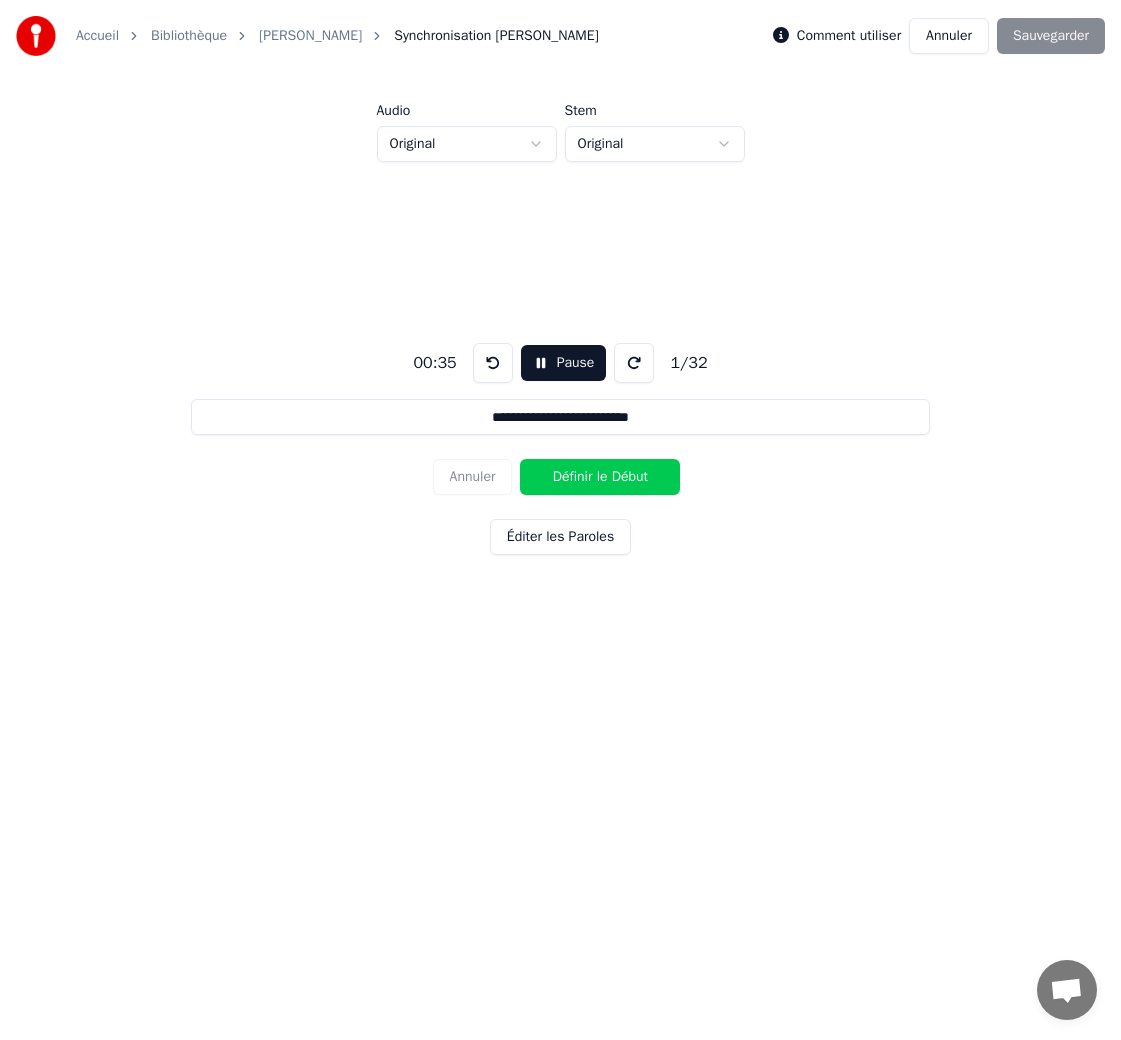 click on "Pause" at bounding box center [564, 363] 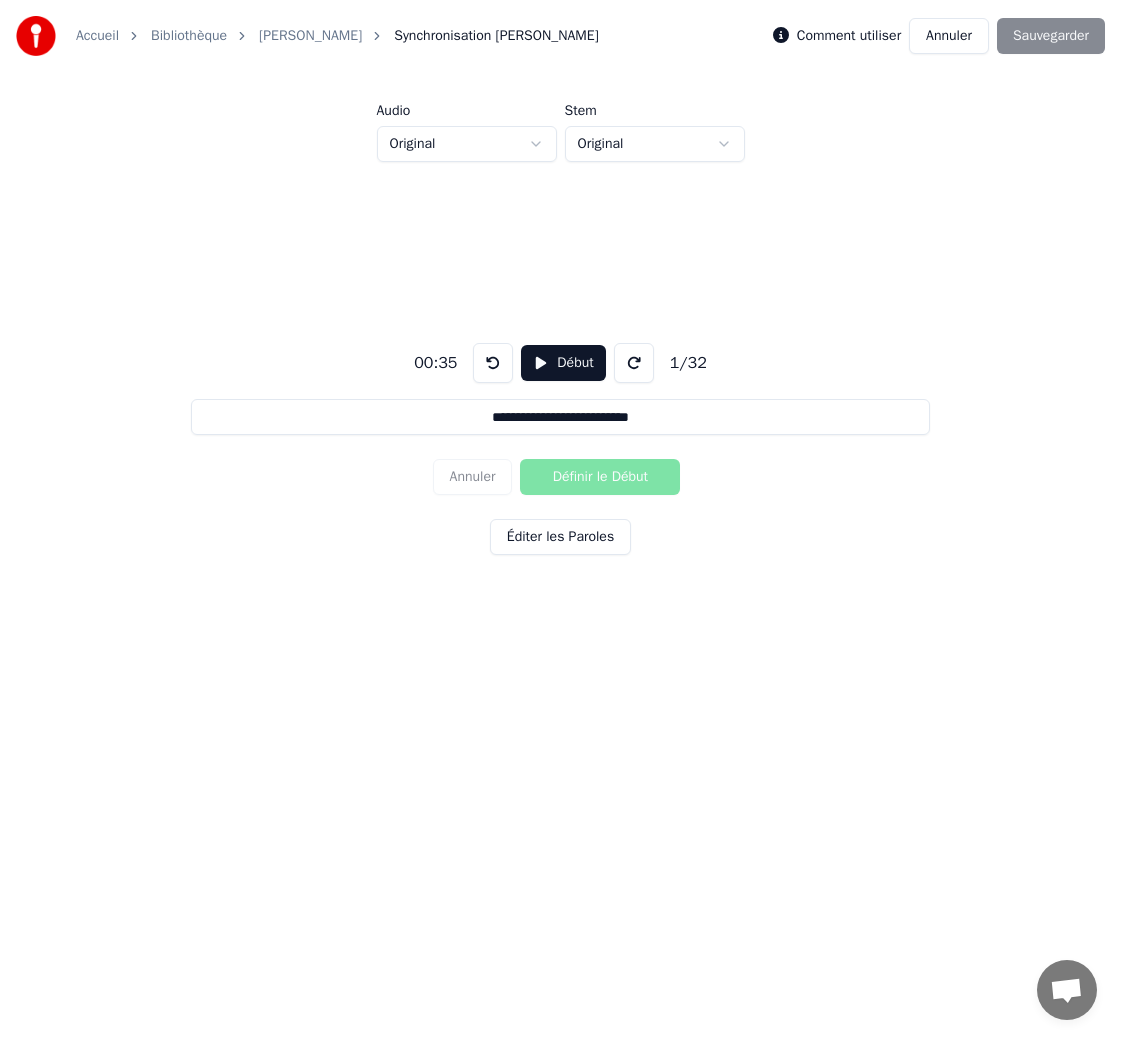 click on "**********" at bounding box center (561, 417) 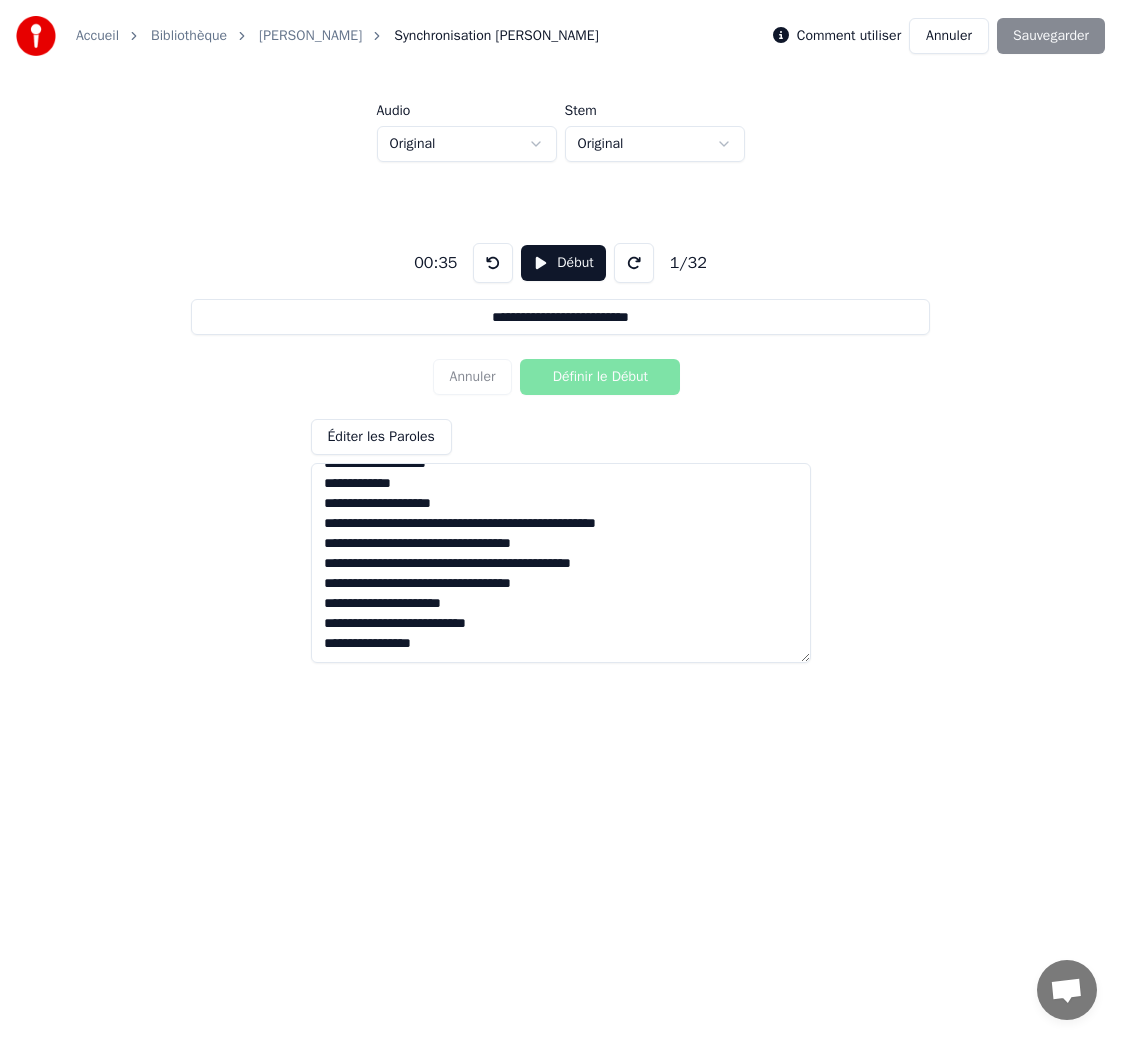 scroll, scrollTop: 0, scrollLeft: 0, axis: both 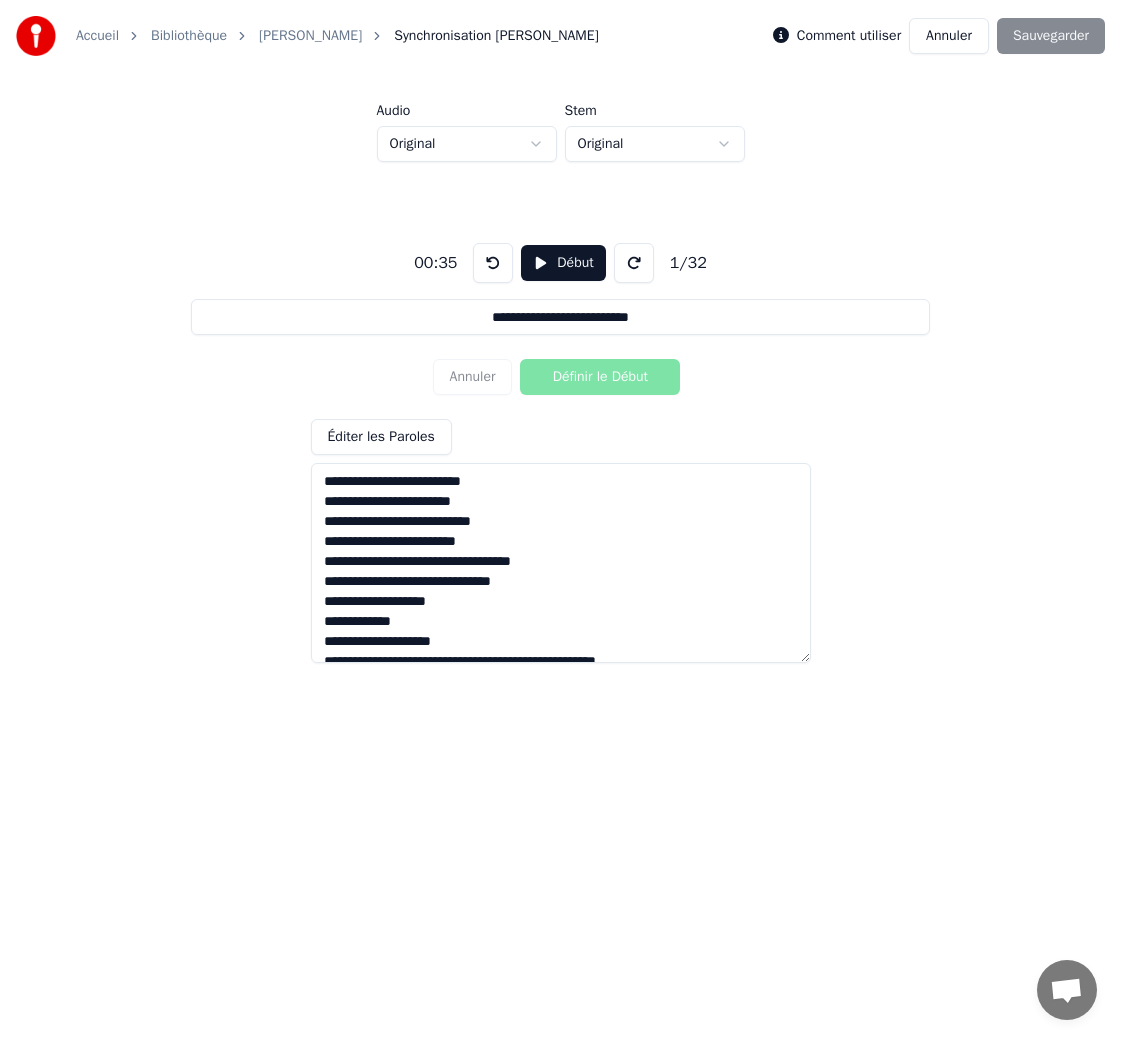 click on "**********" at bounding box center [561, 541] 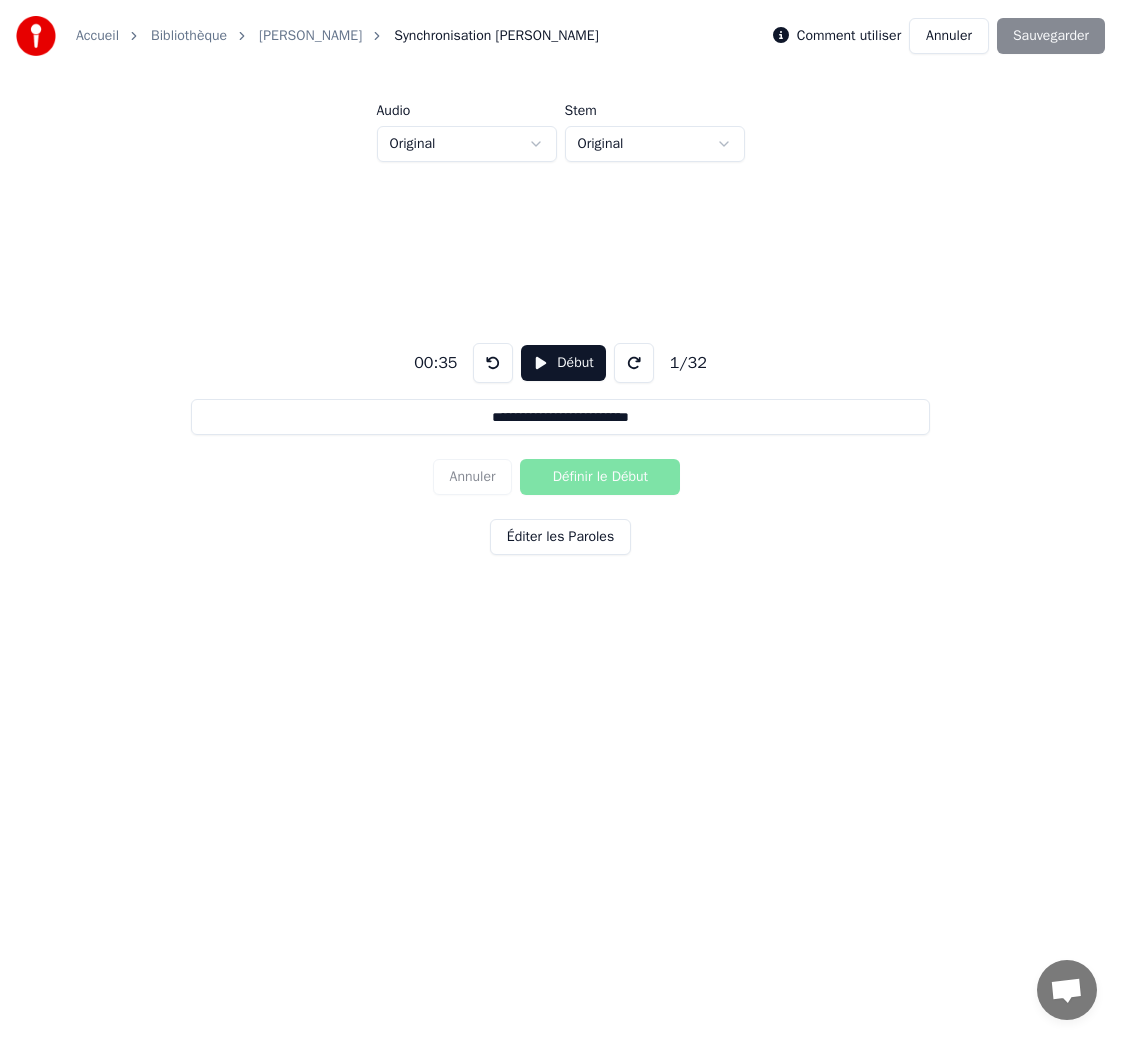 click on "**********" at bounding box center [561, 417] 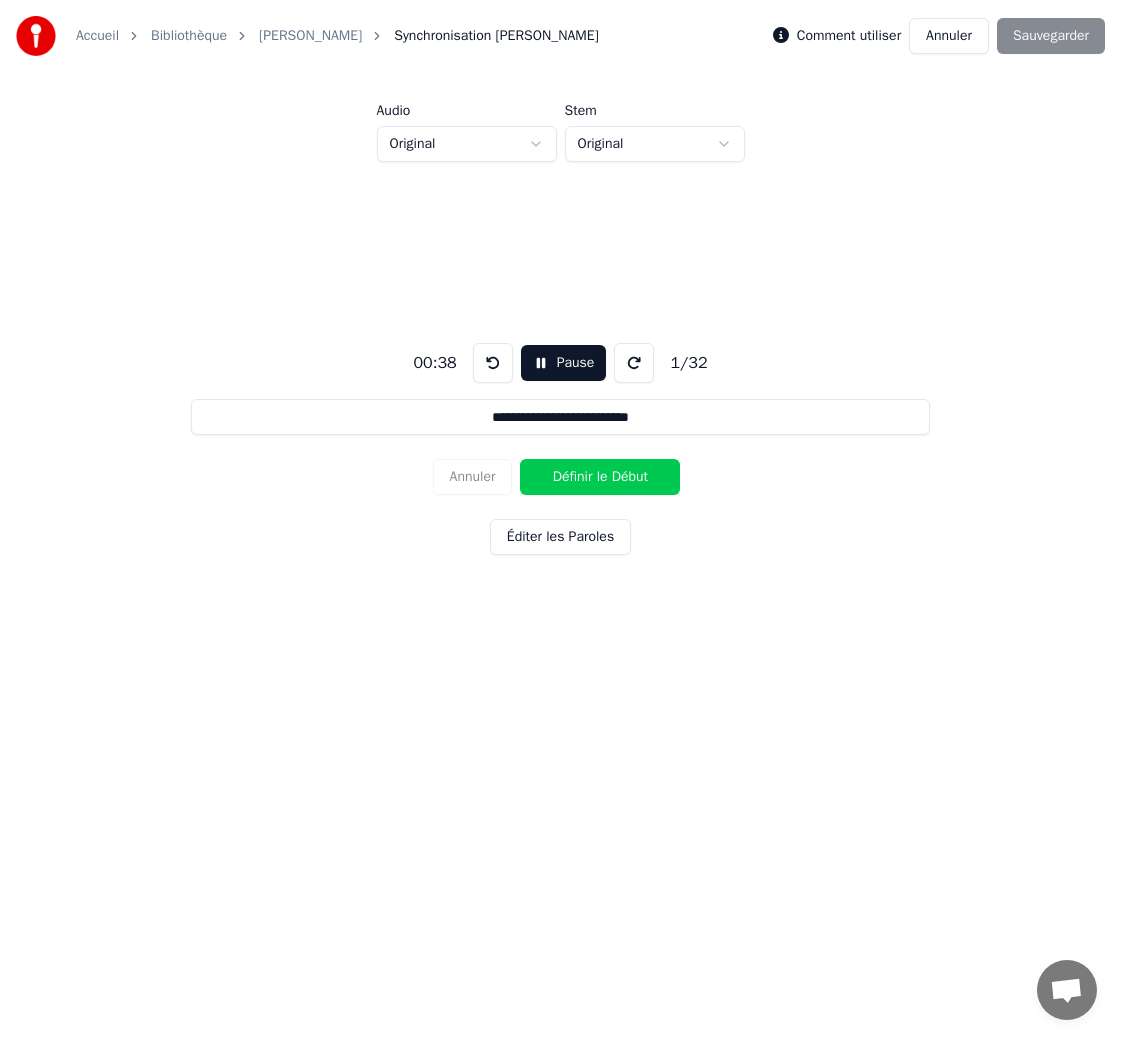 click on "Pause" at bounding box center (564, 363) 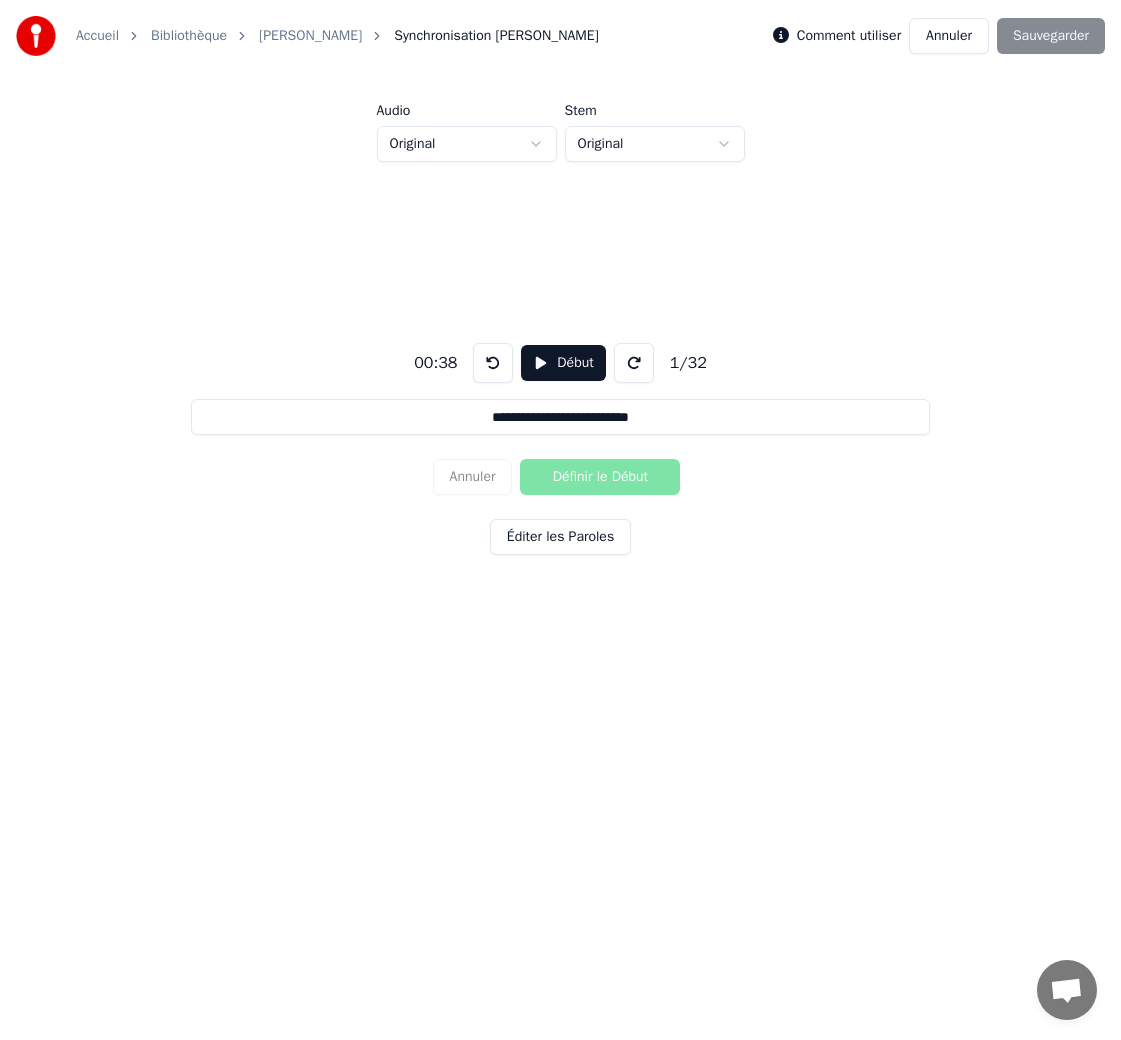 click on "Début" at bounding box center (563, 363) 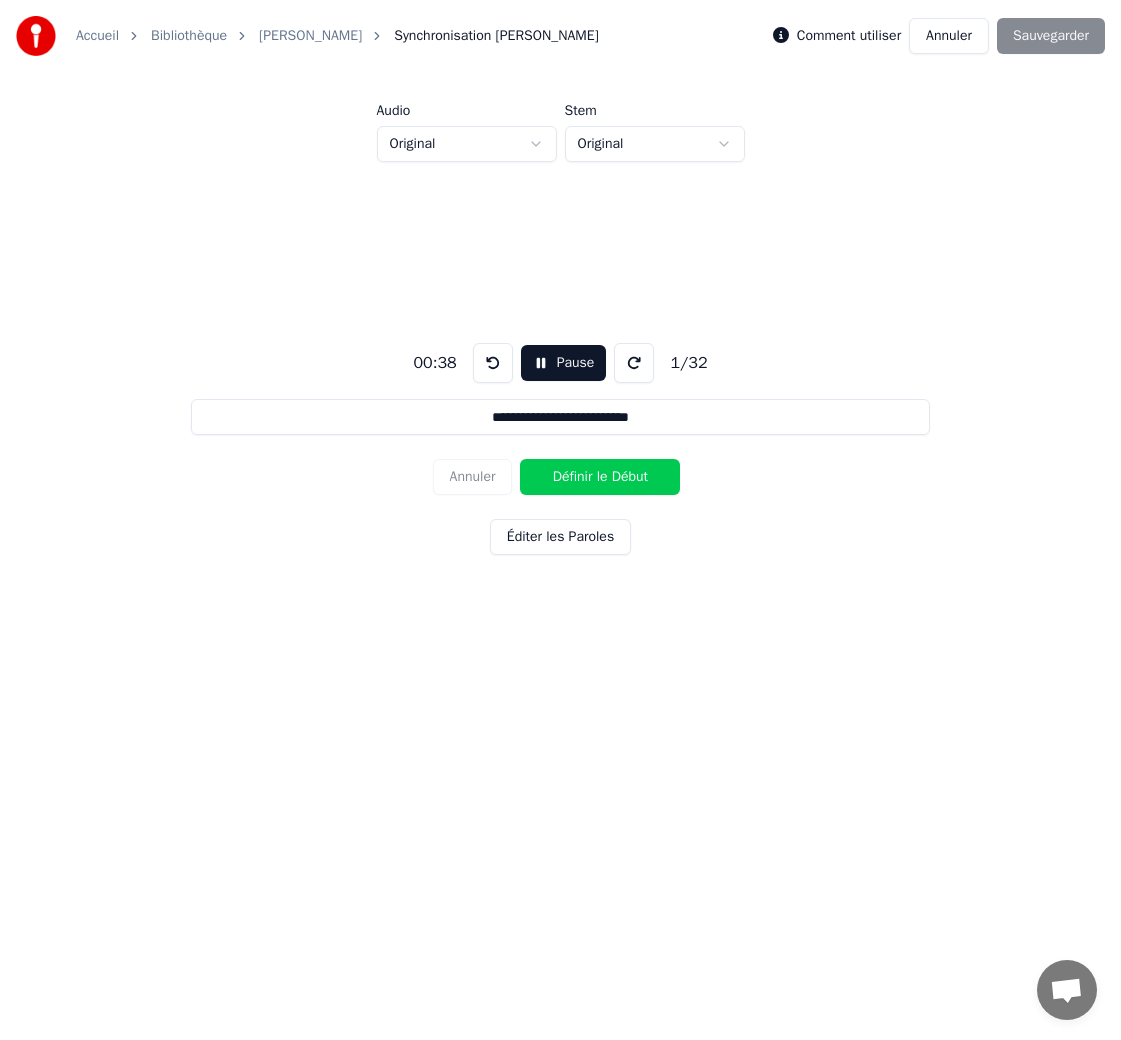 click on "Définir le Début" at bounding box center [600, 477] 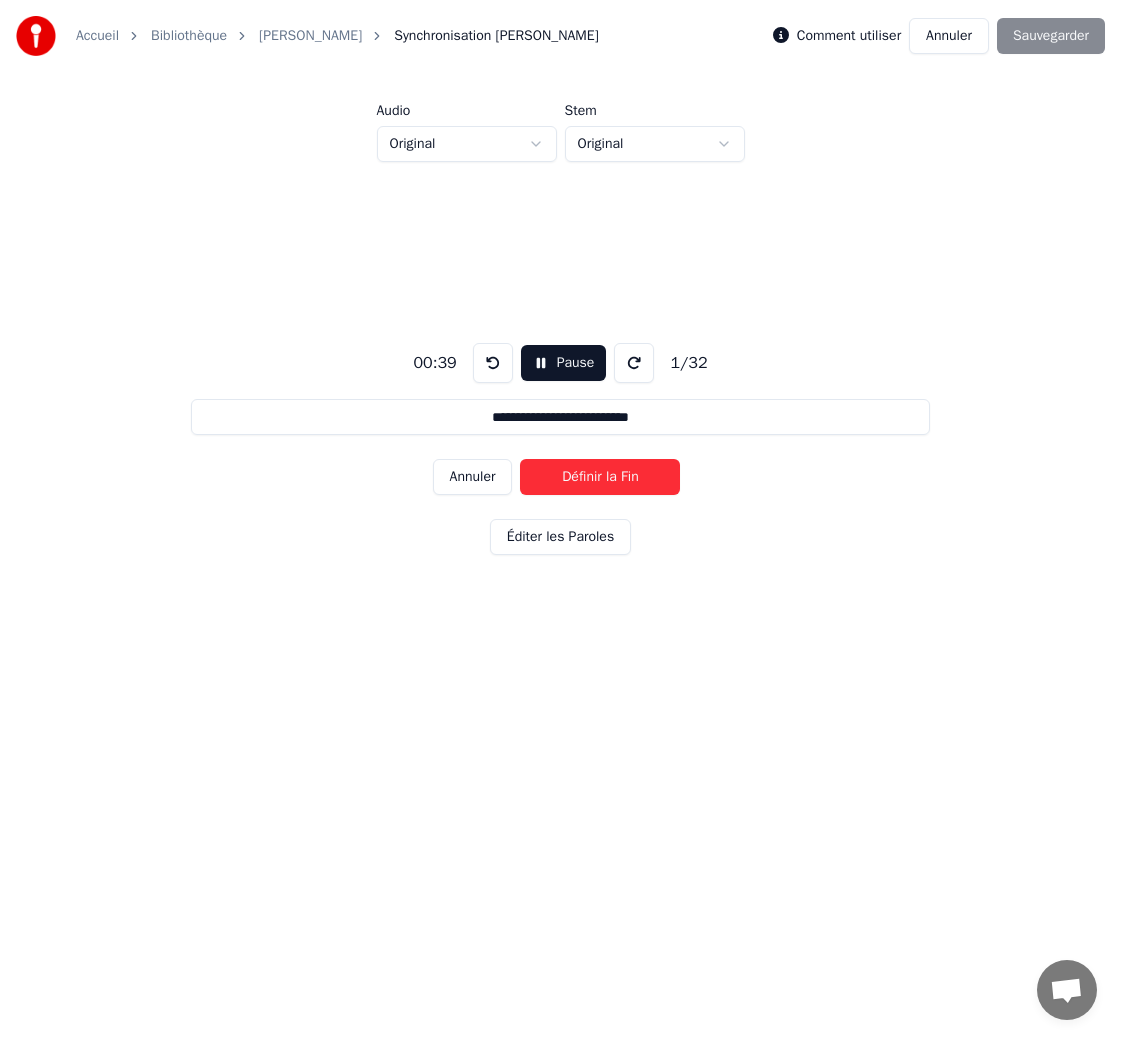 click on "Définir la Fin" at bounding box center [600, 477] 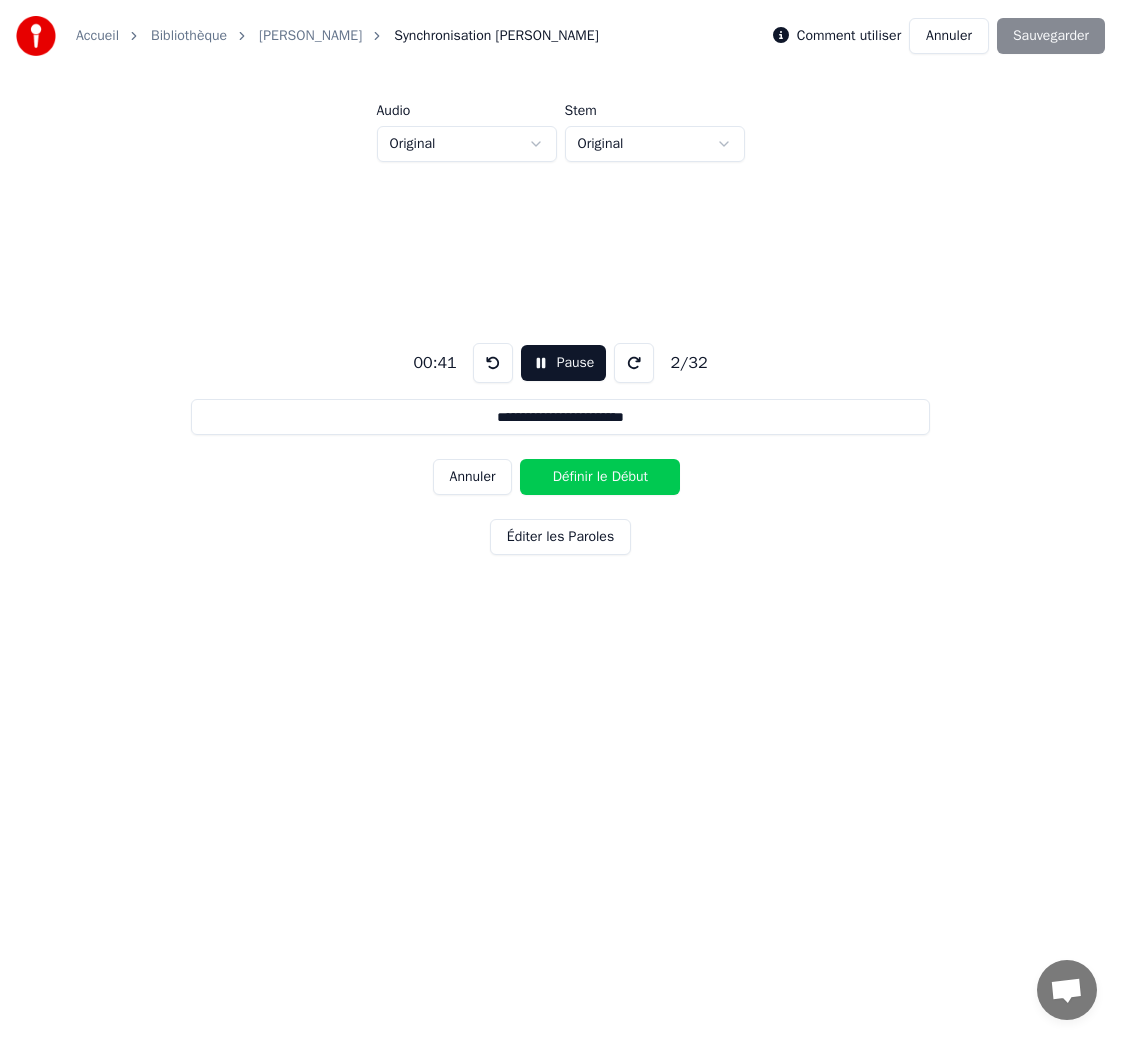 click on "Pause" at bounding box center (564, 363) 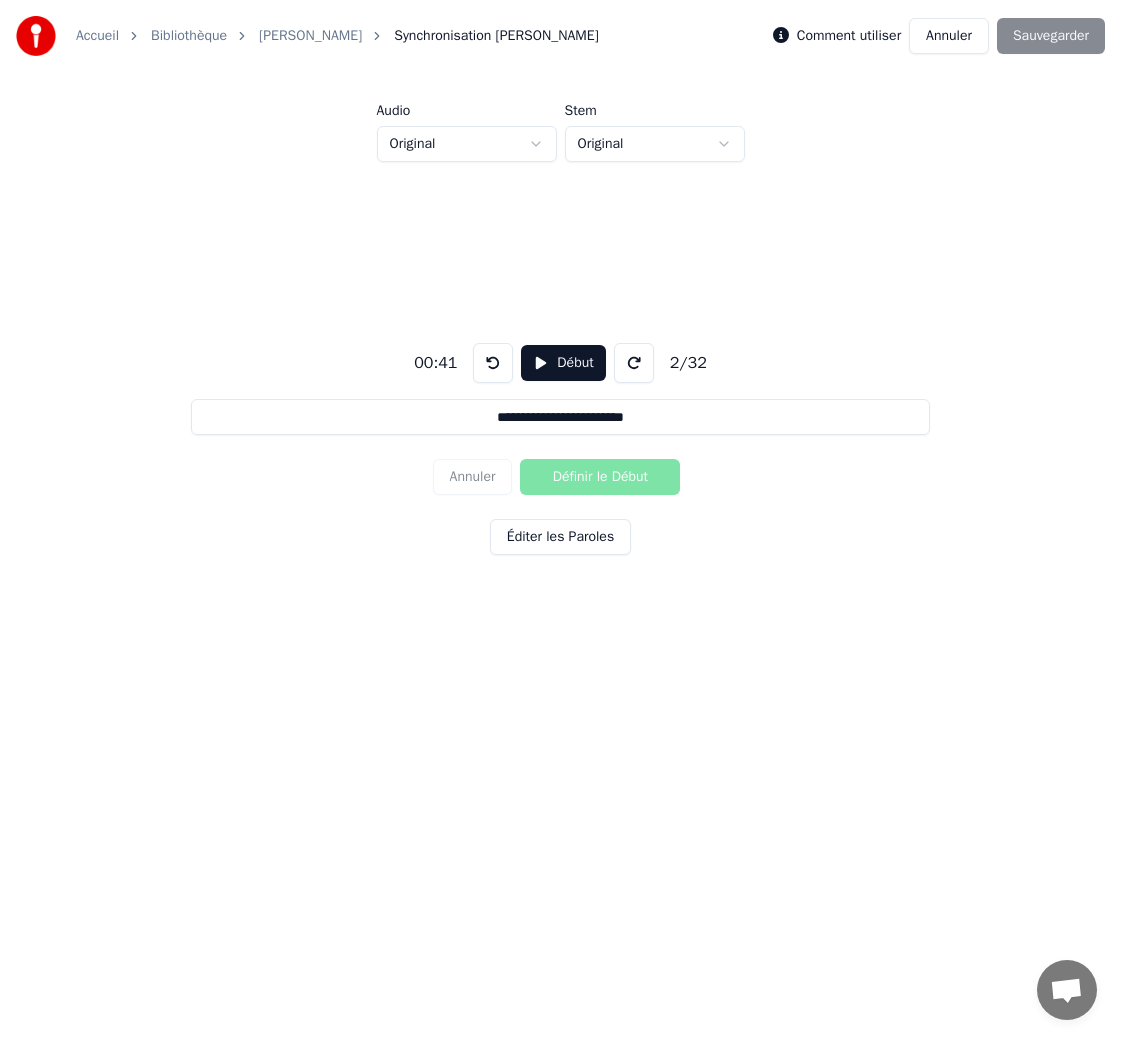 click at bounding box center (493, 363) 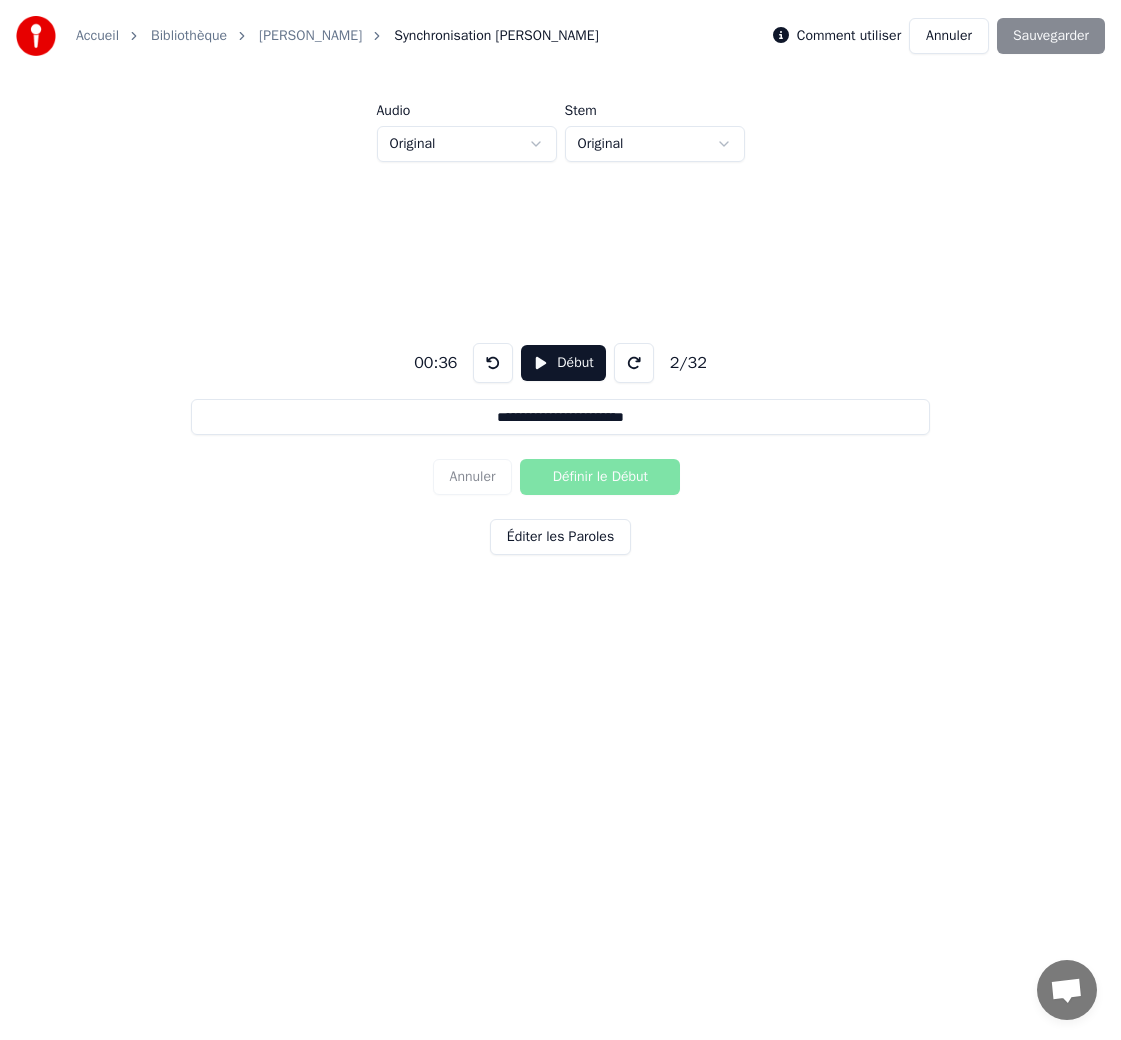click at bounding box center (493, 363) 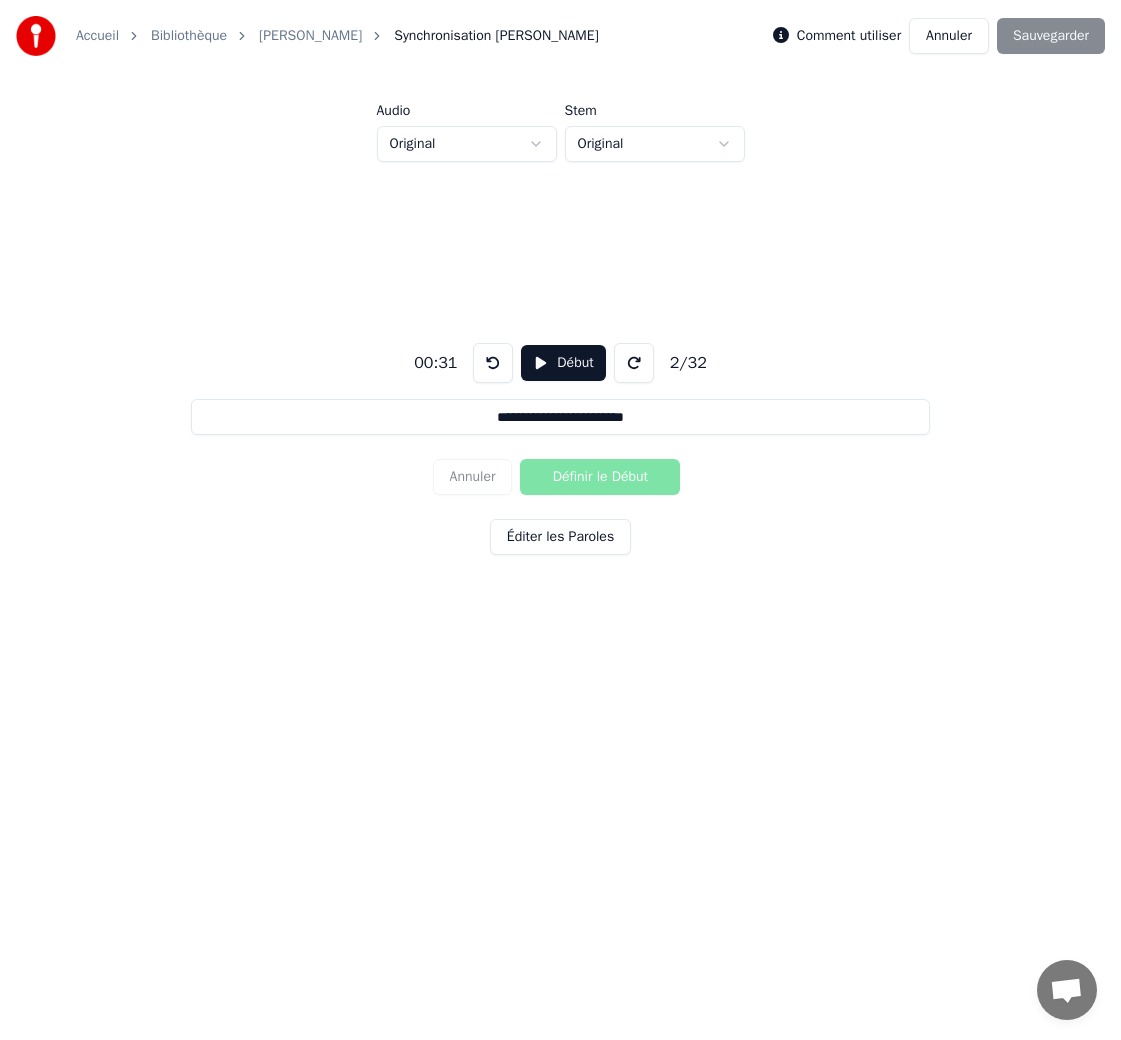 click at bounding box center [493, 363] 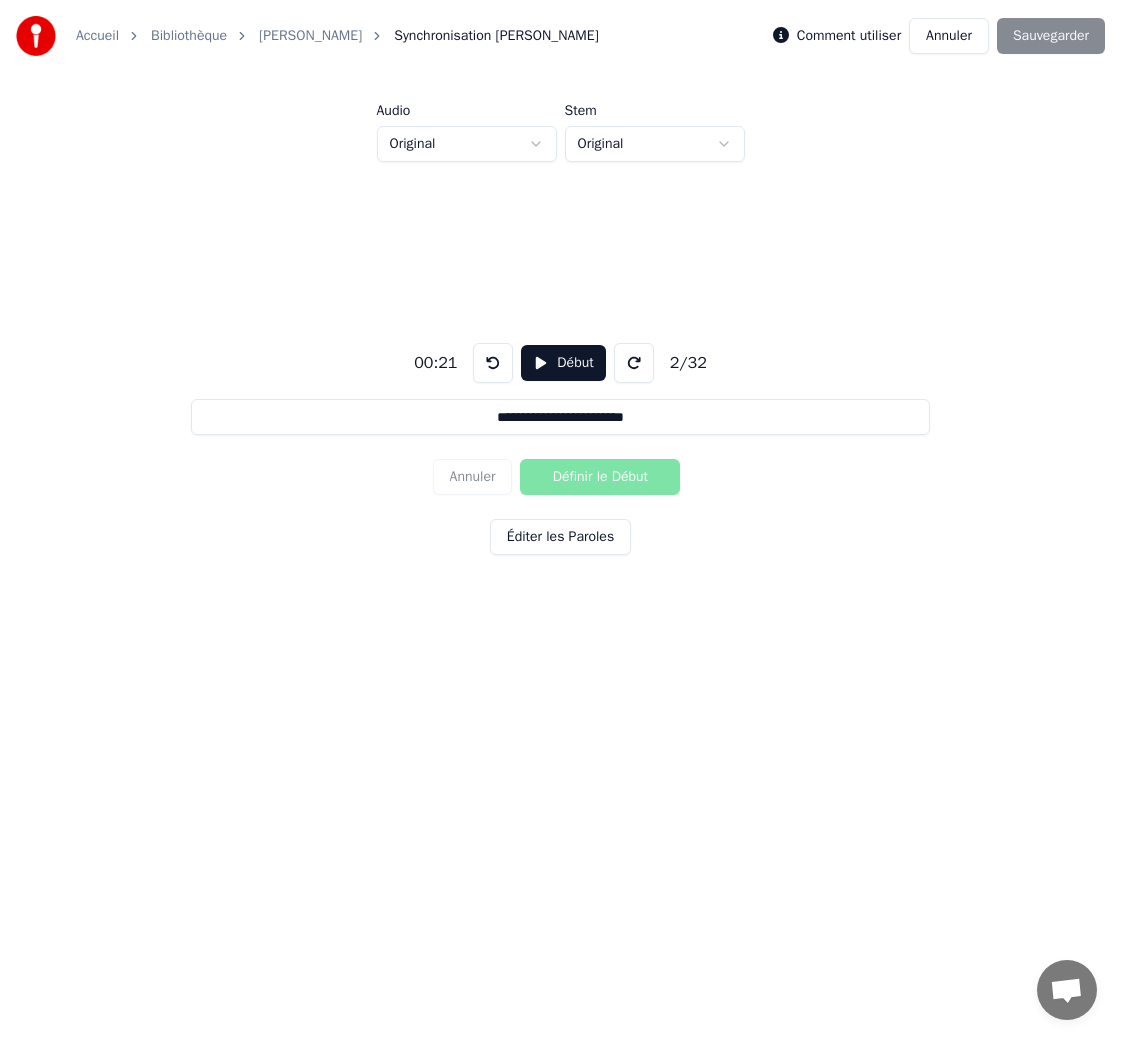 click at bounding box center (493, 363) 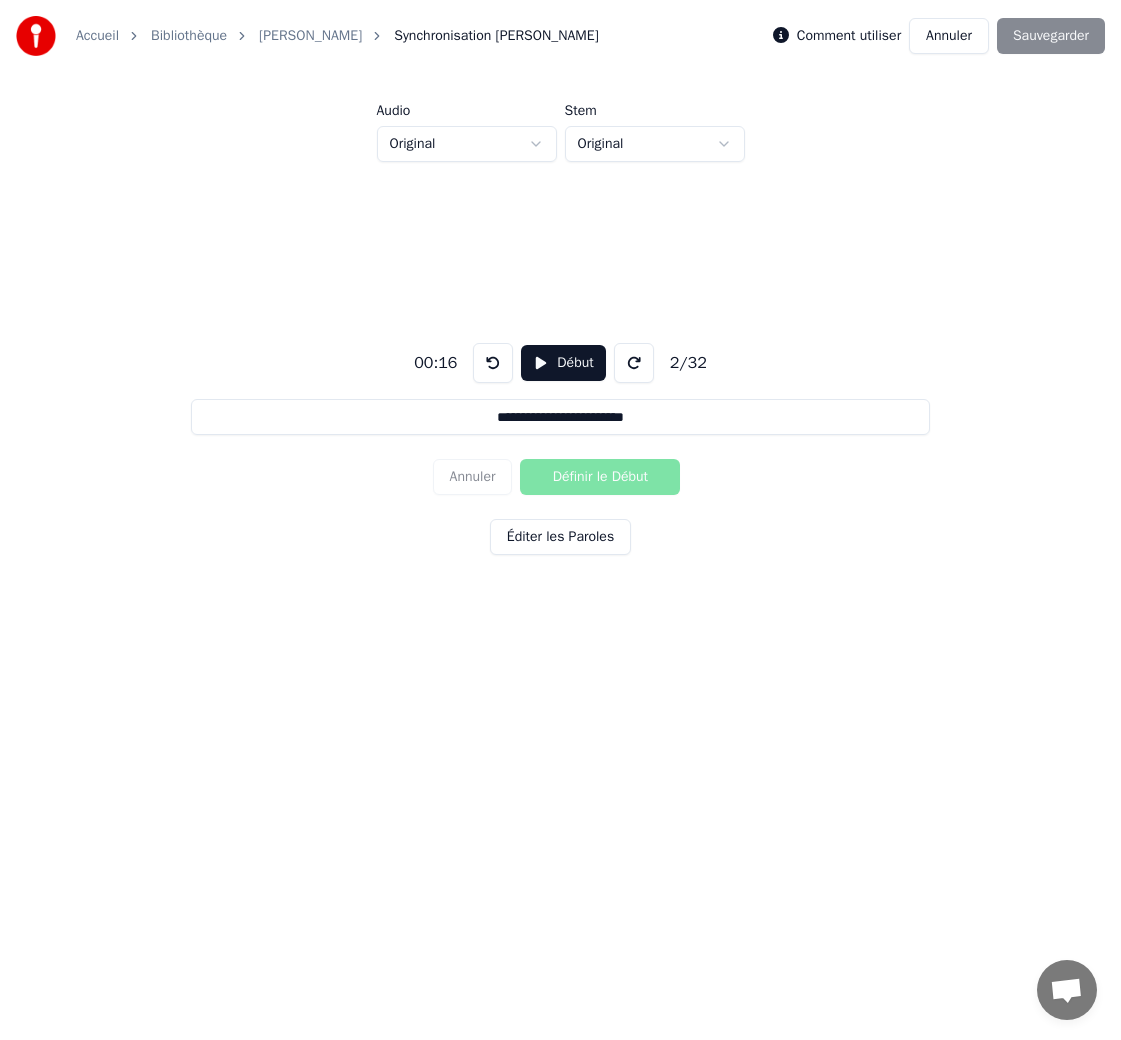 click at bounding box center (493, 363) 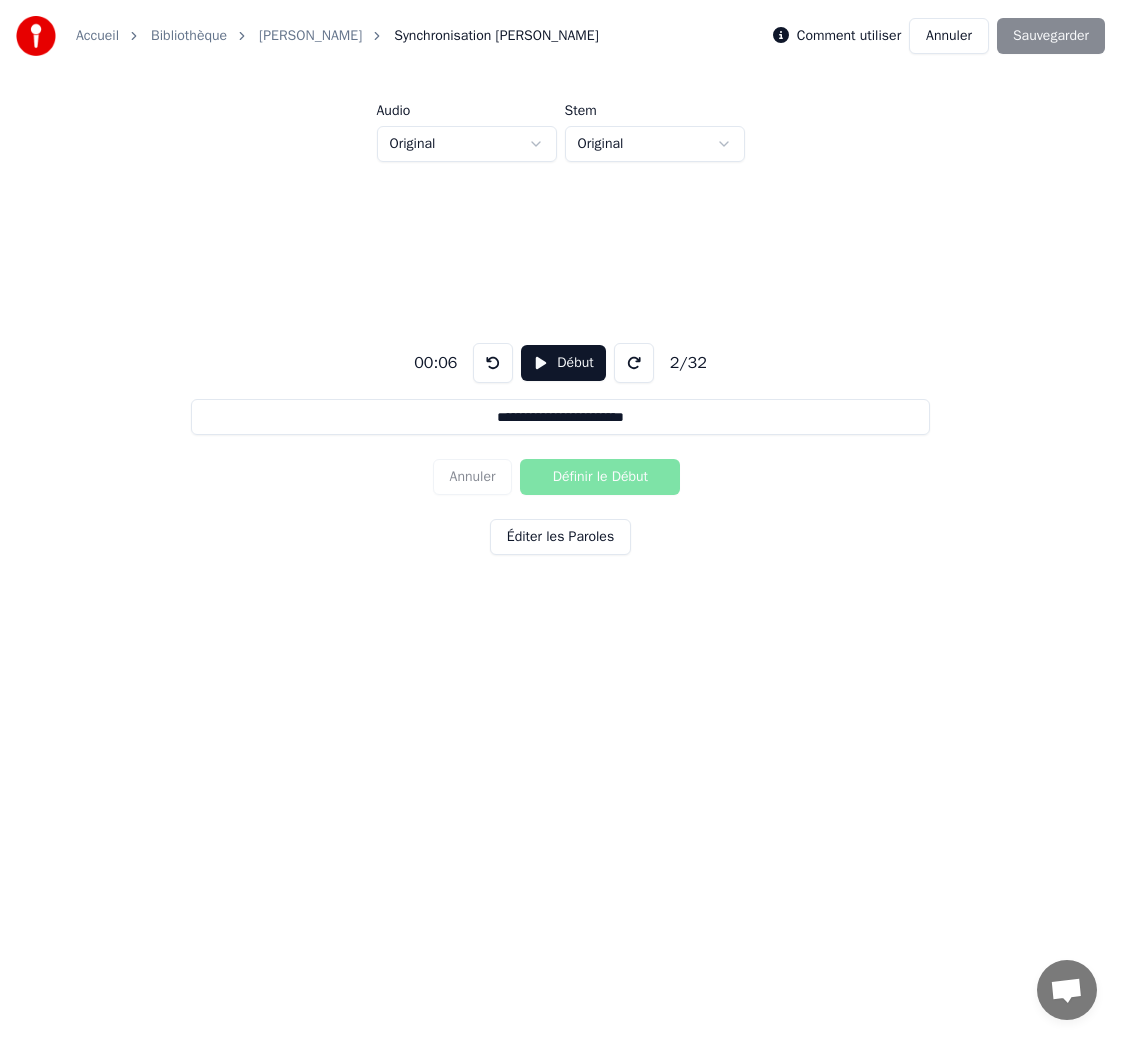 click at bounding box center [493, 363] 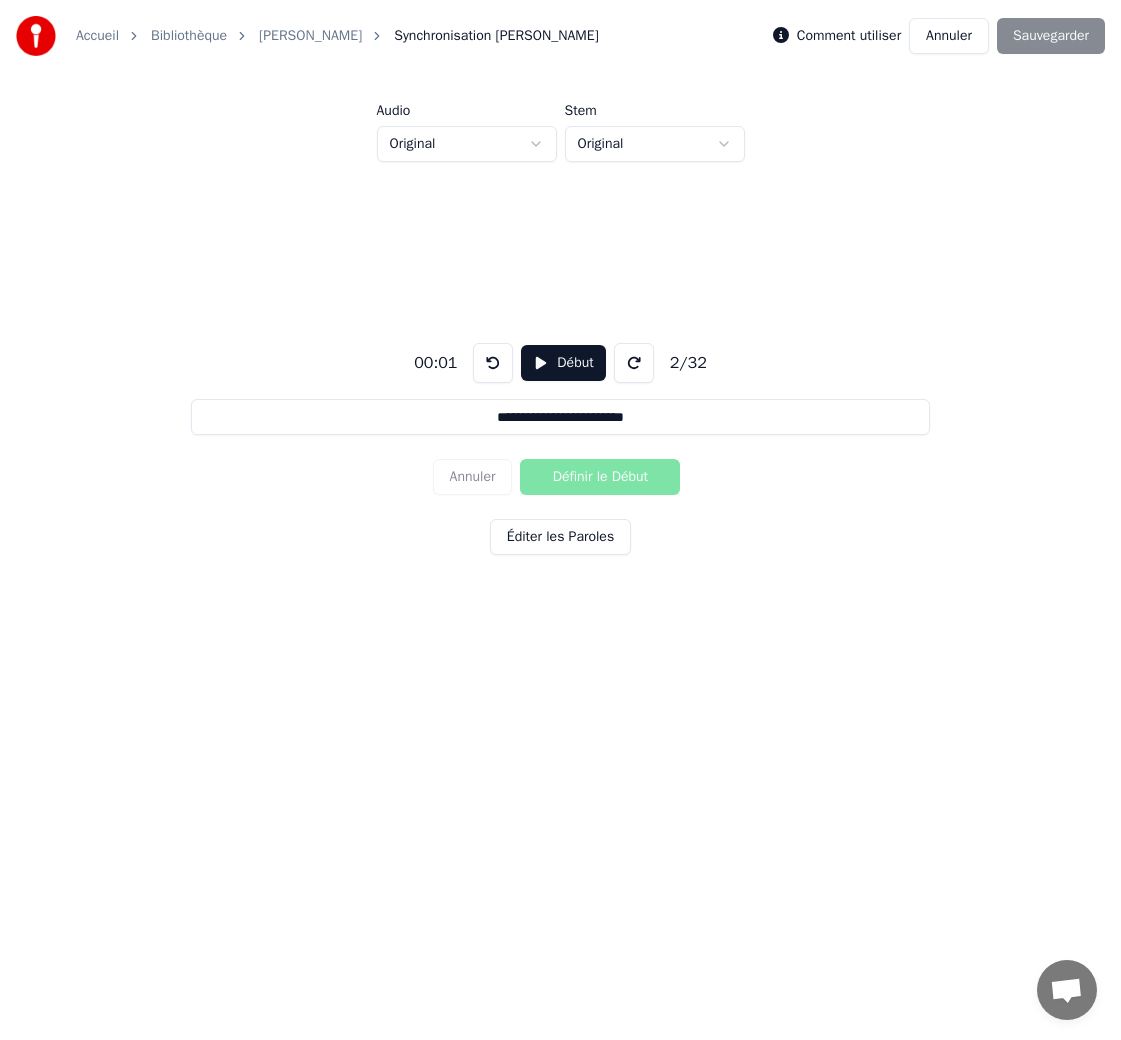 click at bounding box center [493, 363] 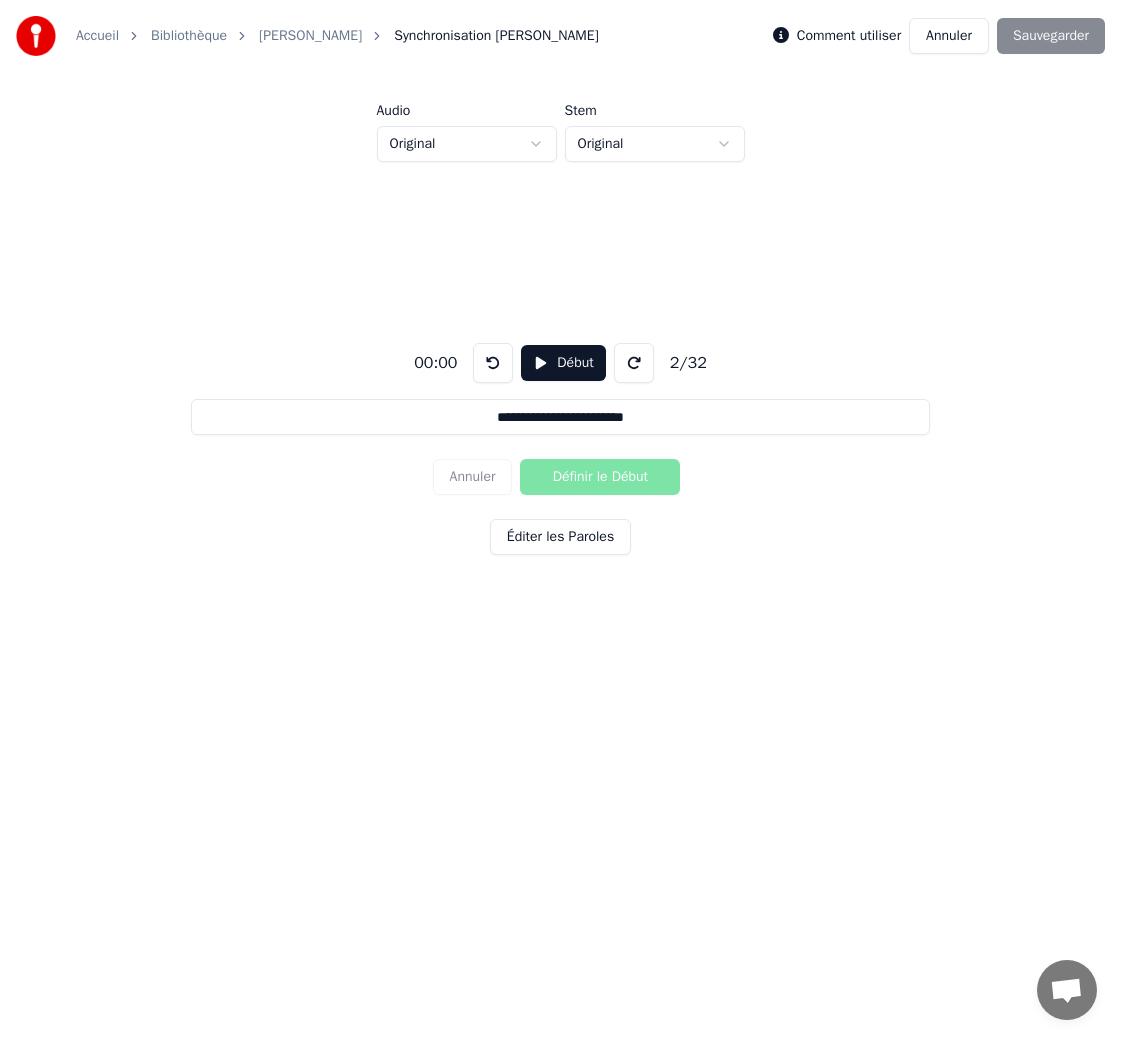 click at bounding box center (493, 363) 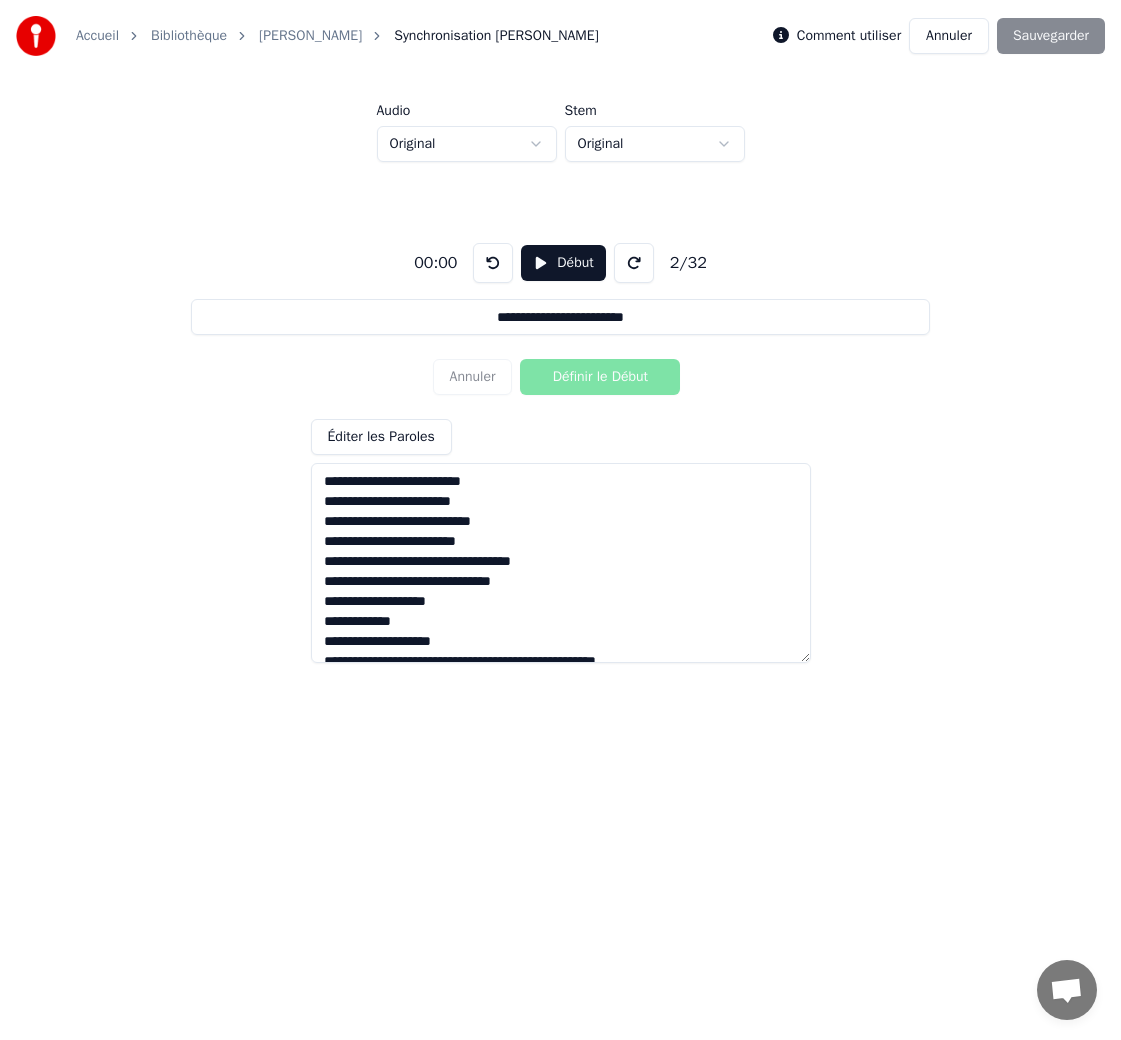 click on "**********" at bounding box center (561, 563) 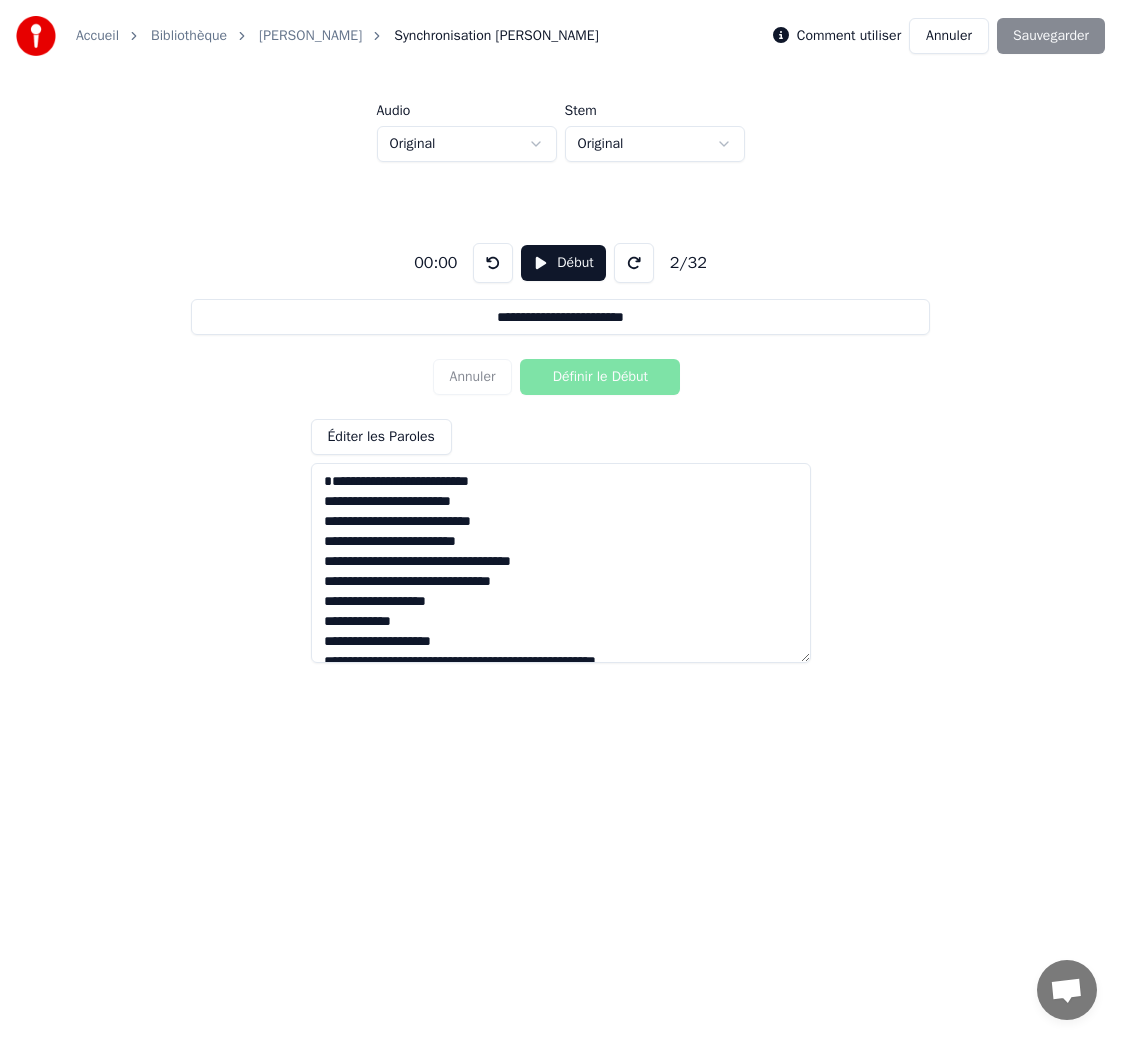 type on "**********" 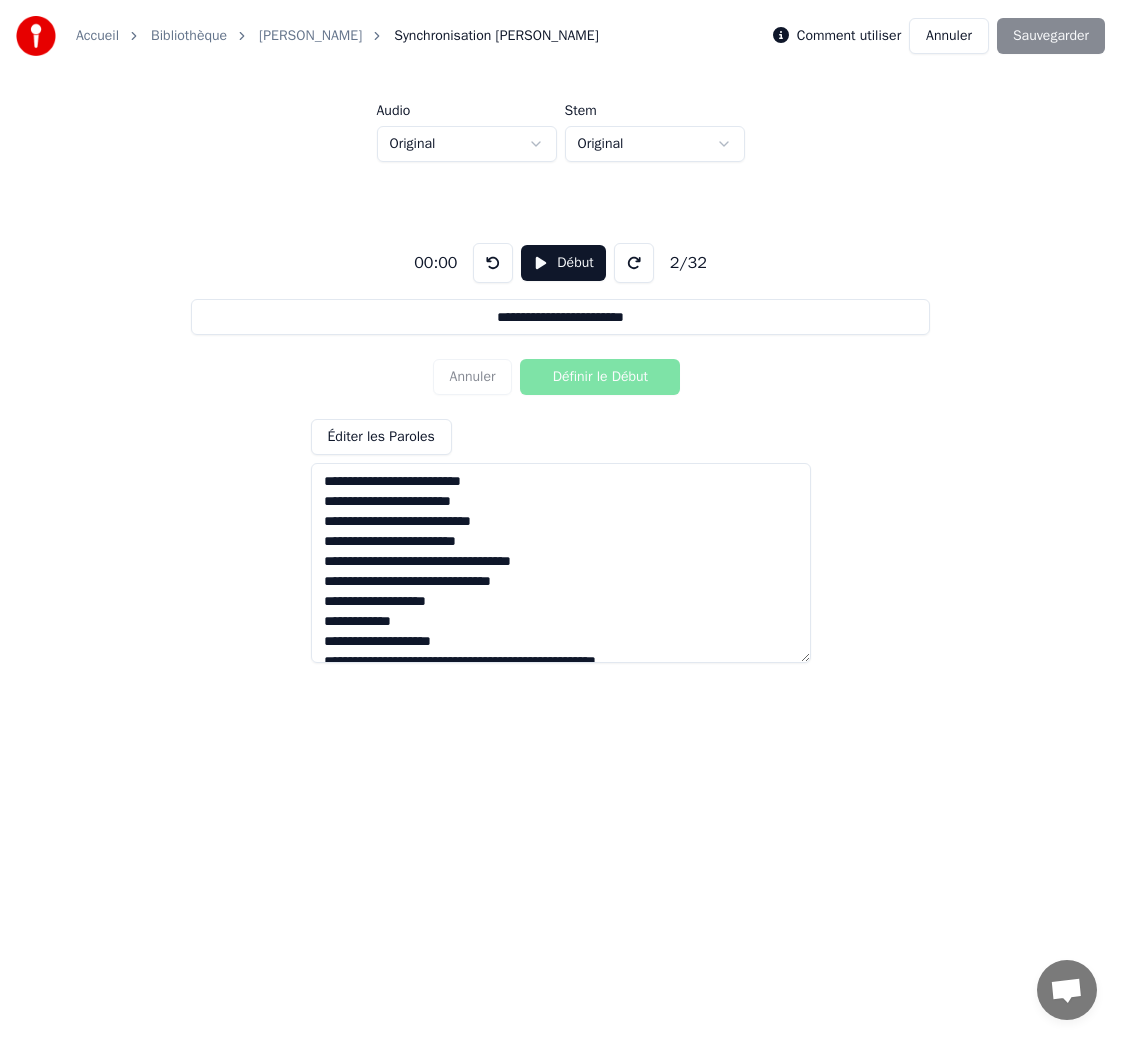 click on "Éditer les Paroles" at bounding box center (381, 437) 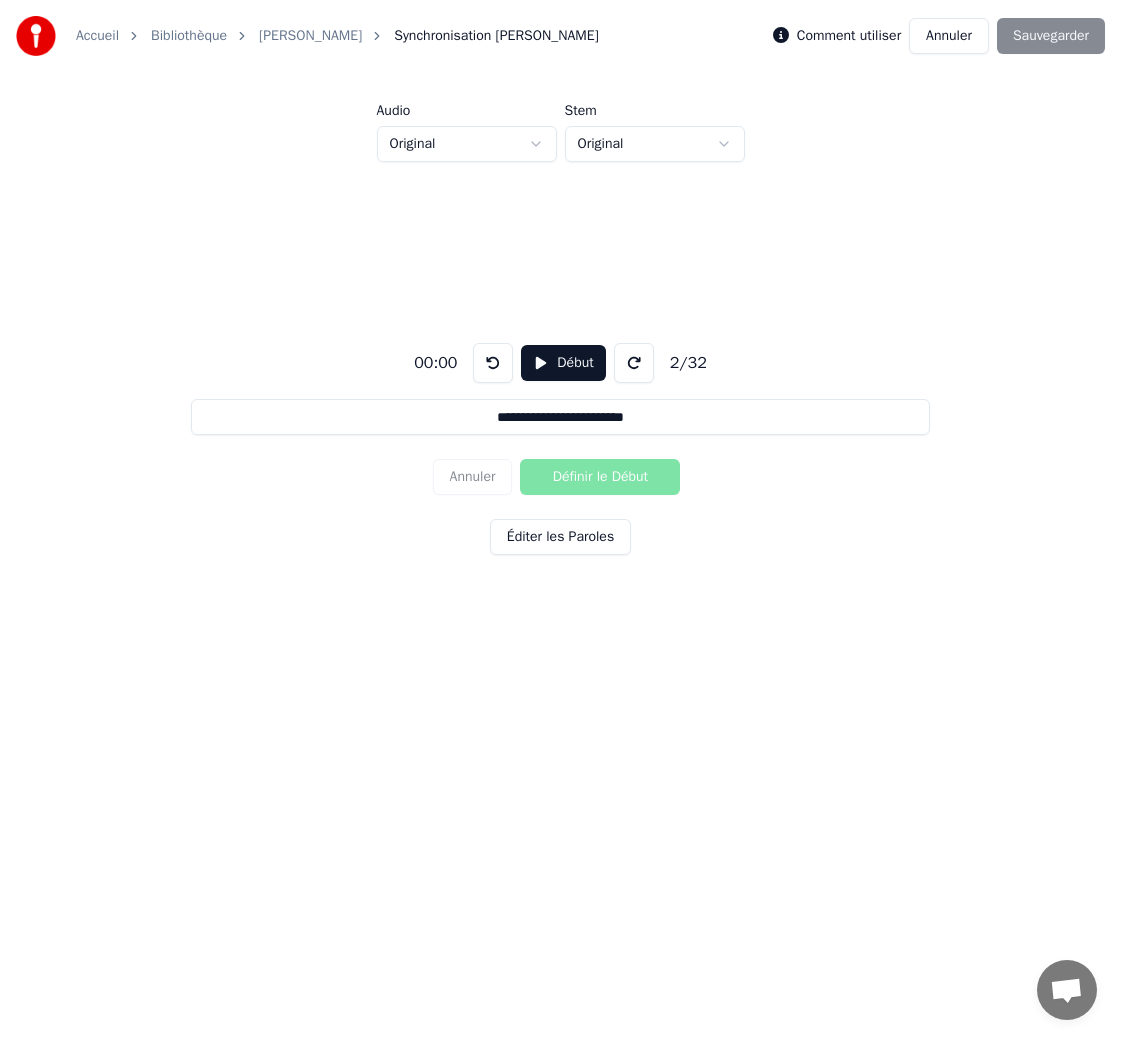 click on "**********" at bounding box center (561, 417) 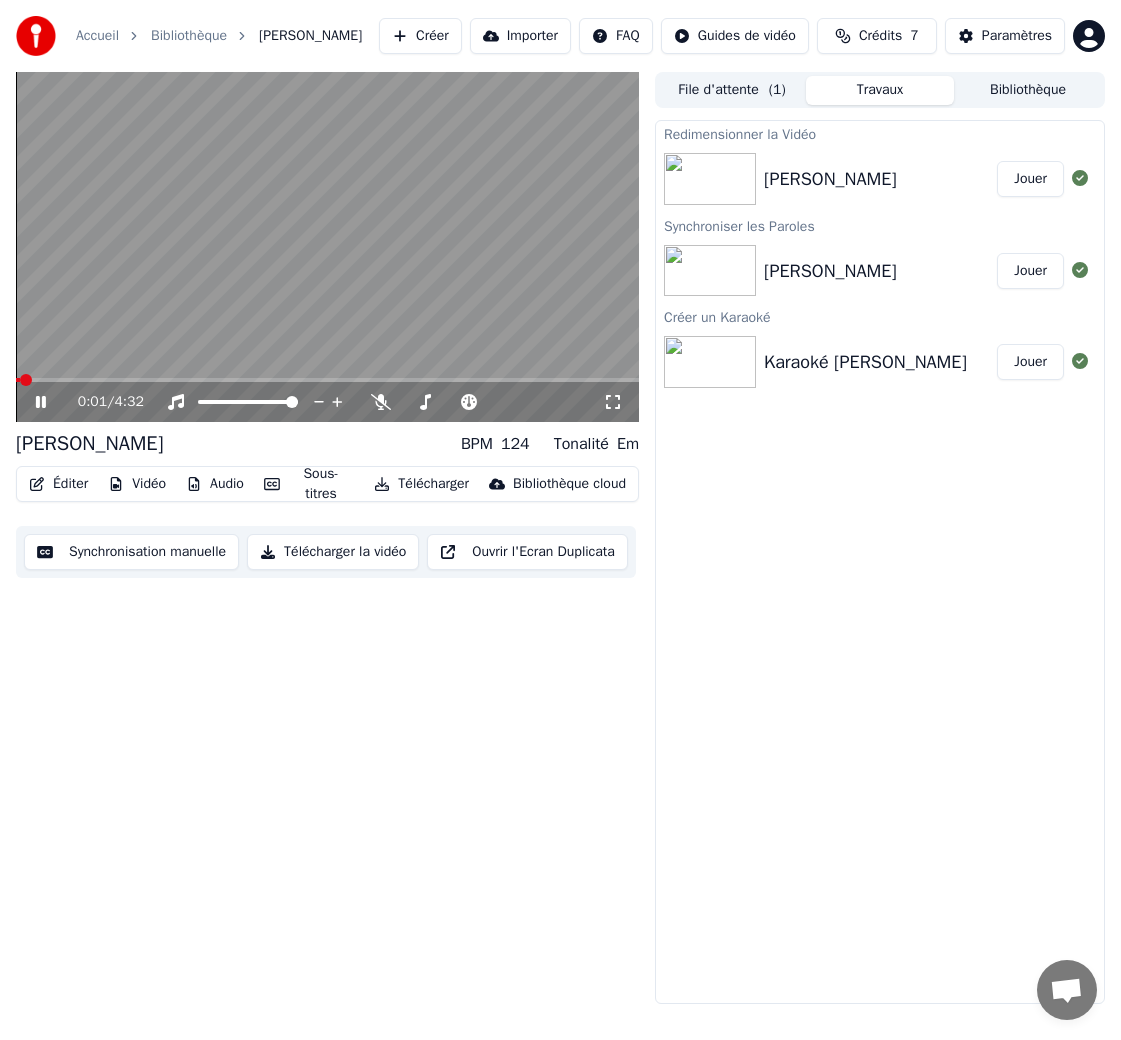 click 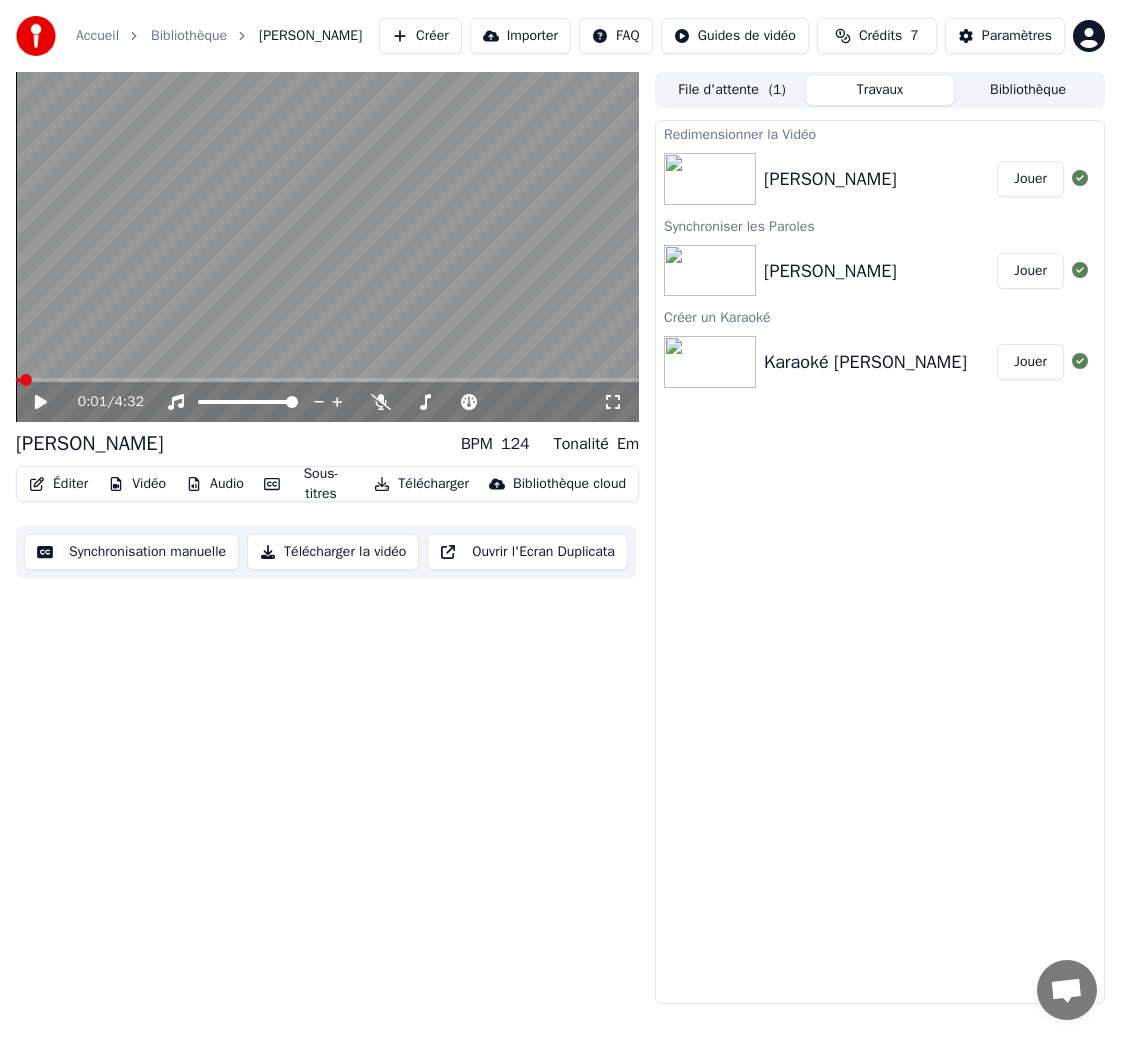 click on "Synchronisation manuelle" at bounding box center [131, 552] 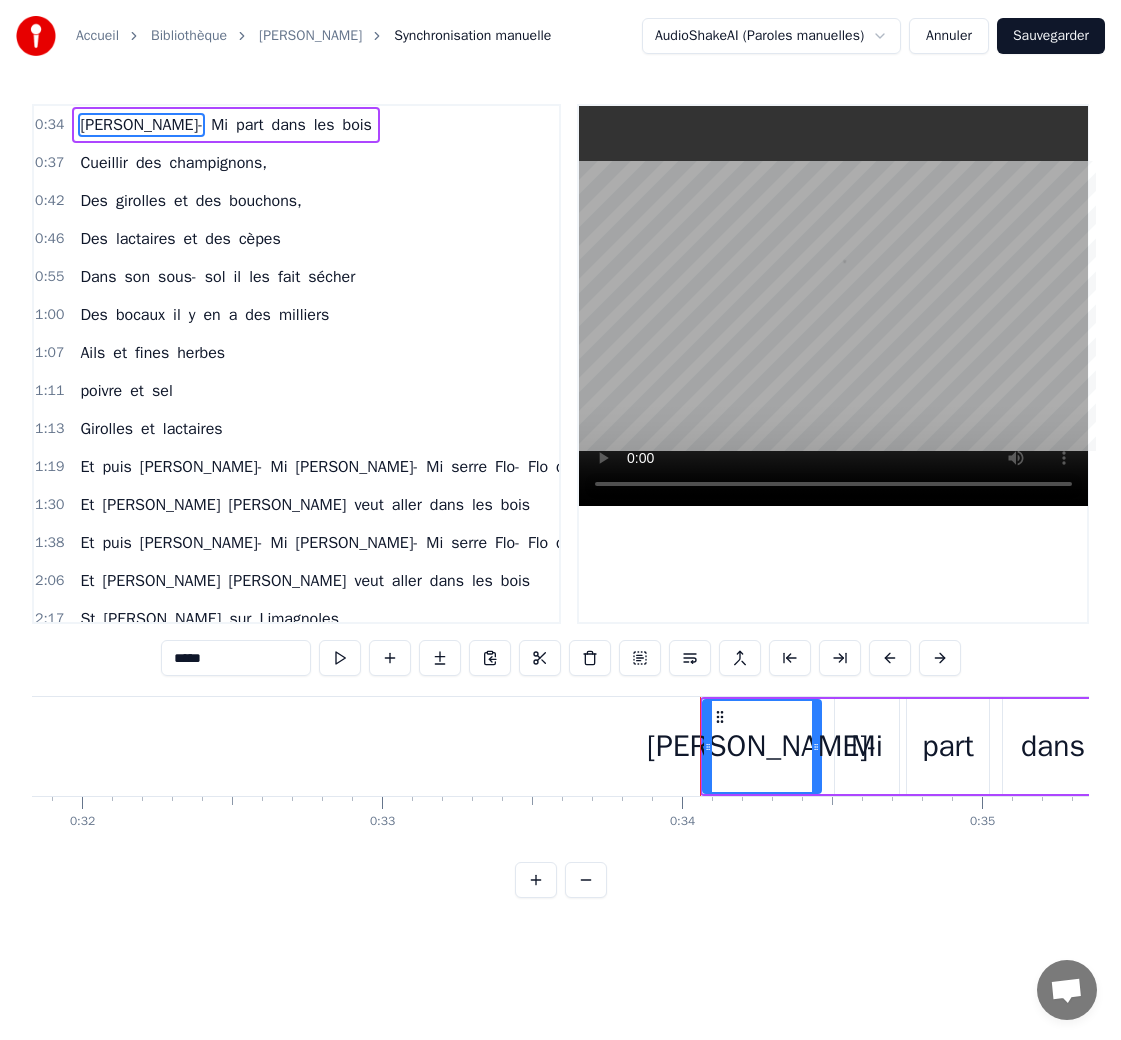 scroll, scrollTop: 0, scrollLeft: 10118, axis: horizontal 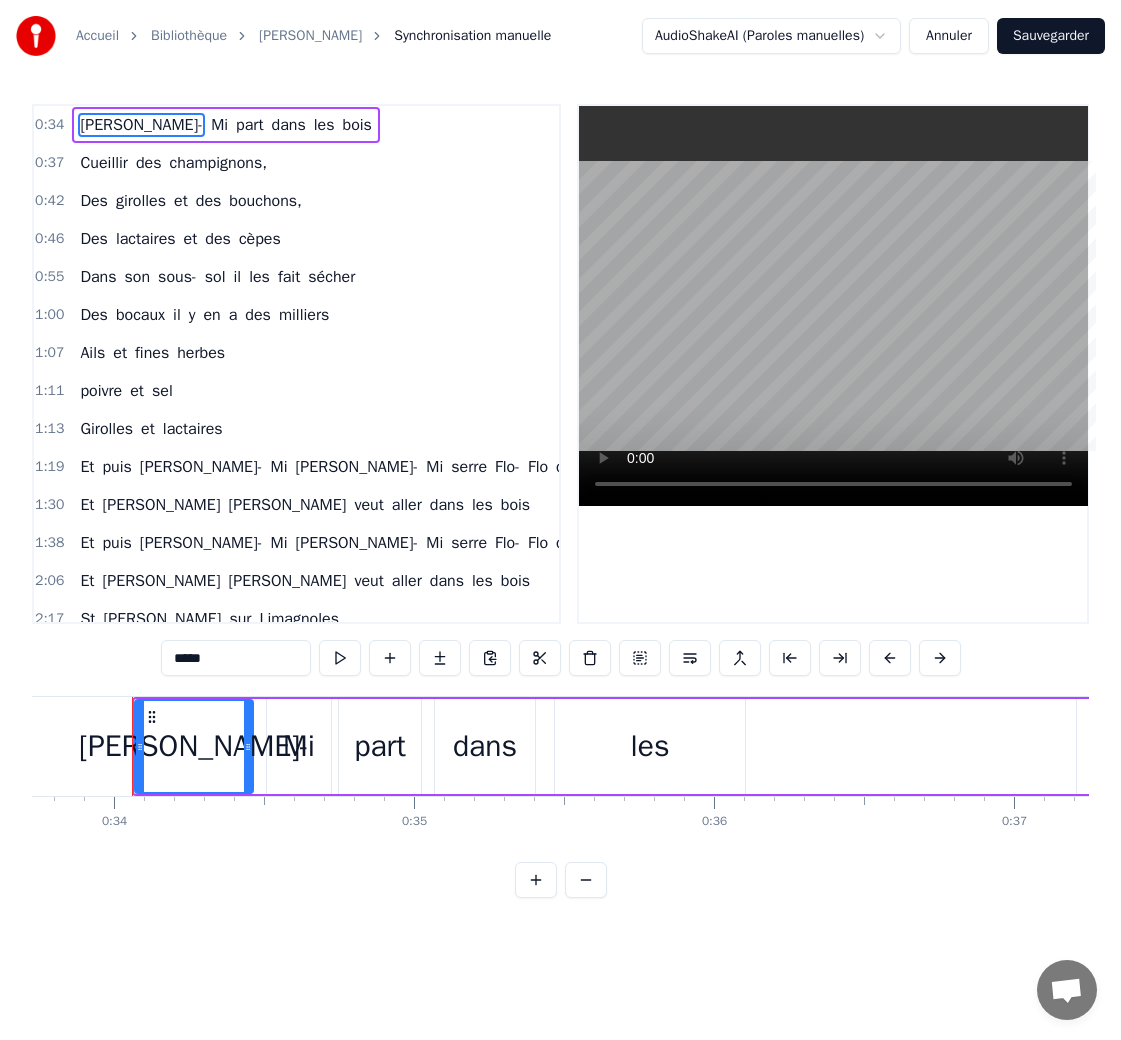 click at bounding box center (833, 306) 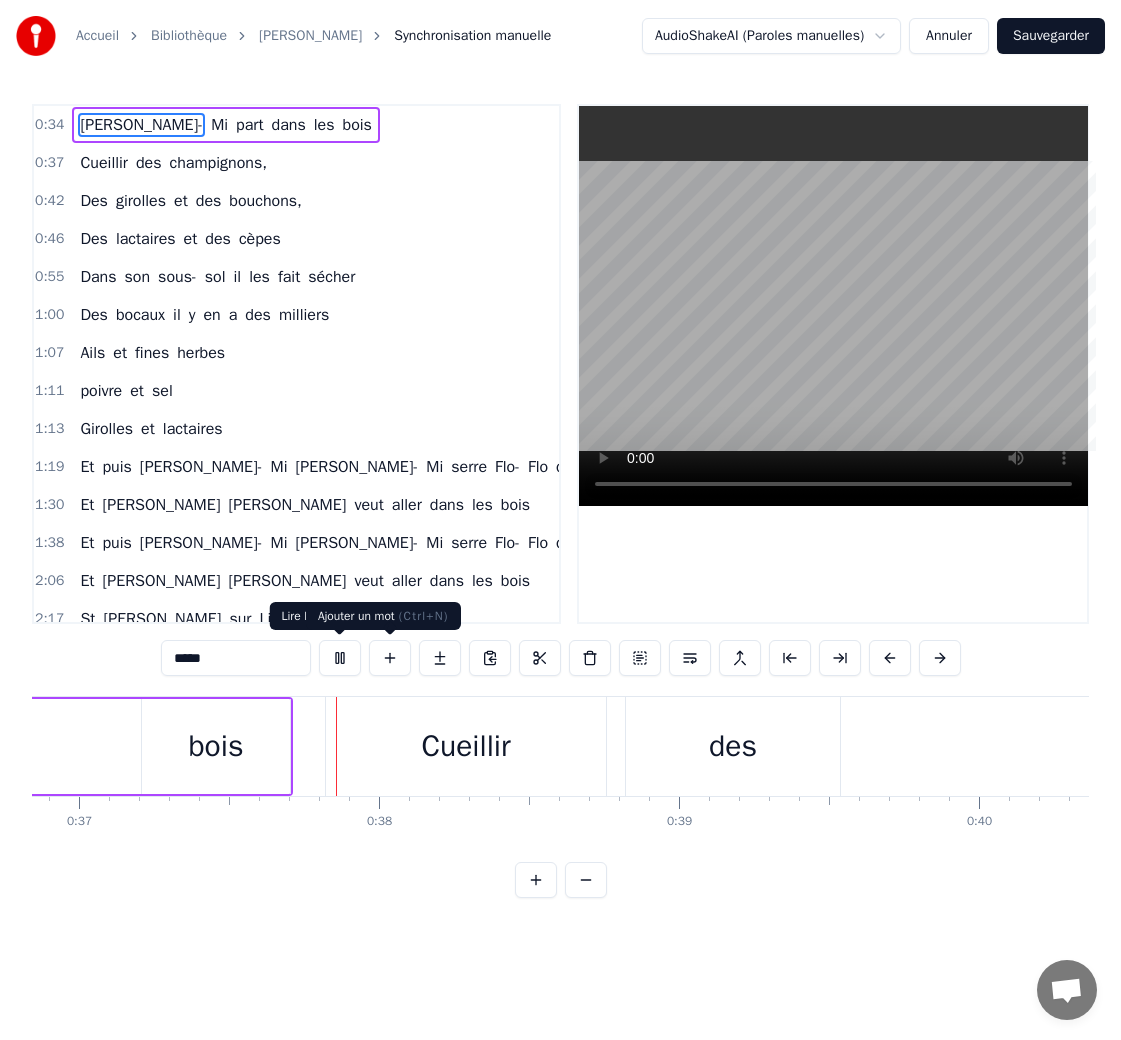 scroll, scrollTop: 0, scrollLeft: 11057, axis: horizontal 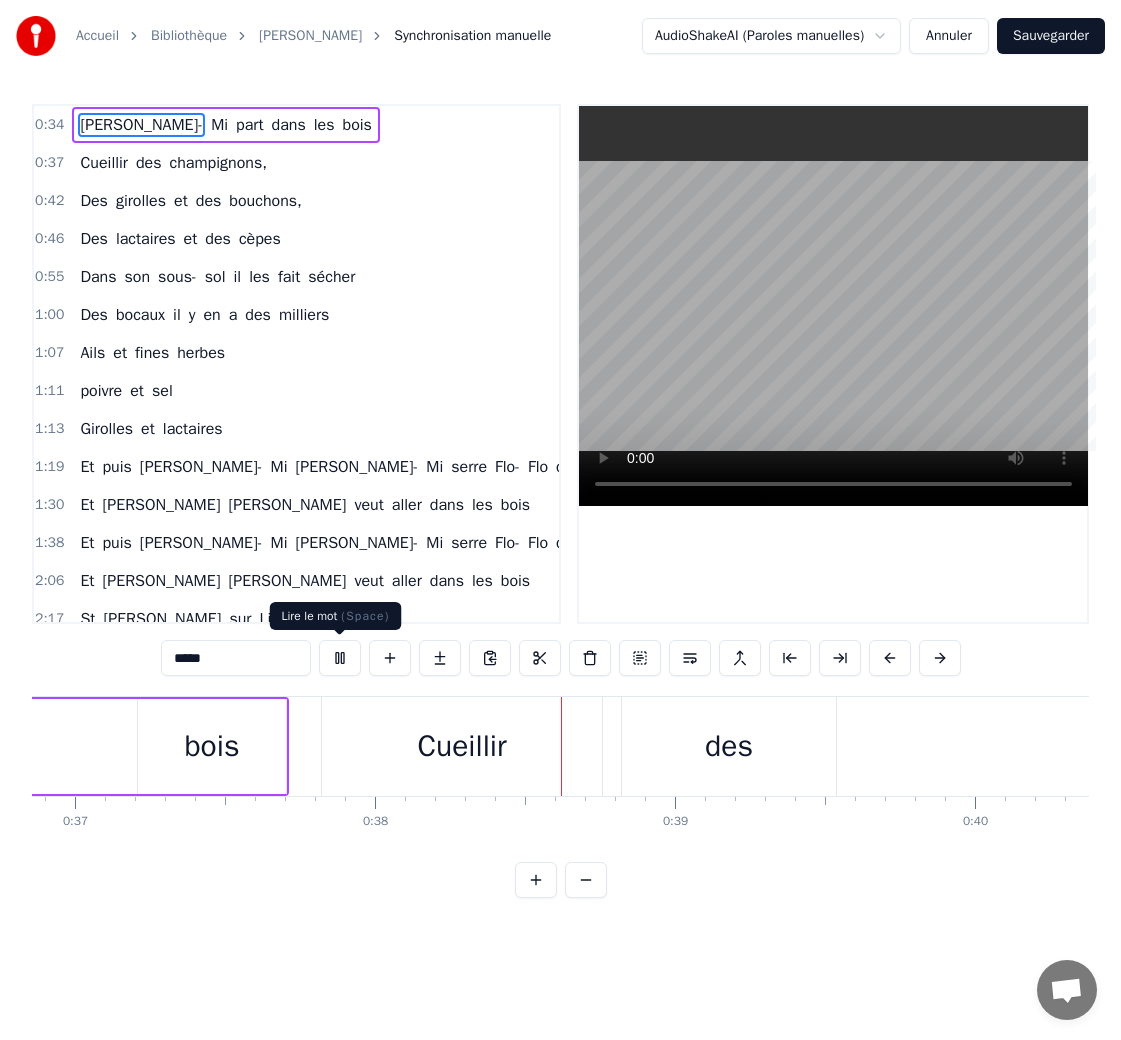 click at bounding box center [340, 658] 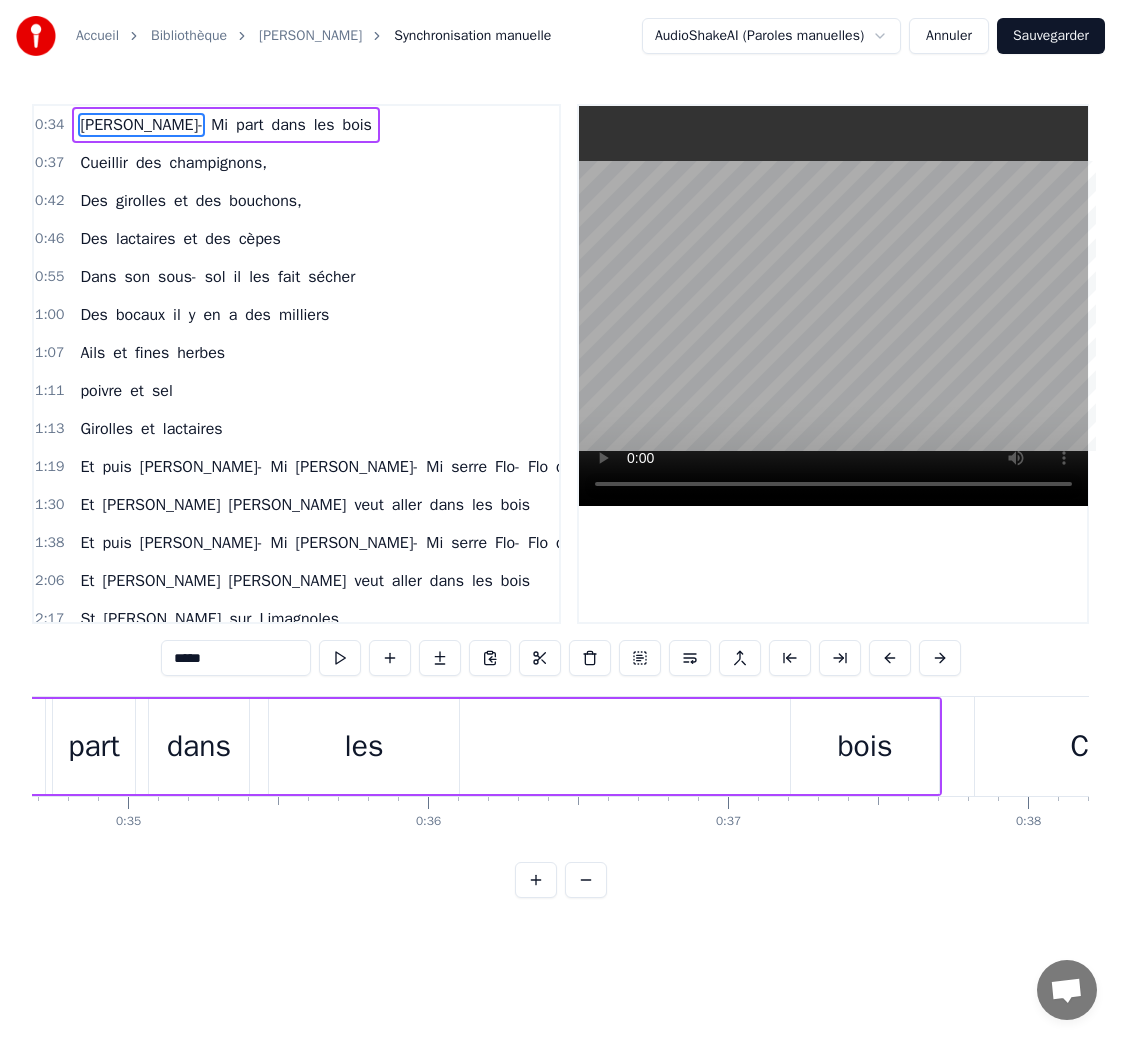 scroll, scrollTop: 0, scrollLeft: 10382, axis: horizontal 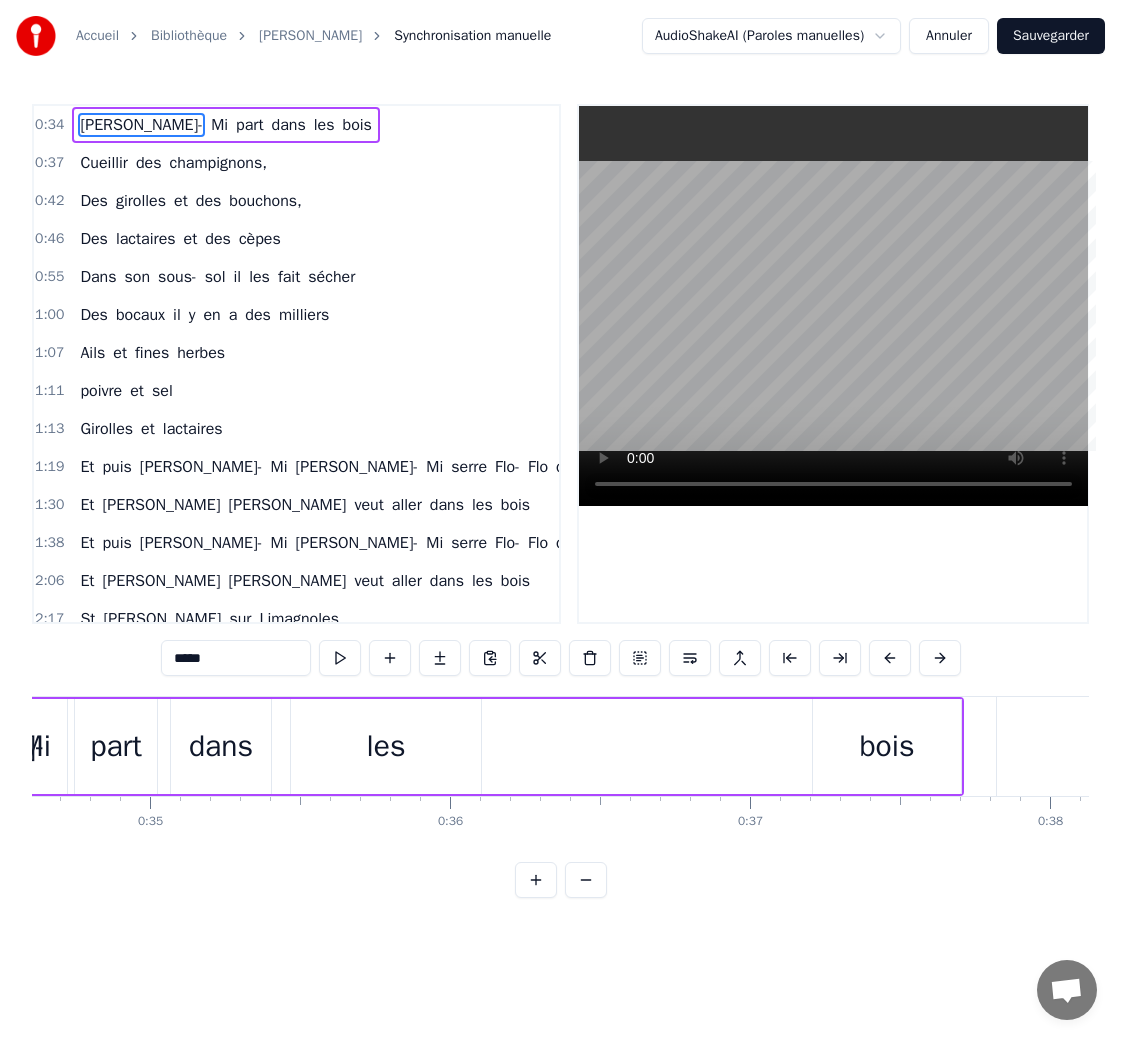 drag, startPoint x: 917, startPoint y: 758, endPoint x: 767, endPoint y: 762, distance: 150.05333 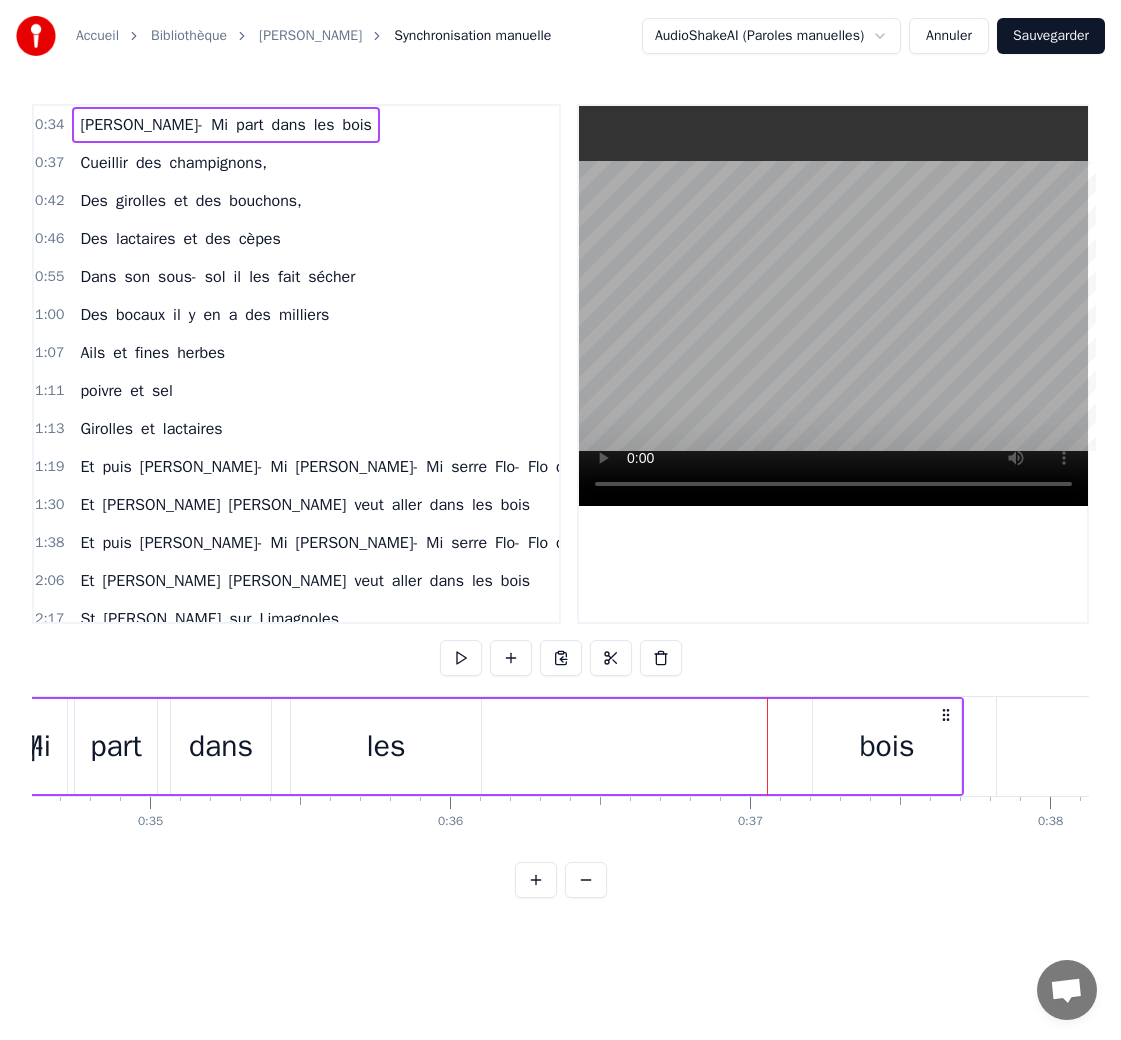click on "bois" at bounding box center (886, 746) 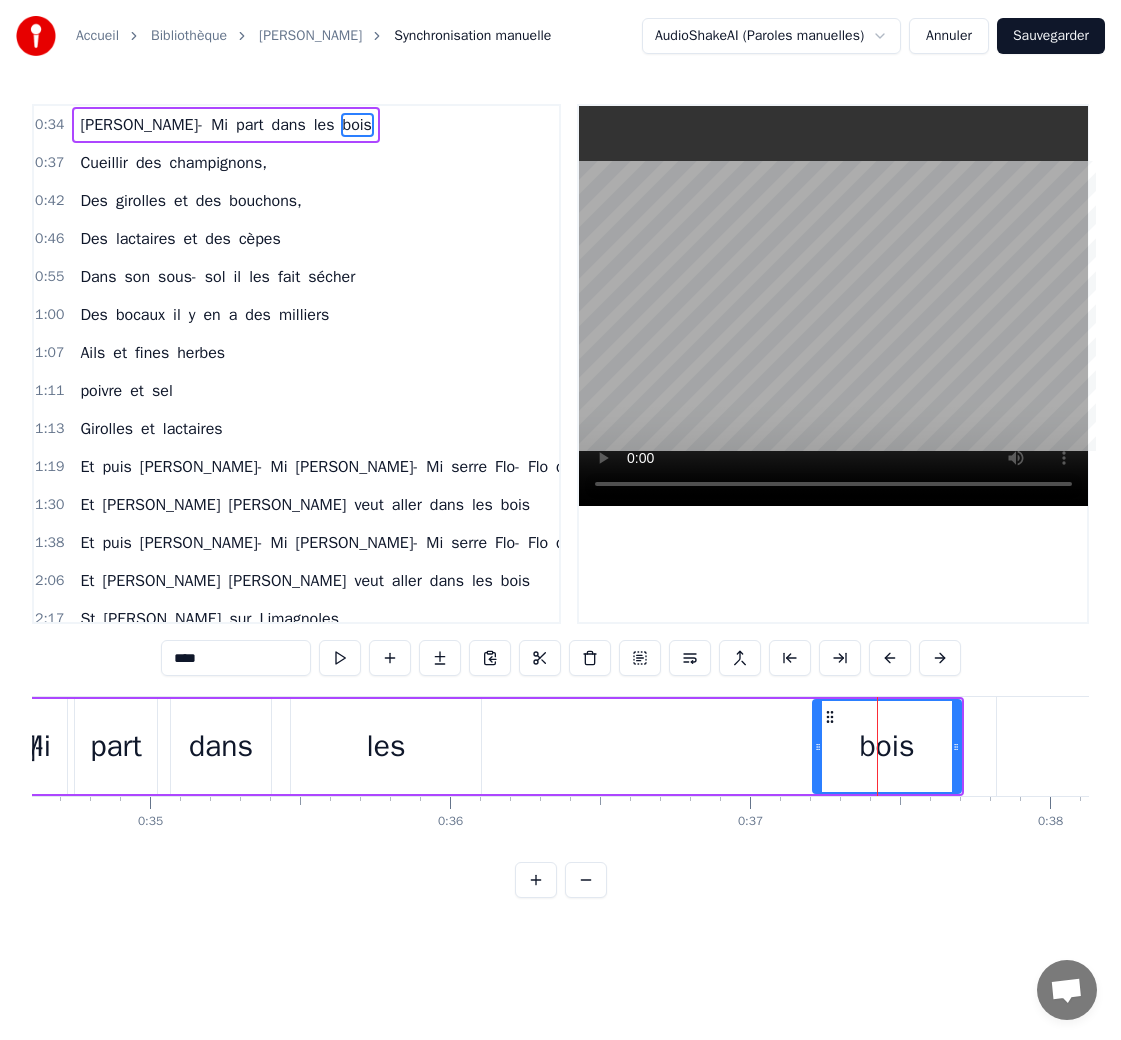 drag, startPoint x: 878, startPoint y: 753, endPoint x: 757, endPoint y: 751, distance: 121.016525 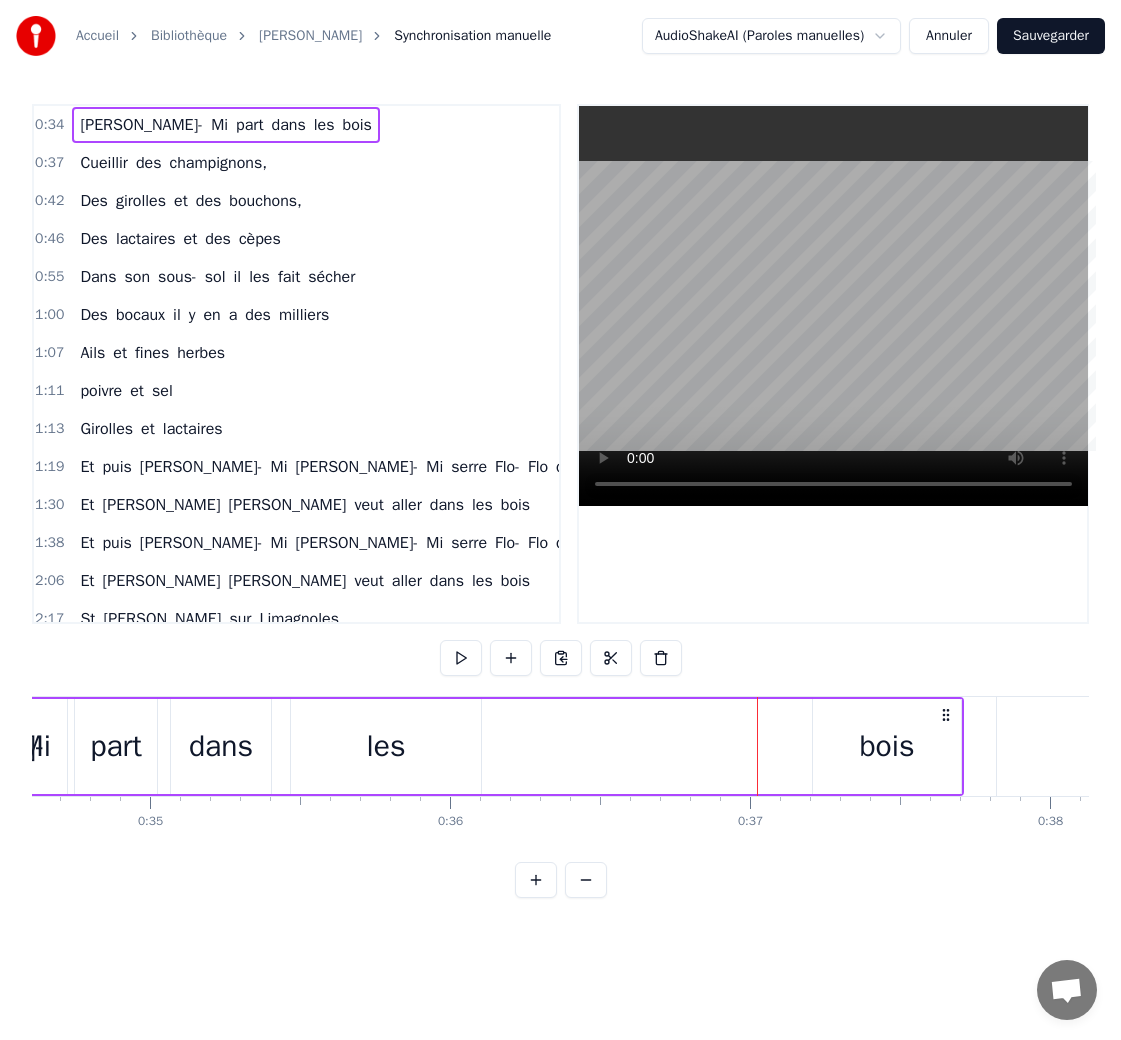 click on "bois" at bounding box center [887, 746] 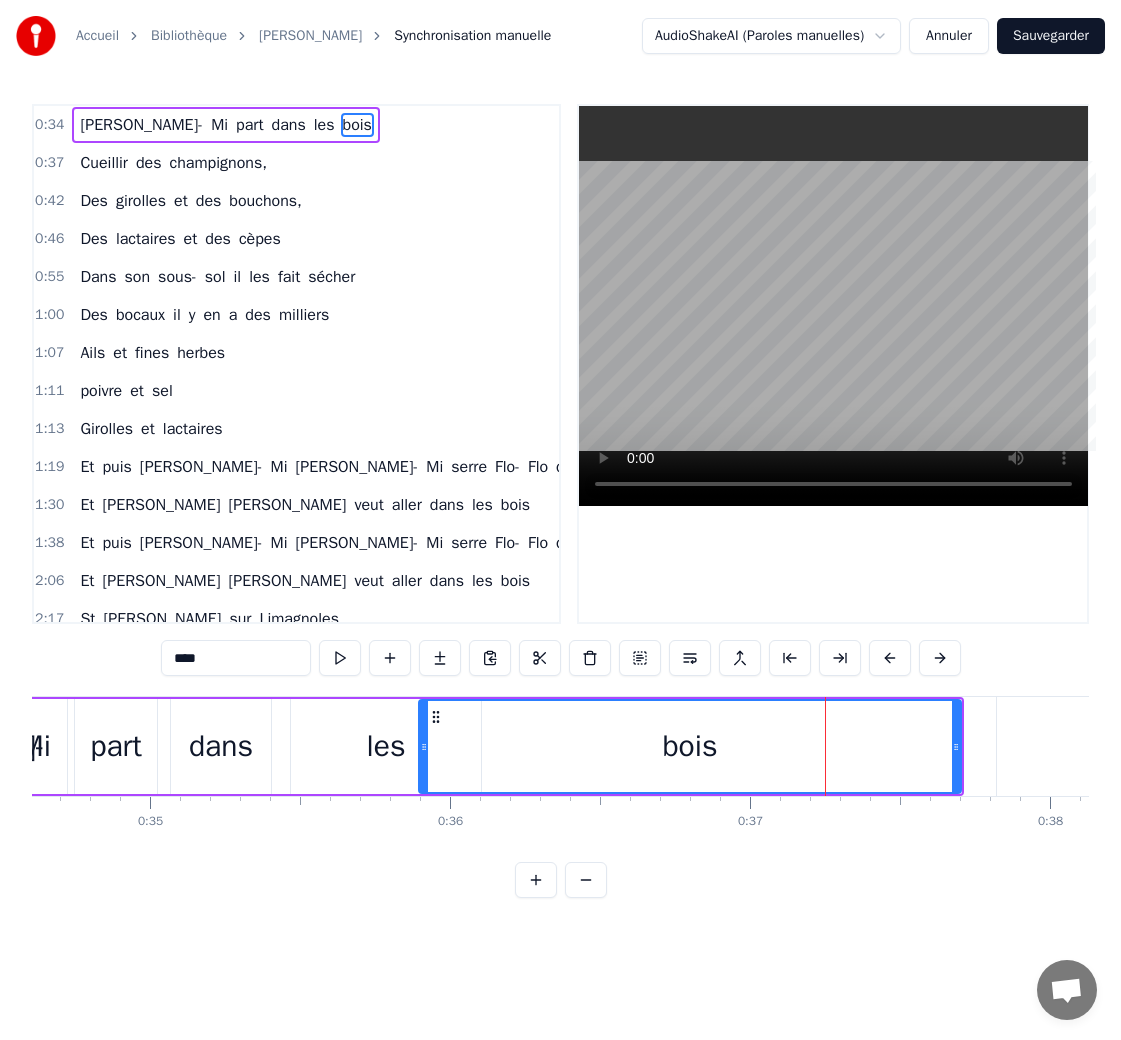 drag, startPoint x: 817, startPoint y: 756, endPoint x: 423, endPoint y: 752, distance: 394.0203 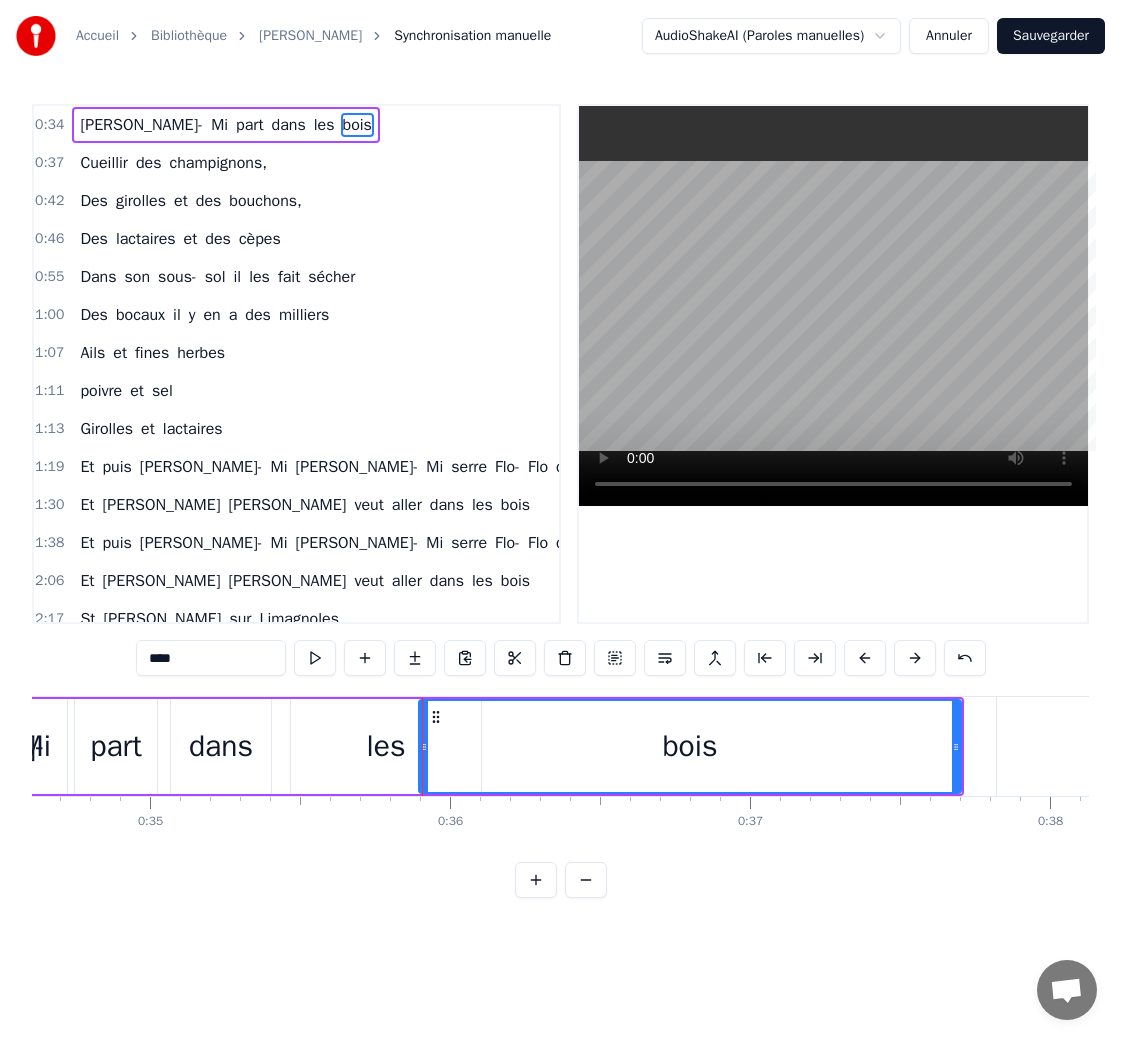 click on "les" at bounding box center [386, 746] 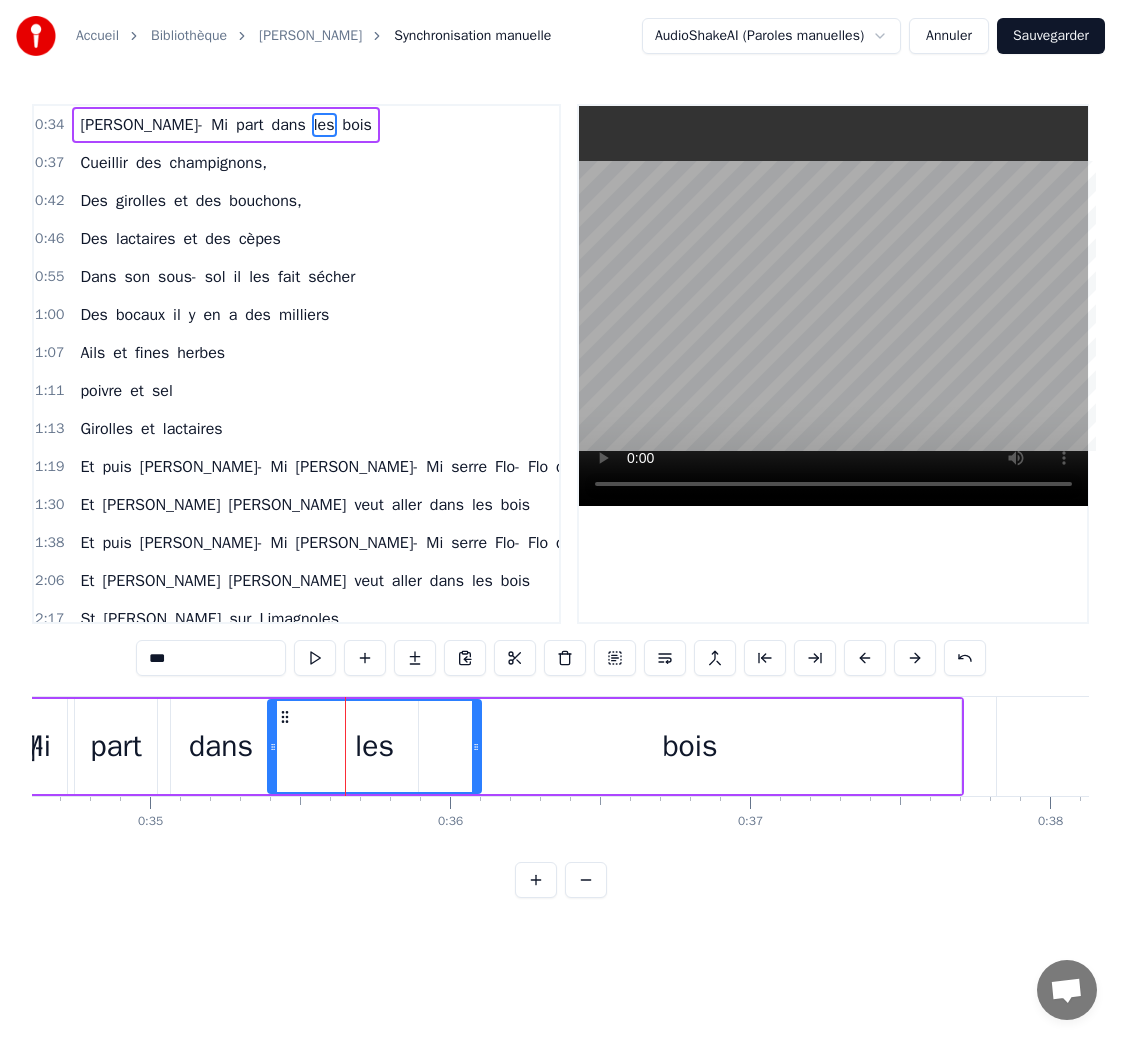 drag, startPoint x: 293, startPoint y: 748, endPoint x: 270, endPoint y: 748, distance: 23 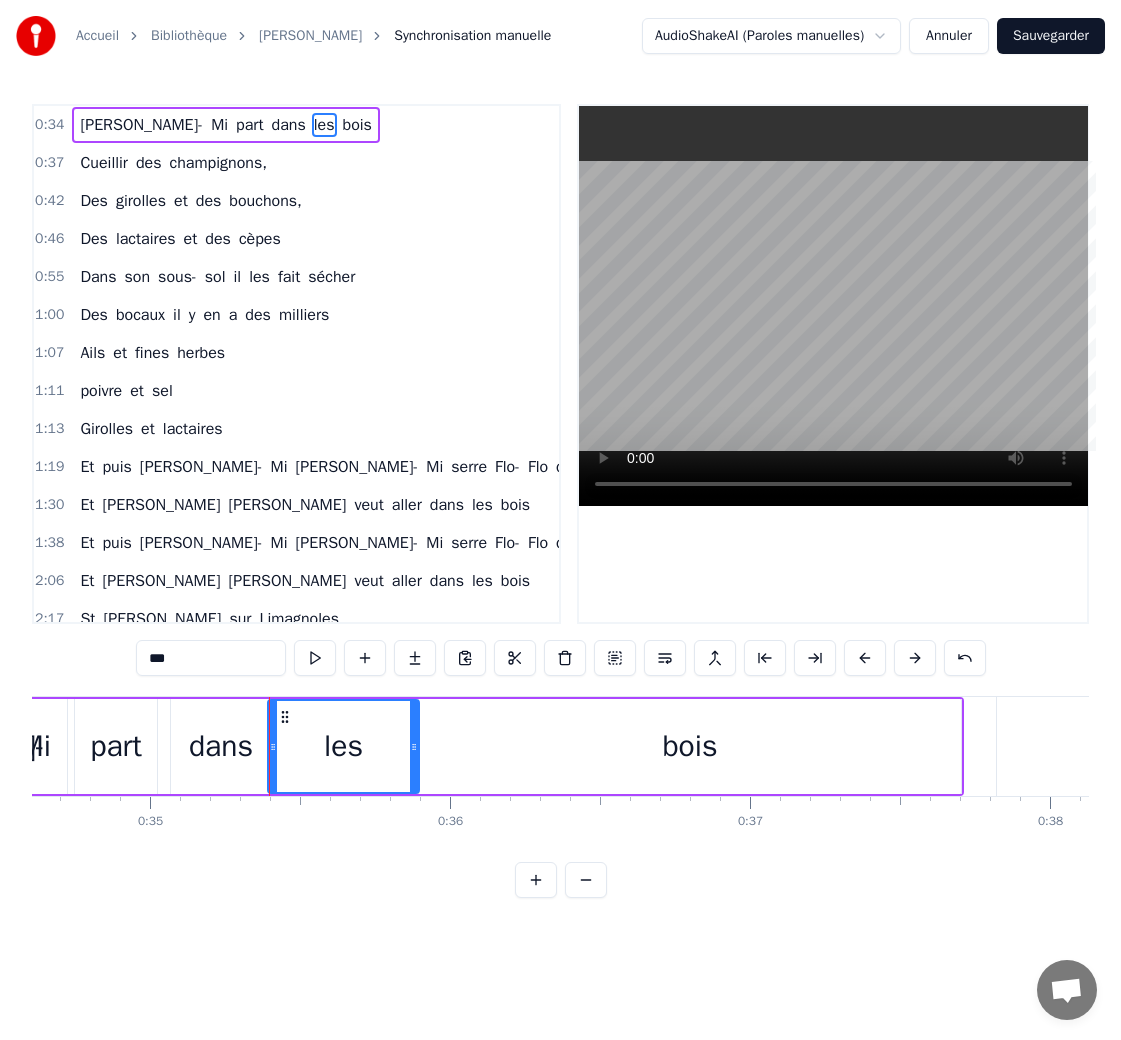 drag, startPoint x: 478, startPoint y: 752, endPoint x: 416, endPoint y: 752, distance: 62 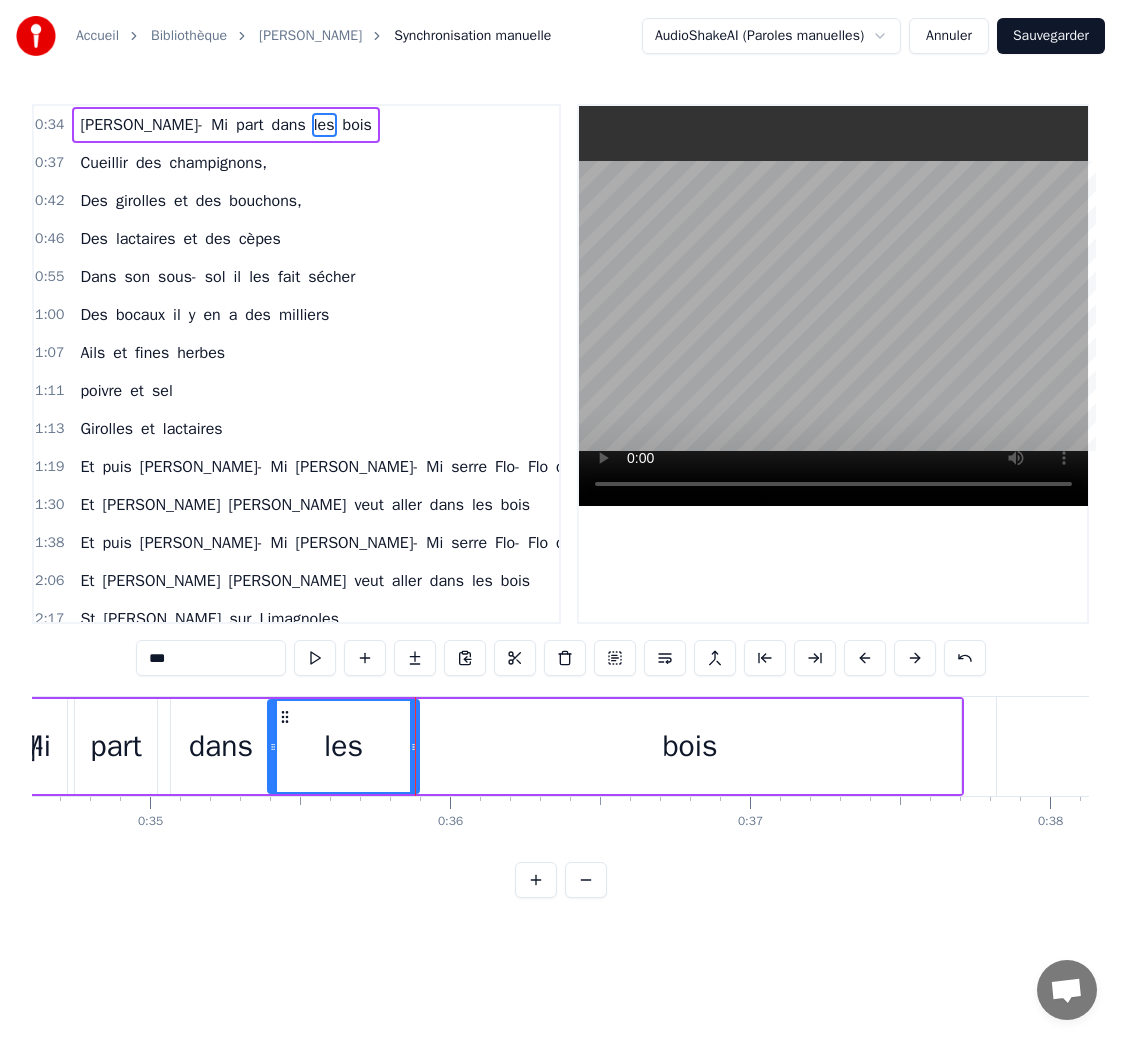 click on "bois" at bounding box center (690, 746) 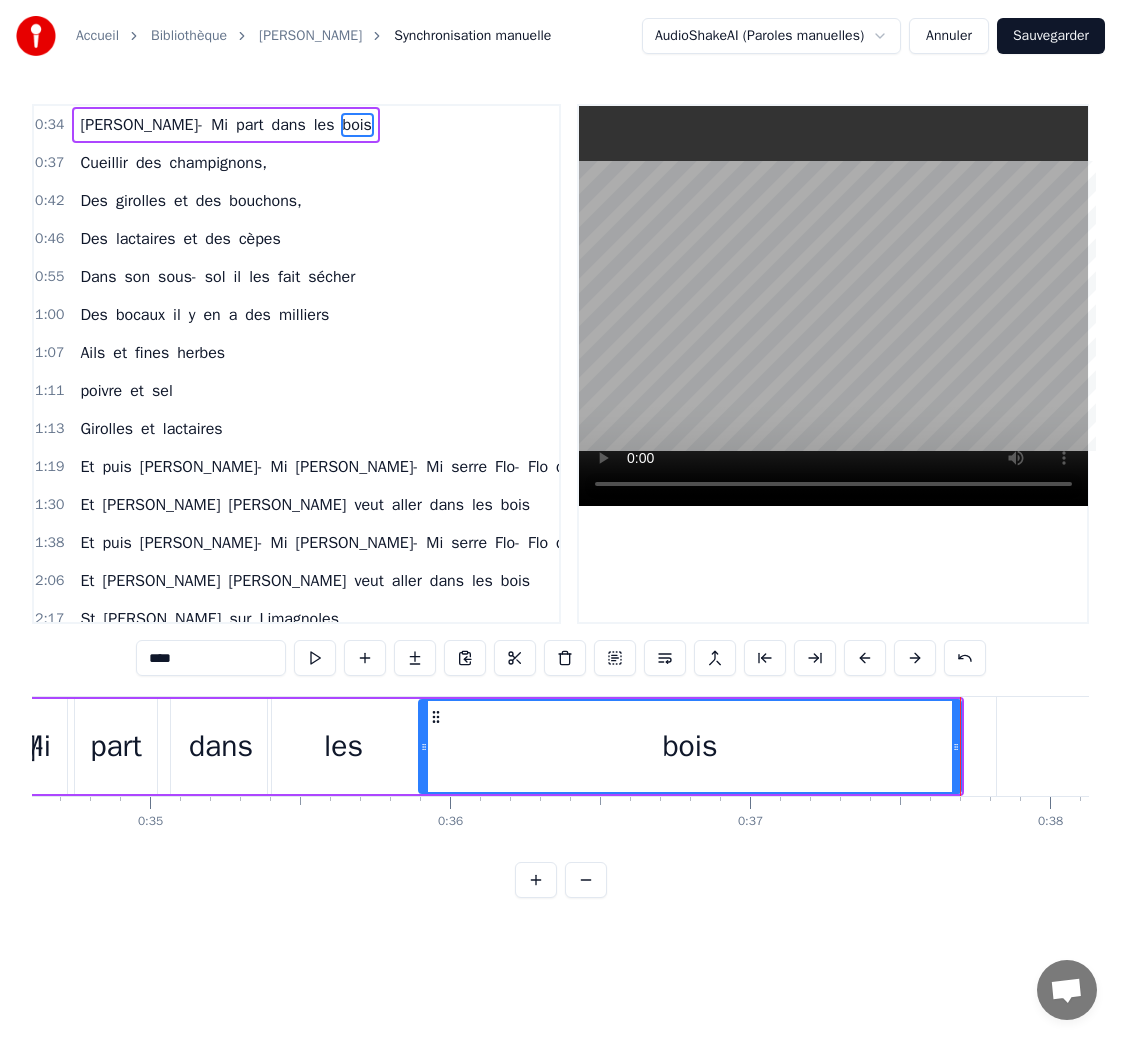 drag, startPoint x: 959, startPoint y: 750, endPoint x: 911, endPoint y: 751, distance: 48.010414 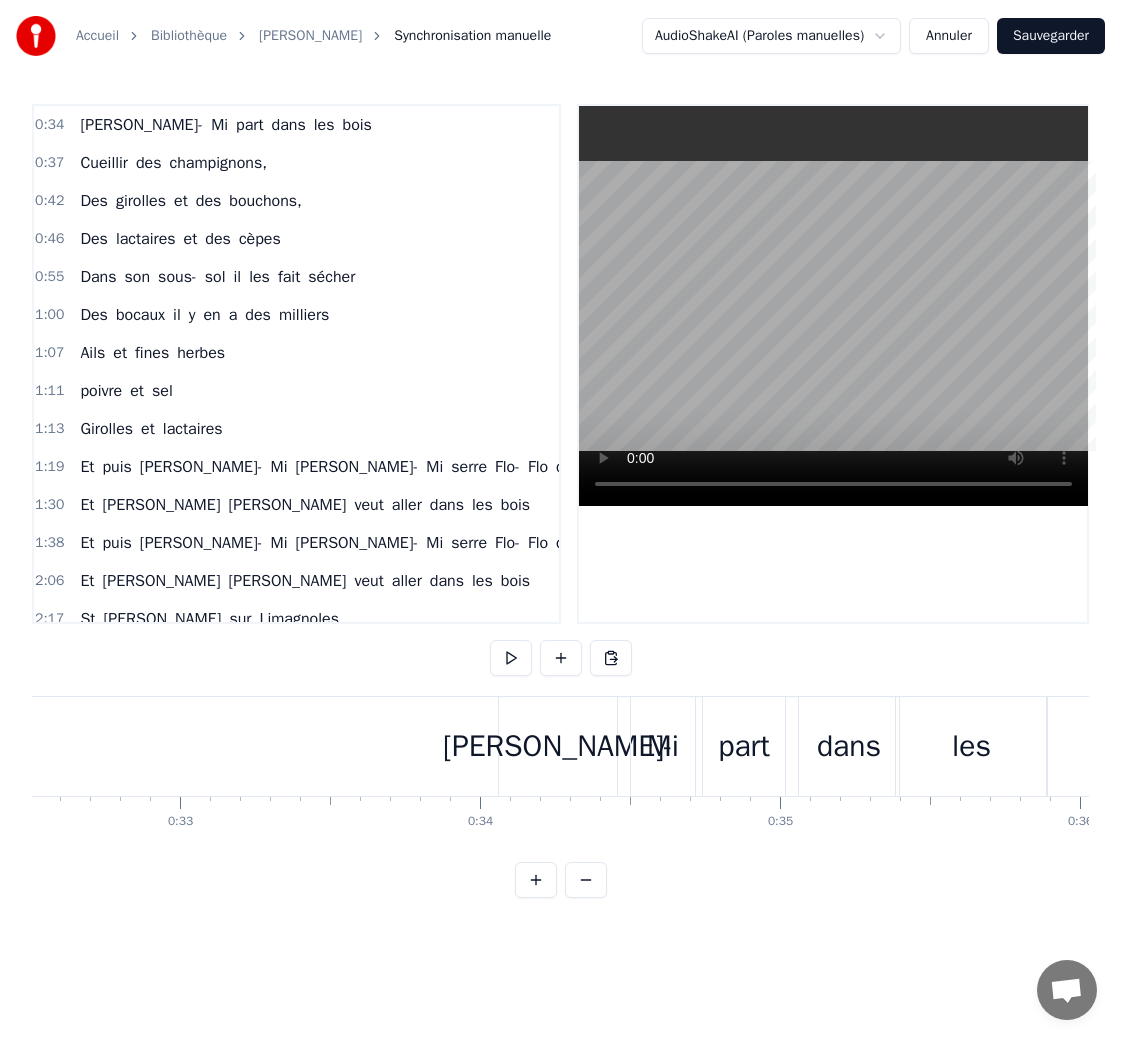 scroll, scrollTop: 0, scrollLeft: 9756, axis: horizontal 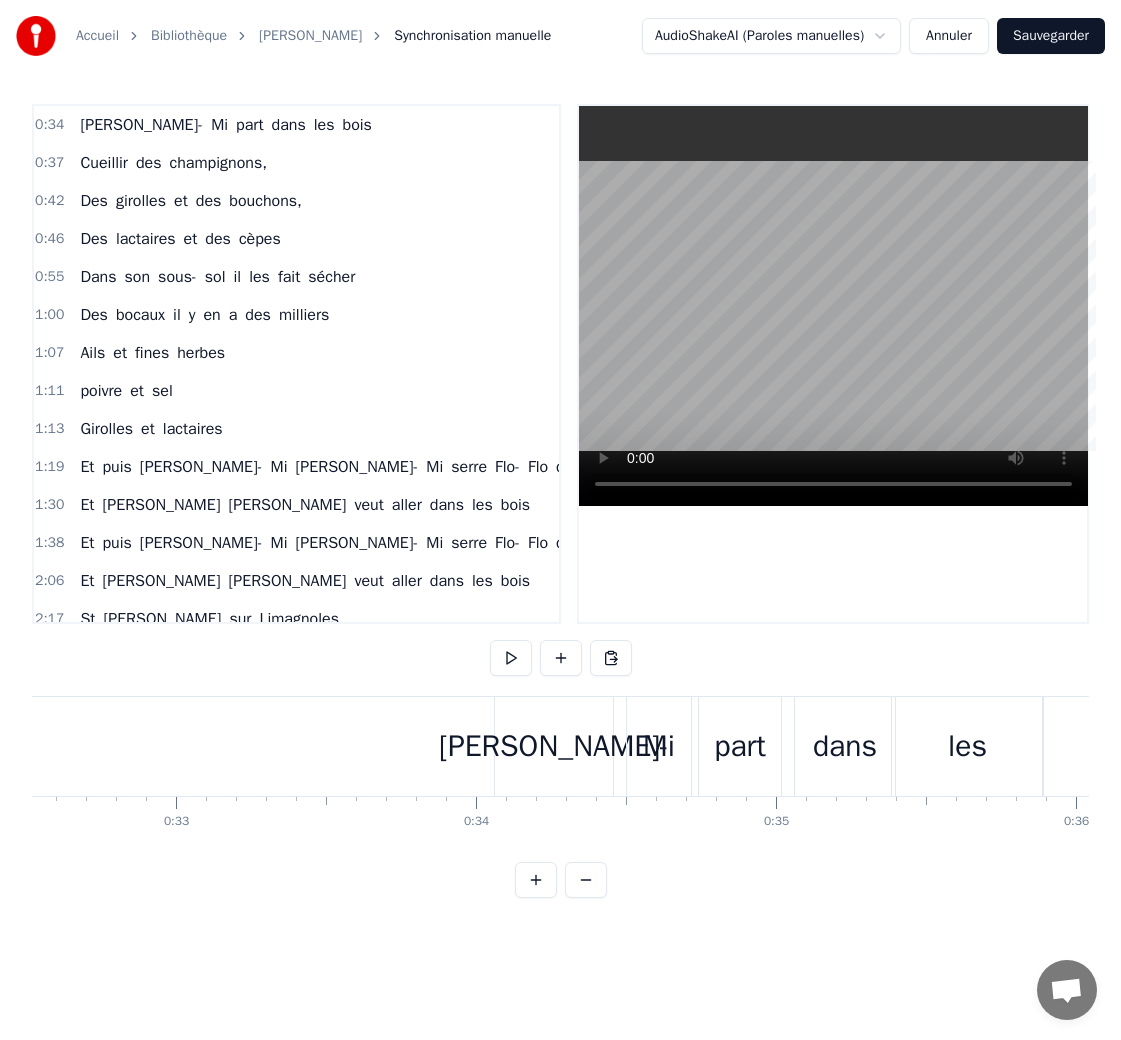 click on "[PERSON_NAME]-" at bounding box center (554, 746) 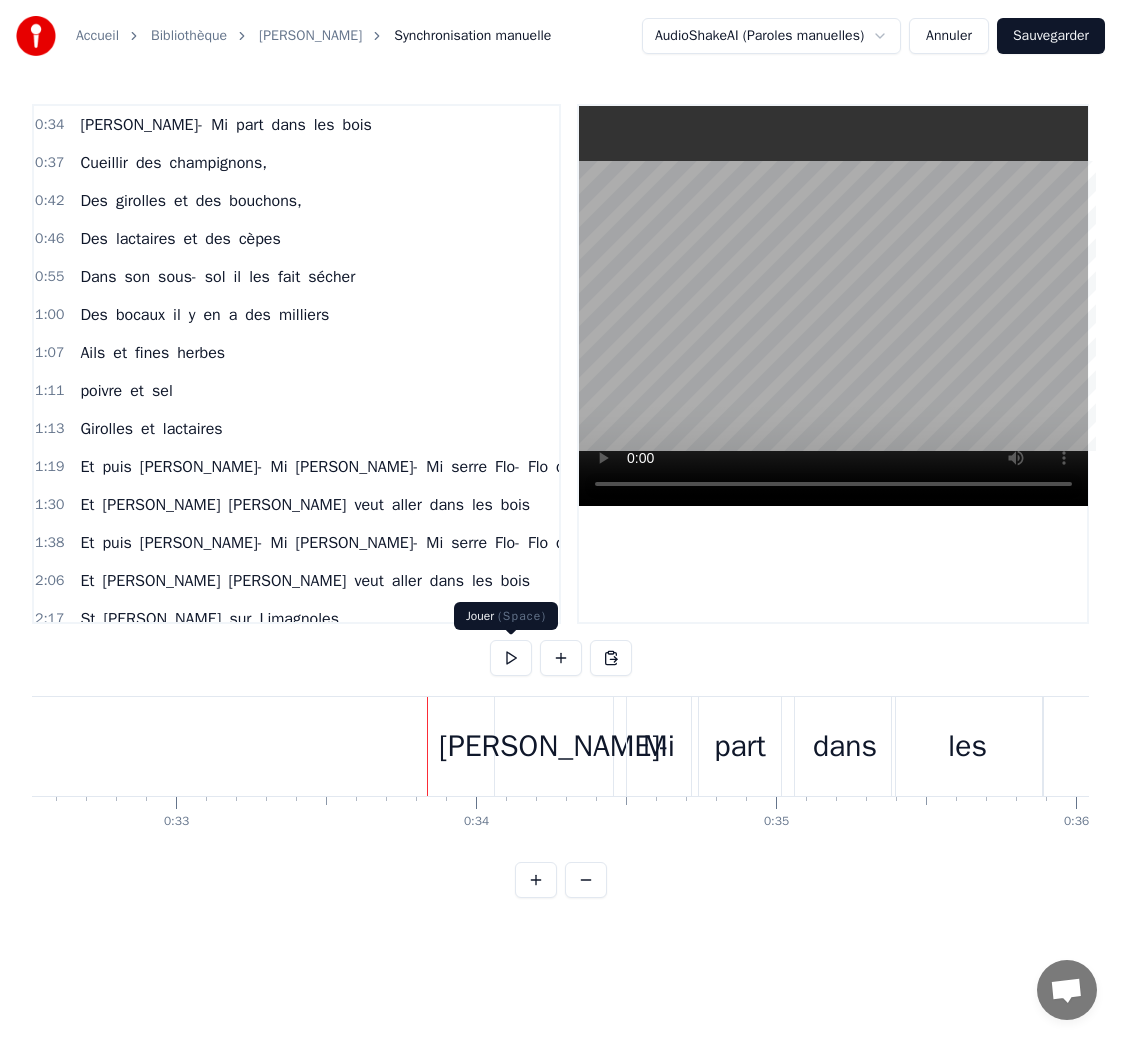 click at bounding box center [511, 658] 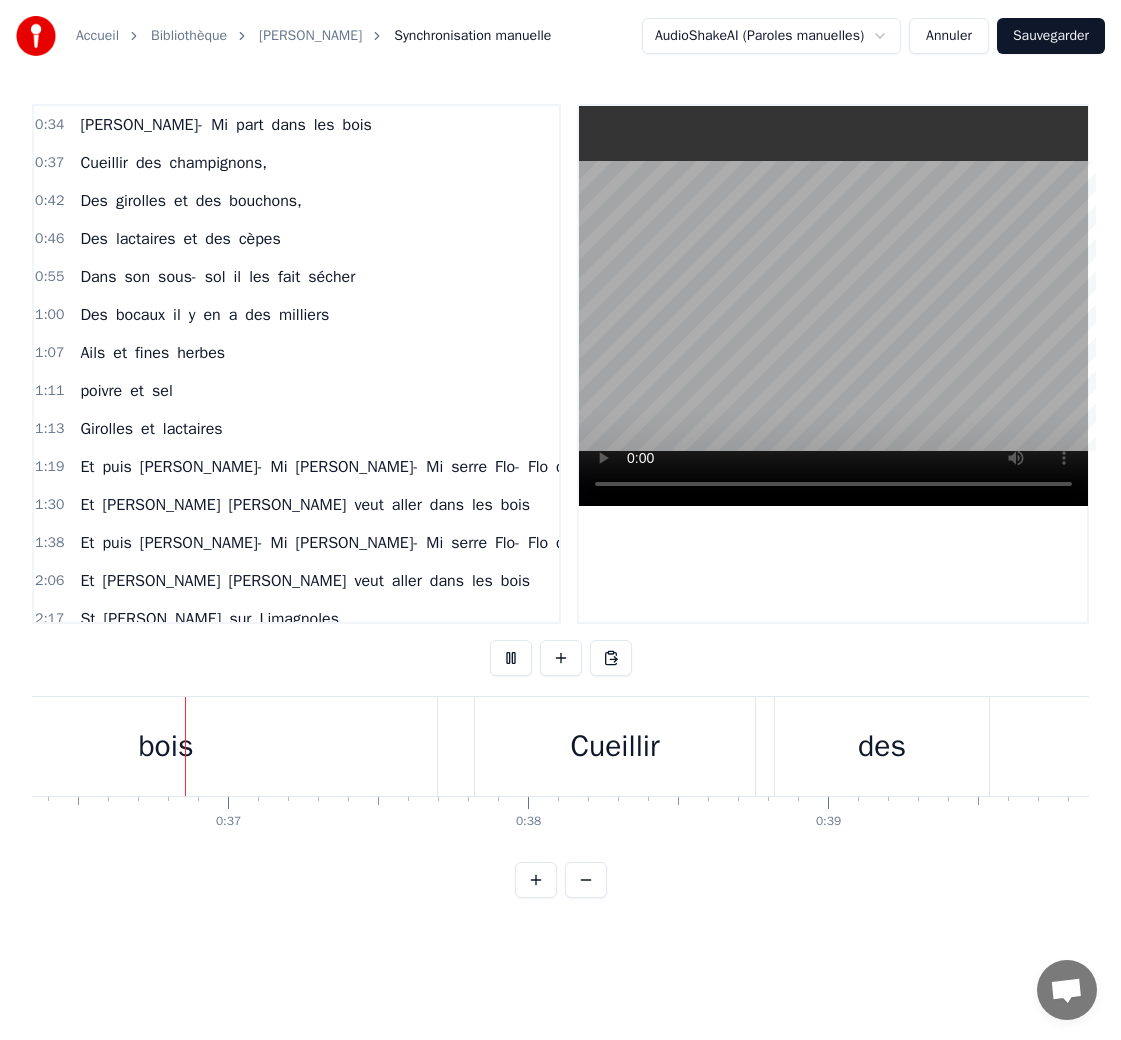 scroll, scrollTop: 0, scrollLeft: 10908, axis: horizontal 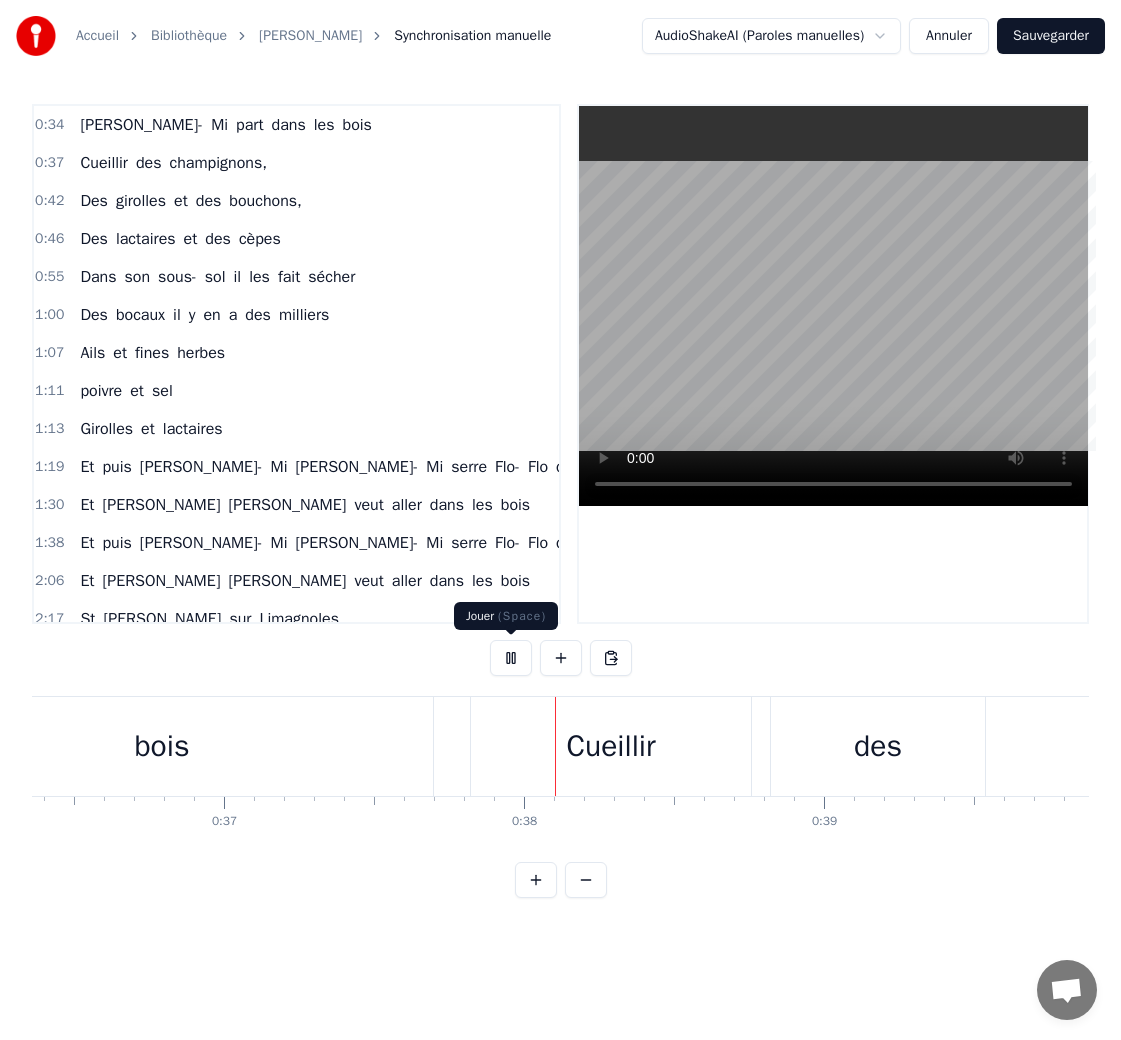 click at bounding box center [511, 658] 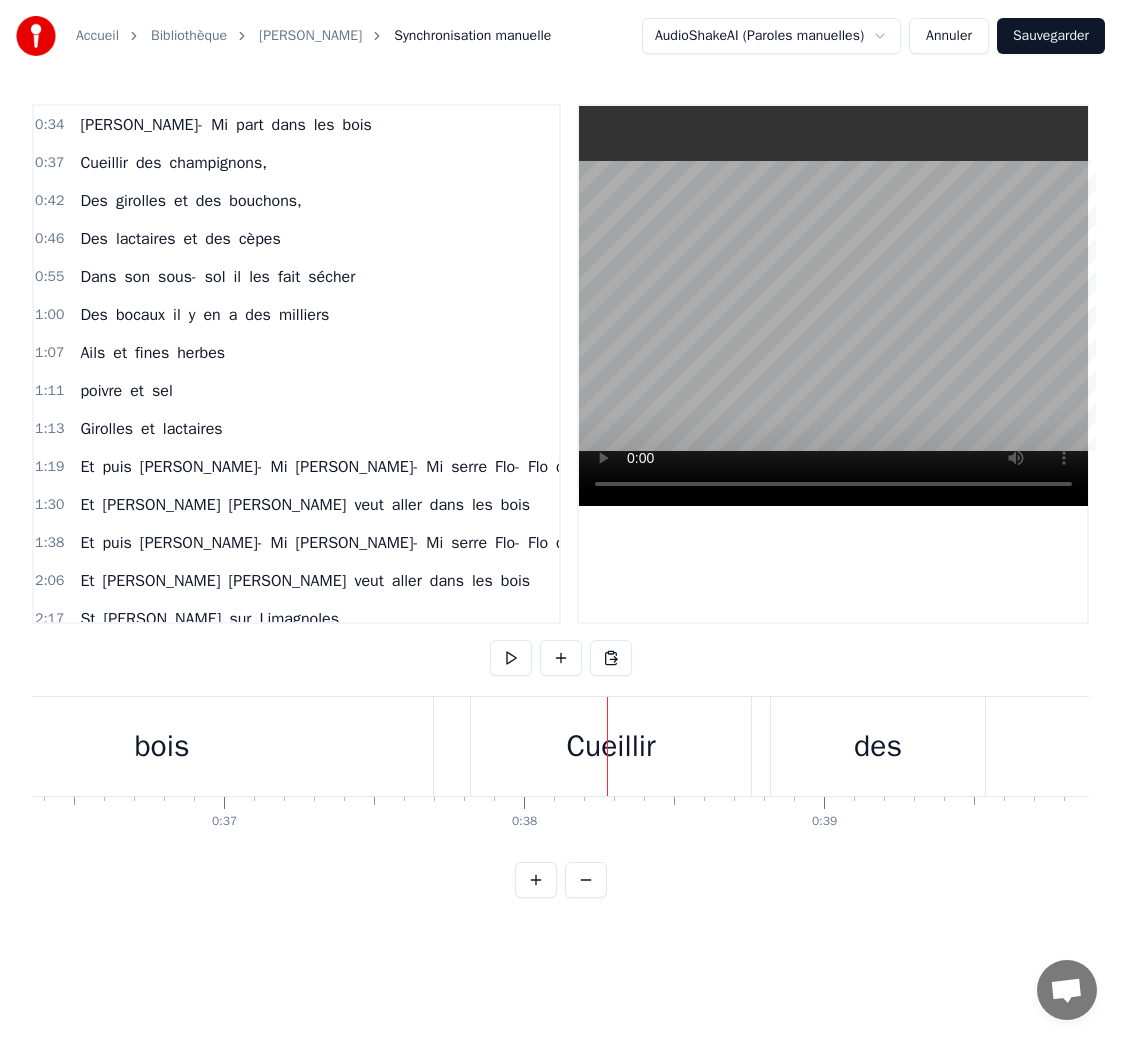 click on "Cueillir" at bounding box center [611, 746] 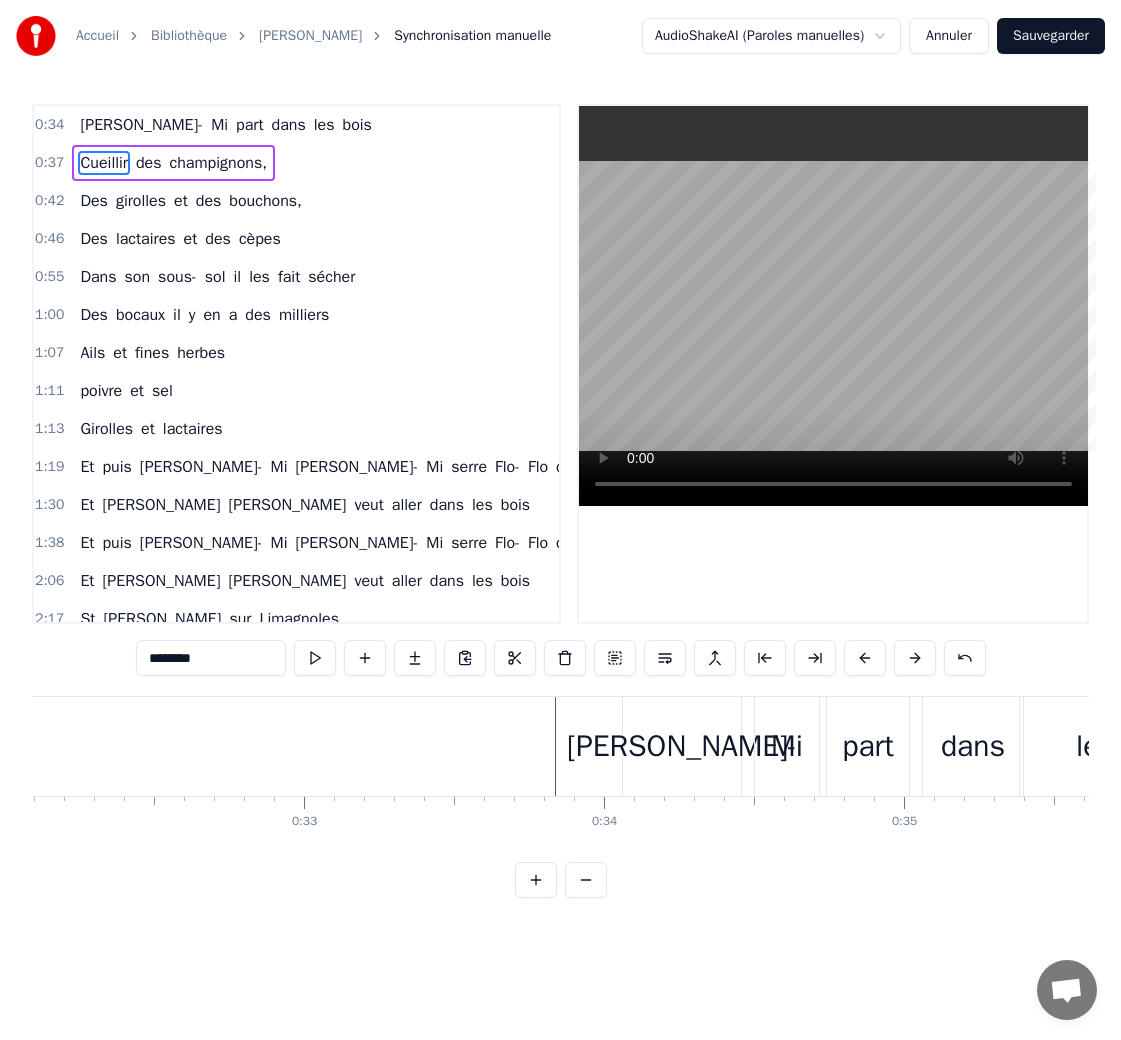 scroll, scrollTop: 0, scrollLeft: 9503, axis: horizontal 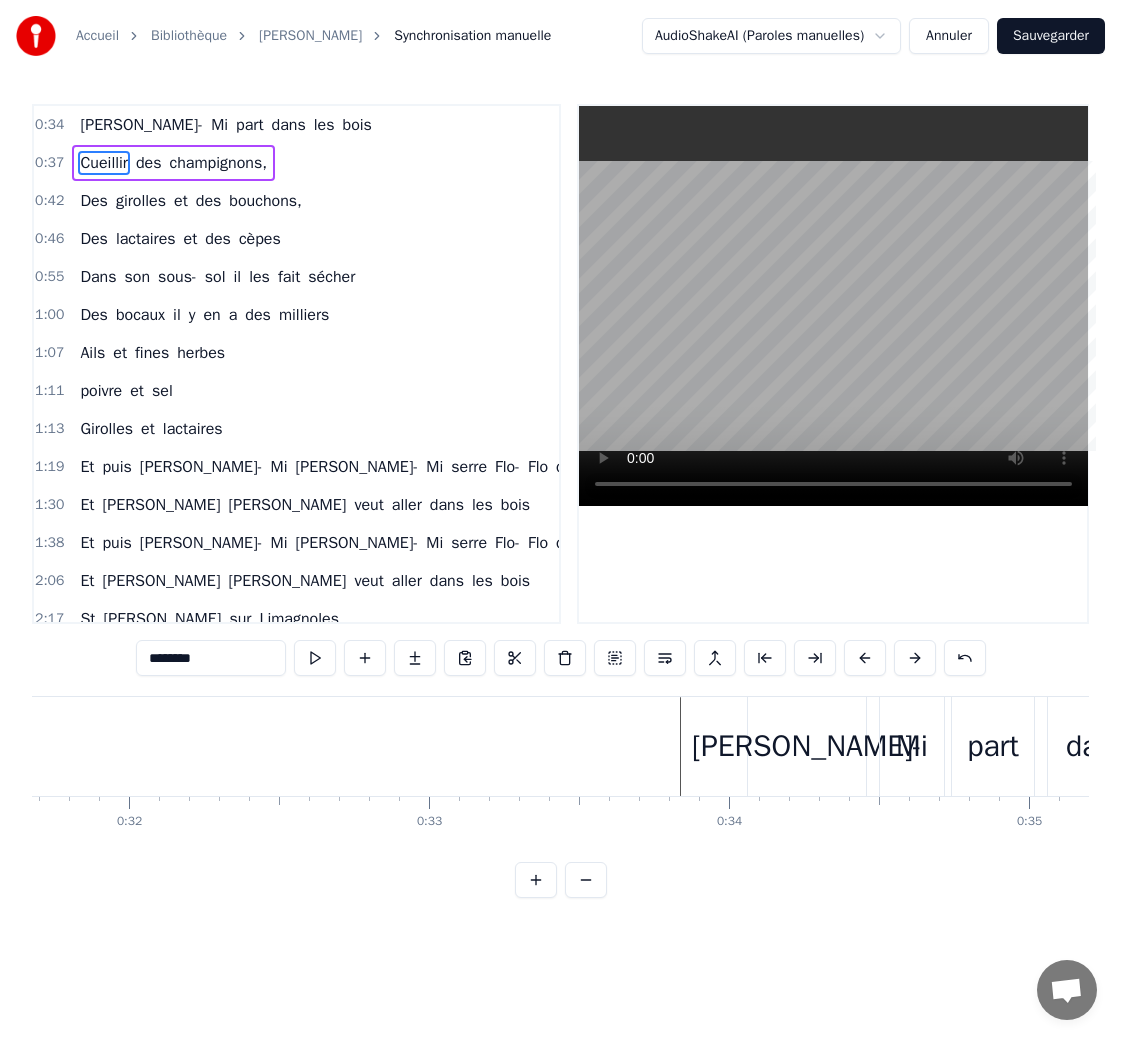 click on "Annuler" at bounding box center [949, 36] 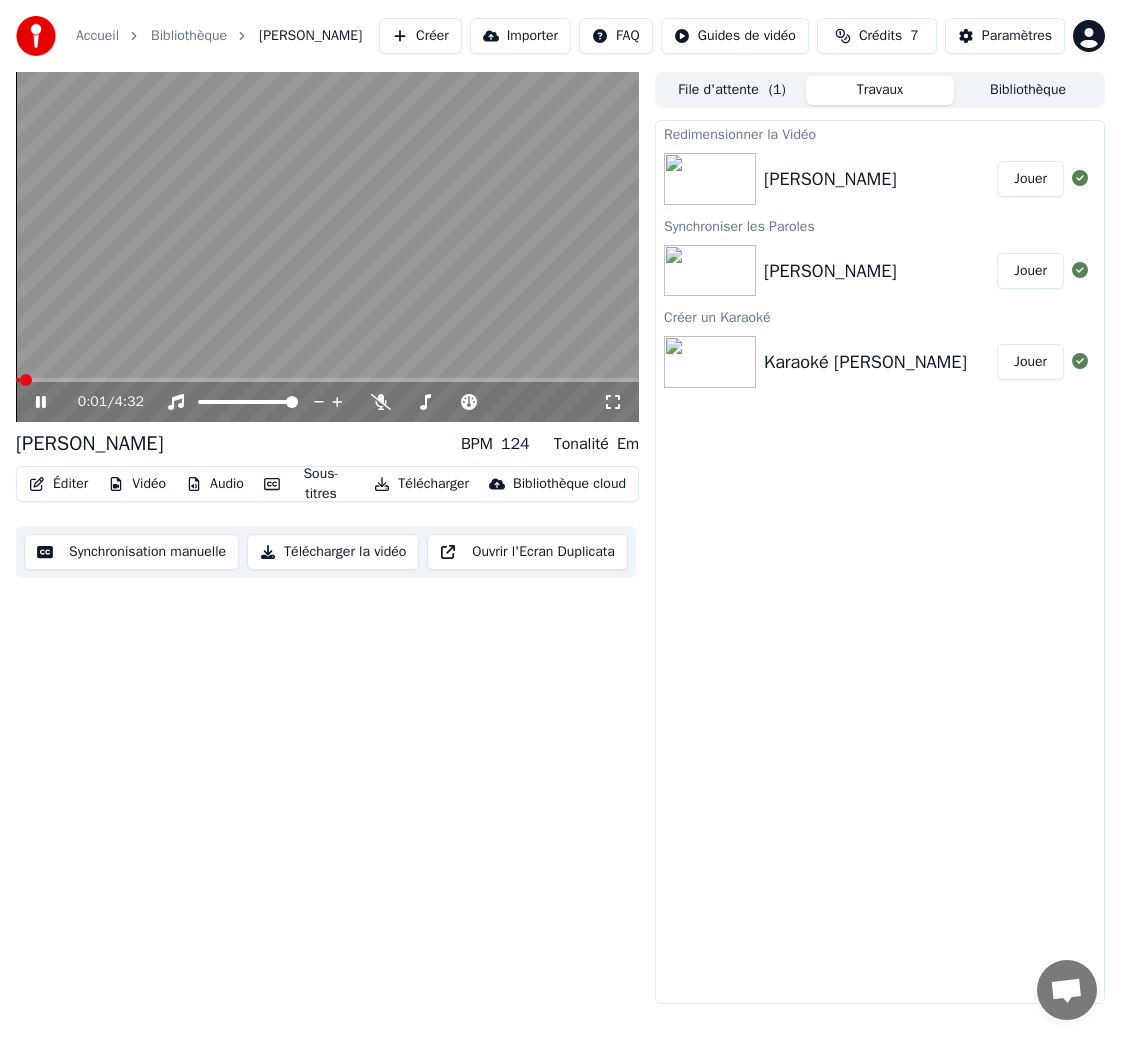 click 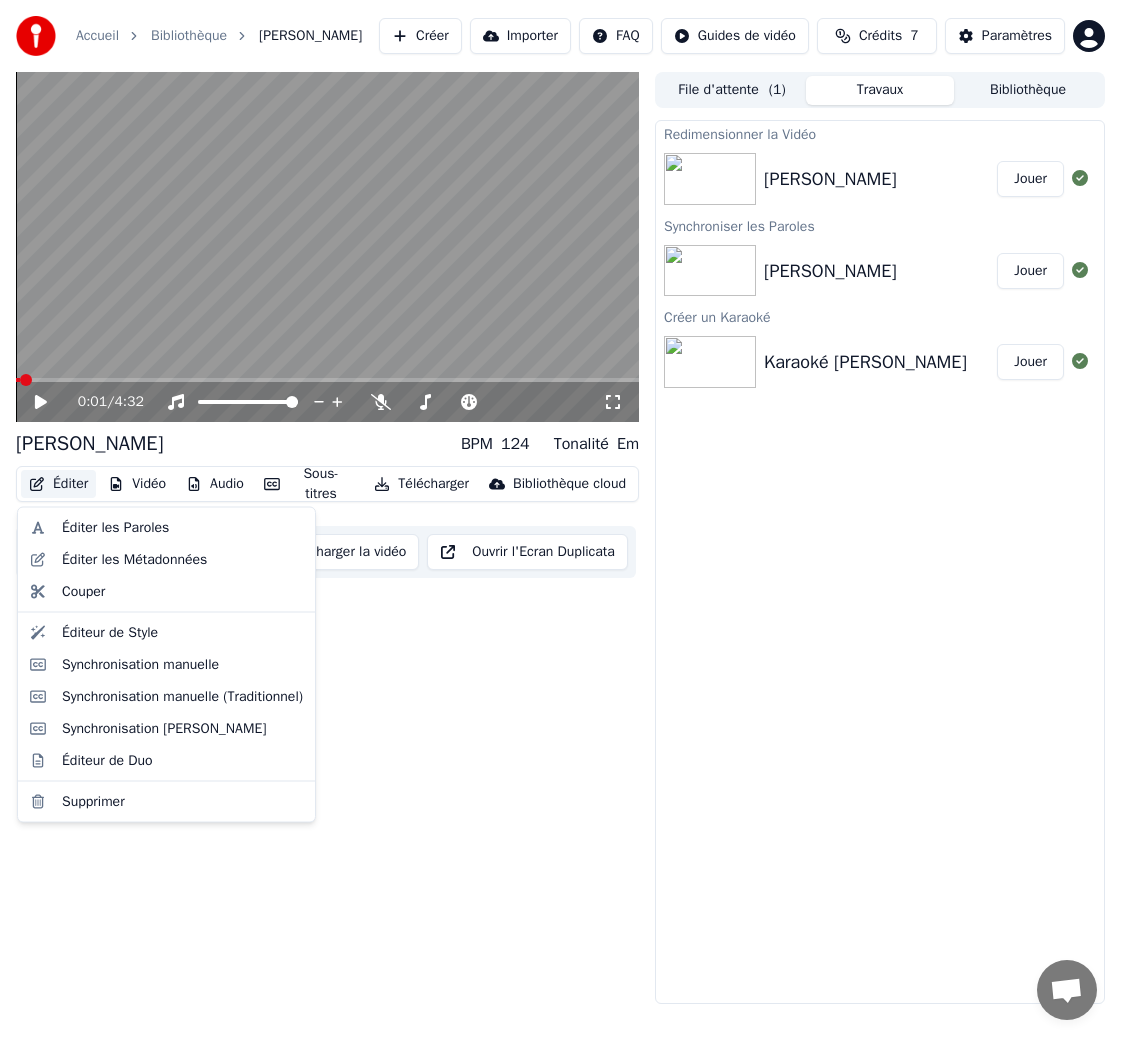 click on "Éditer" at bounding box center [58, 484] 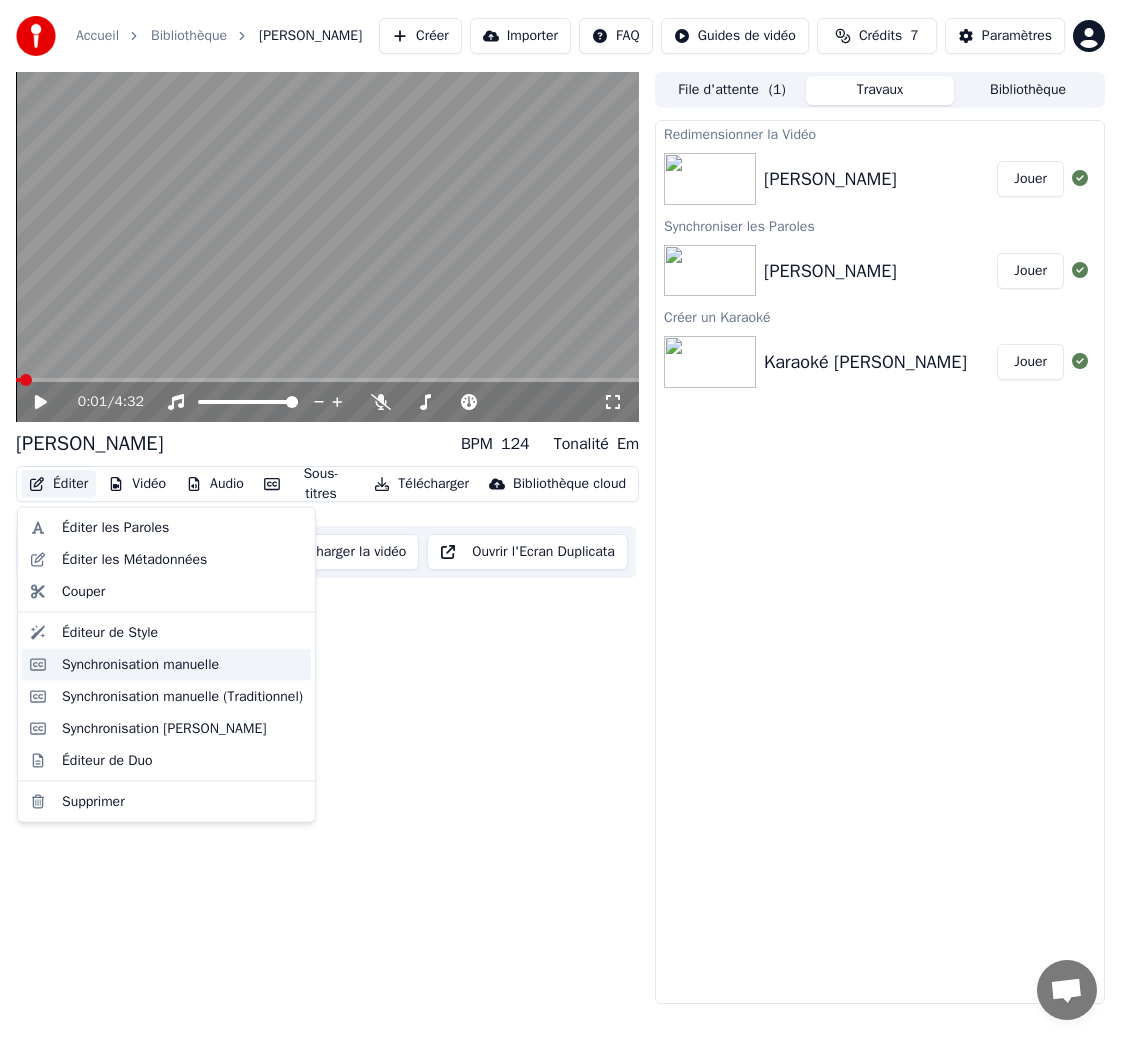 click on "Synchronisation manuelle" at bounding box center (140, 664) 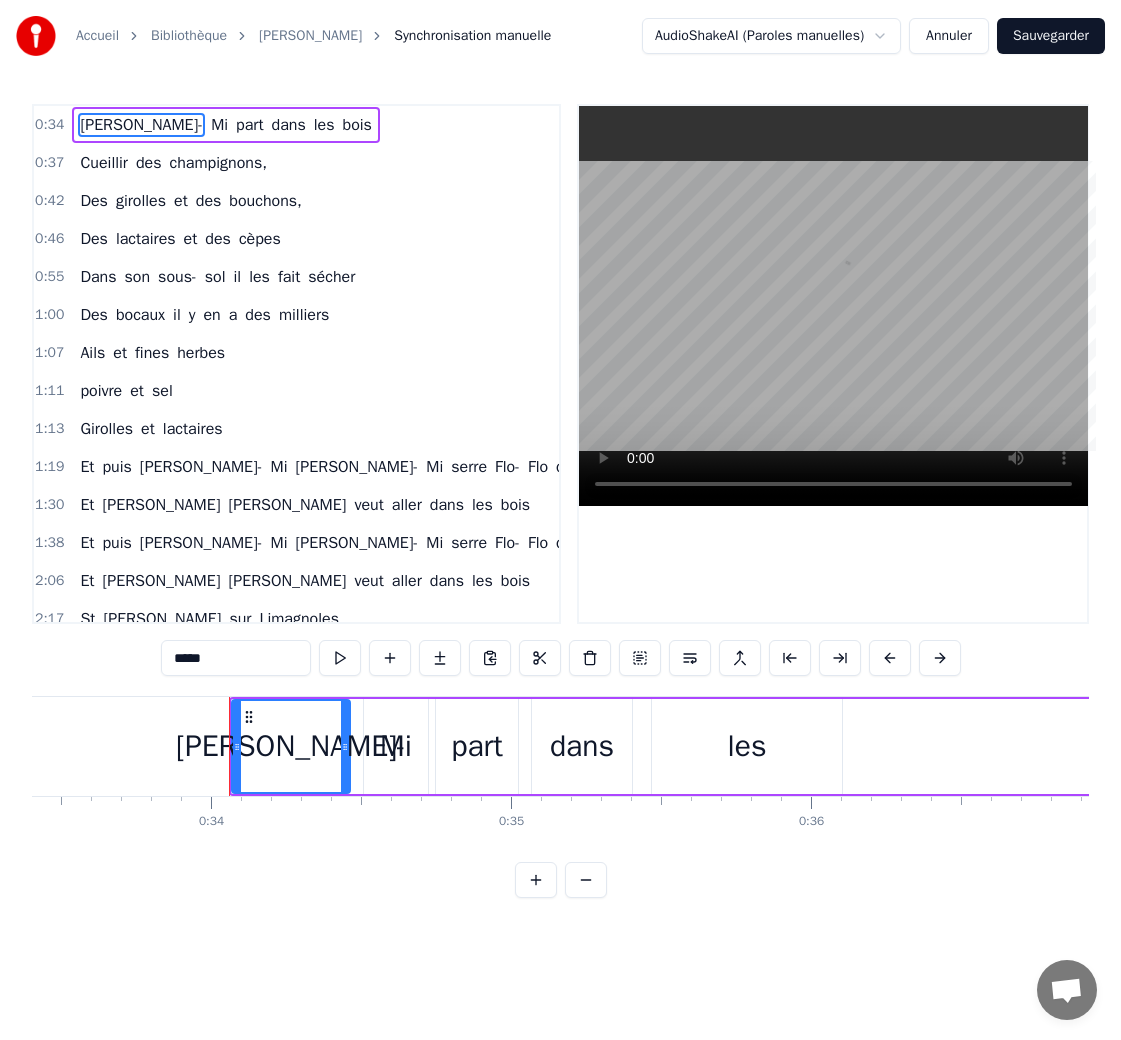 scroll, scrollTop: 0, scrollLeft: 10118, axis: horizontal 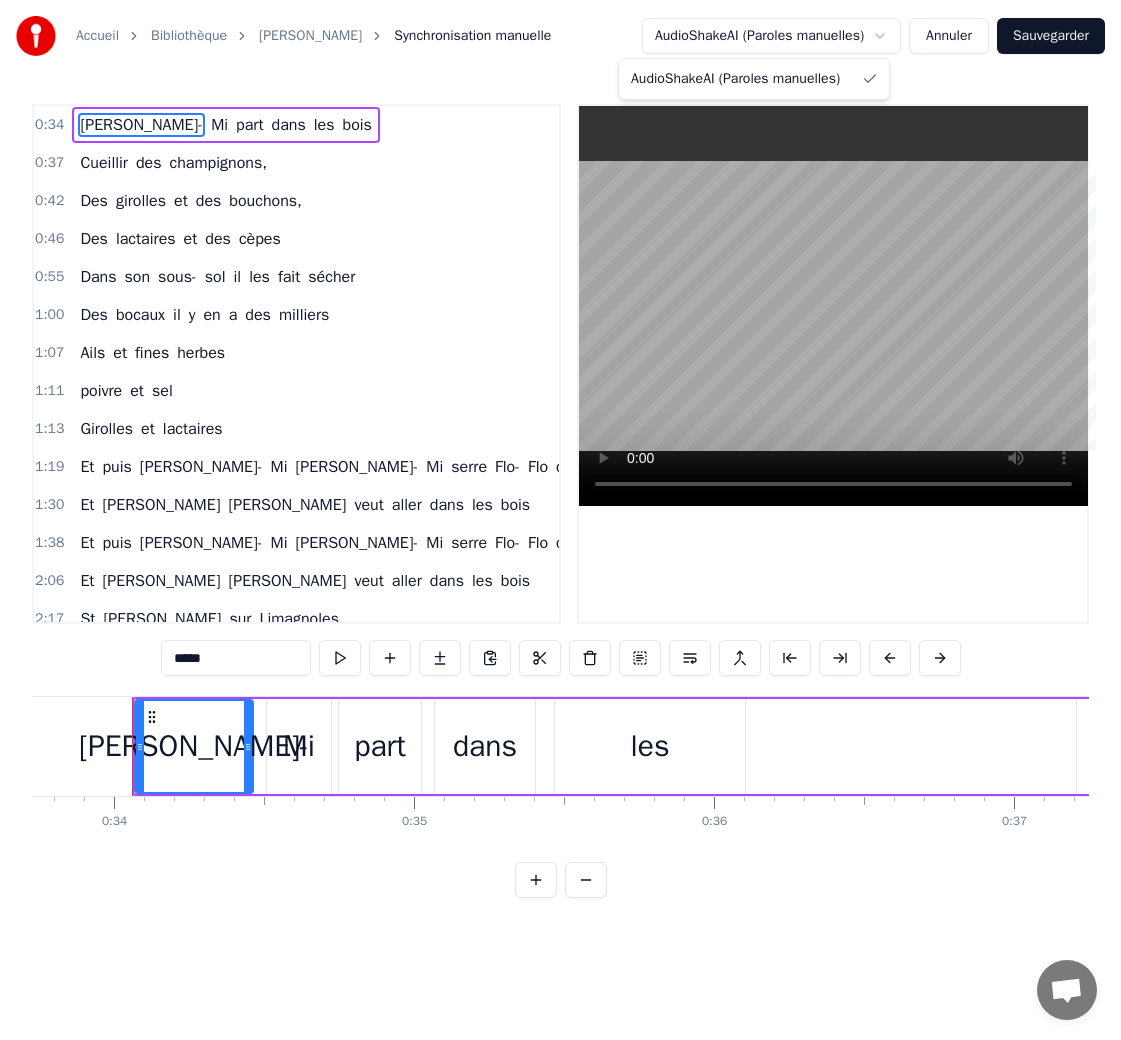 click on "Accueil Bibliothèque [PERSON_NAME] Synchronisation manuelle AudioShakeAI (Paroles manuelles) Annuler Sauvegarder 0:34 [PERSON_NAME] part dans les bois 0:37 Cueillir des champignons, 0:42 Des girolles et des bouchons, 0:46 Des lactaires et des cèpes 0:55 Dans son sous- sol il les fait sécher 1:00 Des bocaux il y en a des milliers 1:07 Ails et fines herbes 1:11 poivre et sel 1:13 Girolles et lactaires 1:19 Et puis [PERSON_NAME] serre Flo- Flo dans ses bras 1:30 Et [PERSON_NAME] veut aller dans les bois 1:38 Et puis [PERSON_NAME] serre Flo- Flo dans ses bras 2:06 Et [PERSON_NAME] veut aller dans les bois 2:17 St Alban sur Limagnoles 2:20 Et ils sont heureux tous les trois 2:23 Et même les chats 2:26 [PERSON_NAME] fait du théâtre, 2:30 Belote et excursion, 2:33 Elle plante des gousses d’ails, 2:36 Même sous l’édredon 2:39 Et les patates derrières le terrain 2:46 Et les framboises pleins le jardin 2:54 Ails et fines herbes 2:54 Poivre et sel 2:55 Girolles et lactaires 3:01 Et puis [PERSON_NAME] [PERSON_NAME] serre Flo- Flo ses" at bounding box center [560, 465] 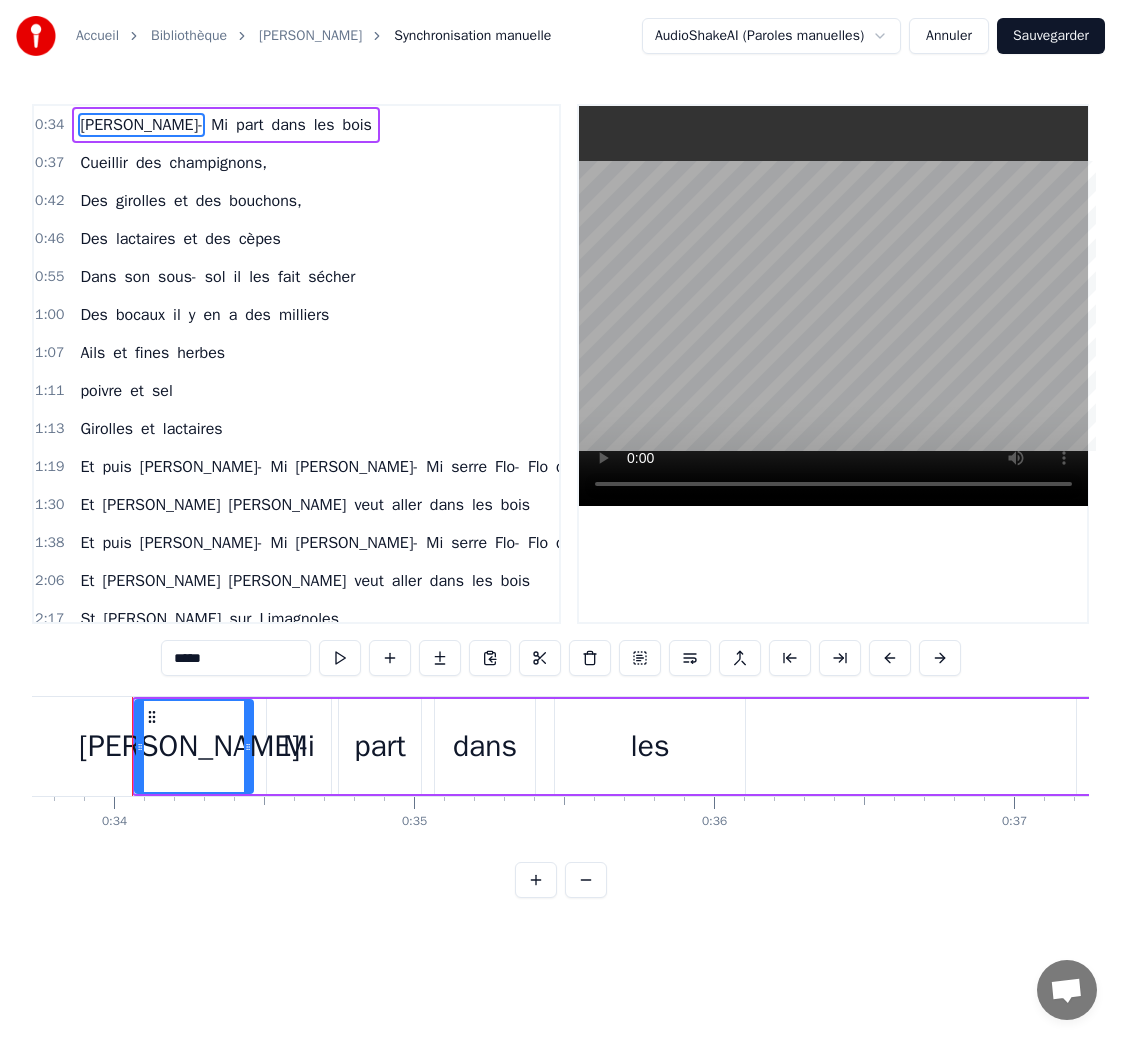 click on "Accueil Bibliothèque [PERSON_NAME] Synchronisation manuelle AudioShakeAI (Paroles manuelles) Annuler Sauvegarder 0:34 [PERSON_NAME] part dans les bois 0:37 Cueillir des champignons, 0:42 Des girolles et des bouchons, 0:46 Des lactaires et des cèpes 0:55 Dans son sous- sol il les fait sécher 1:00 Des bocaux il y en a des milliers 1:07 Ails et fines herbes 1:11 poivre et sel 1:13 Girolles et lactaires 1:19 Et puis [PERSON_NAME] serre Flo- Flo dans ses bras 1:30 Et [PERSON_NAME] veut aller dans les bois 1:38 Et puis [PERSON_NAME] serre Flo- Flo dans ses bras 2:06 Et [PERSON_NAME] veut aller dans les bois 2:17 St Alban sur Limagnoles 2:20 Et ils sont heureux tous les trois 2:23 Et même les chats 2:26 [PERSON_NAME] fait du théâtre, 2:30 Belote et excursion, 2:33 Elle plante des gousses d’ails, 2:36 Même sous l’édredon 2:39 Et les patates derrières le terrain 2:46 Et les framboises pleins le jardin 2:54 Ails et fines herbes 2:54 Poivre et sel 2:55 Girolles et lactaires 3:01 Et puis [PERSON_NAME] [PERSON_NAME] serre Flo- Flo ses" at bounding box center [560, 465] 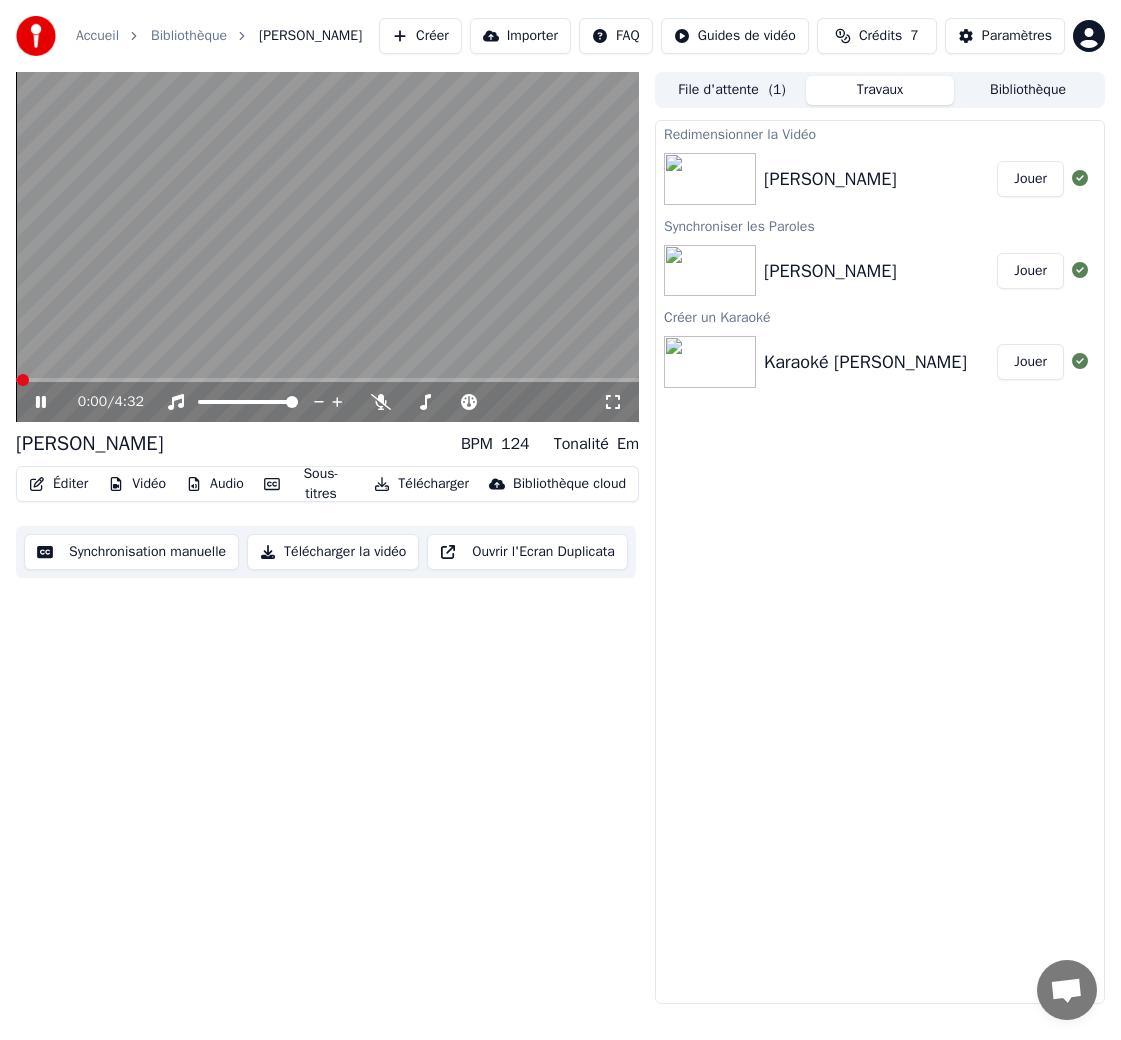 click on "Éditer" at bounding box center [58, 484] 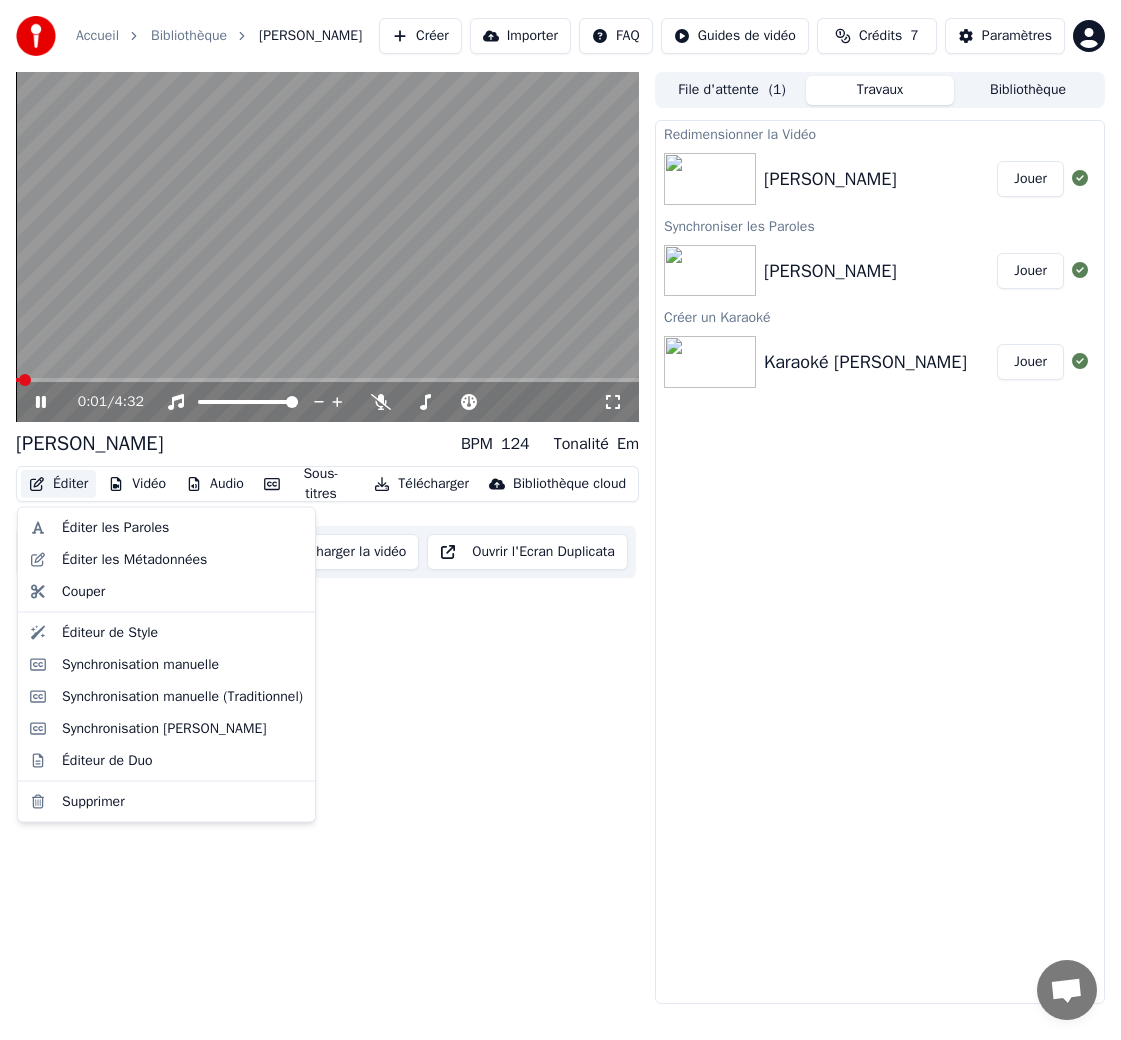 click 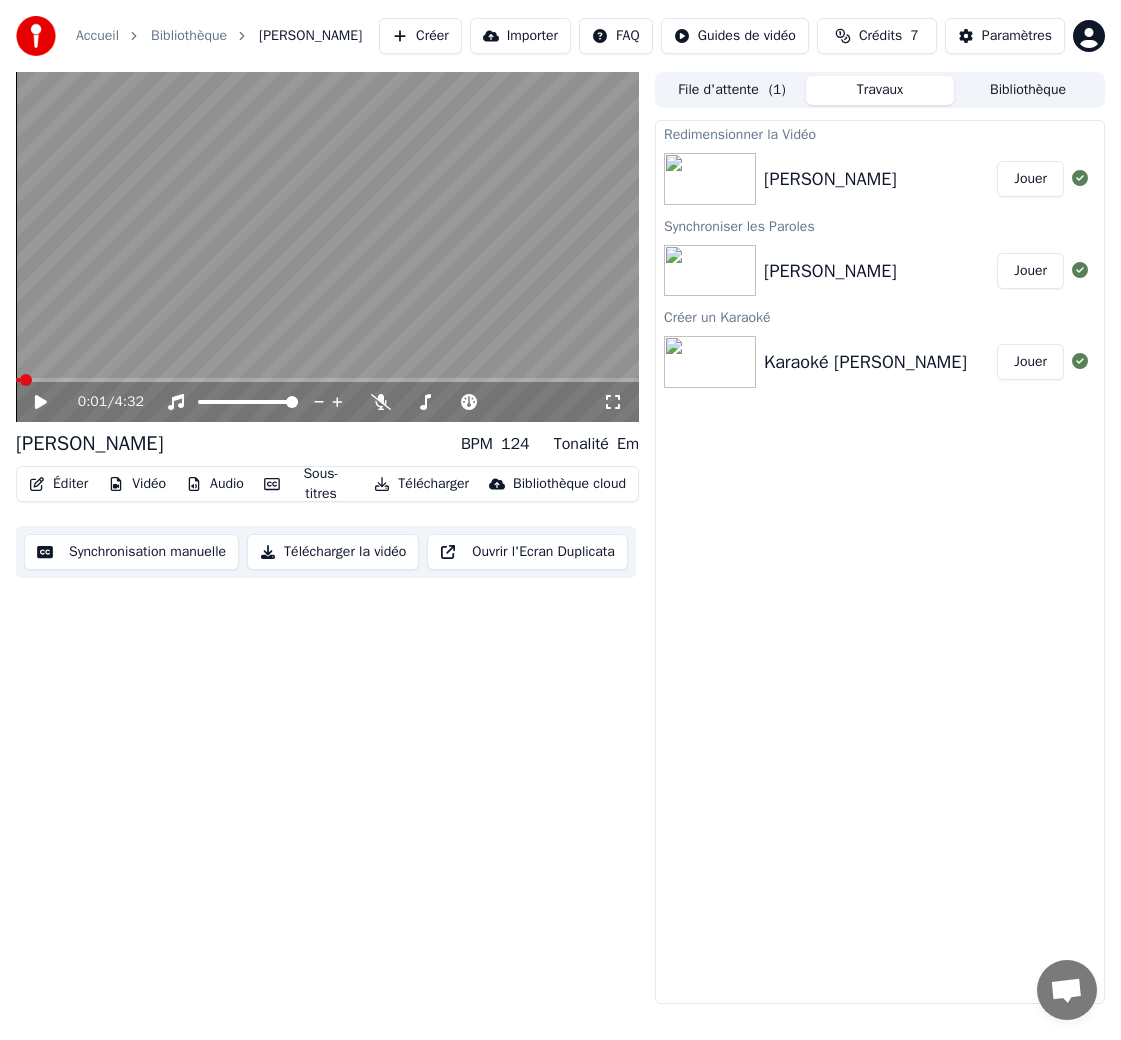 click on "Éditer" at bounding box center [58, 484] 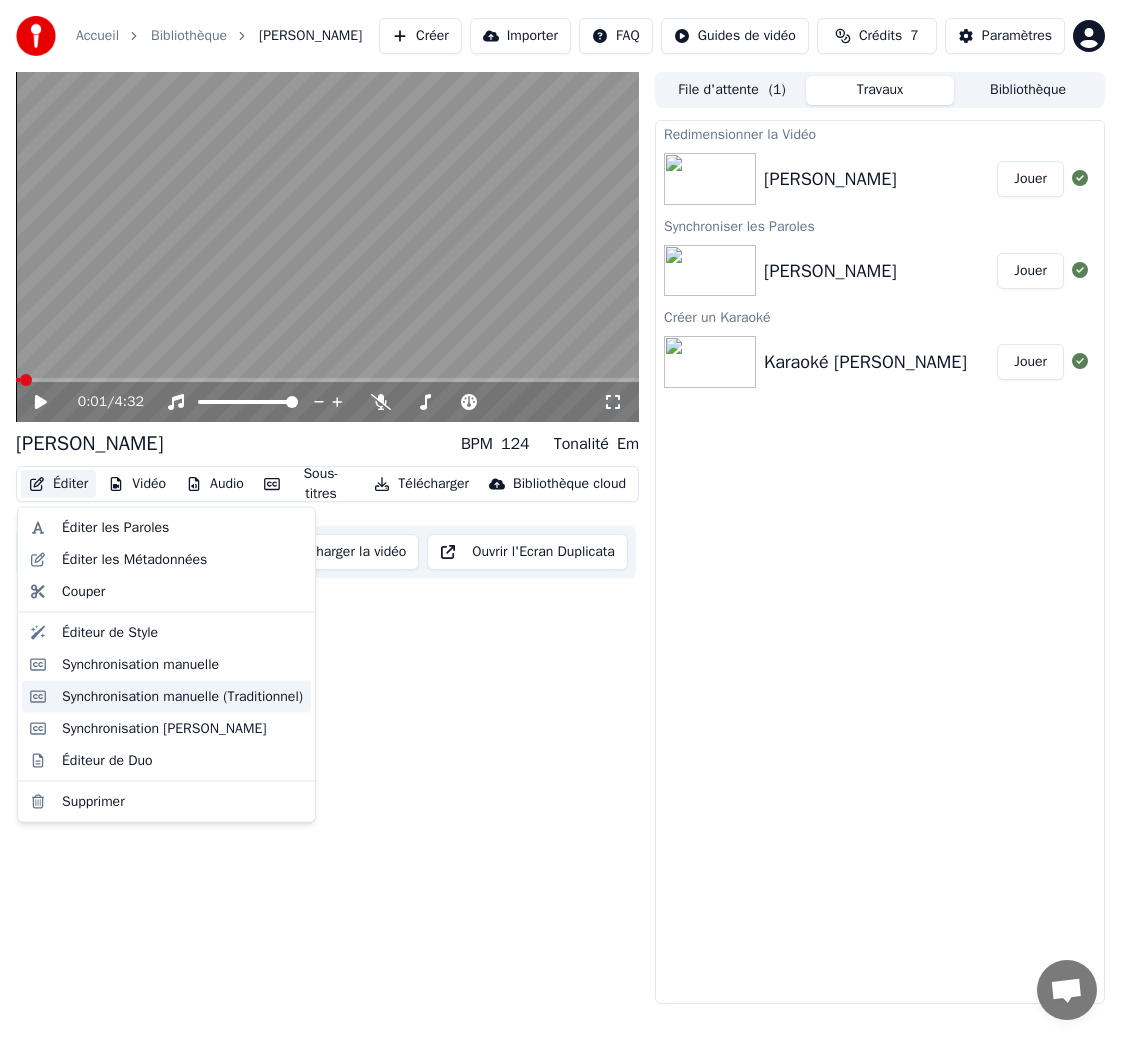 click on "Synchronisation manuelle (Traditionnel)" at bounding box center (182, 696) 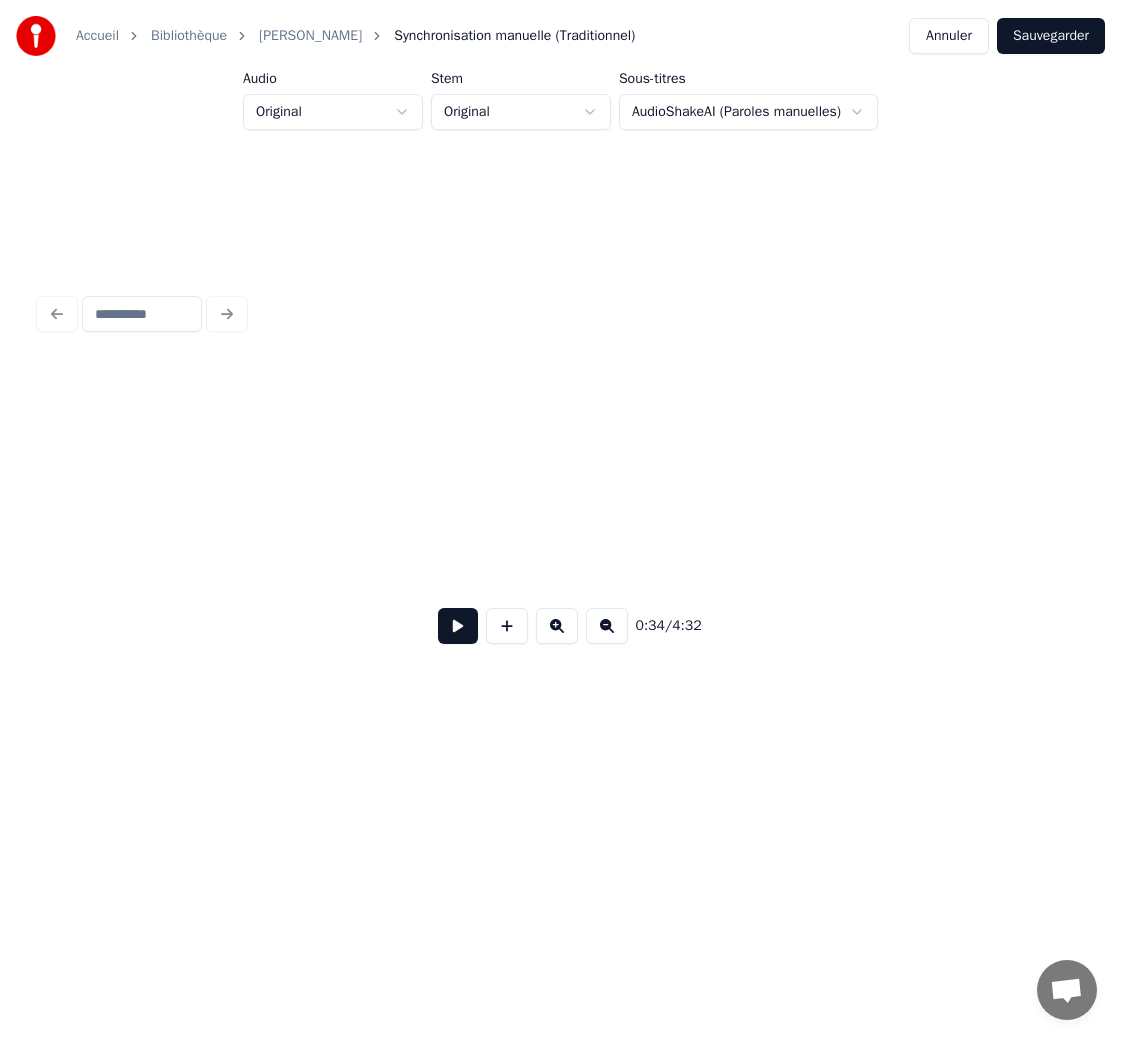 scroll, scrollTop: 0, scrollLeft: 6812, axis: horizontal 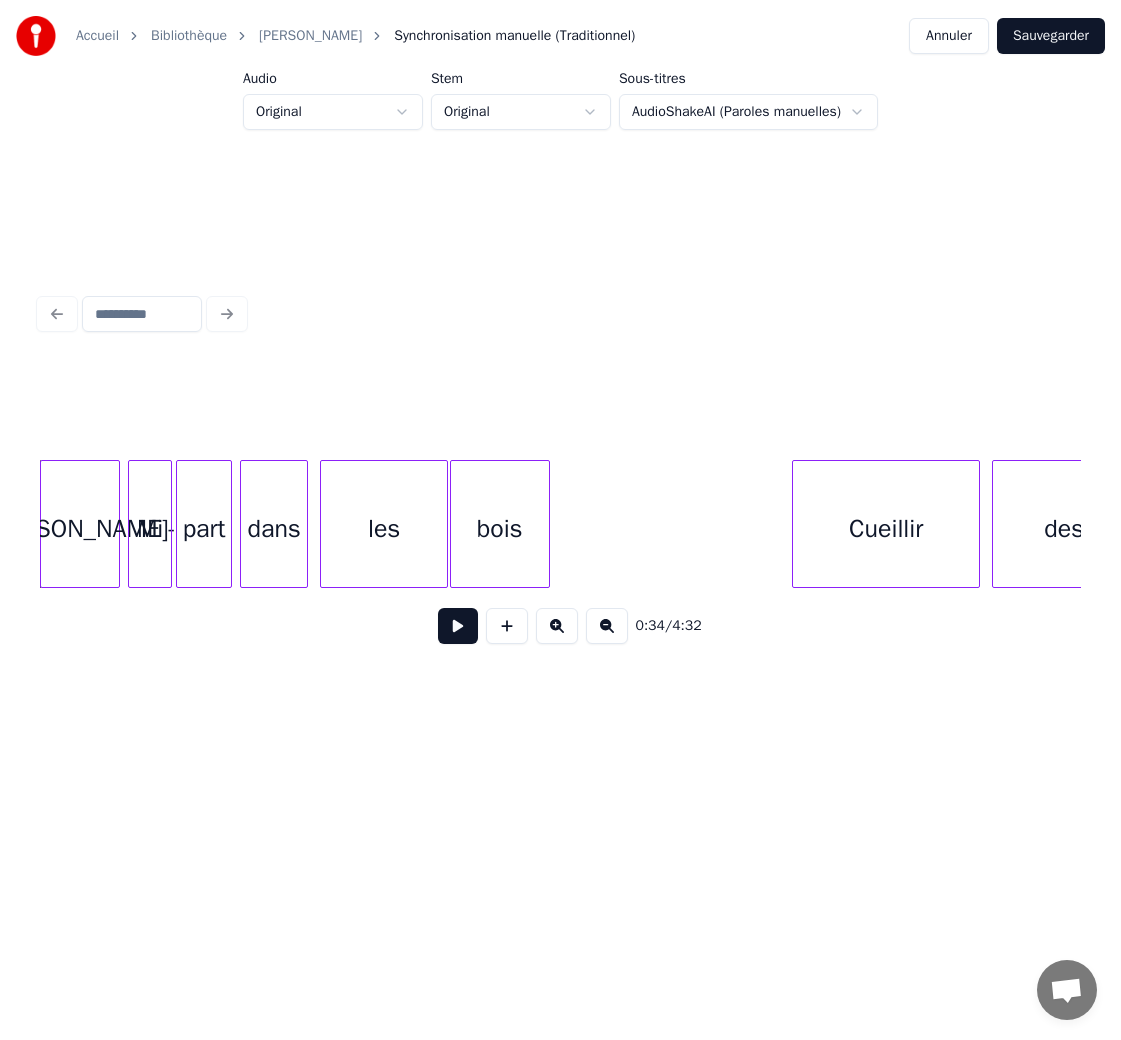 click on "bois" at bounding box center [500, 529] 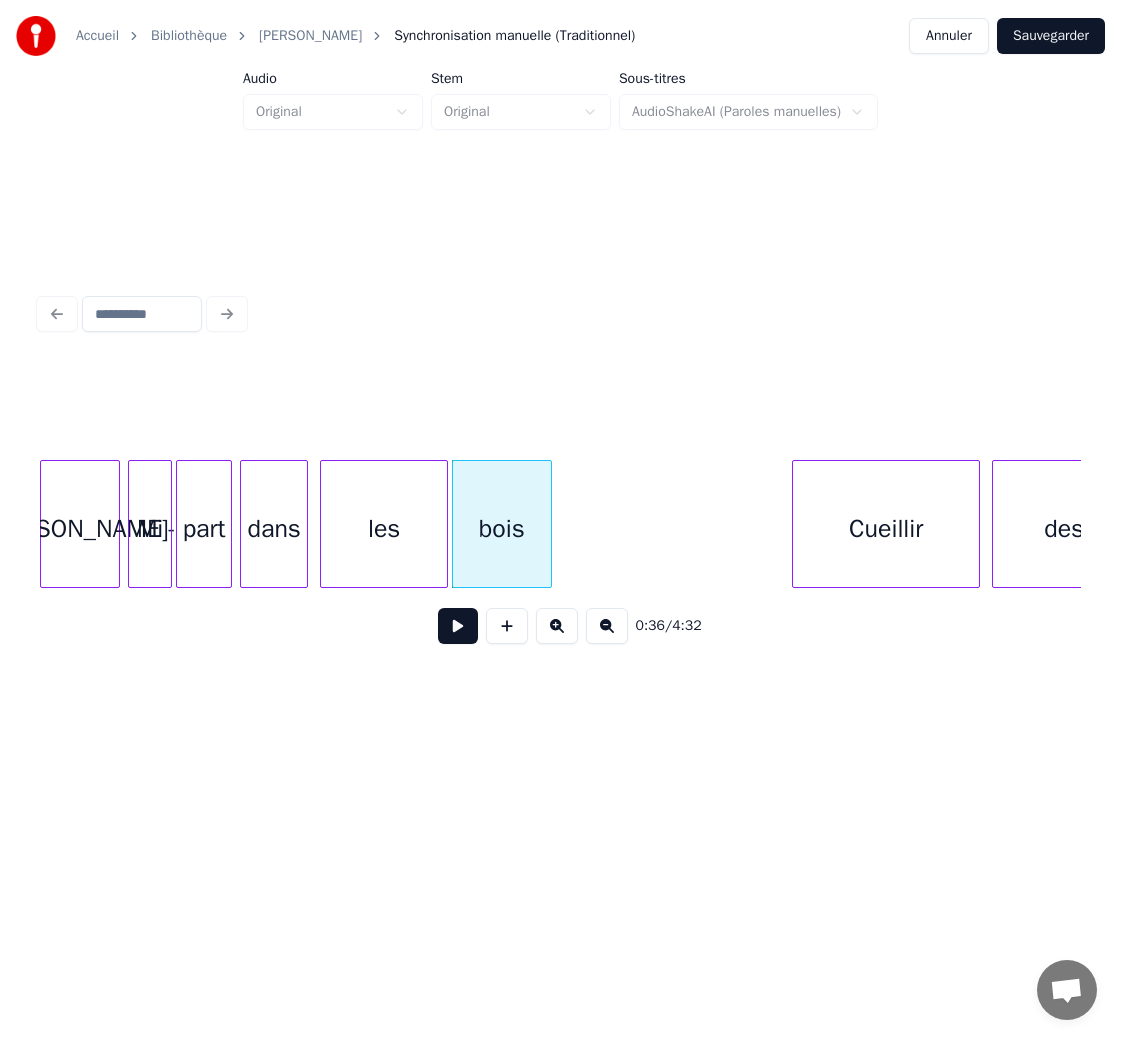 click on "dans" at bounding box center [274, 529] 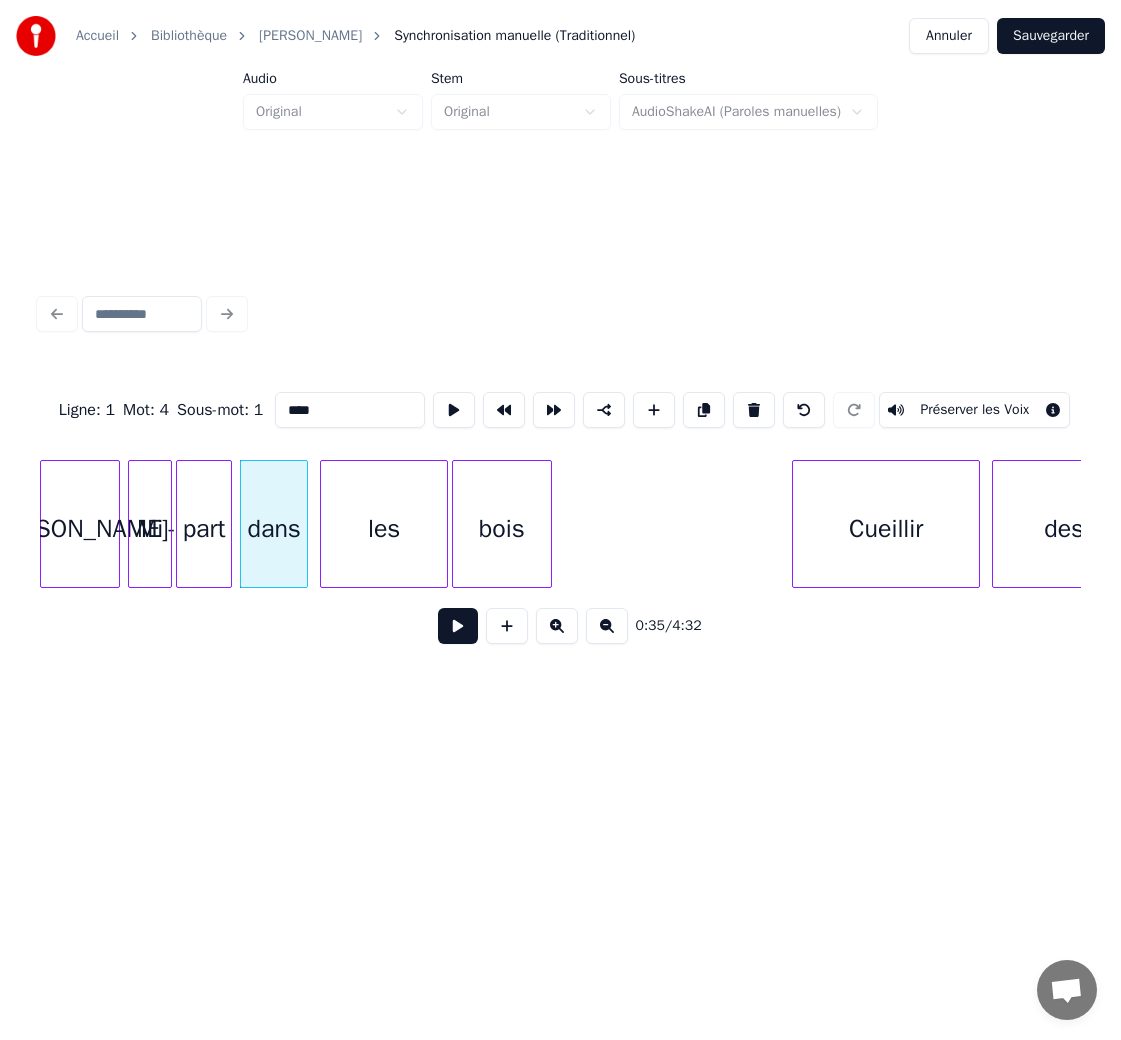 click on "les" at bounding box center (384, 529) 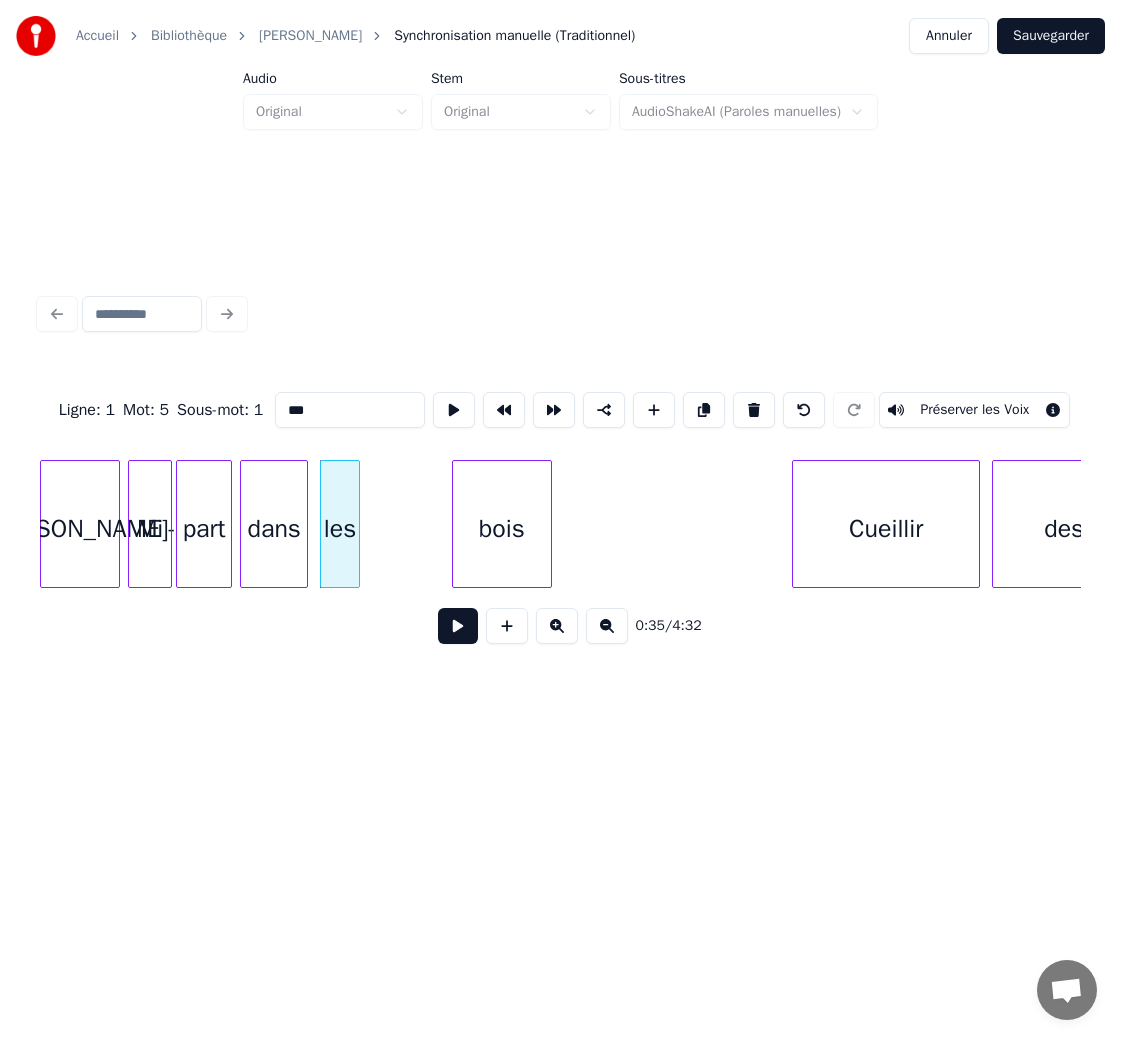 click at bounding box center (356, 524) 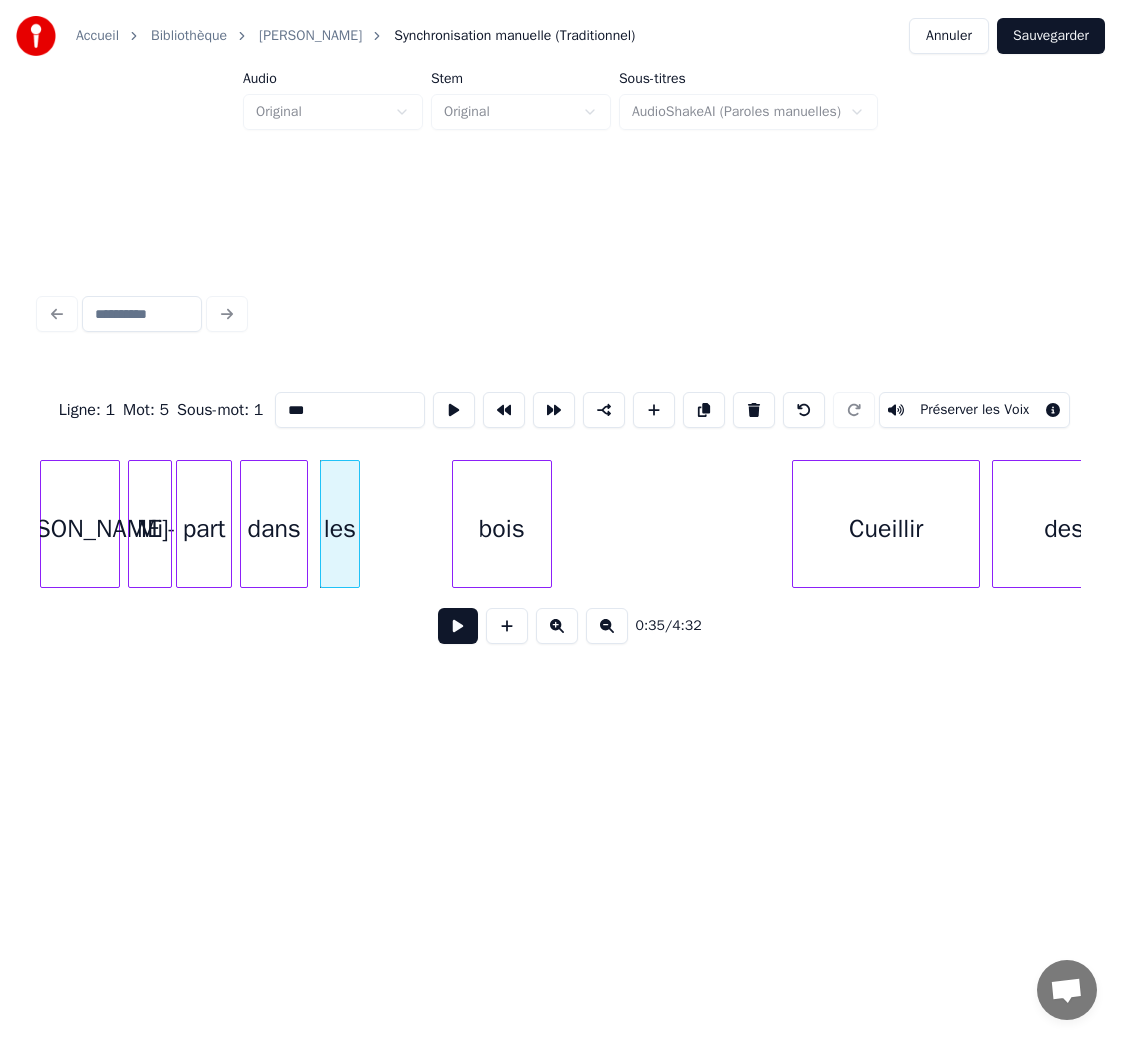 click on "dans" at bounding box center [274, 529] 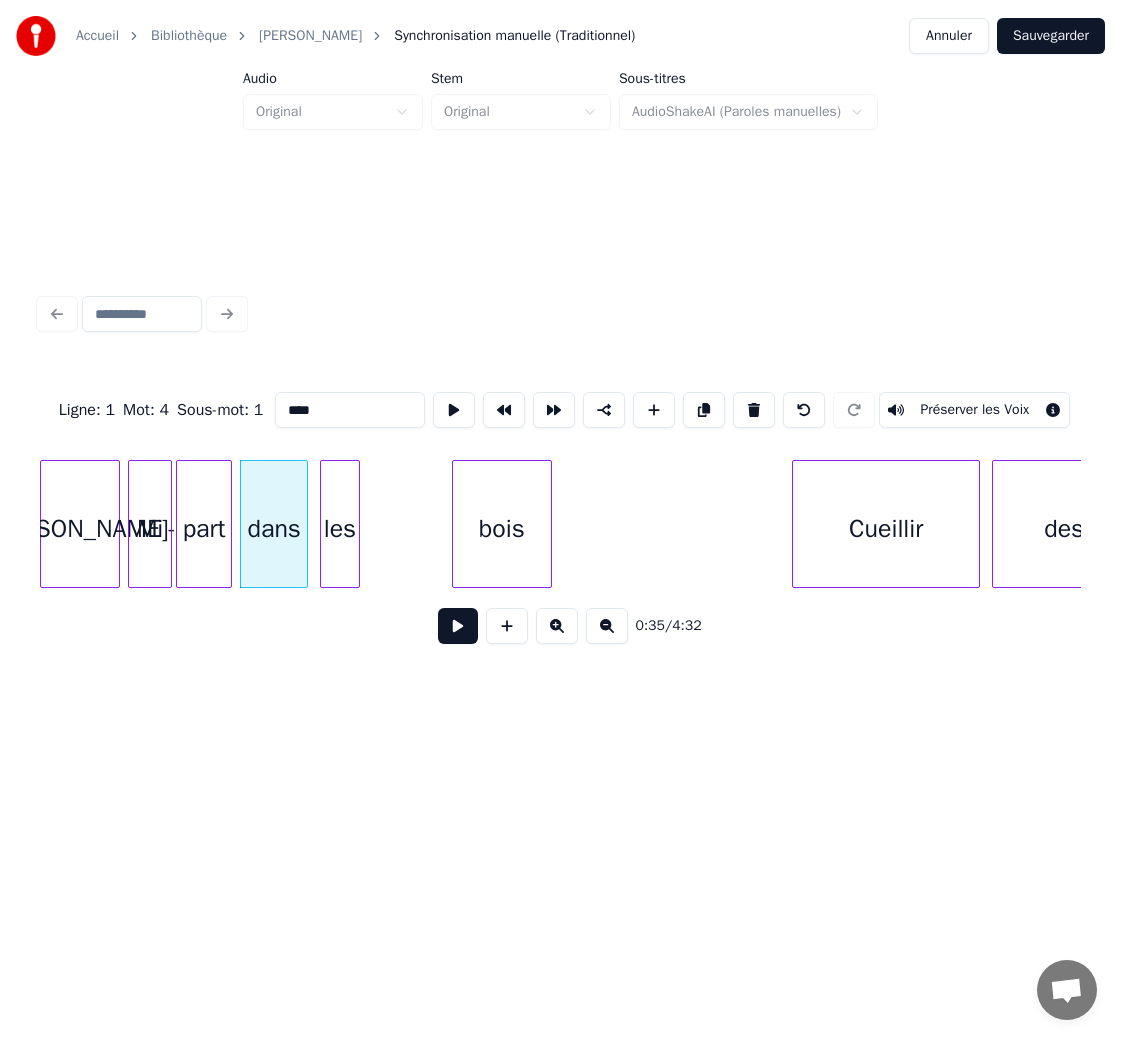 click on "dans" at bounding box center [274, 529] 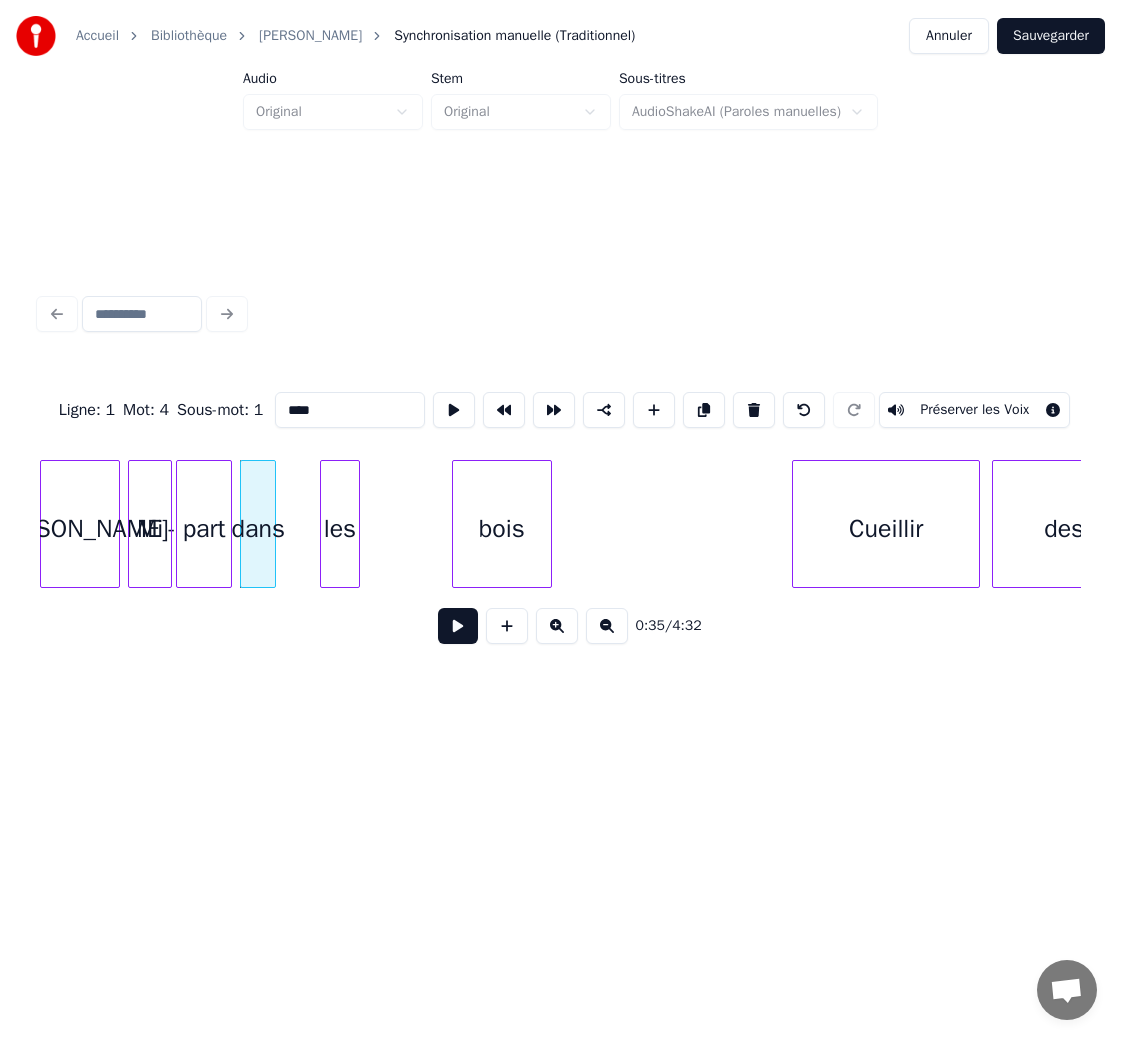 click at bounding box center [272, 524] 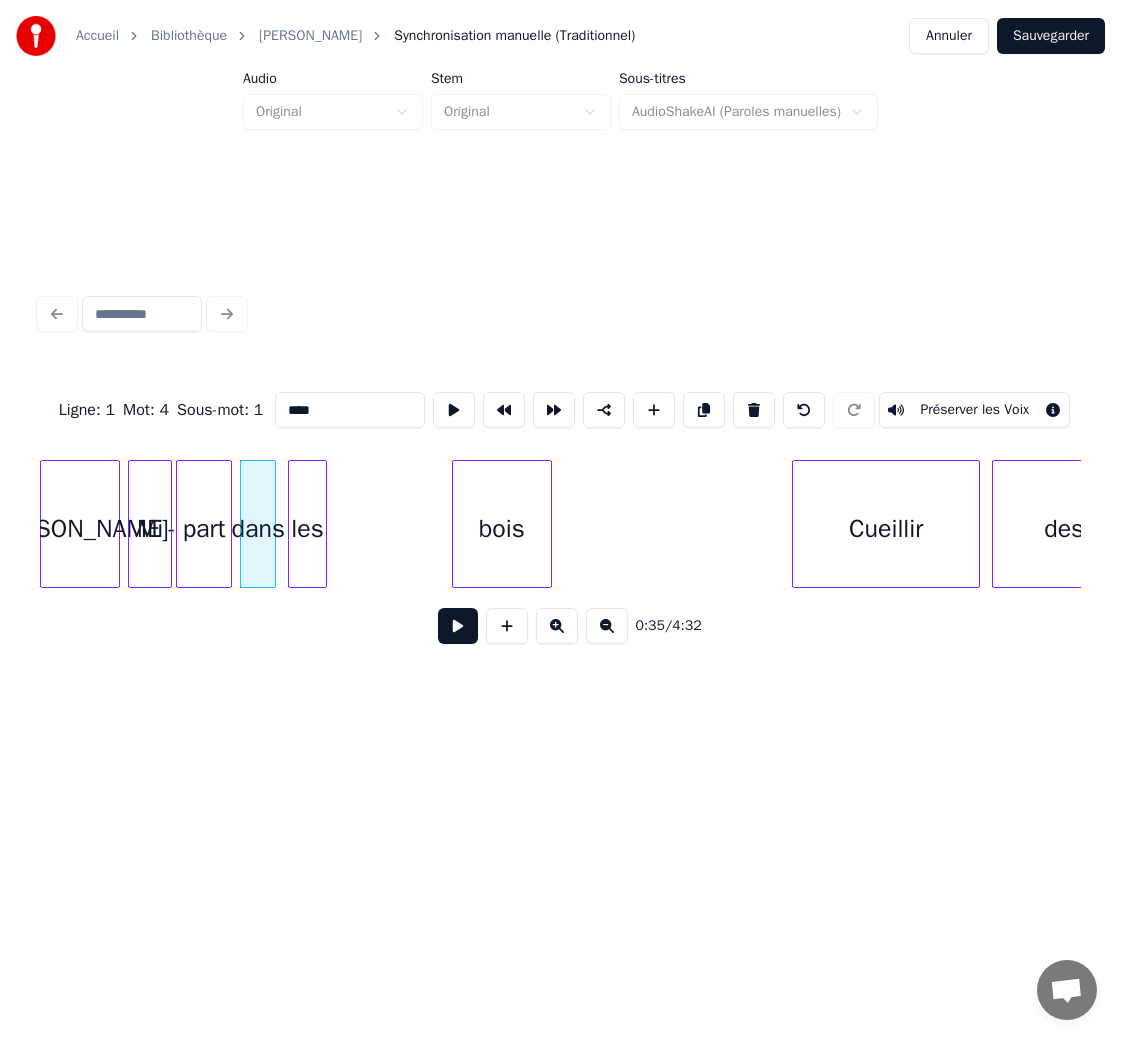 click on "les" at bounding box center [307, 529] 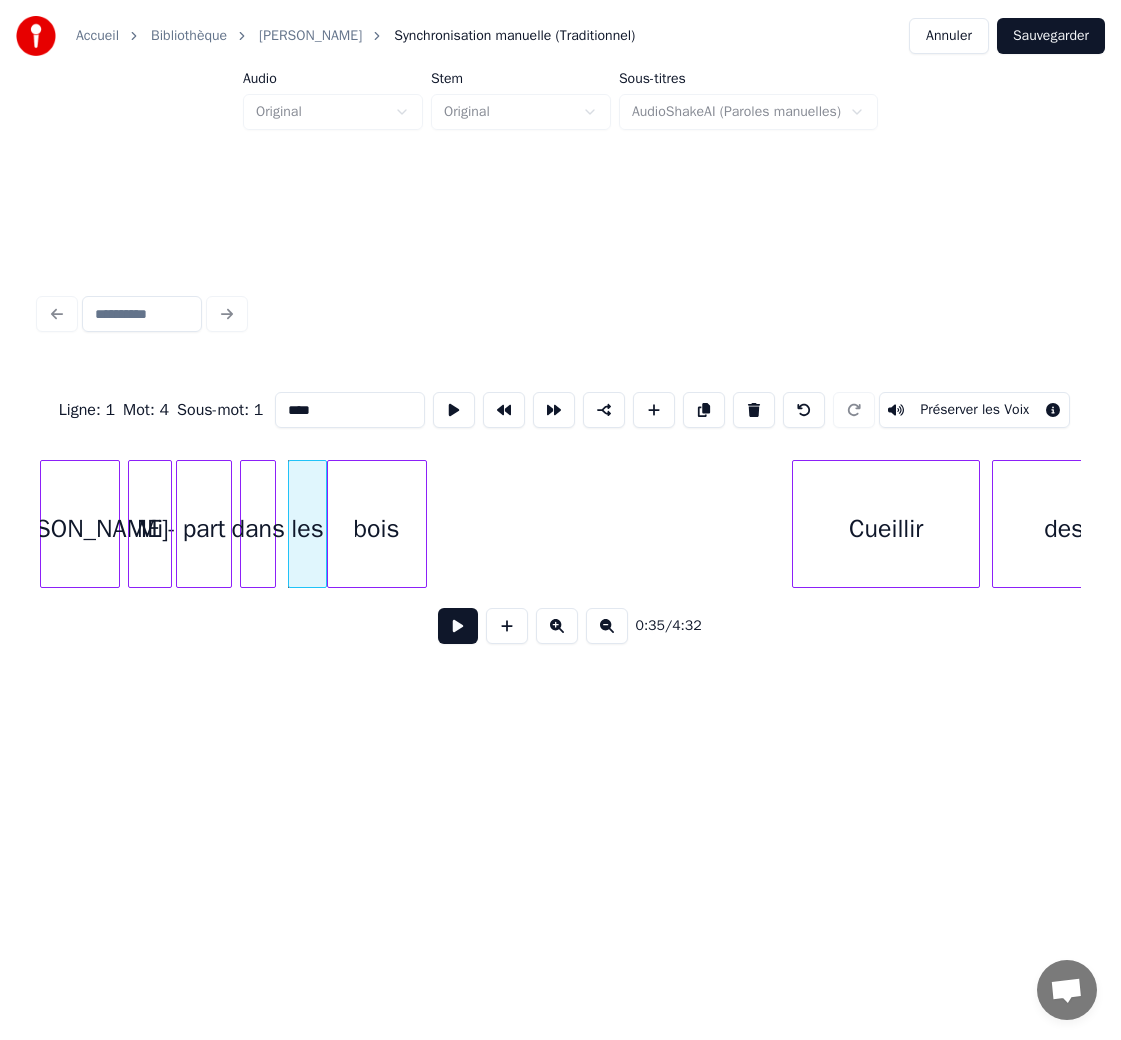 click on "bois" at bounding box center [377, 529] 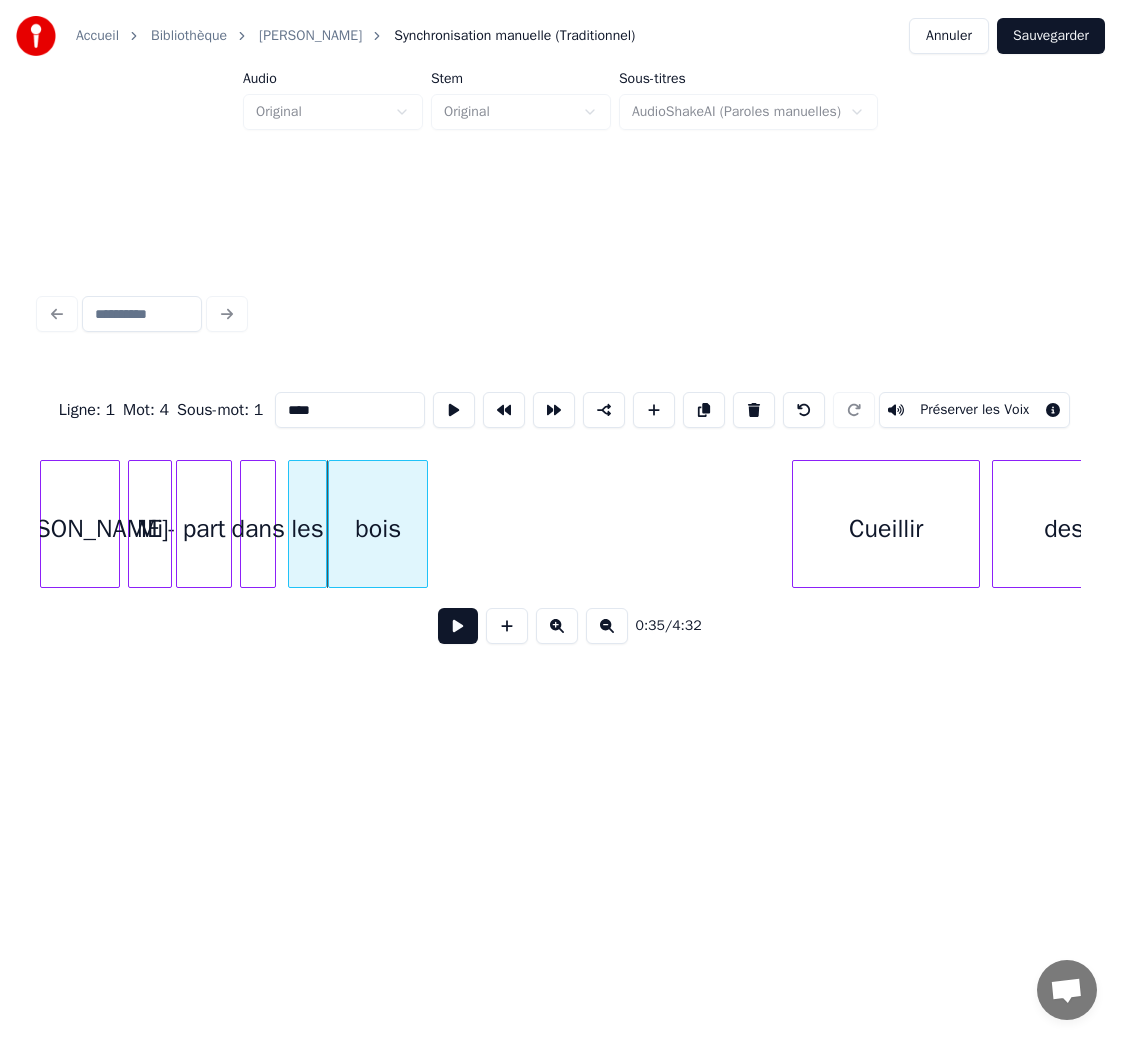 click on "bois" at bounding box center [378, 524] 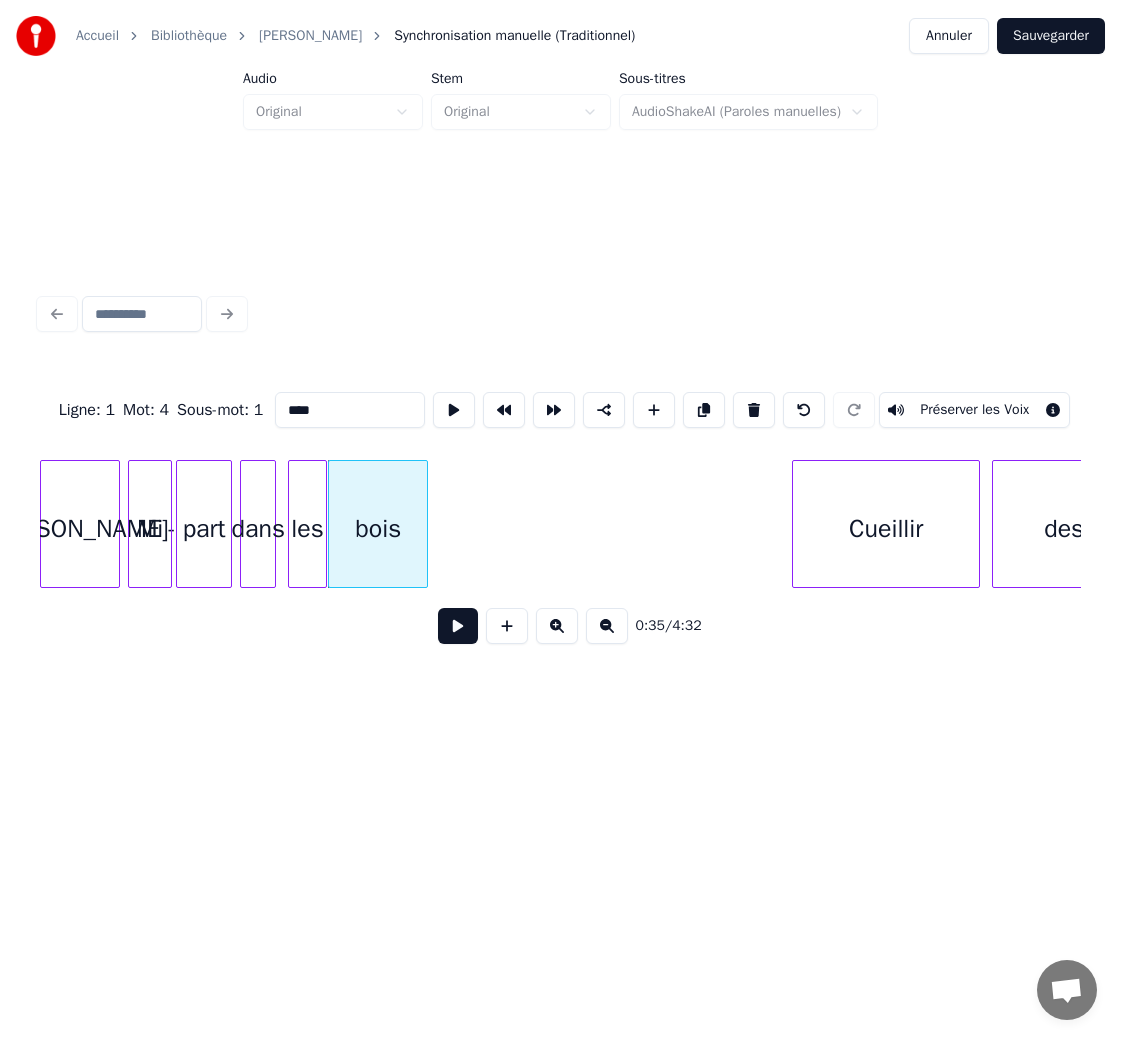 click on "bois" at bounding box center (378, 529) 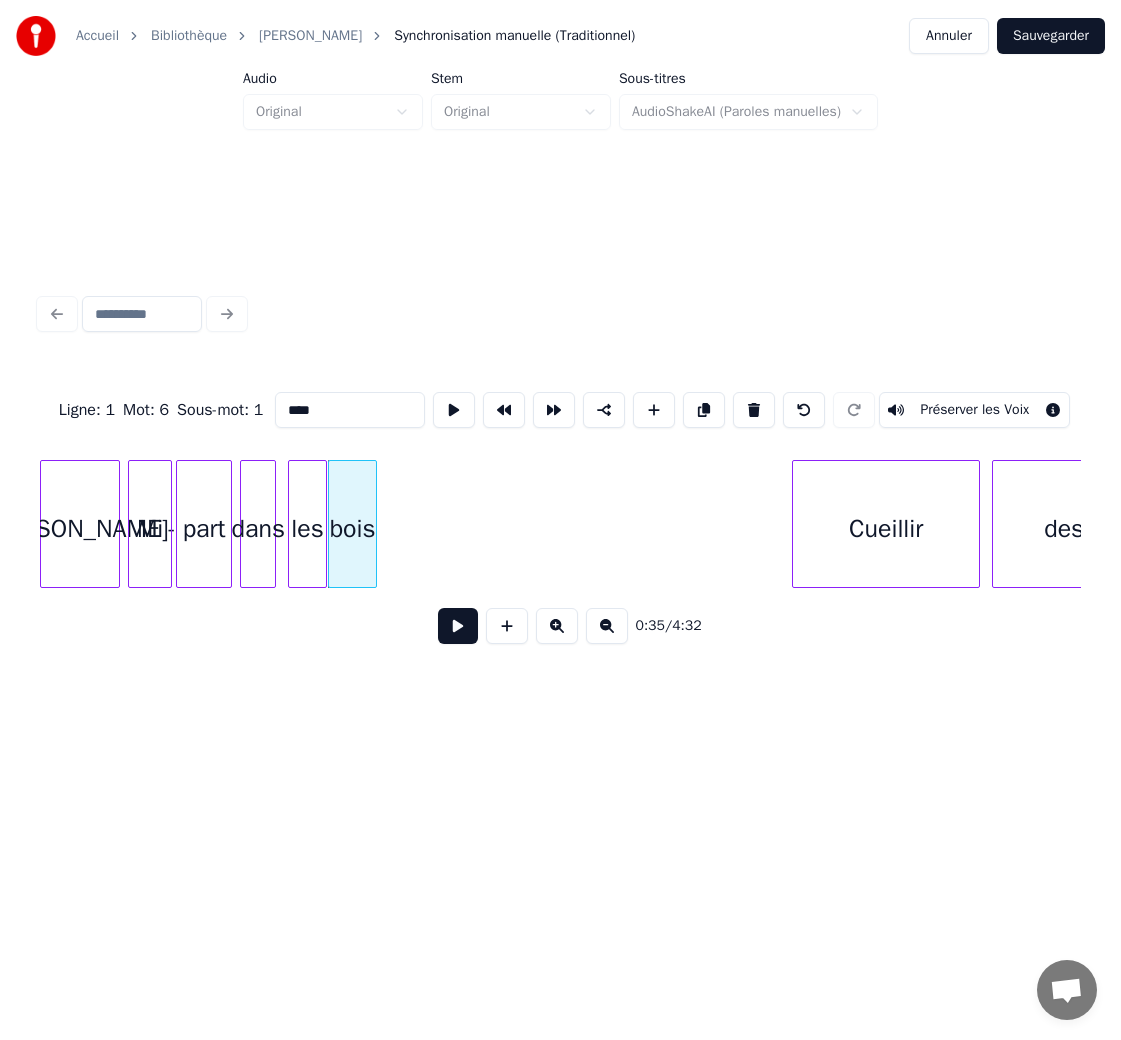click at bounding box center (373, 524) 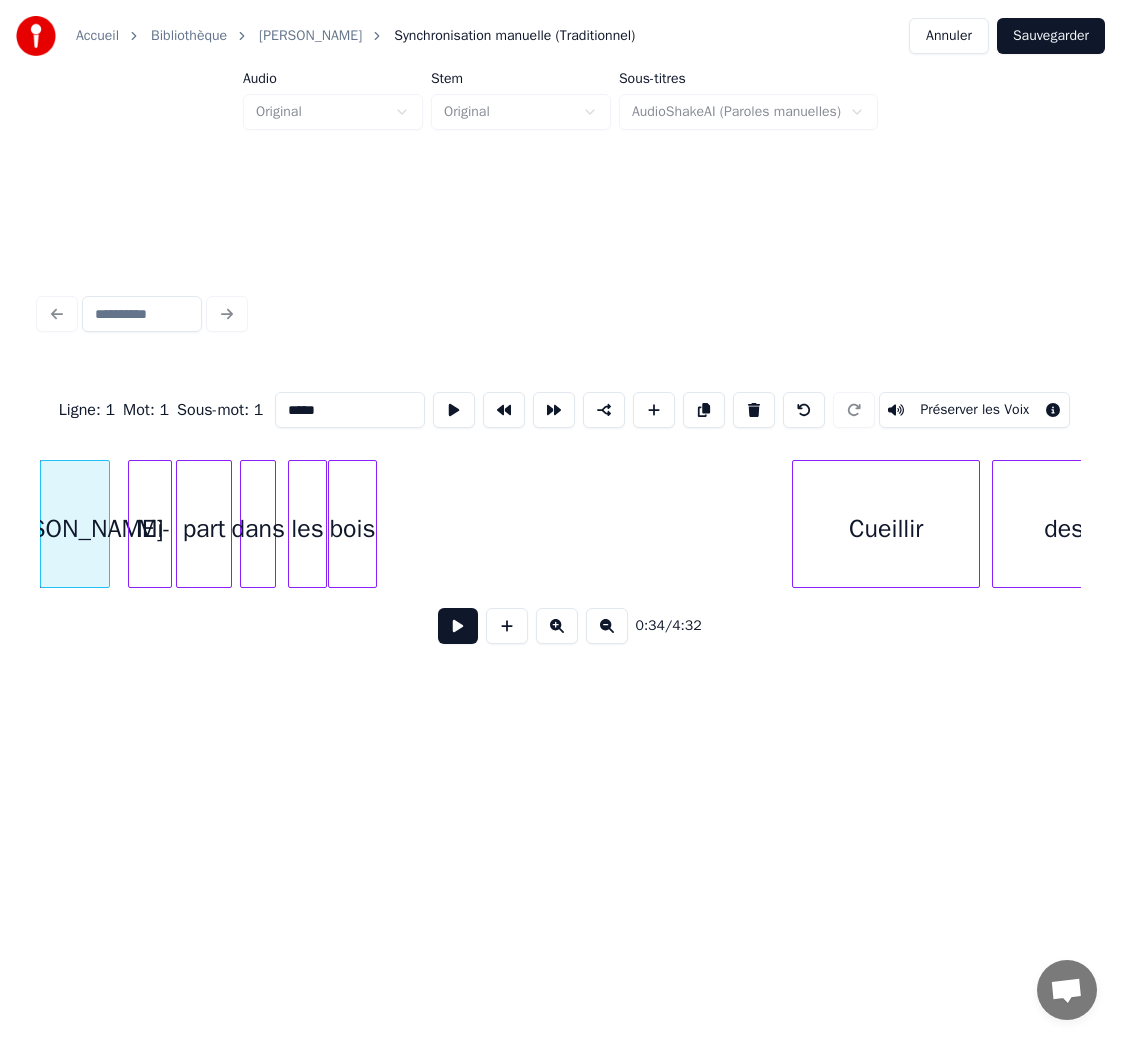 click at bounding box center (106, 524) 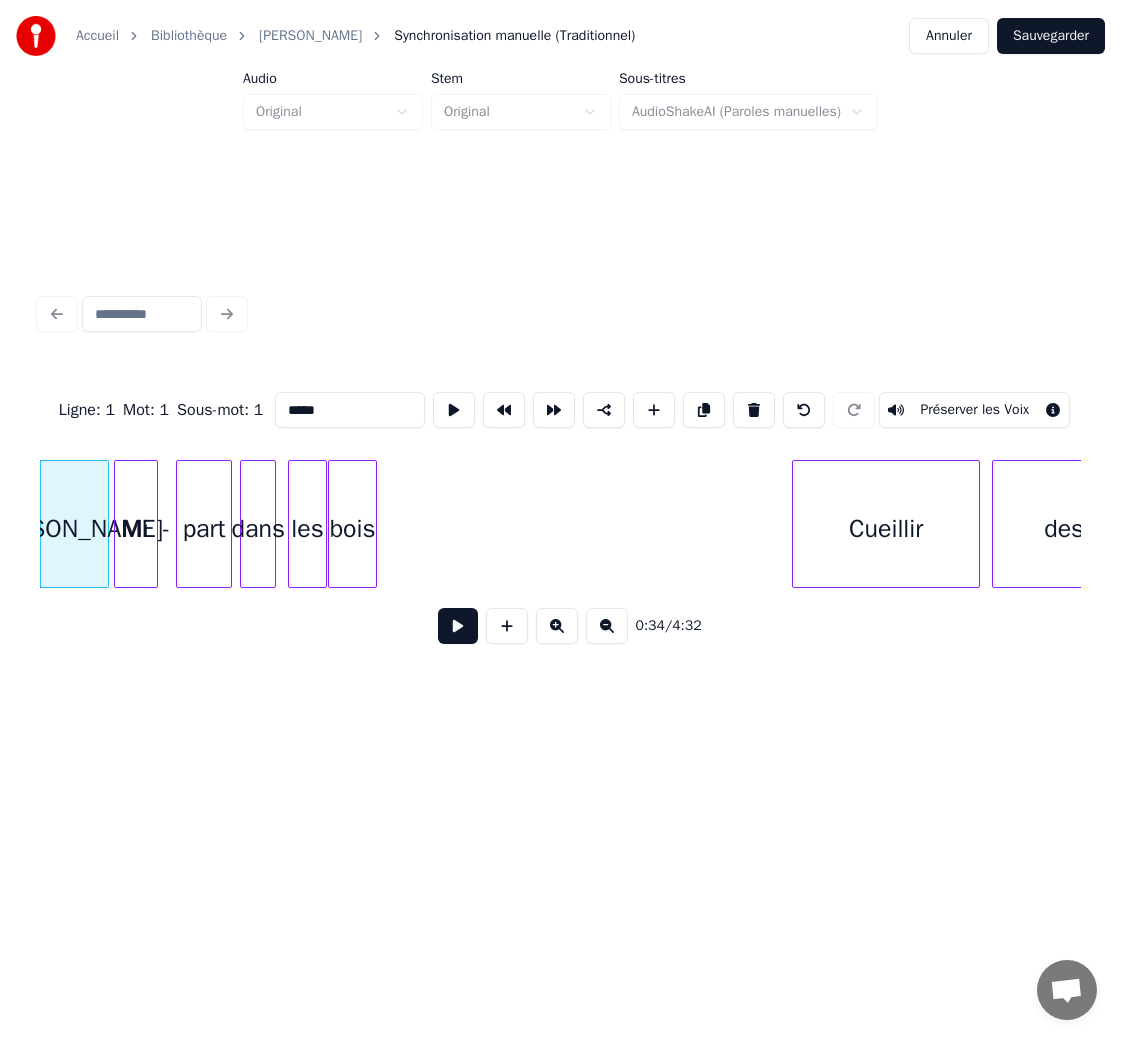 click on "Mi" at bounding box center [136, 529] 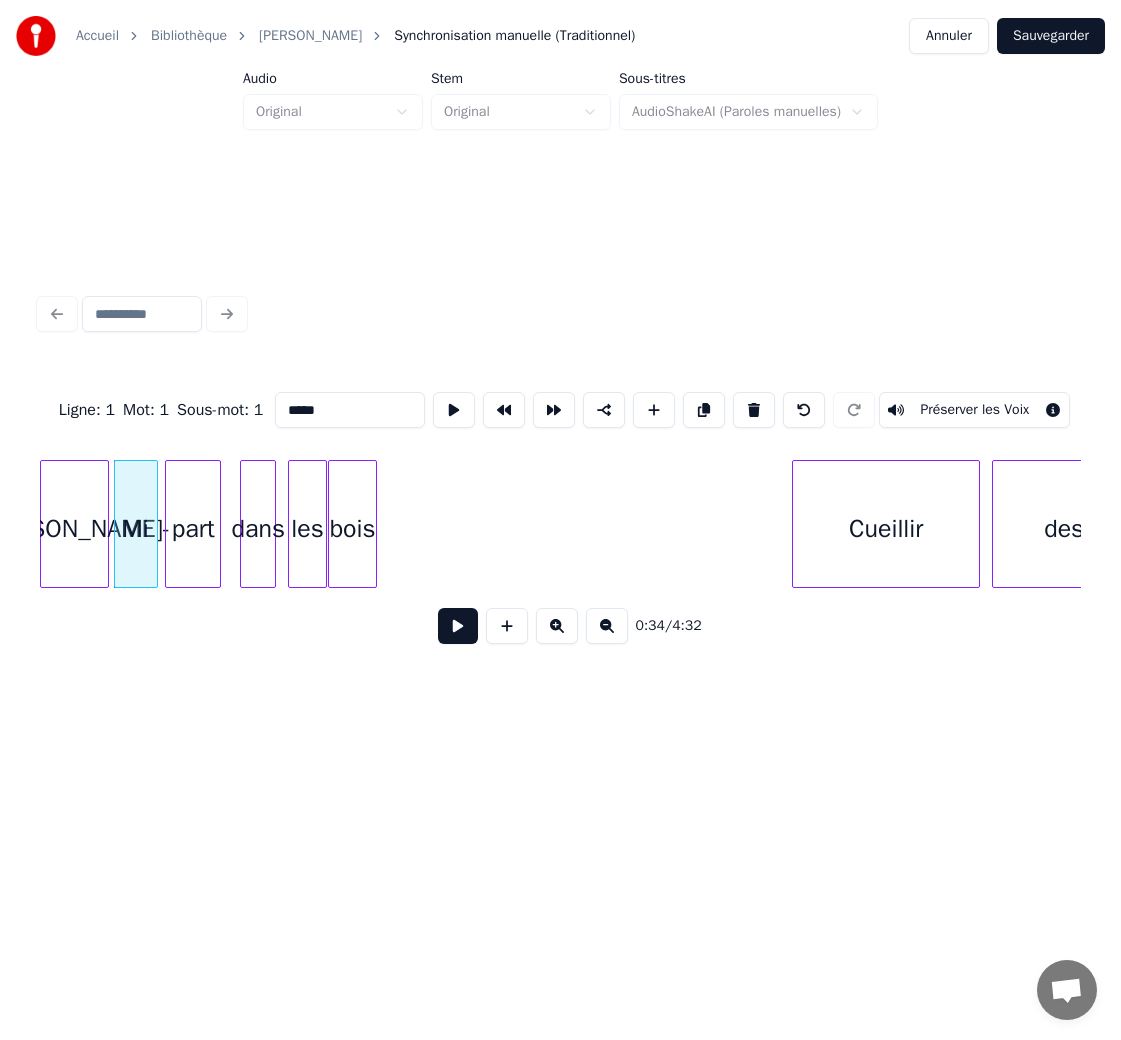 click on "part" at bounding box center (193, 529) 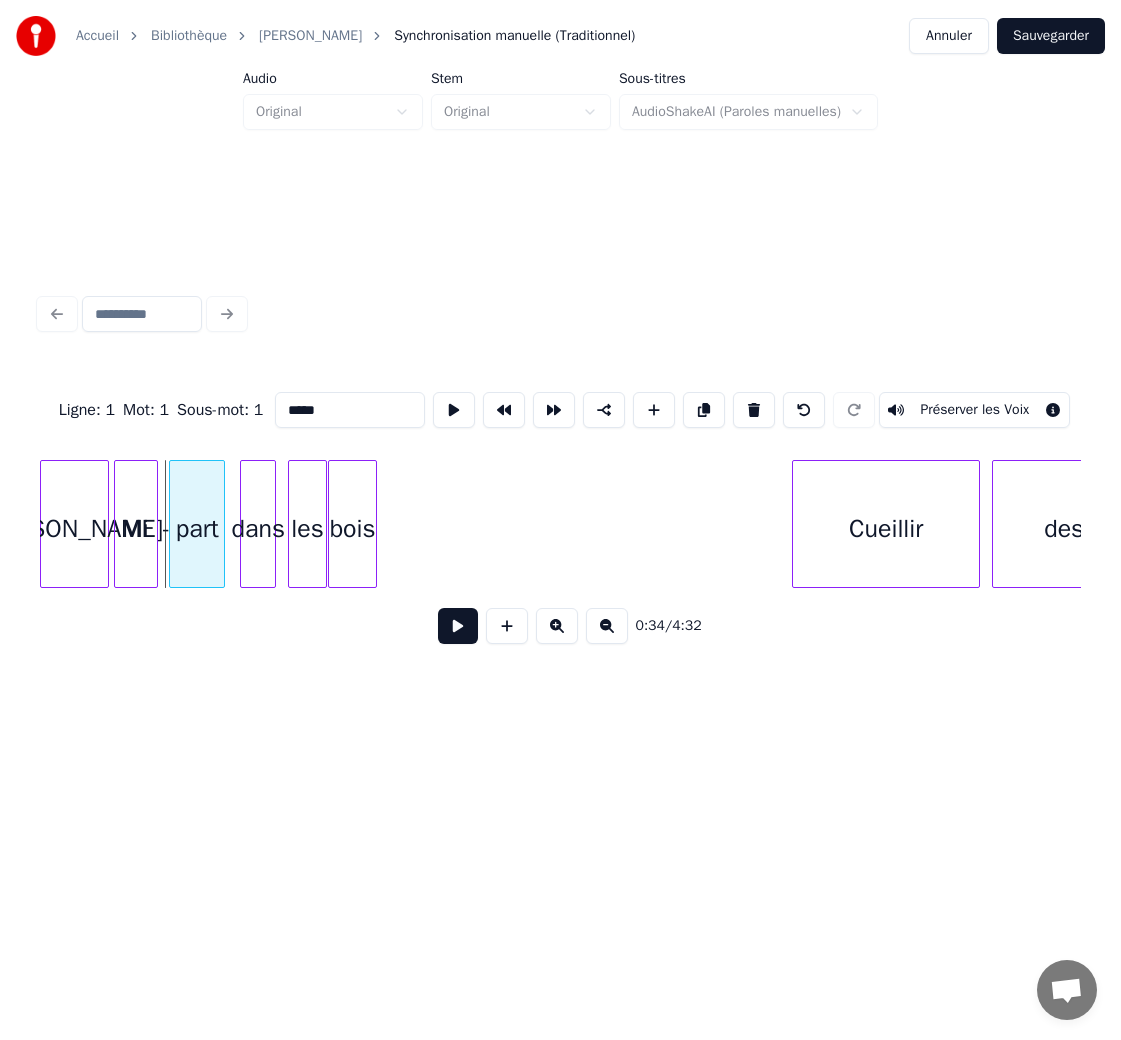 click on "part" at bounding box center [197, 529] 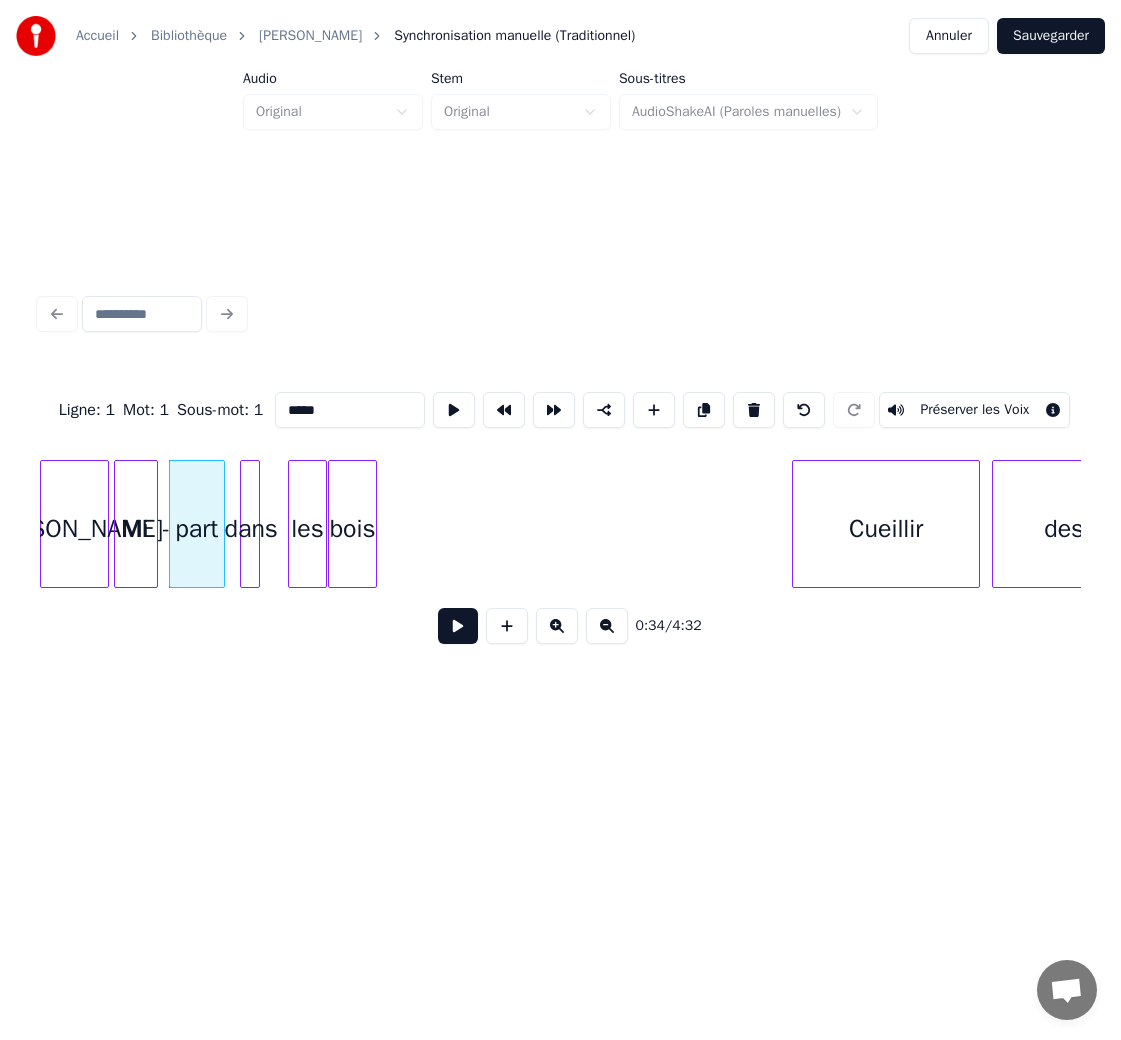 click at bounding box center [256, 524] 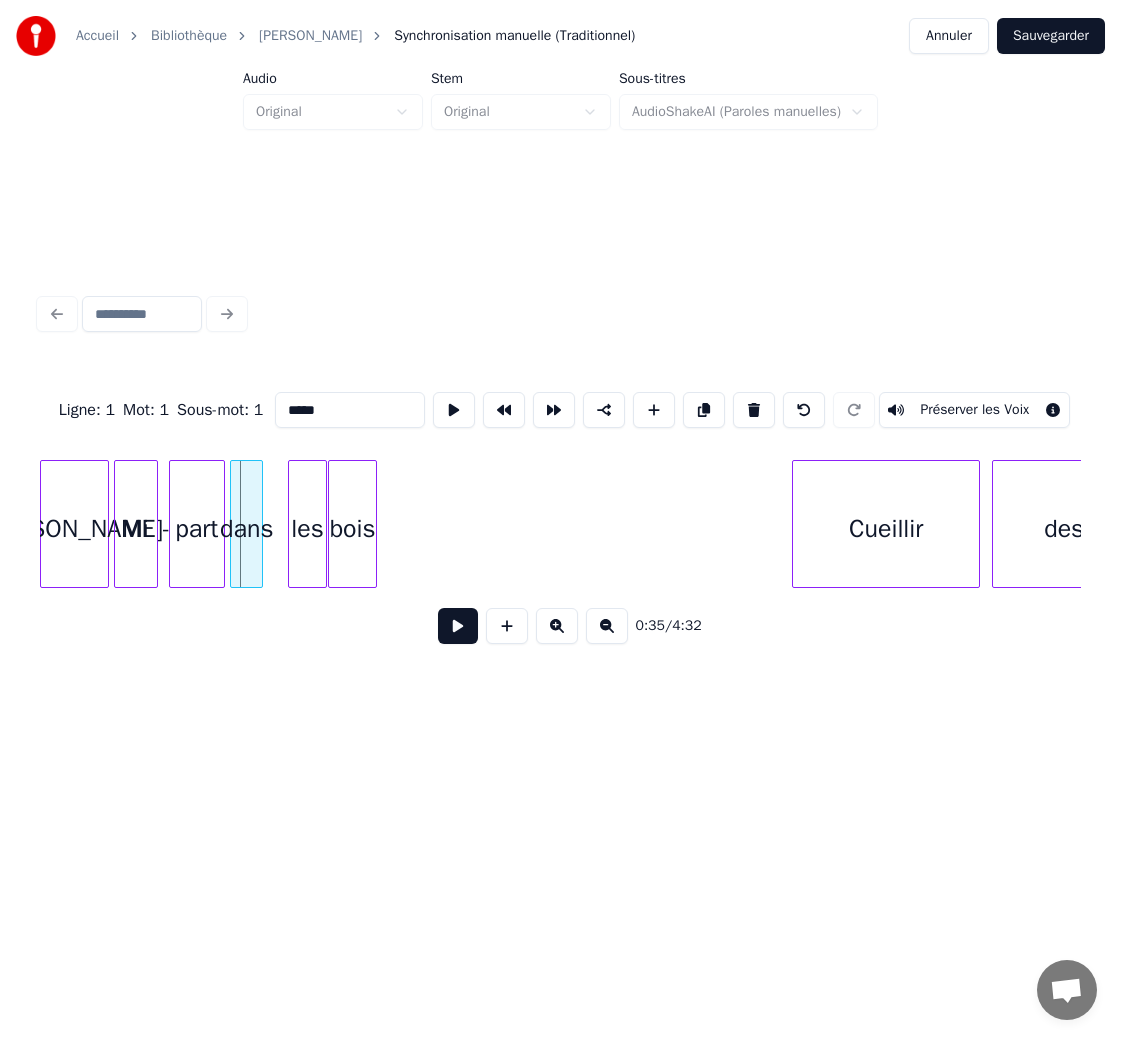 click on "dans" at bounding box center [246, 529] 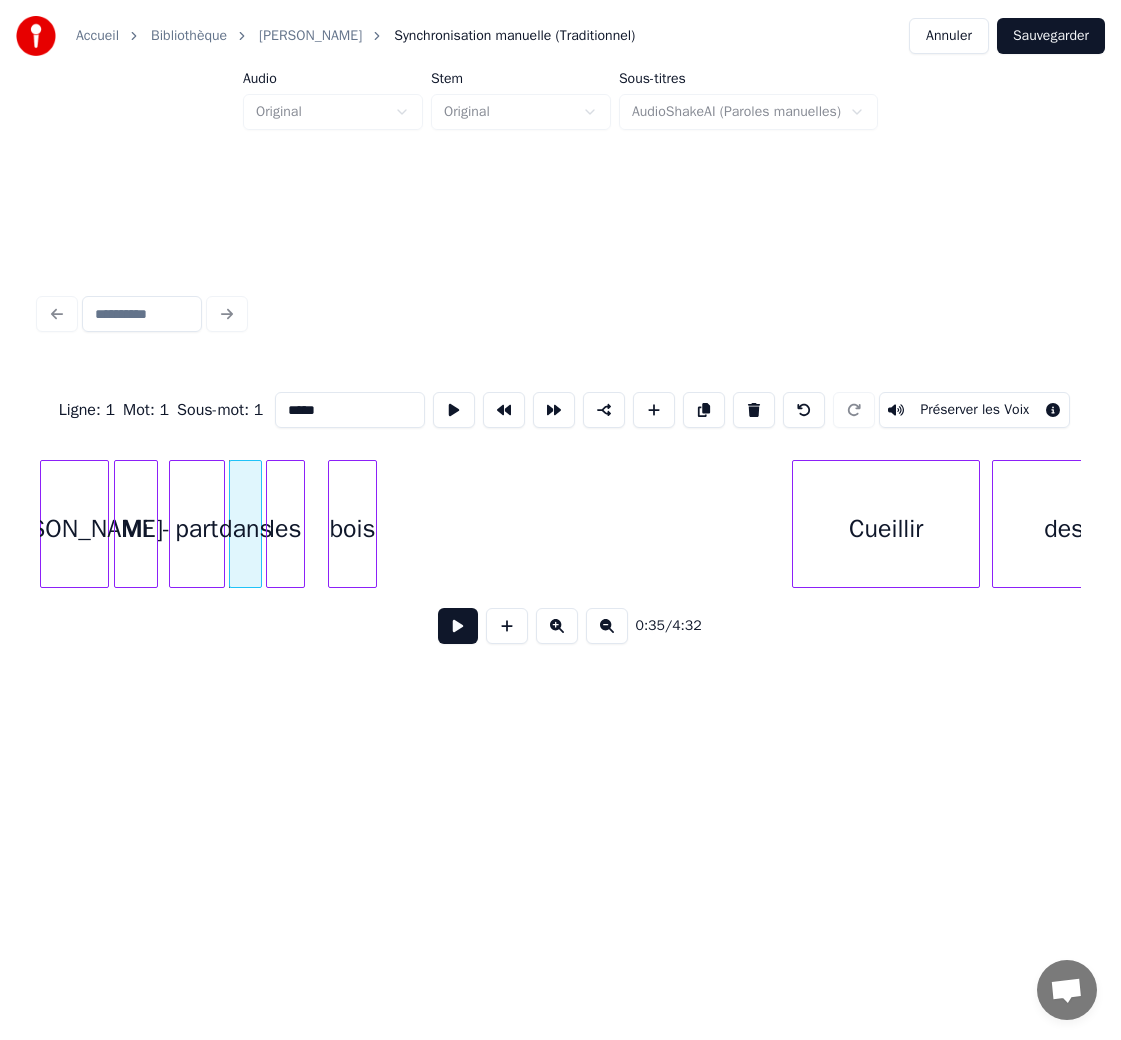 click on "les" at bounding box center (285, 529) 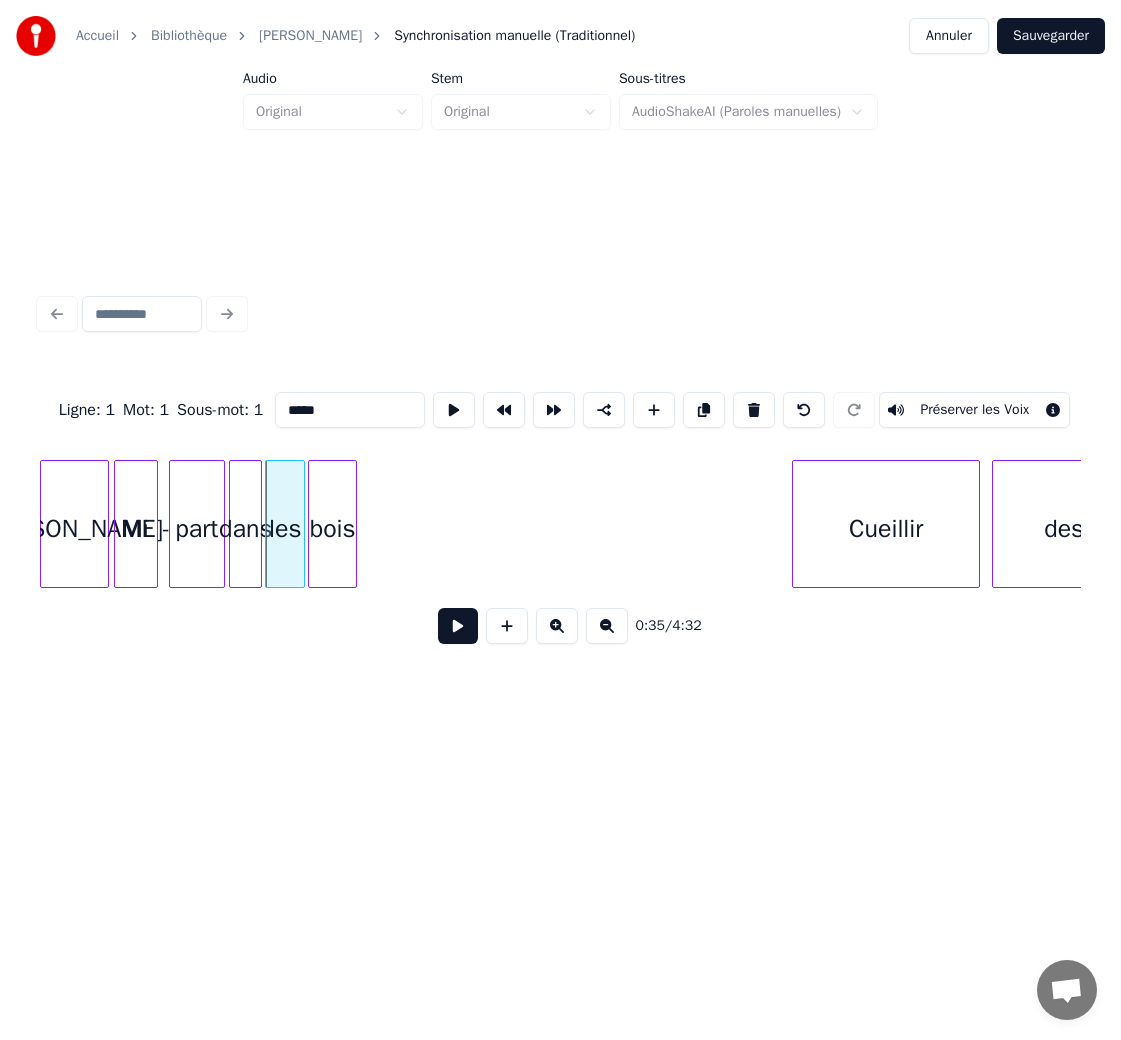 click on "bois" at bounding box center [332, 529] 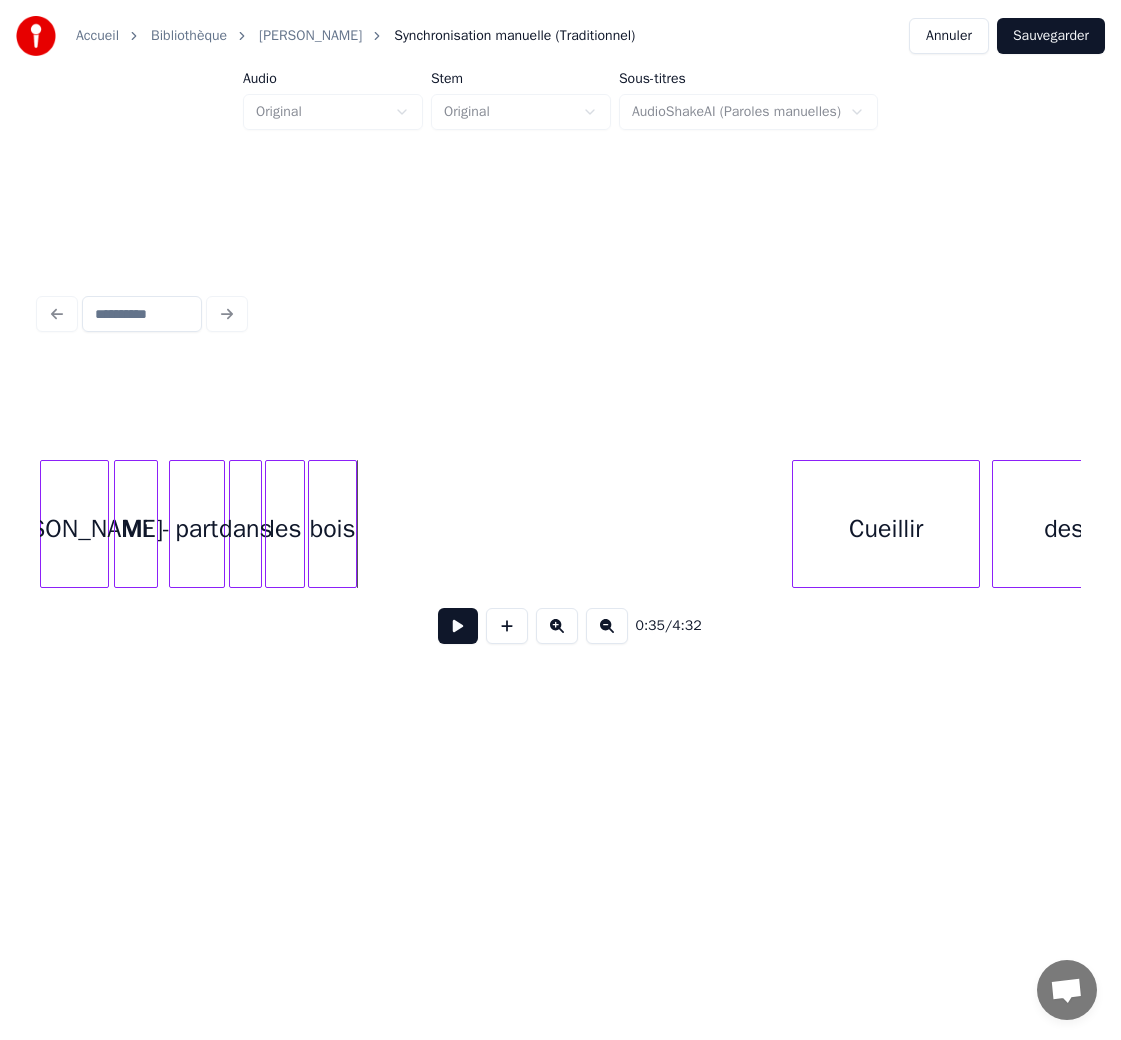 click on "bois" at bounding box center [332, 529] 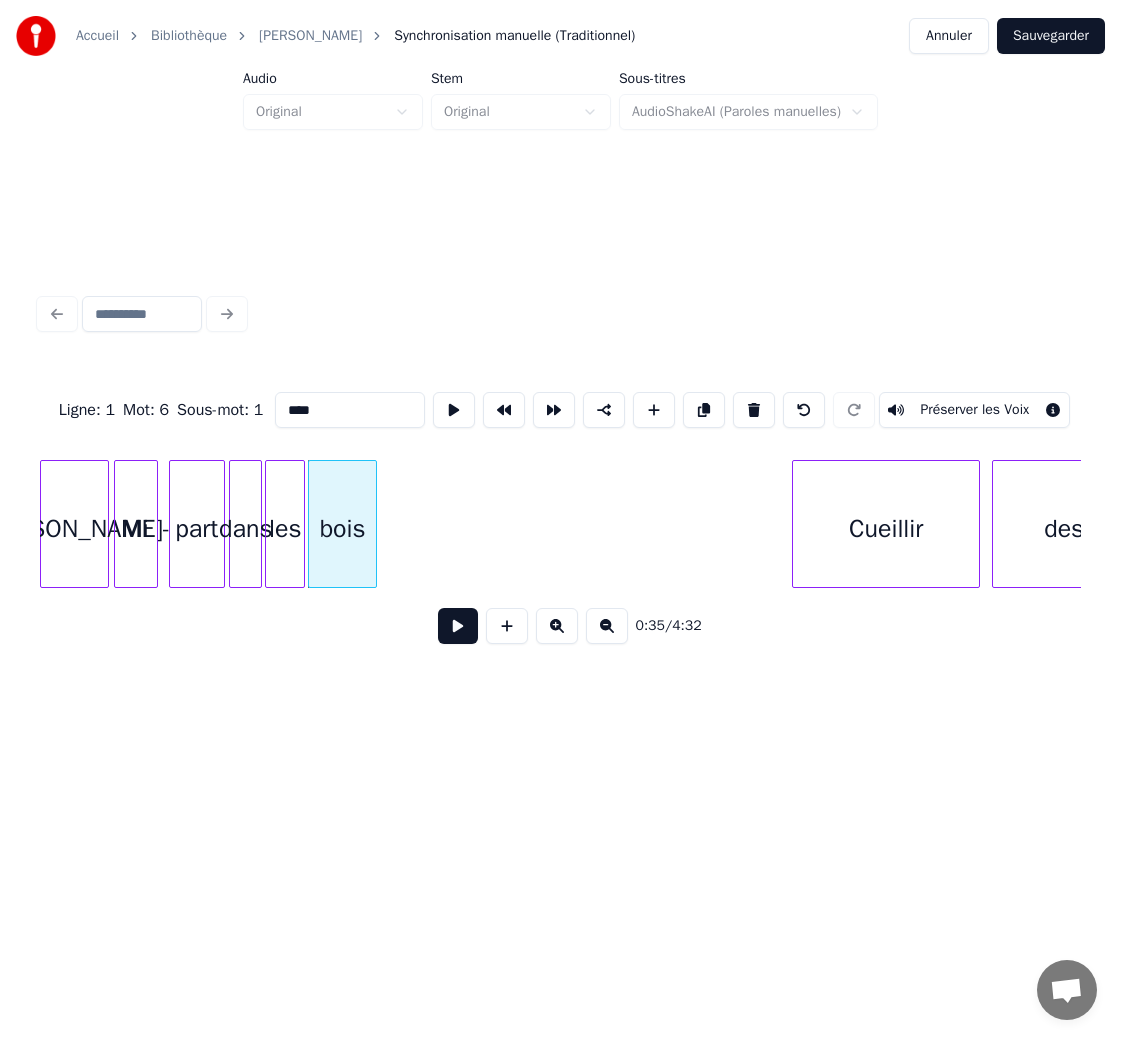 click at bounding box center (373, 524) 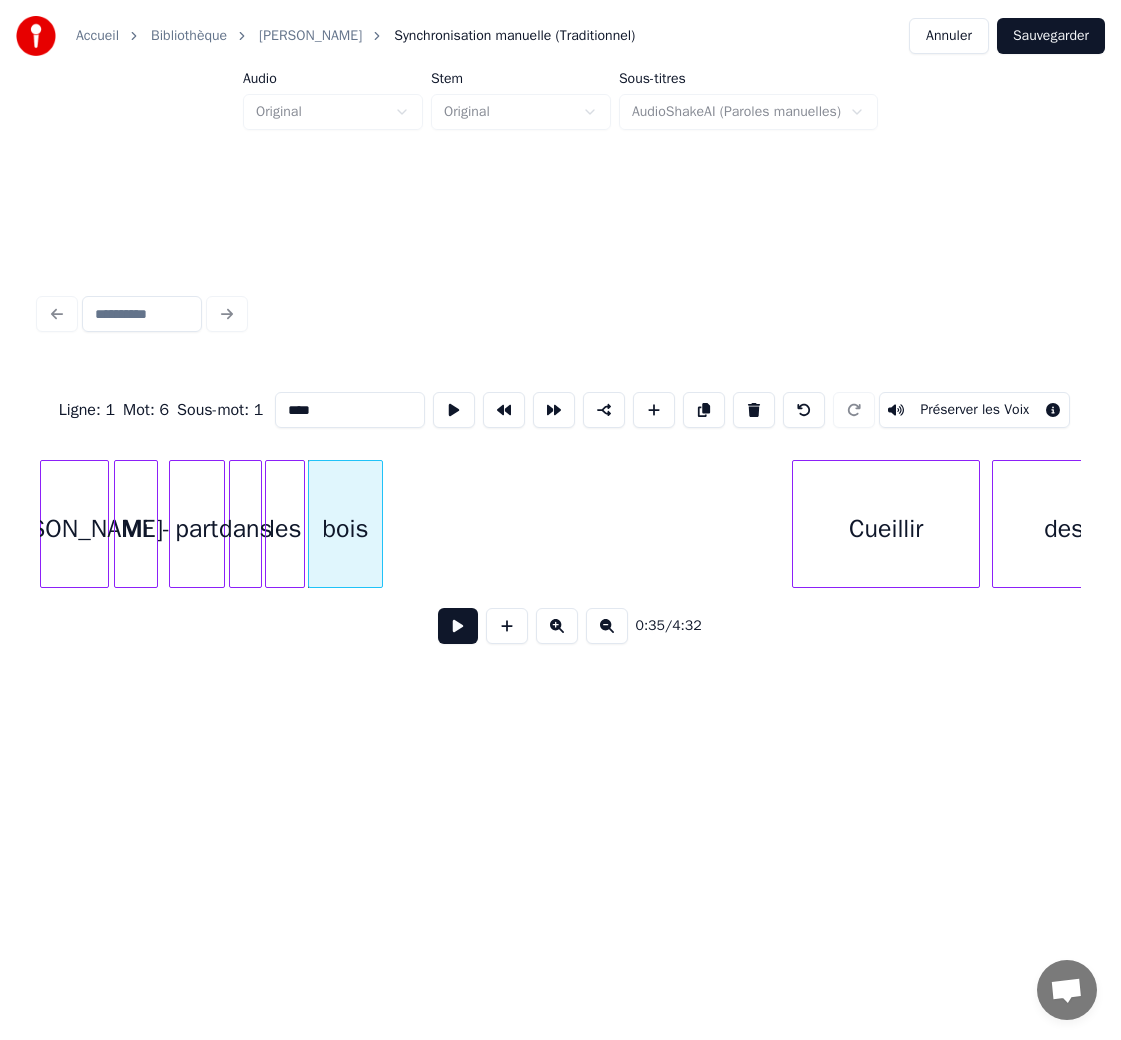 click on "0:35  /  4:32" at bounding box center [560, 626] 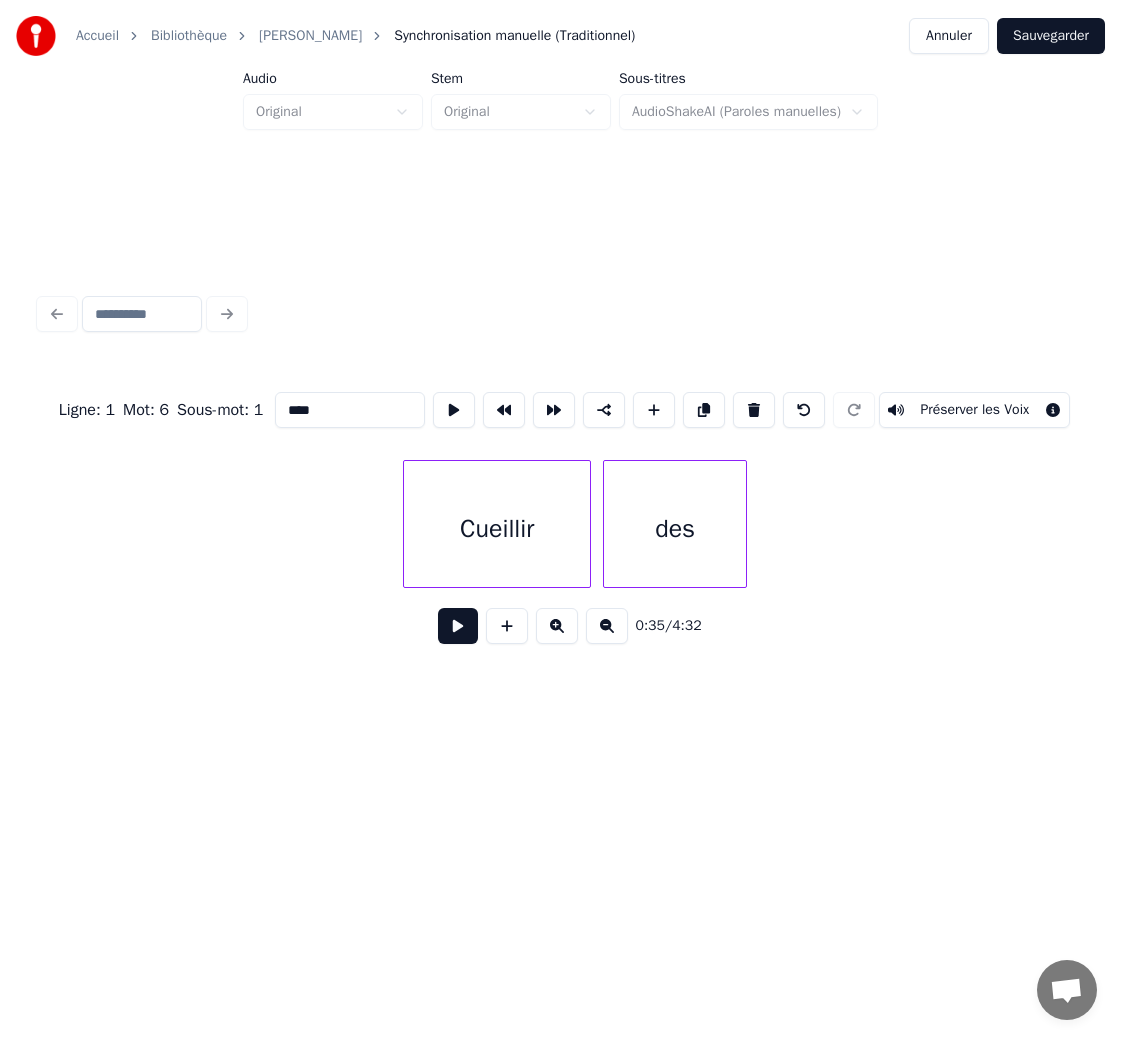scroll, scrollTop: 0, scrollLeft: 7195, axis: horizontal 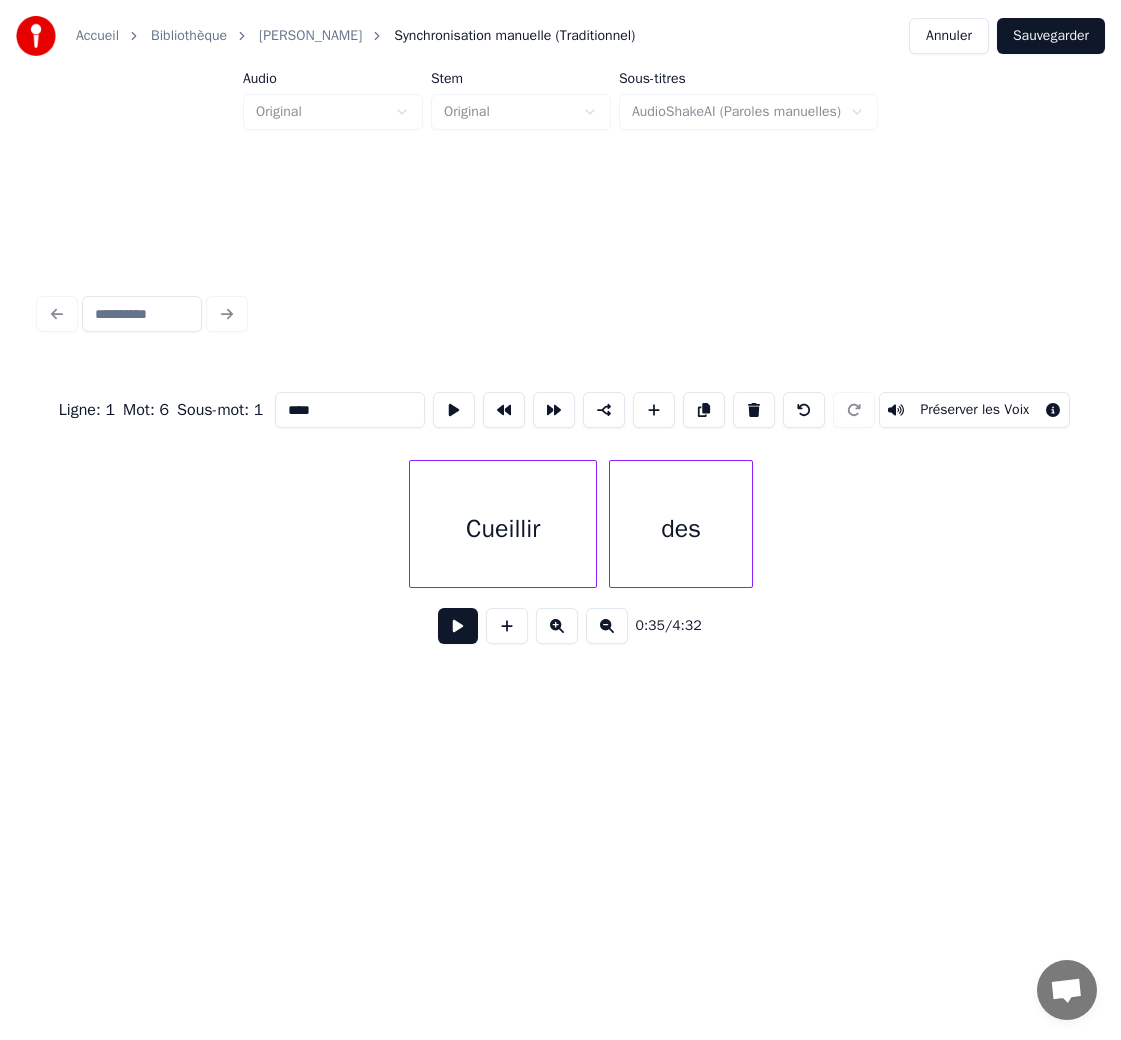click on "Cueillir" at bounding box center [503, 529] 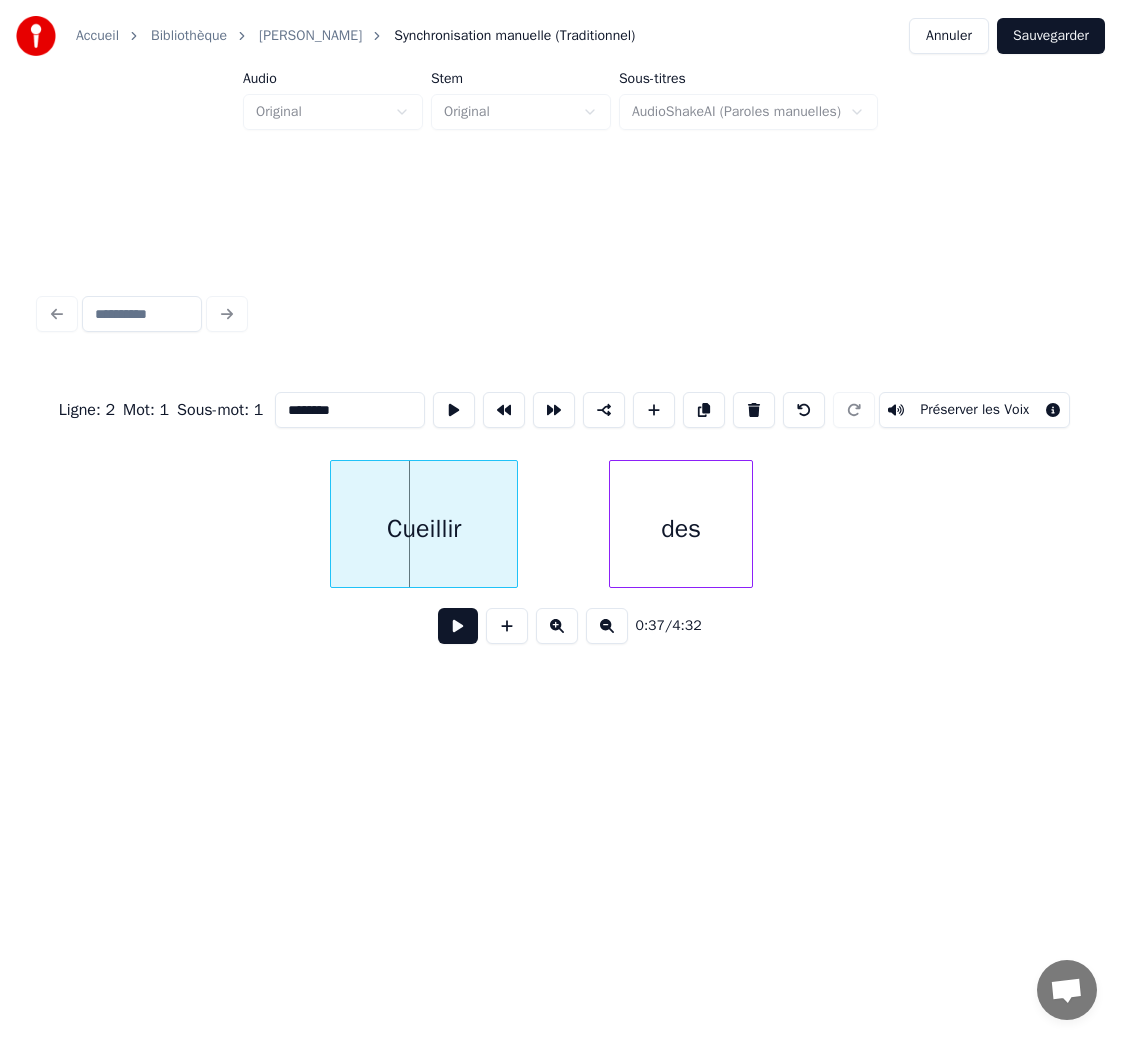 click on "Cueillir" at bounding box center [424, 529] 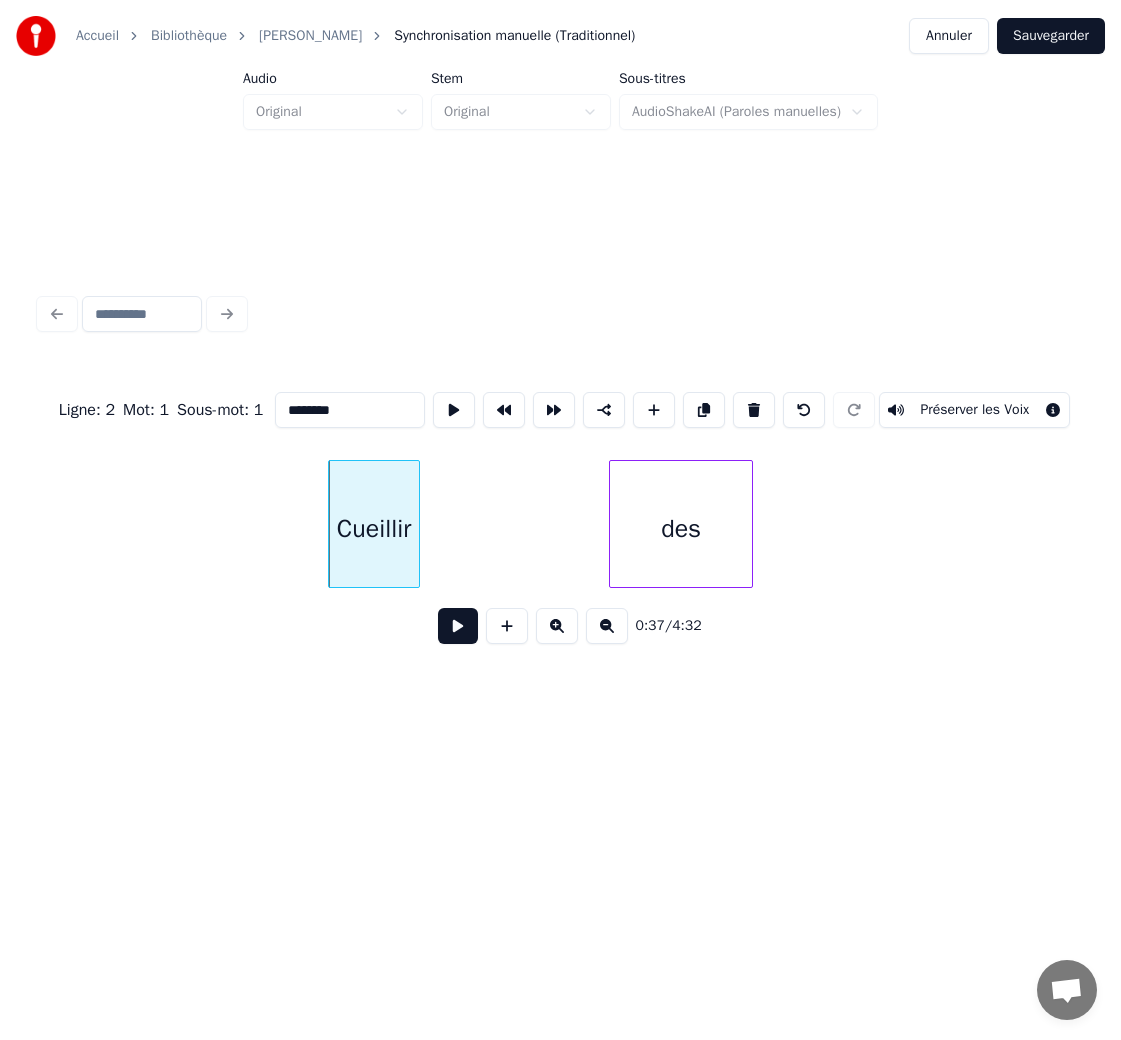 click at bounding box center (416, 524) 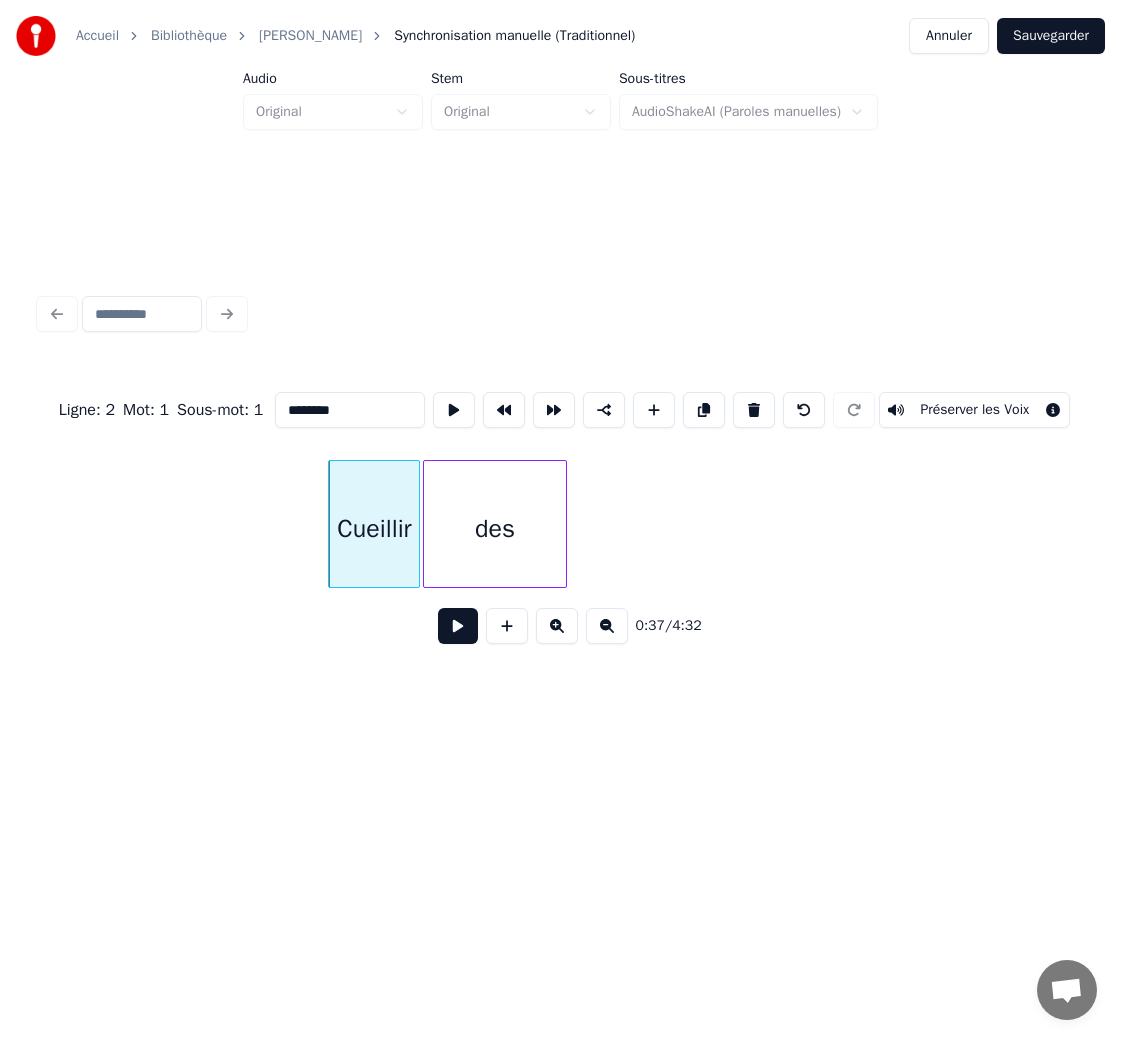 click on "des" at bounding box center [495, 529] 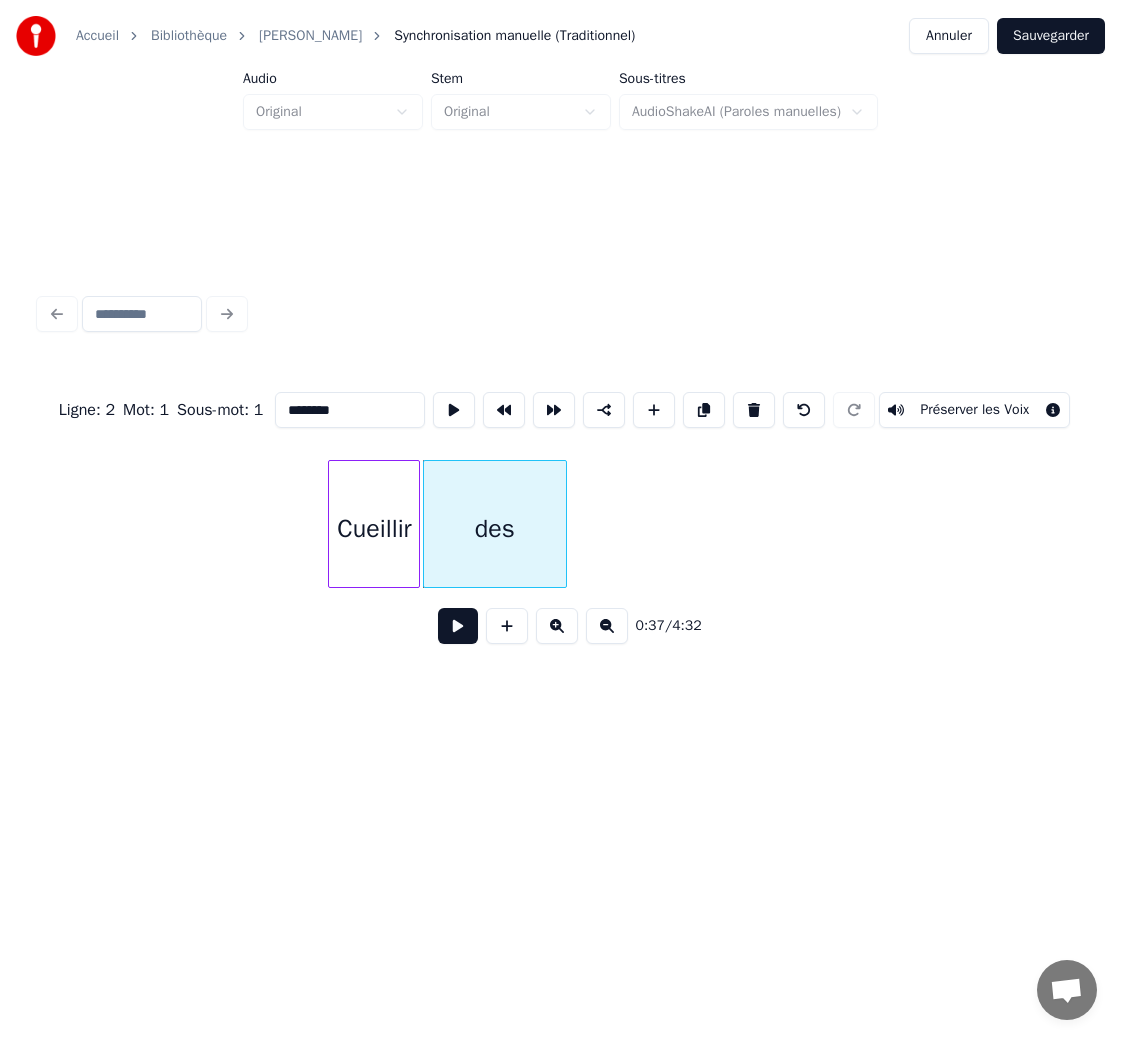 click on "des" at bounding box center [495, 524] 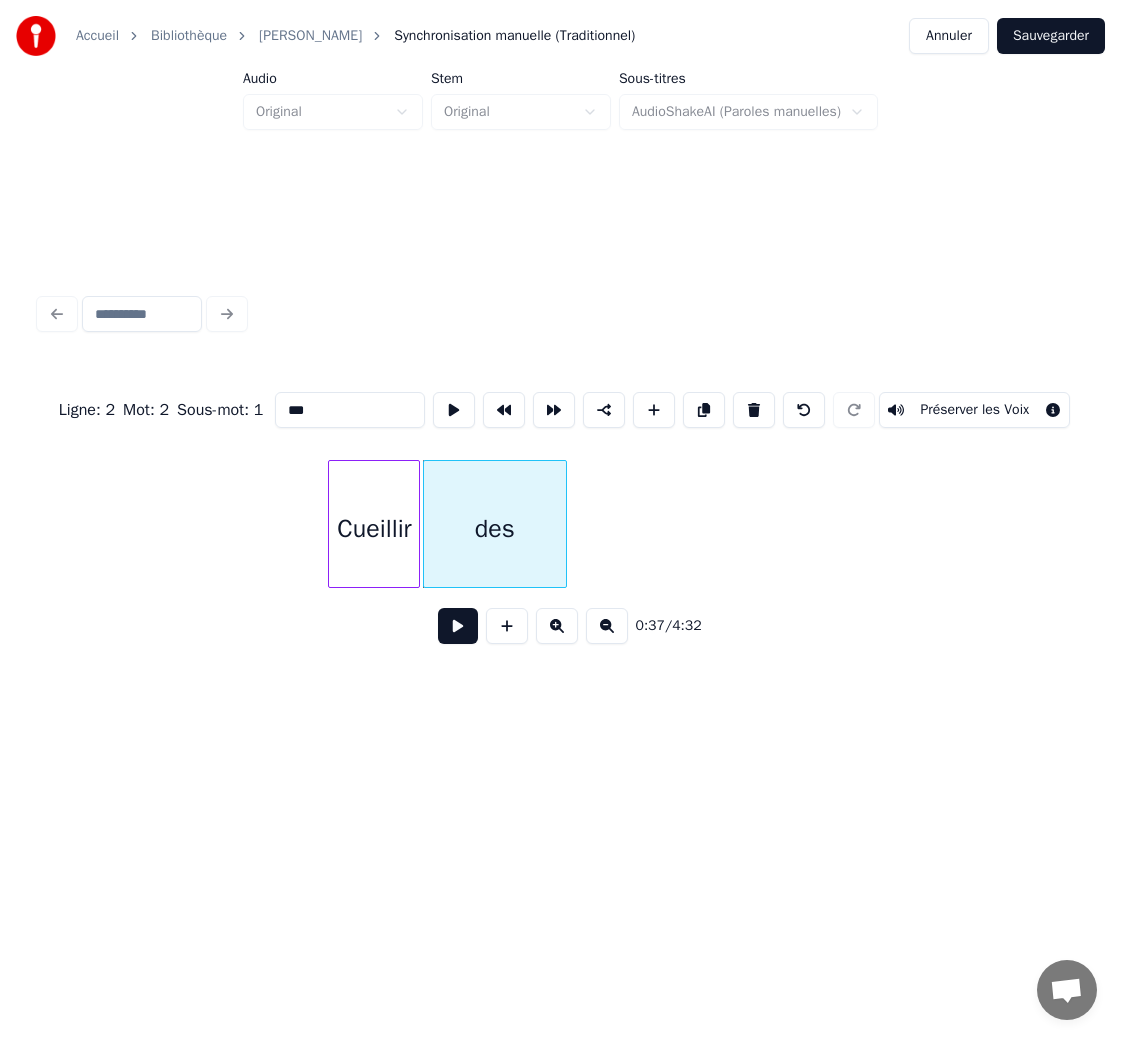 click on "des" at bounding box center (495, 529) 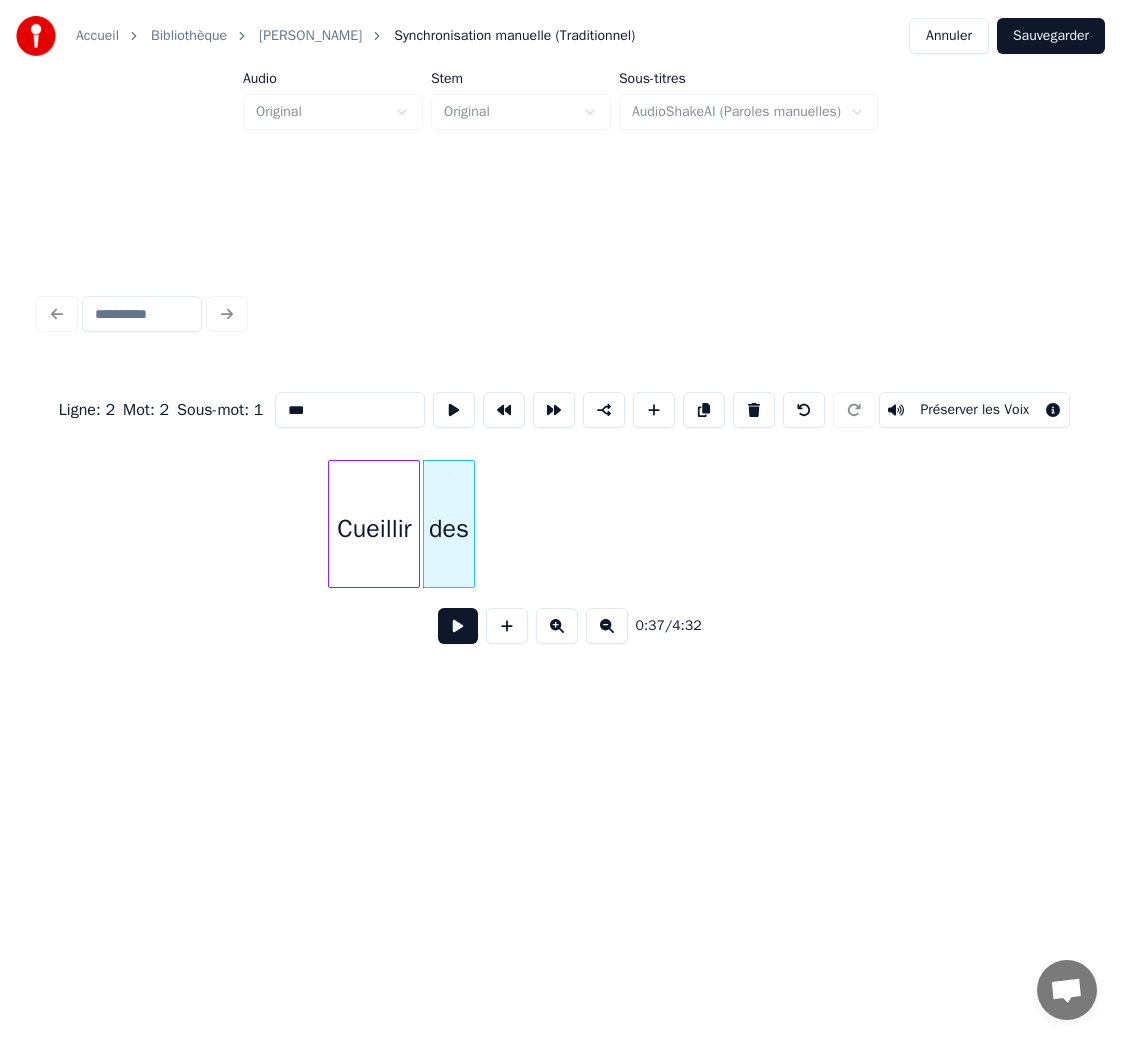 click at bounding box center [471, 524] 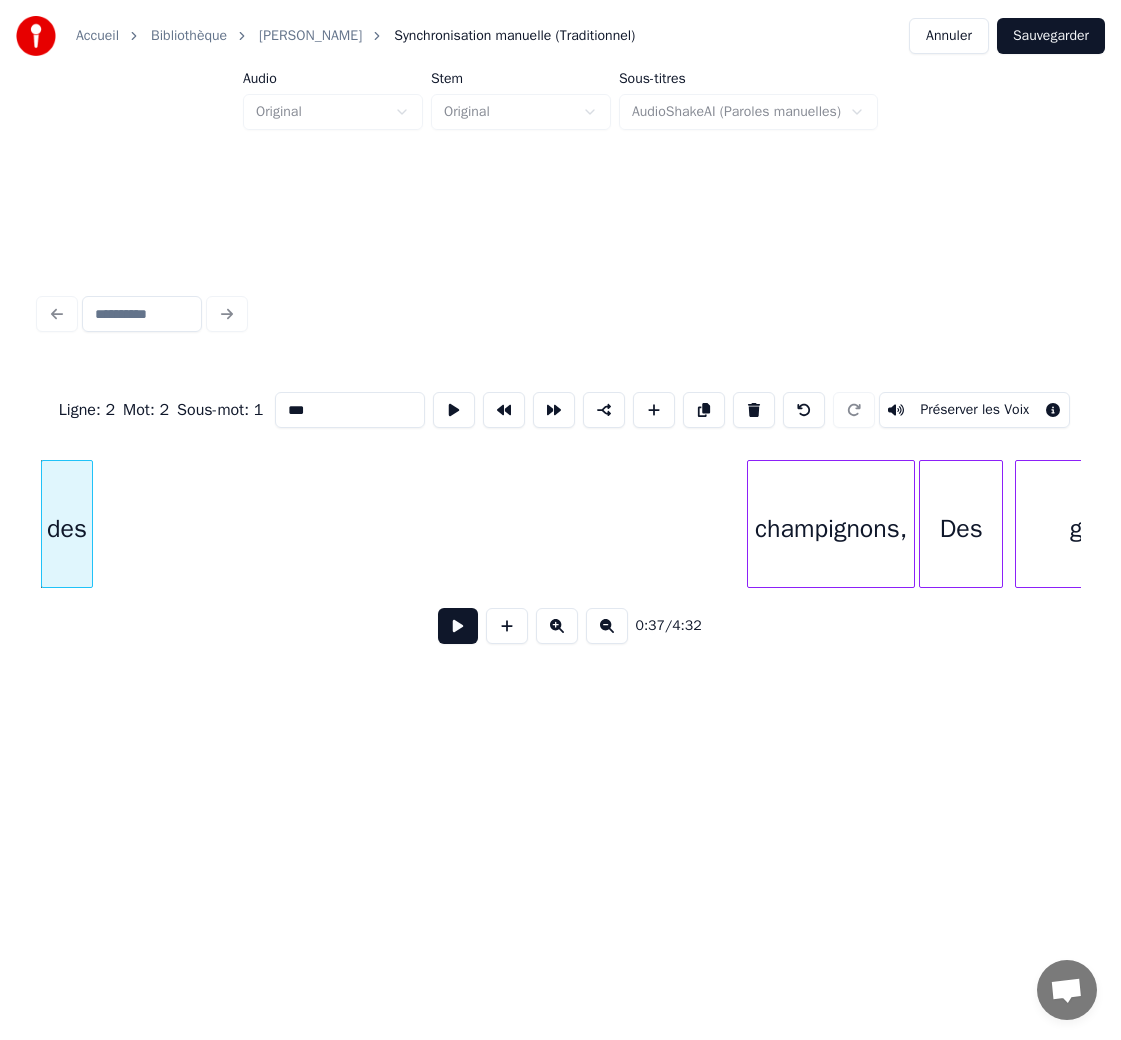scroll, scrollTop: 0, scrollLeft: 7576, axis: horizontal 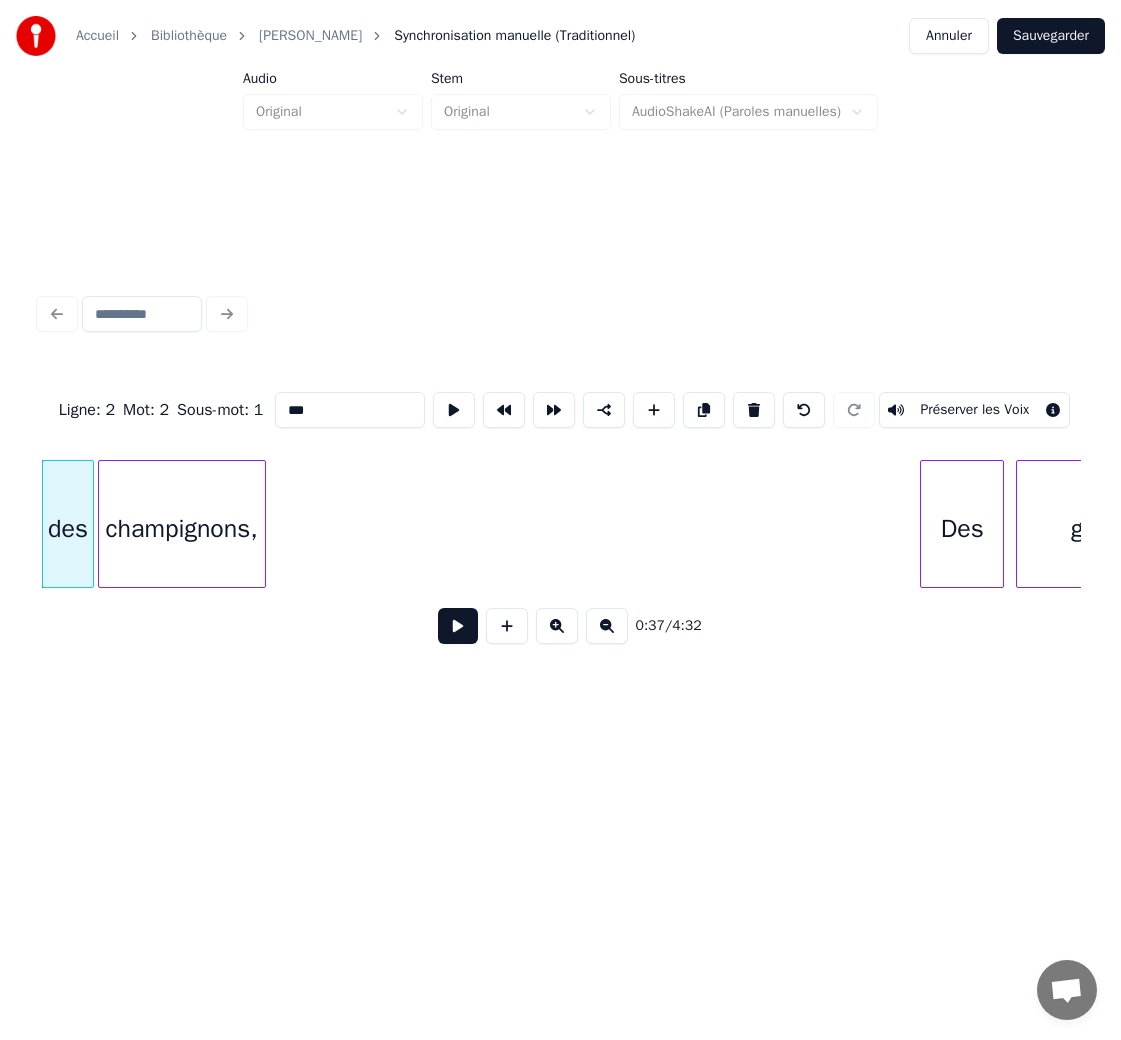 click on "champignons," at bounding box center (182, 529) 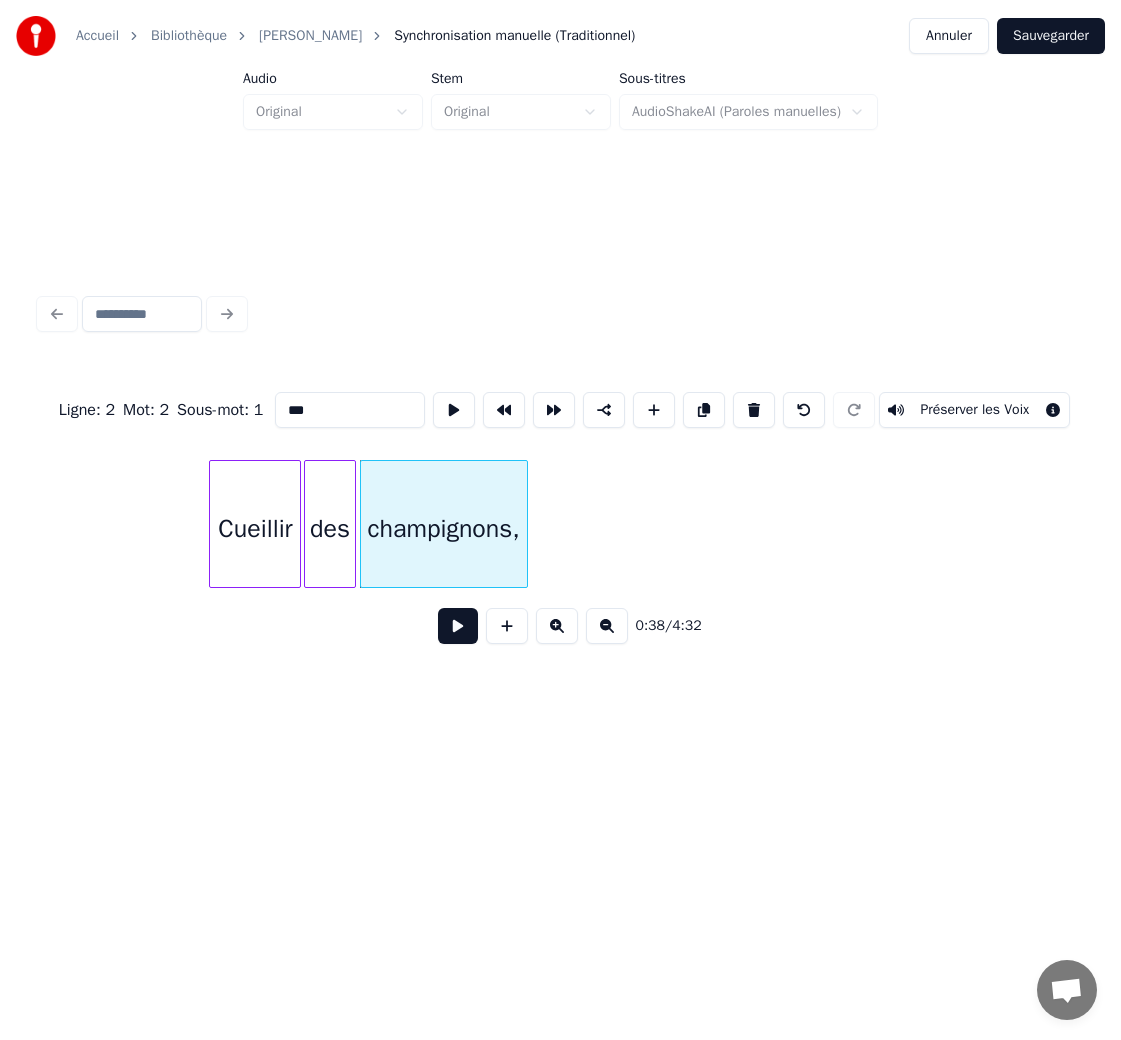 scroll, scrollTop: 0, scrollLeft: 7313, axis: horizontal 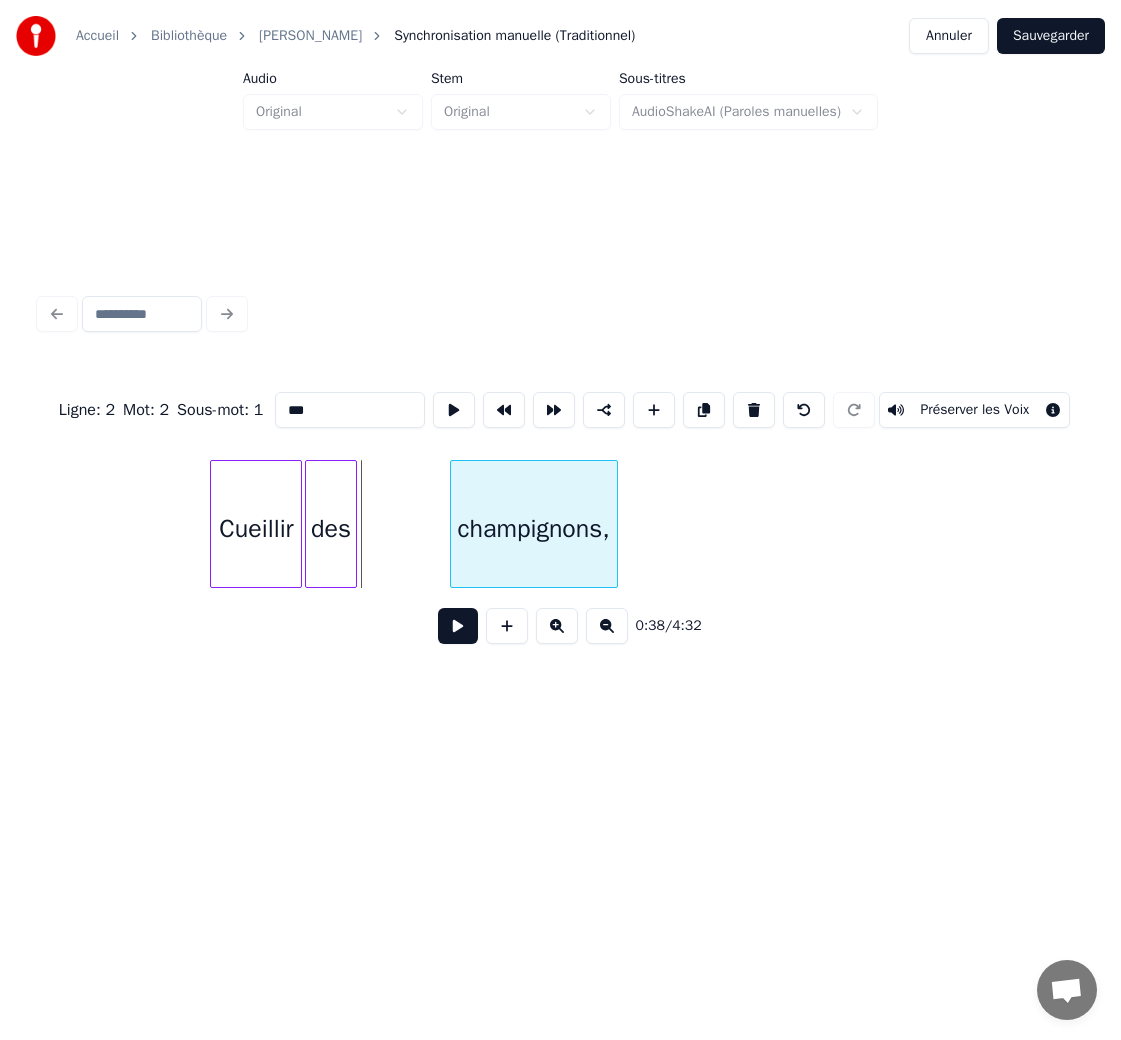 click on "champignons," at bounding box center [534, 529] 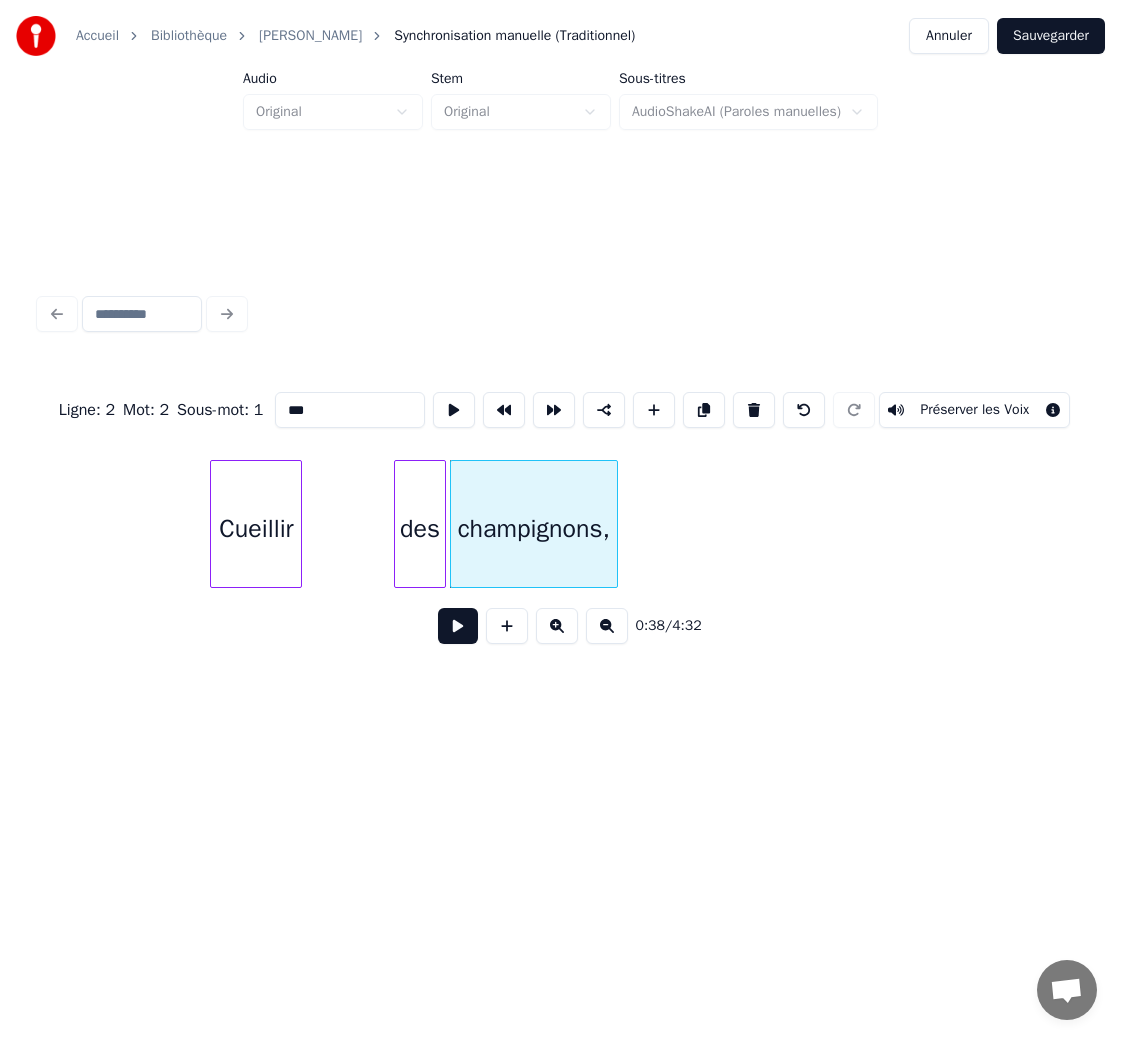 click on "des" at bounding box center [420, 529] 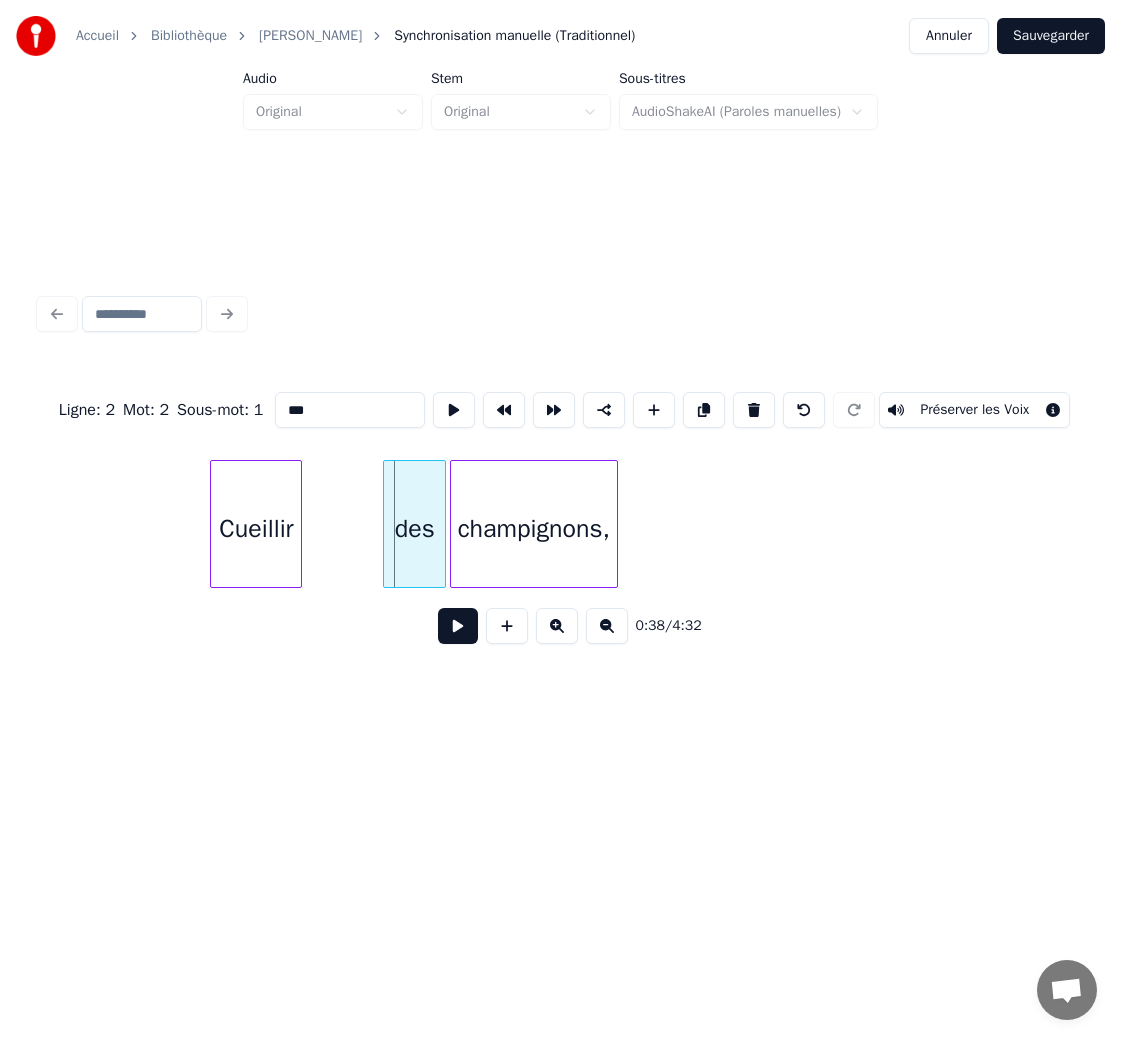 click at bounding box center [387, 524] 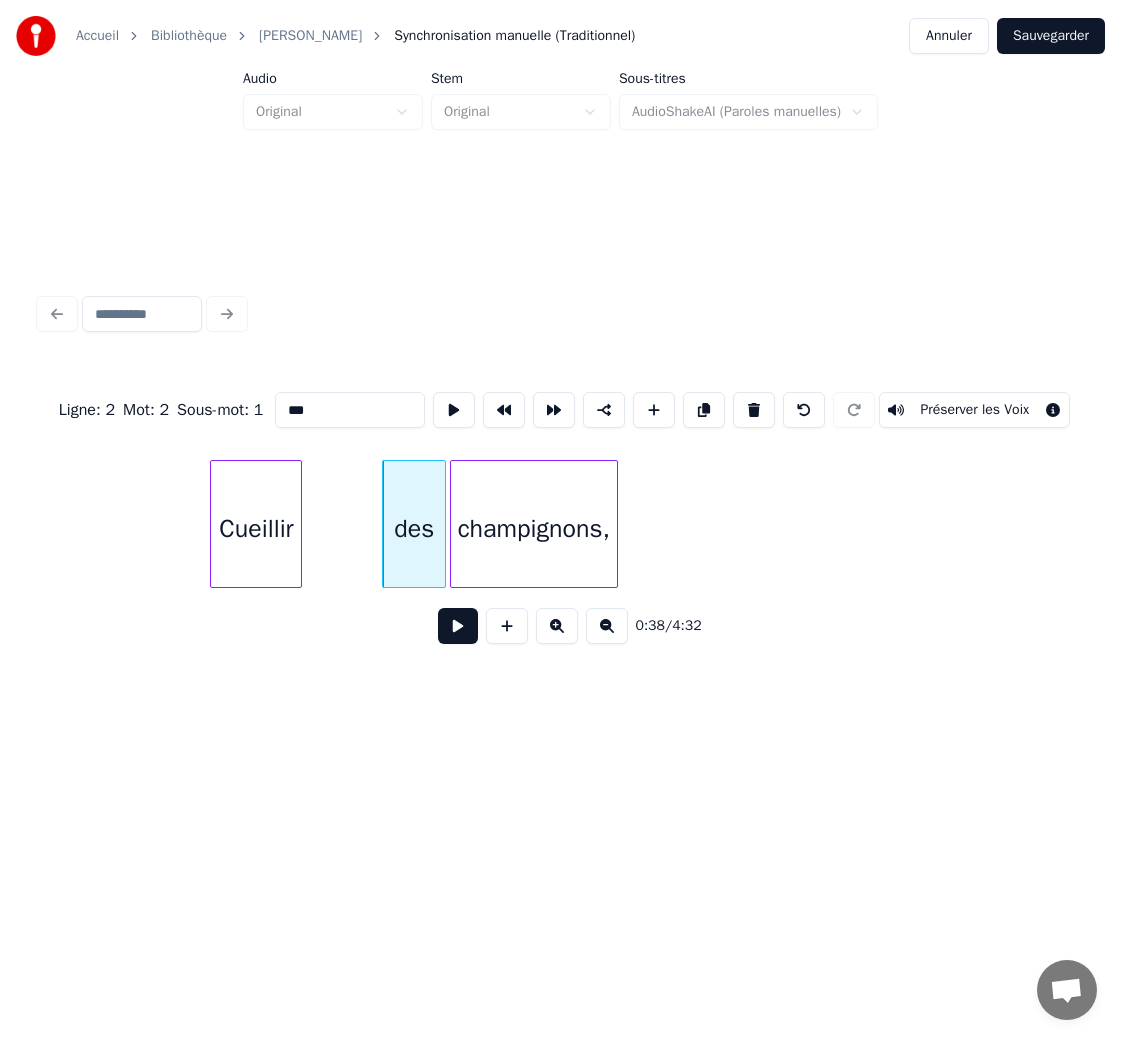 click on "Cueillir" at bounding box center [256, 529] 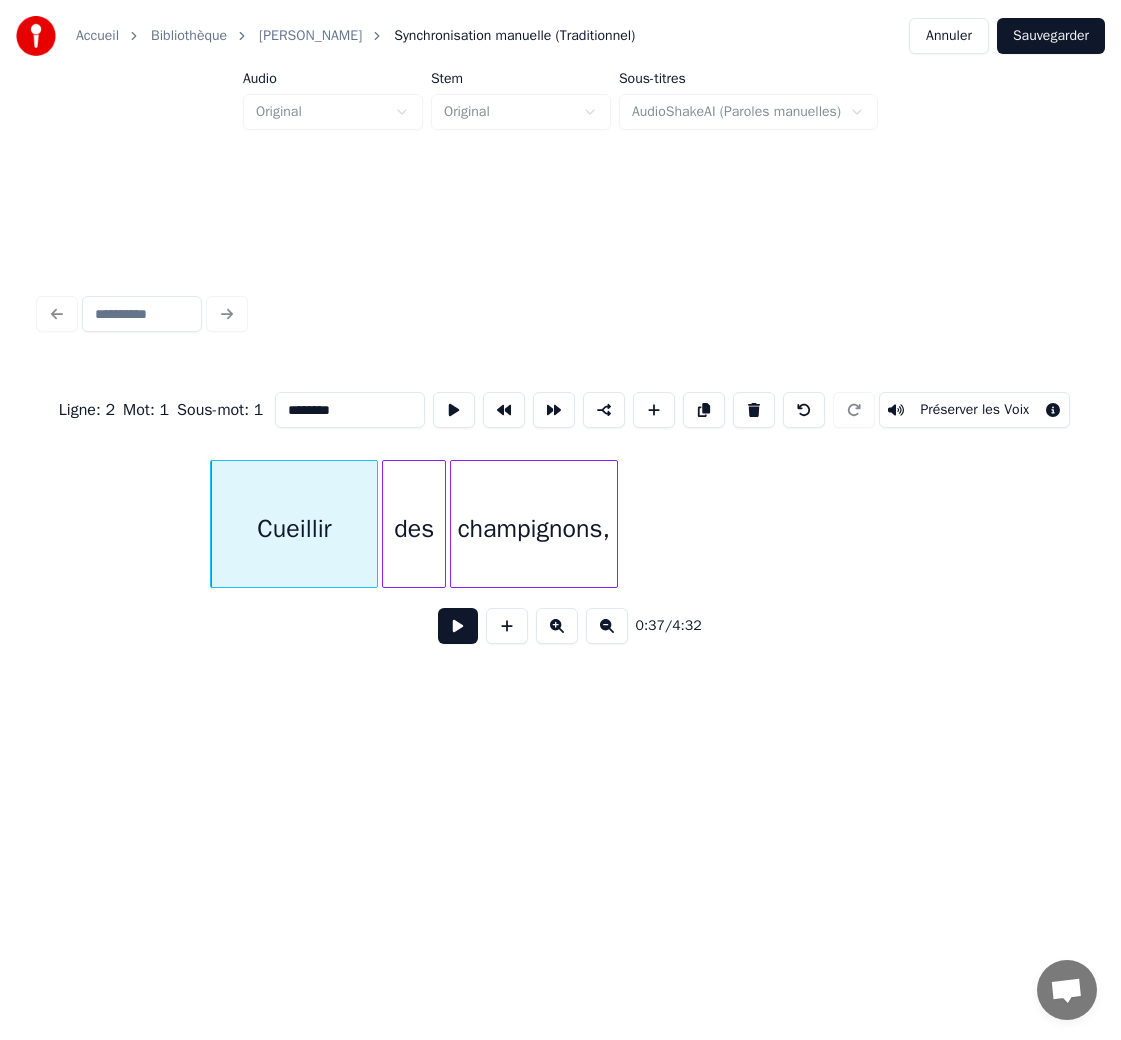 click at bounding box center (374, 524) 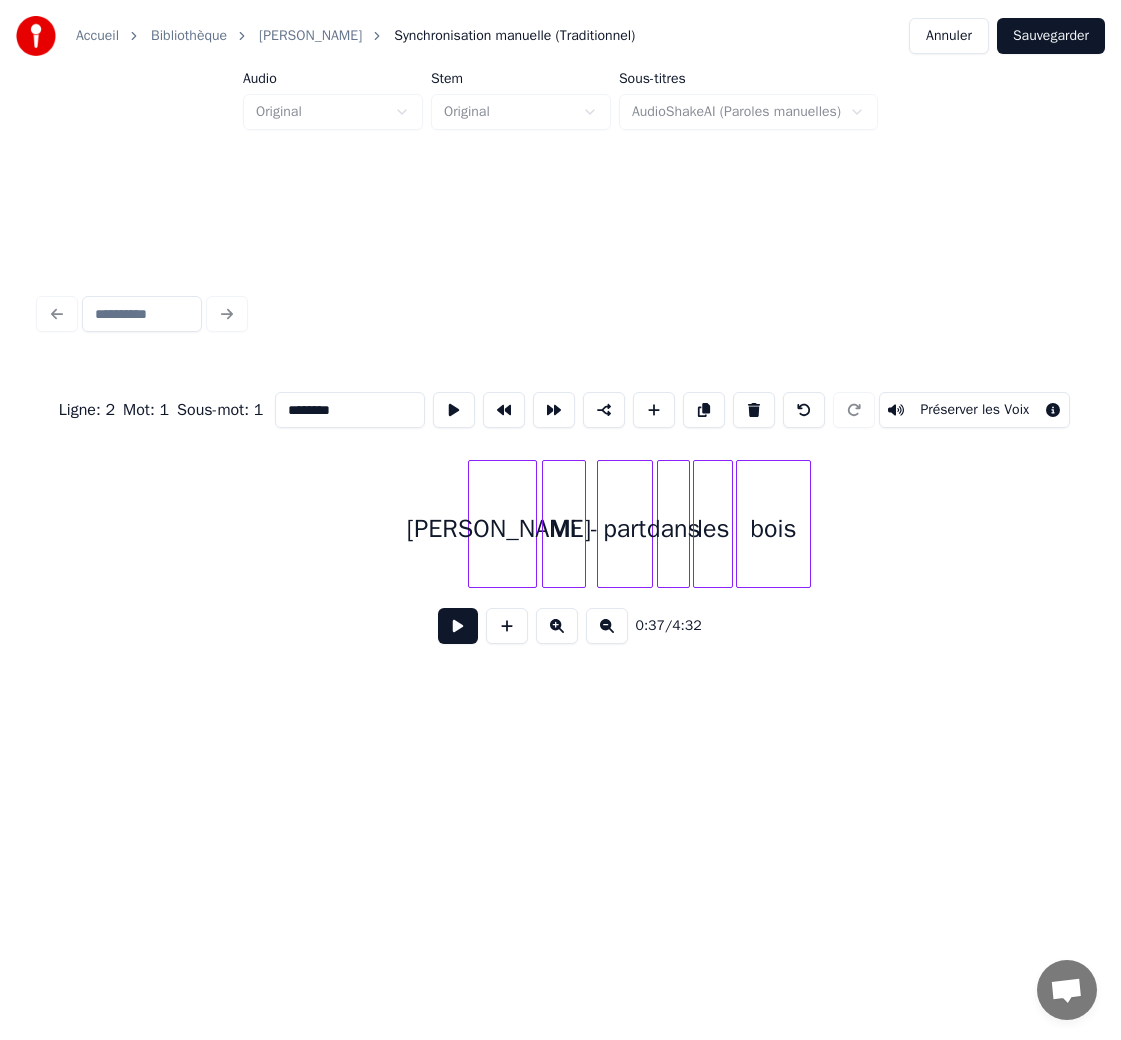 scroll, scrollTop: 0, scrollLeft: 6392, axis: horizontal 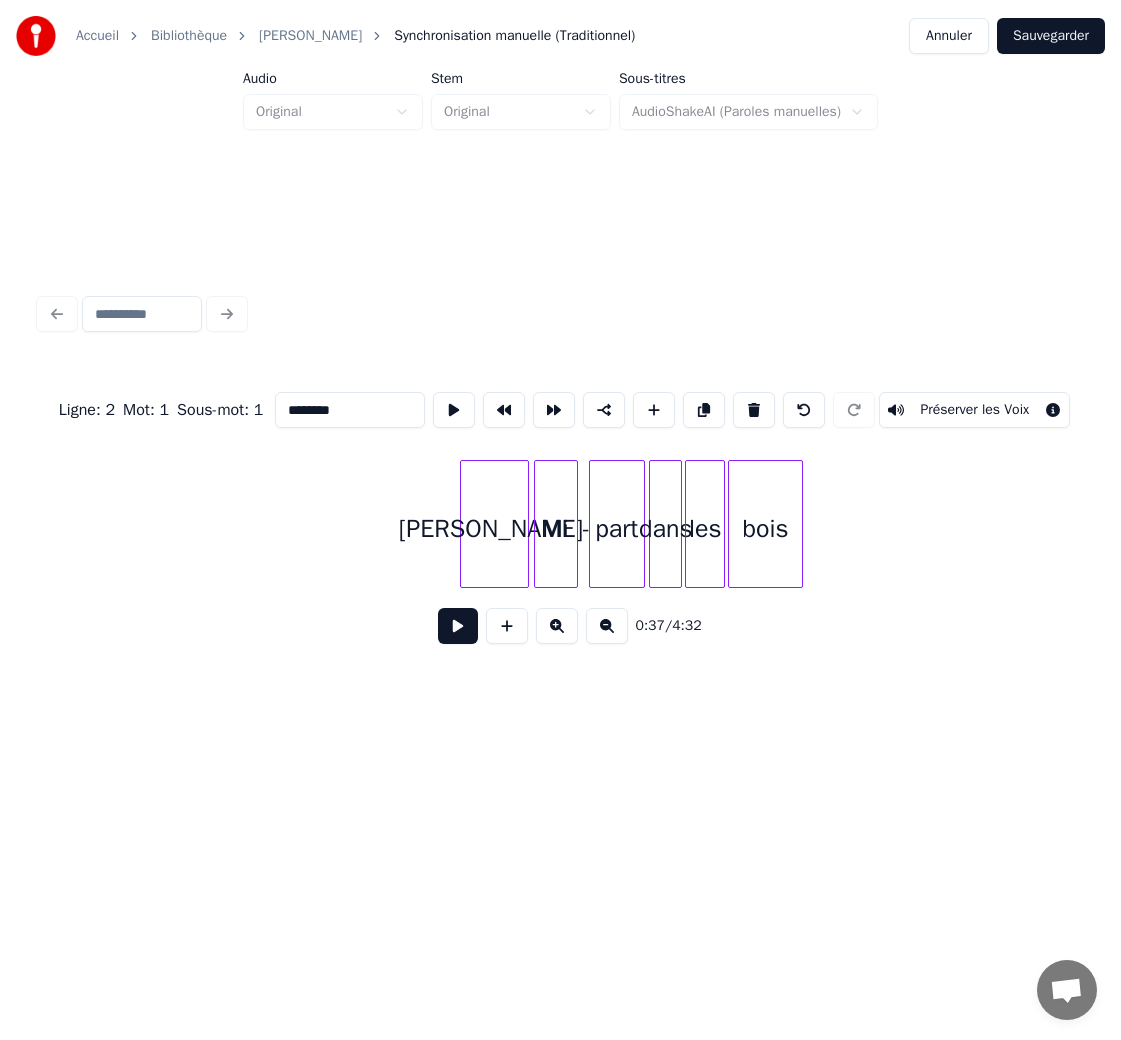 click on "Ligne :   2 Mot :   1 Sous-mot :   1 ******** Préserver les Voix" at bounding box center [560, 410] 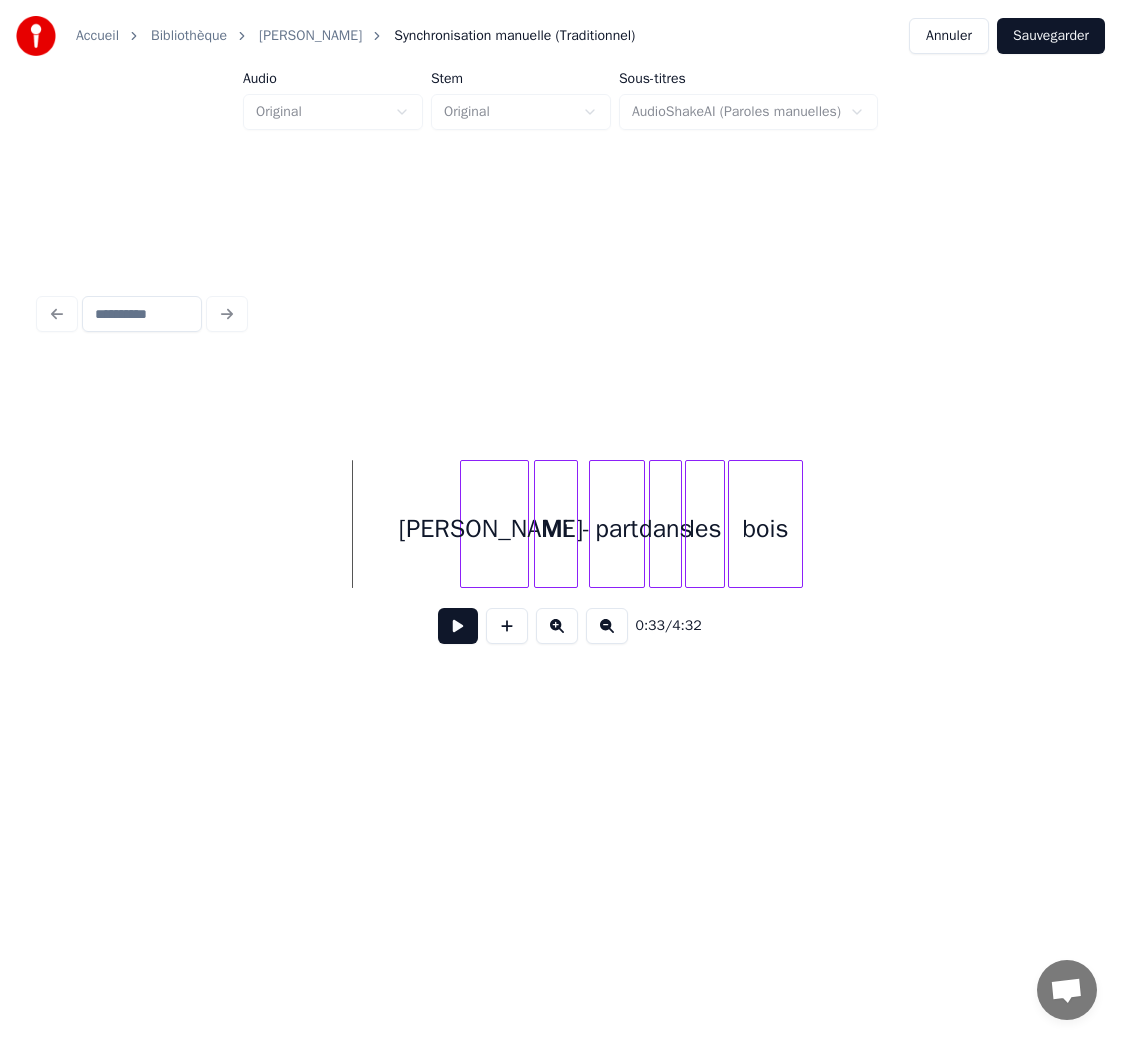 click at bounding box center [458, 626] 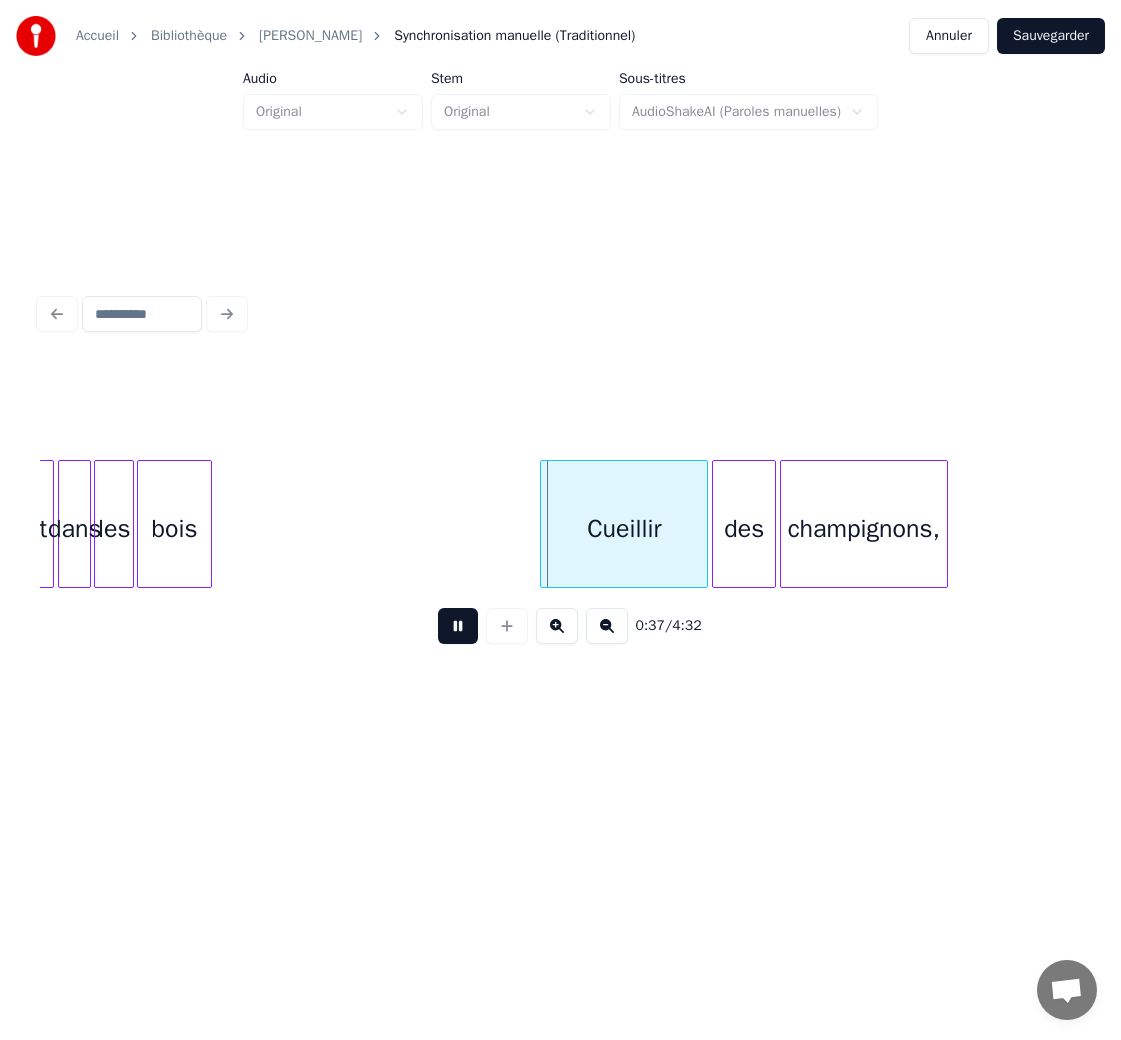 scroll, scrollTop: 0, scrollLeft: 7126, axis: horizontal 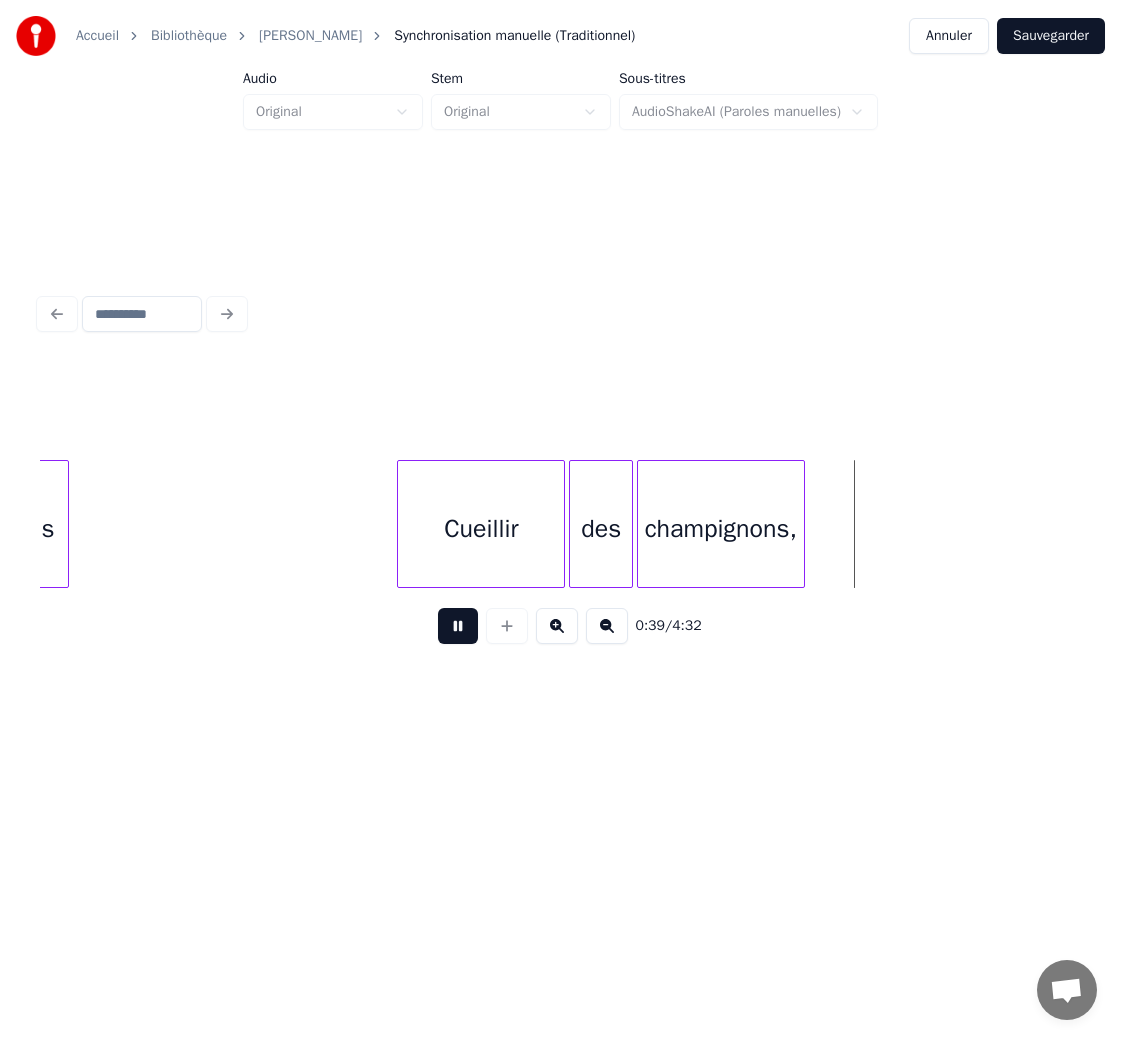click at bounding box center (458, 626) 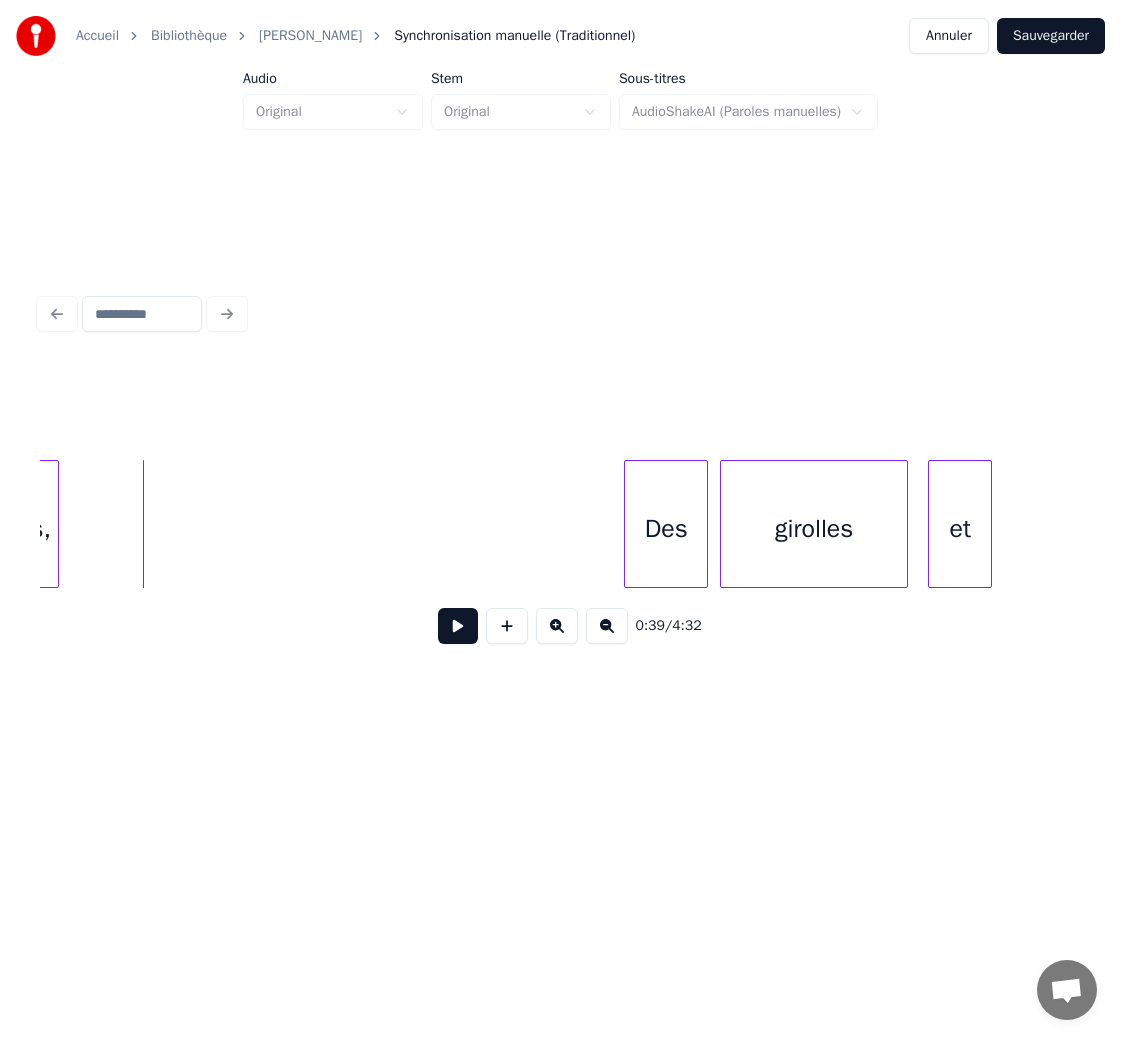 scroll, scrollTop: 0, scrollLeft: 7870, axis: horizontal 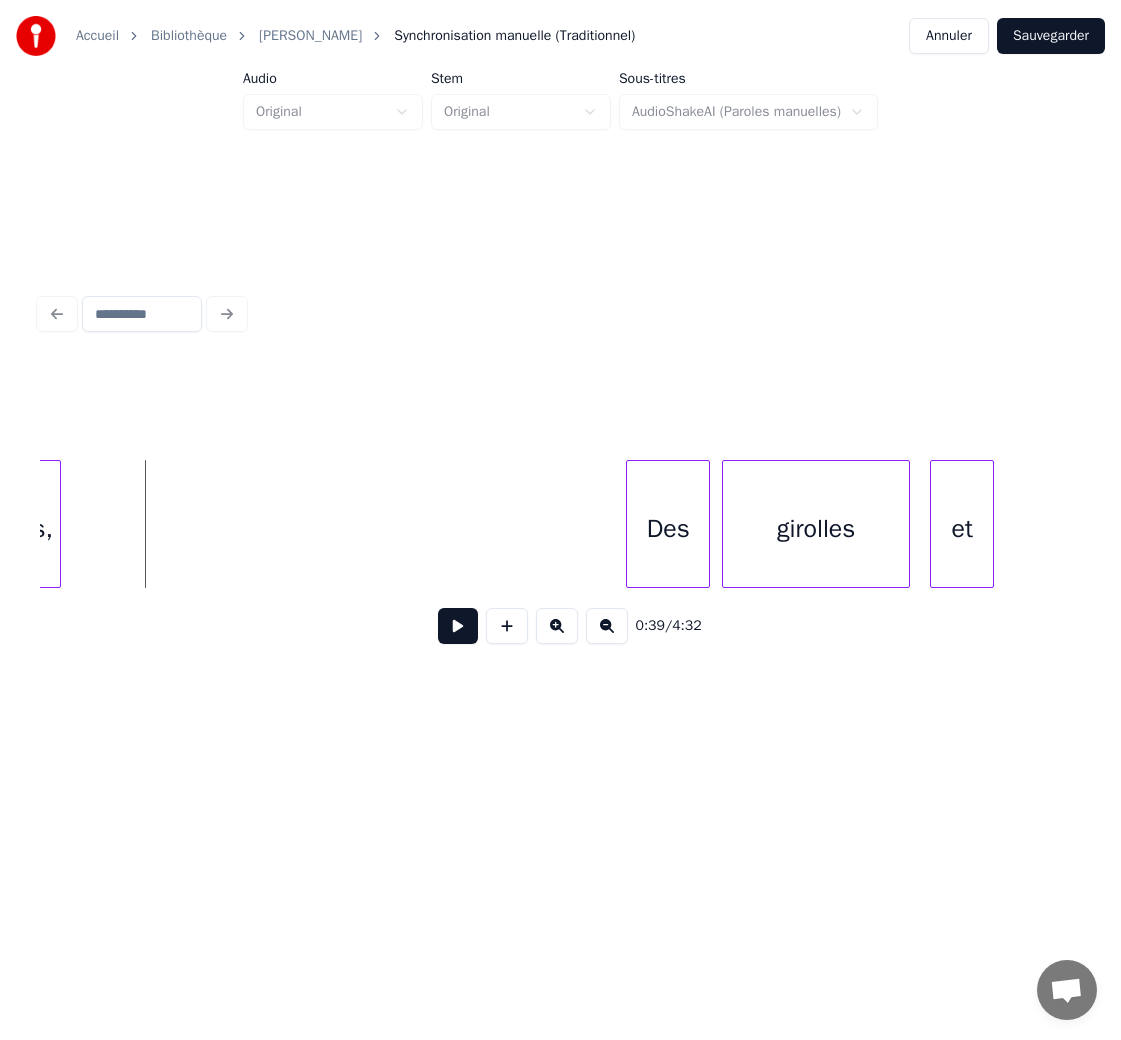 click on "Sauvegarder" at bounding box center [1051, 36] 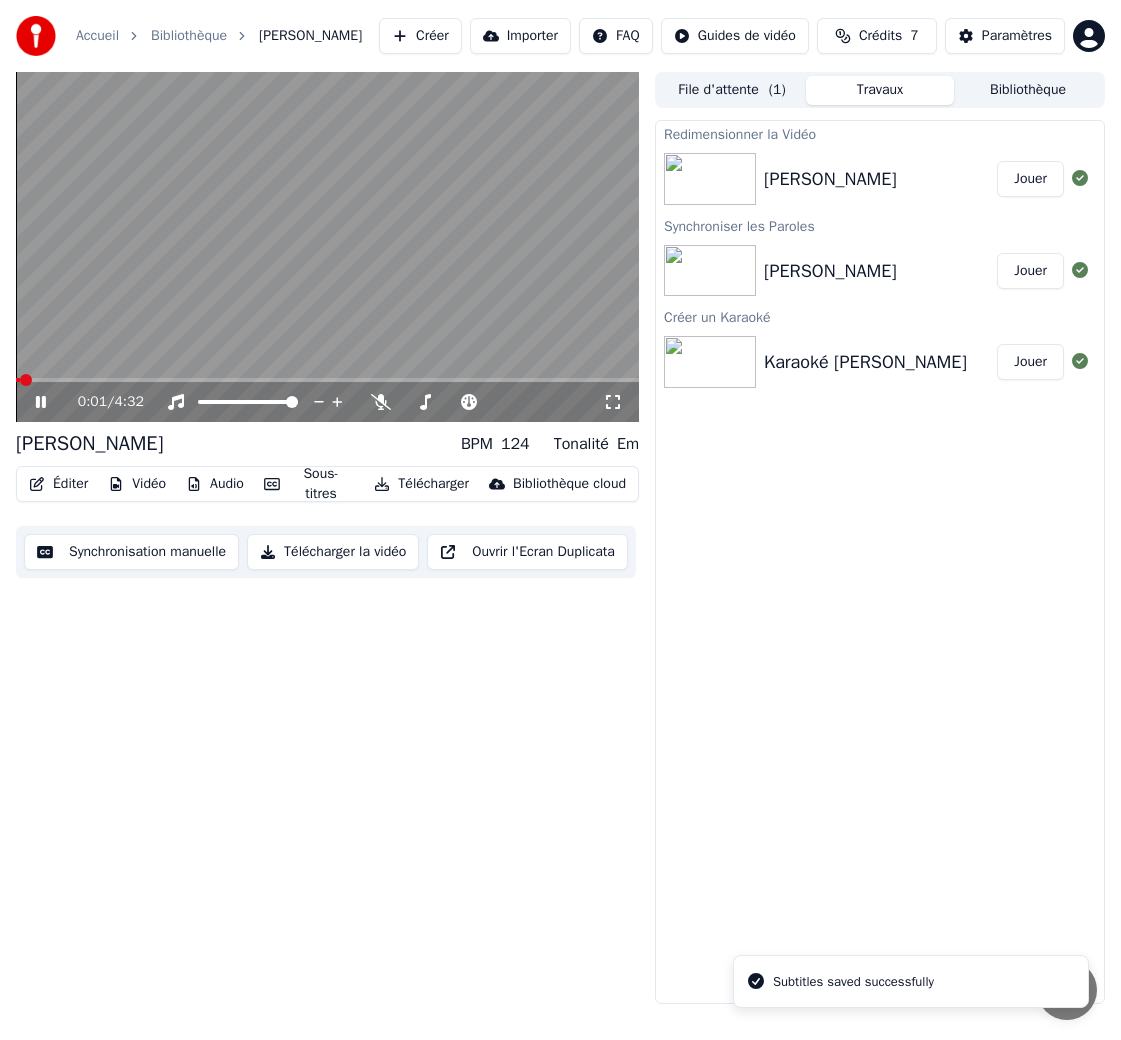 click 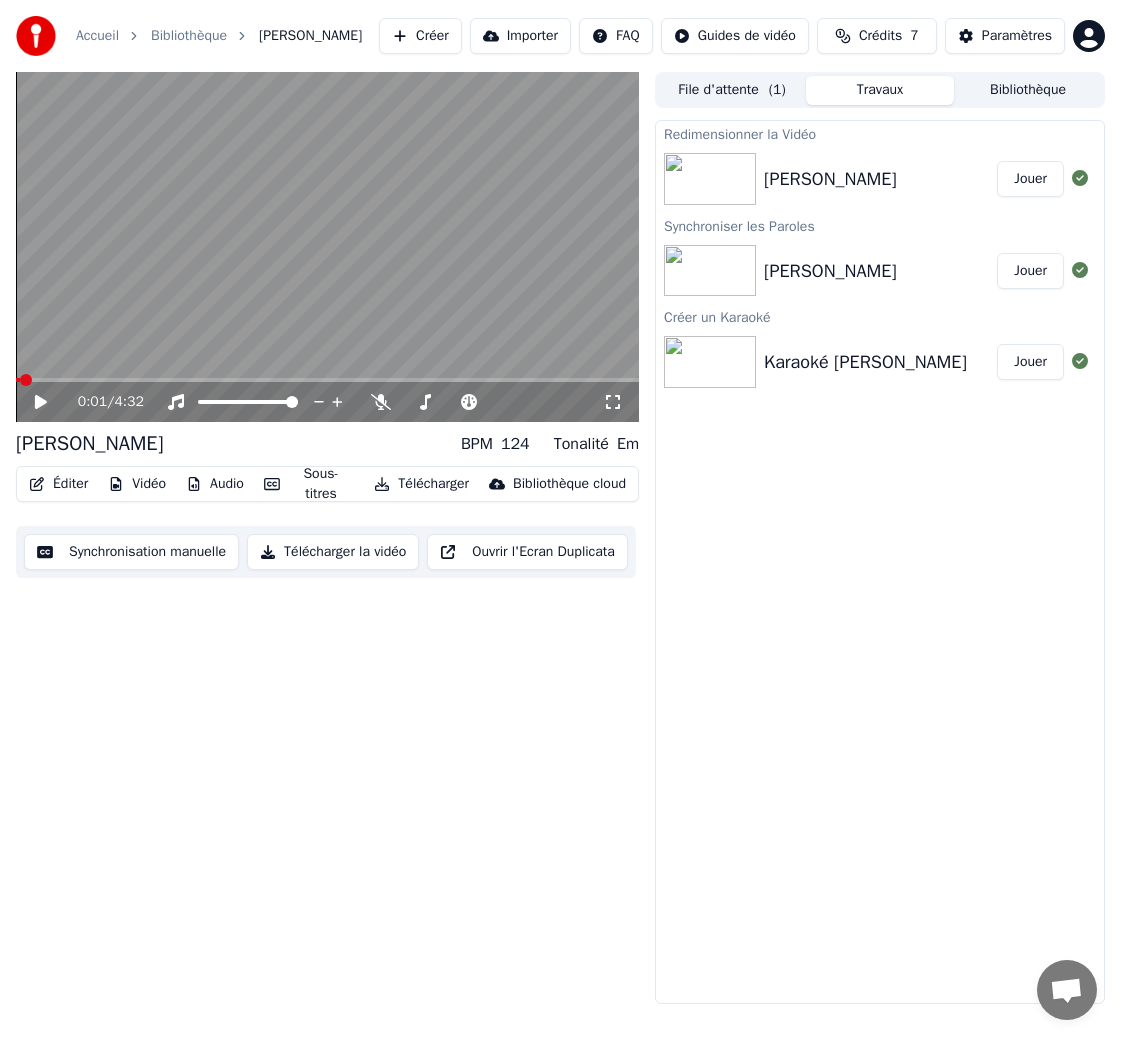 click 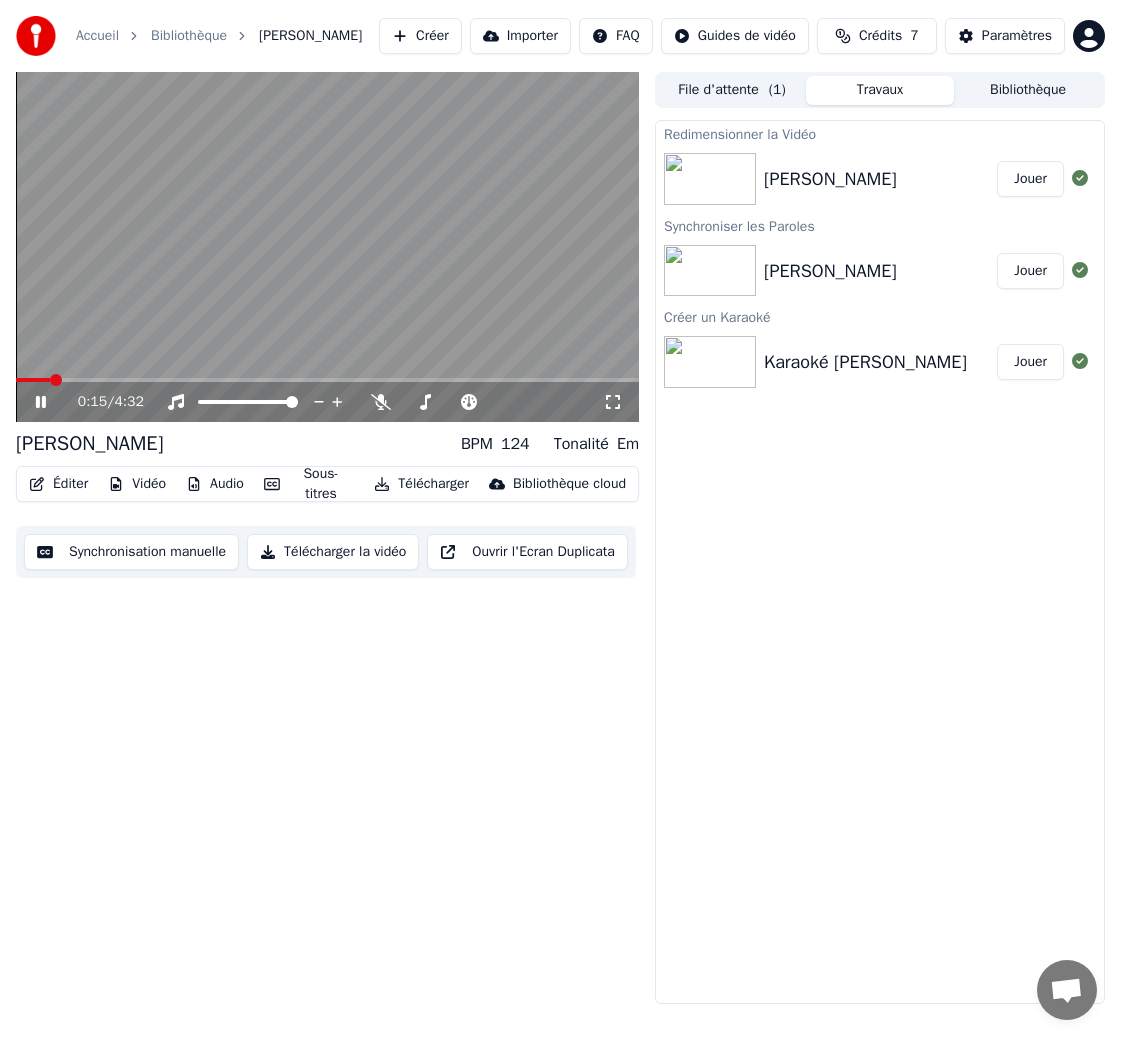 click at bounding box center (327, 380) 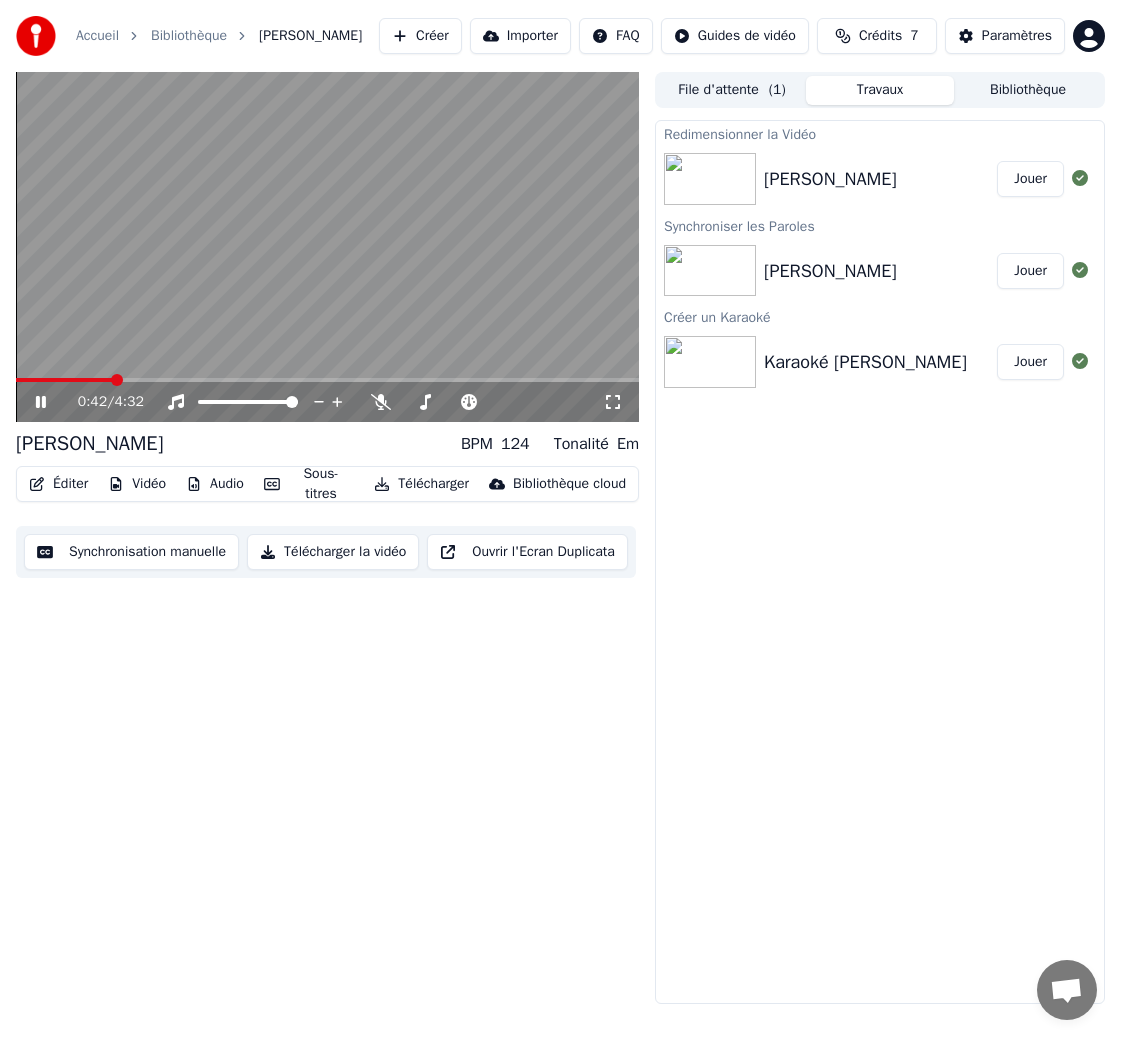 click 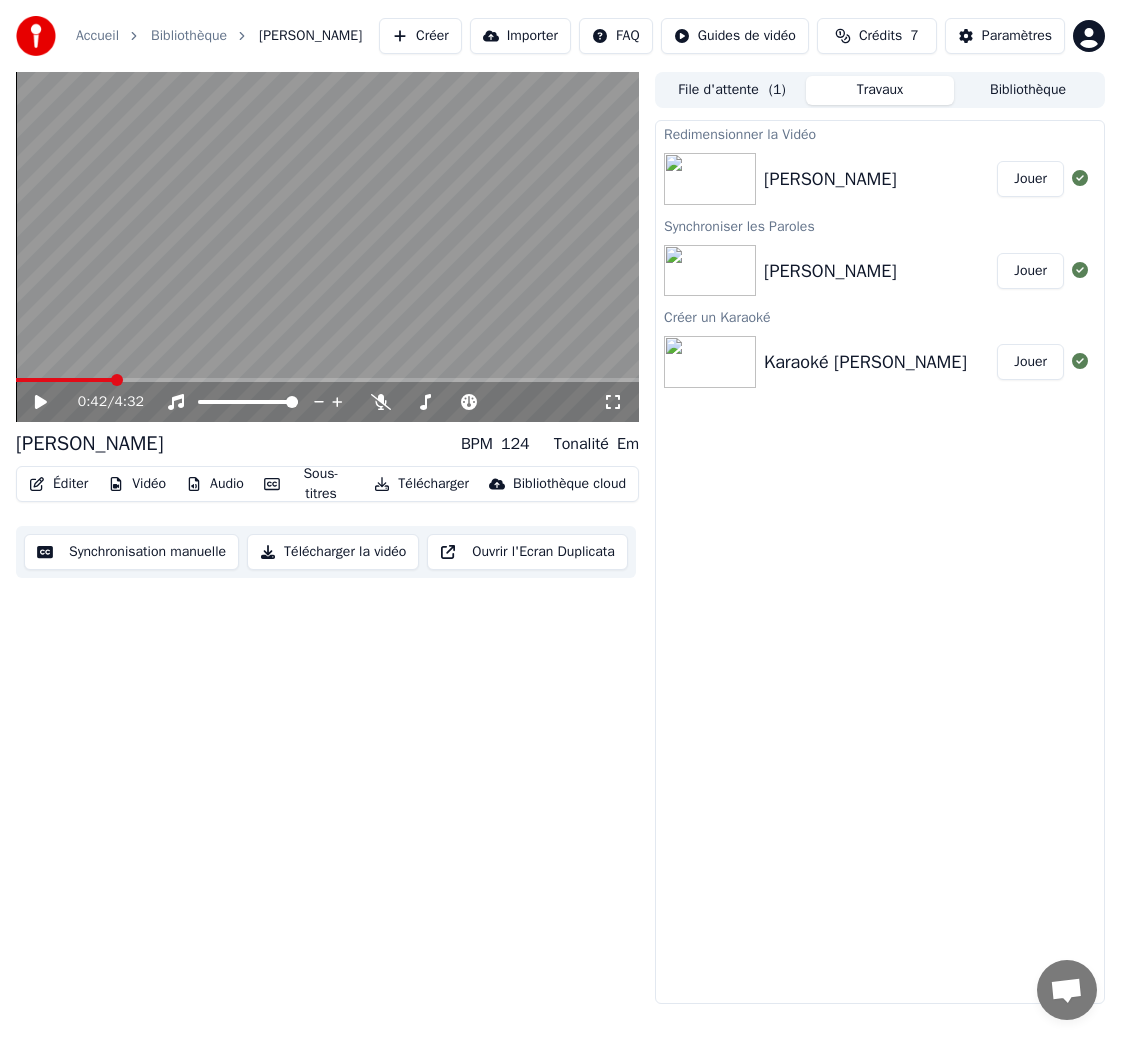 click on "Éditer" at bounding box center [58, 484] 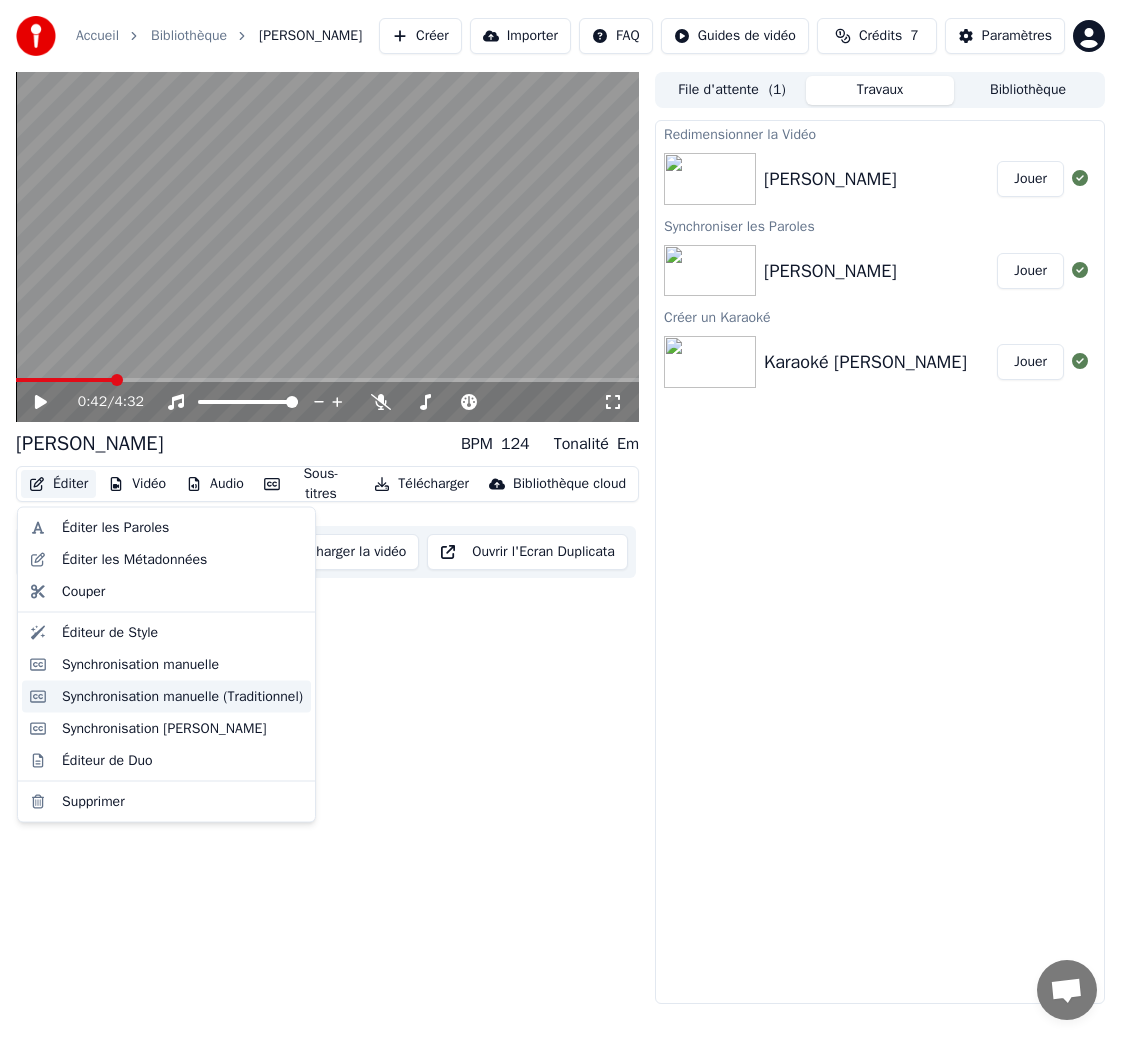 click on "Synchronisation manuelle (Traditionnel)" at bounding box center (166, 696) 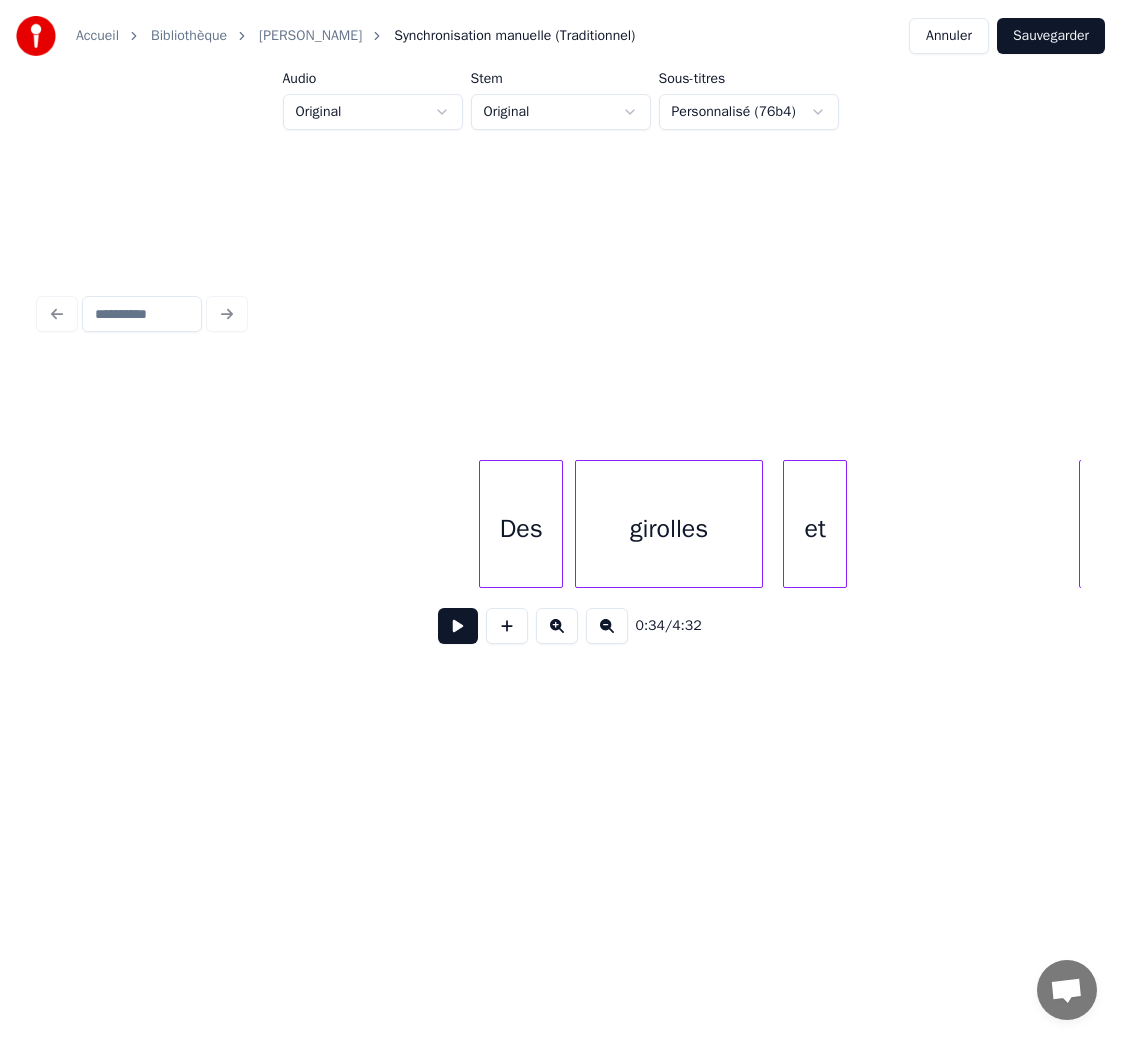 scroll, scrollTop: 0, scrollLeft: 8007, axis: horizontal 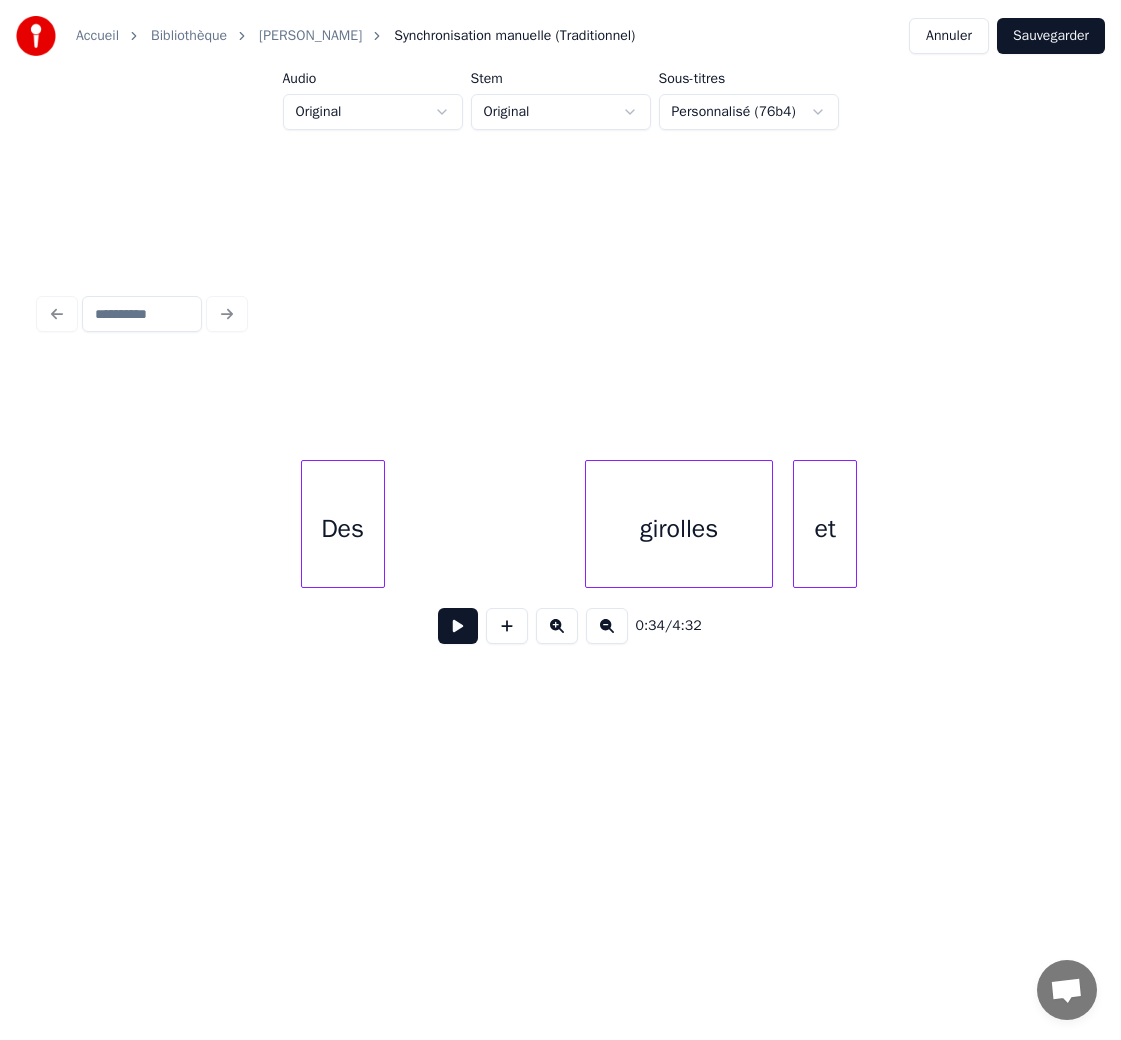 click on "Des" at bounding box center (343, 529) 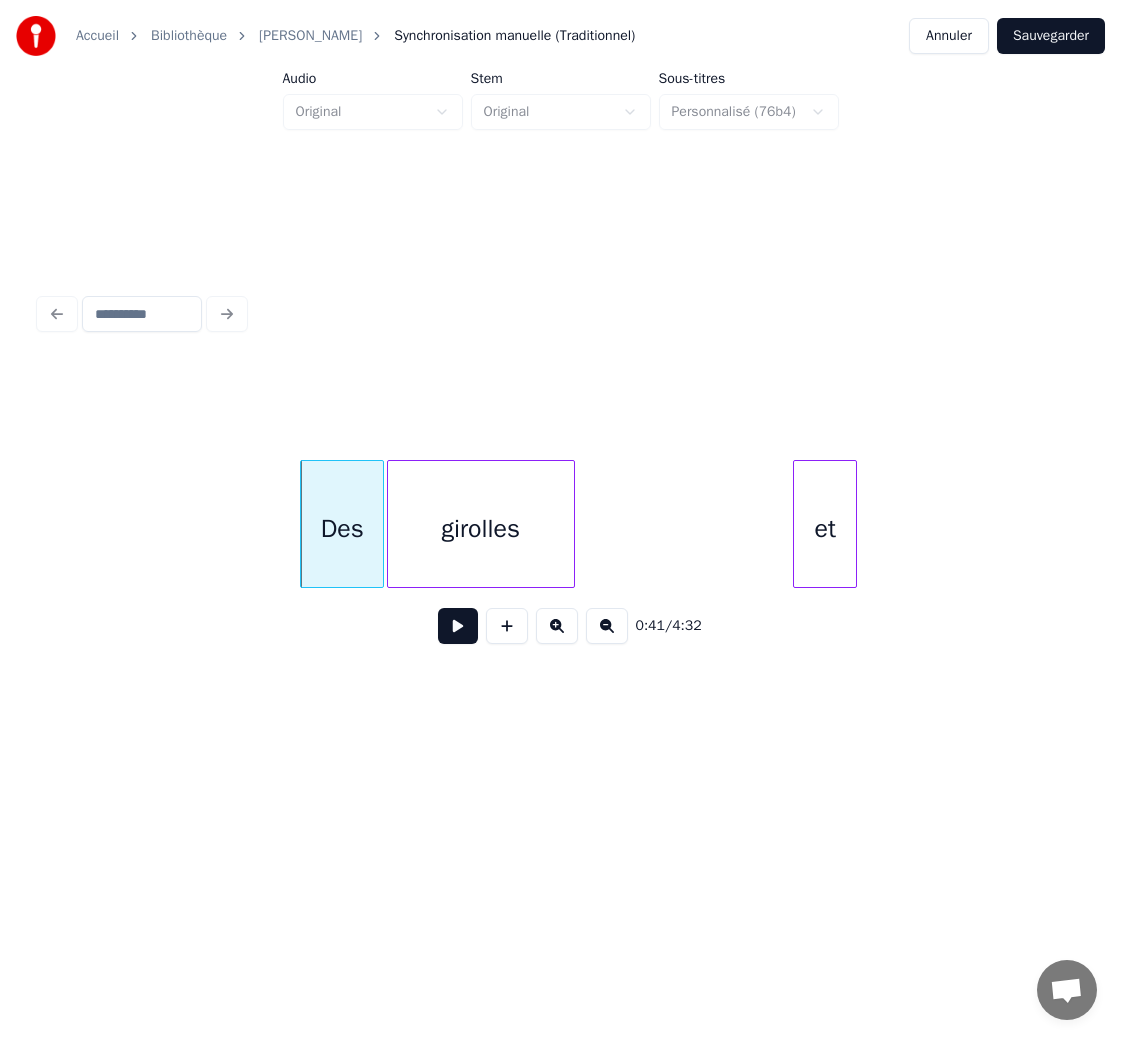 click on "girolles" at bounding box center (481, 529) 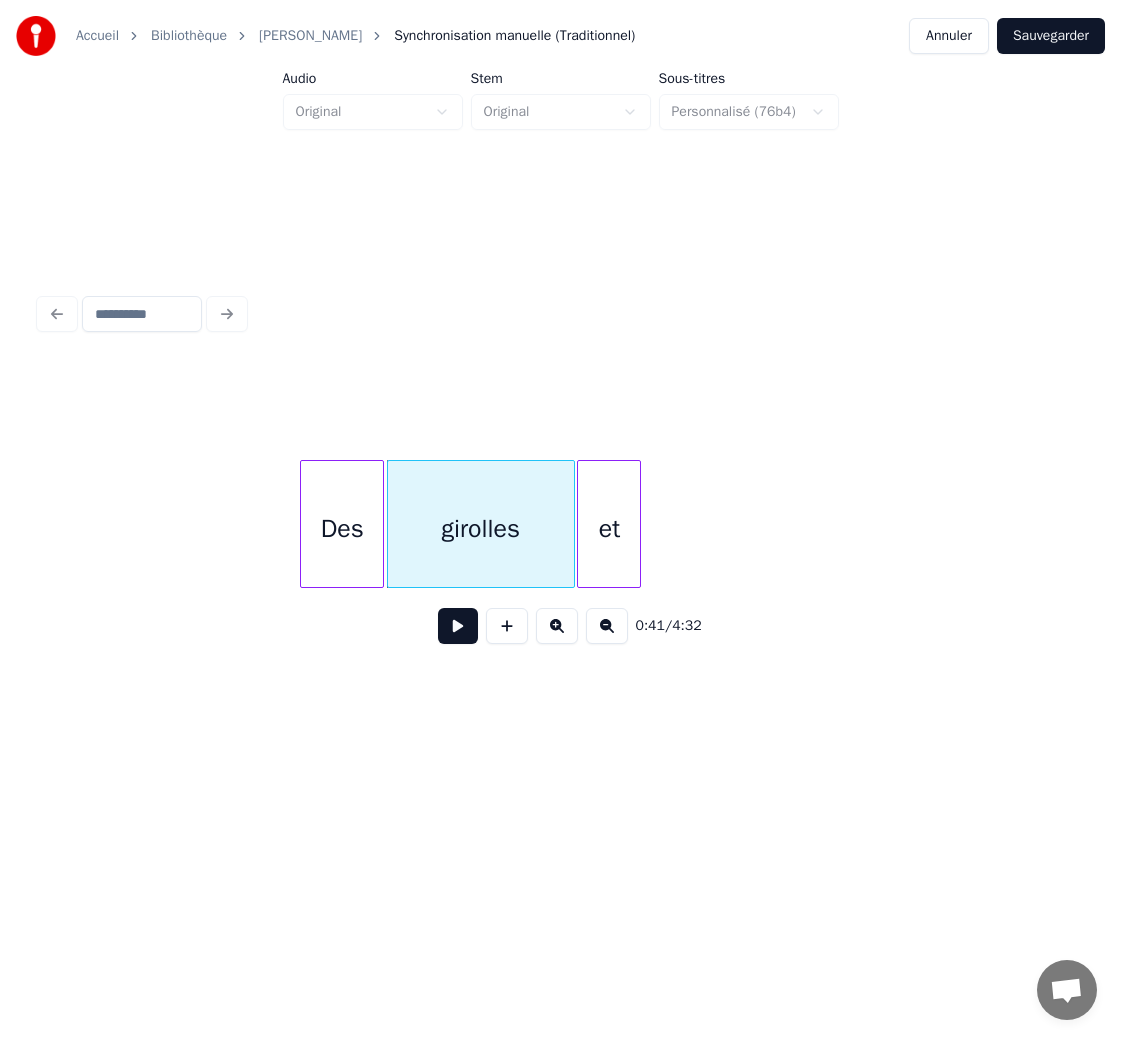 click on "et" at bounding box center [609, 529] 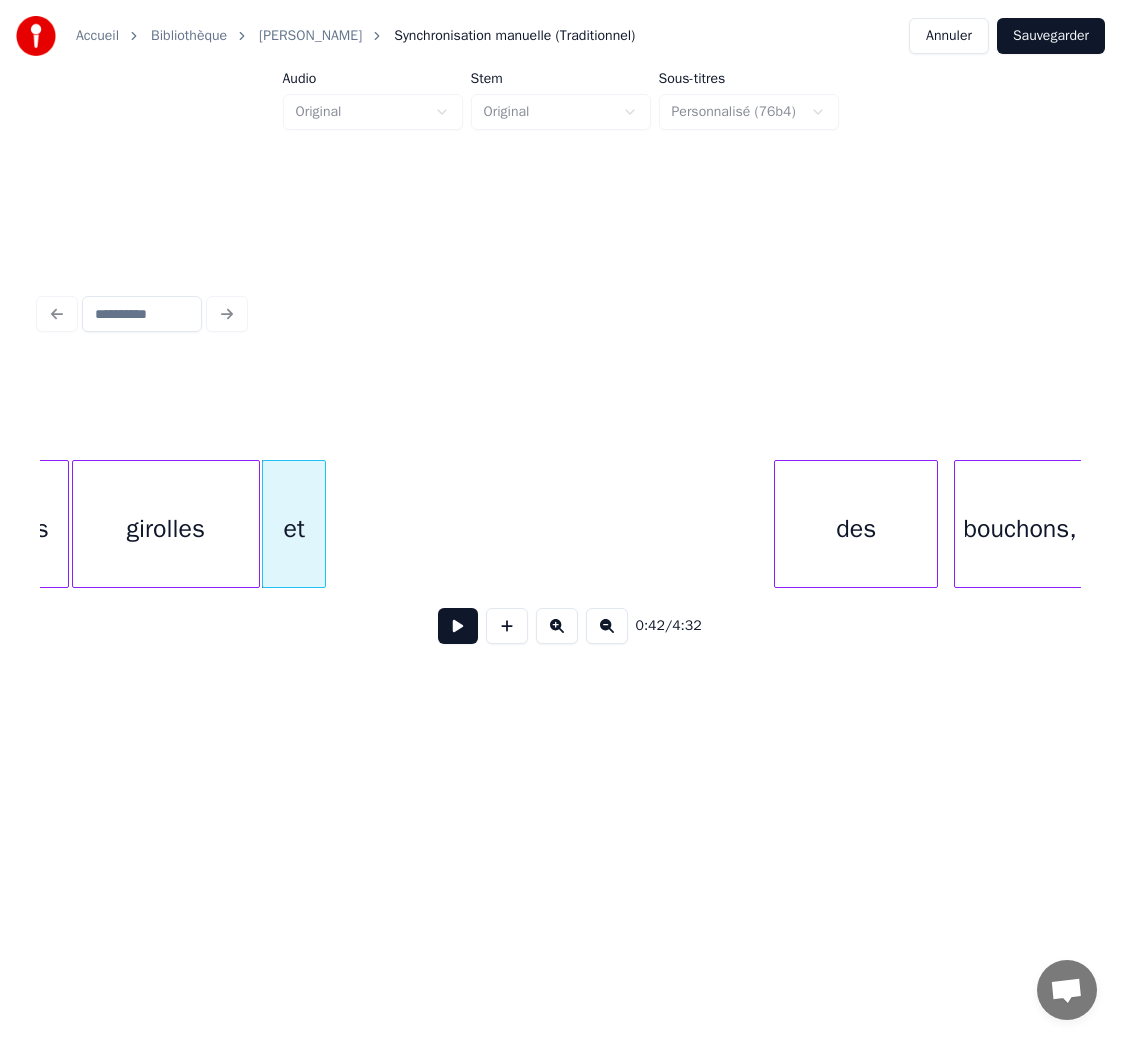 scroll, scrollTop: 0, scrollLeft: 8463, axis: horizontal 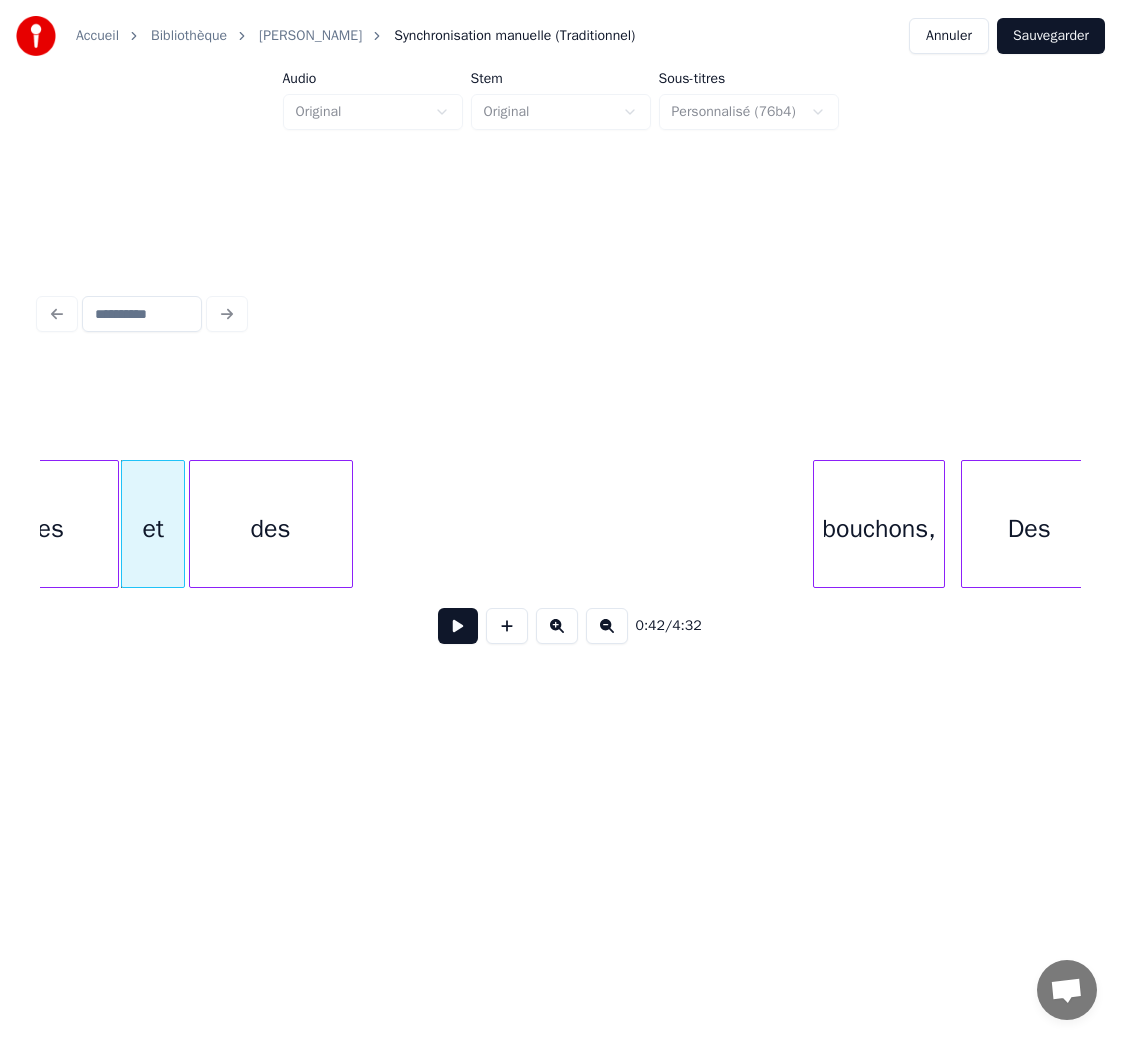 click on "des" at bounding box center (271, 529) 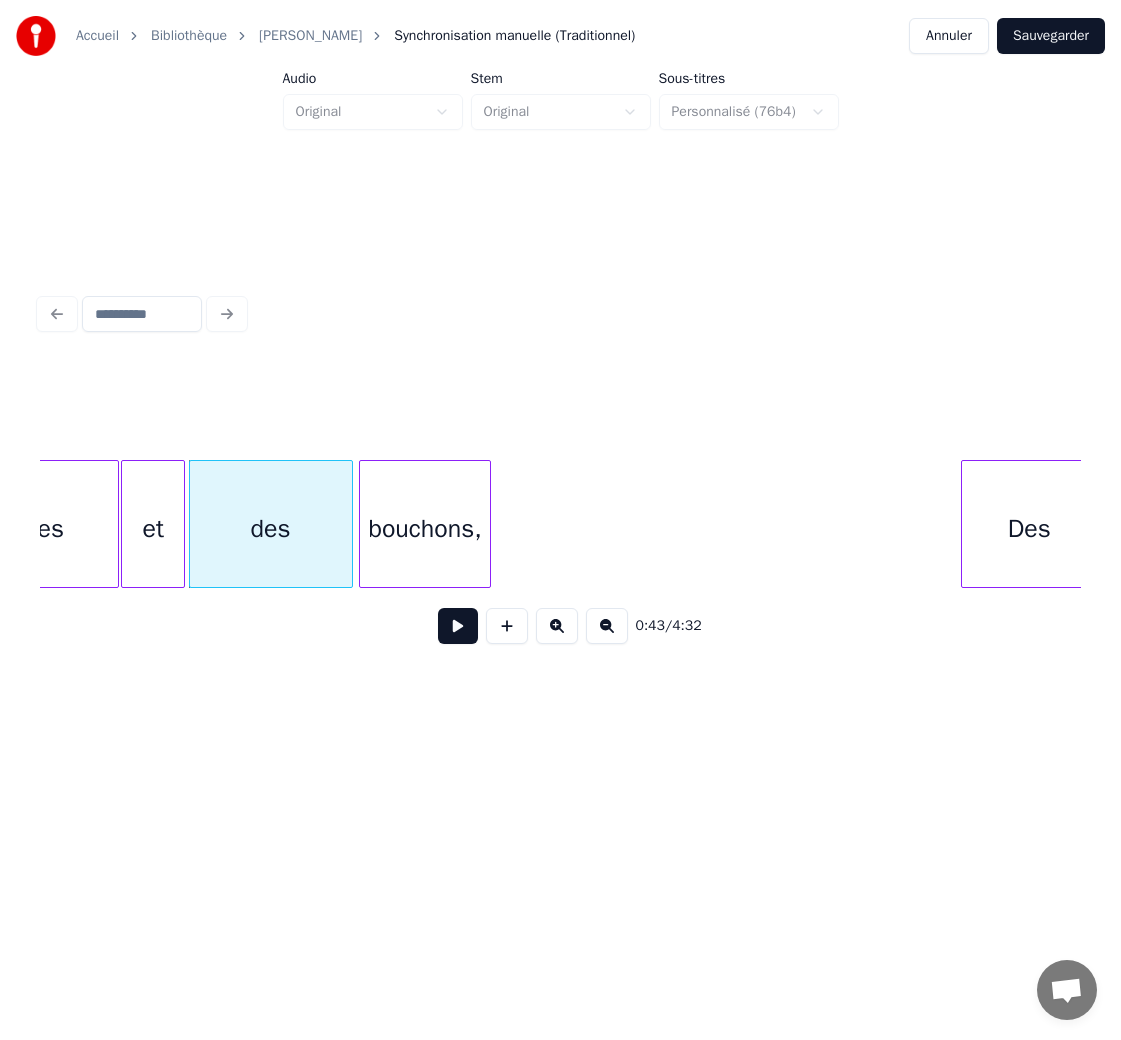 click on "bouchons," at bounding box center (425, 529) 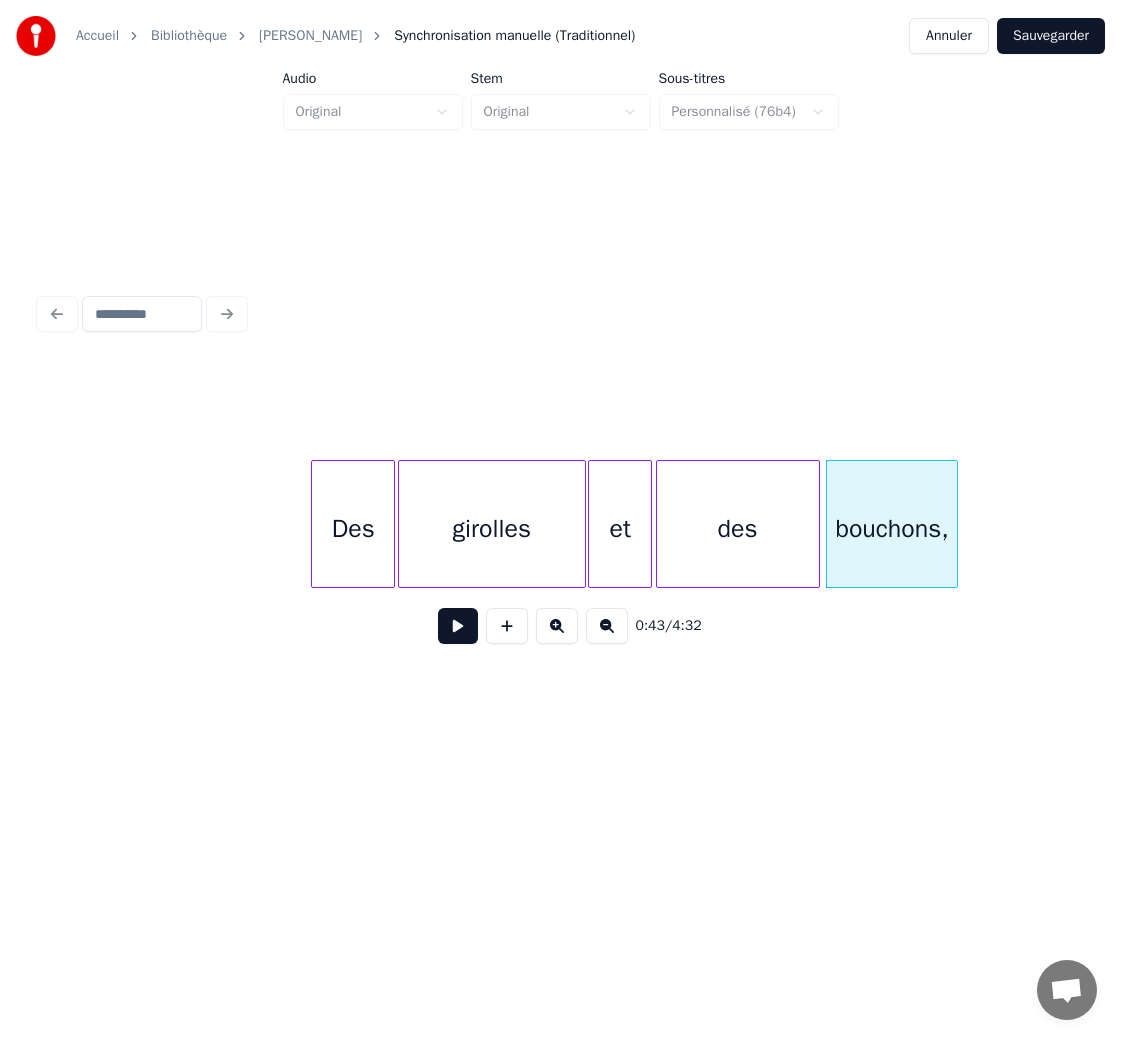 scroll, scrollTop: 0, scrollLeft: 7911, axis: horizontal 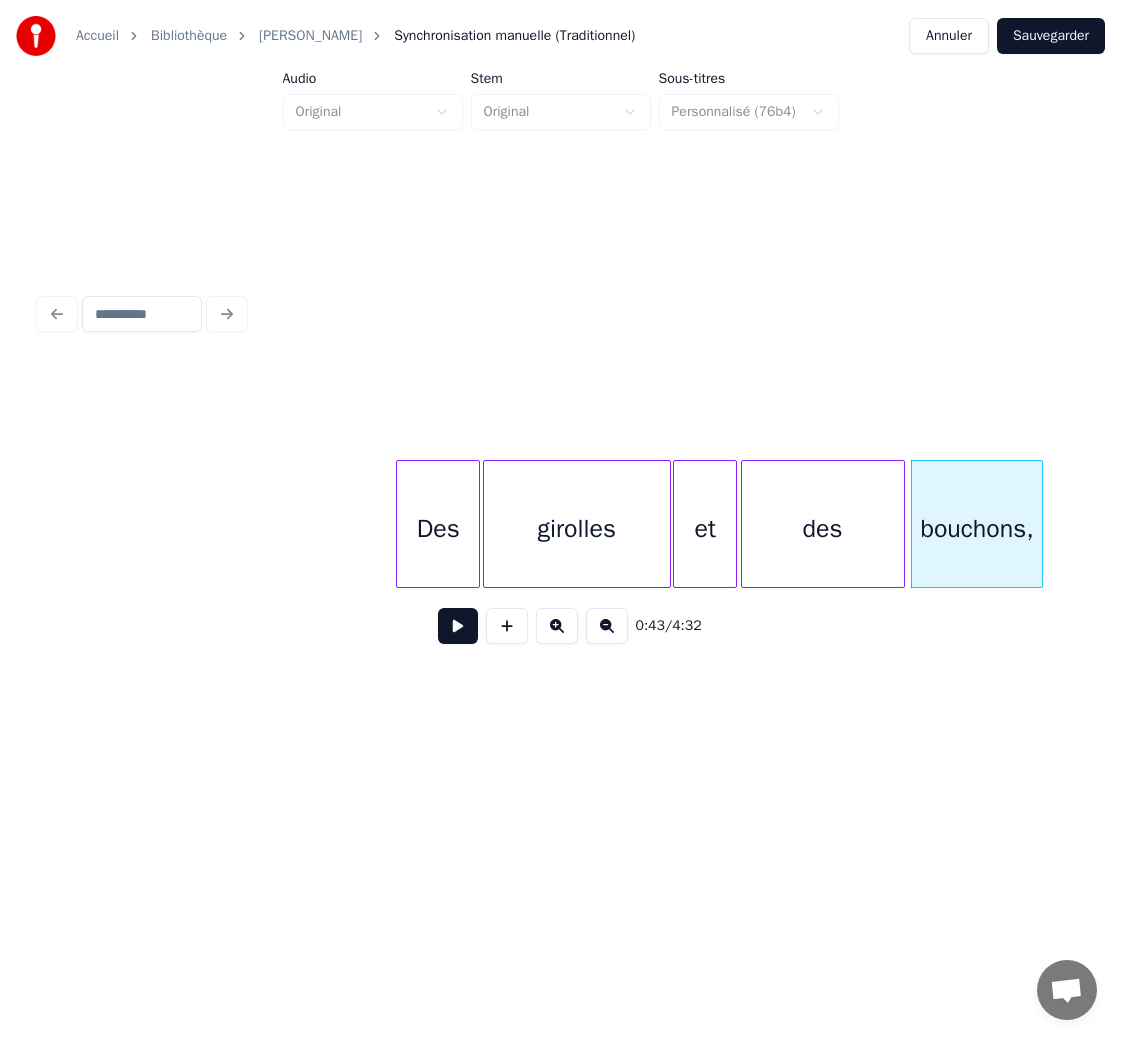 click on "Des" at bounding box center (438, 529) 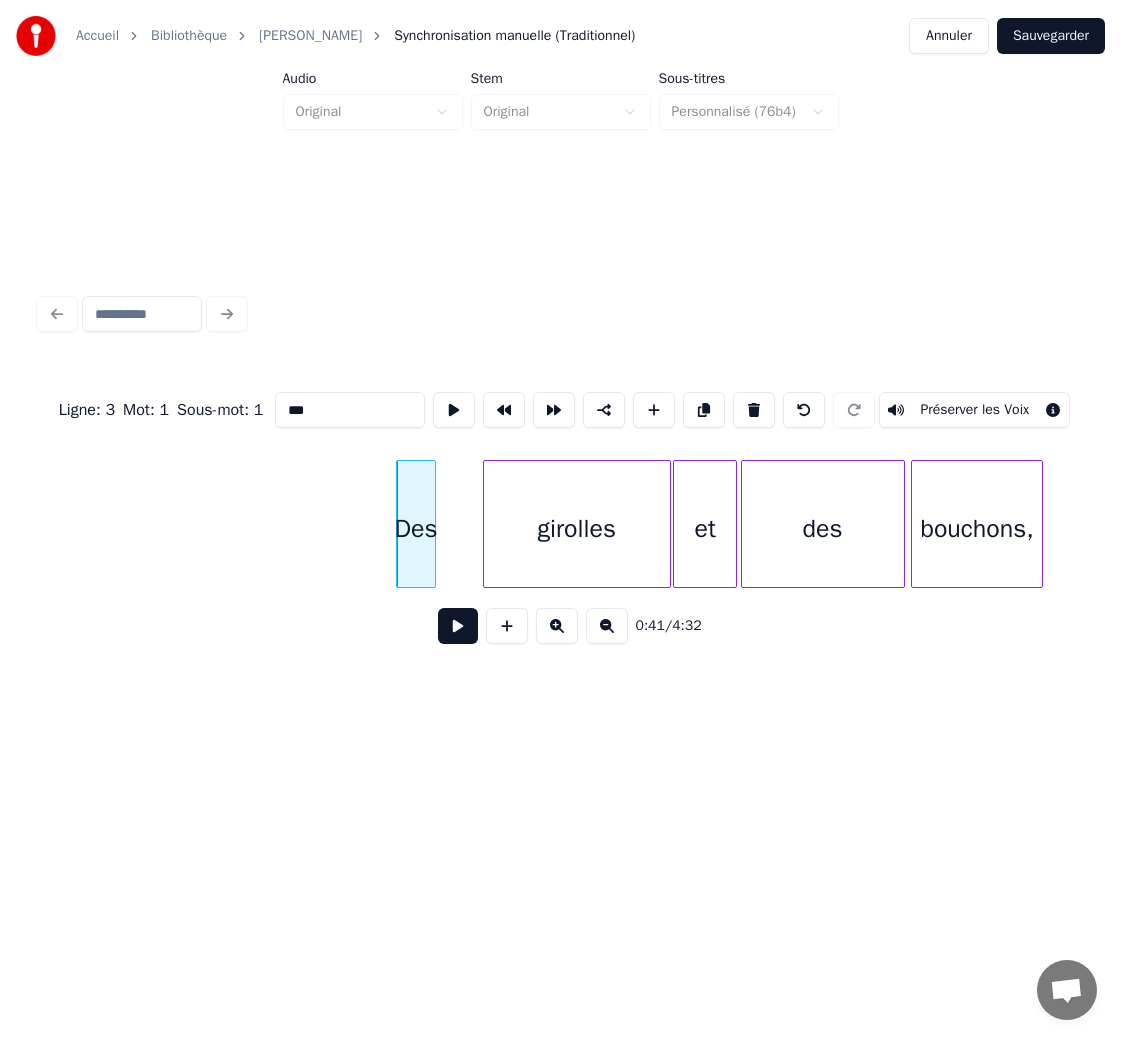 click at bounding box center (432, 524) 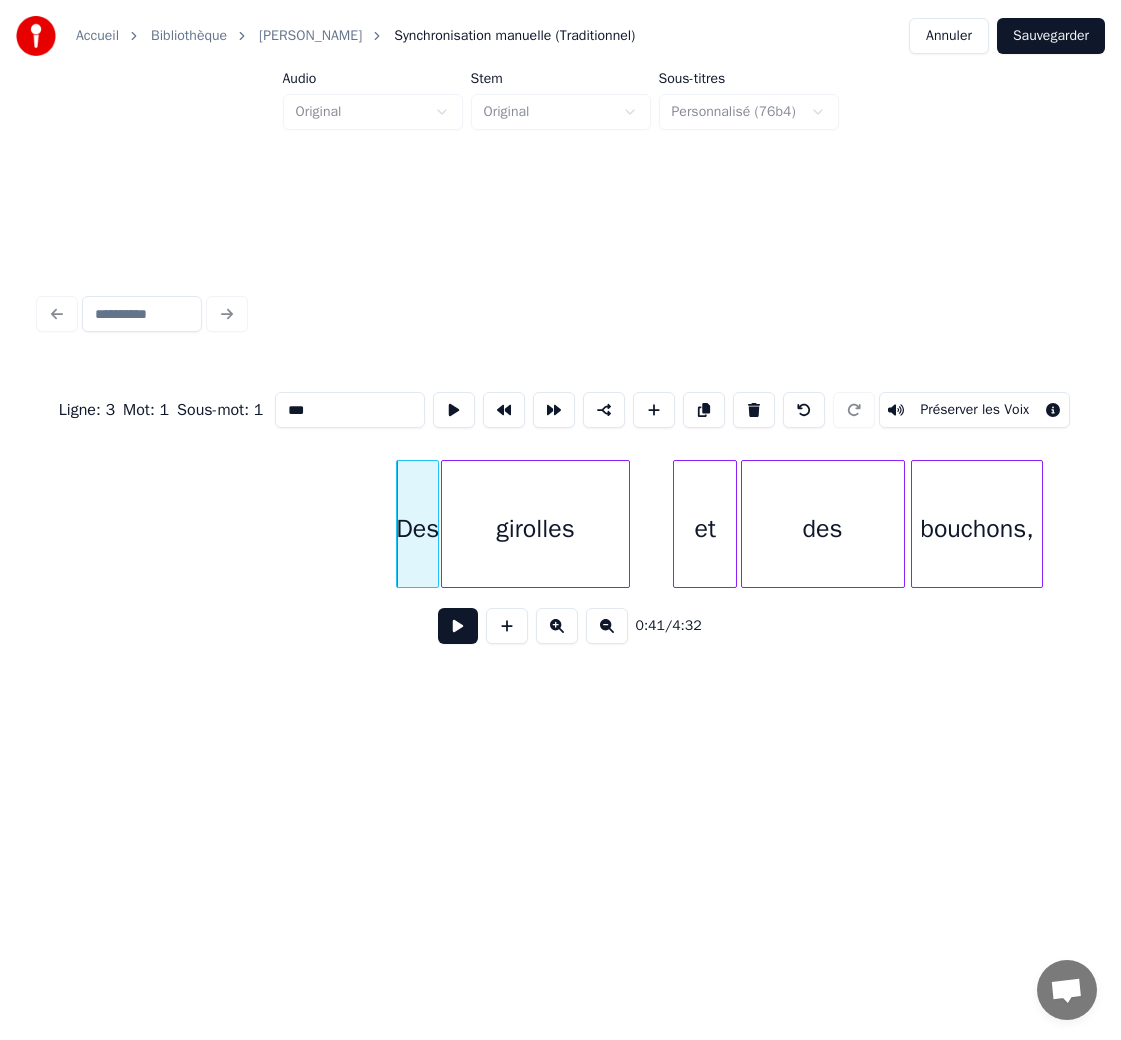click on "girolles" at bounding box center [535, 529] 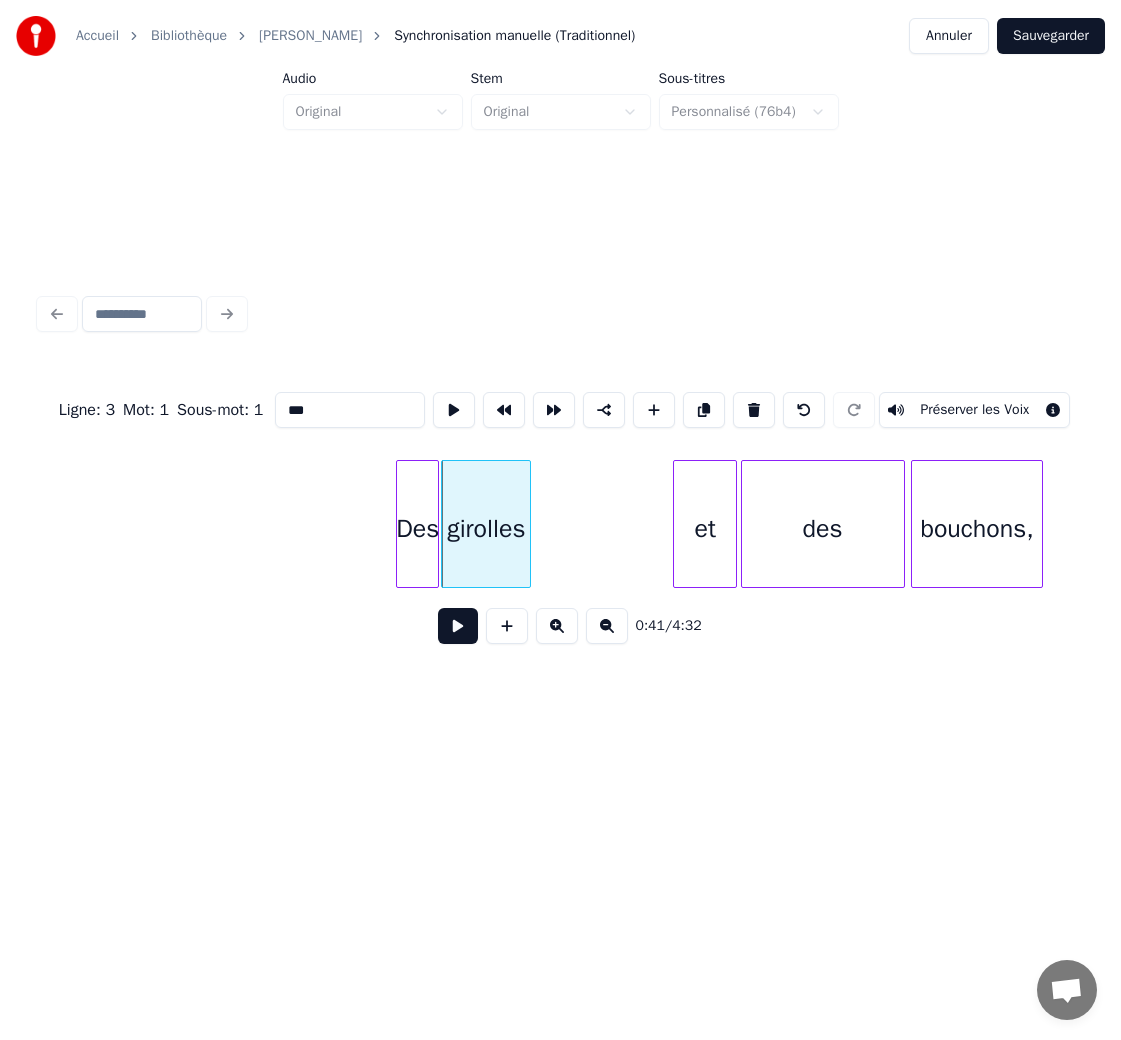 click at bounding box center [527, 524] 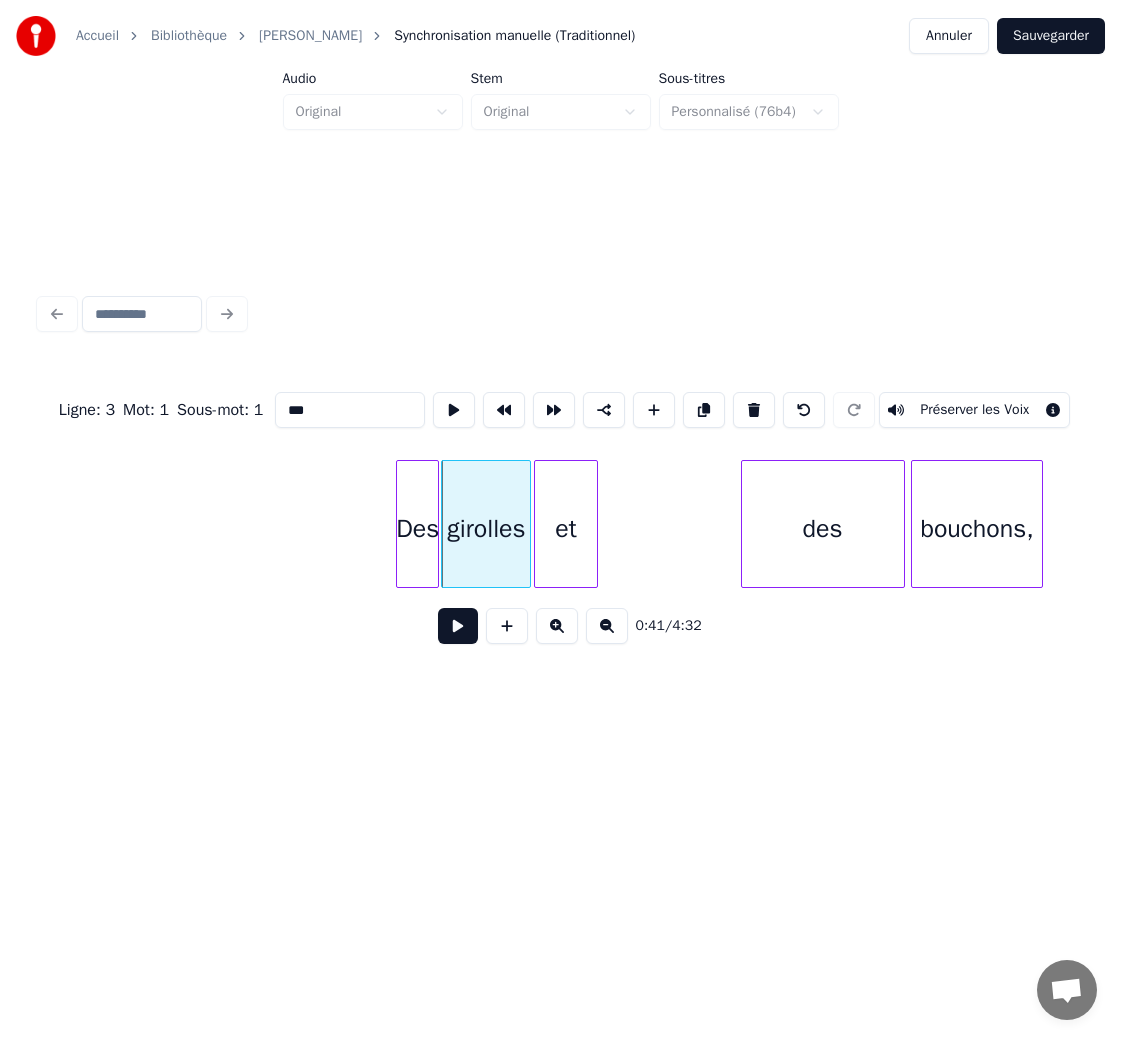 click on "et" at bounding box center (566, 529) 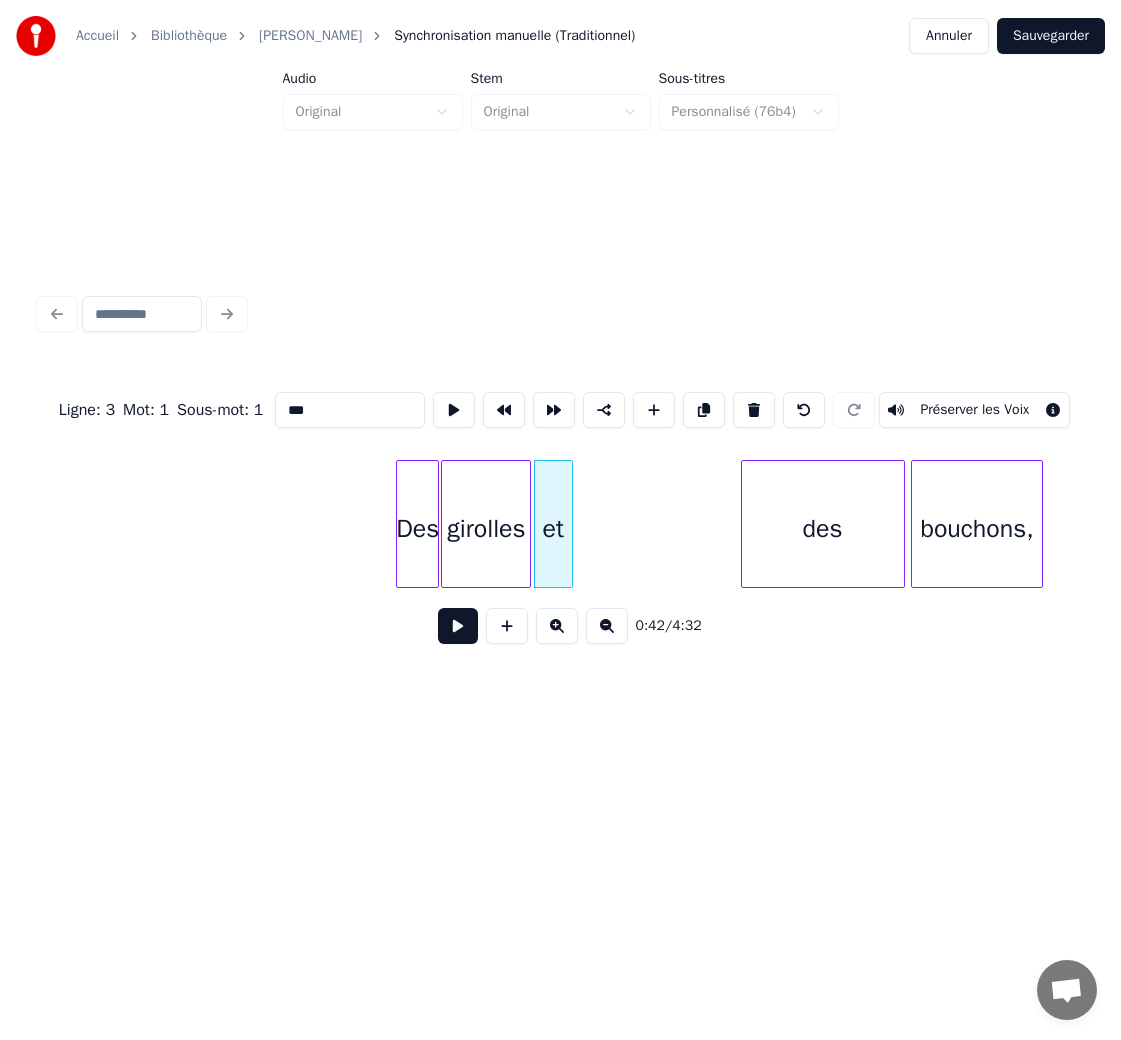 click at bounding box center [569, 524] 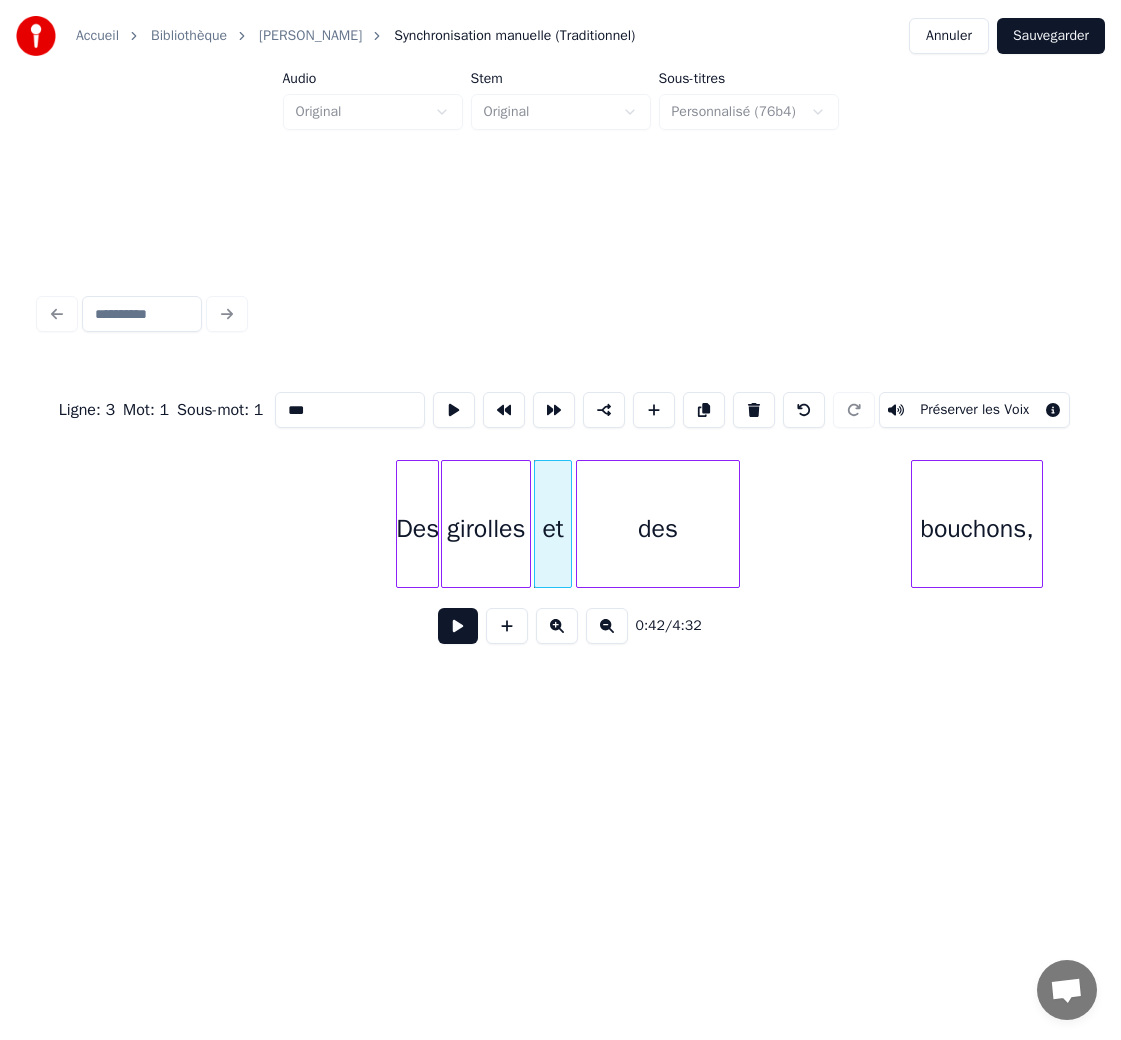 click on "des" at bounding box center (658, 529) 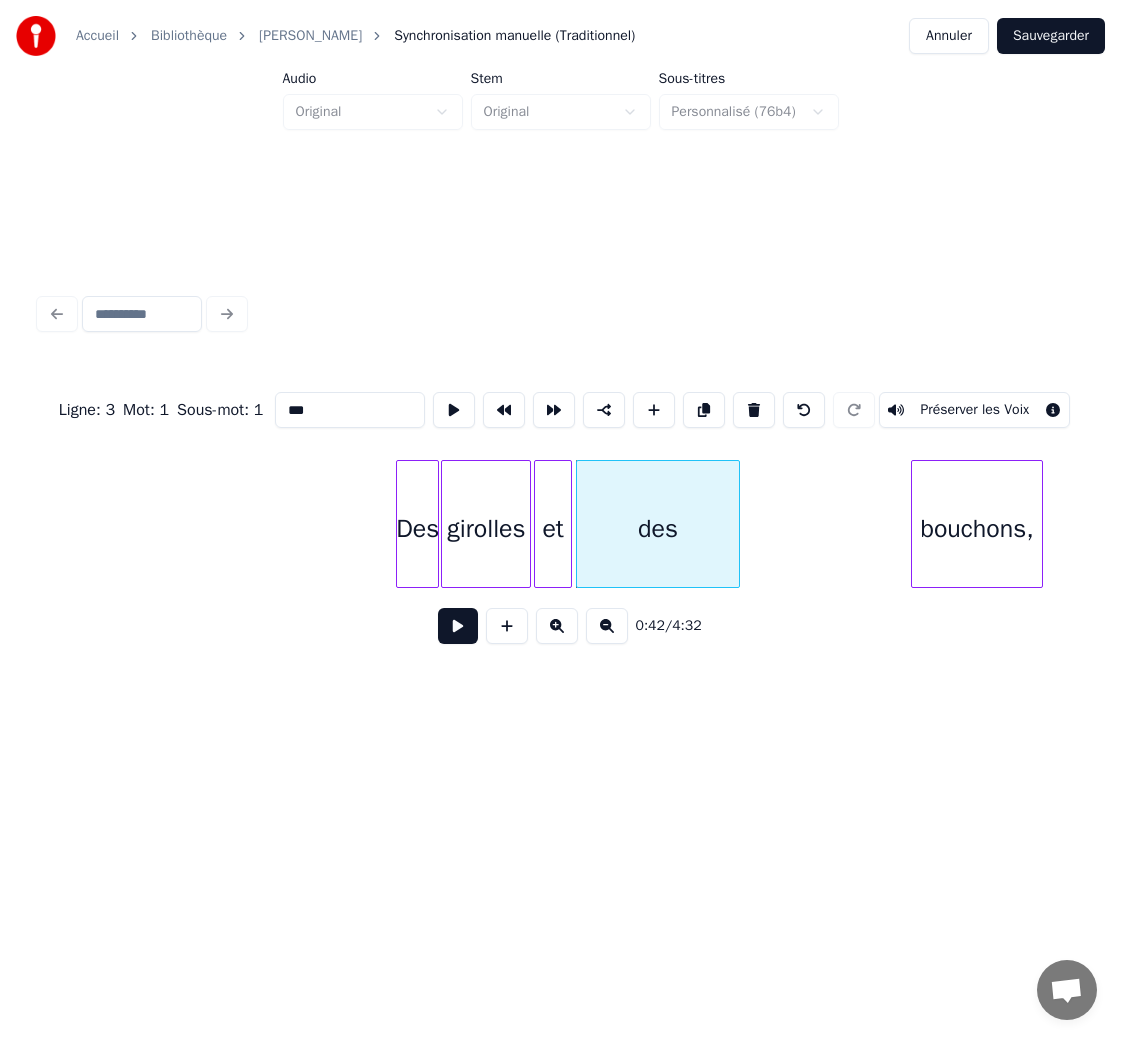 click on "des" at bounding box center [658, 524] 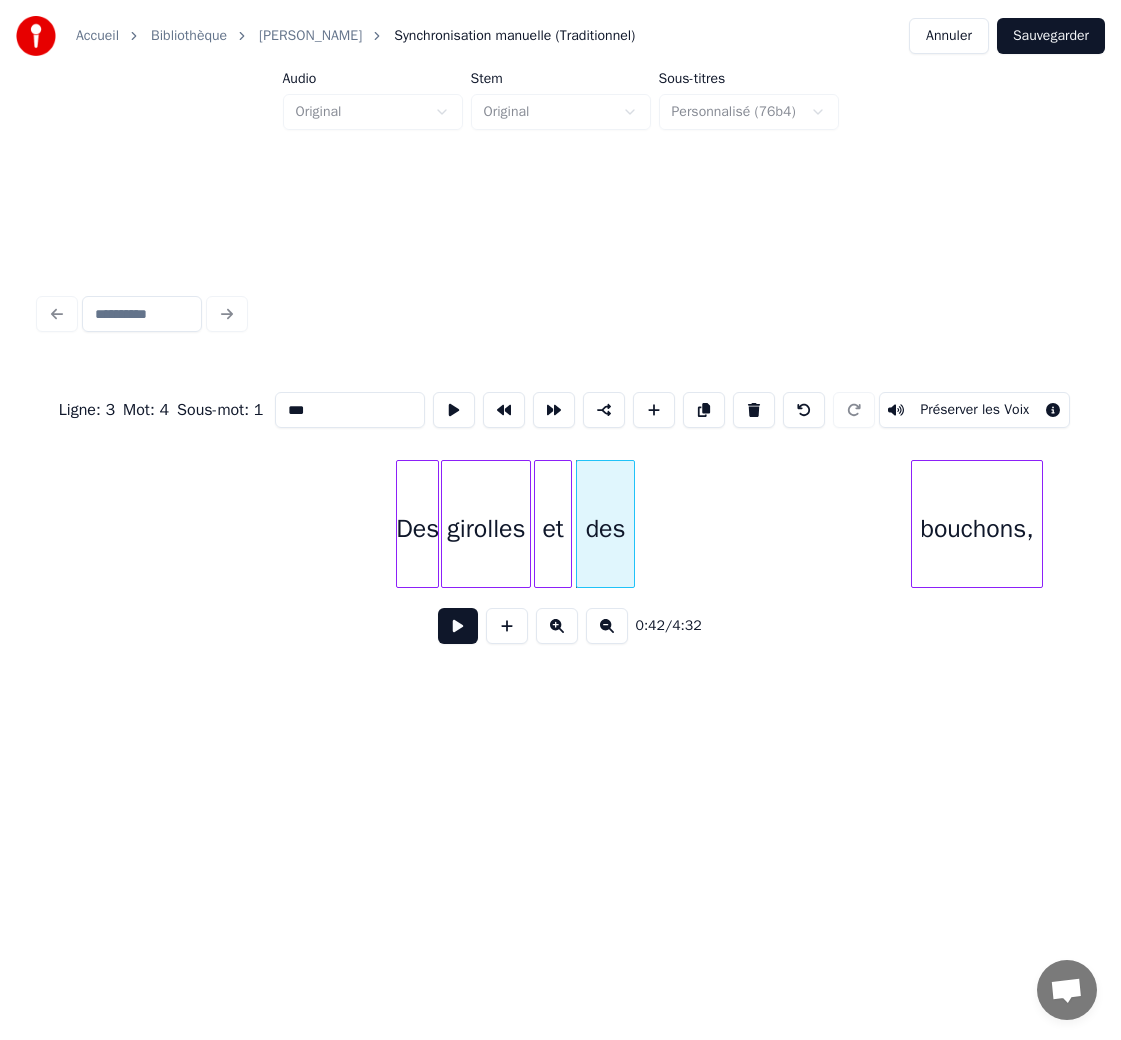 click at bounding box center (631, 524) 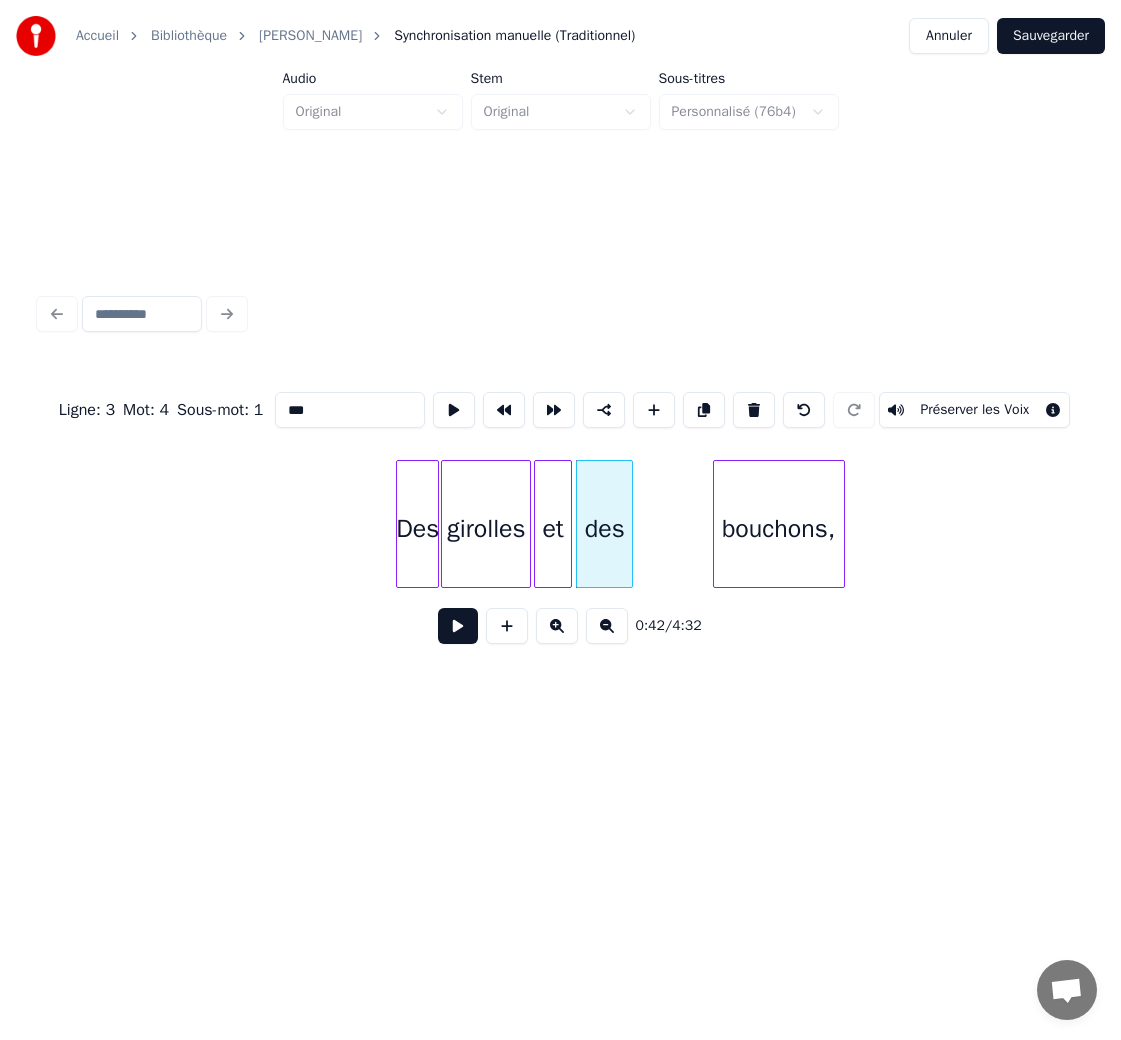 click on "bouchons," at bounding box center (779, 529) 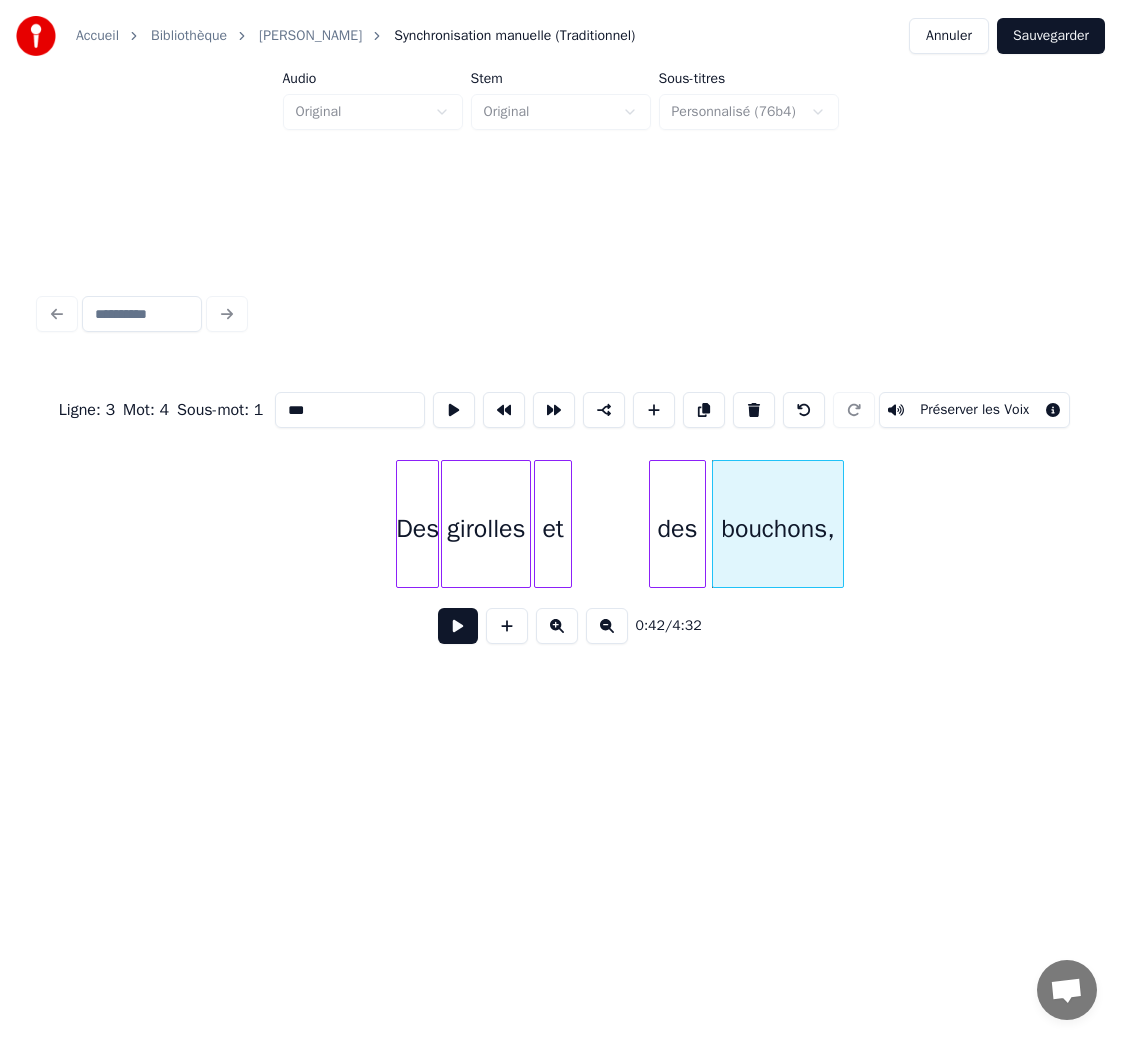 click on "des" at bounding box center [678, 529] 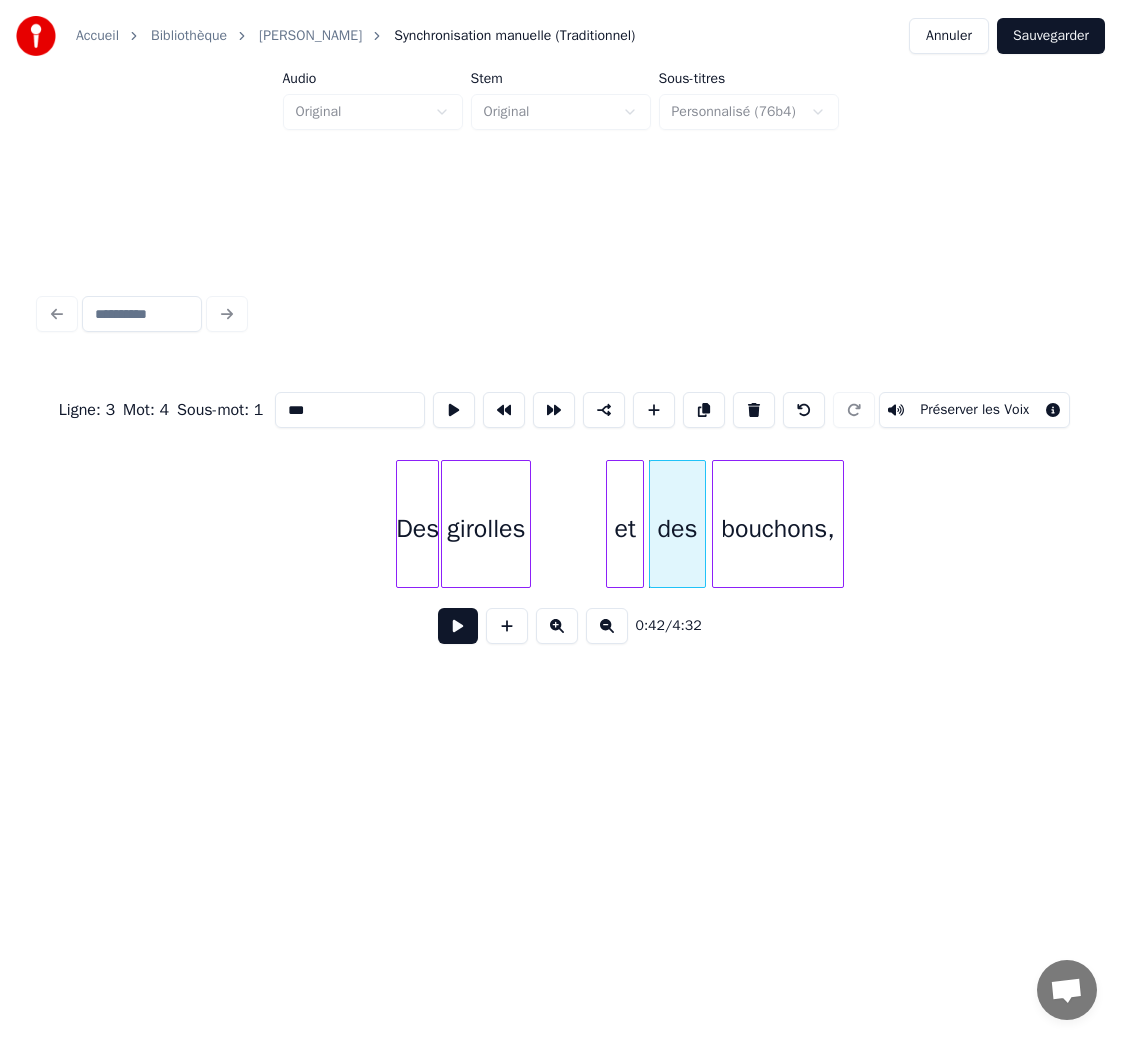 click on "et" at bounding box center [625, 529] 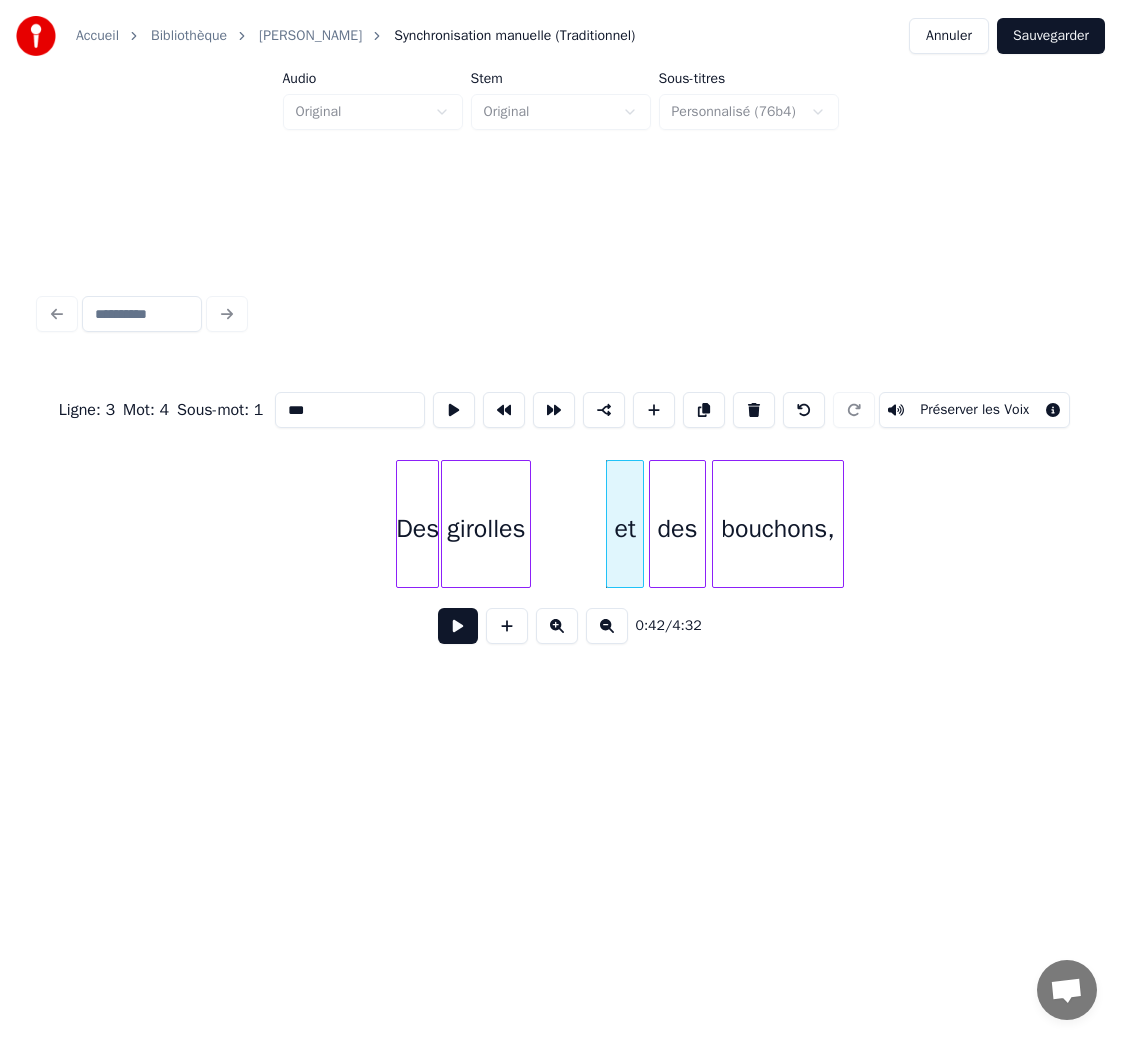 click on "girolles" at bounding box center (486, 529) 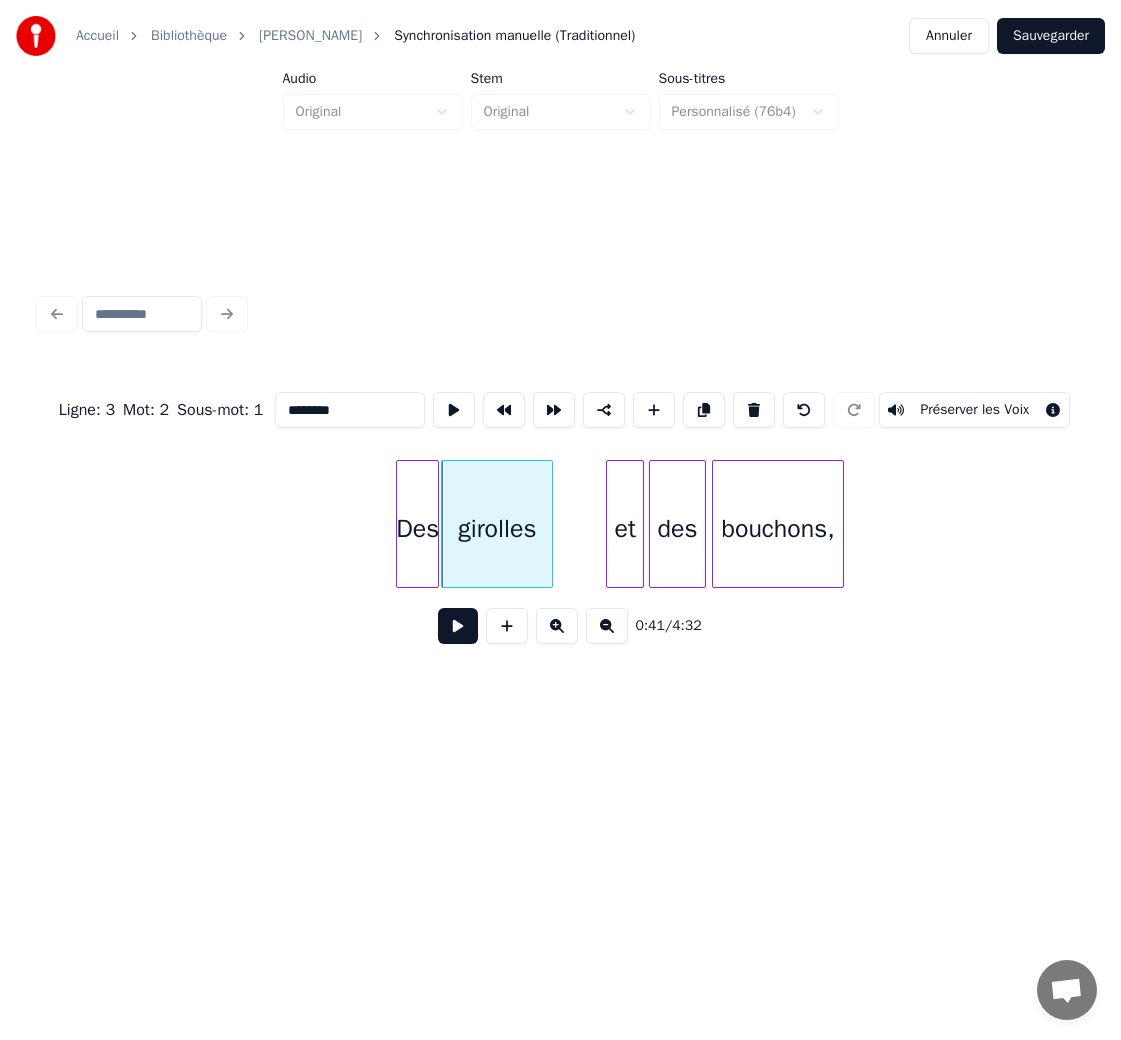 click at bounding box center (549, 524) 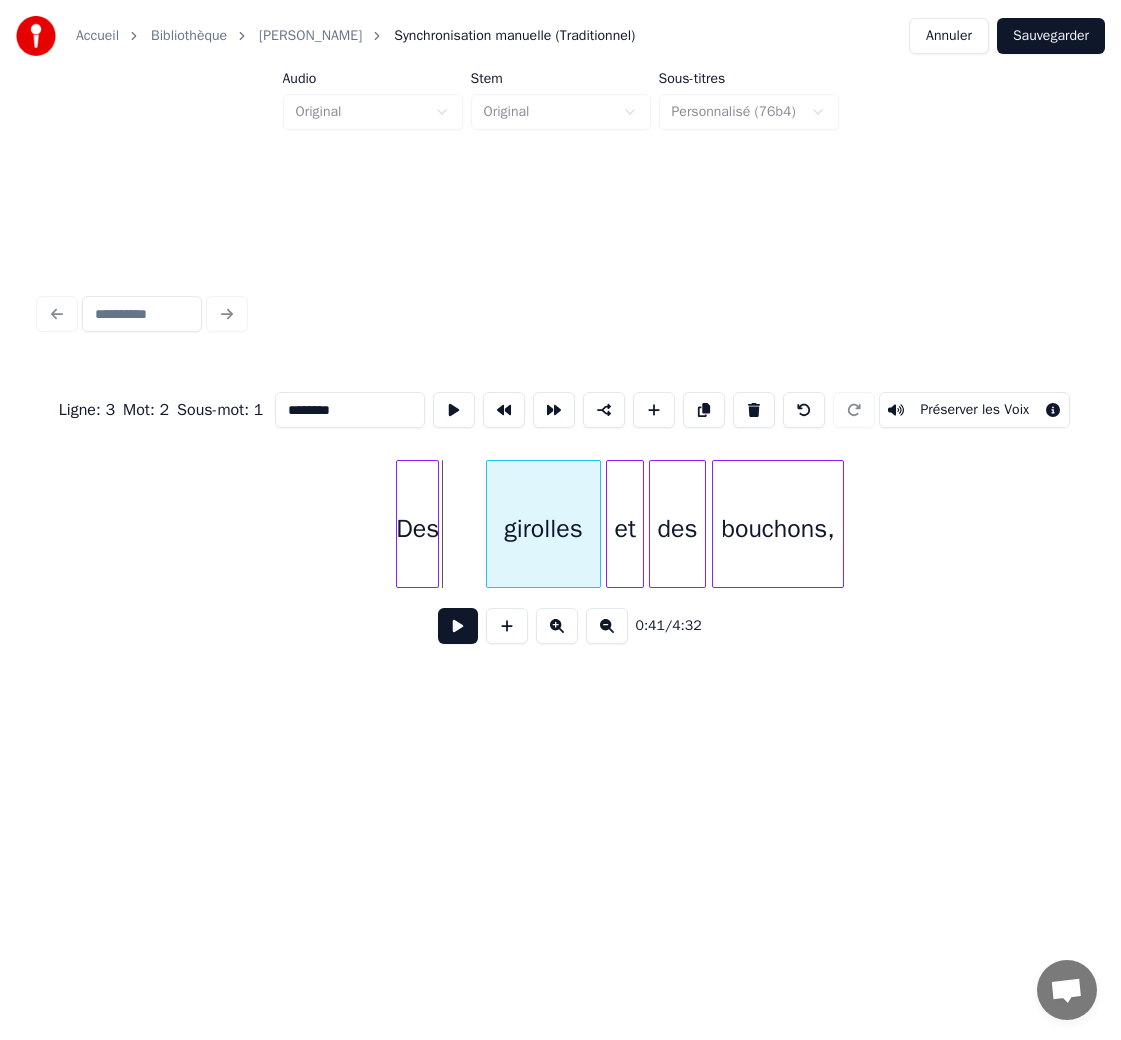 click on "girolles" at bounding box center (543, 529) 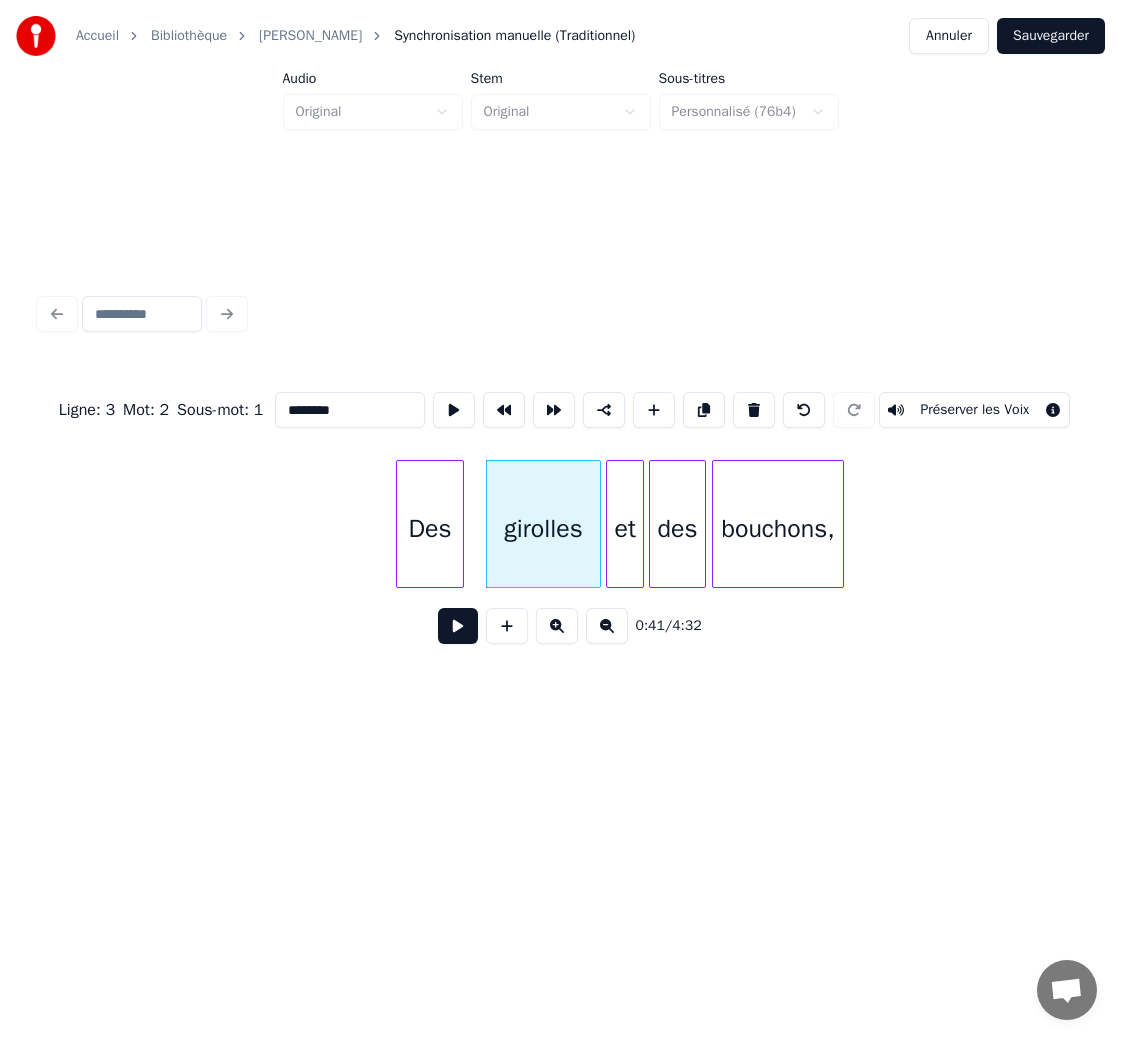 click at bounding box center [460, 524] 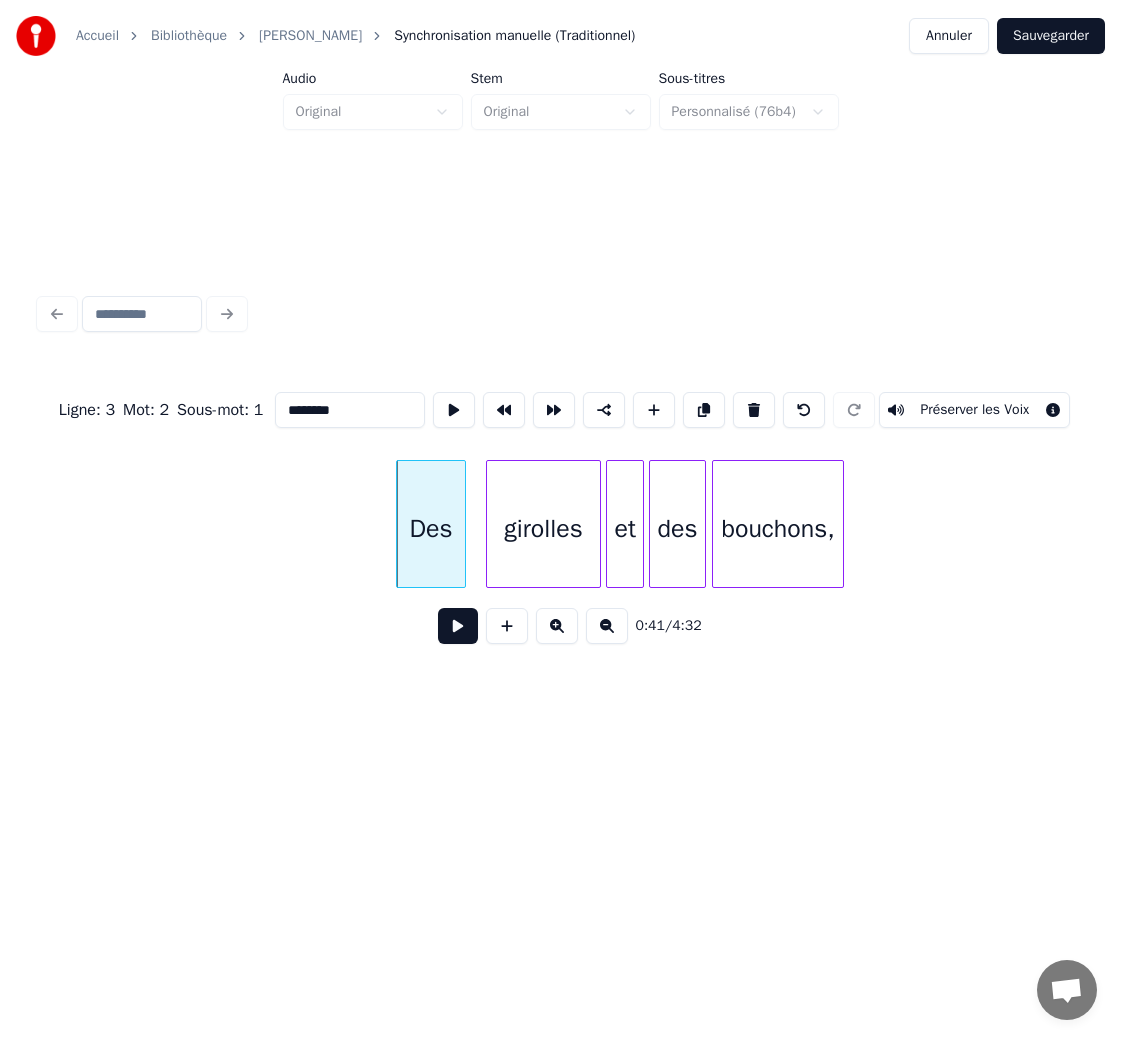 click on "girolles" at bounding box center [543, 529] 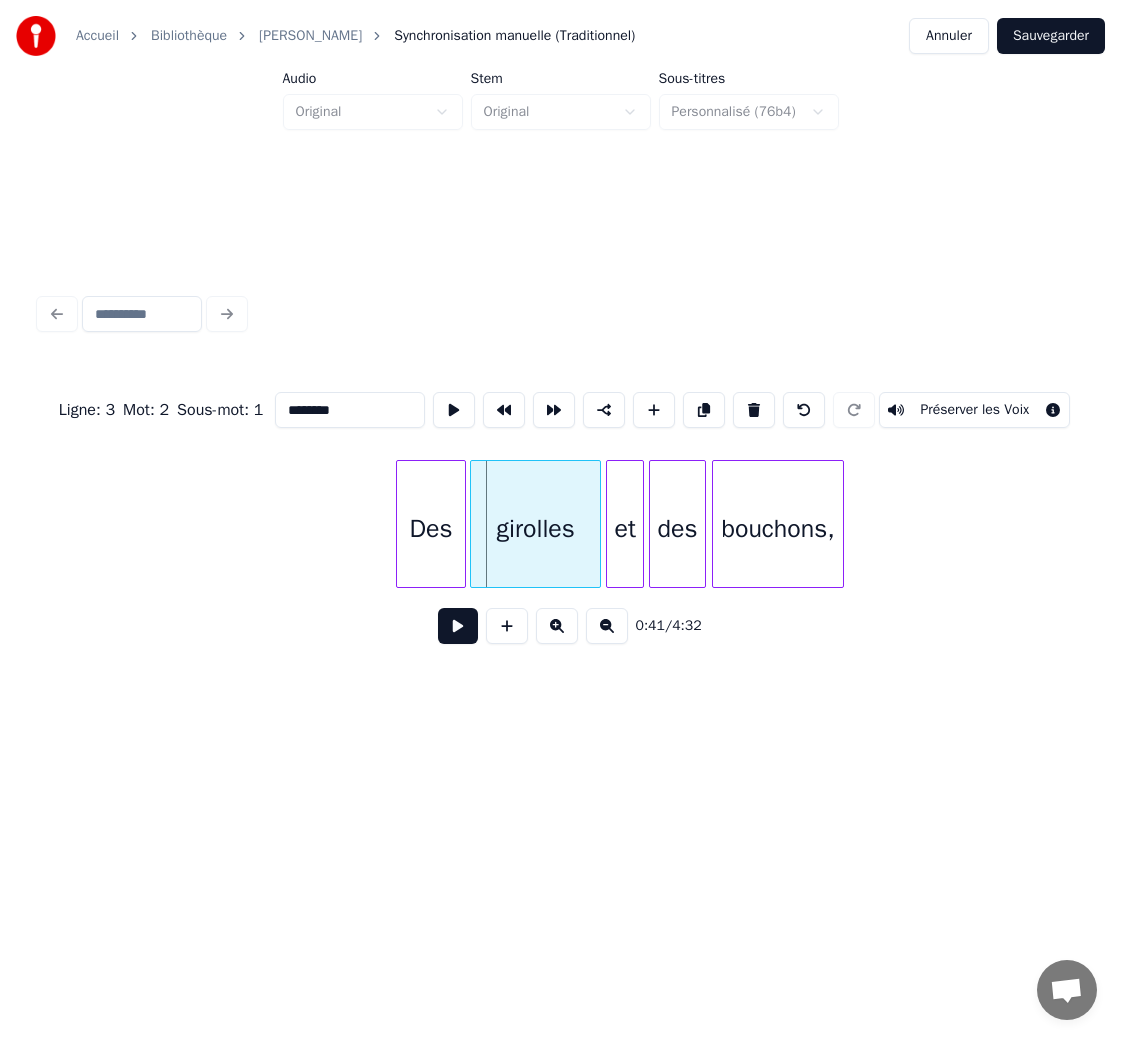click at bounding box center (474, 524) 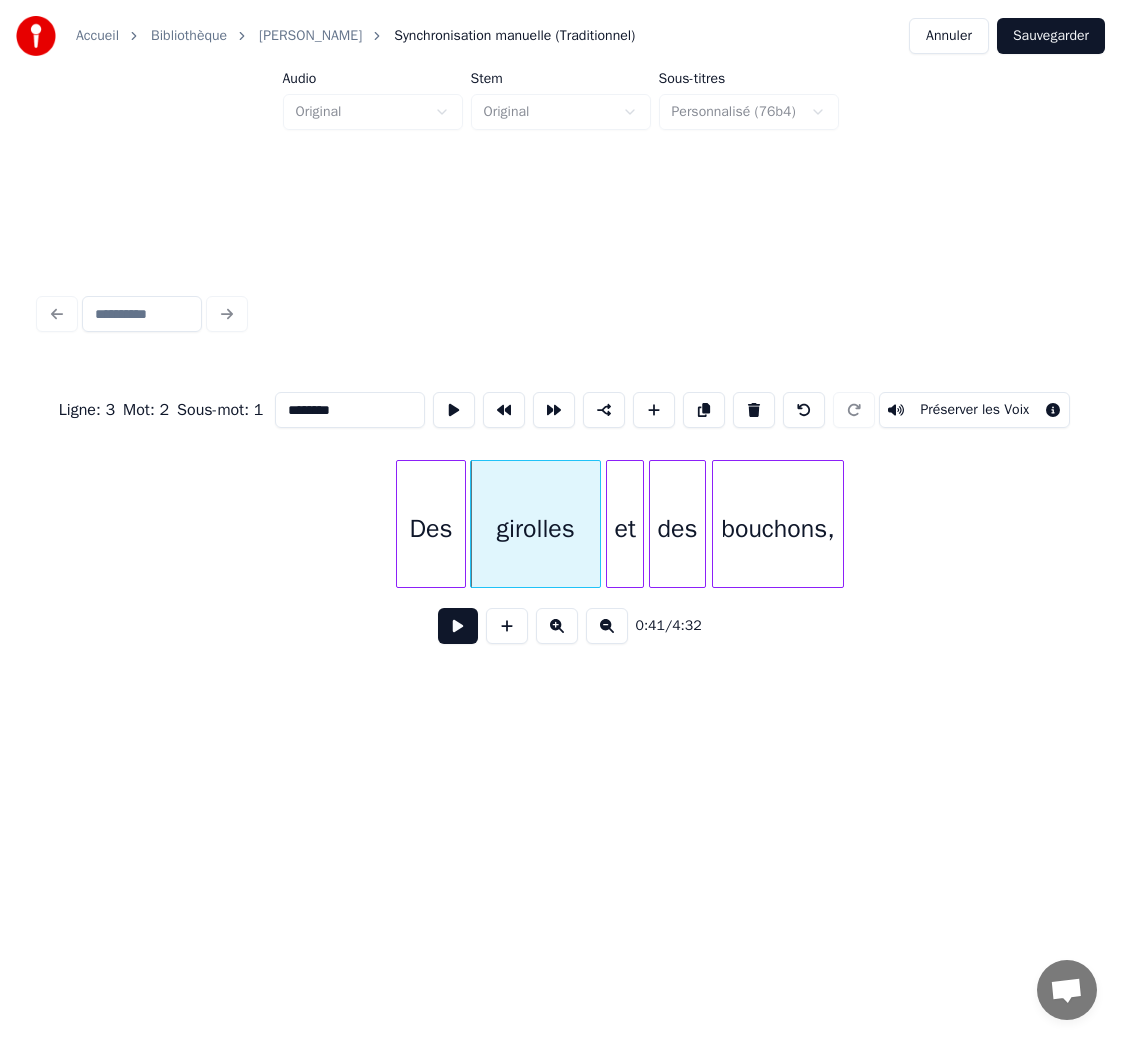 click on "0:41  /  4:32" at bounding box center (560, 626) 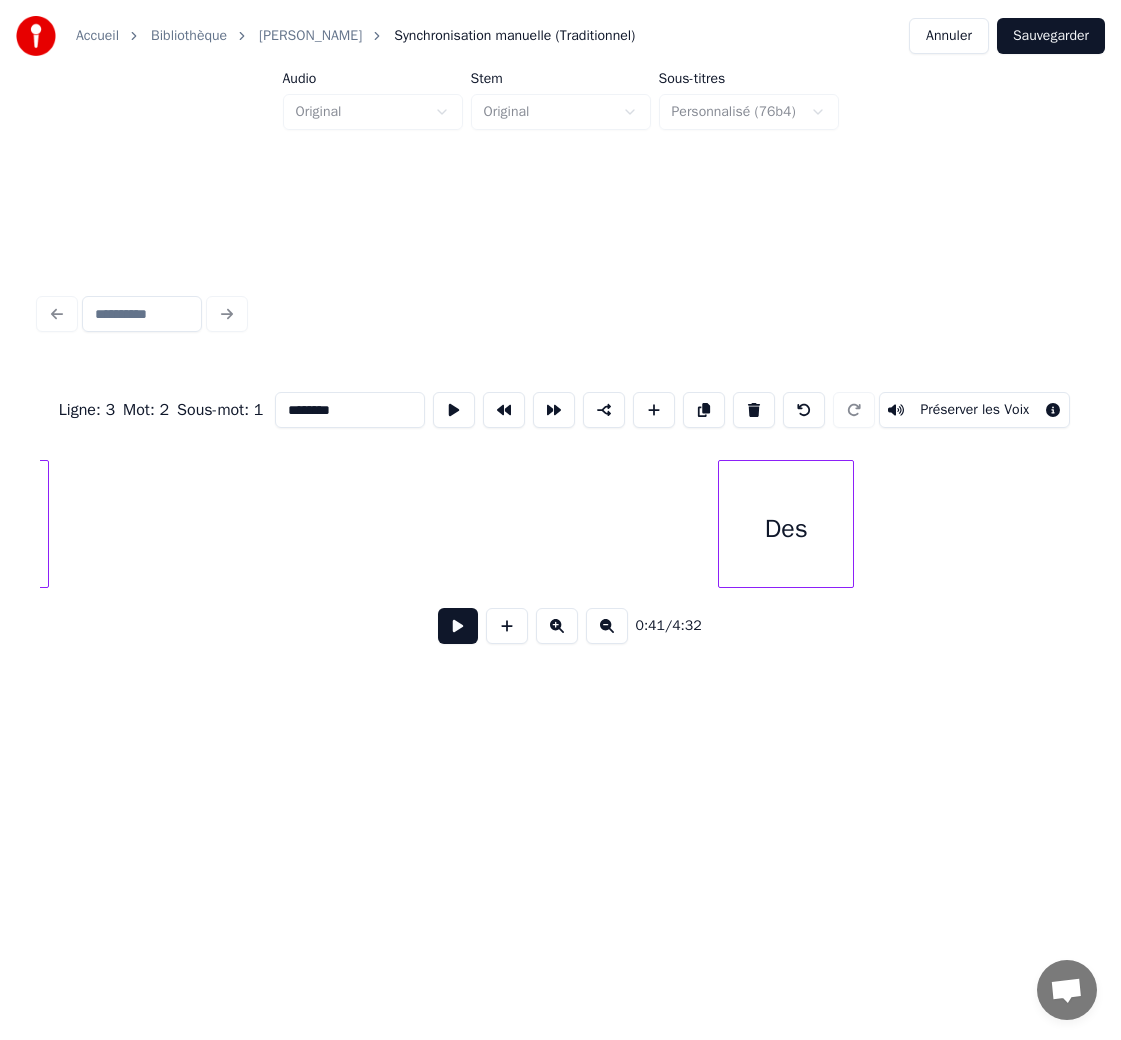 scroll, scrollTop: 0, scrollLeft: 8673, axis: horizontal 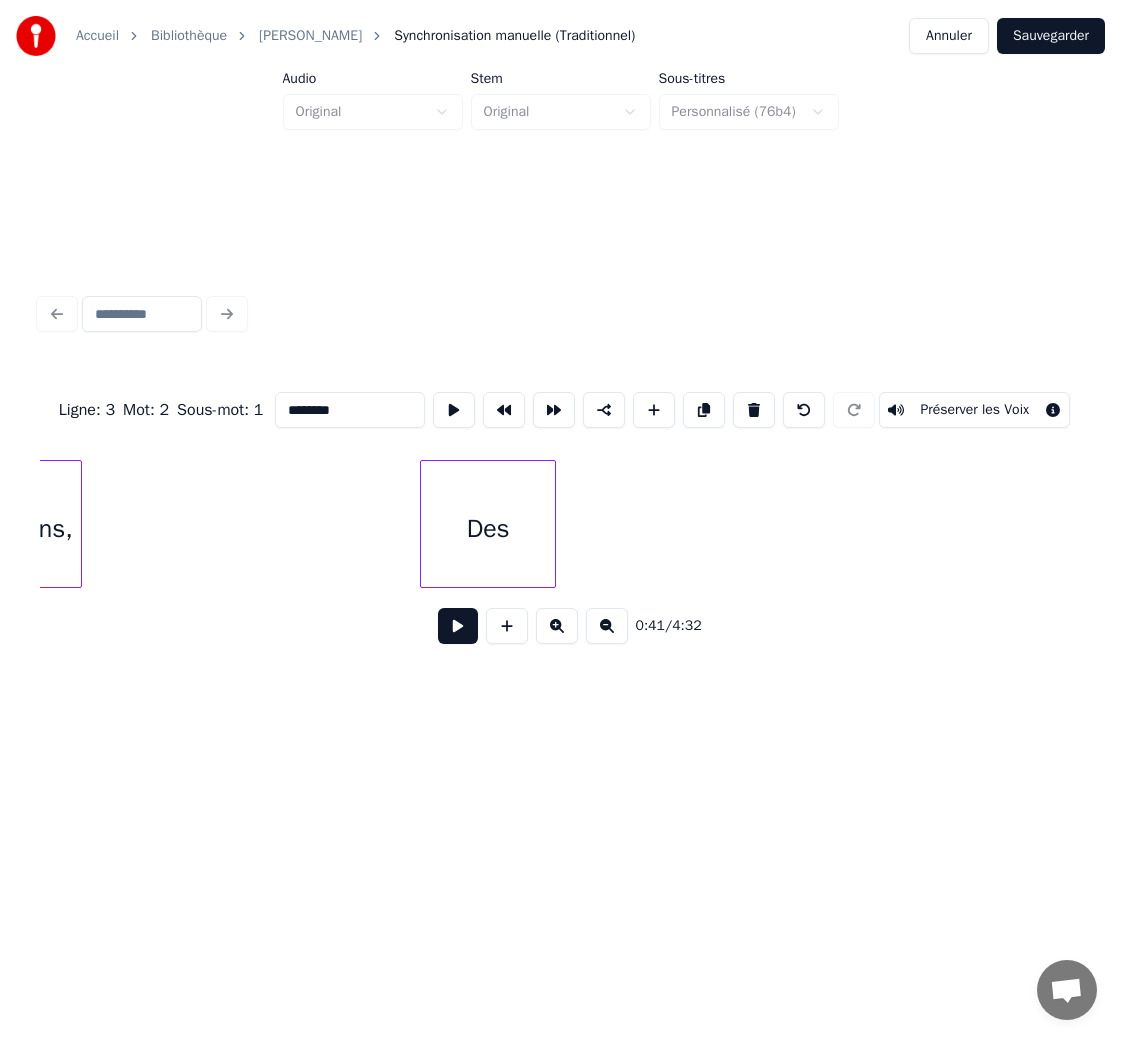 click on "Des" at bounding box center [488, 529] 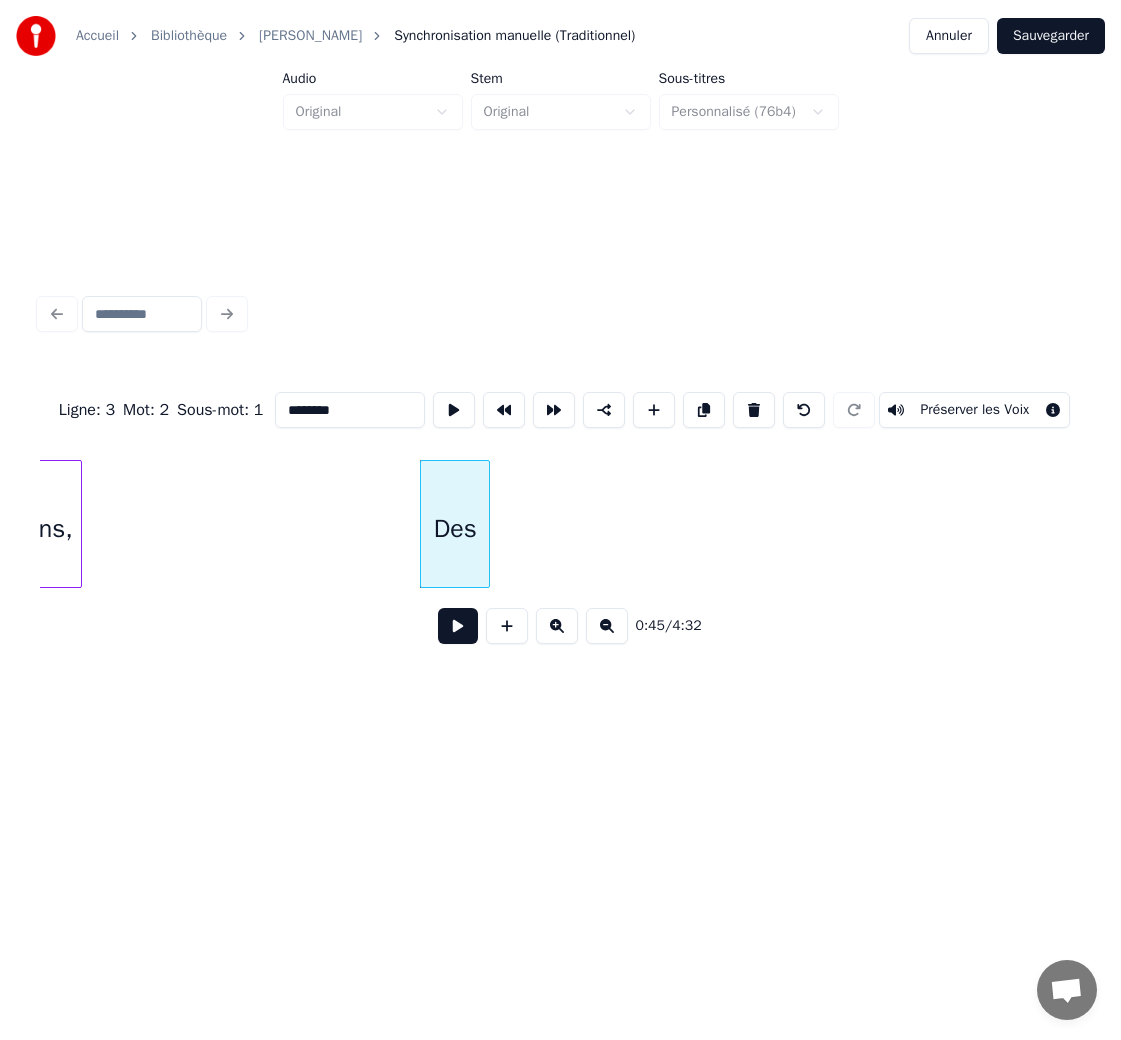 click at bounding box center (486, 524) 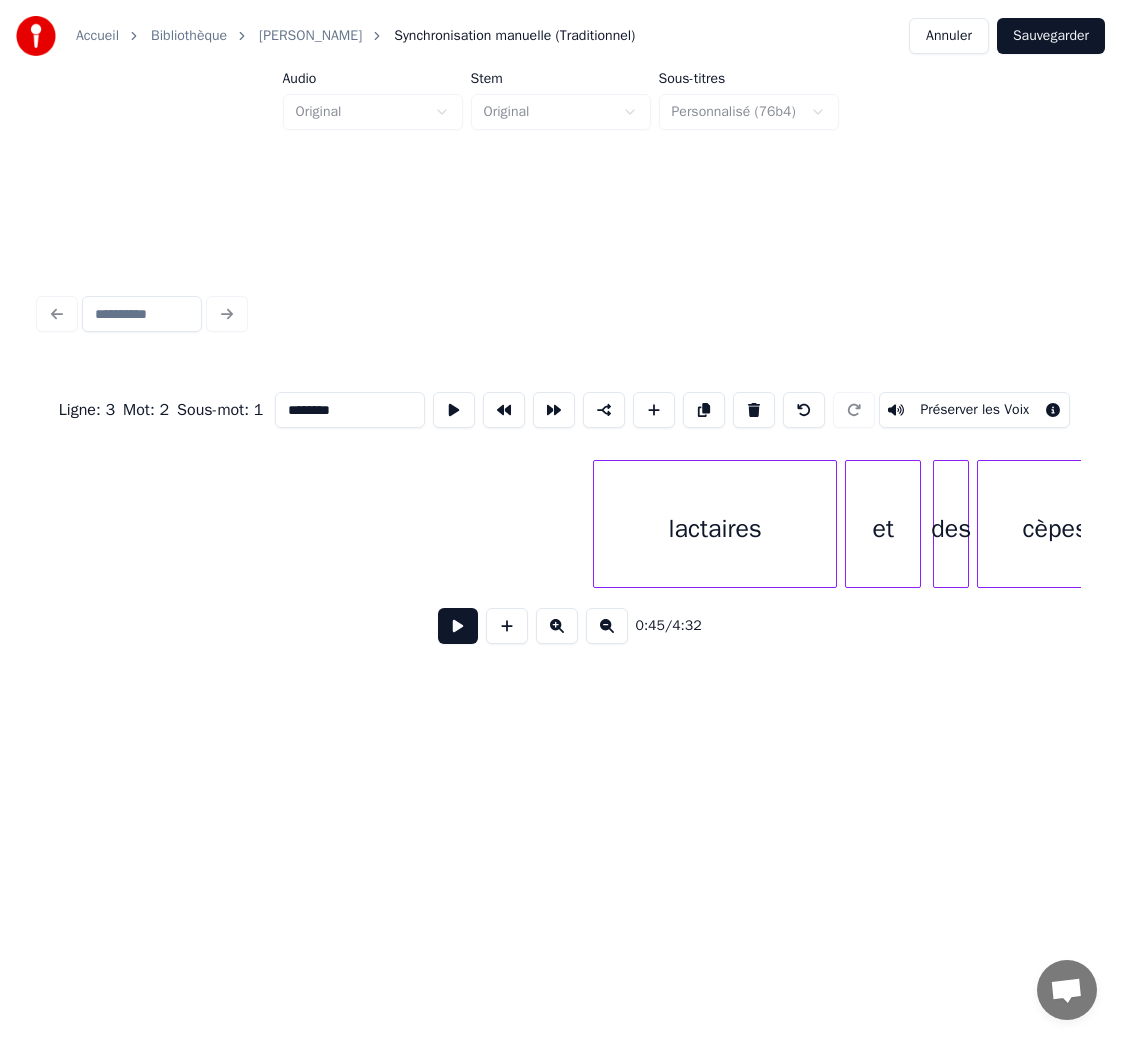 scroll, scrollTop: 0, scrollLeft: 9703, axis: horizontal 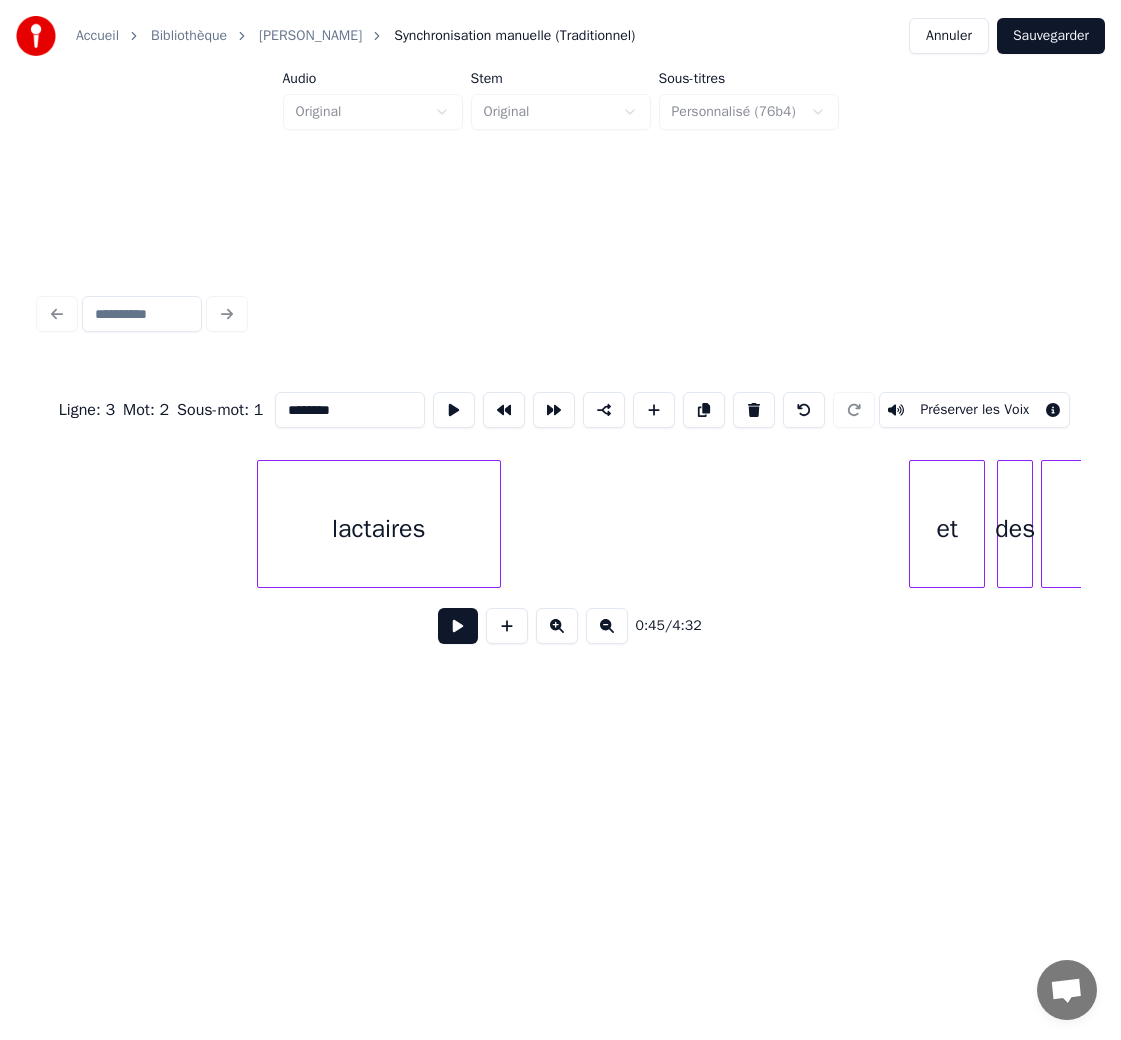 click on "lactaires" at bounding box center (379, 529) 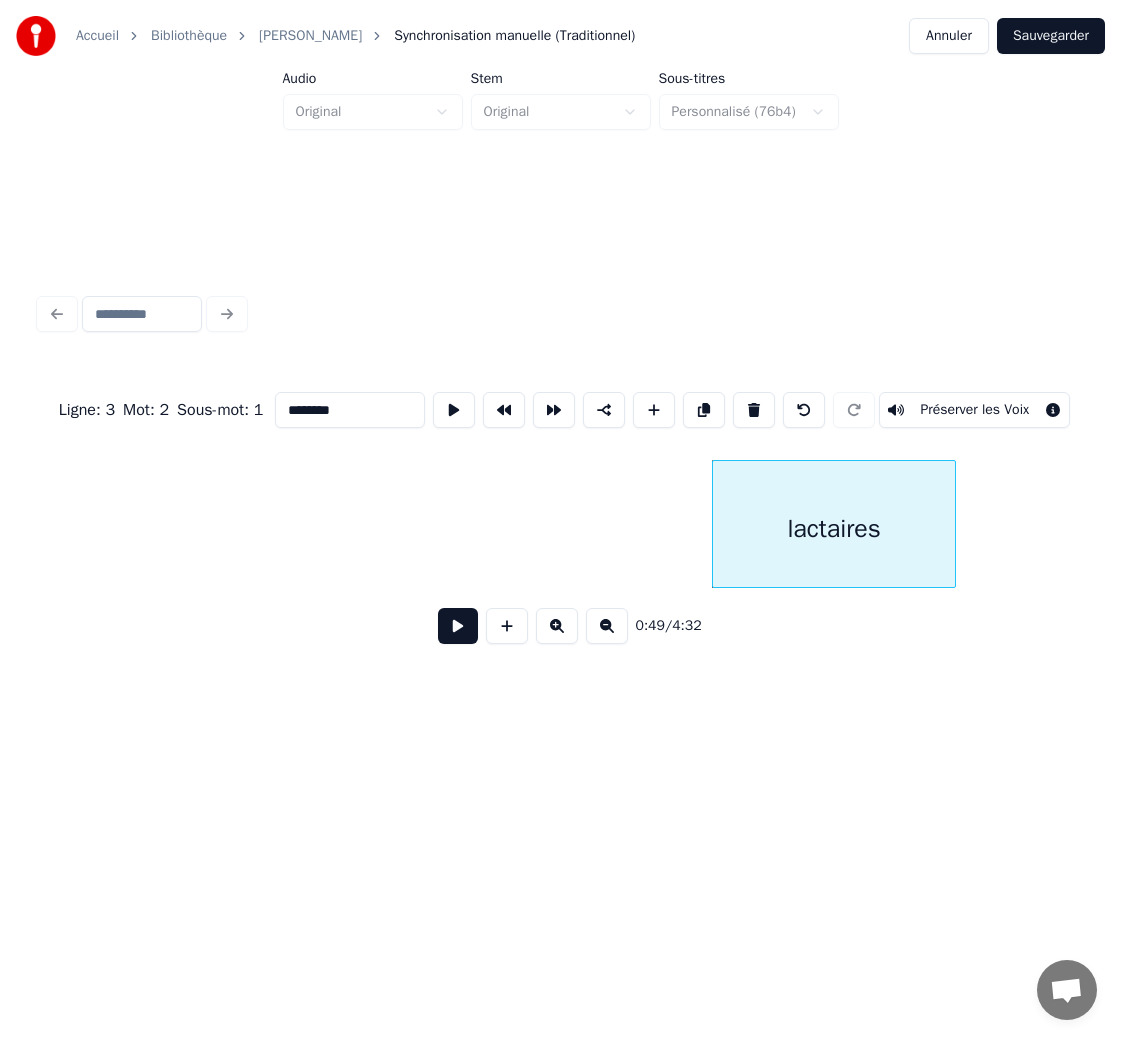 scroll, scrollTop: 0, scrollLeft: 9146, axis: horizontal 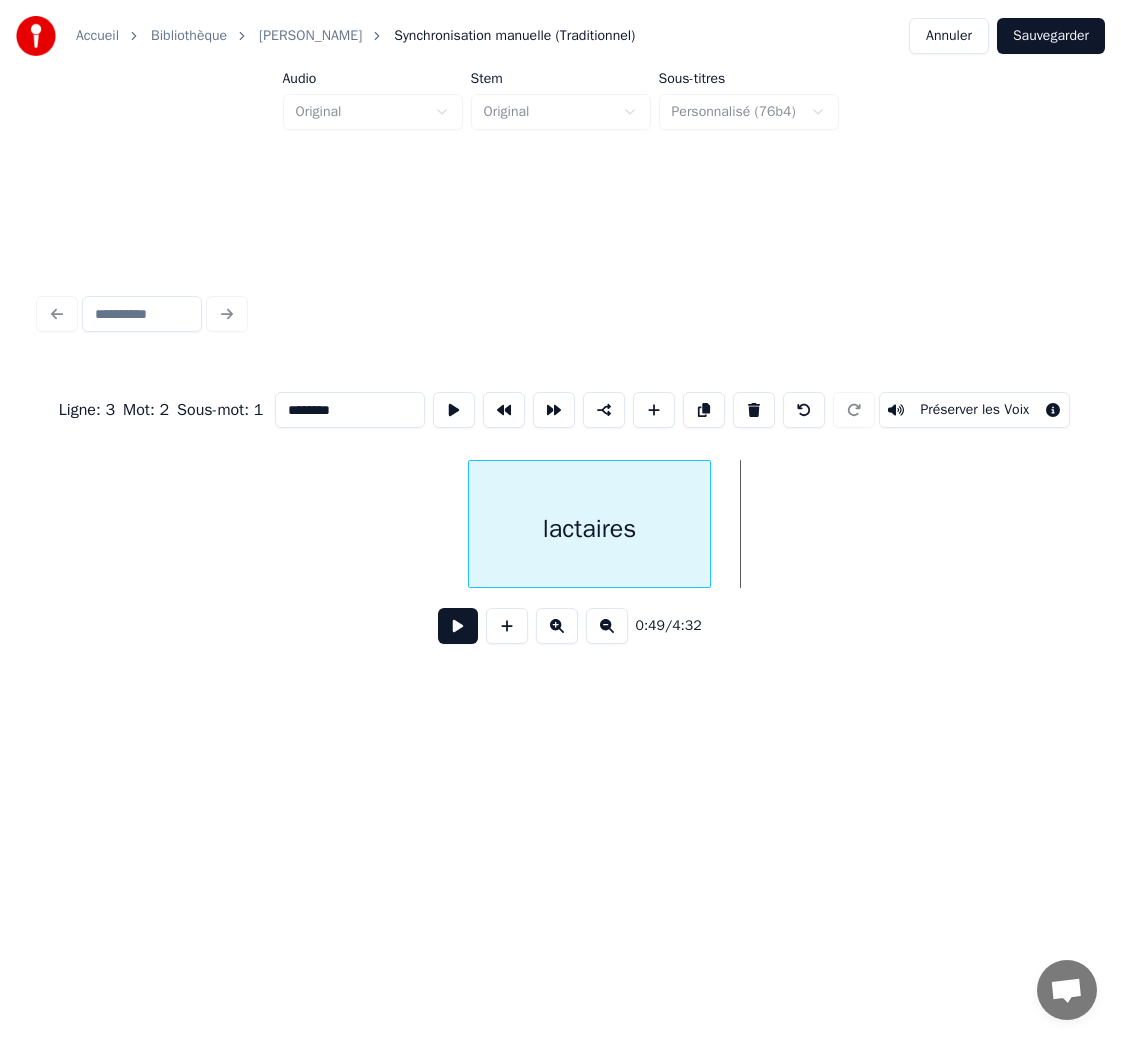 click on "lactaires" at bounding box center [590, 529] 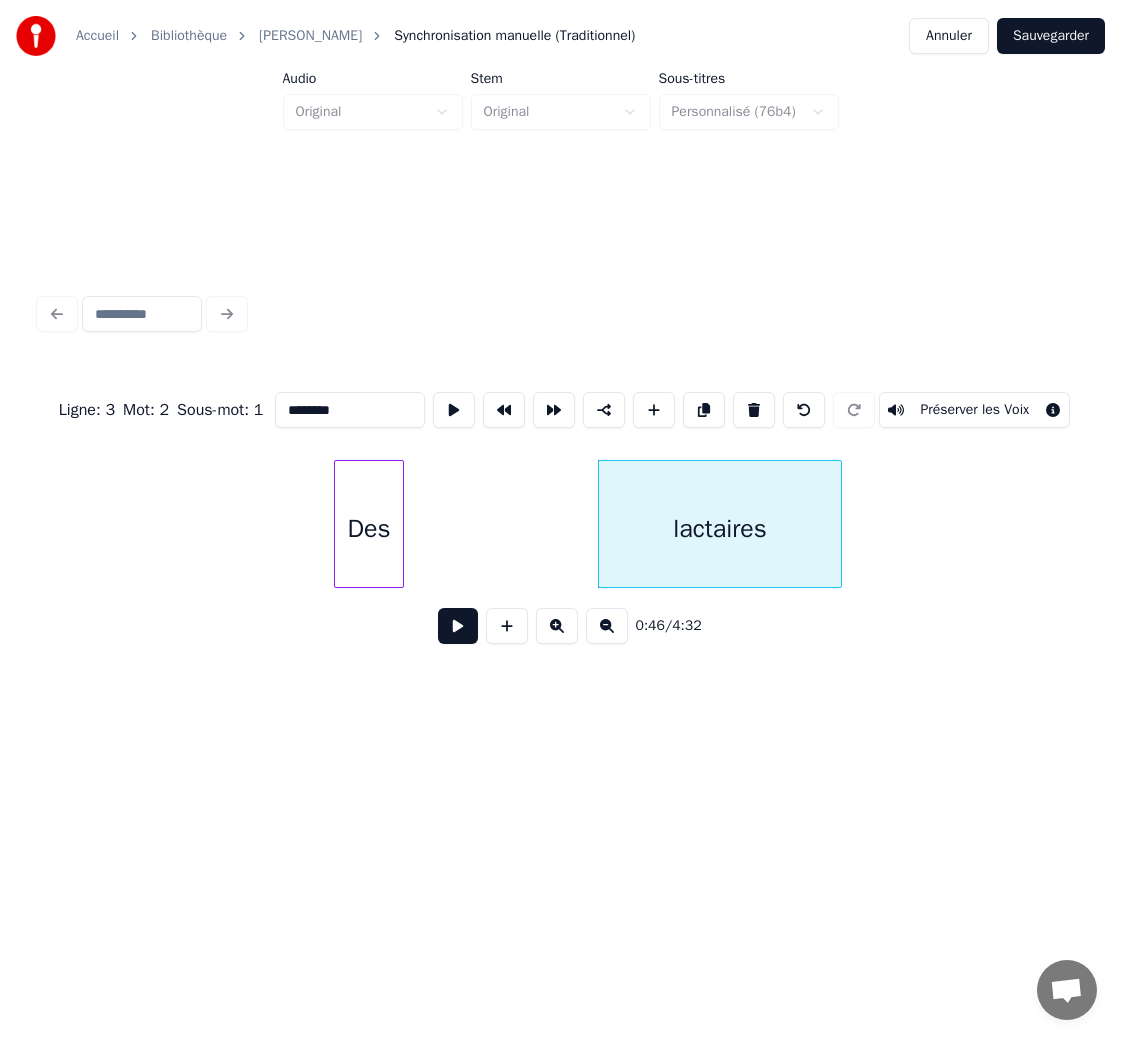 scroll, scrollTop: 0, scrollLeft: 8756, axis: horizontal 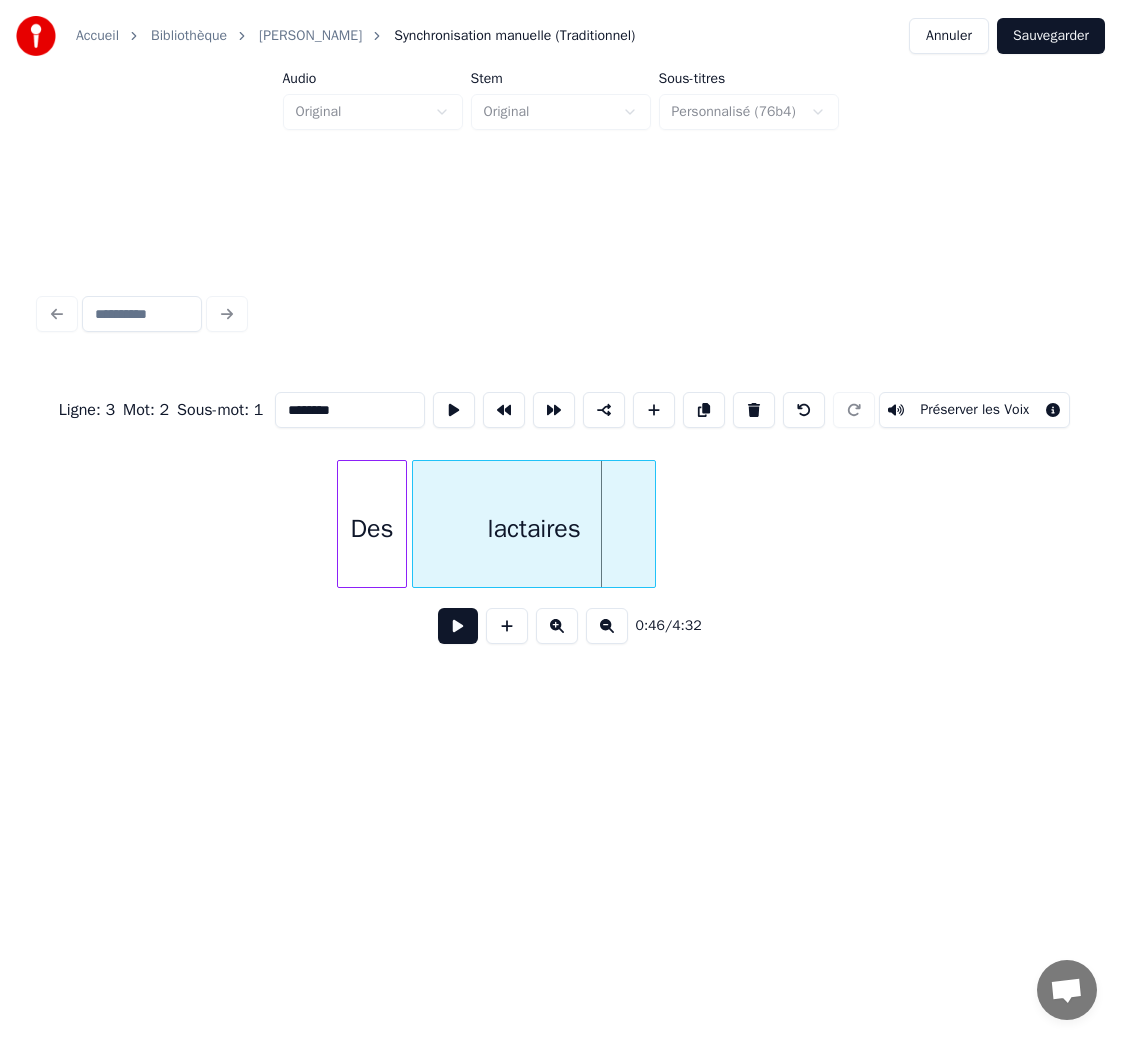 click on "lactaires" at bounding box center [534, 529] 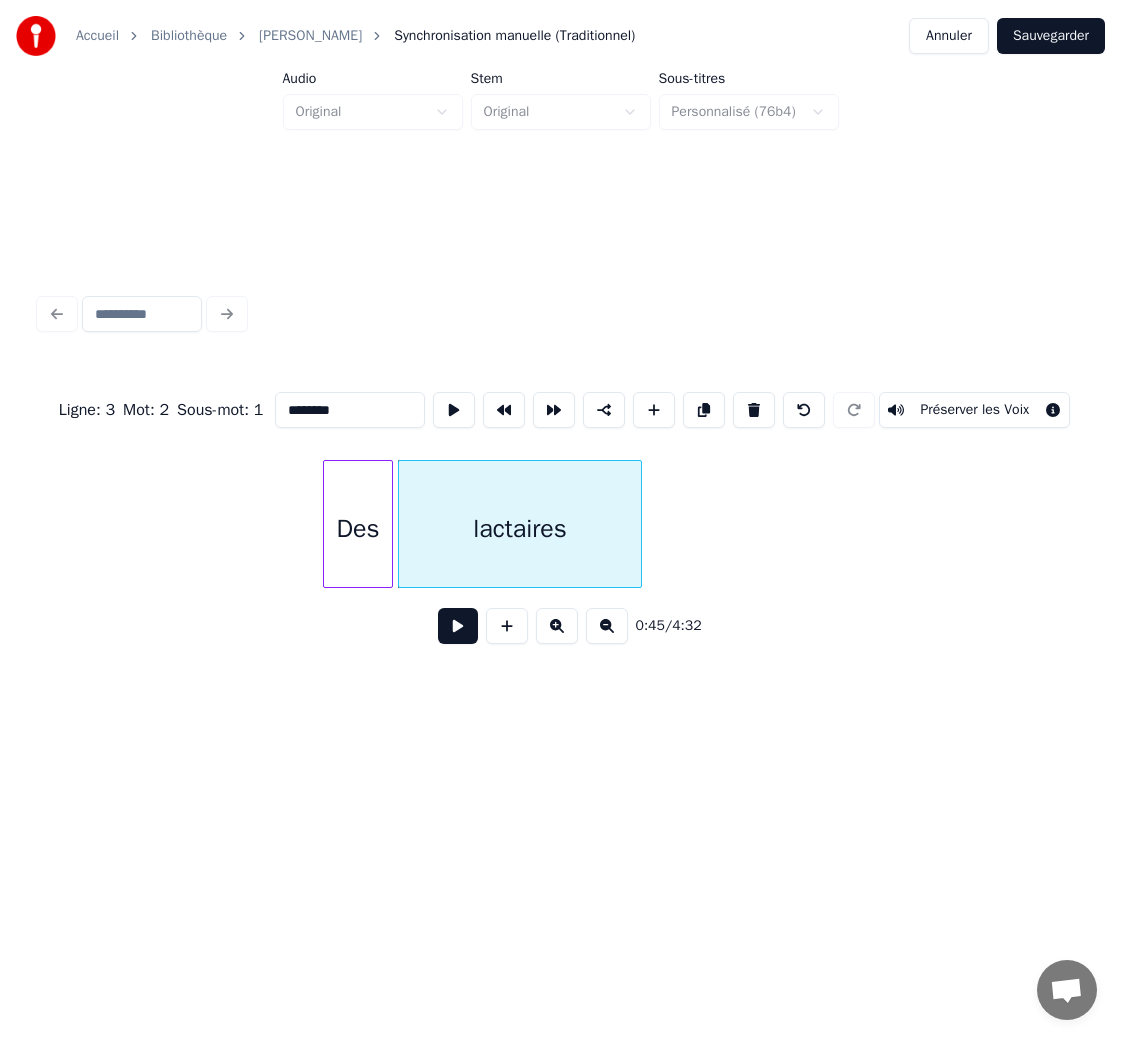 scroll, scrollTop: 0, scrollLeft: 8702, axis: horizontal 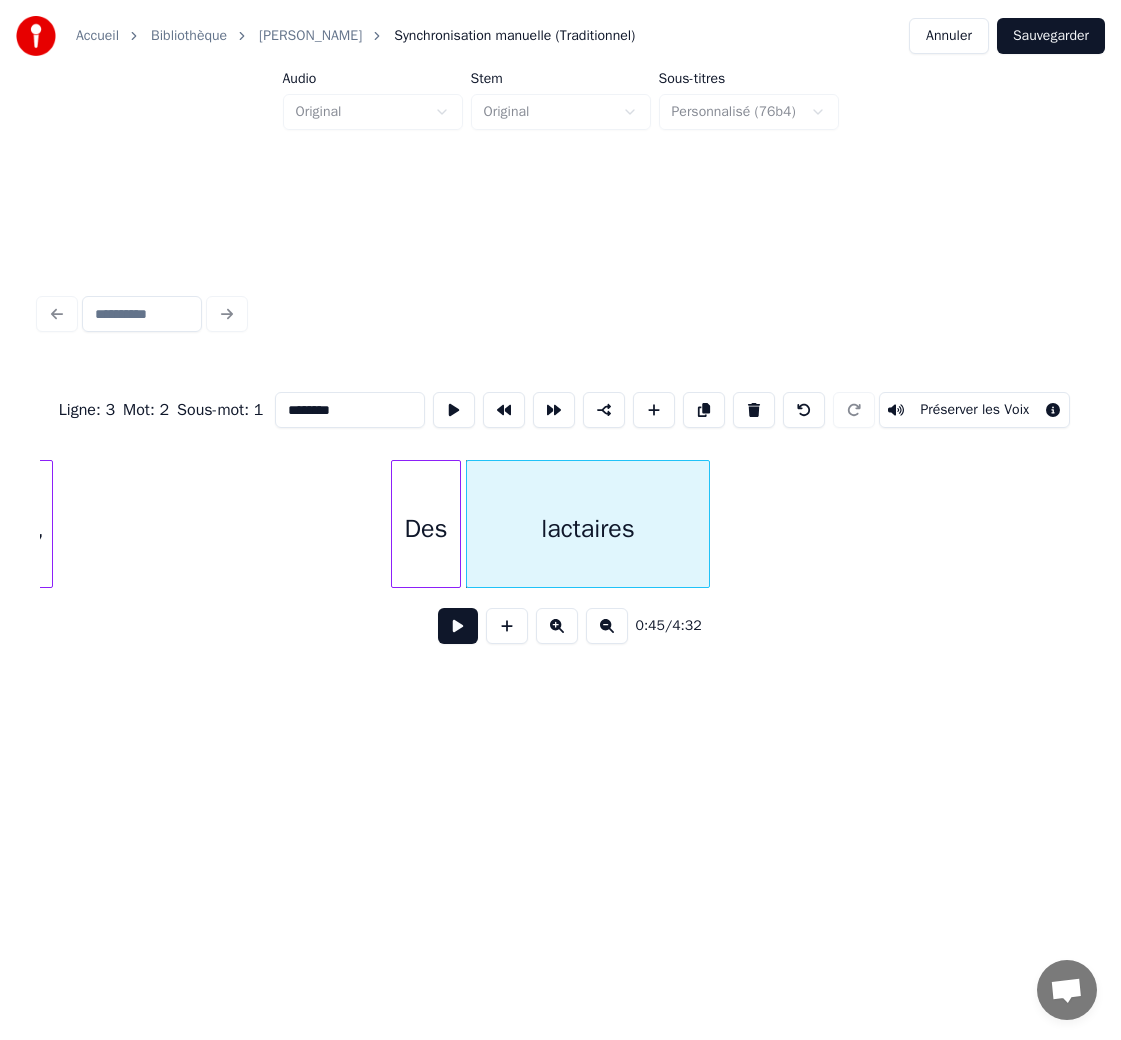 click on "lactaires Des bouchons," at bounding box center (18628, 524) 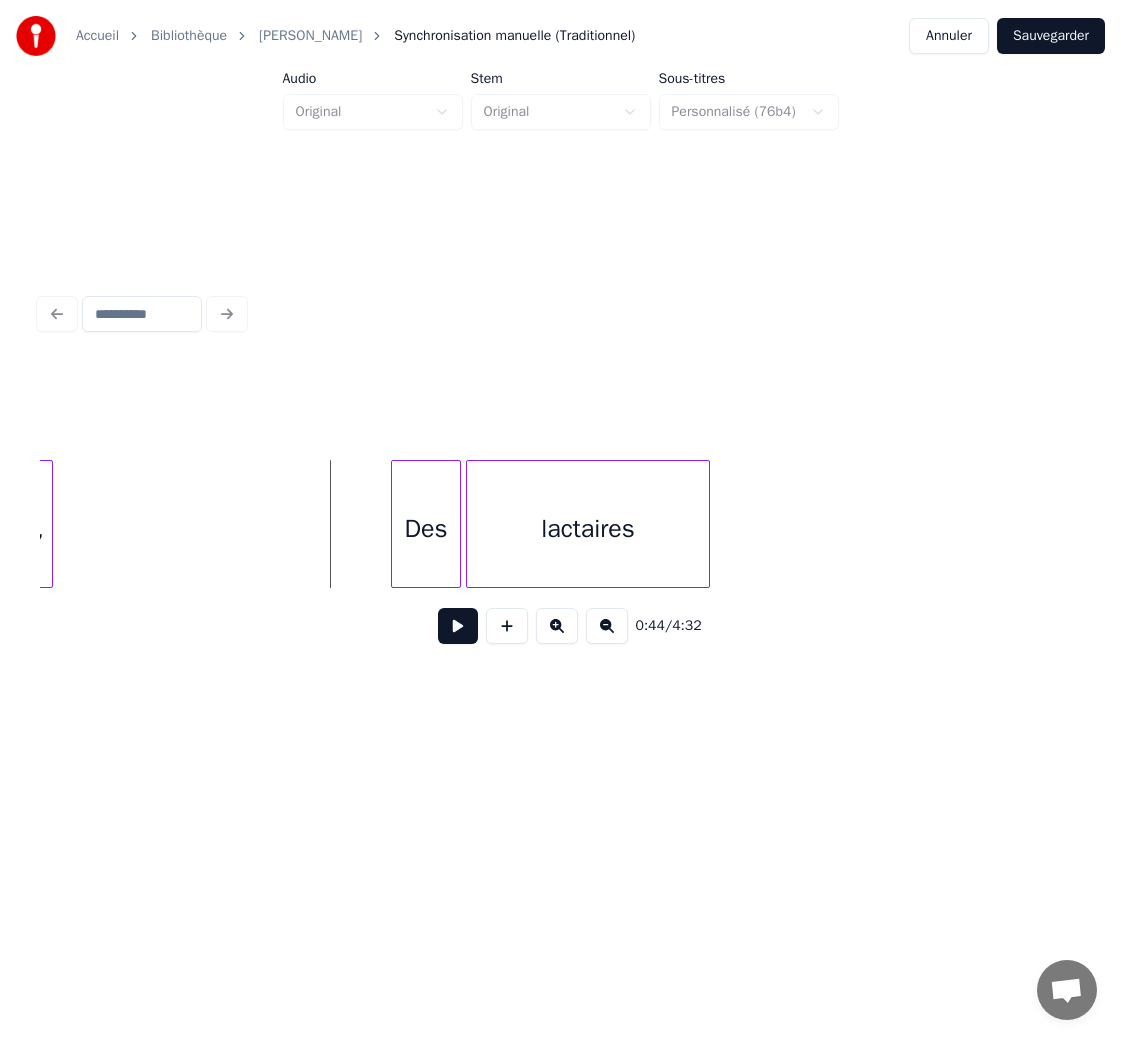 click at bounding box center (458, 626) 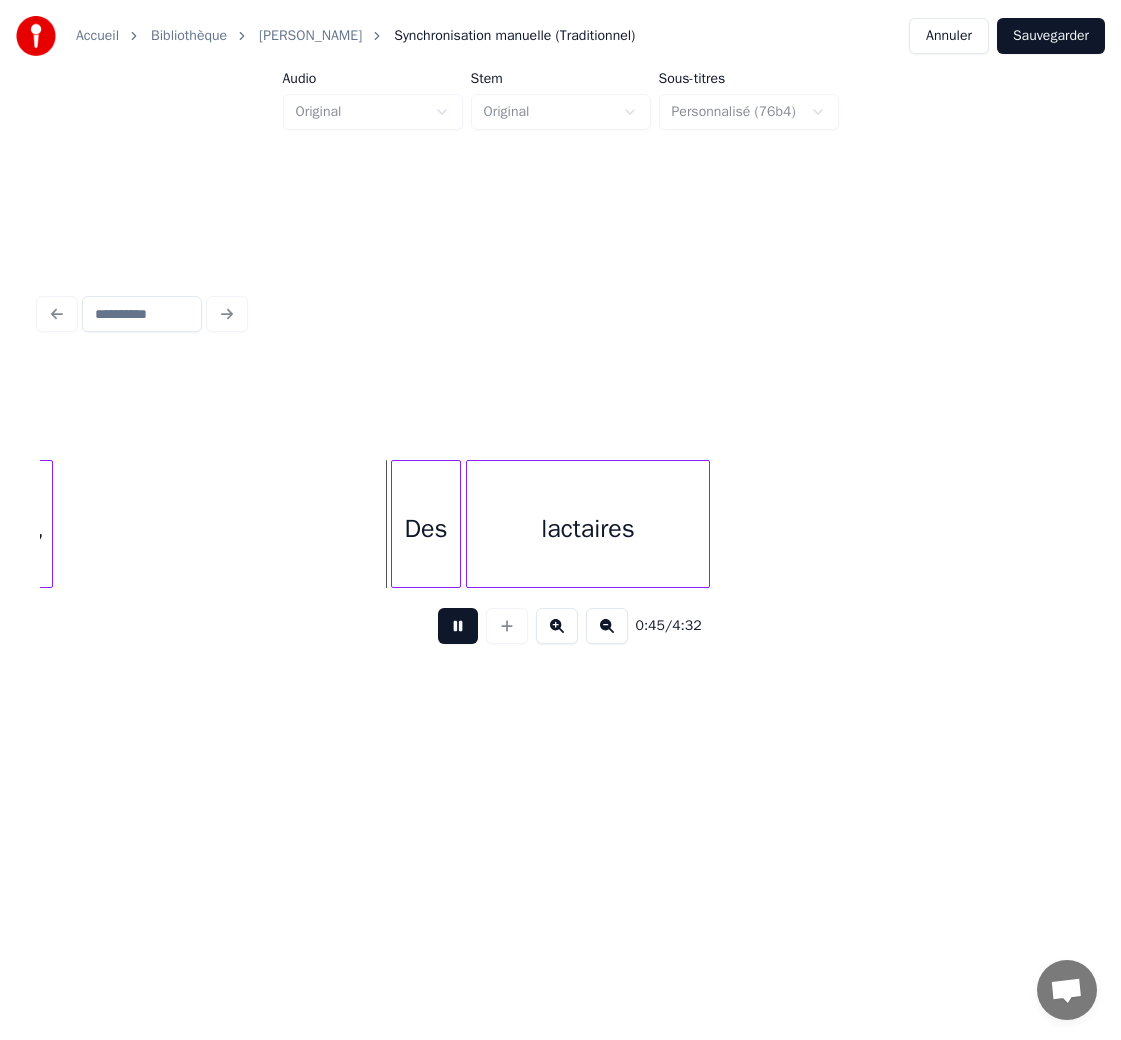 click at bounding box center (458, 626) 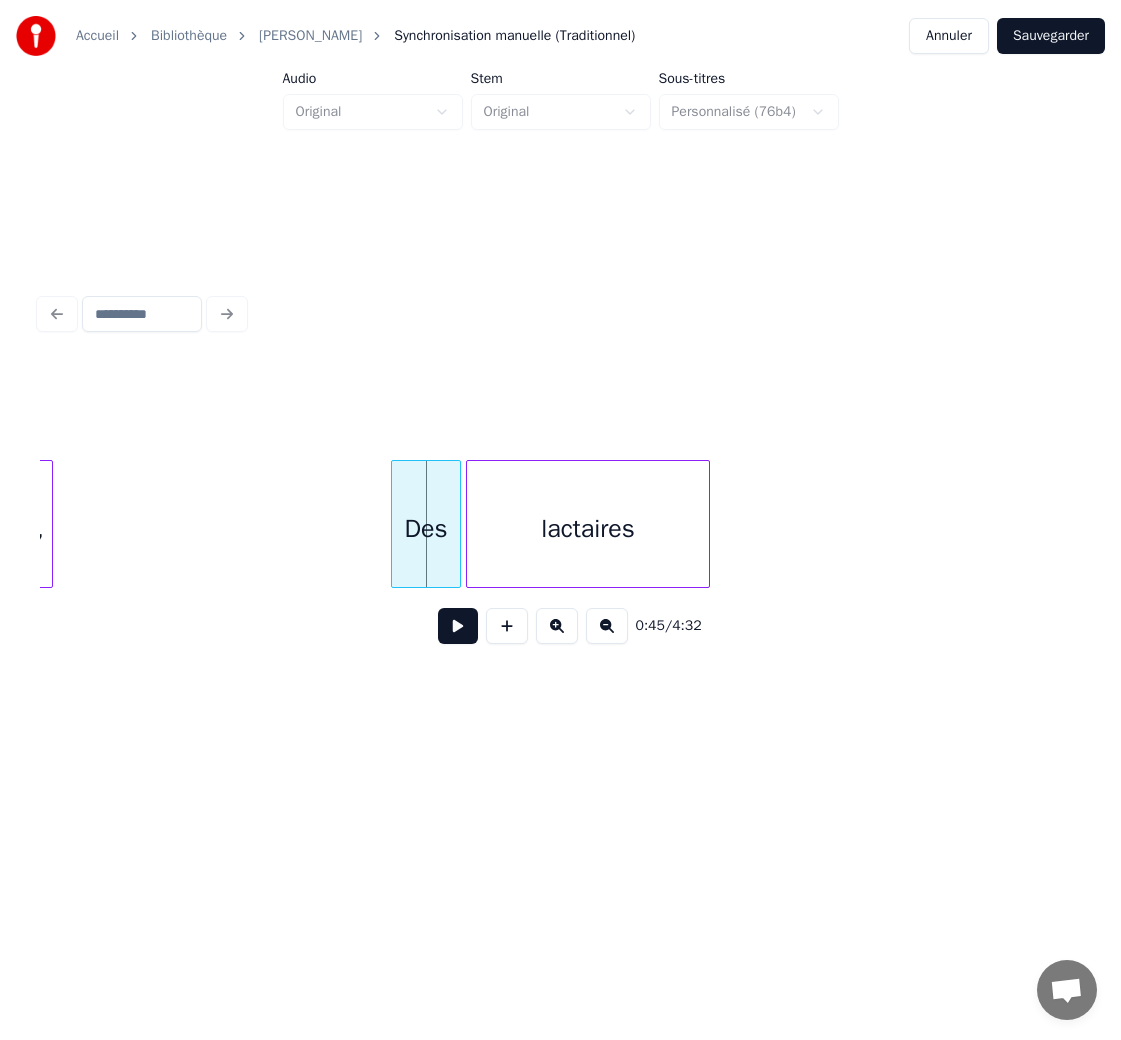 click at bounding box center (458, 626) 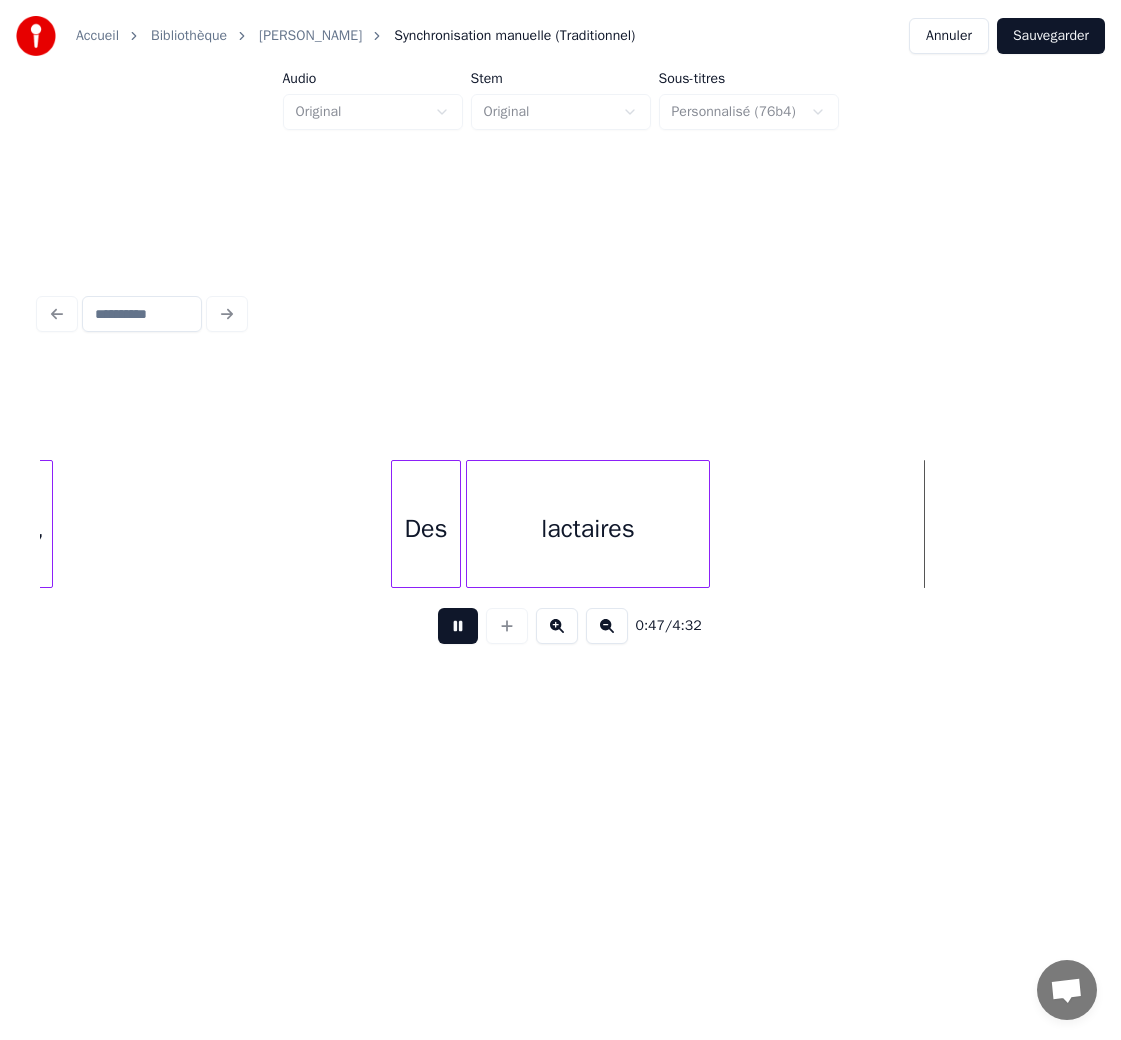 click at bounding box center (458, 626) 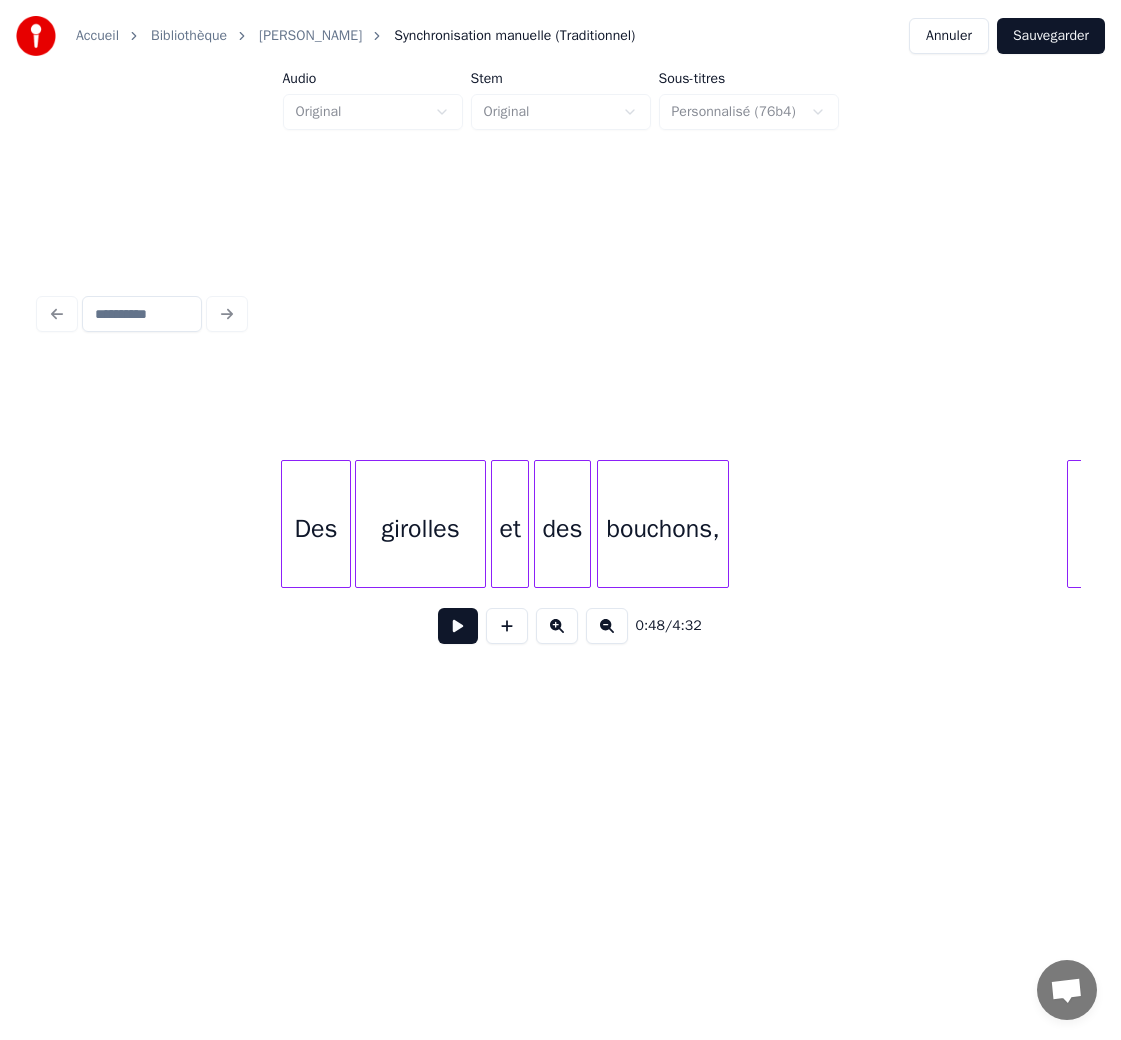 scroll, scrollTop: 0, scrollLeft: 8018, axis: horizontal 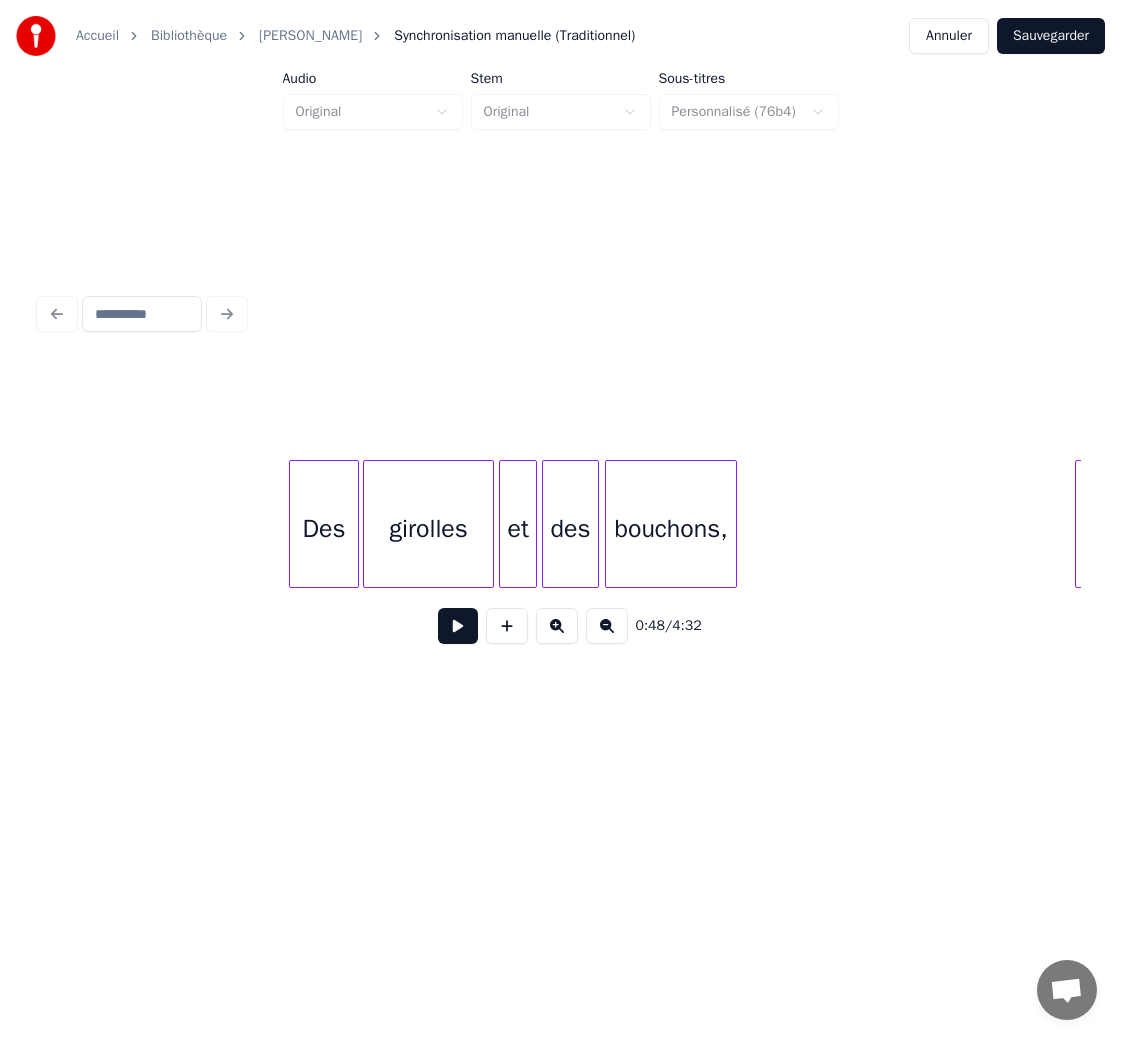 click on "Des bouchons, des et girolles Des" at bounding box center (19312, 524) 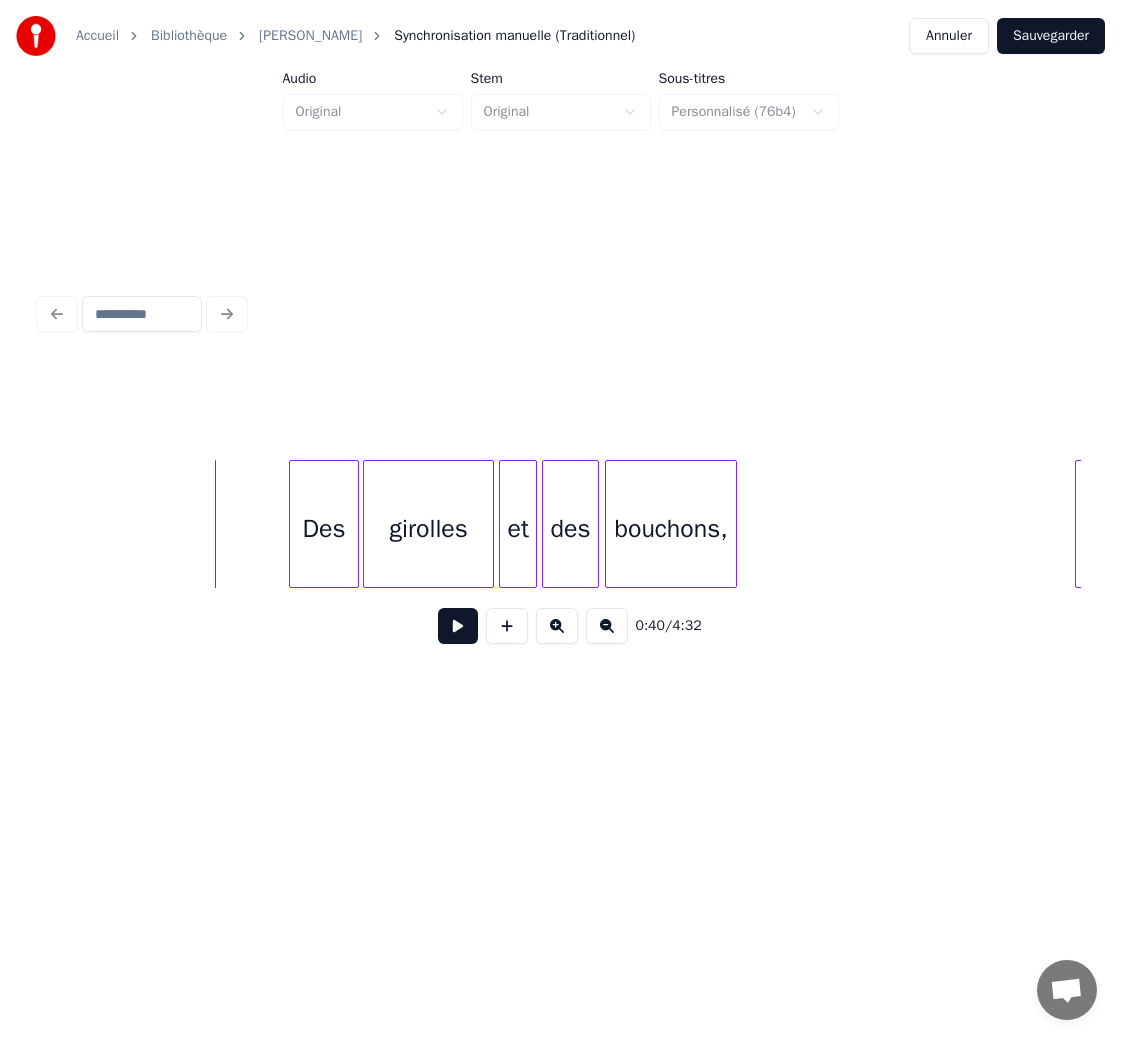 click at bounding box center (458, 626) 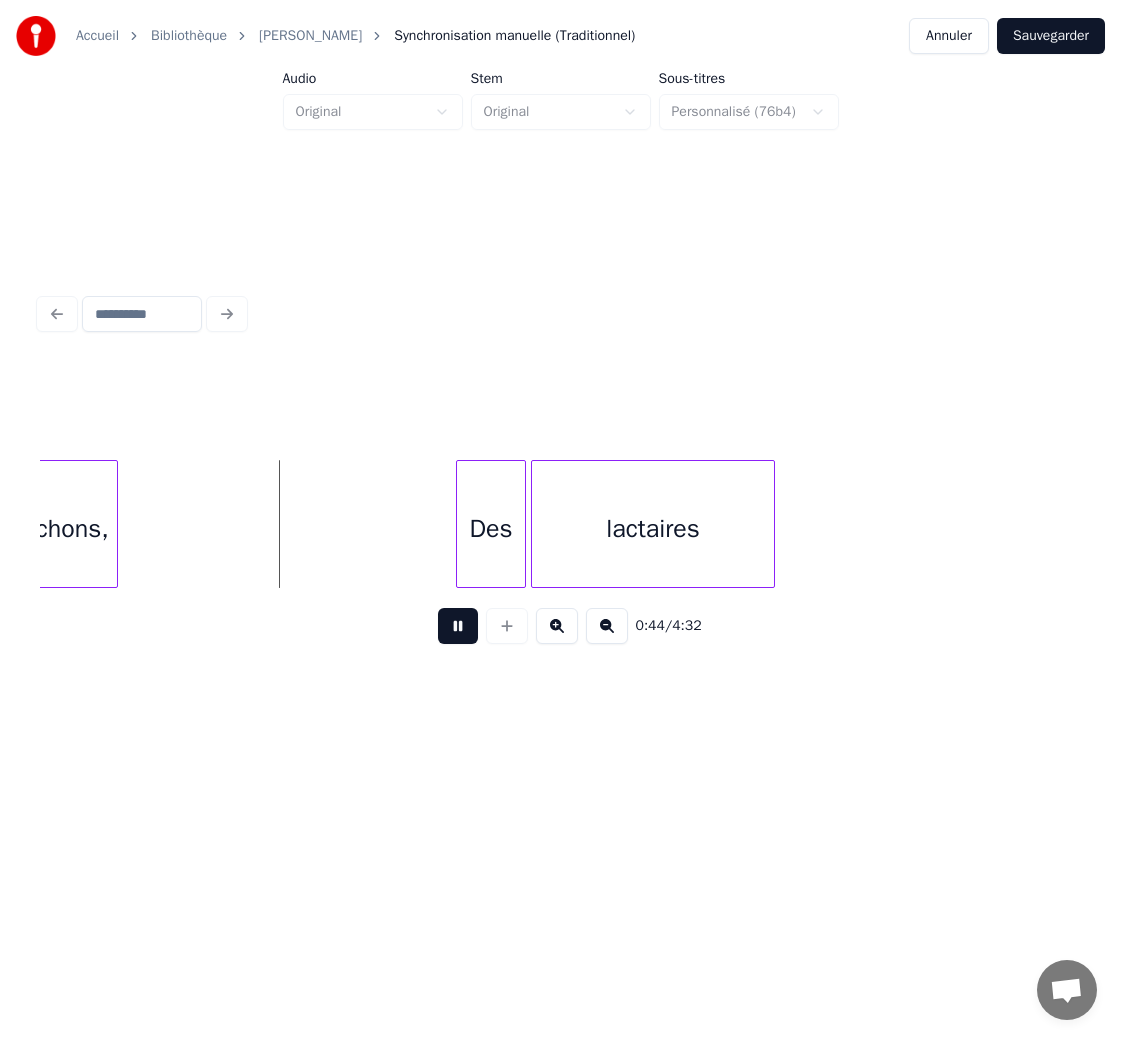scroll, scrollTop: 0, scrollLeft: 8702, axis: horizontal 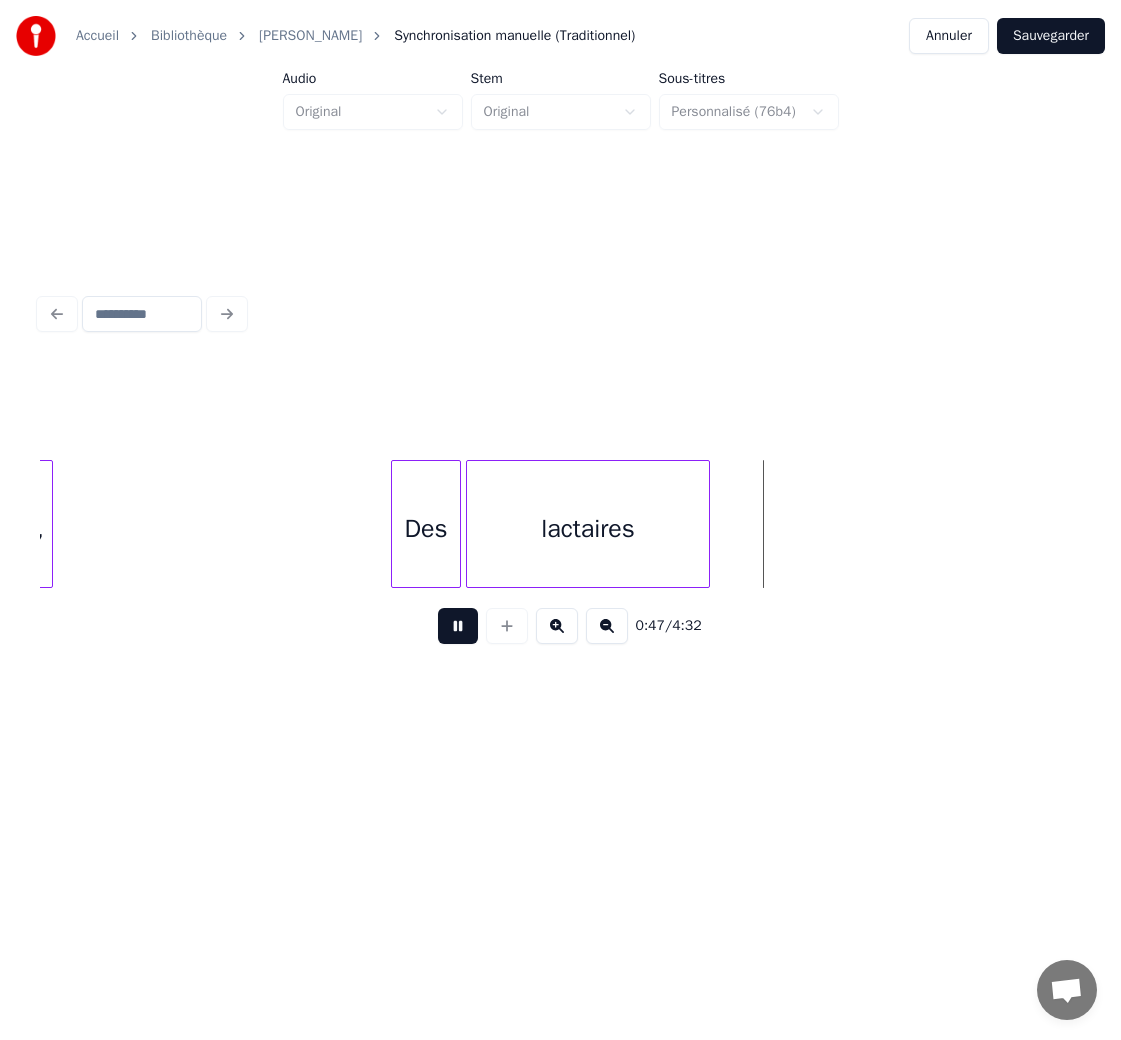 click at bounding box center (458, 626) 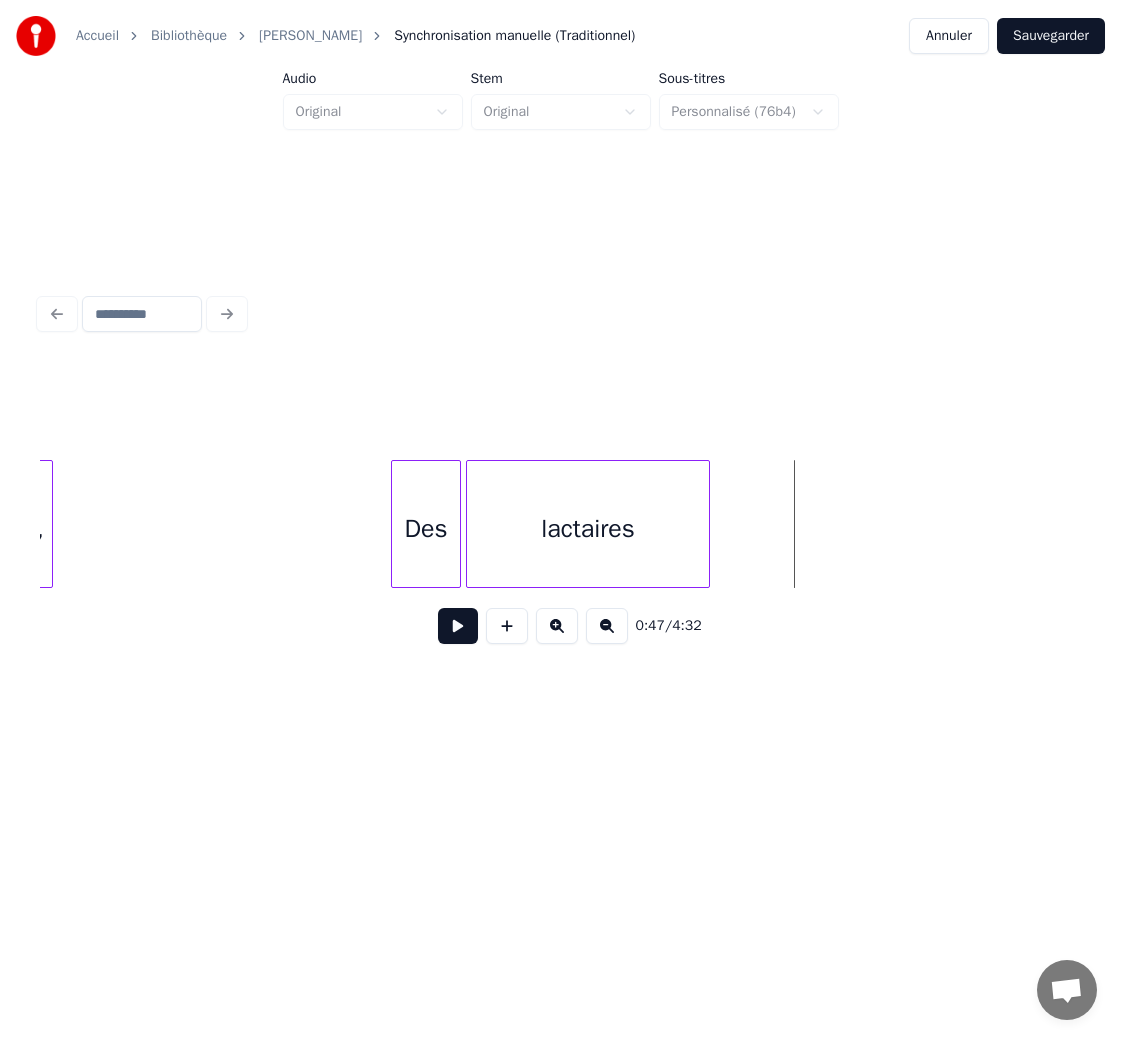 click on "lactaires" at bounding box center (588, 529) 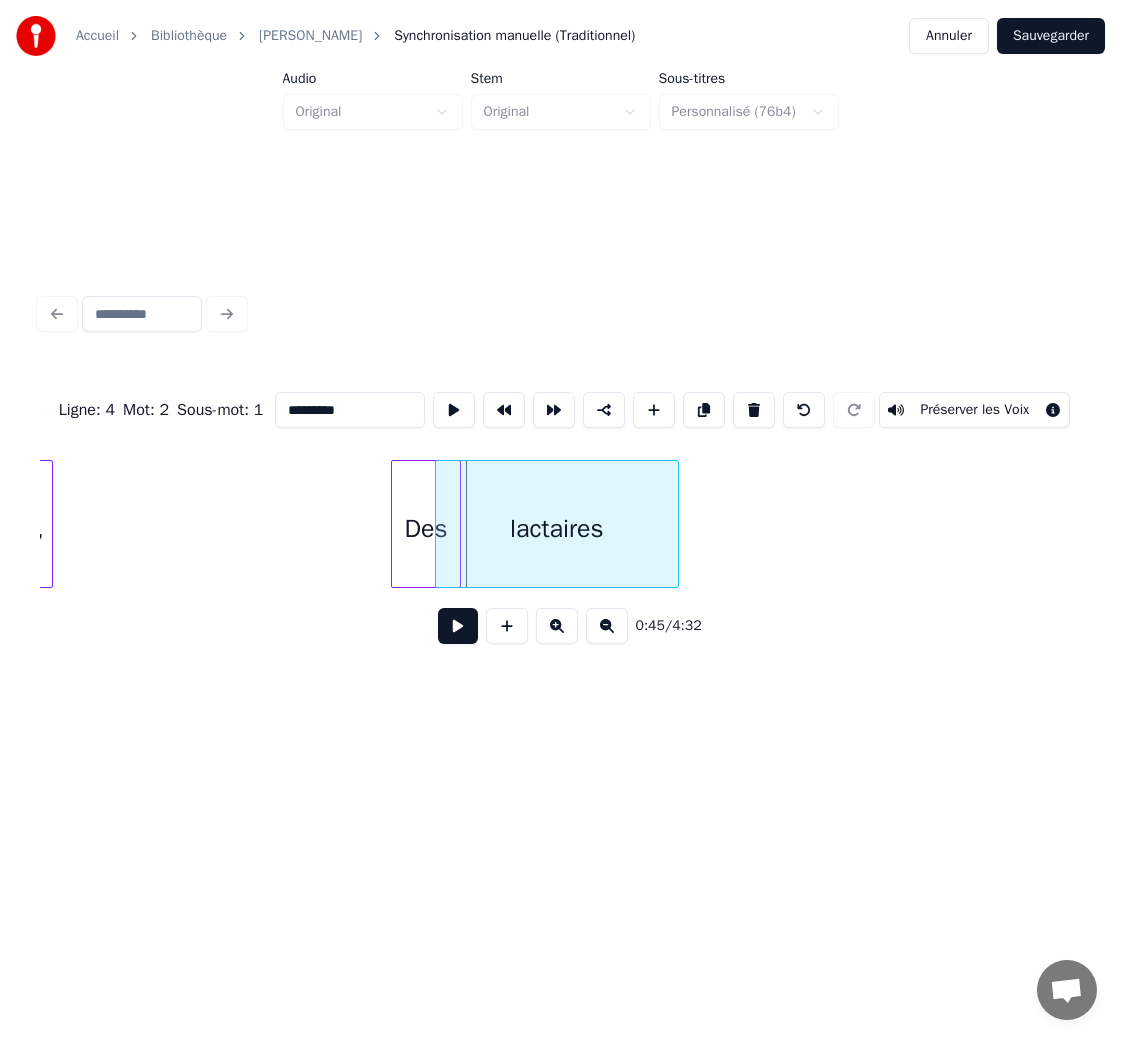 click on "lactaires" at bounding box center (557, 524) 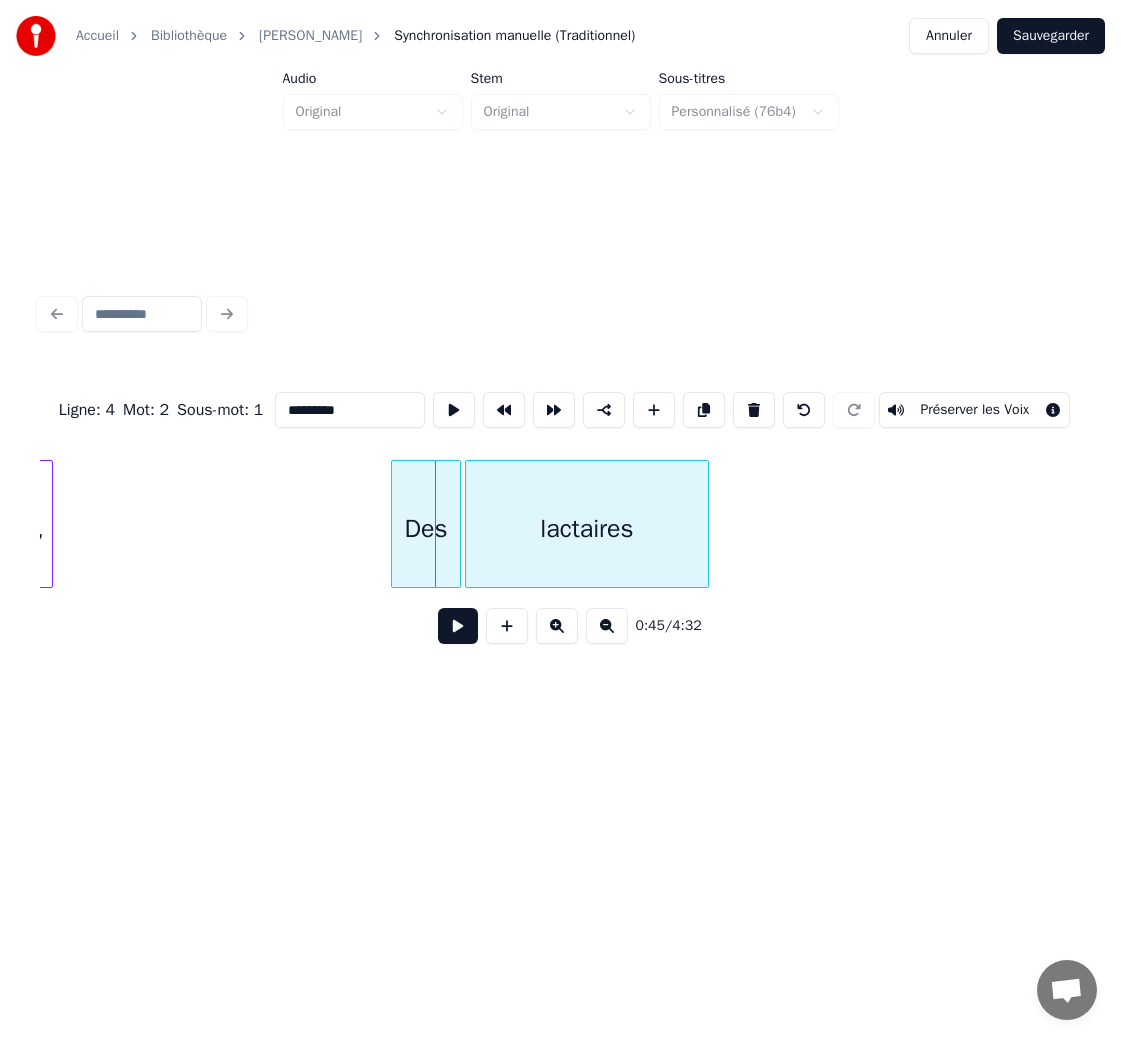 click on "lactaires" at bounding box center [587, 529] 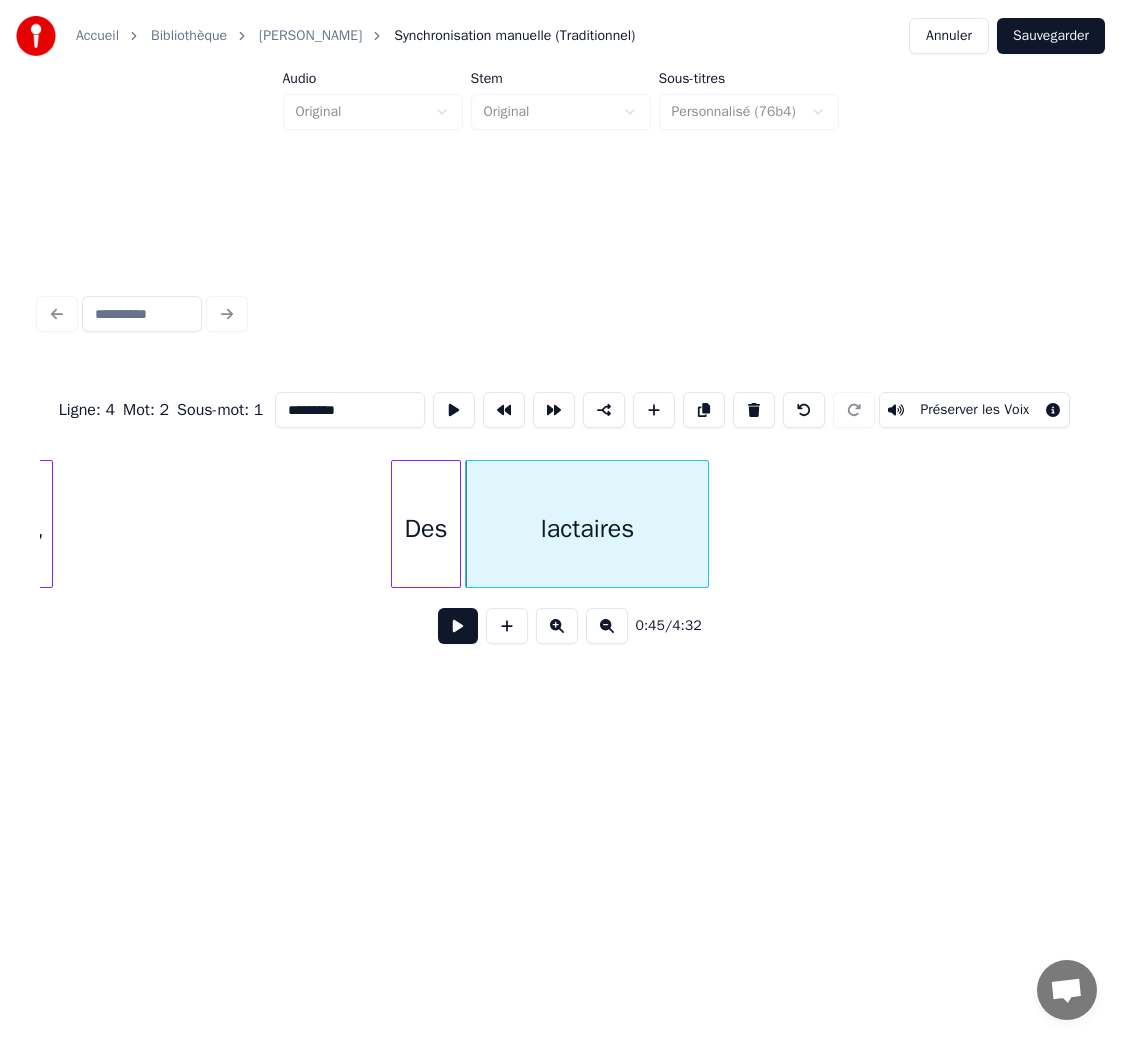 click on "lactaires" at bounding box center (587, 524) 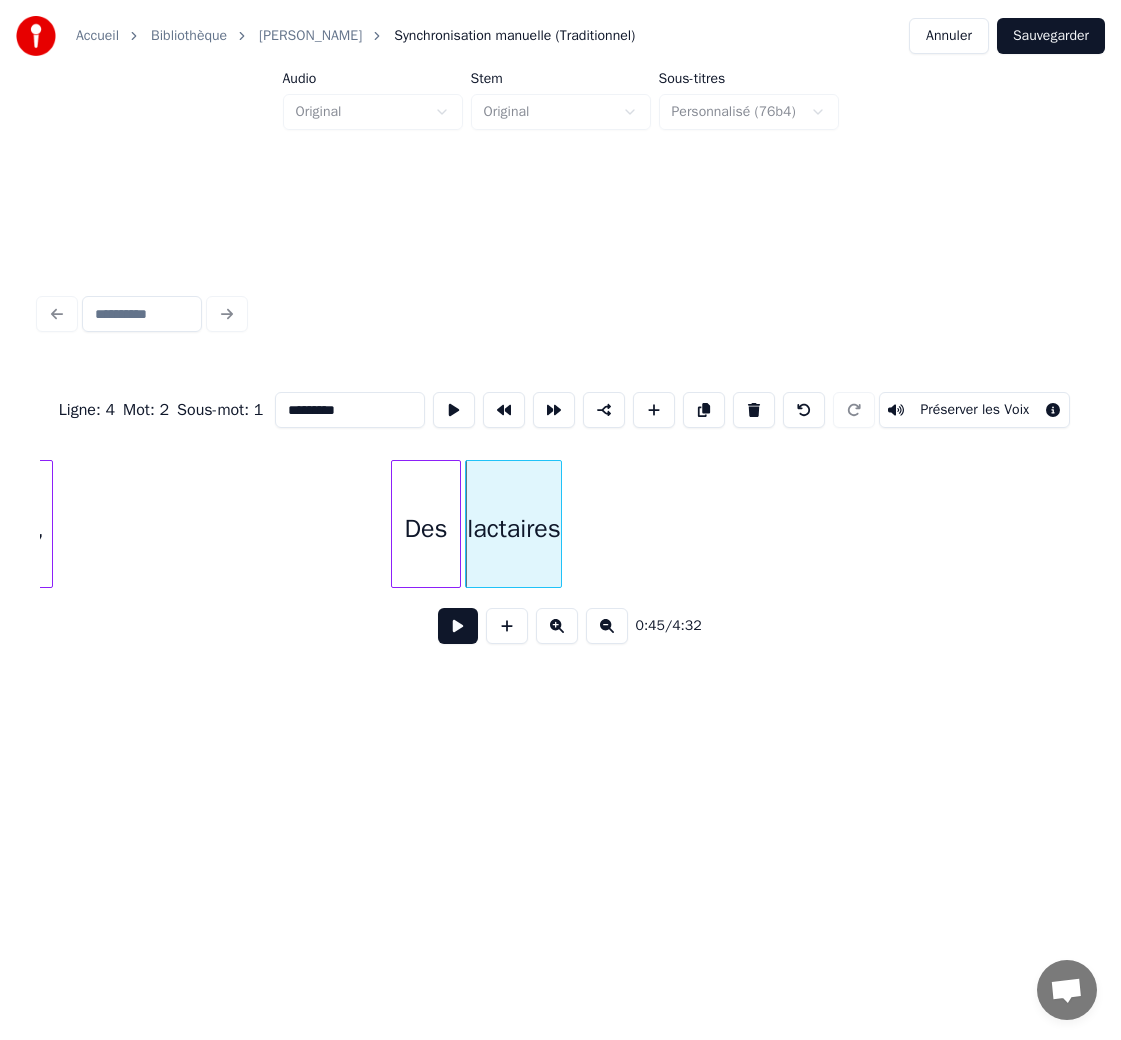 click at bounding box center (558, 524) 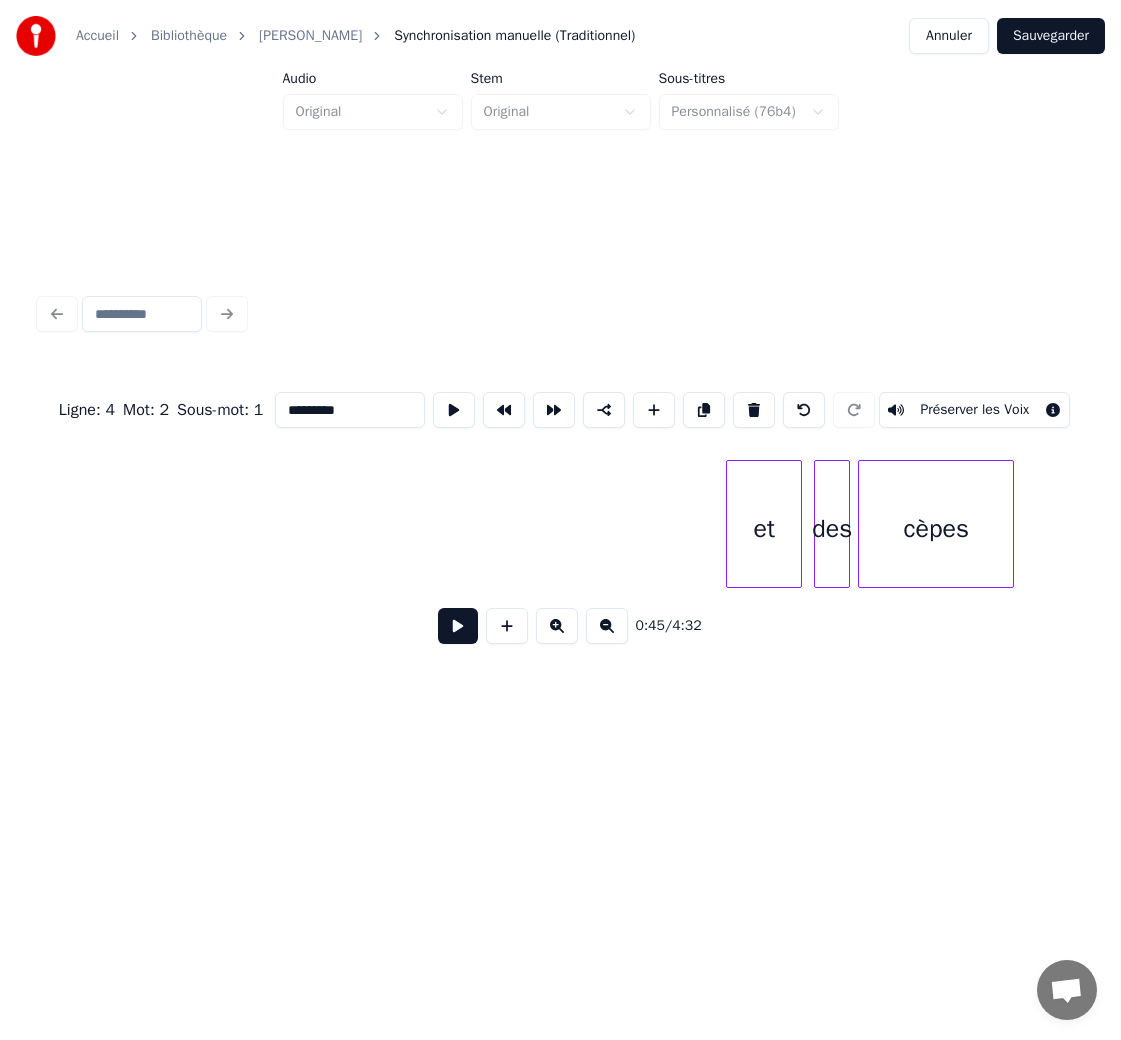 scroll, scrollTop: 0, scrollLeft: 9972, axis: horizontal 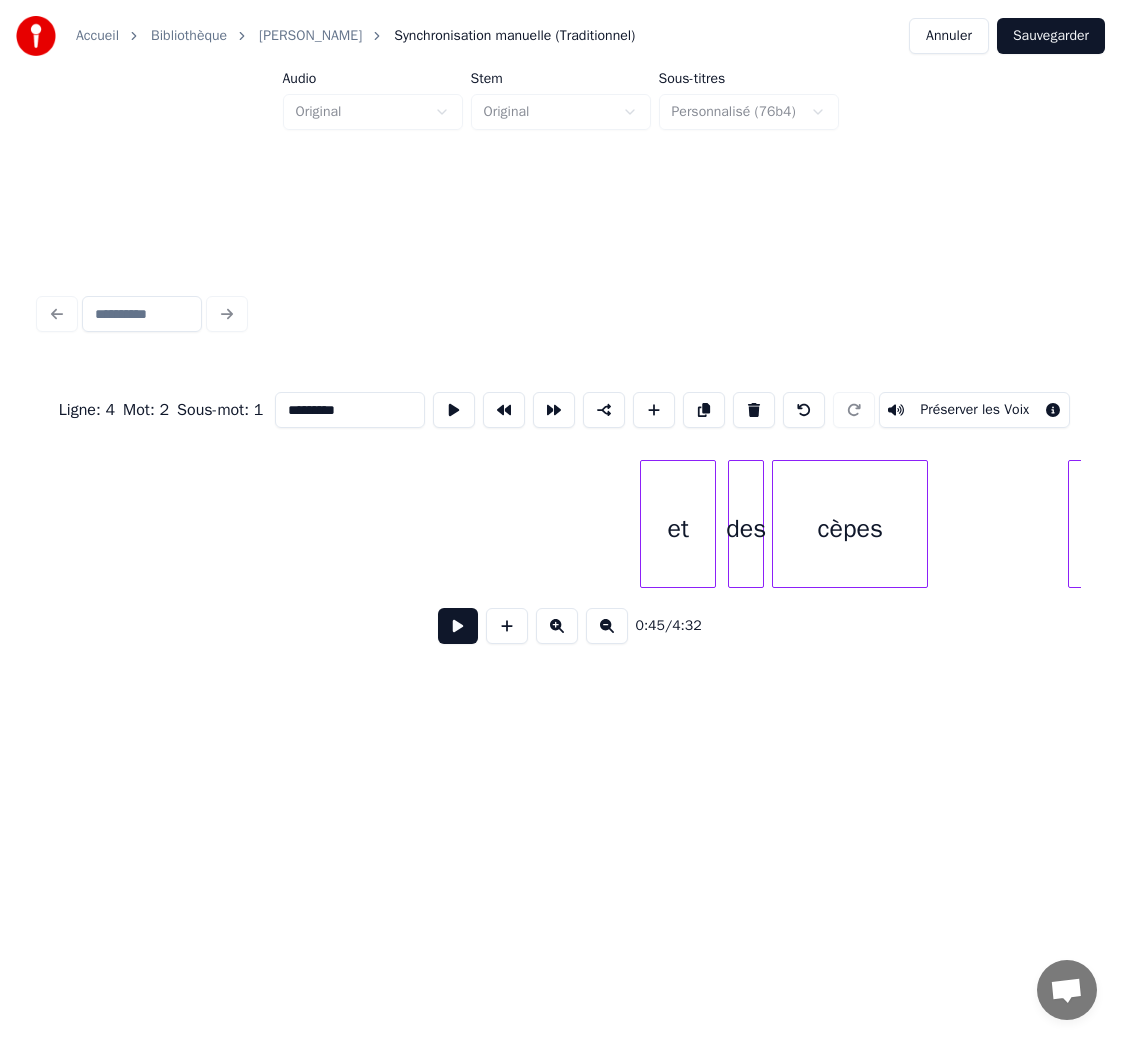 click on "cèpes" at bounding box center (850, 529) 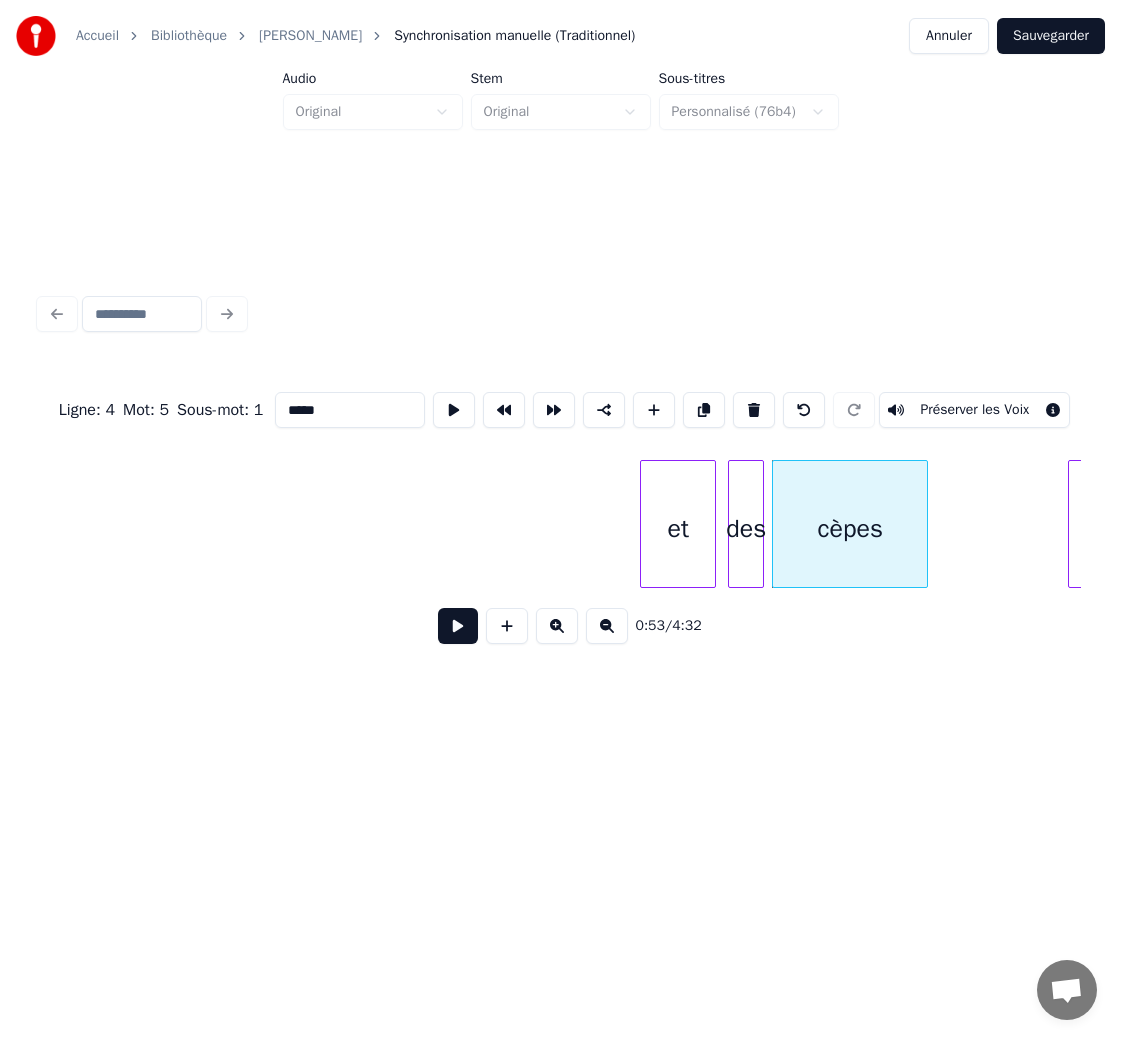click on "et des cèpes Dans" at bounding box center [17358, 524] 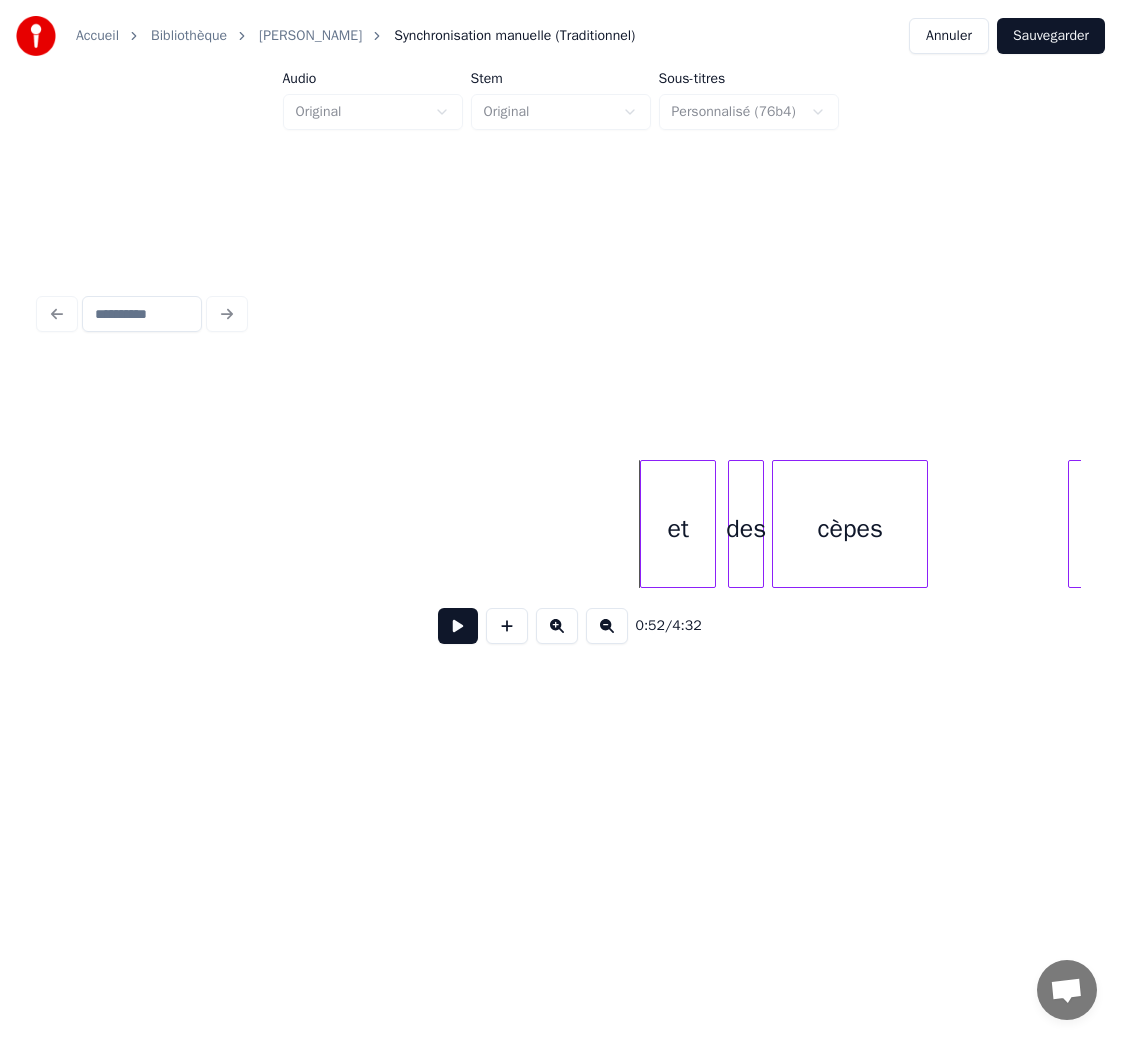 click on "cèpes" at bounding box center [850, 529] 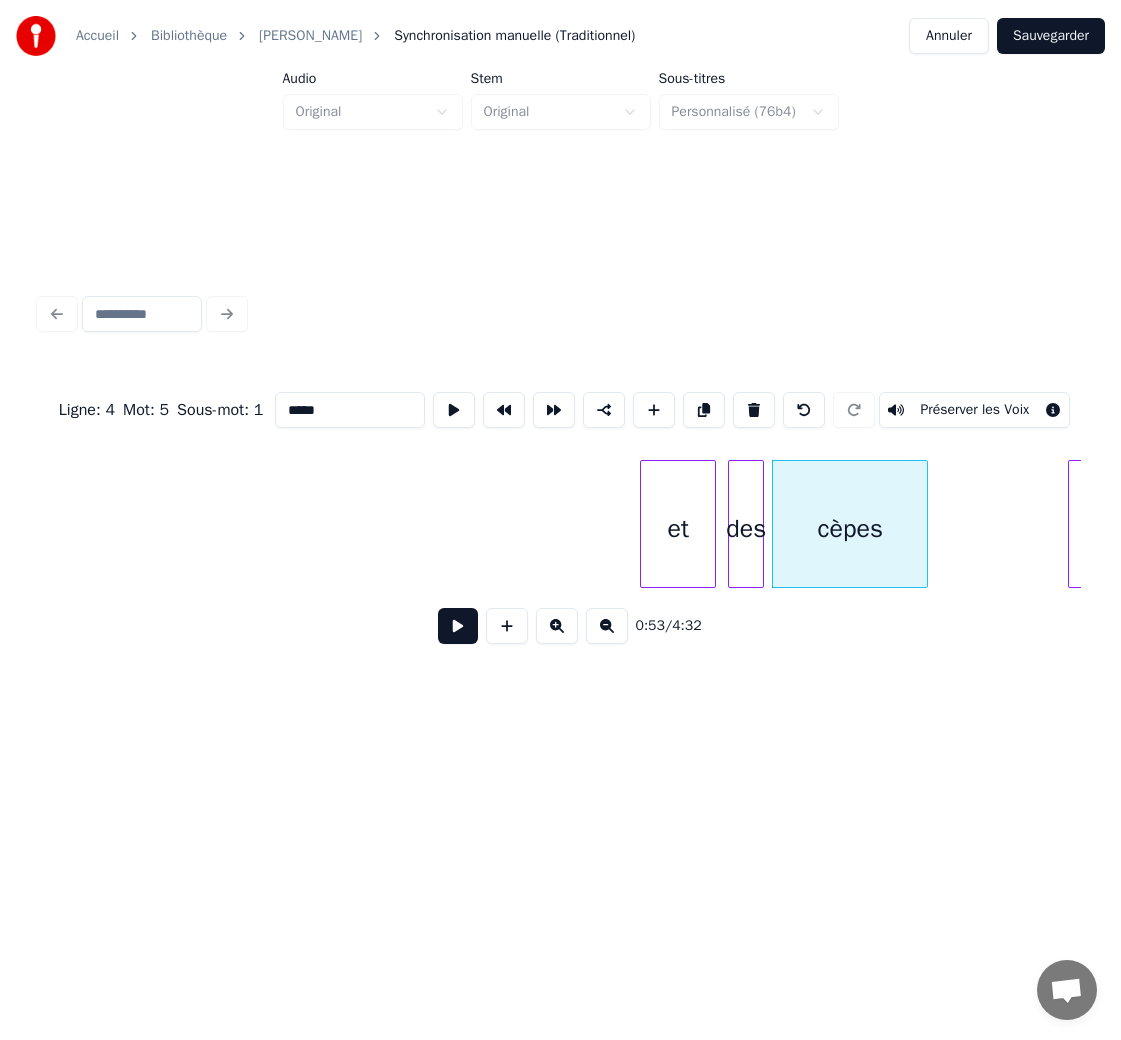 click on "des" at bounding box center (746, 529) 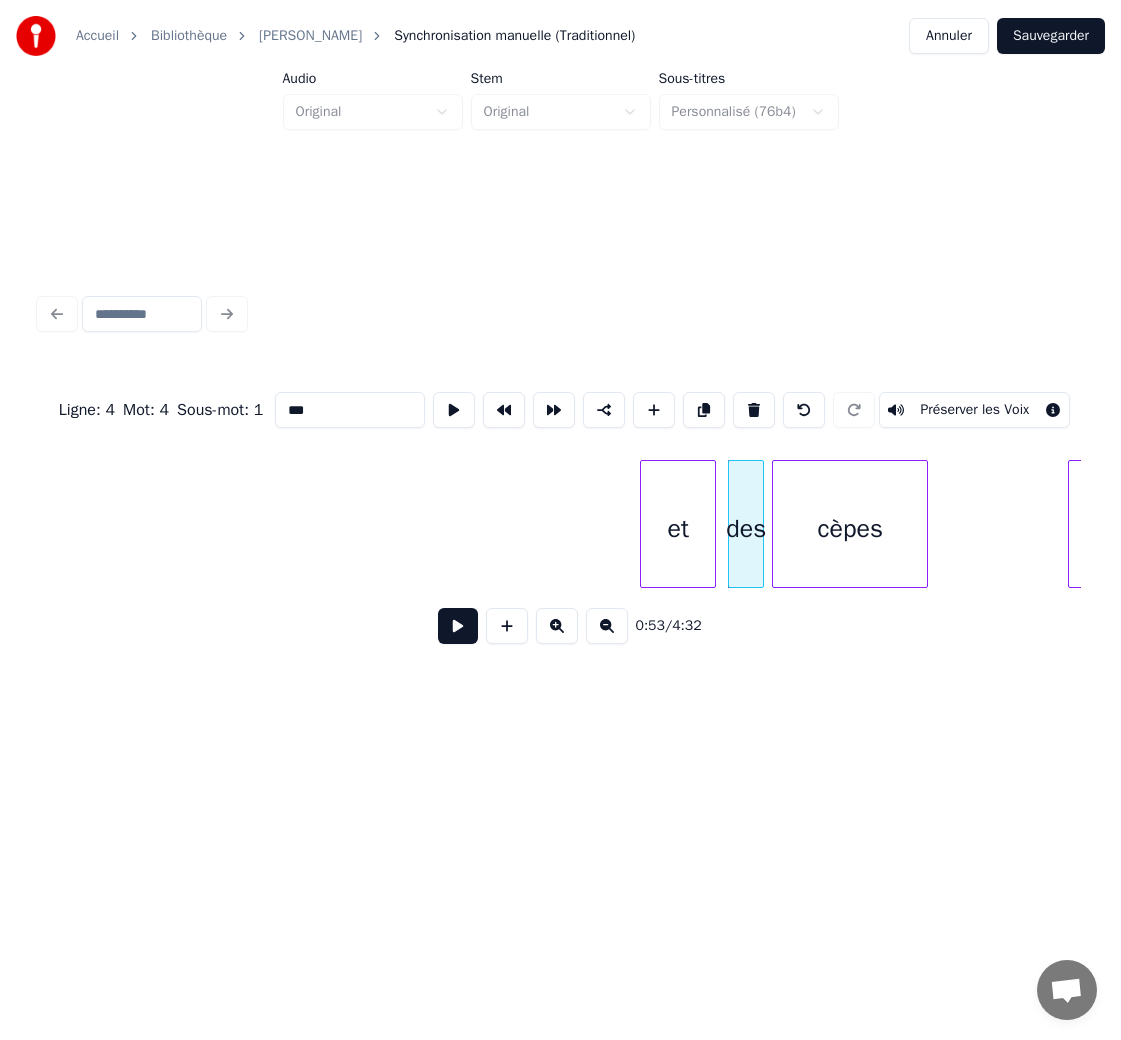 click on "et" at bounding box center [678, 529] 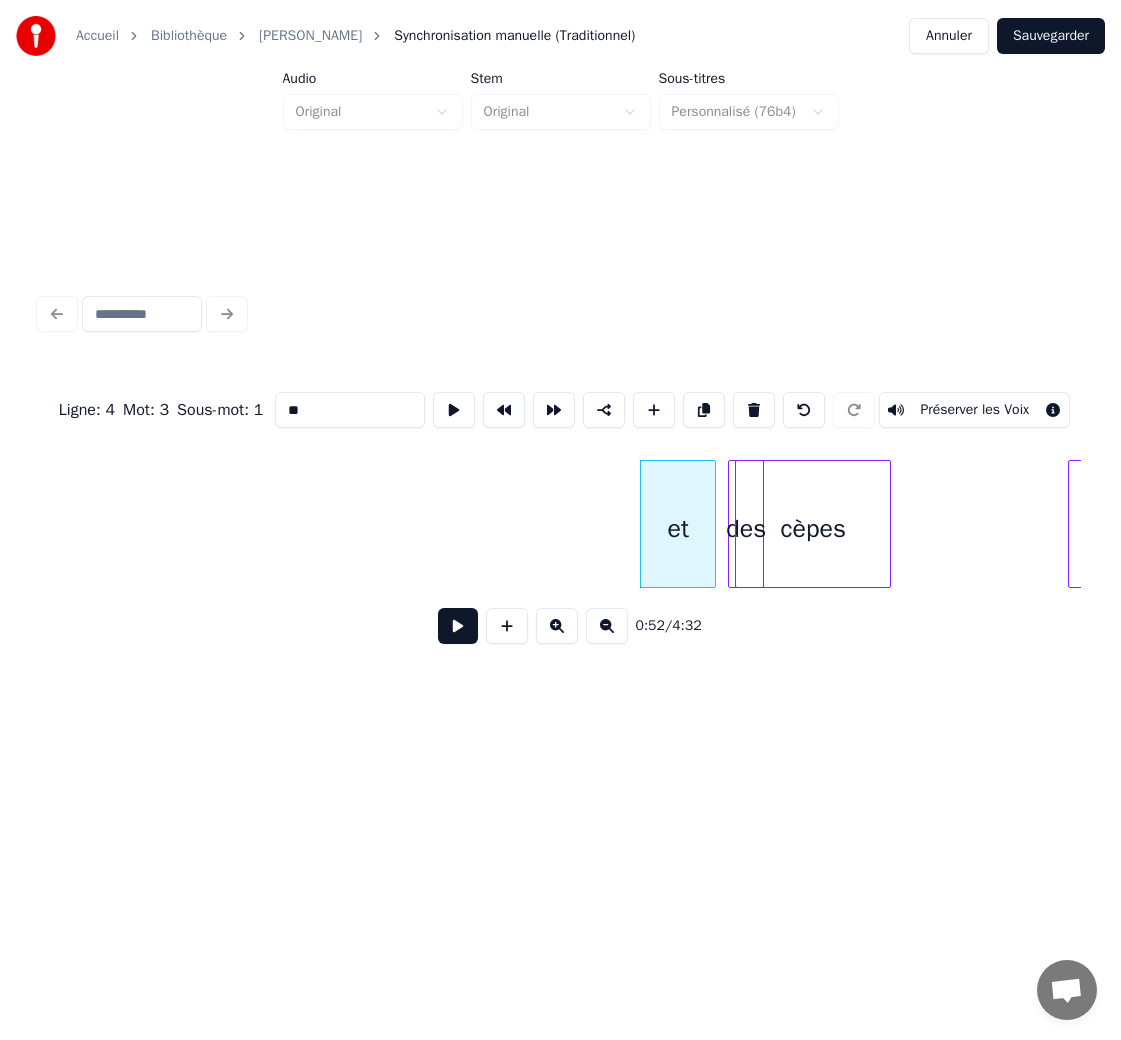 click on "cèpes" at bounding box center (813, 529) 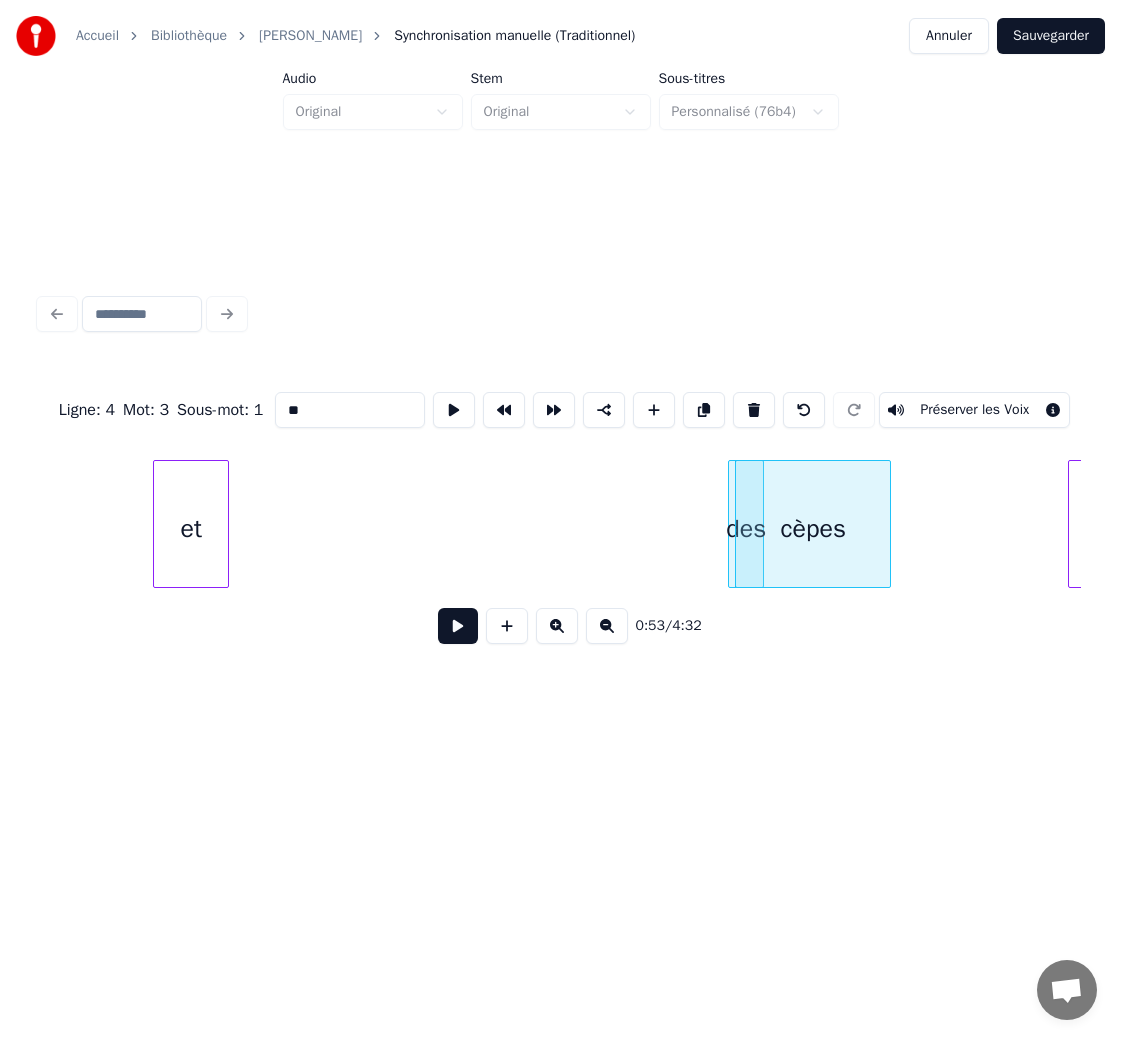 click on "et" at bounding box center [191, 529] 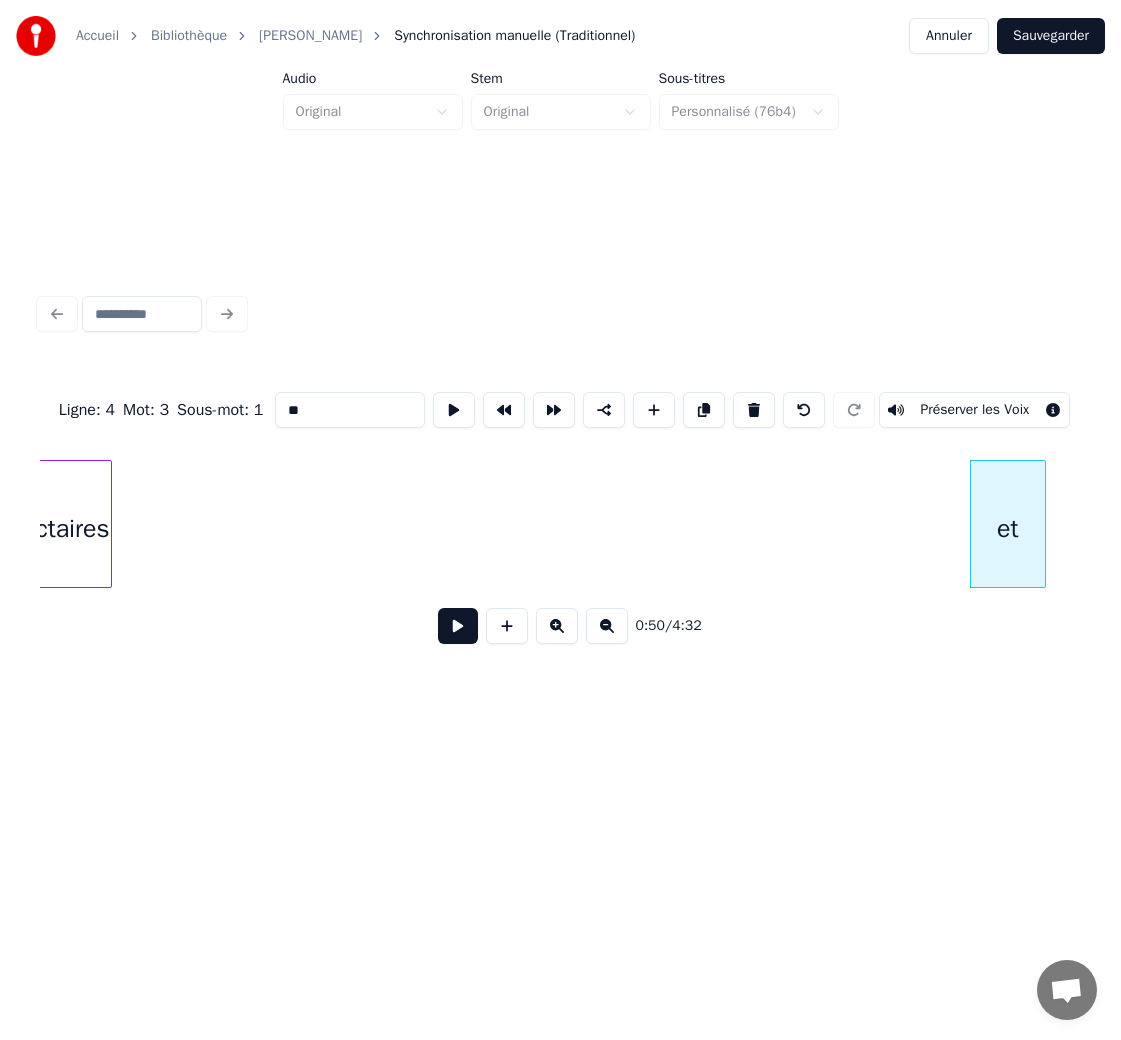 scroll, scrollTop: 0, scrollLeft: 9149, axis: horizontal 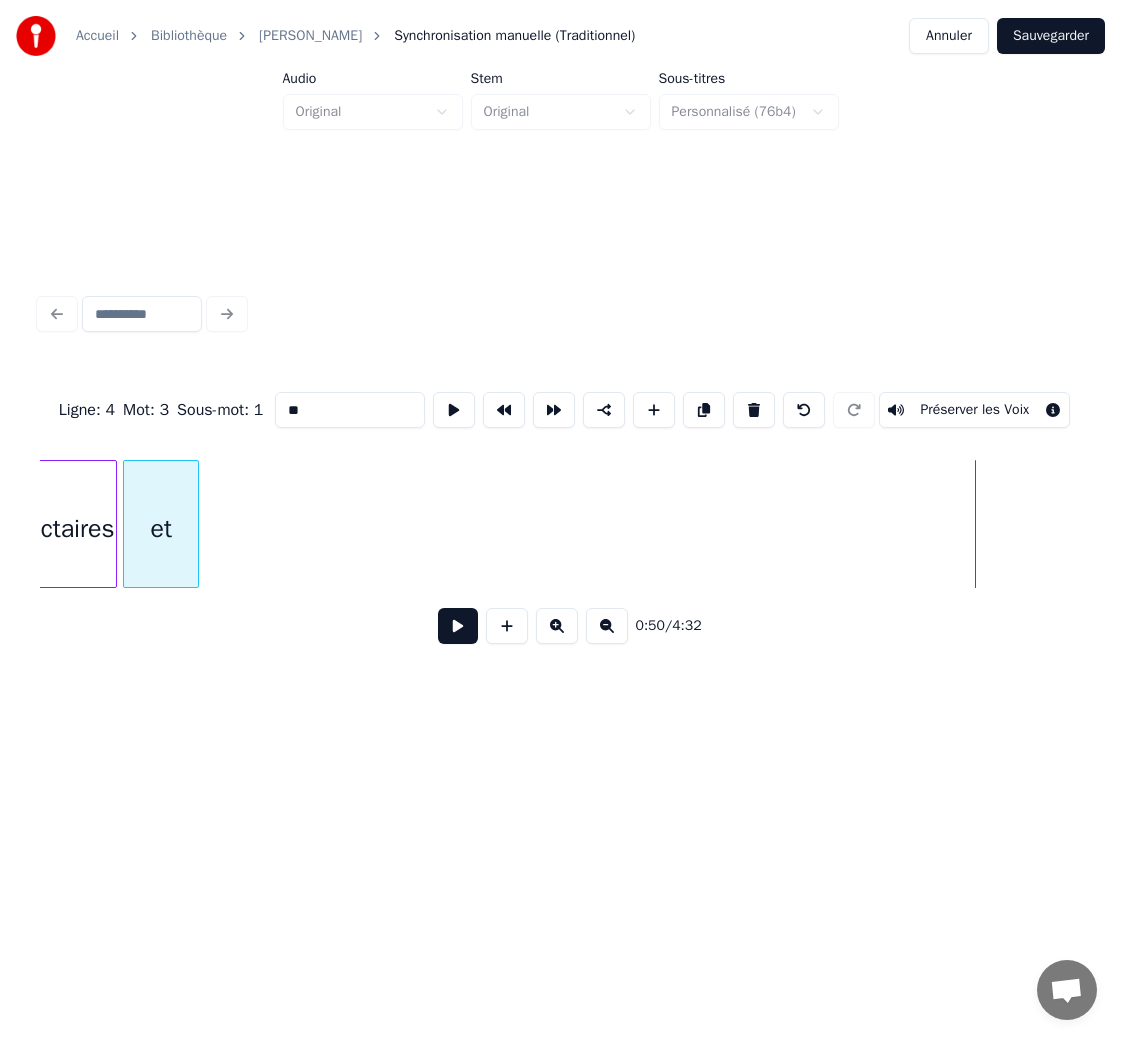 click on "et" at bounding box center (161, 529) 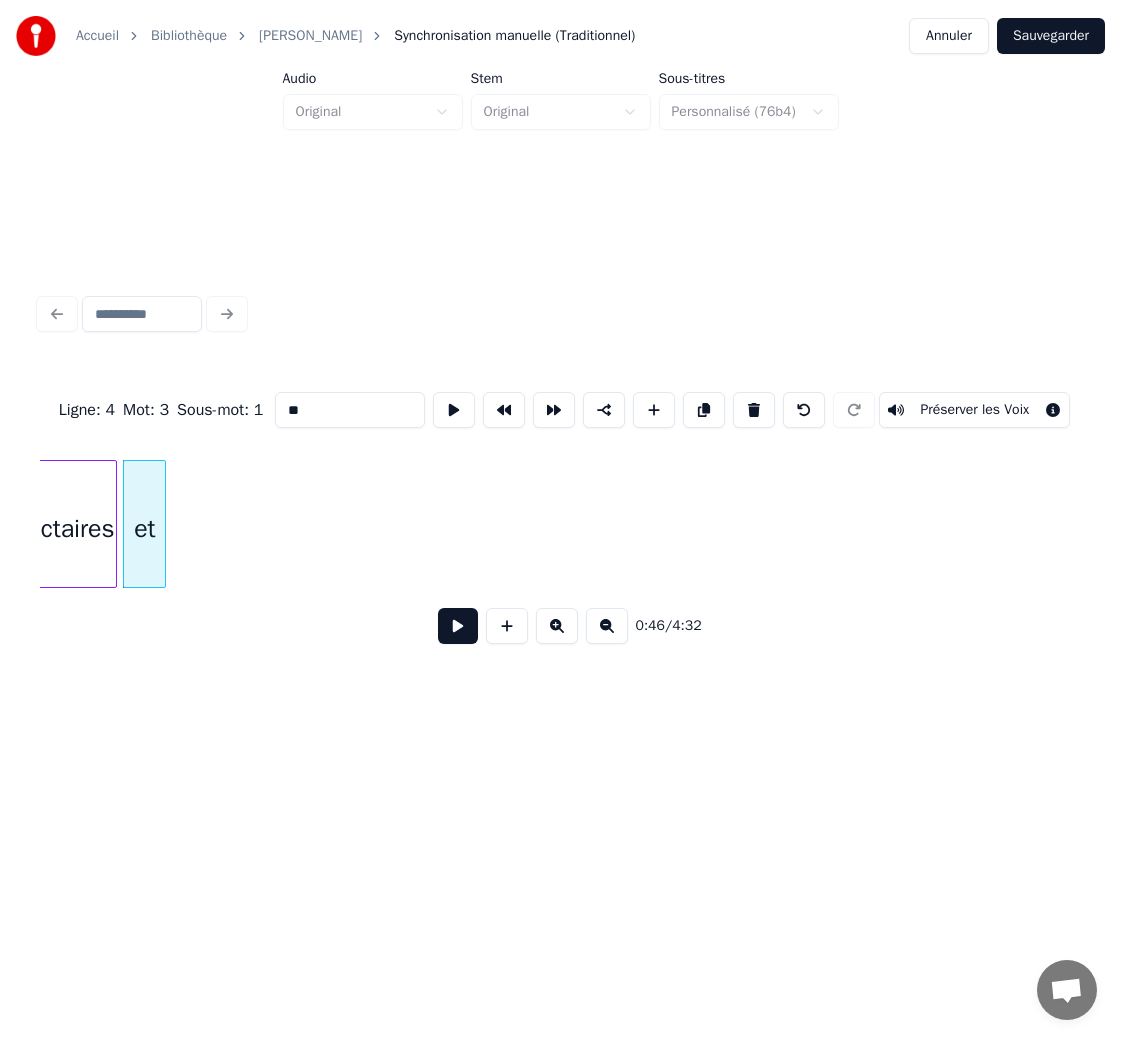 click at bounding box center [162, 524] 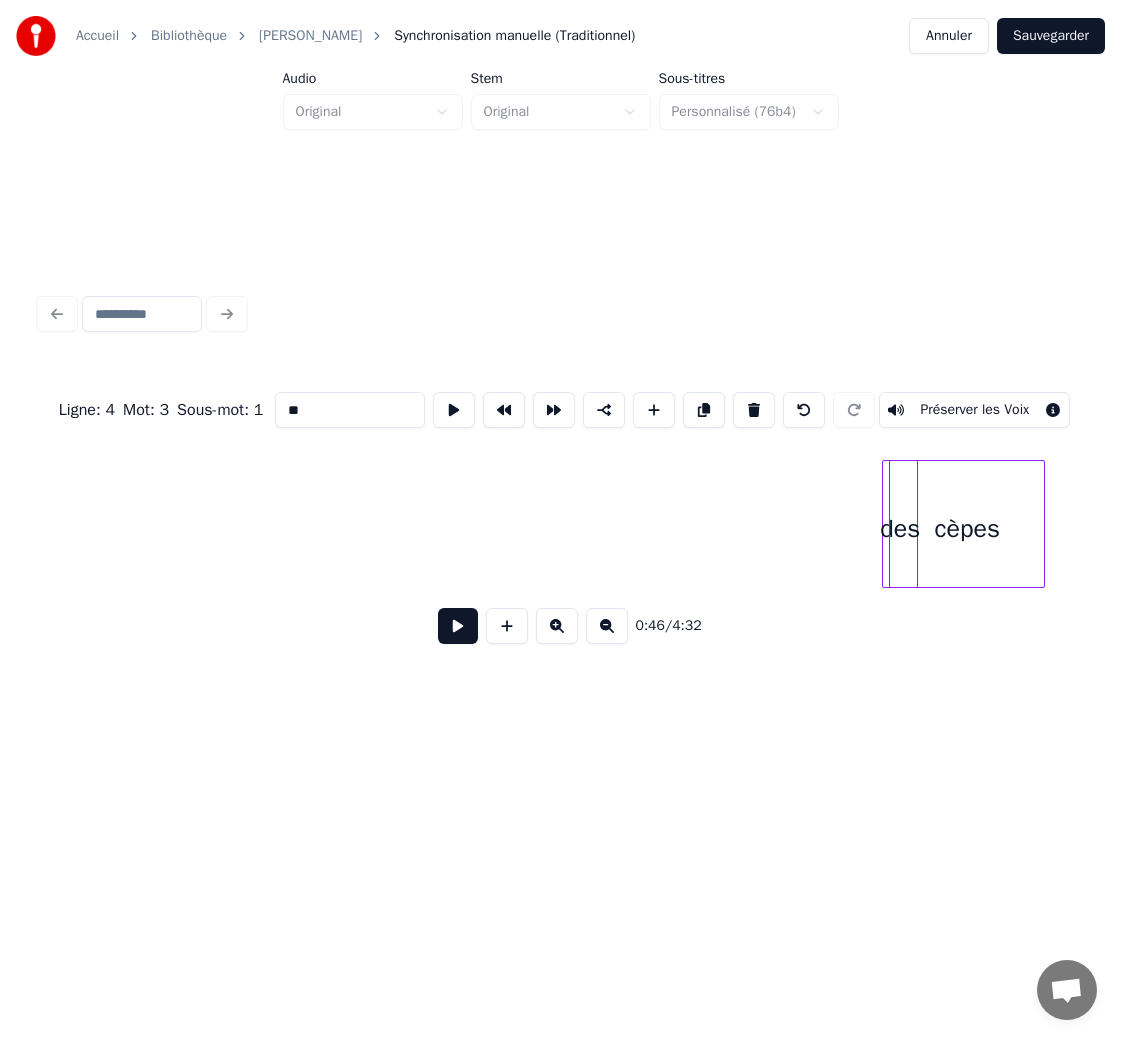scroll, scrollTop: 0, scrollLeft: 9855, axis: horizontal 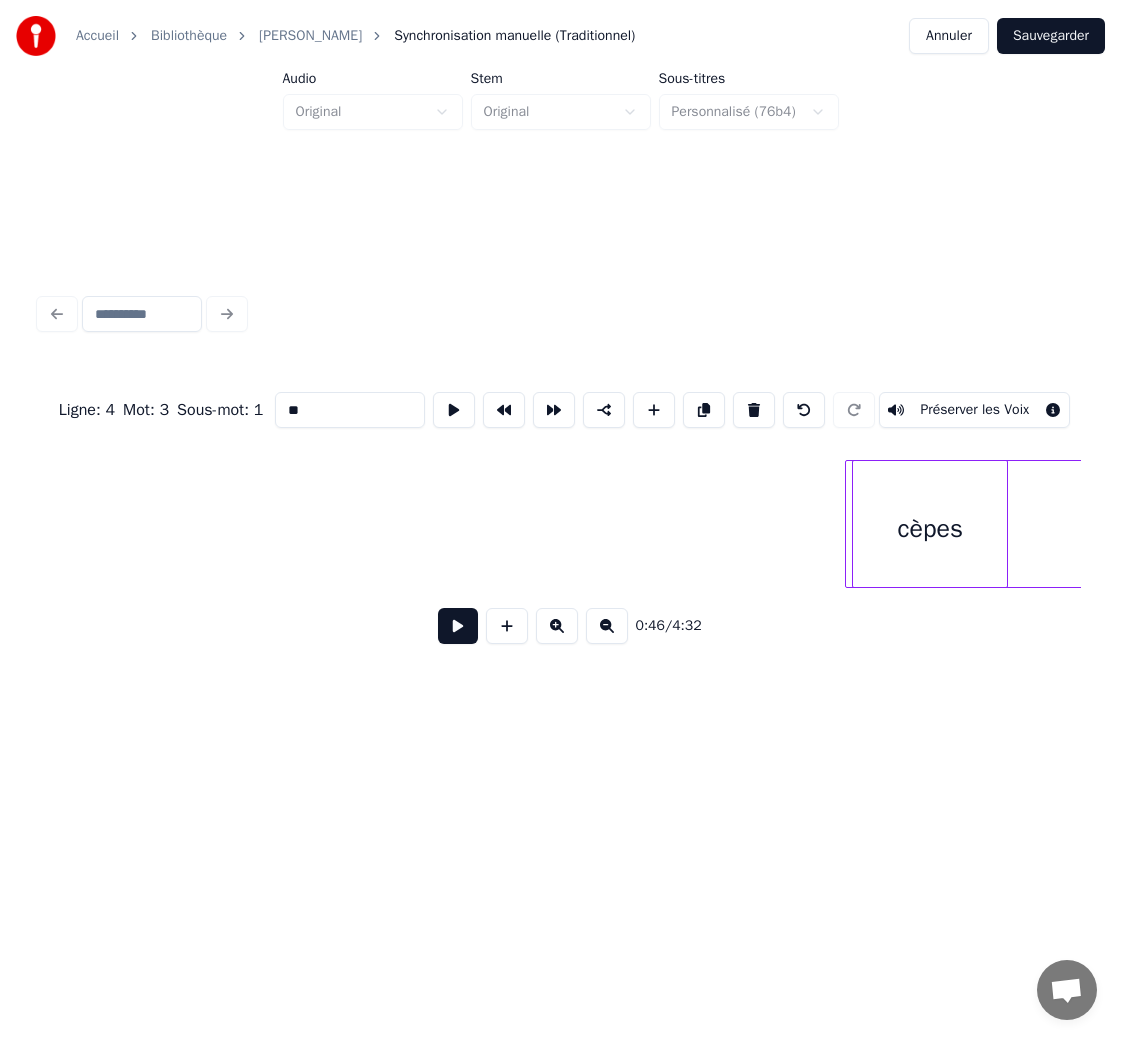 click on "des cèpes" at bounding box center (17475, 524) 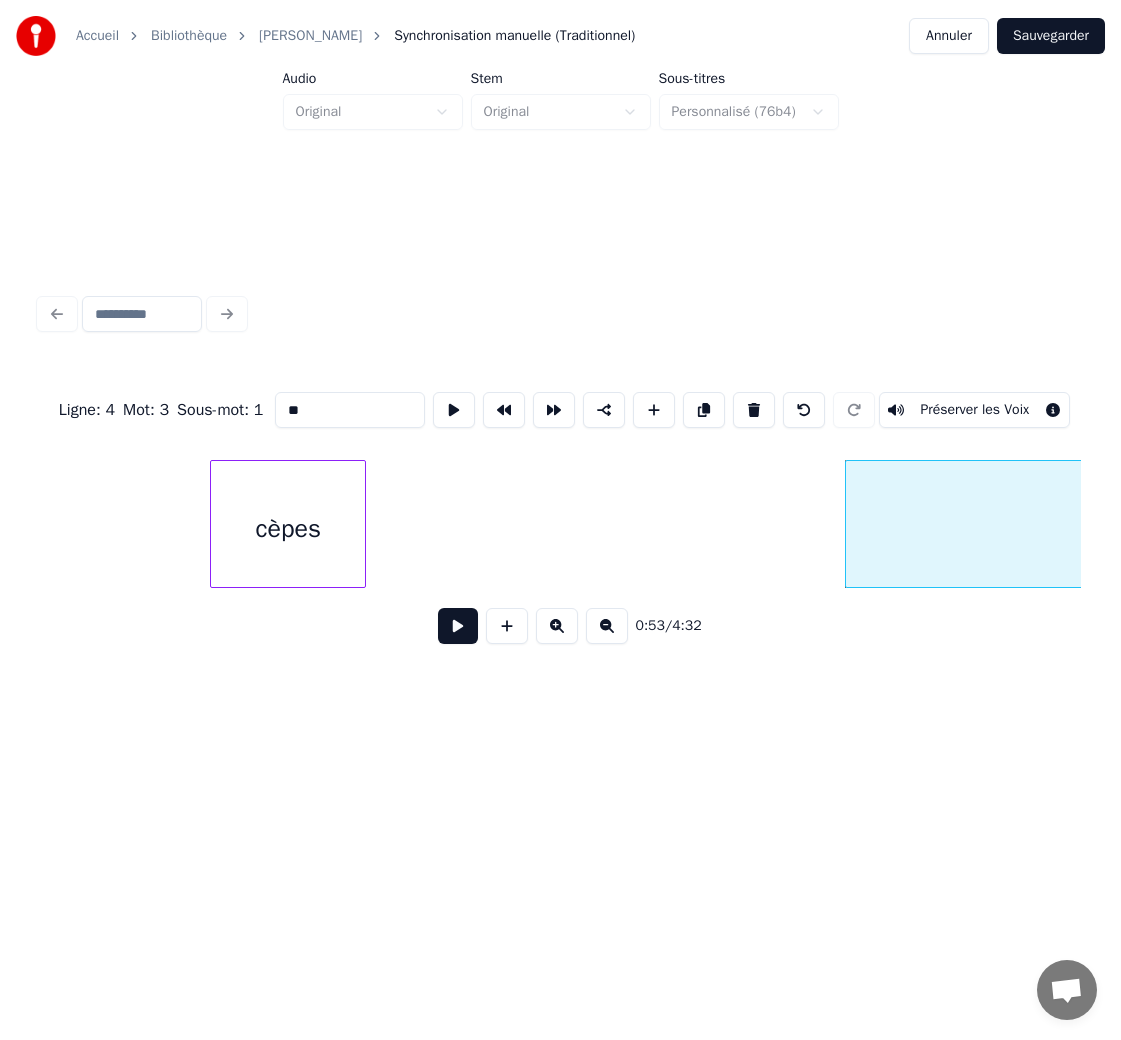 click on "cèpes" at bounding box center (288, 529) 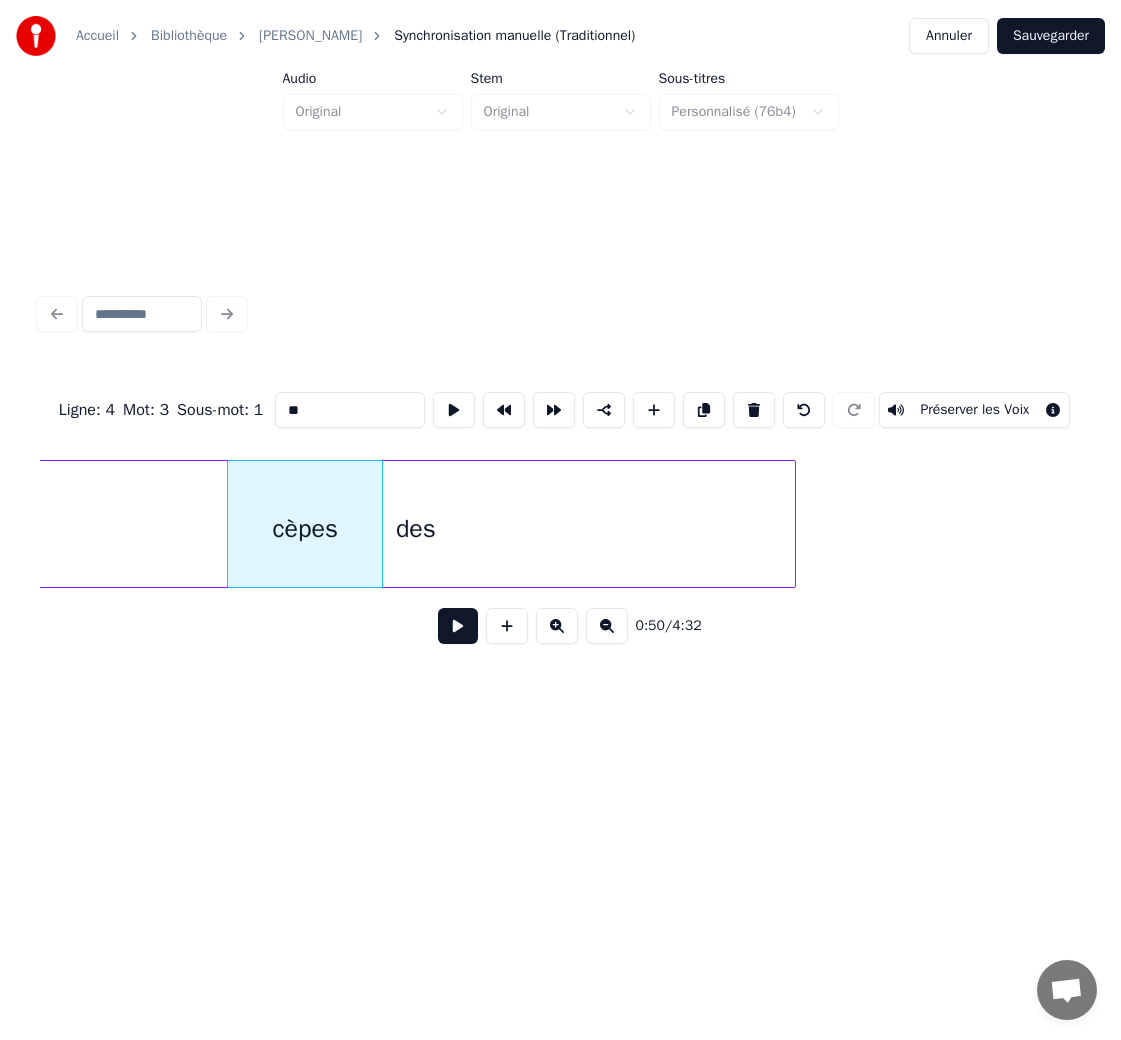 scroll, scrollTop: 0, scrollLeft: 9820, axis: horizontal 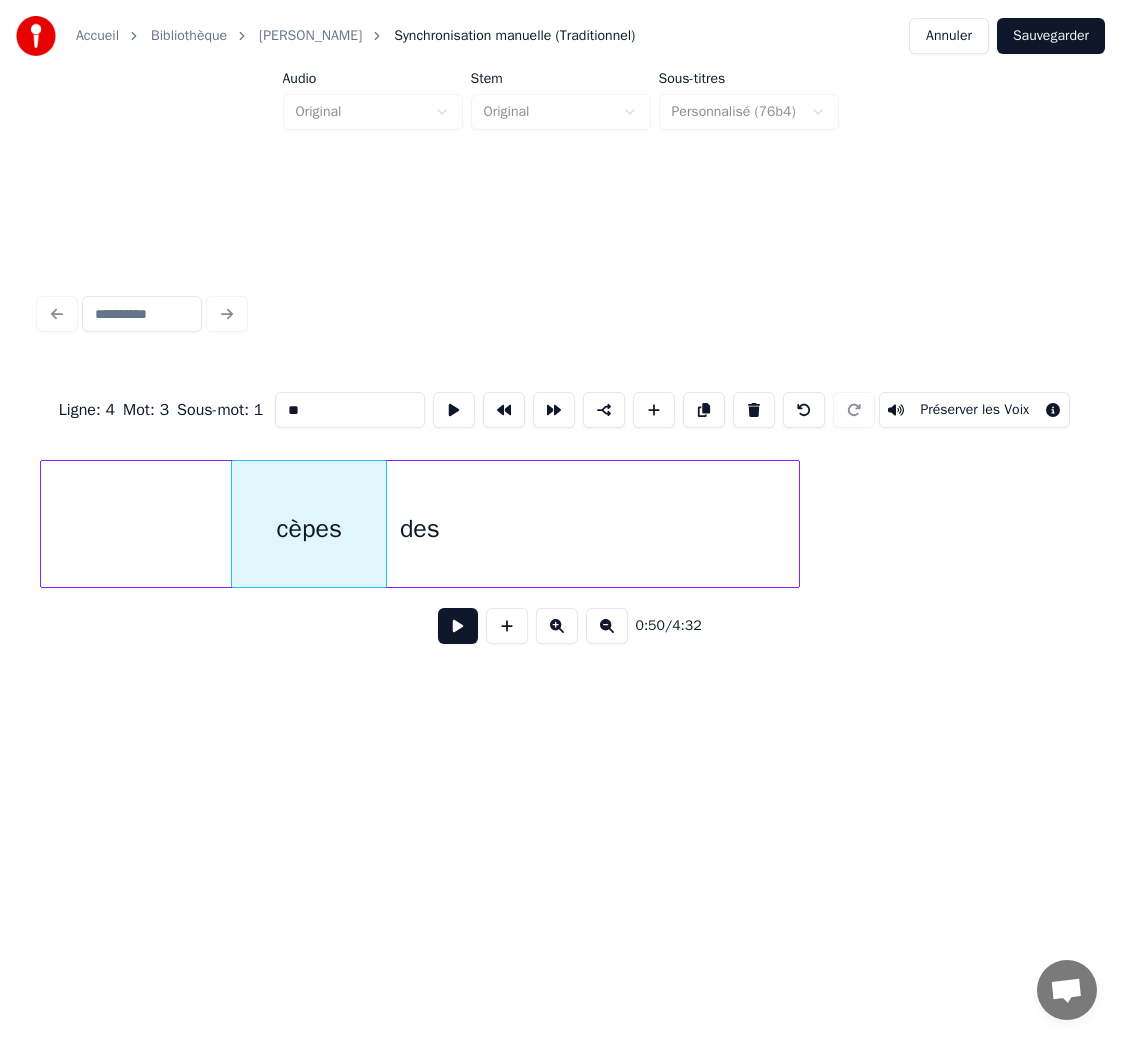 click on "des" at bounding box center (419, 529) 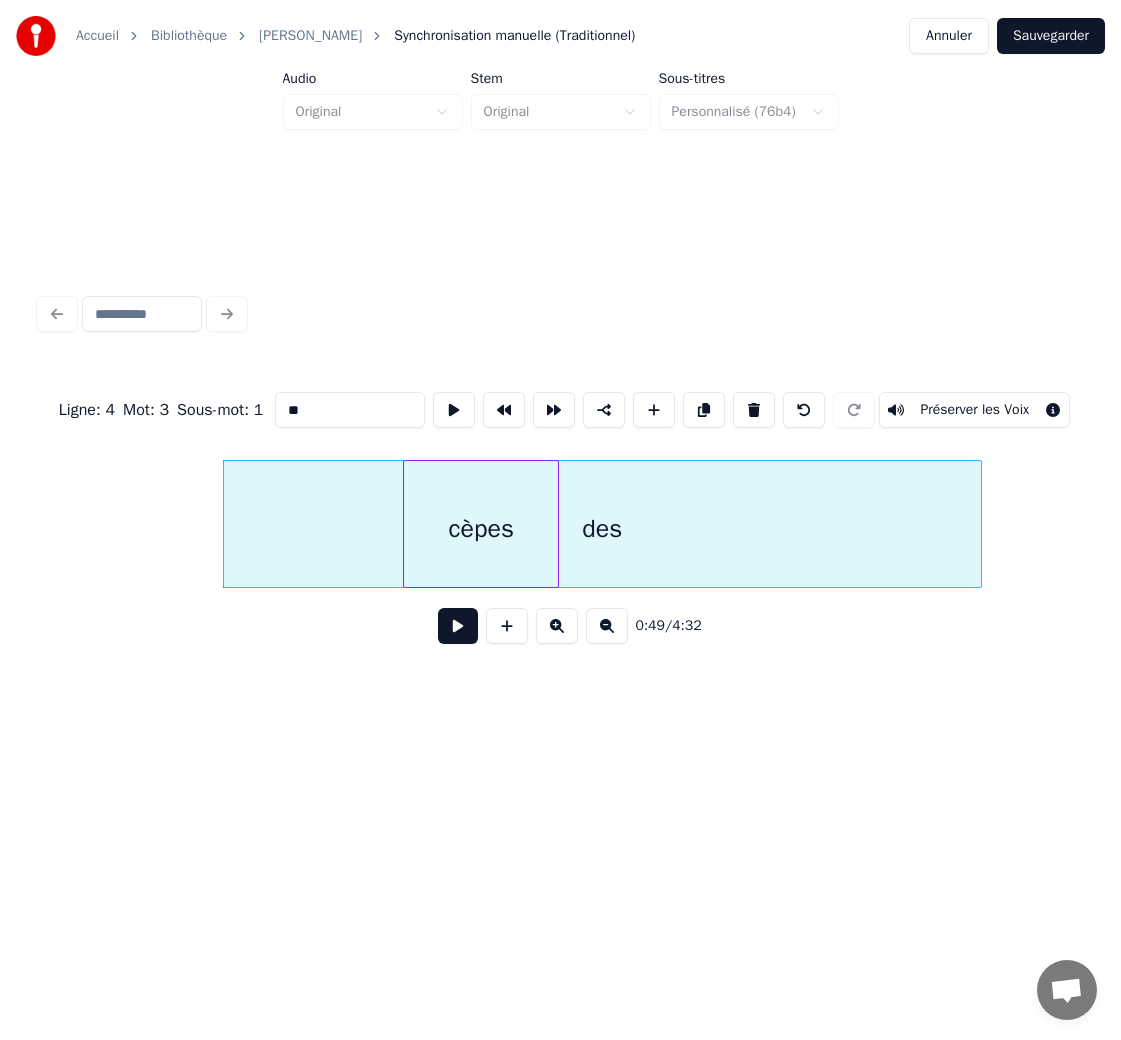 scroll, scrollTop: 0, scrollLeft: 9633, axis: horizontal 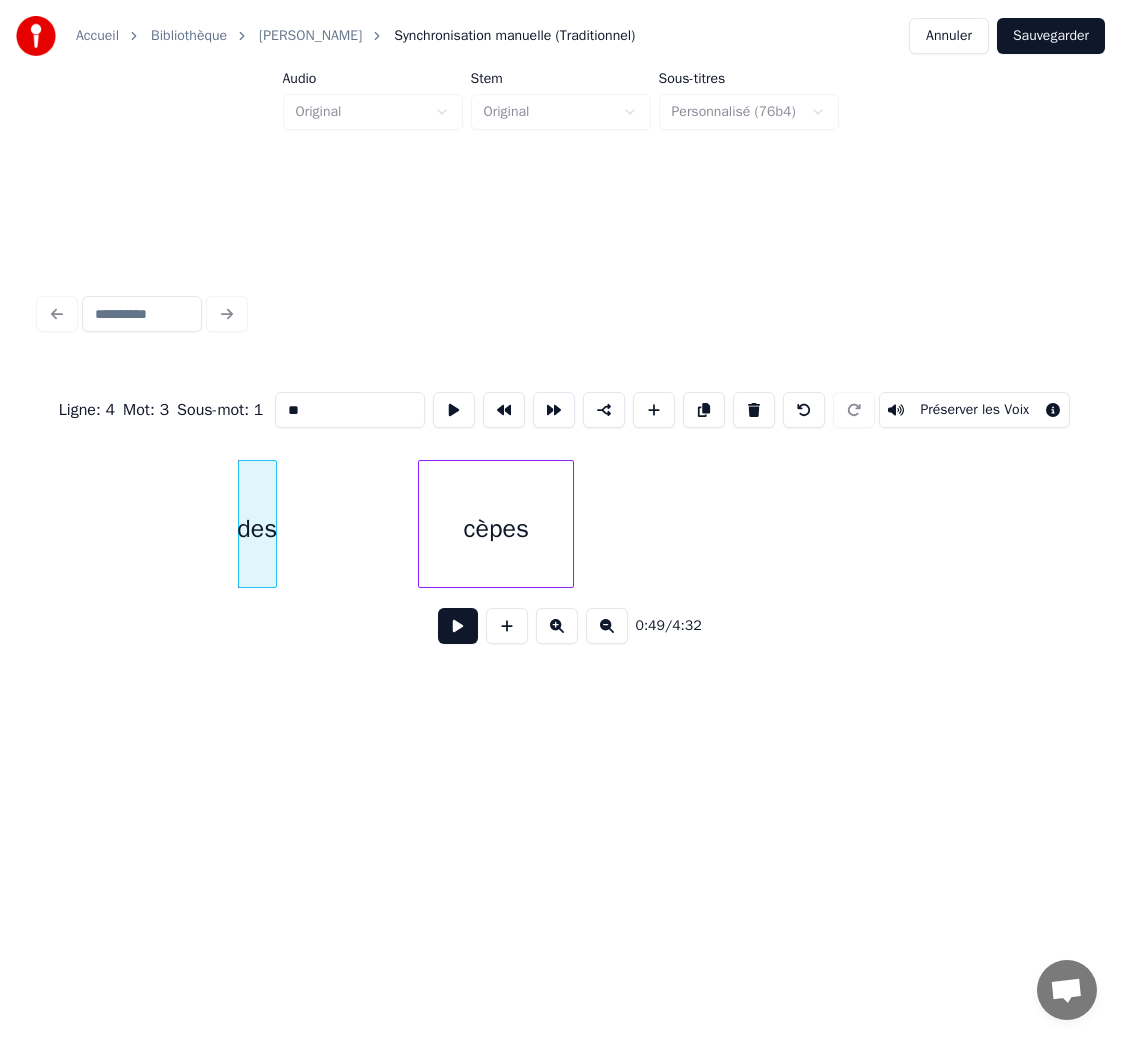 click on "des" at bounding box center (257, 524) 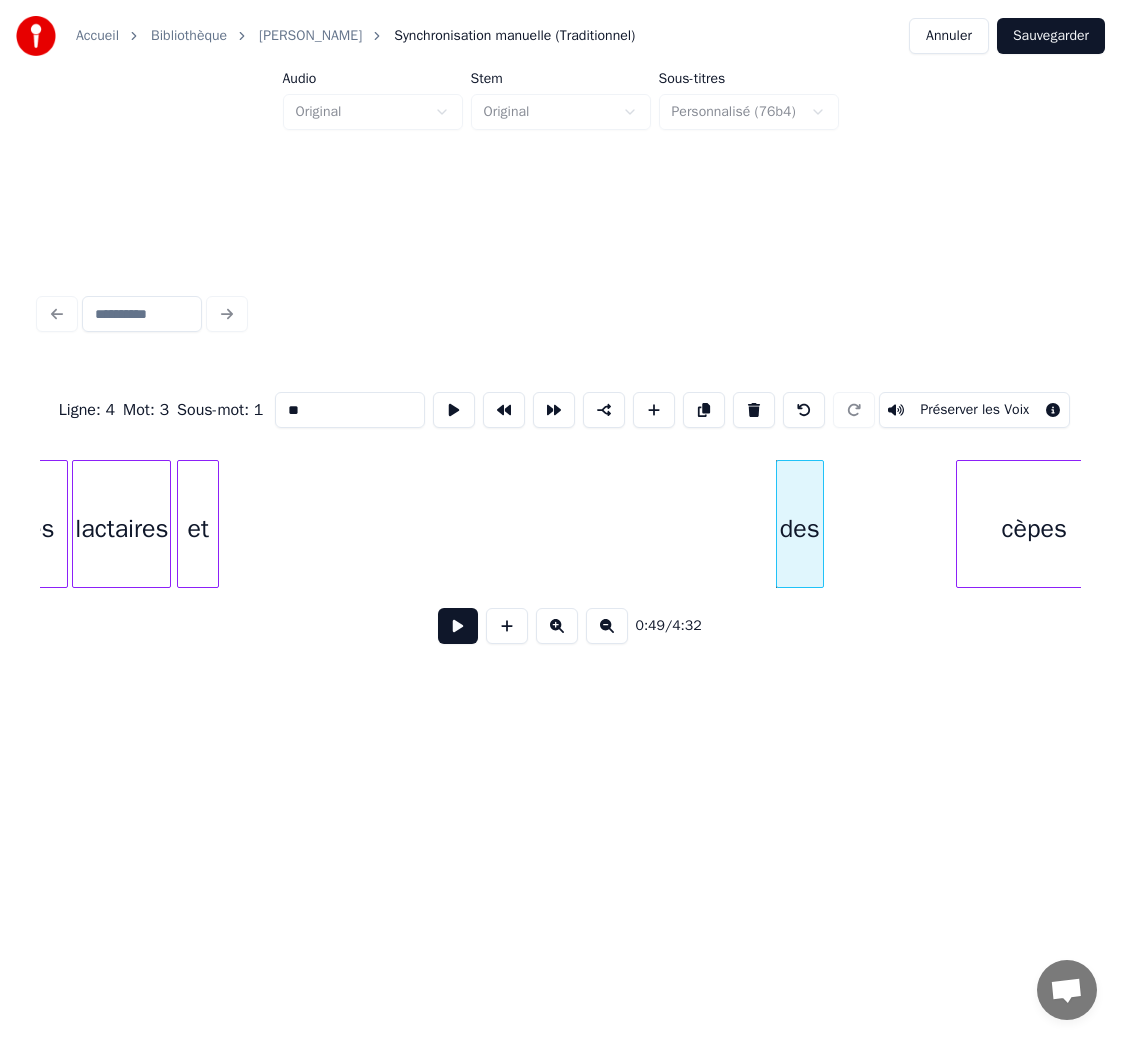 scroll, scrollTop: 0, scrollLeft: 9096, axis: horizontal 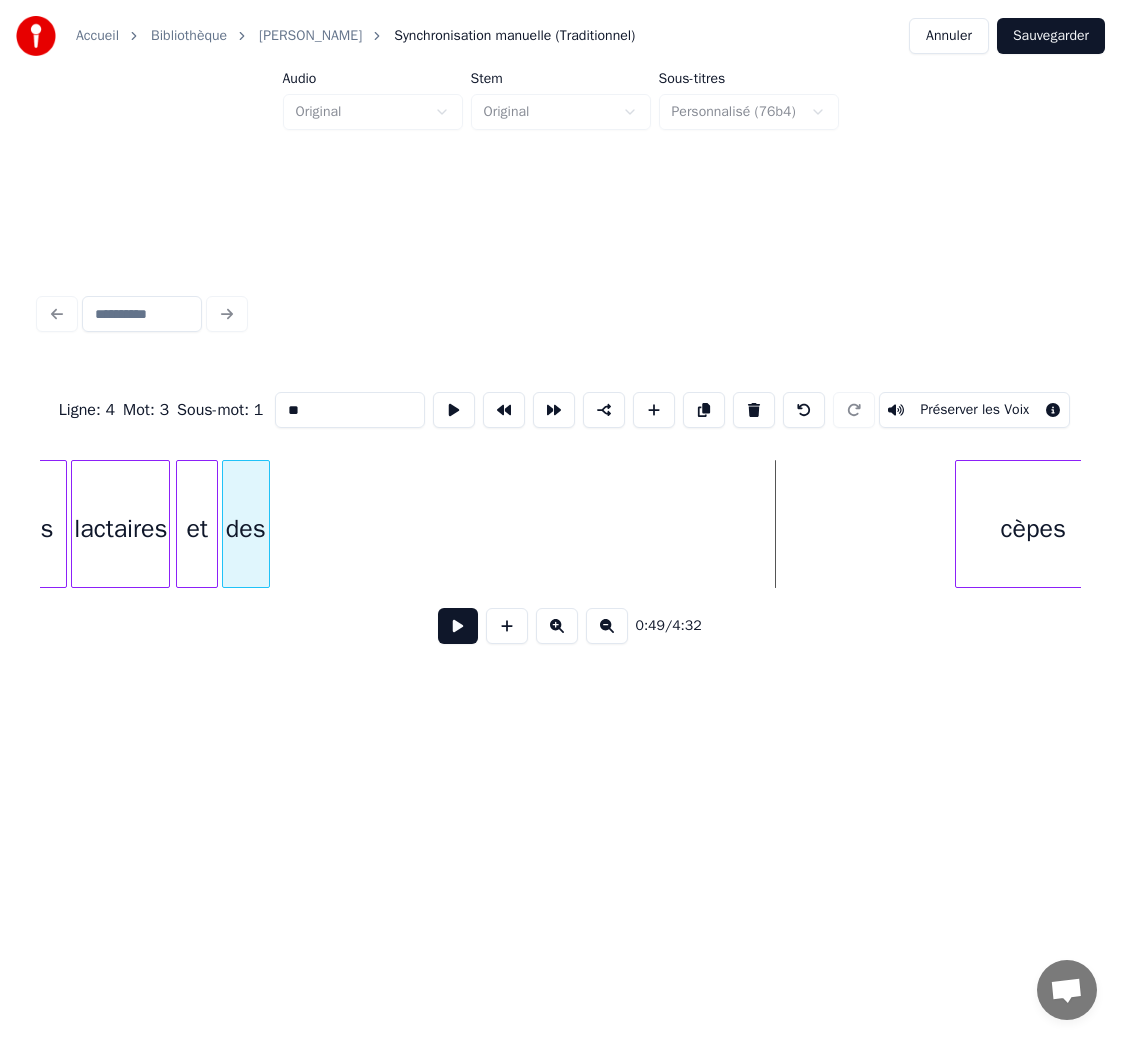 click on "des" at bounding box center (246, 529) 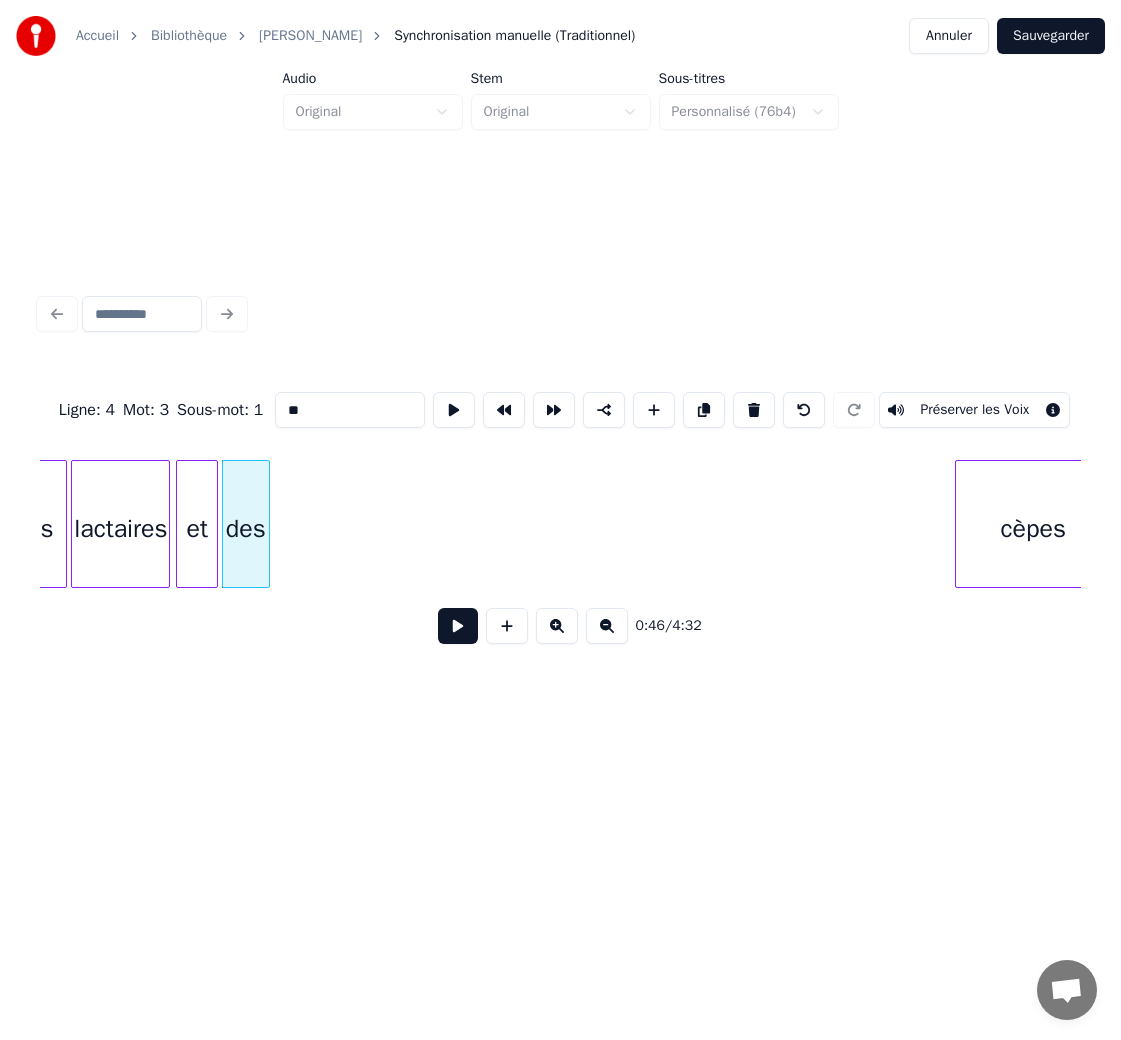 scroll, scrollTop: 0, scrollLeft: 9119, axis: horizontal 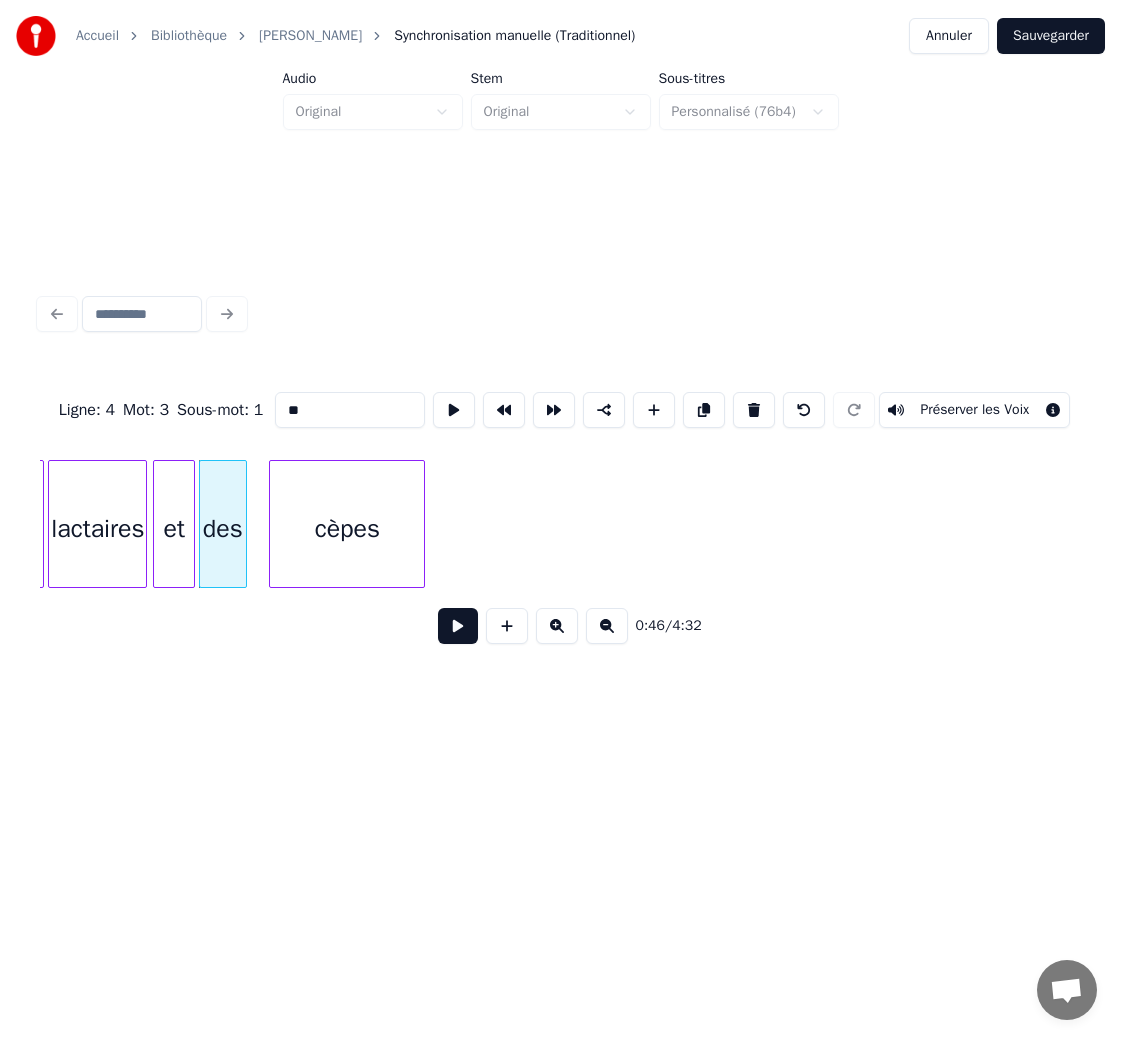 click on "cèpes" at bounding box center (347, 529) 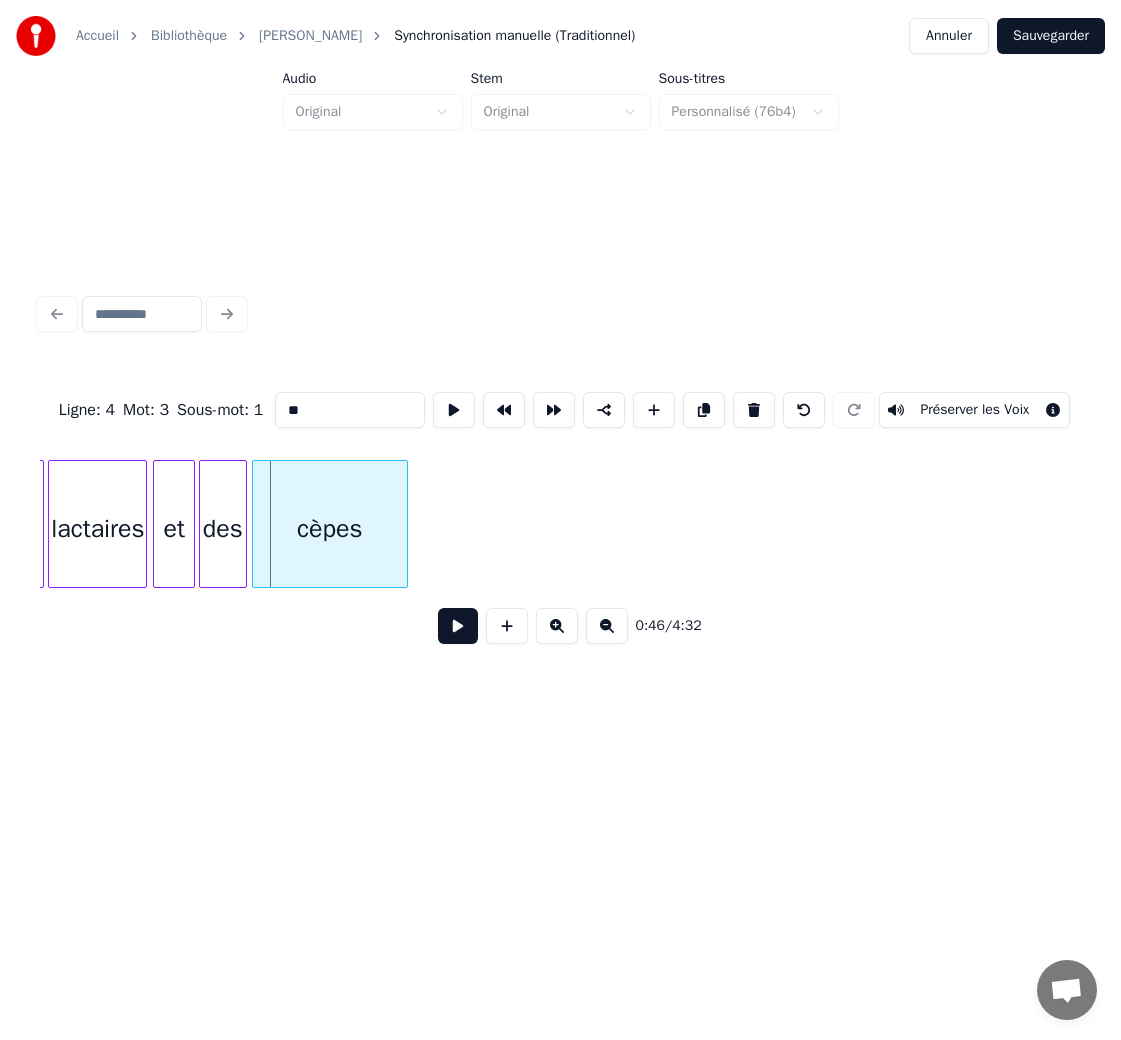 click on "cèpes" at bounding box center [330, 529] 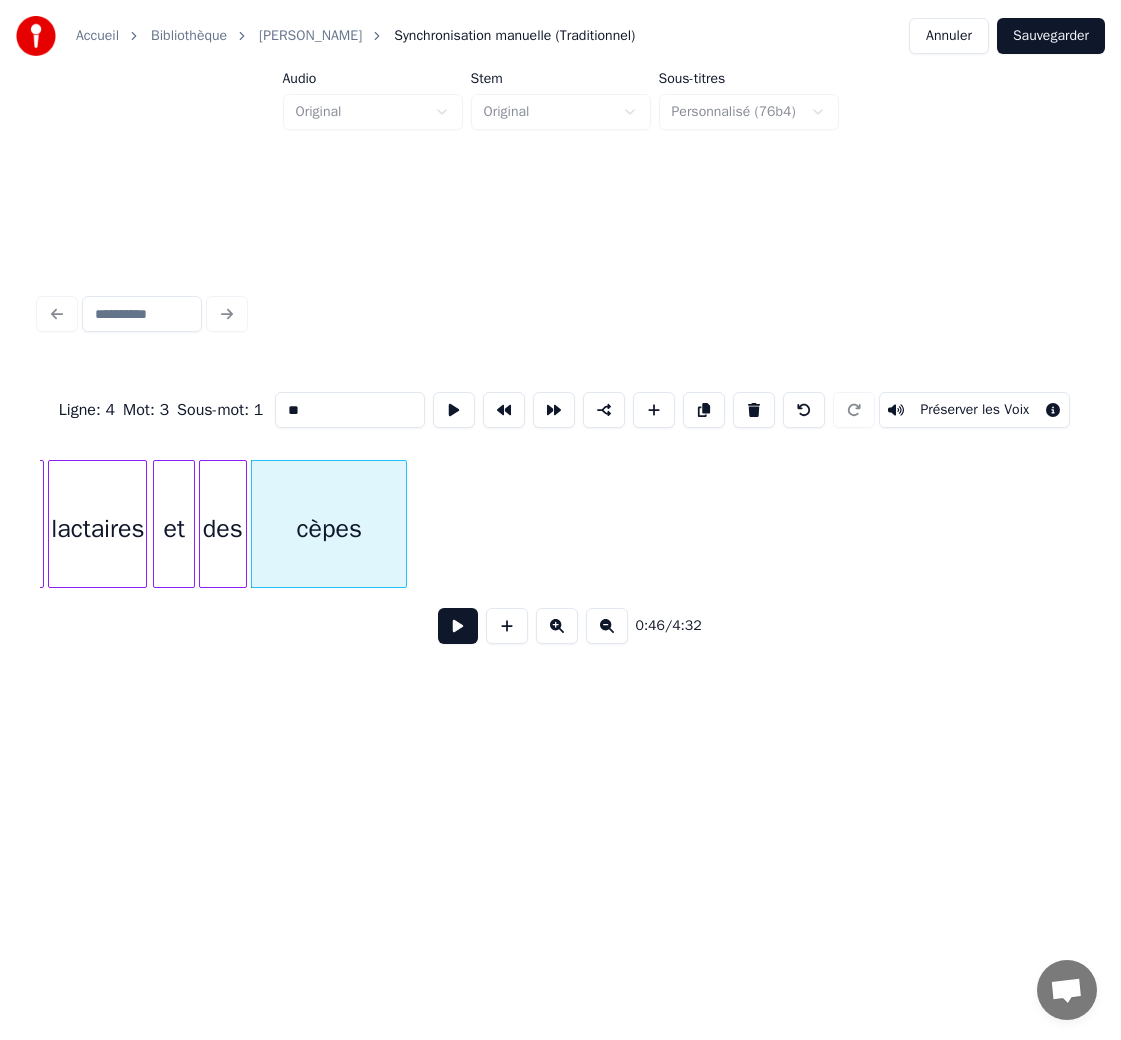 click on "cèpes" at bounding box center (329, 529) 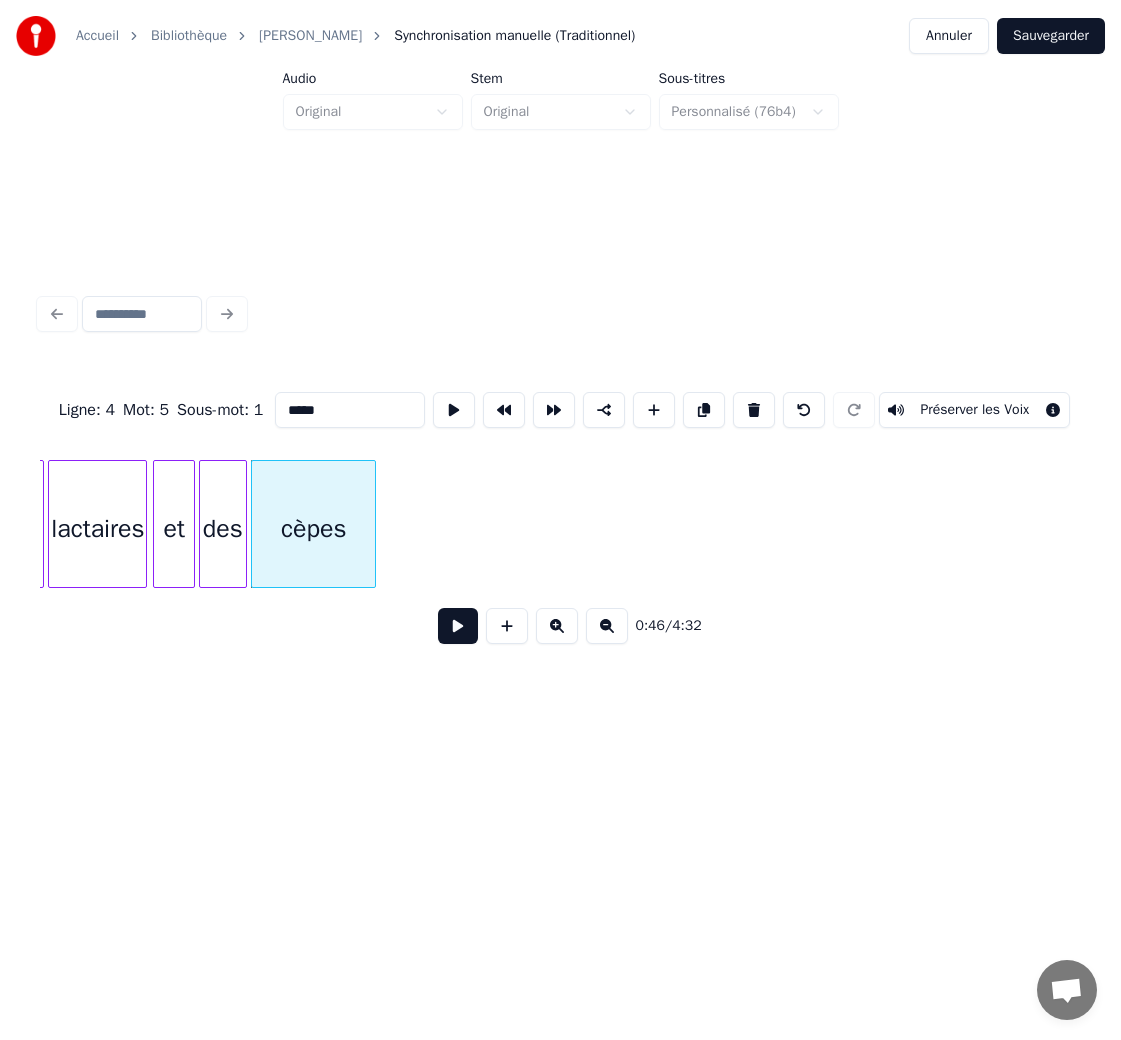click at bounding box center [372, 524] 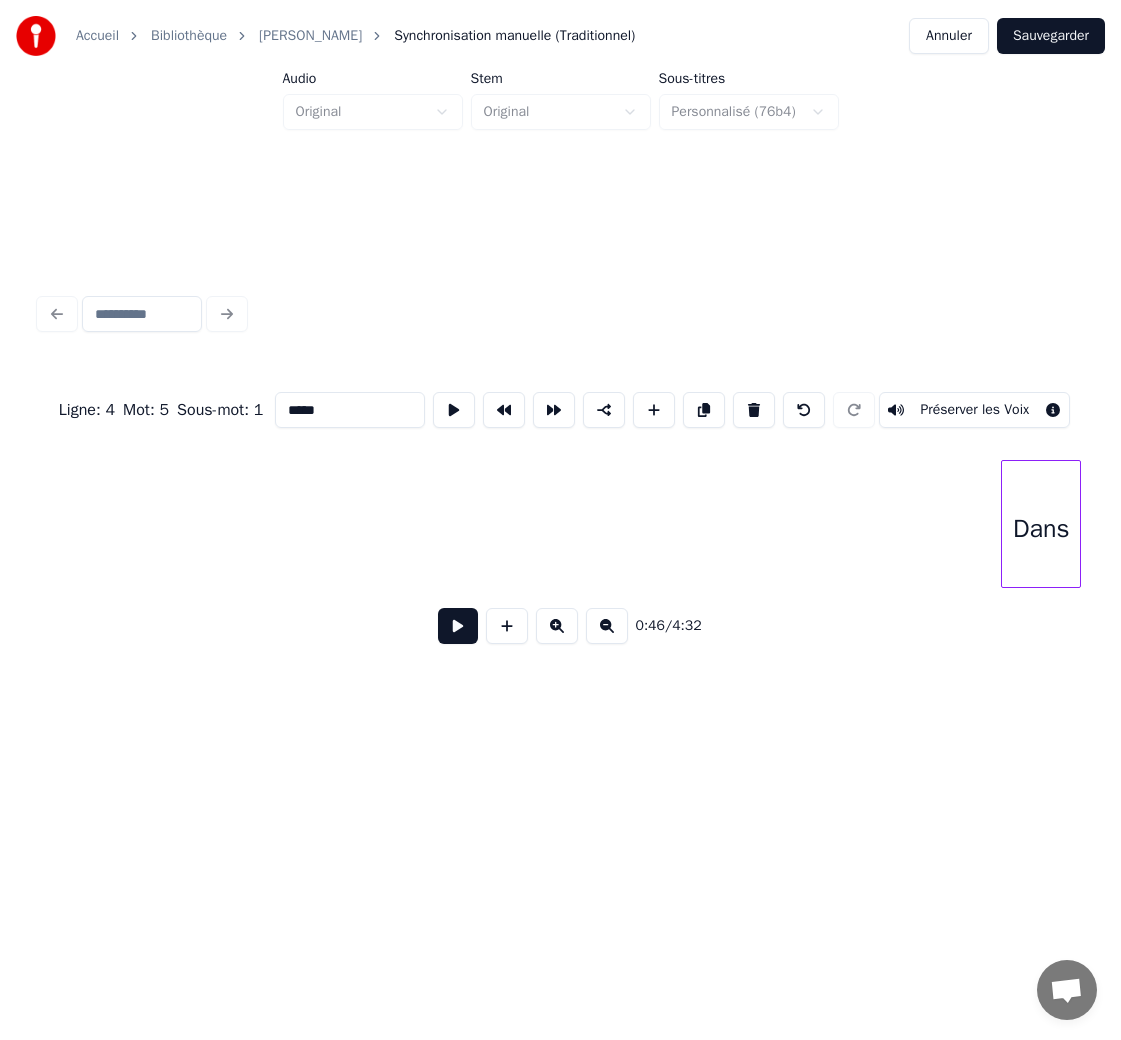 scroll, scrollTop: 0, scrollLeft: 10075, axis: horizontal 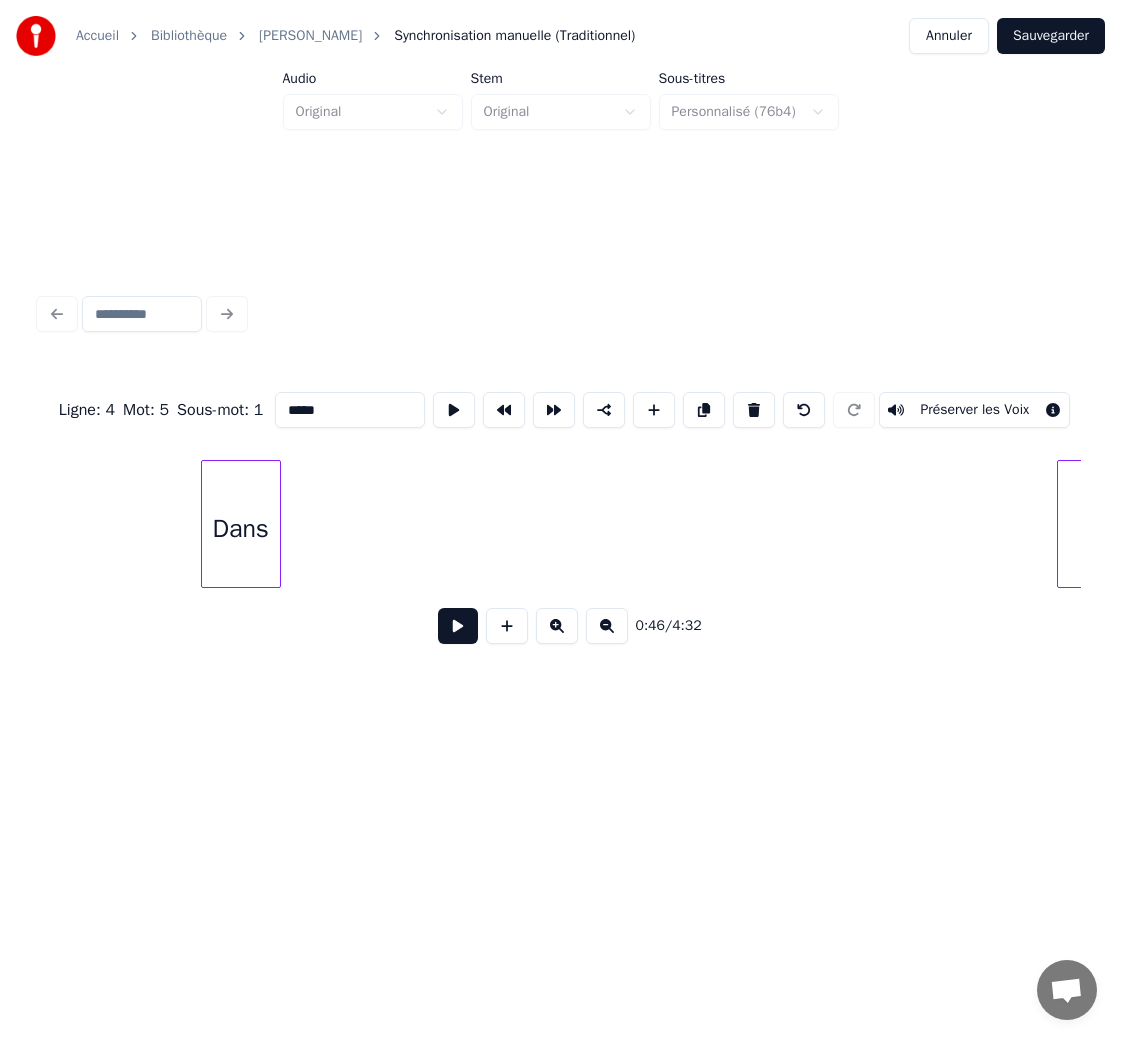 click on "Dans" at bounding box center (241, 529) 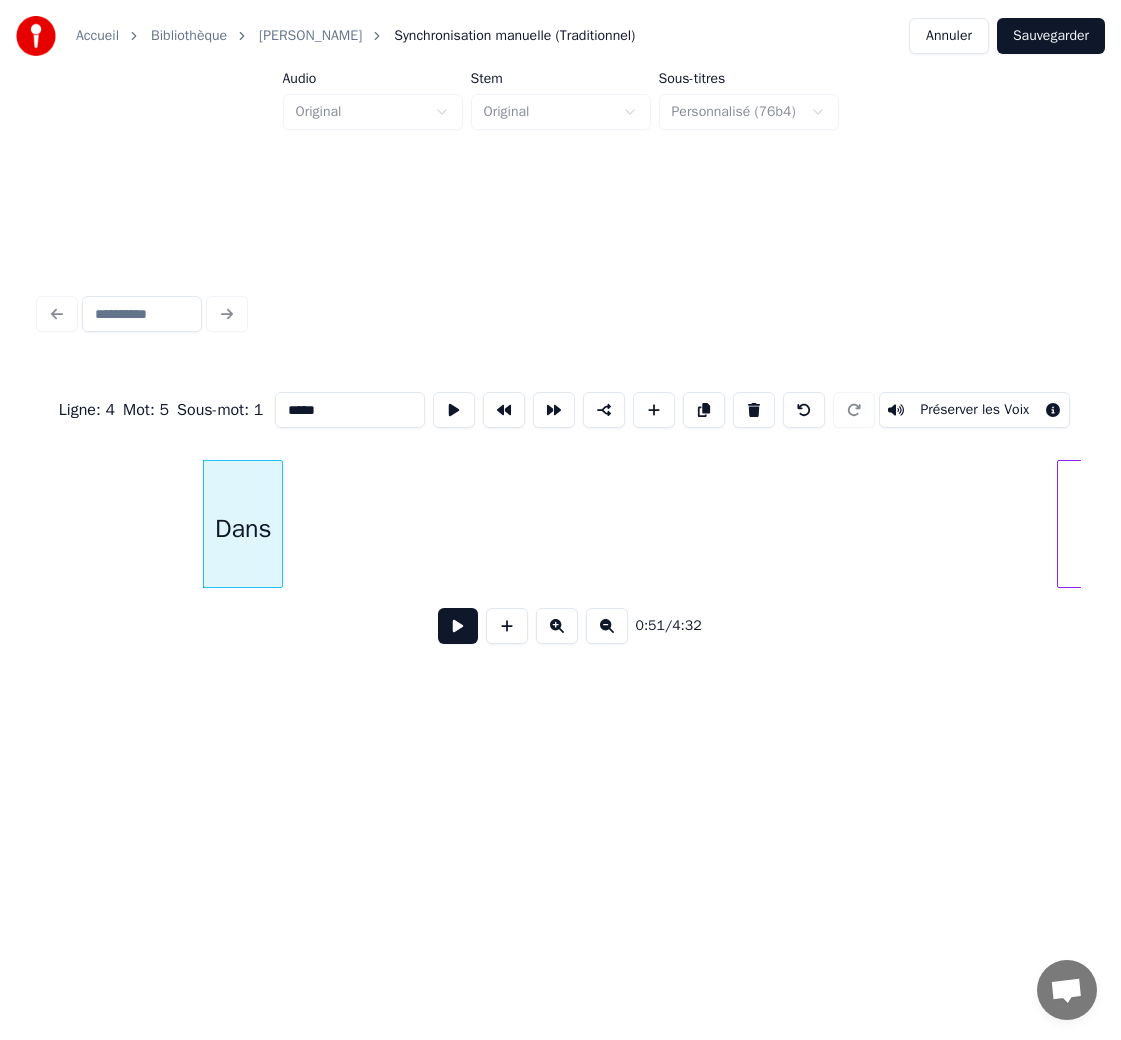 scroll, scrollTop: 0, scrollLeft: 10183, axis: horizontal 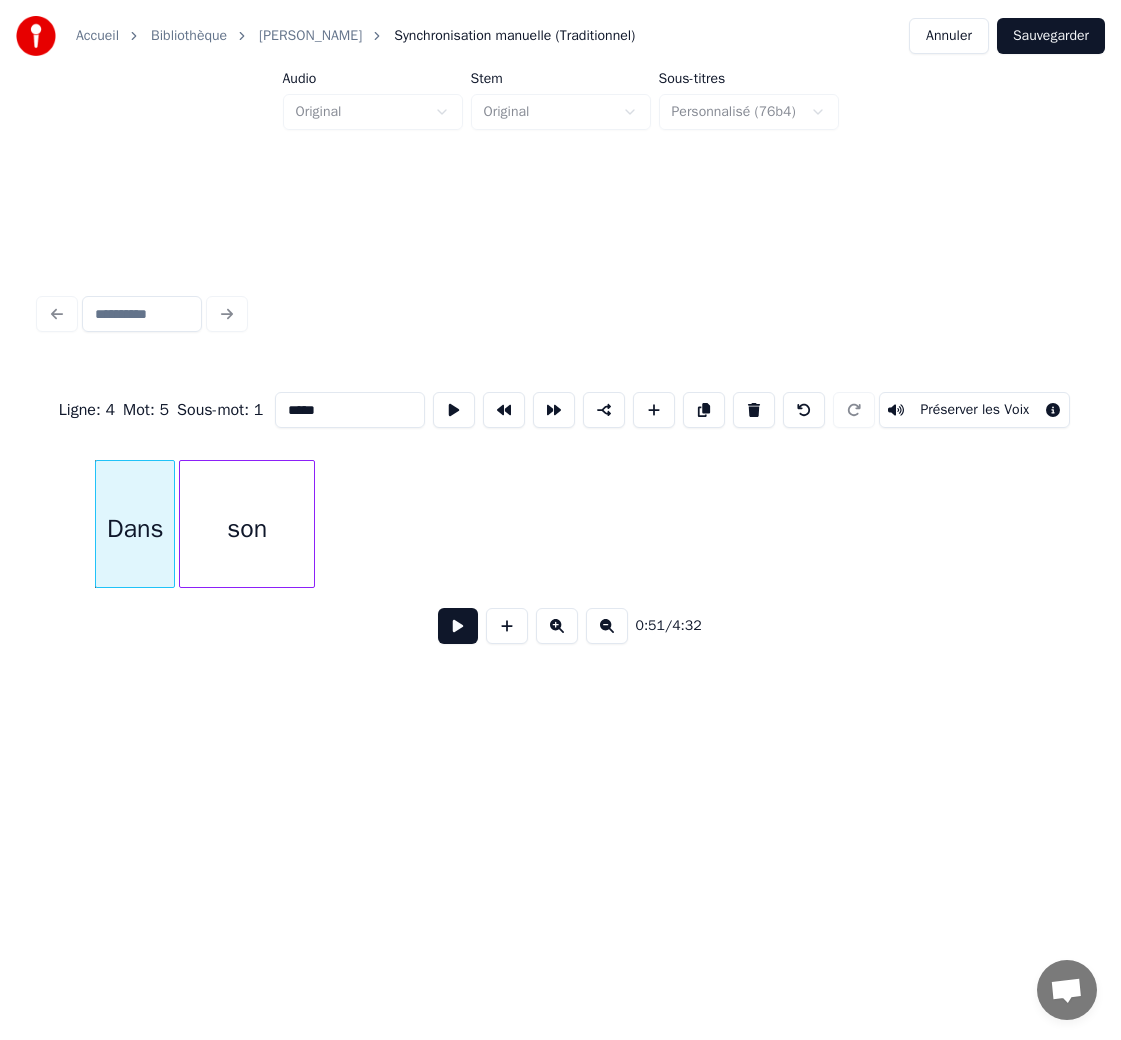 click on "son" at bounding box center (247, 529) 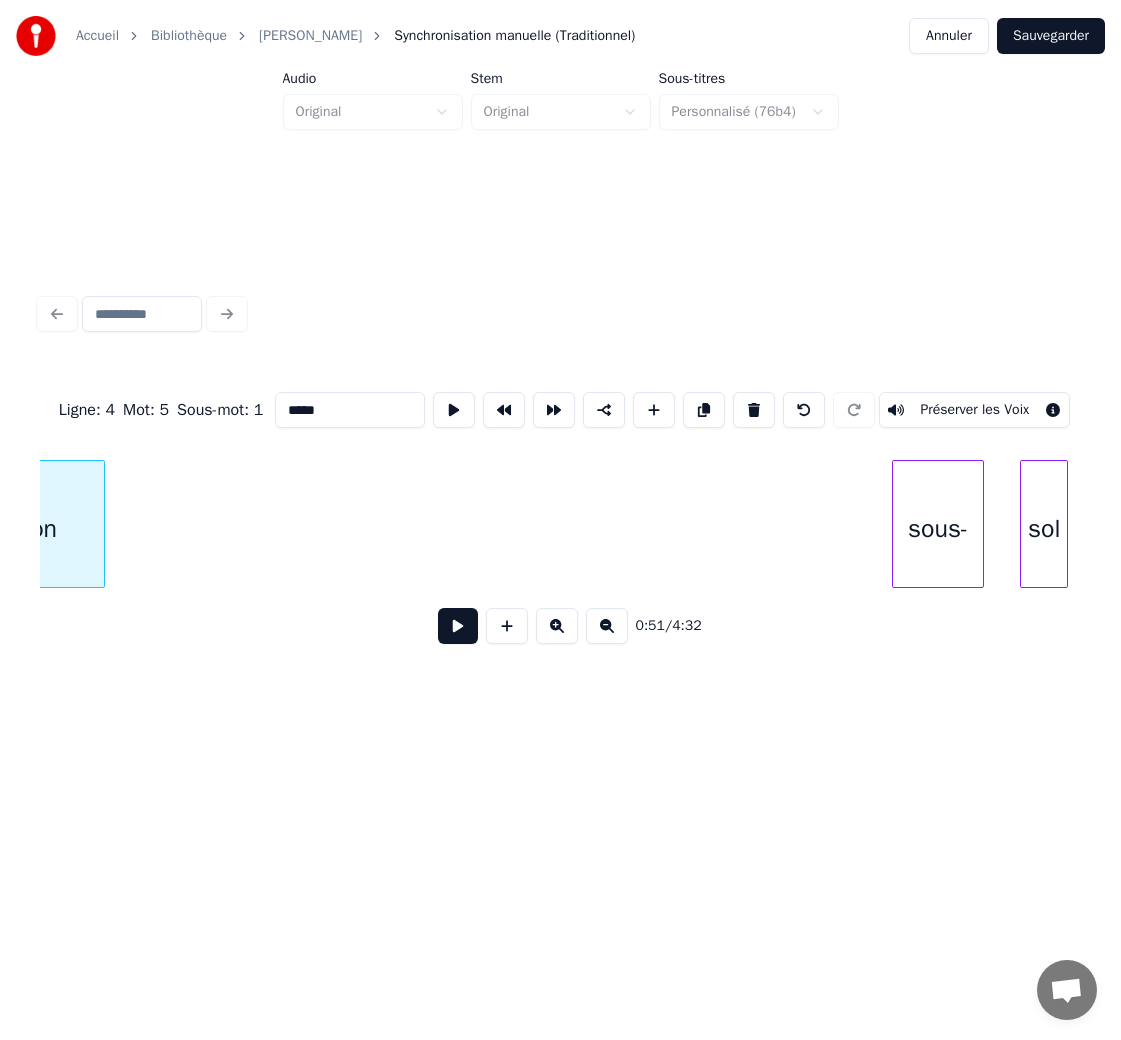 scroll, scrollTop: 0, scrollLeft: 10393, axis: horizontal 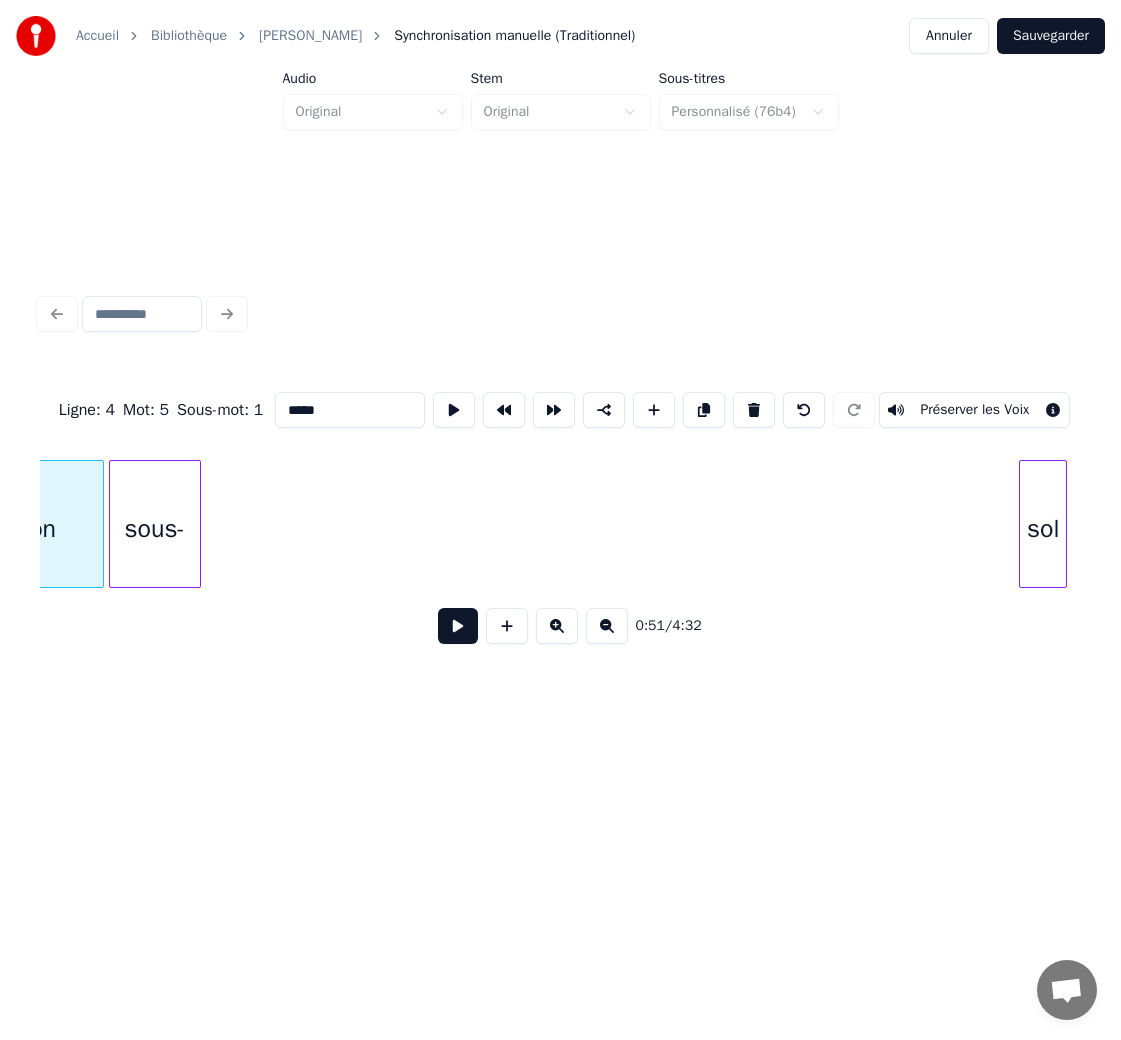 click on "sous-" at bounding box center [155, 529] 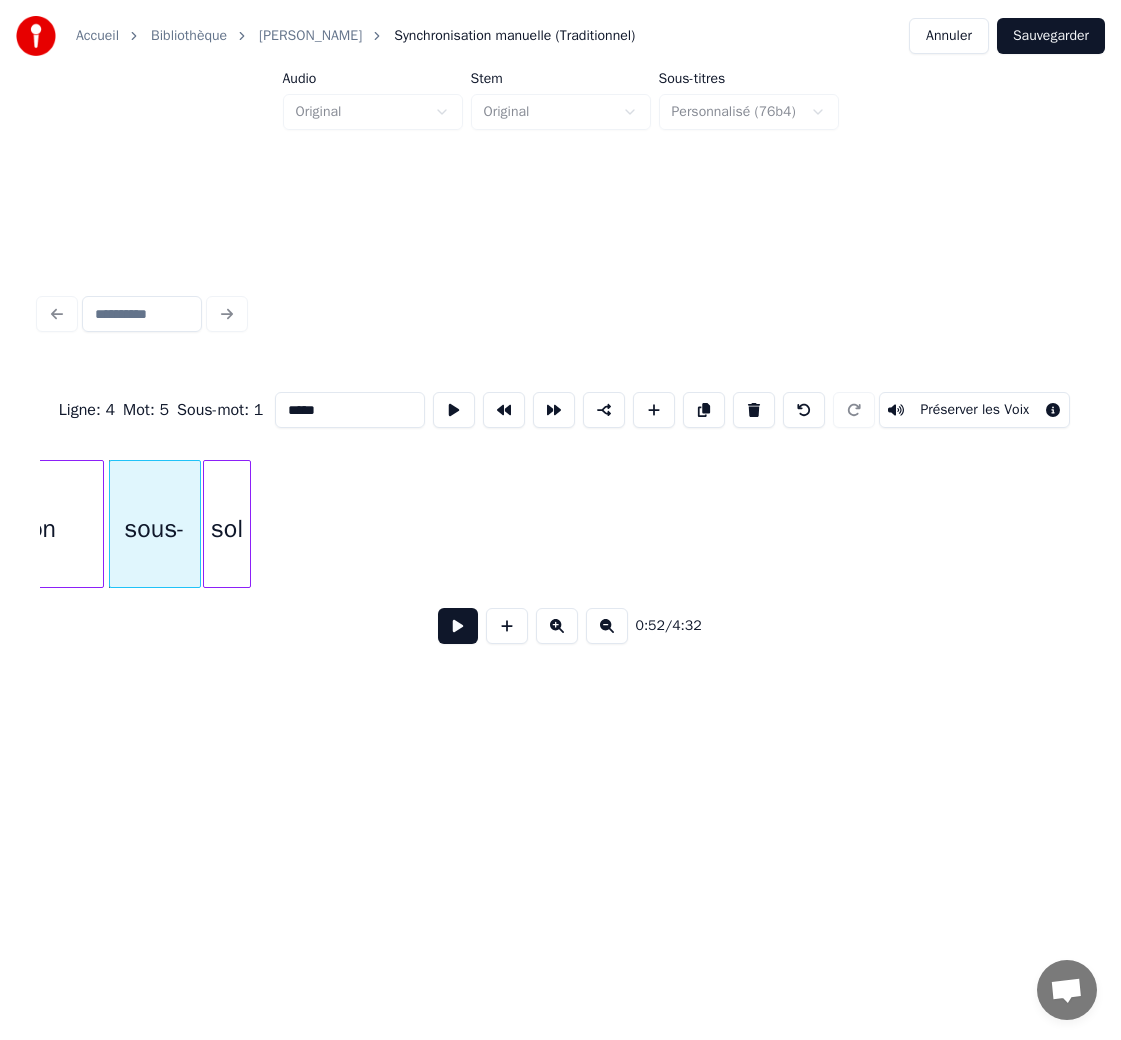 click on "sol" at bounding box center (227, 529) 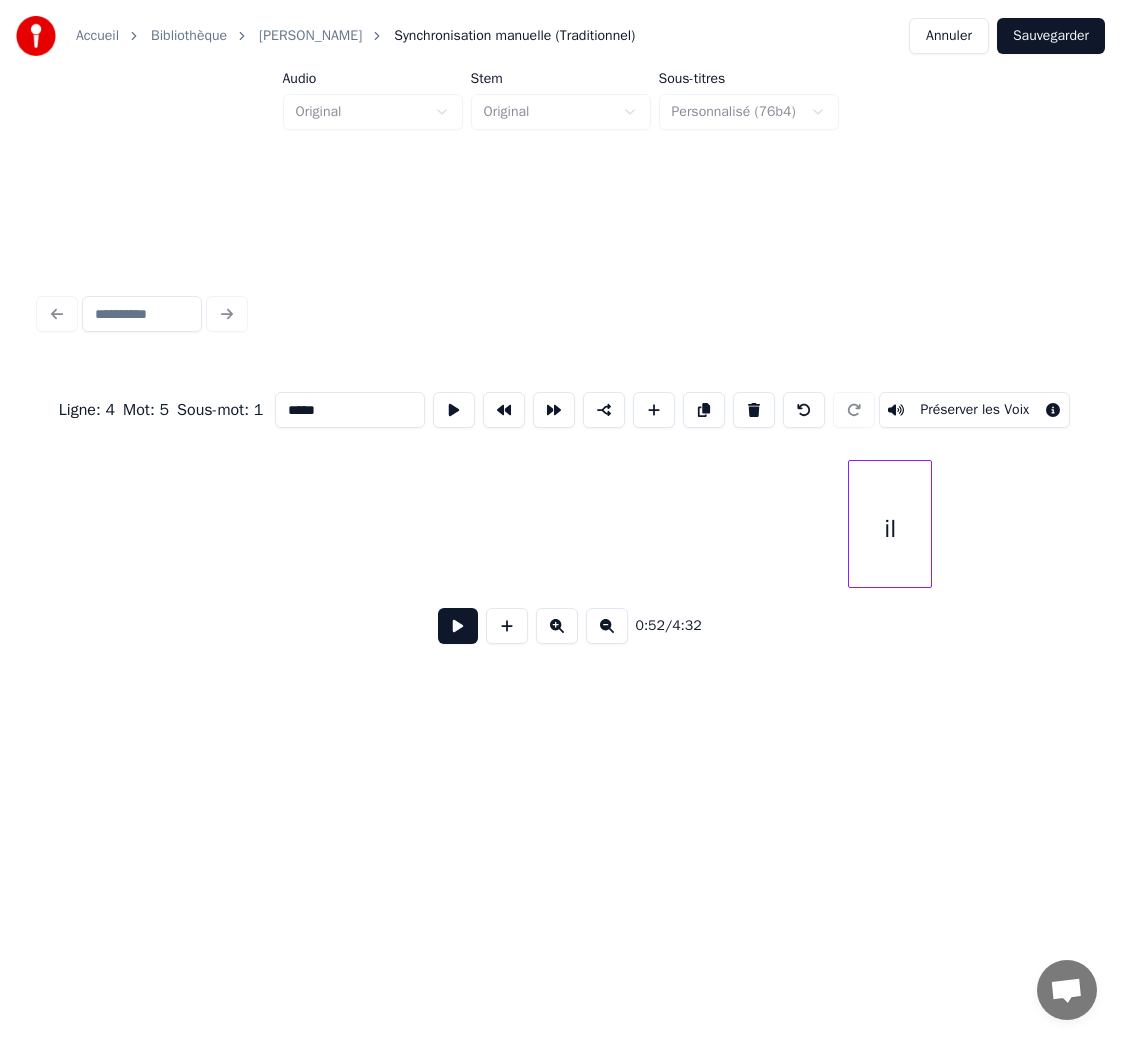scroll, scrollTop: 0, scrollLeft: 10626, axis: horizontal 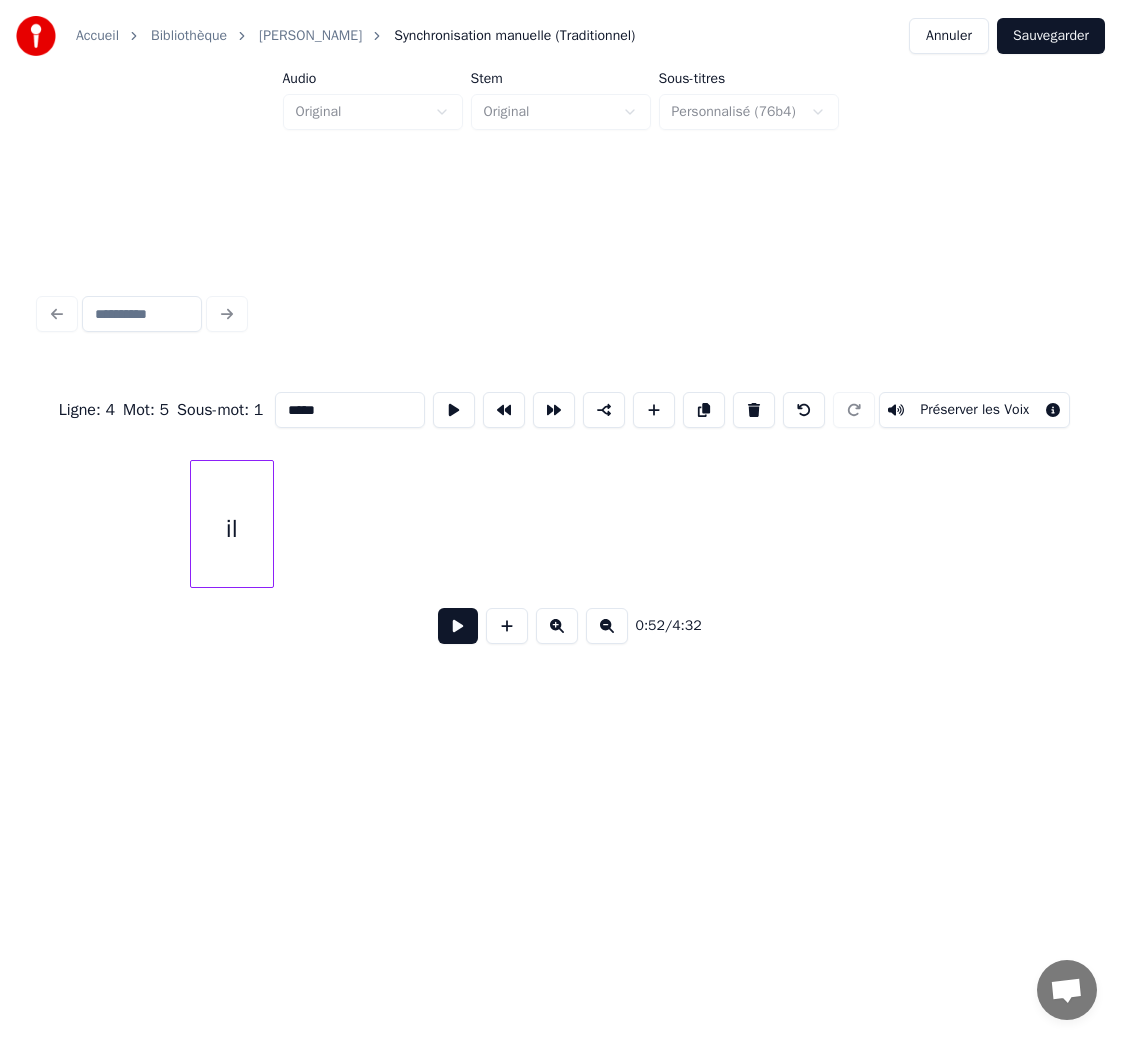 click on "il" at bounding box center [232, 529] 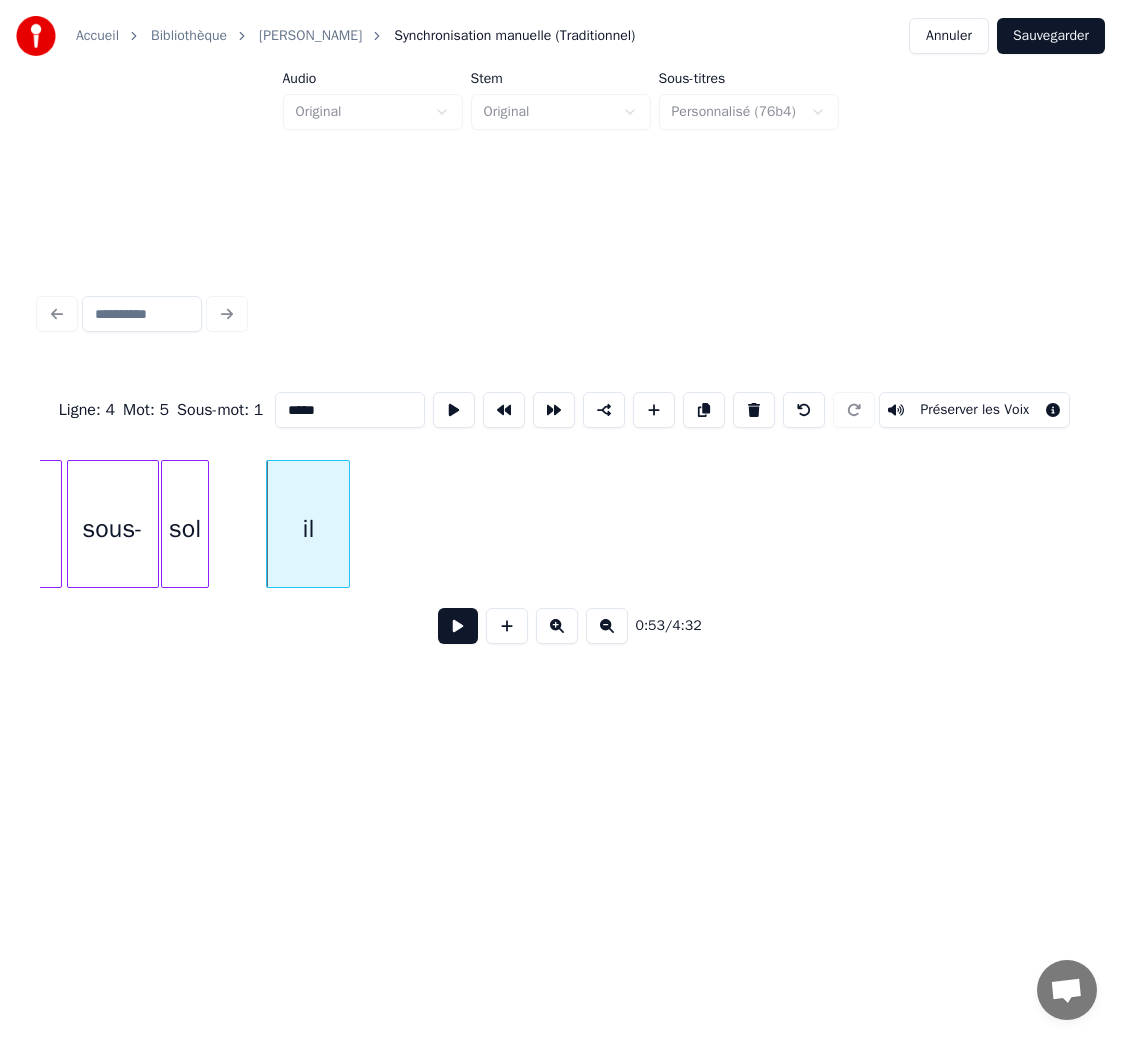 scroll, scrollTop: 0, scrollLeft: 10318, axis: horizontal 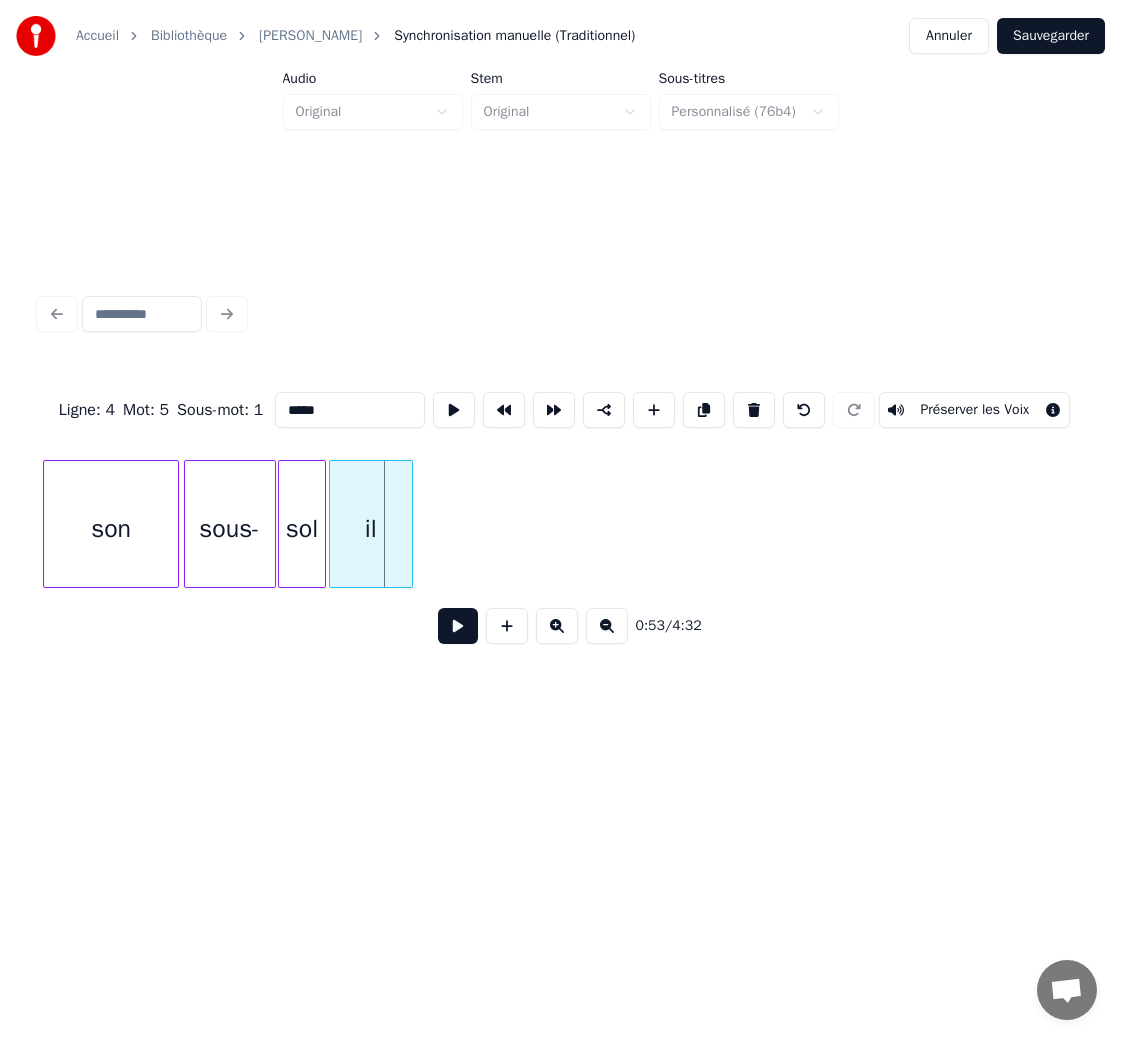 click on "il" at bounding box center [371, 529] 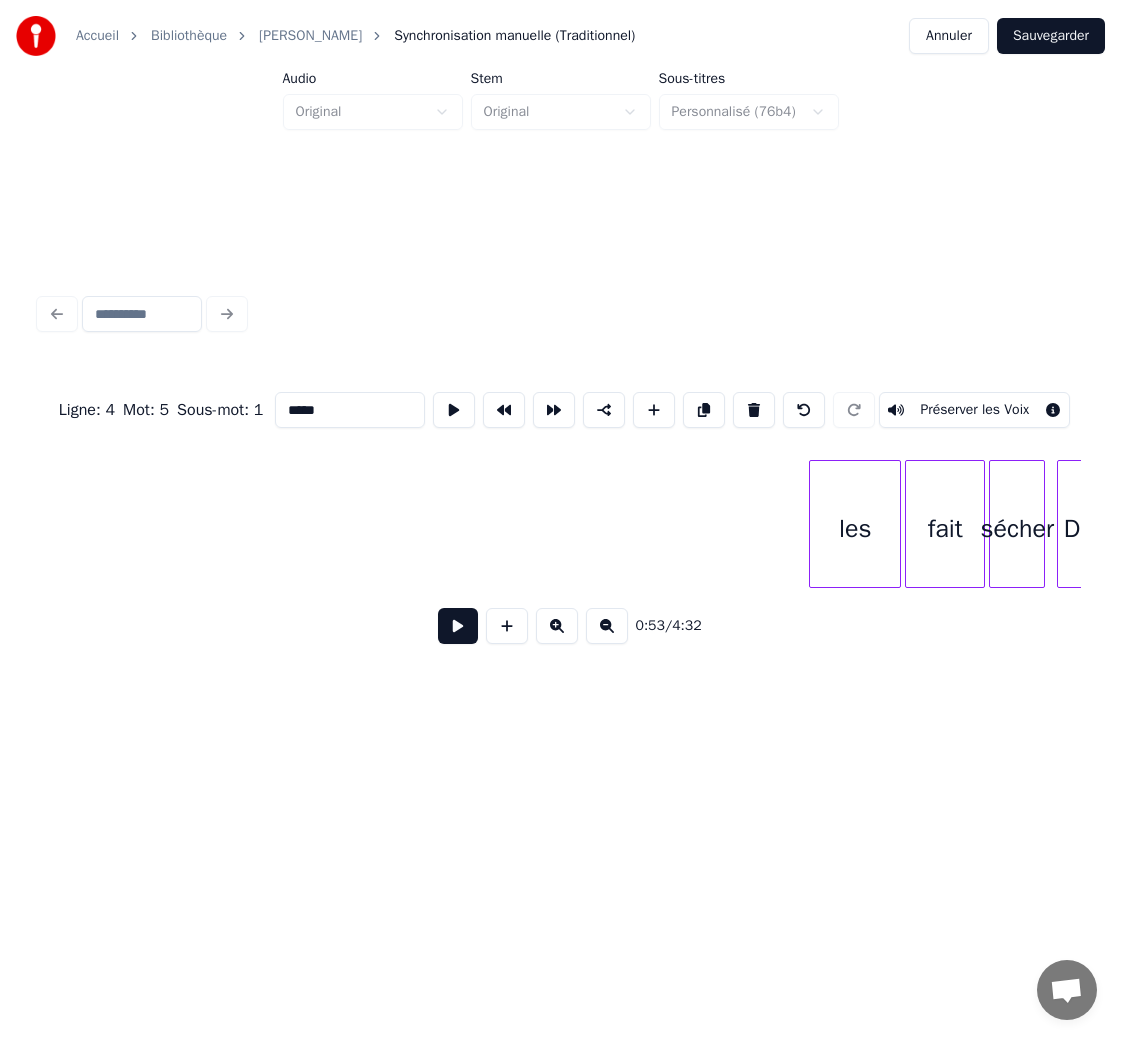 scroll, scrollTop: 0, scrollLeft: 11029, axis: horizontal 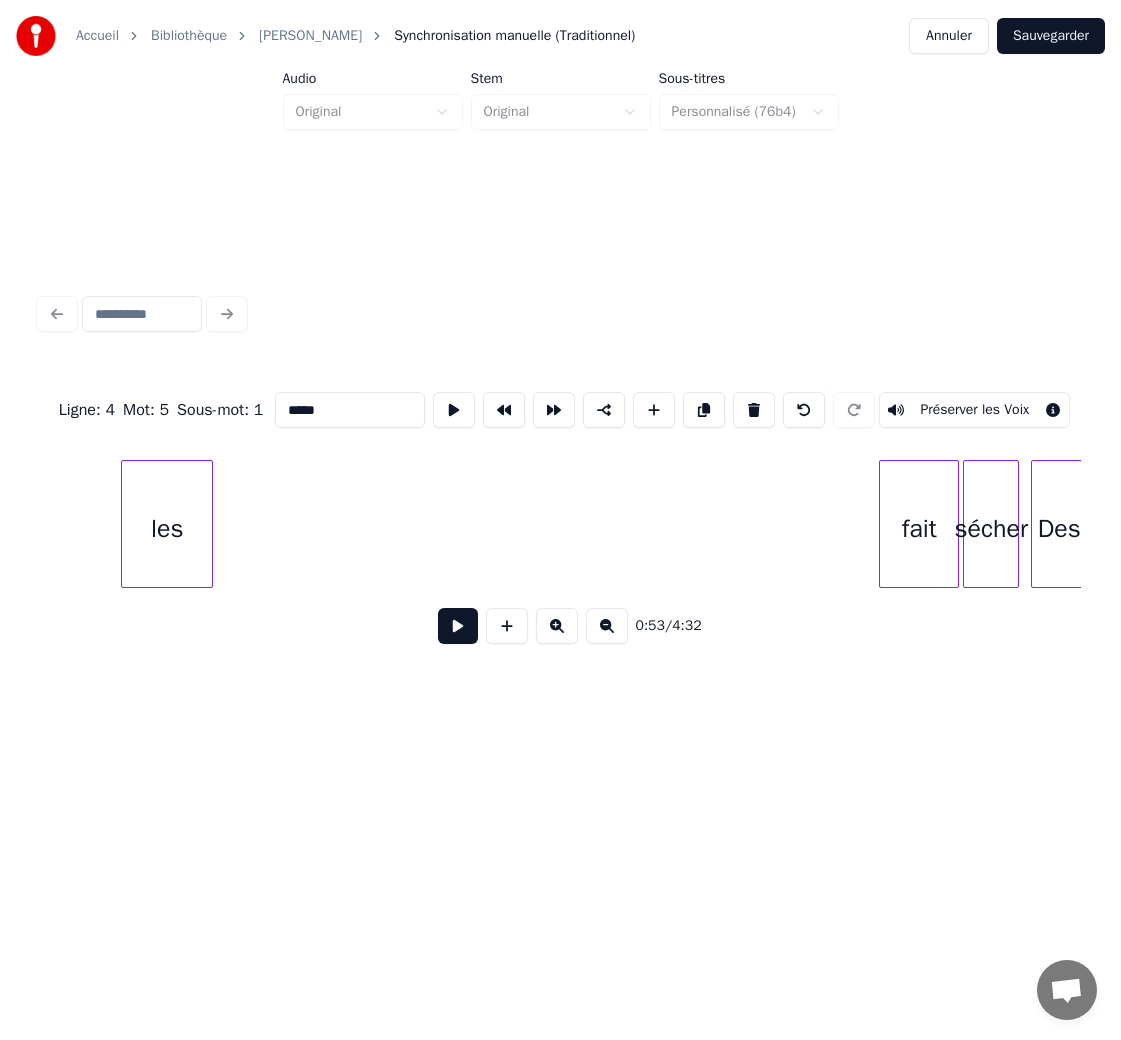 click on "les" at bounding box center [167, 529] 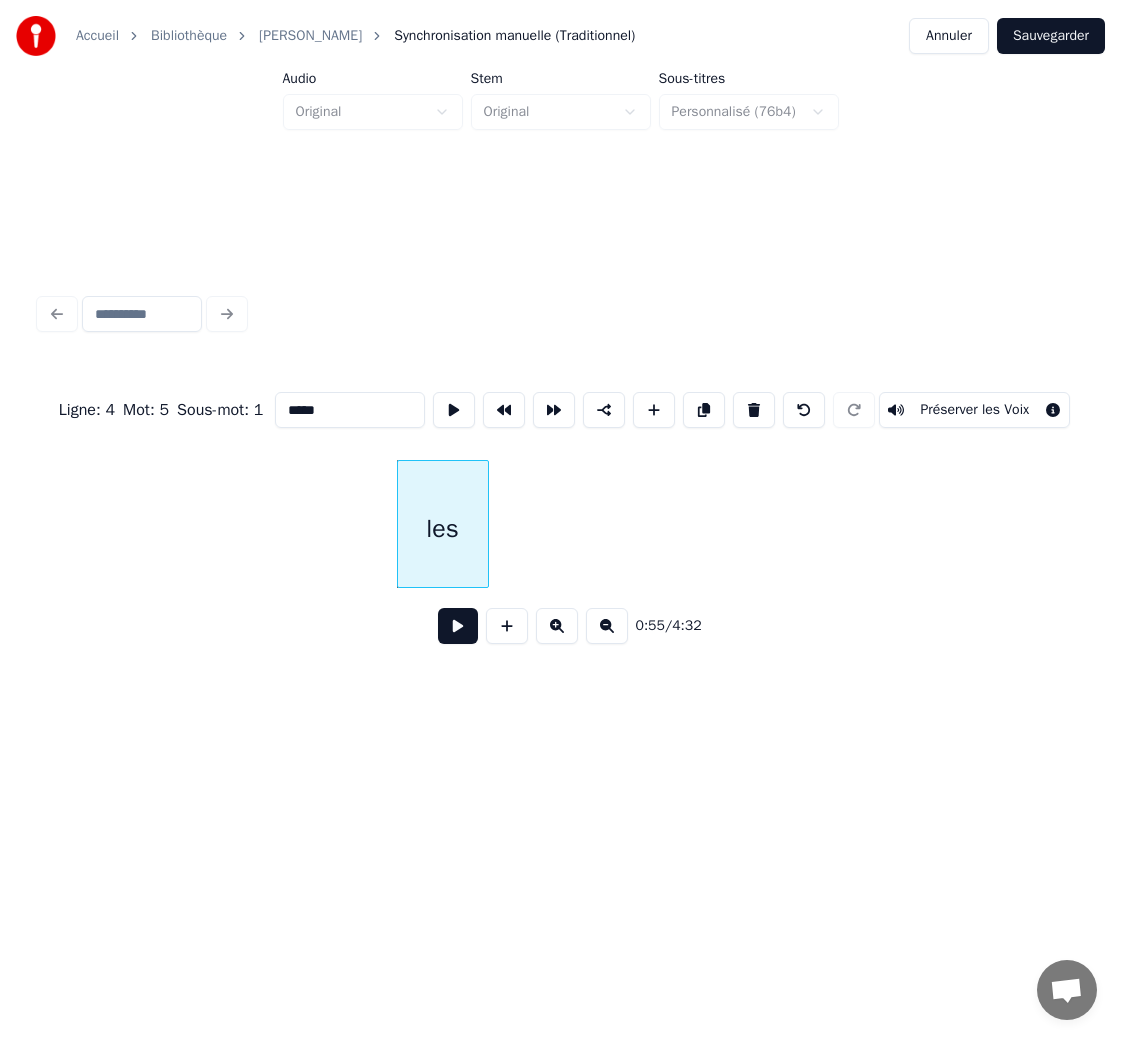 scroll, scrollTop: 0, scrollLeft: 10688, axis: horizontal 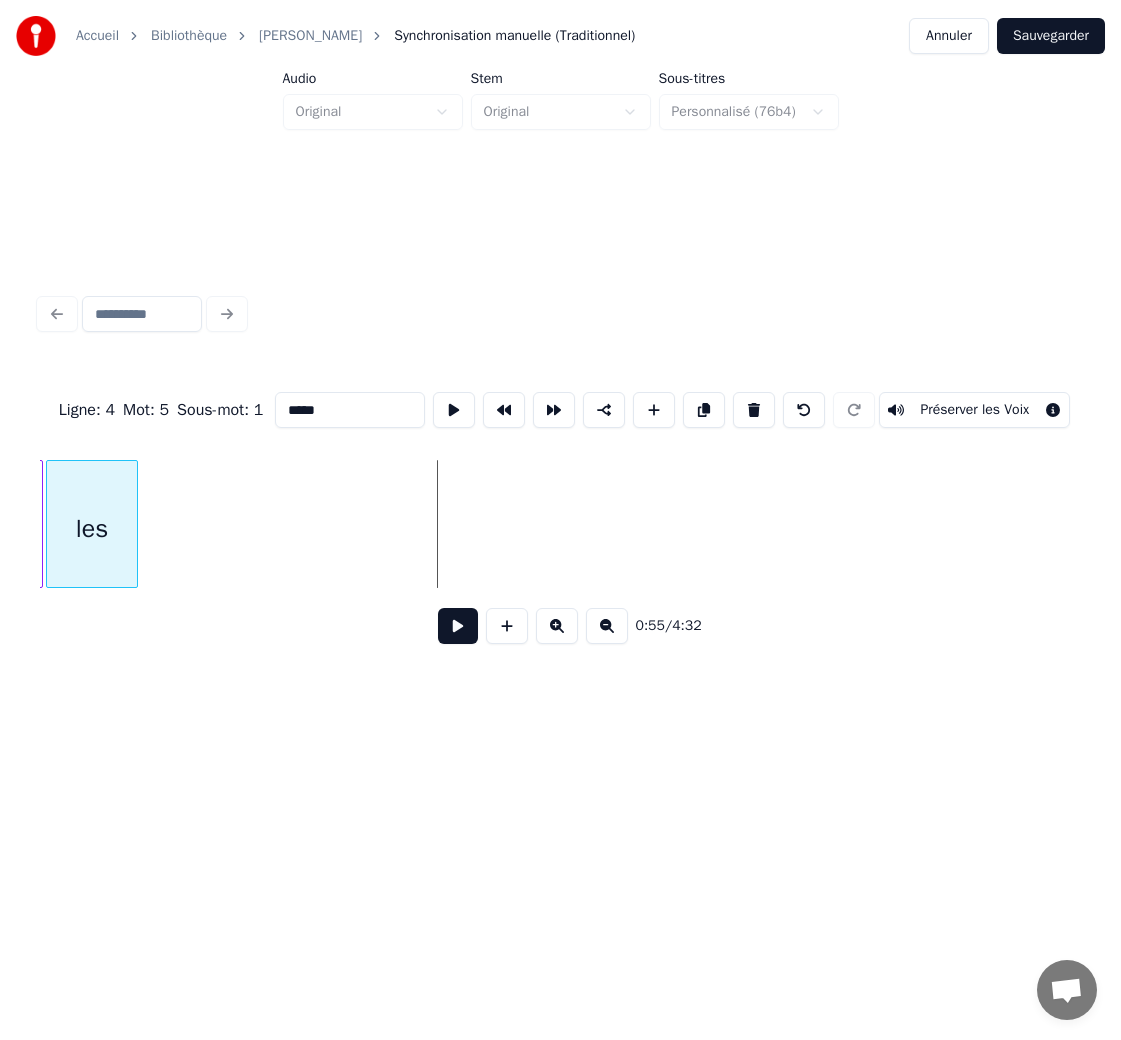 click on "les" at bounding box center (92, 529) 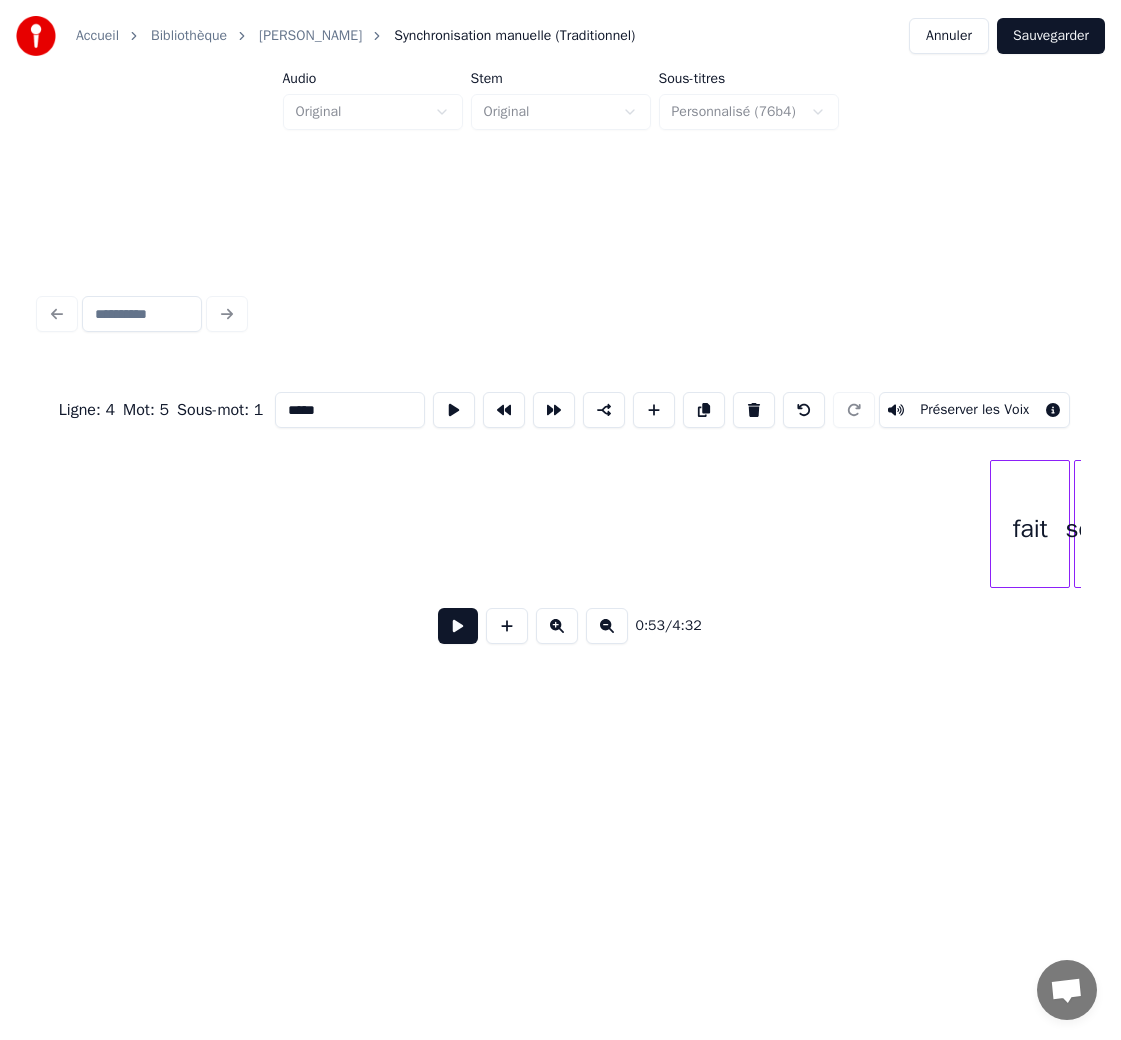 scroll, scrollTop: 0, scrollLeft: 10969, axis: horizontal 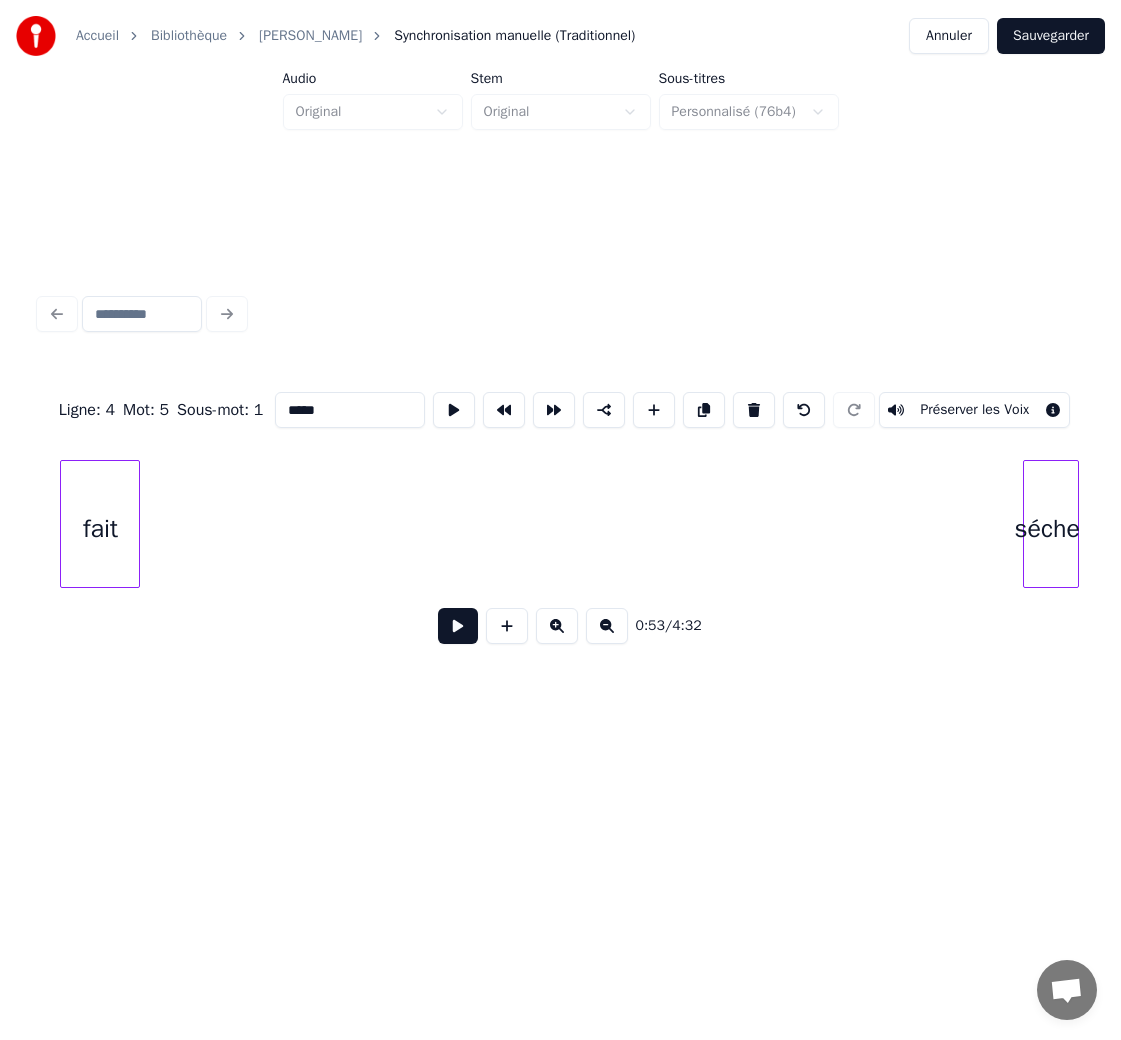 click on "fait" at bounding box center [100, 529] 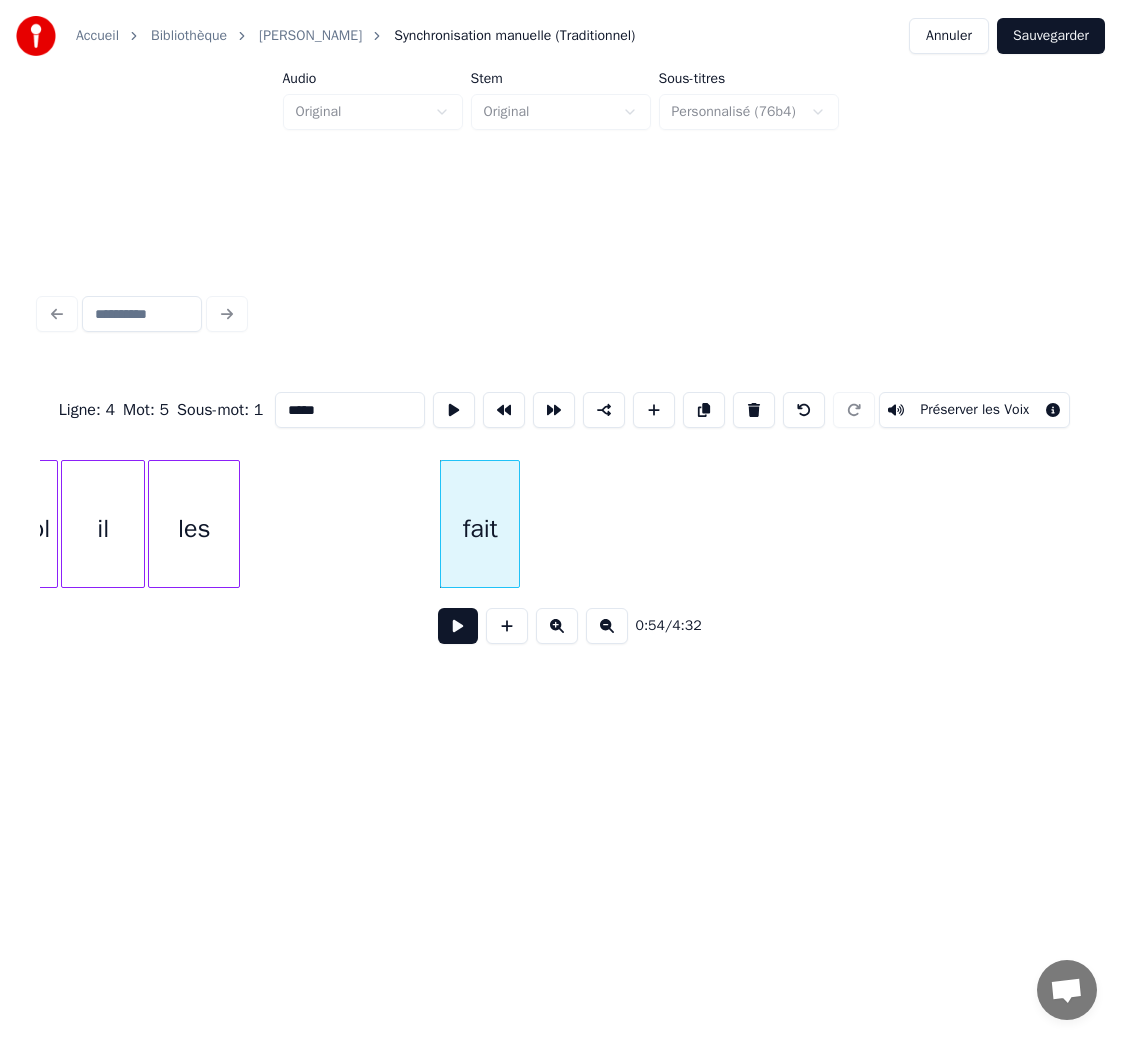 scroll, scrollTop: 0, scrollLeft: 10557, axis: horizontal 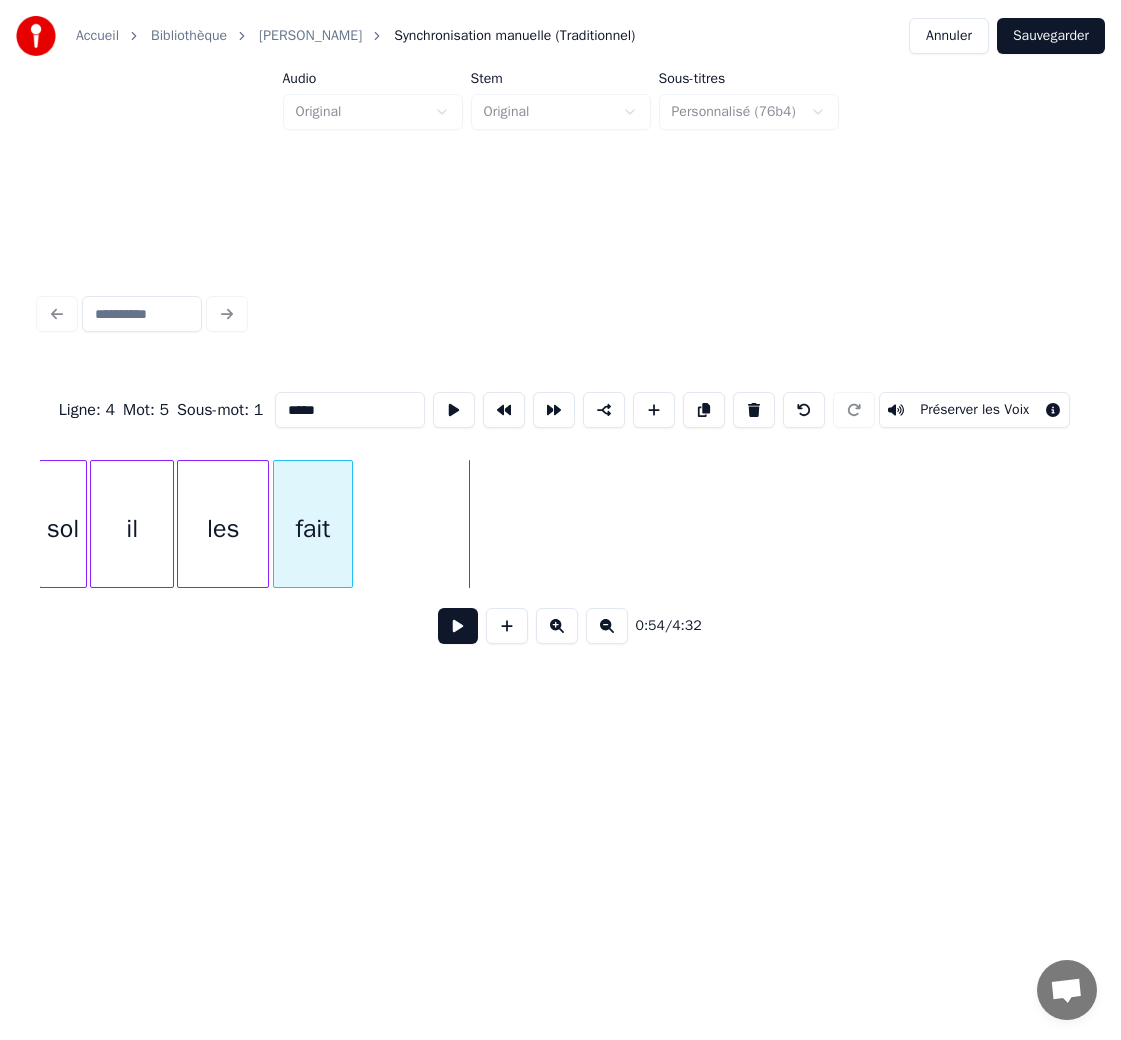 click on "fait" at bounding box center [313, 529] 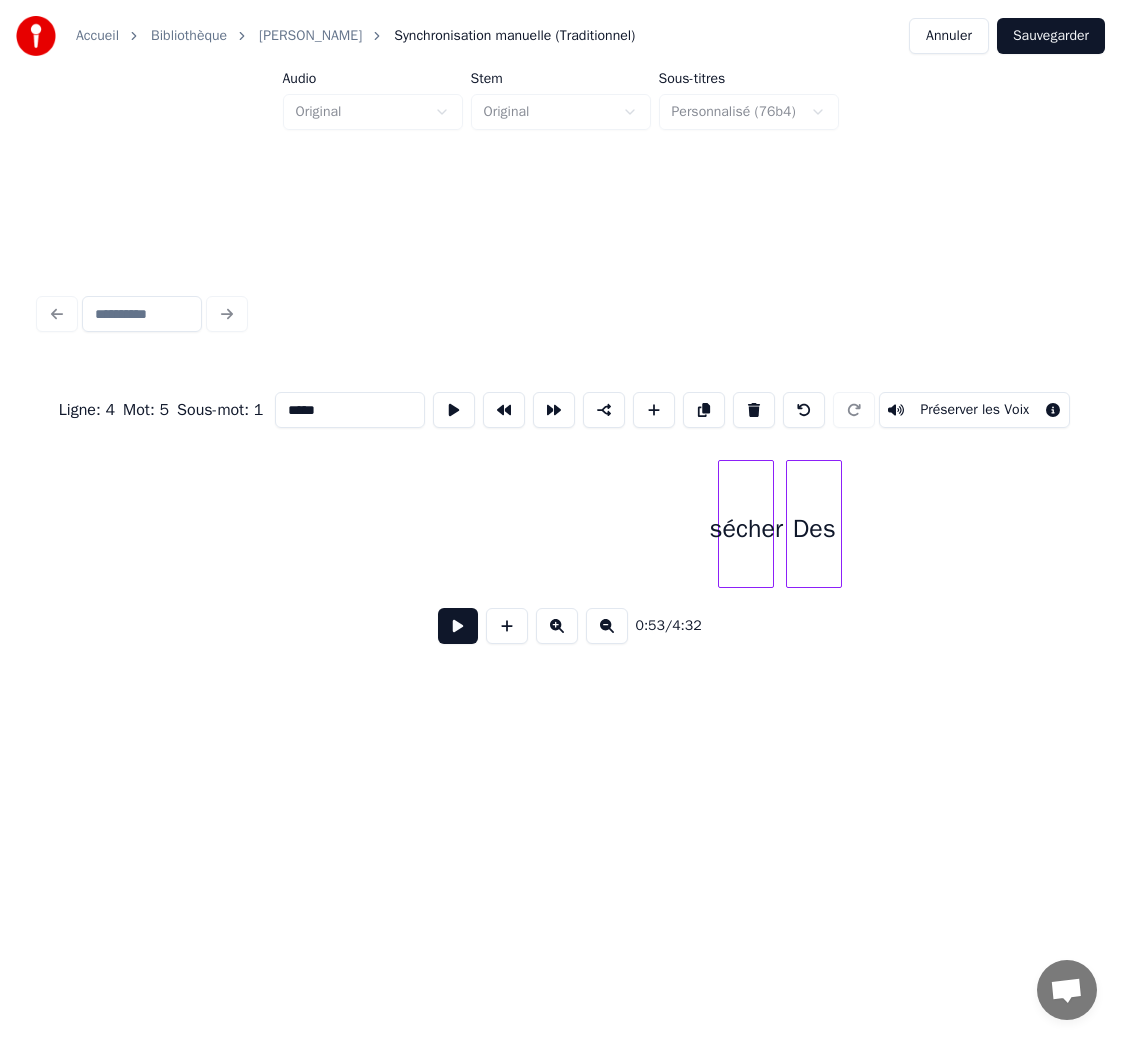 scroll, scrollTop: 0, scrollLeft: 11342, axis: horizontal 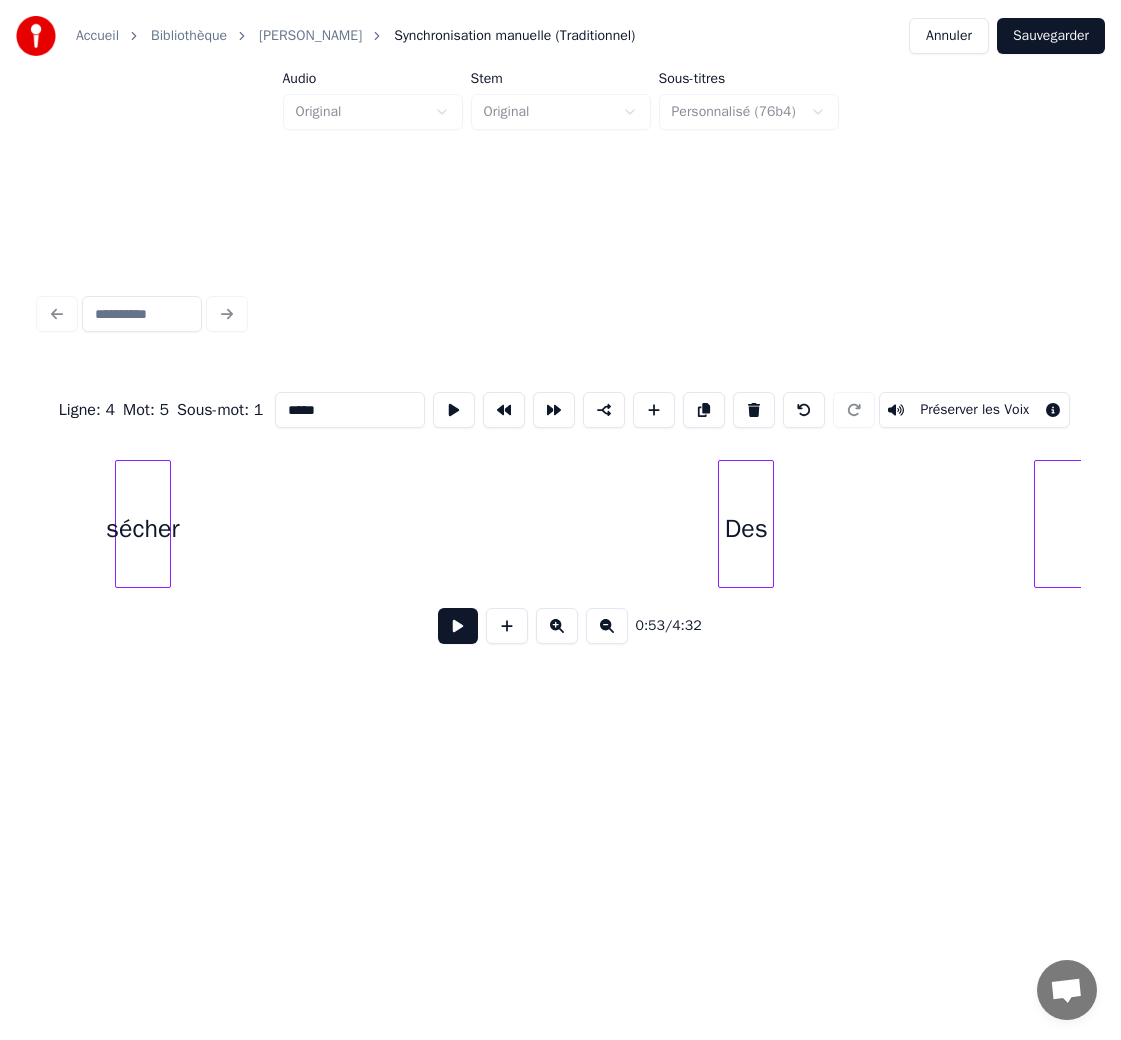 click on "sécher" at bounding box center (143, 529) 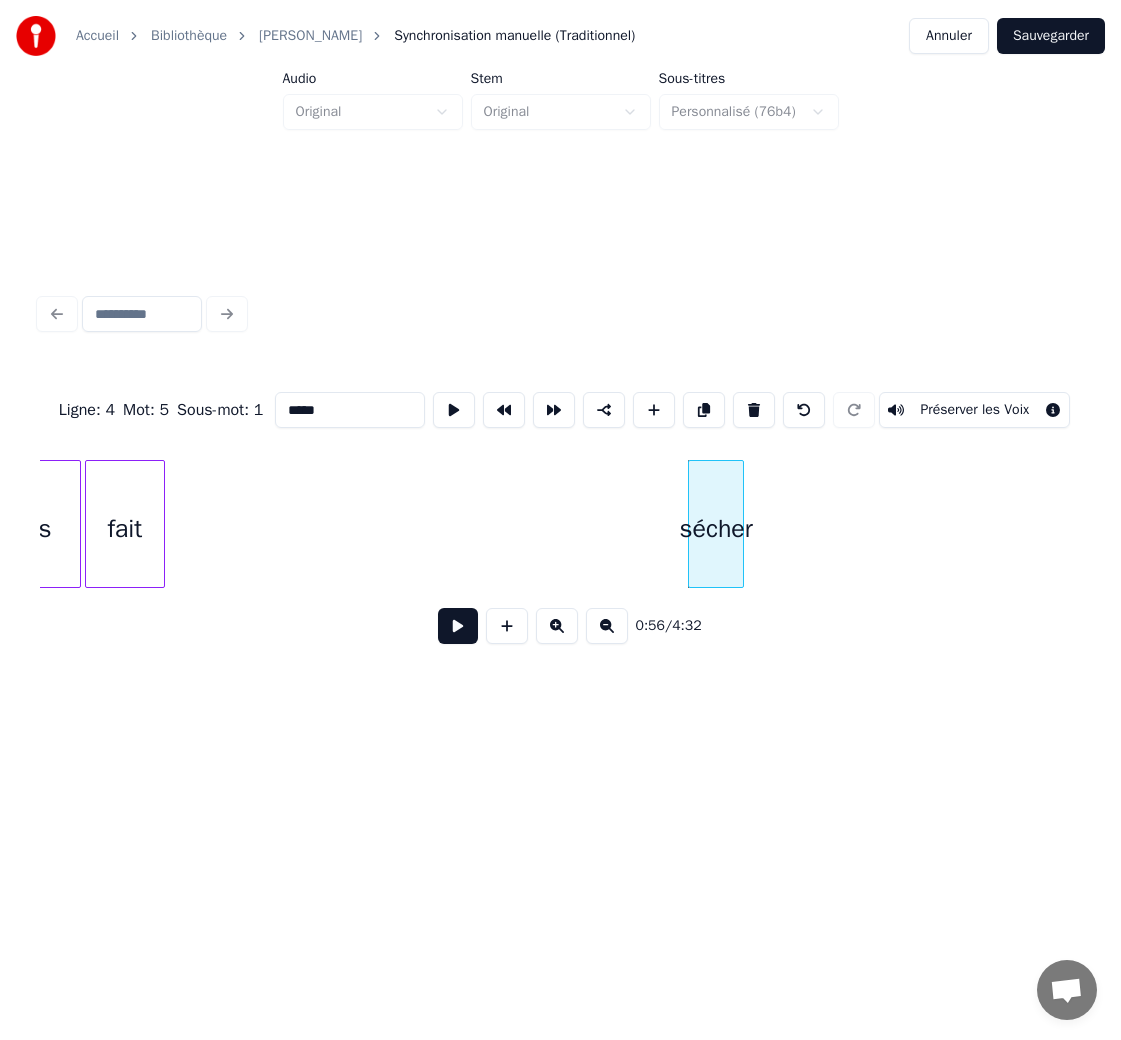 scroll, scrollTop: 0, scrollLeft: 10746, axis: horizontal 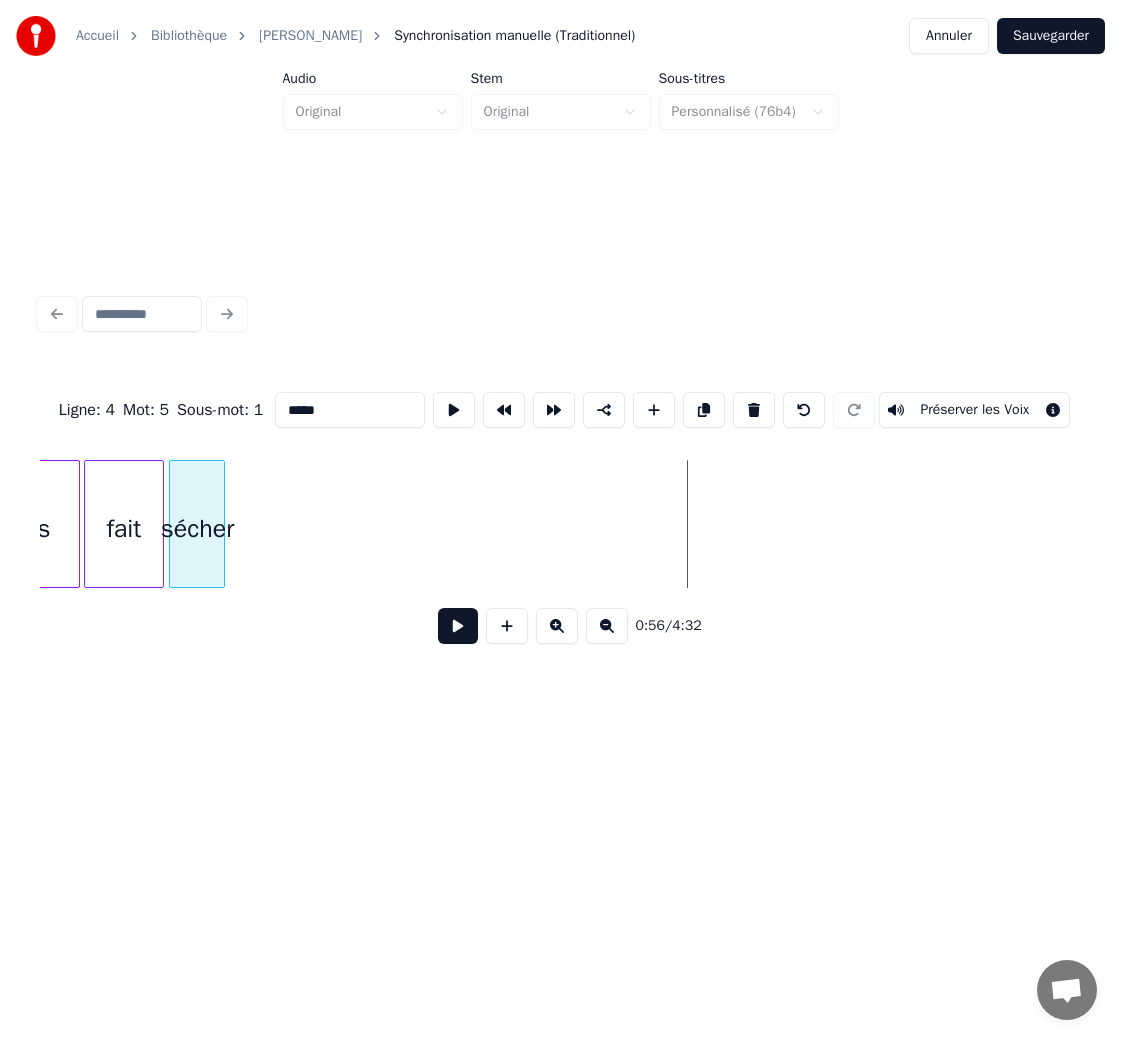 click on "sécher" at bounding box center [197, 529] 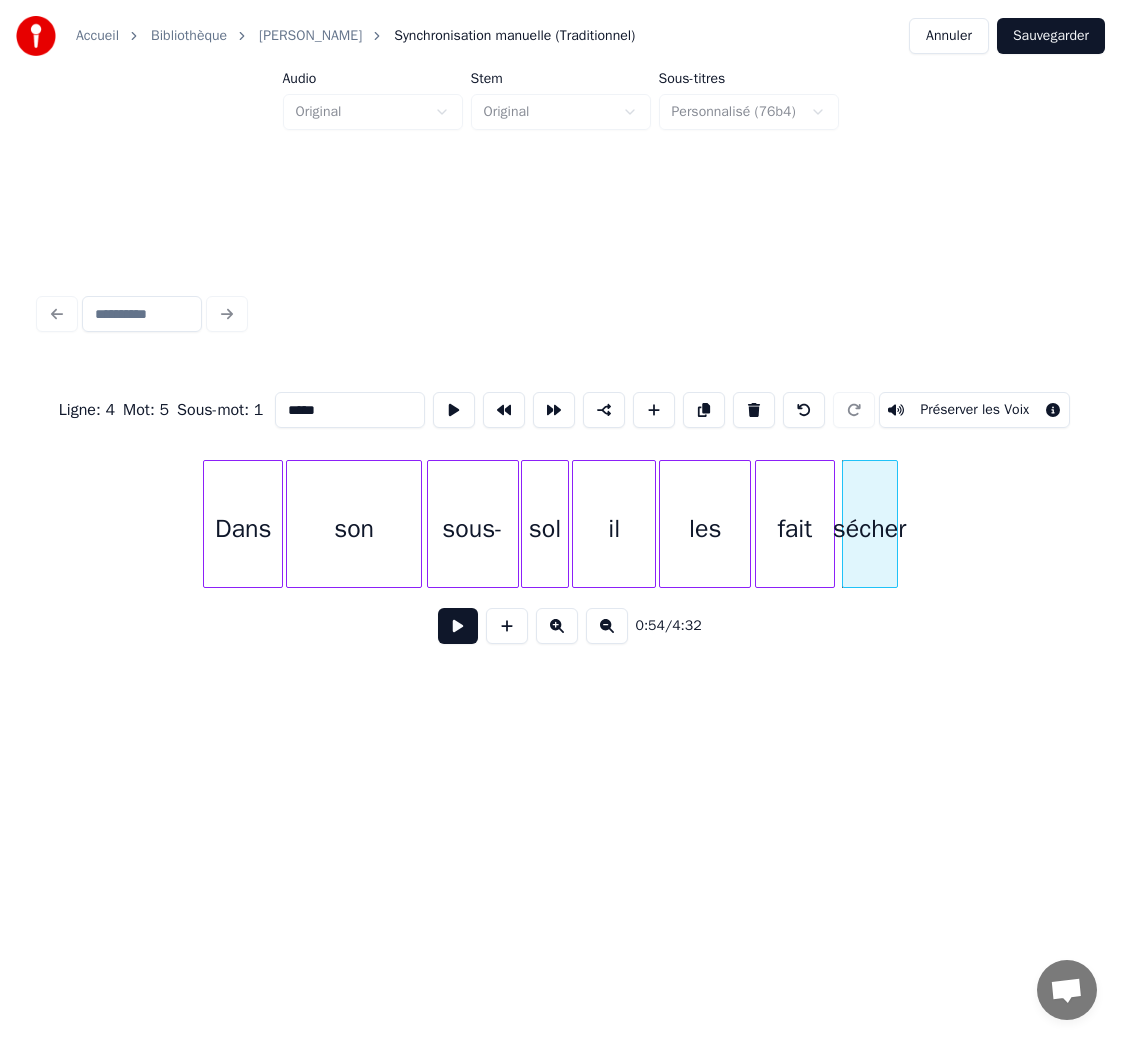 scroll, scrollTop: 0, scrollLeft: 10069, axis: horizontal 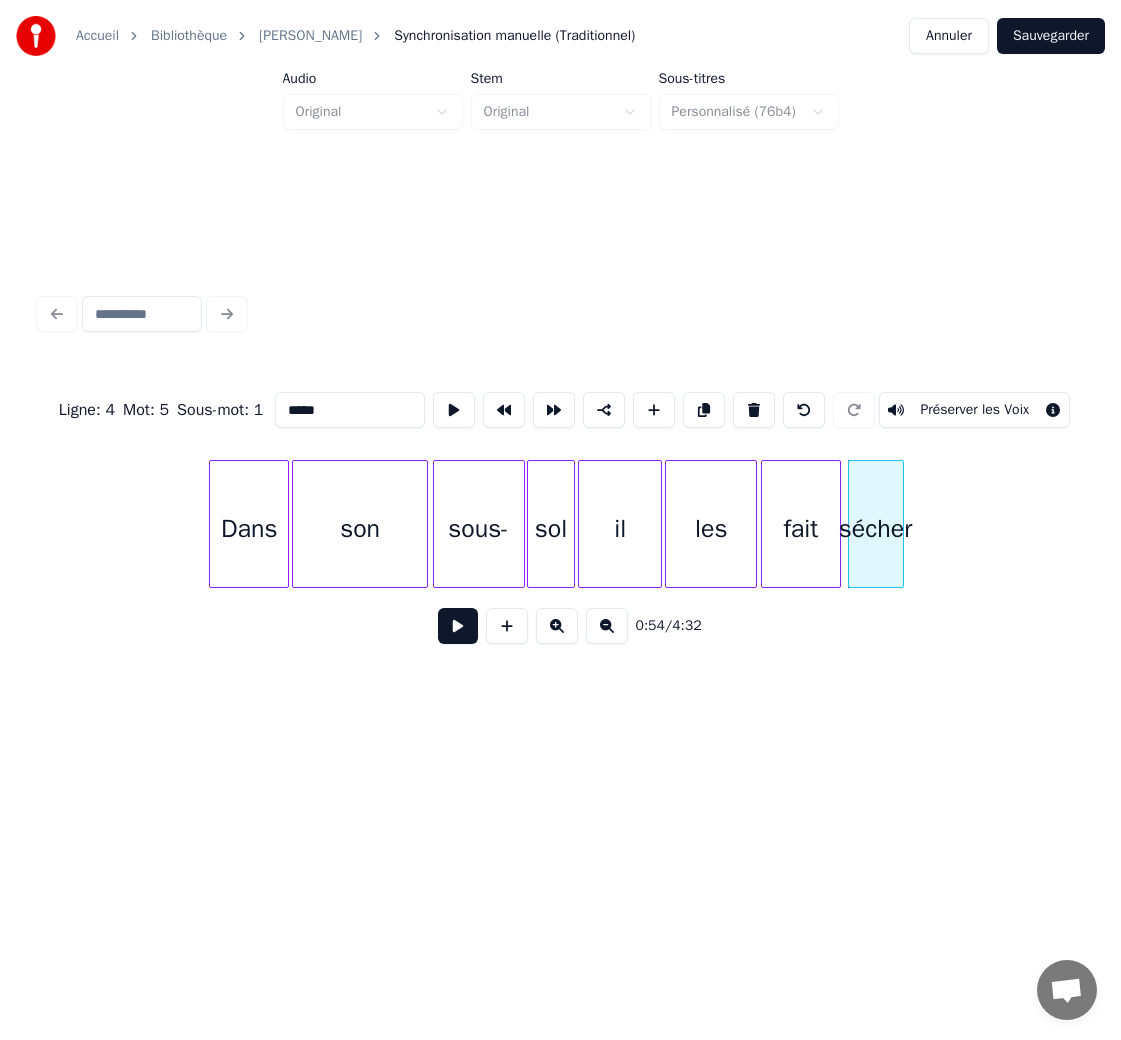 click on "Dans" at bounding box center (249, 529) 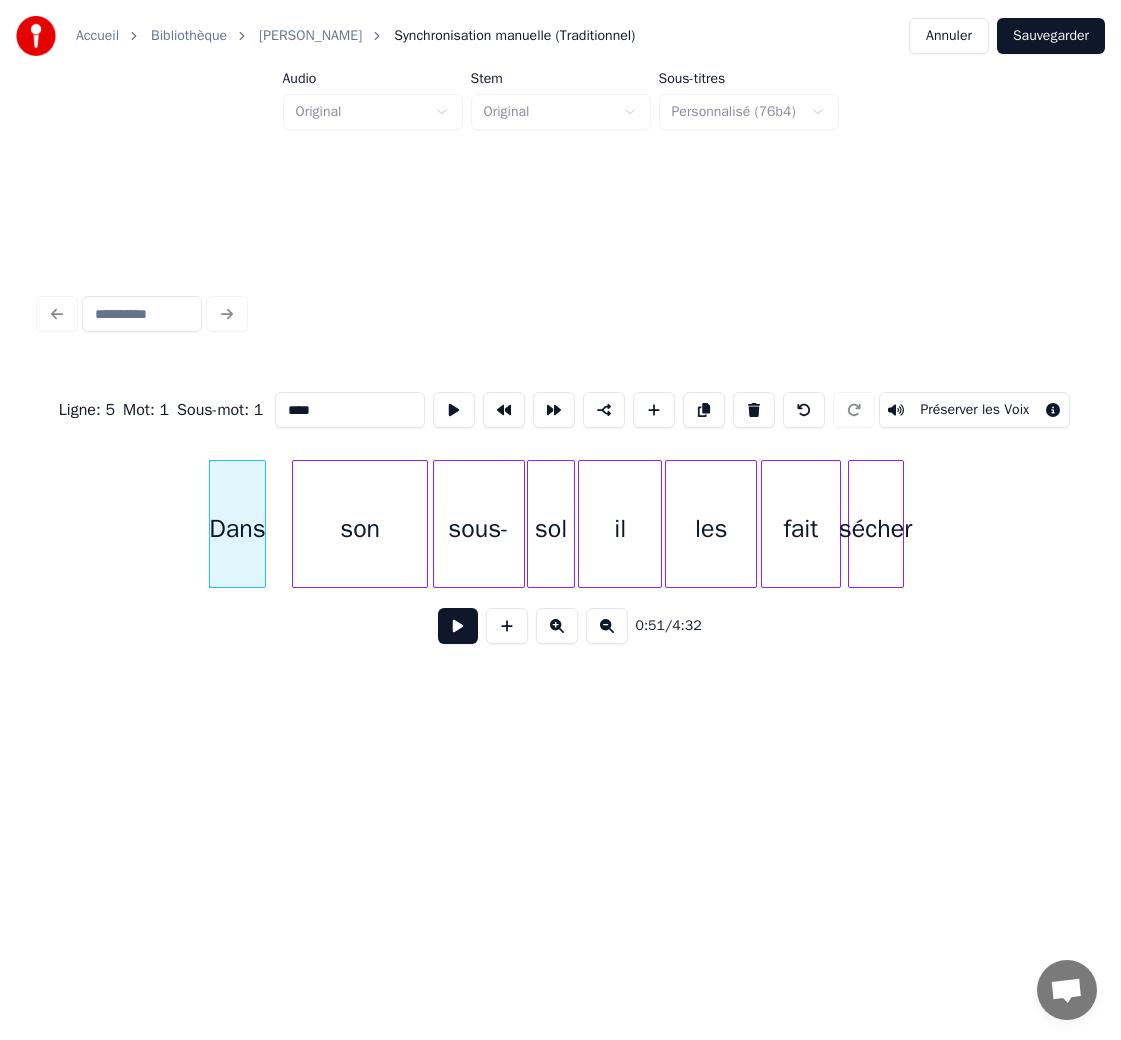 click at bounding box center [262, 524] 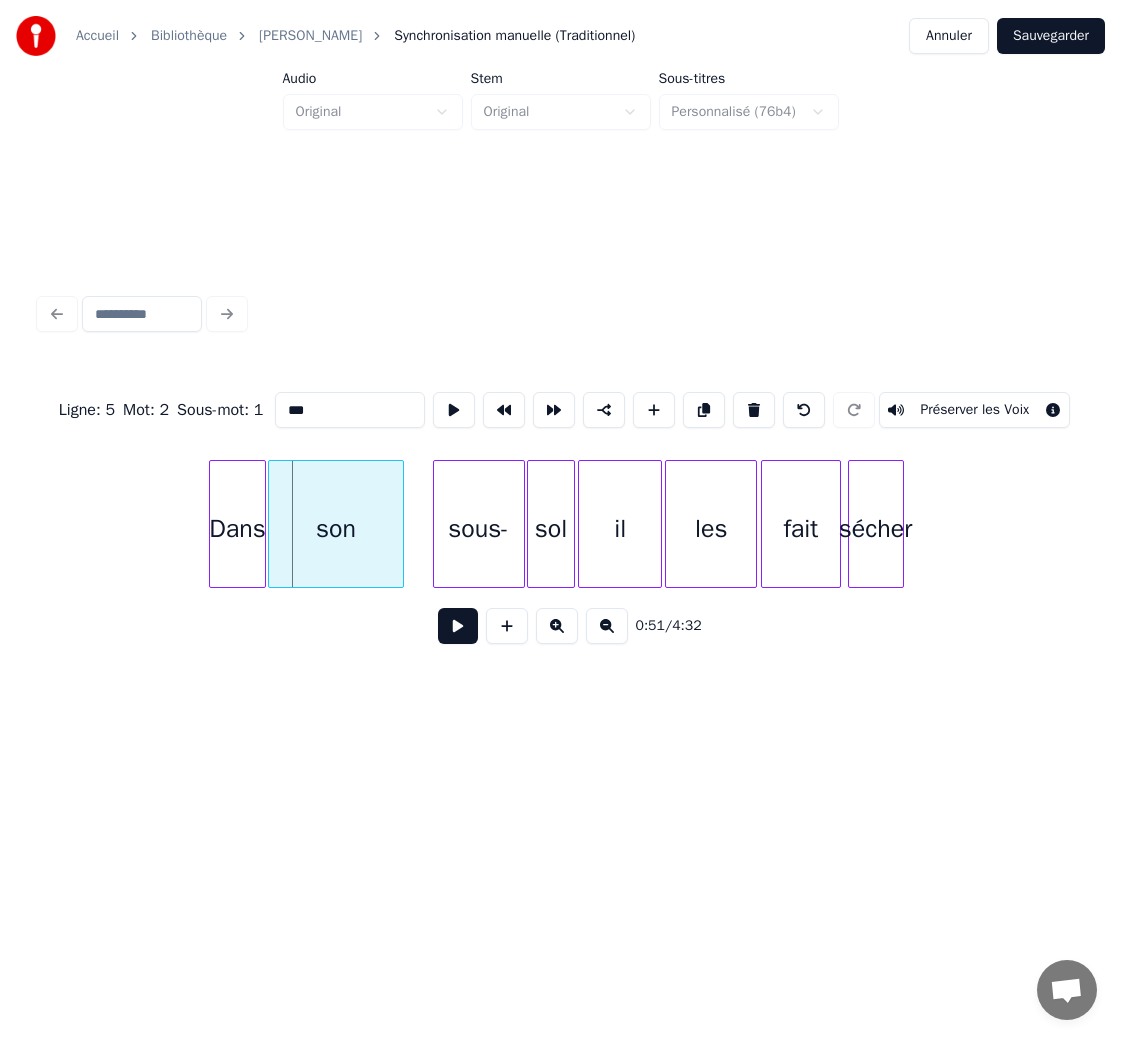 click on "son" at bounding box center [336, 529] 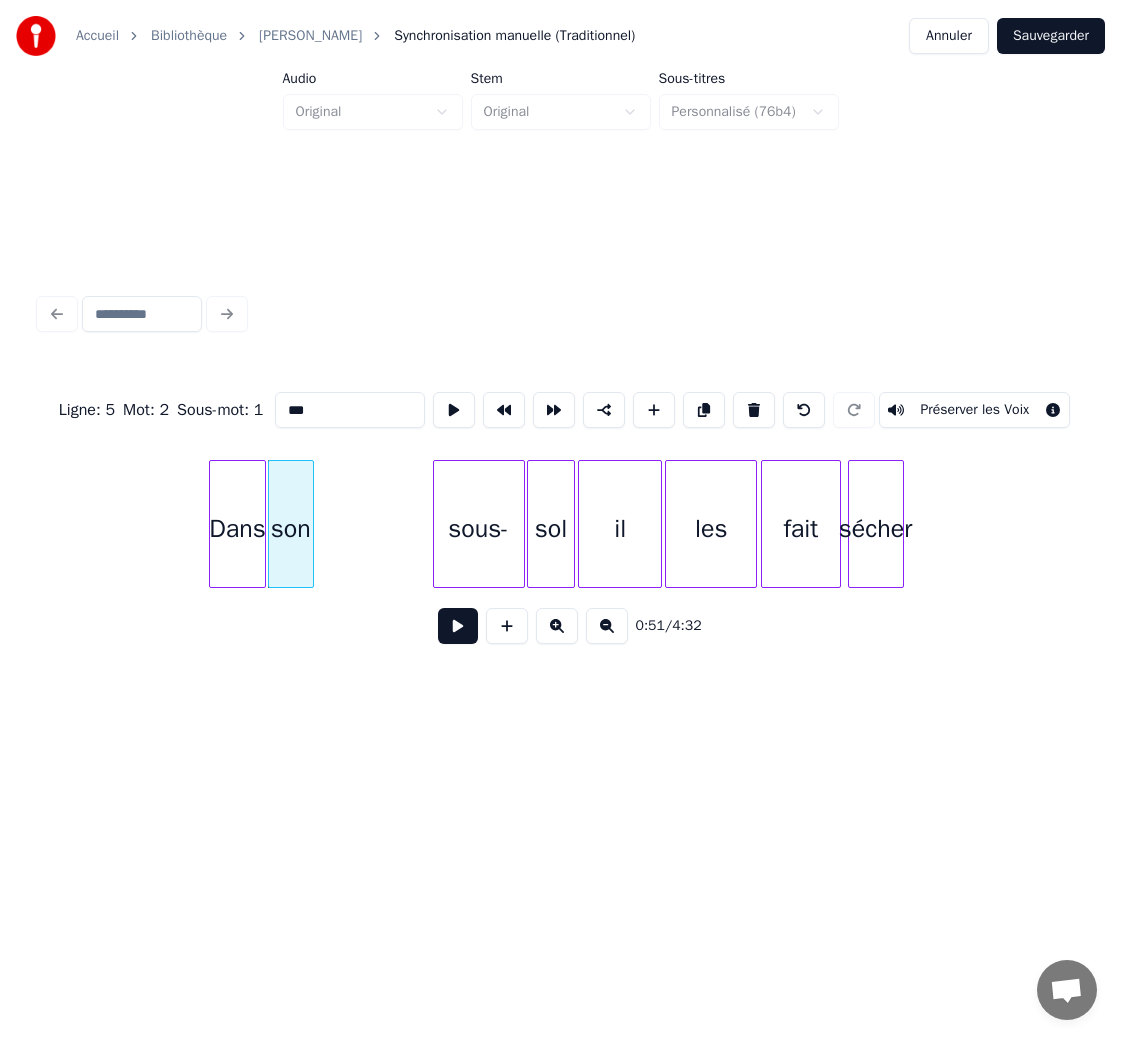 click at bounding box center [310, 524] 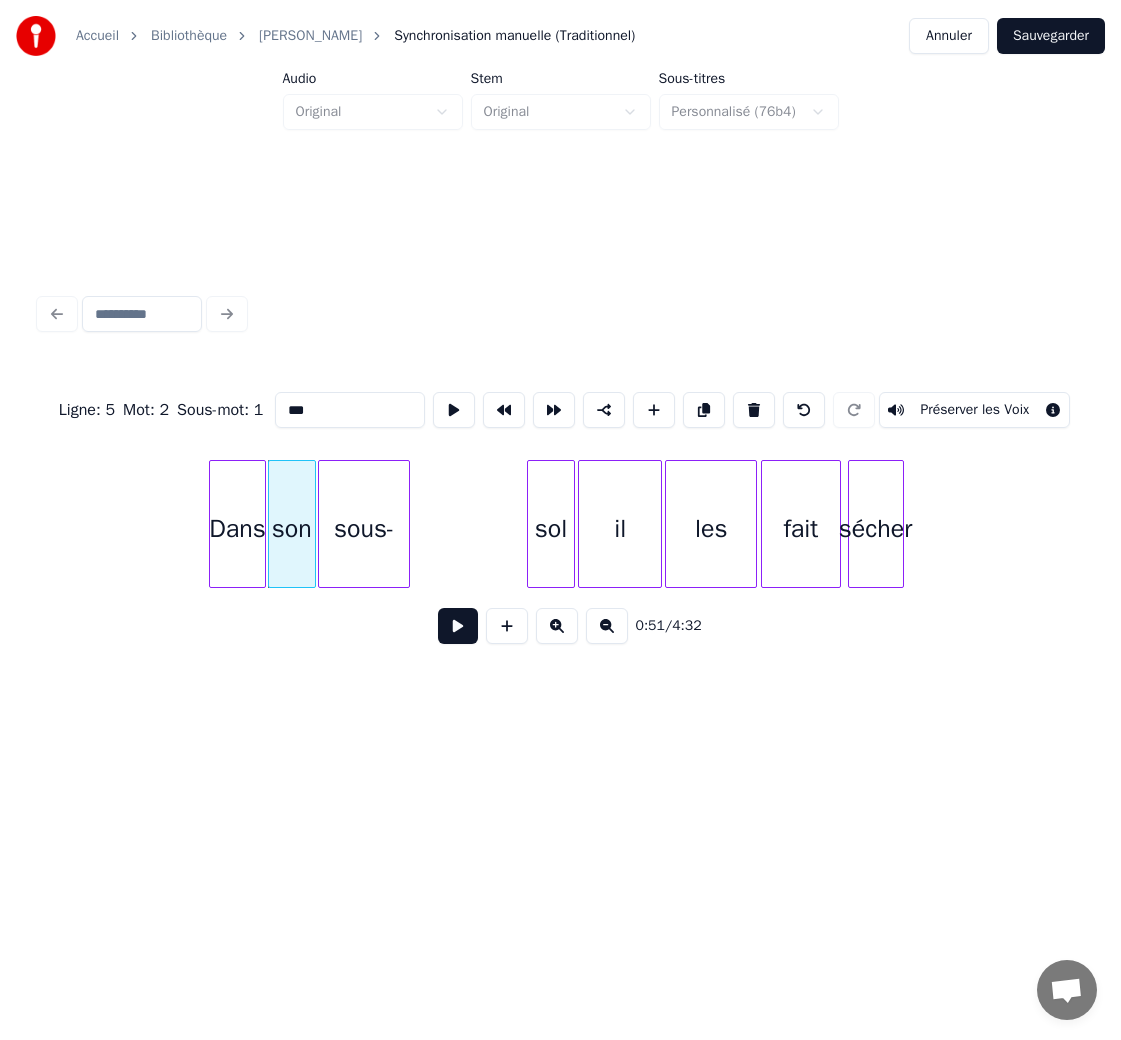 click on "sous-" at bounding box center (364, 529) 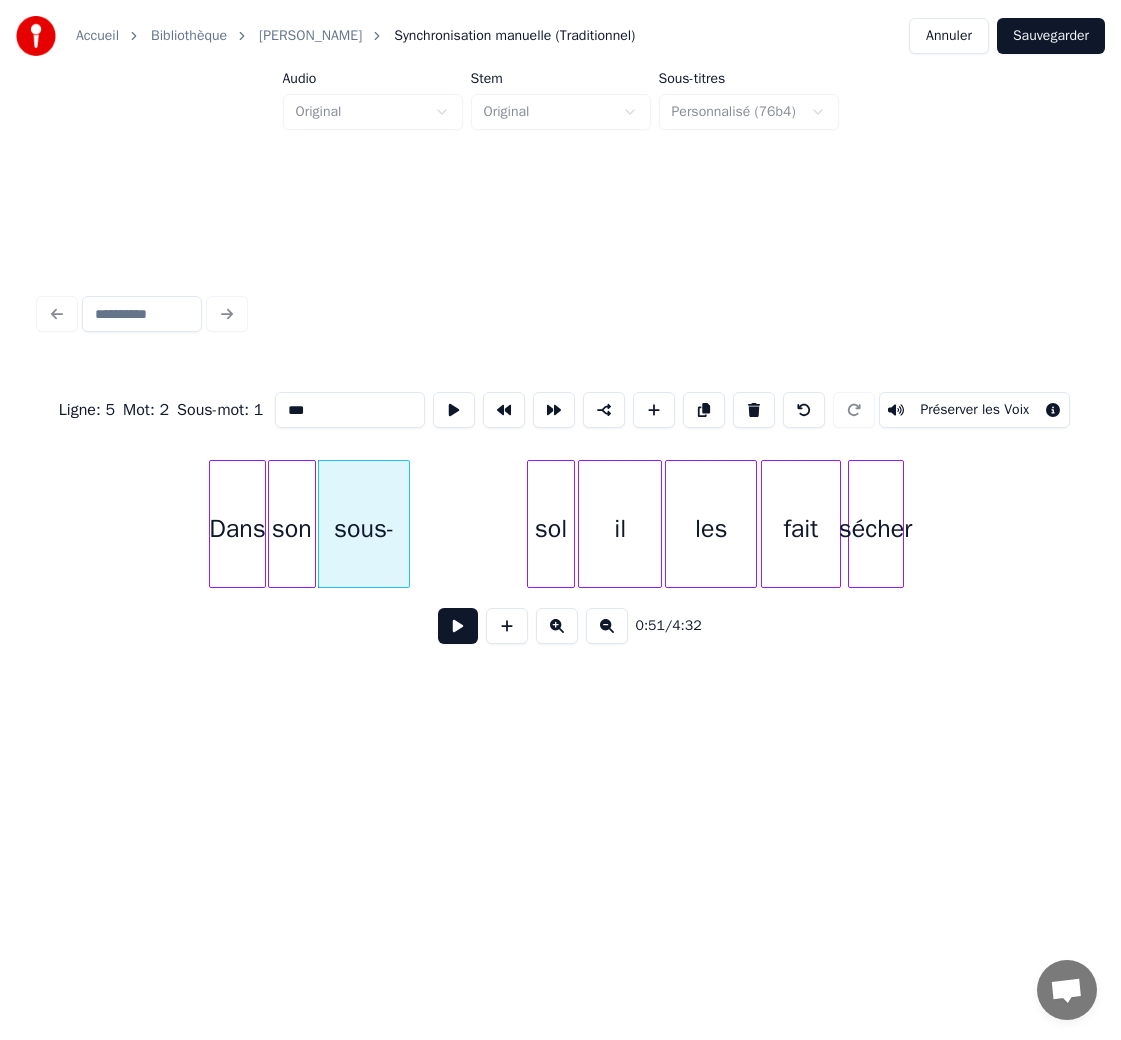 click on "sous-" at bounding box center (364, 524) 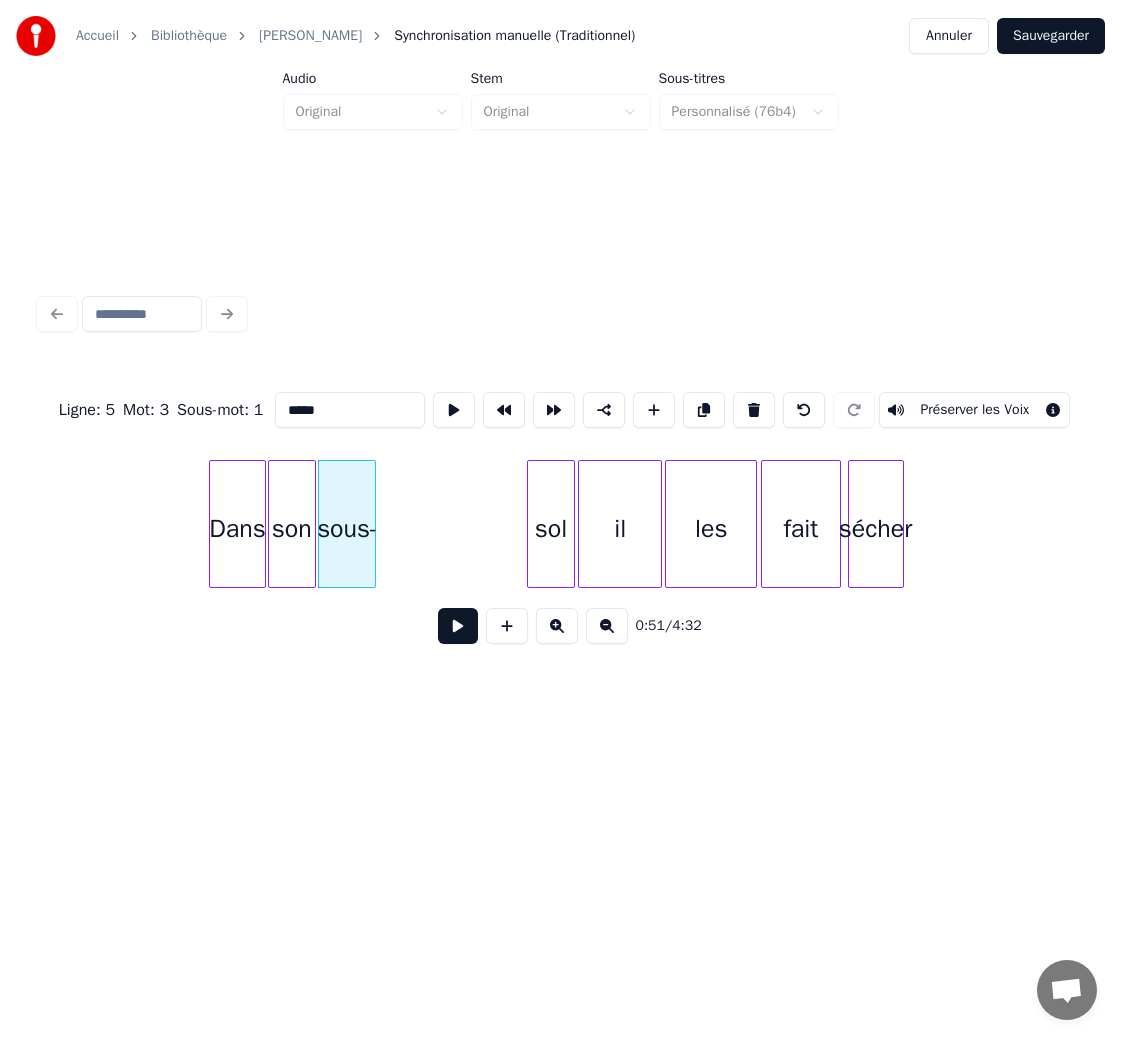 click at bounding box center (372, 524) 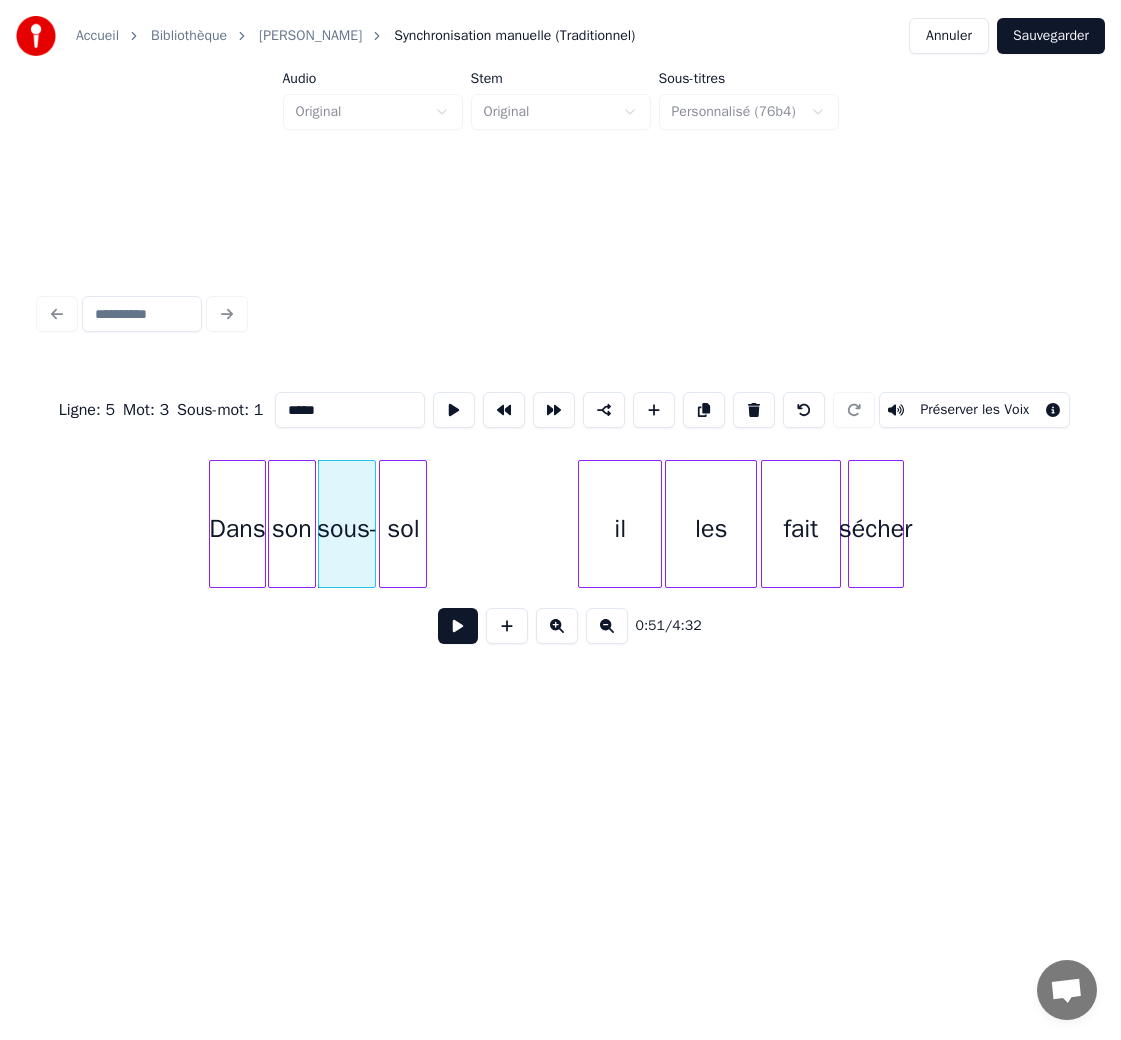 click on "sol" at bounding box center [403, 529] 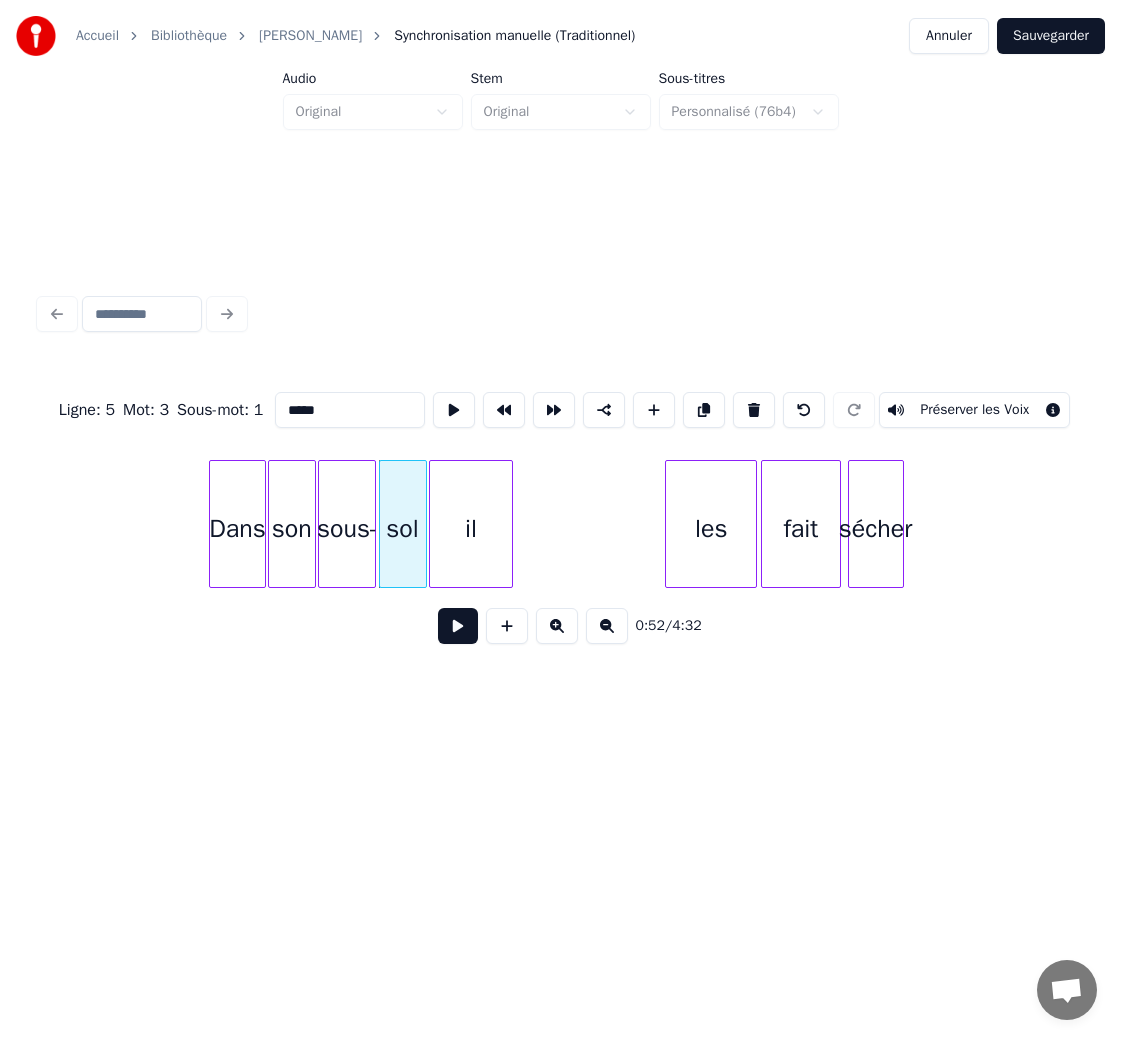 click on "il" at bounding box center (471, 529) 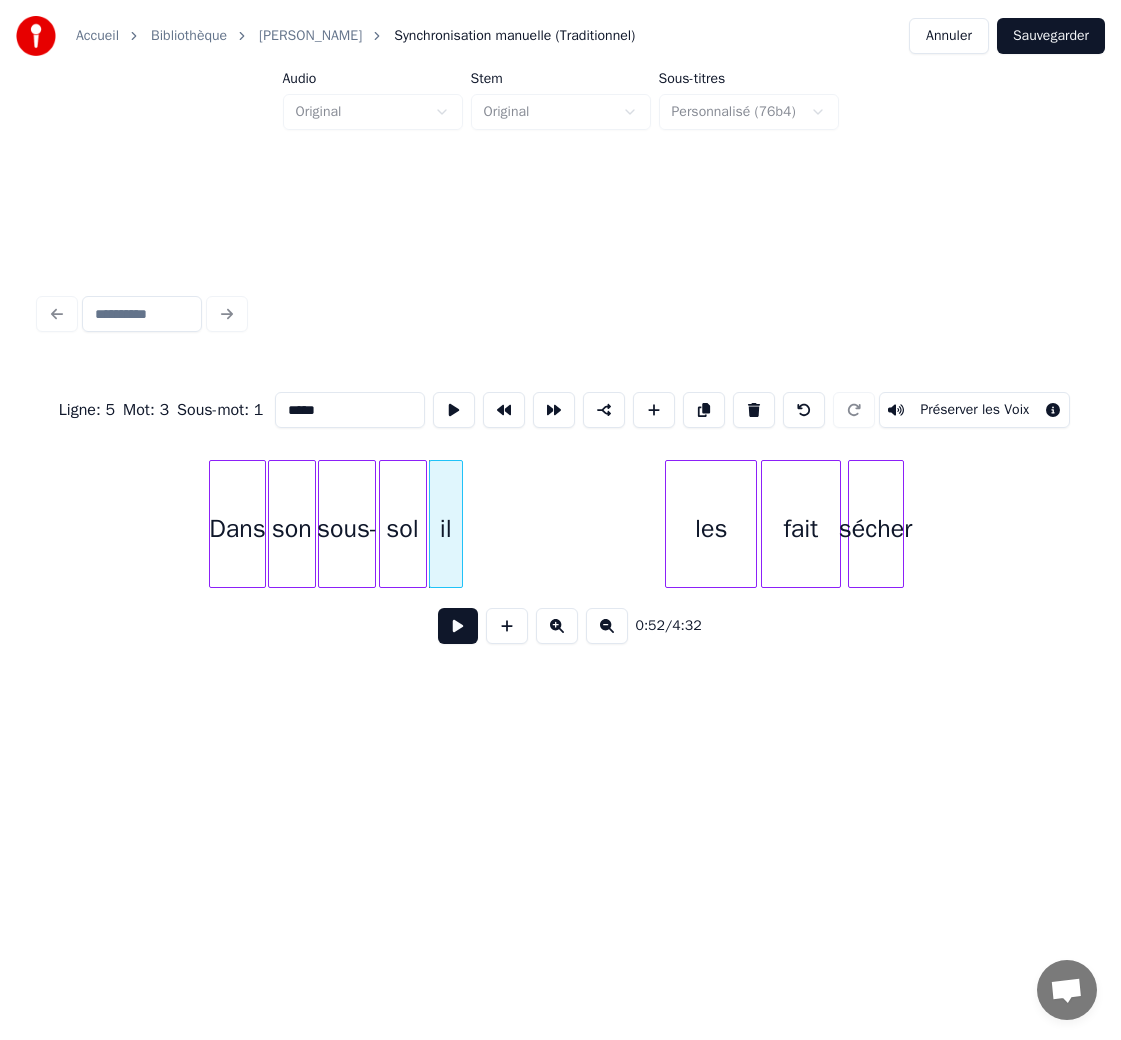 click at bounding box center [459, 524] 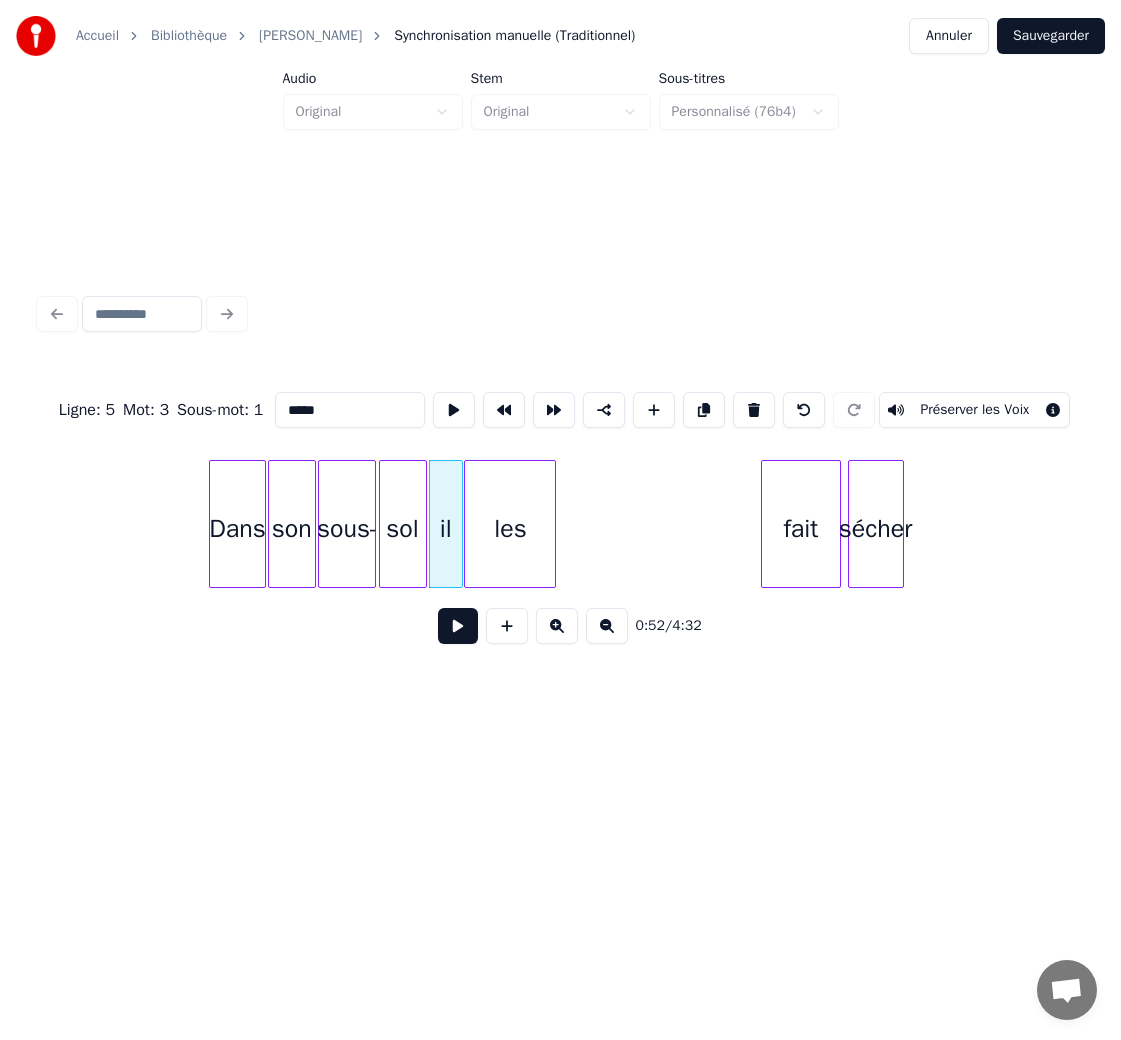 click on "les" at bounding box center [510, 529] 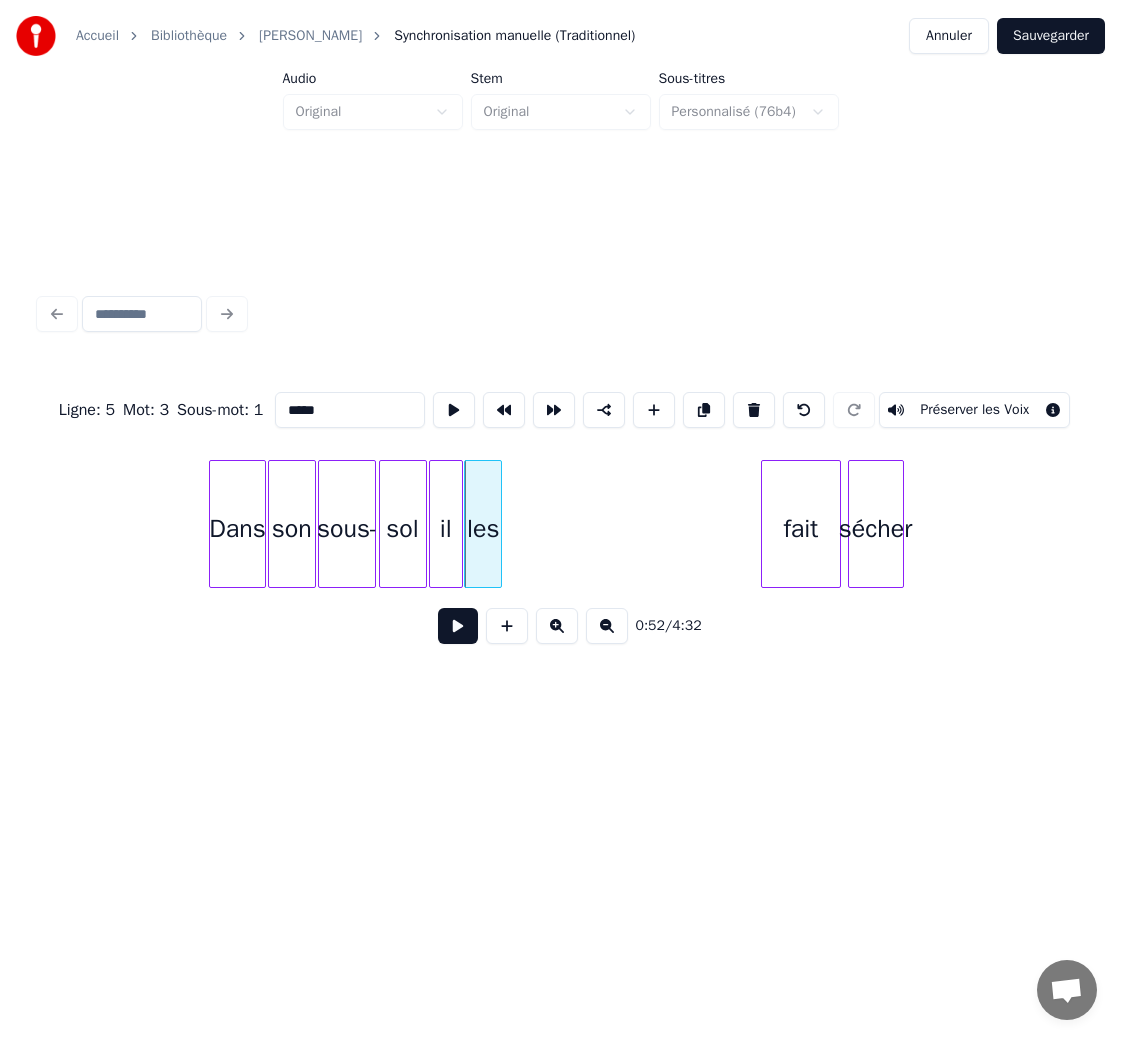 click at bounding box center (498, 524) 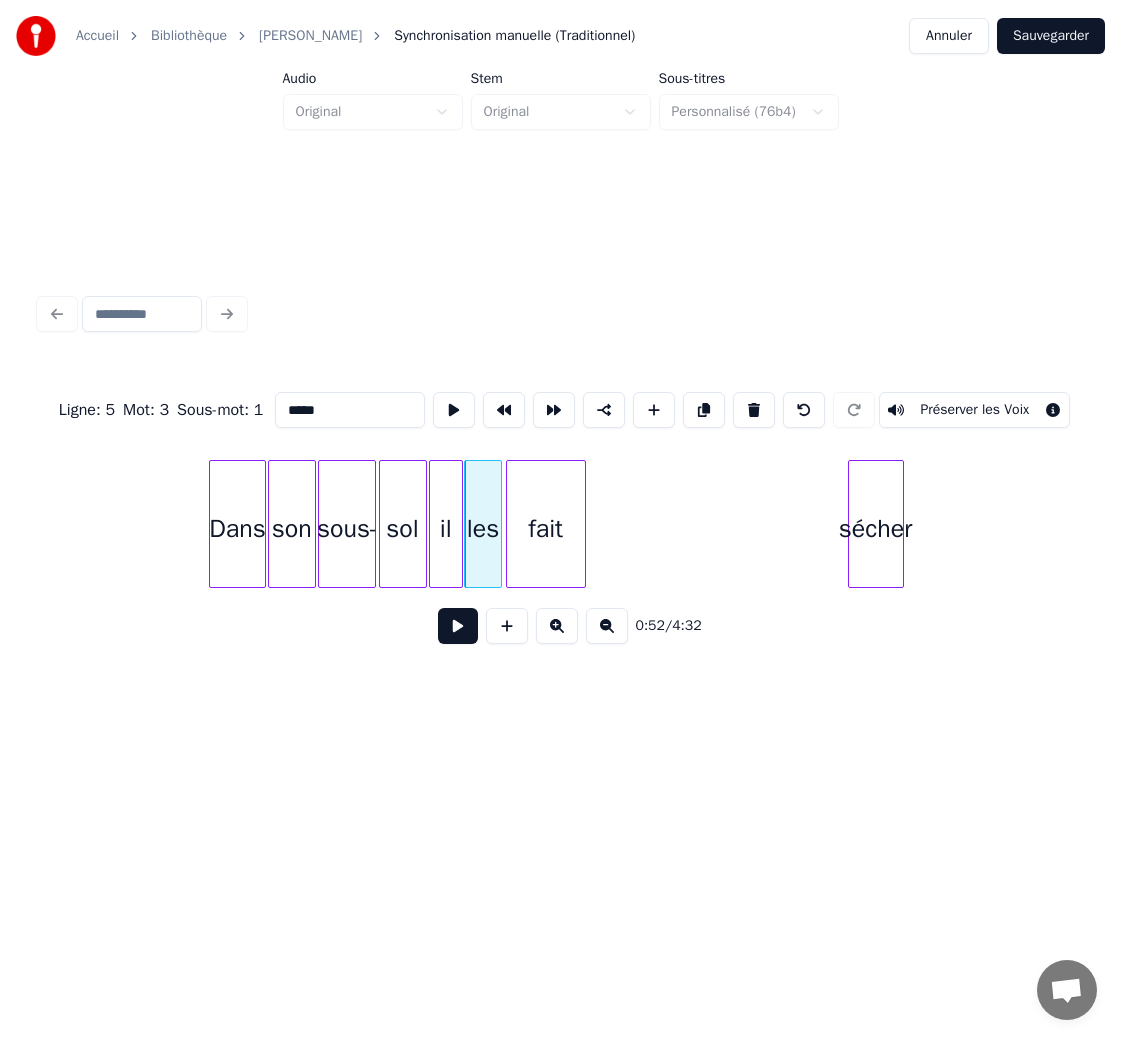 click on "fait" at bounding box center [546, 529] 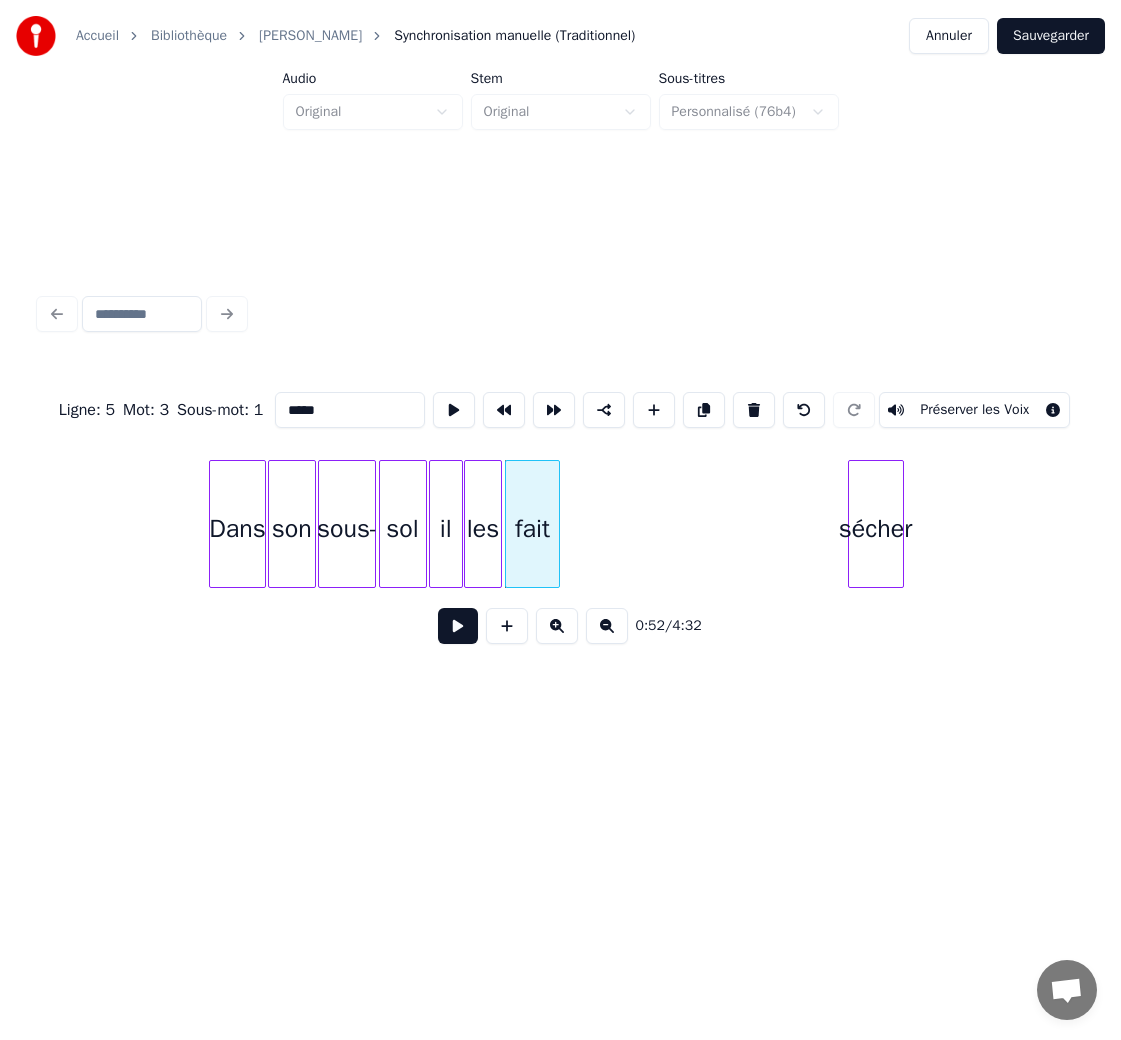 click at bounding box center [556, 524] 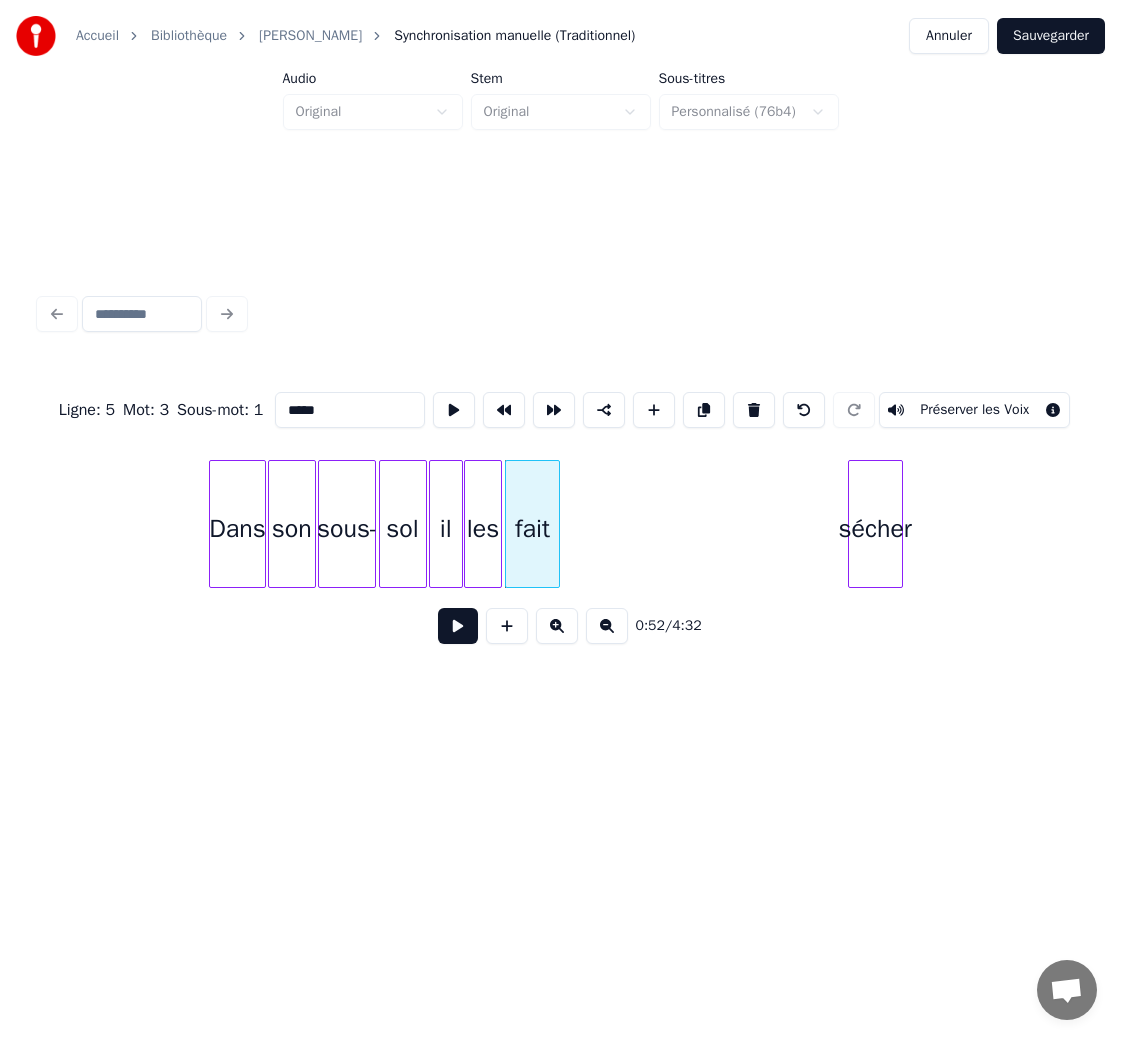 click at bounding box center (899, 524) 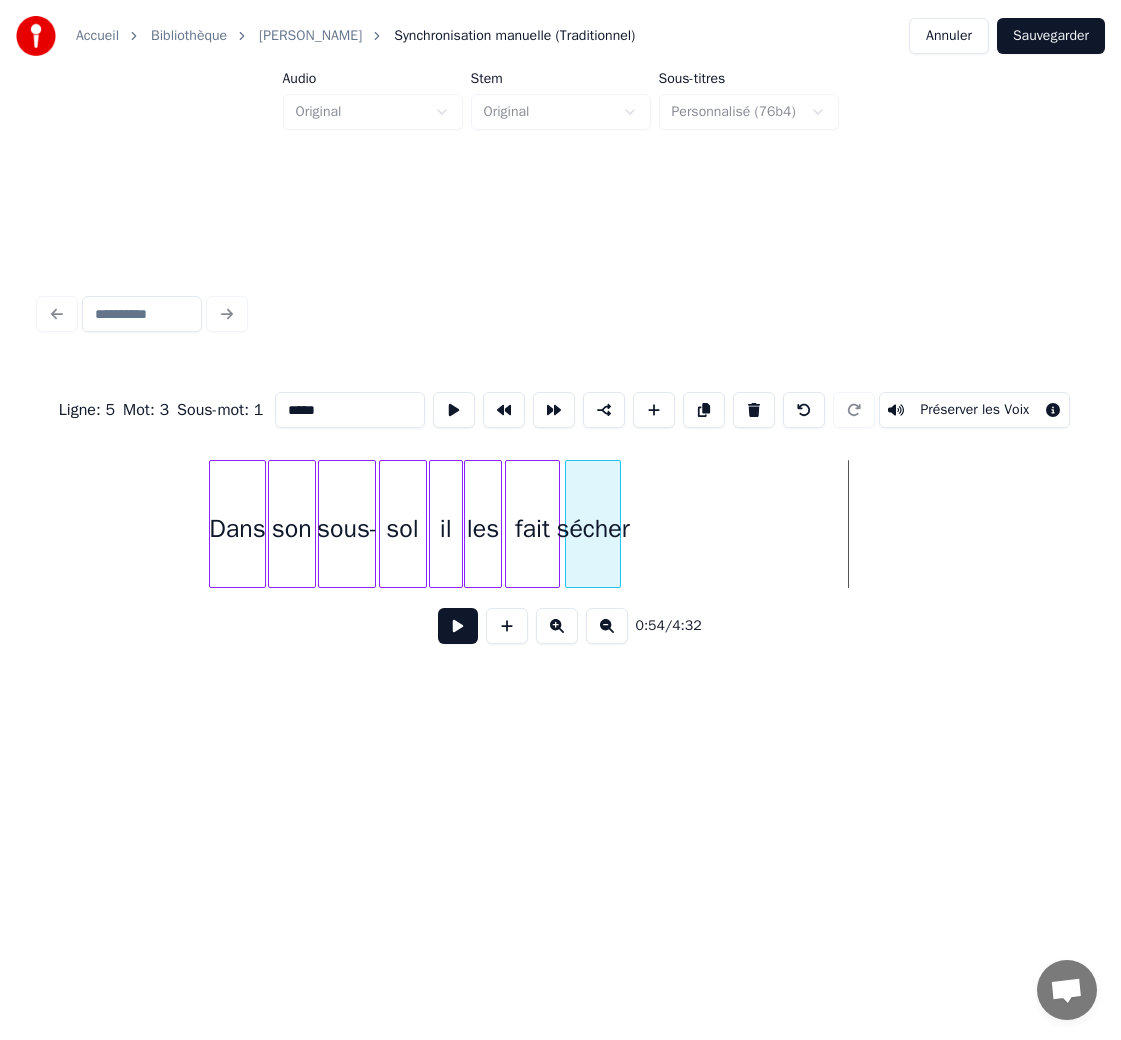 click on "sécher" at bounding box center (593, 529) 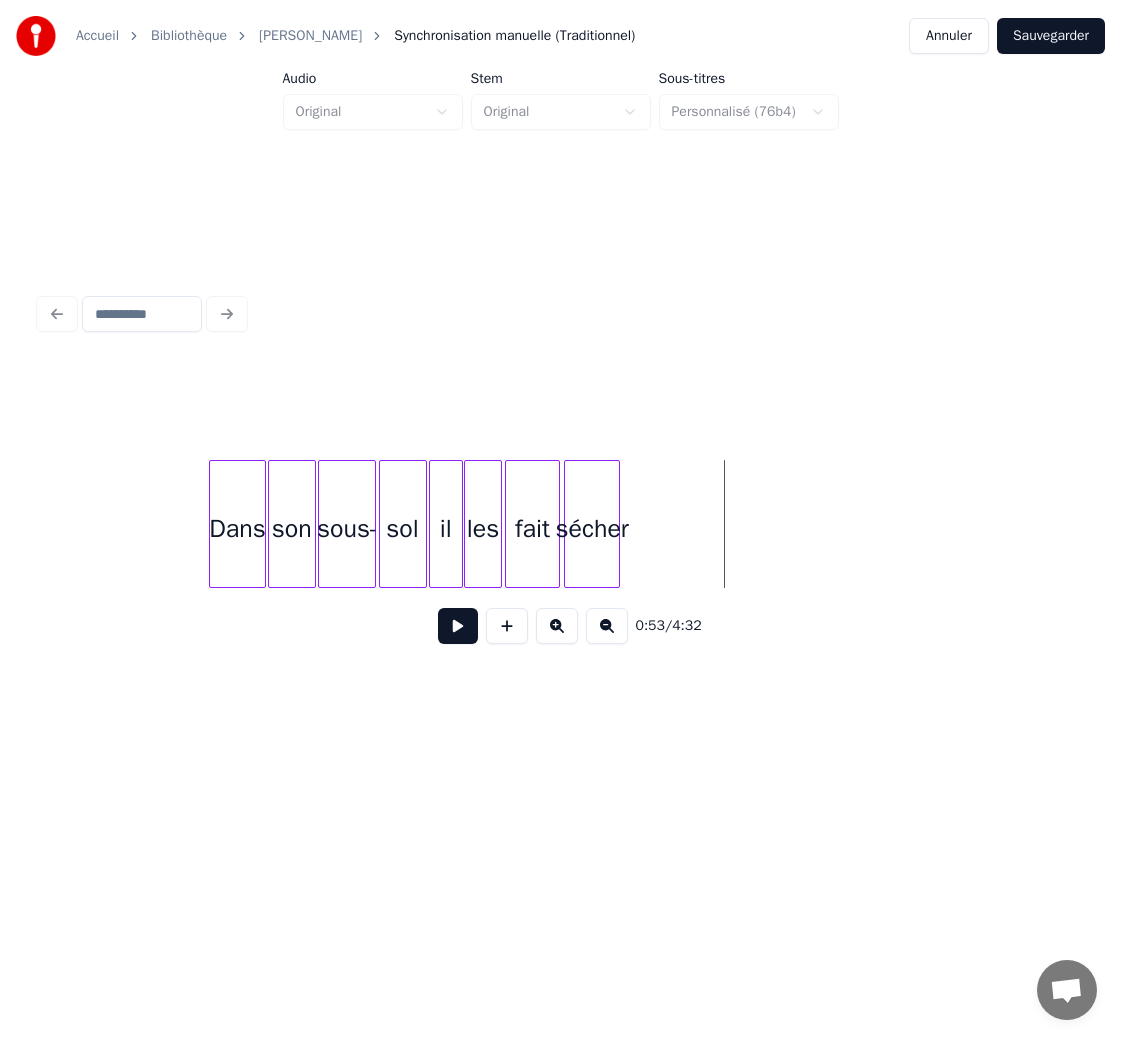 click on "Sauvegarder" at bounding box center [1051, 36] 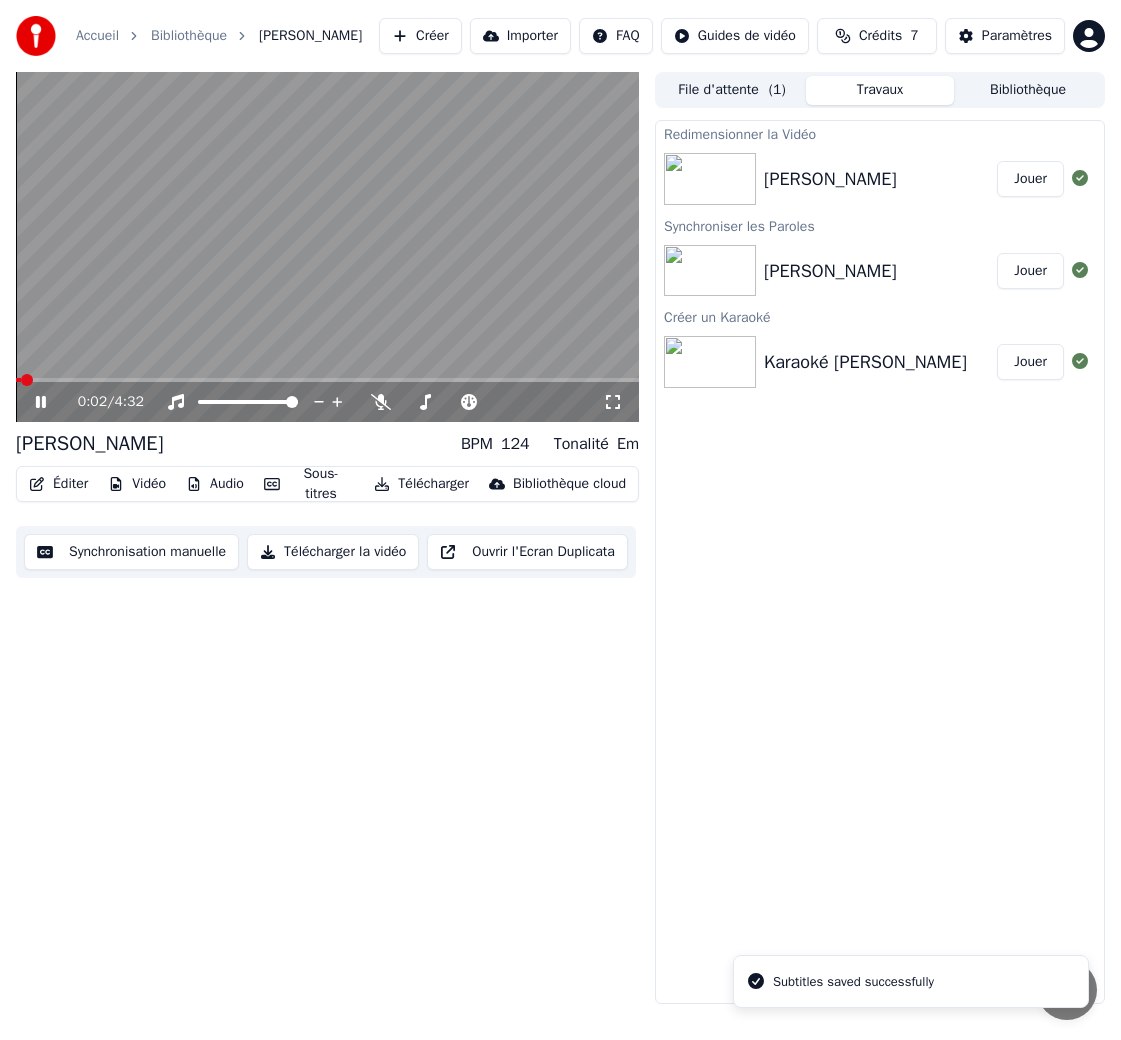 click 